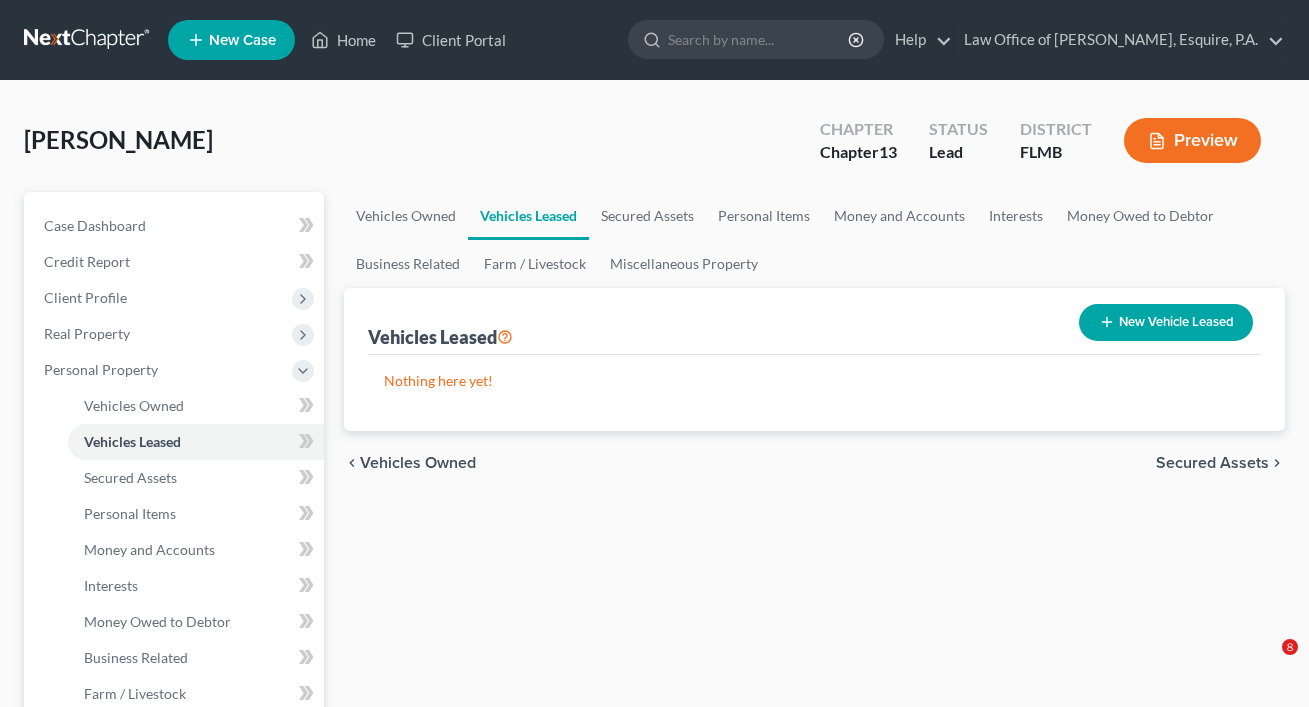 scroll, scrollTop: 0, scrollLeft: 0, axis: both 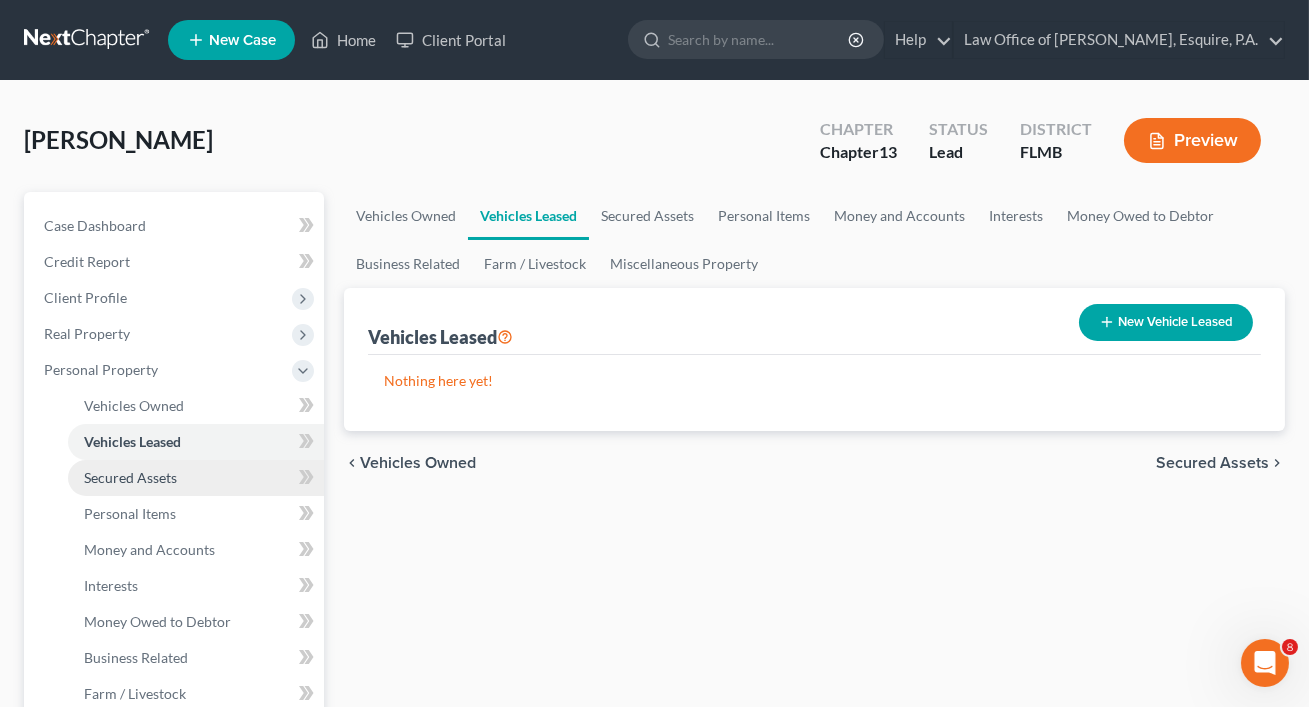 click on "Secured Assets" at bounding box center (196, 478) 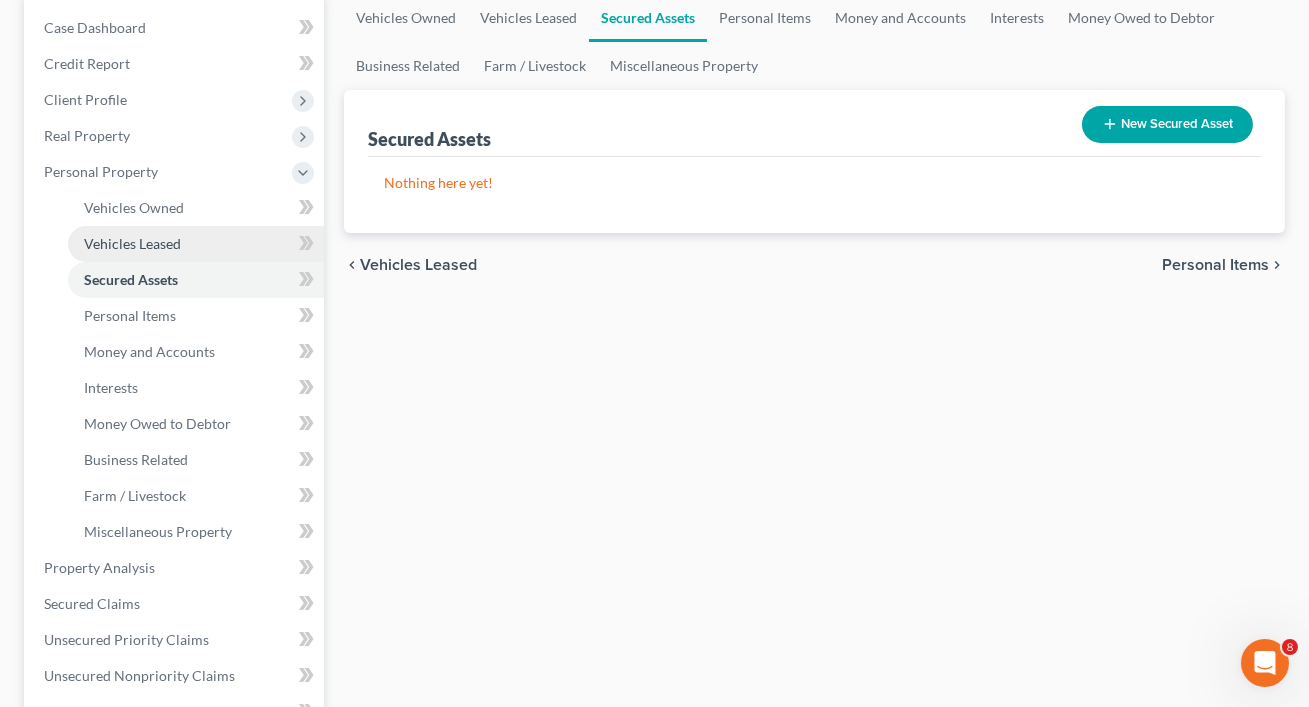 scroll, scrollTop: 203, scrollLeft: 0, axis: vertical 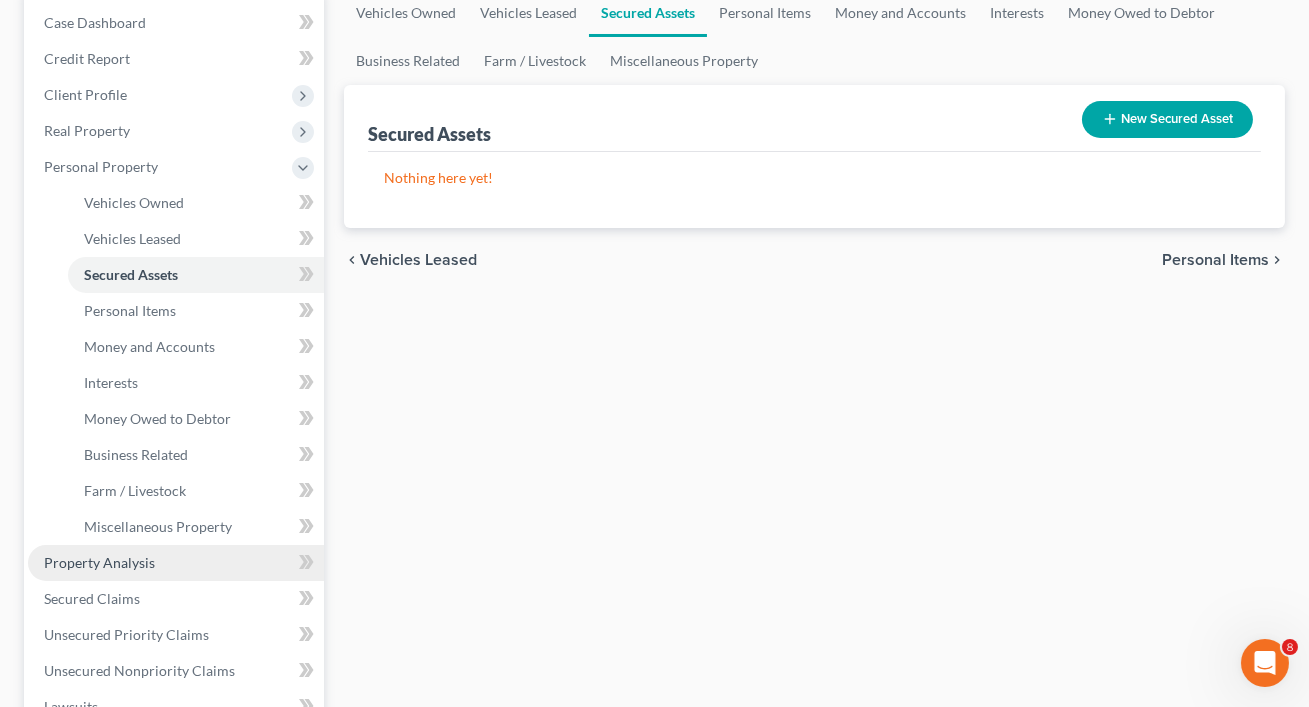 click on "Property Analysis" at bounding box center [176, 563] 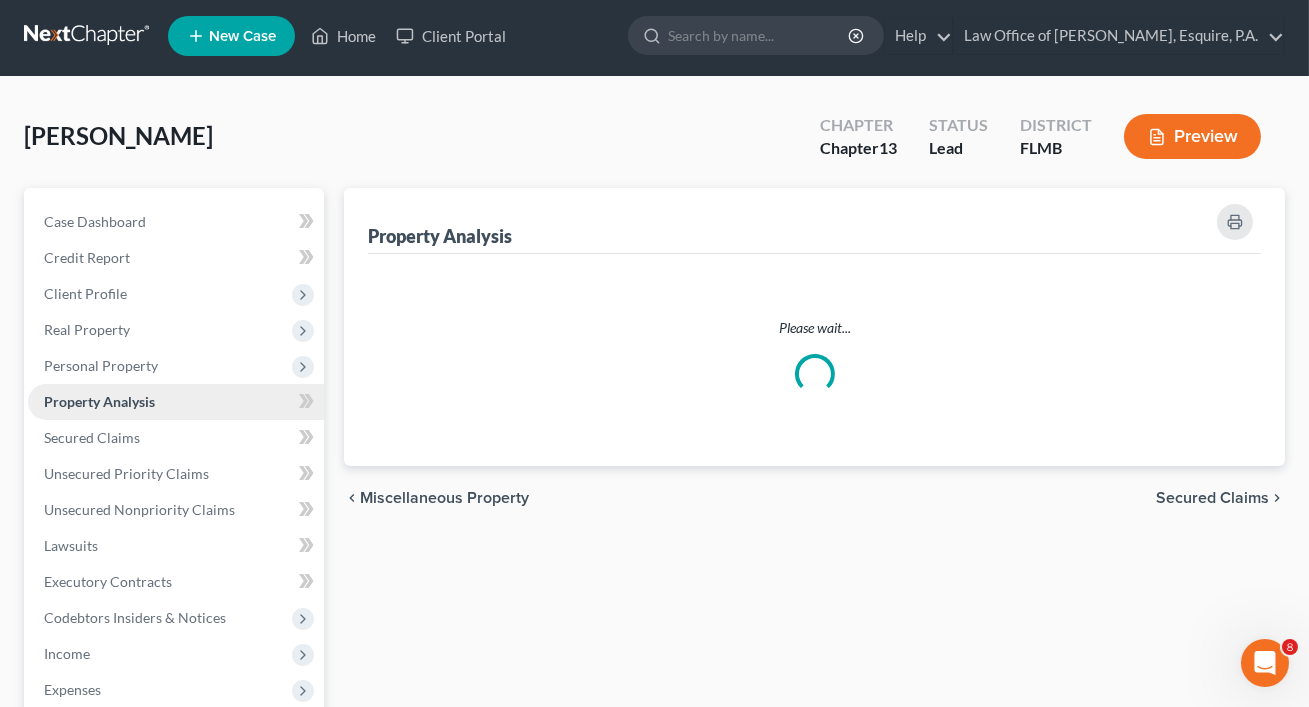scroll, scrollTop: 0, scrollLeft: 0, axis: both 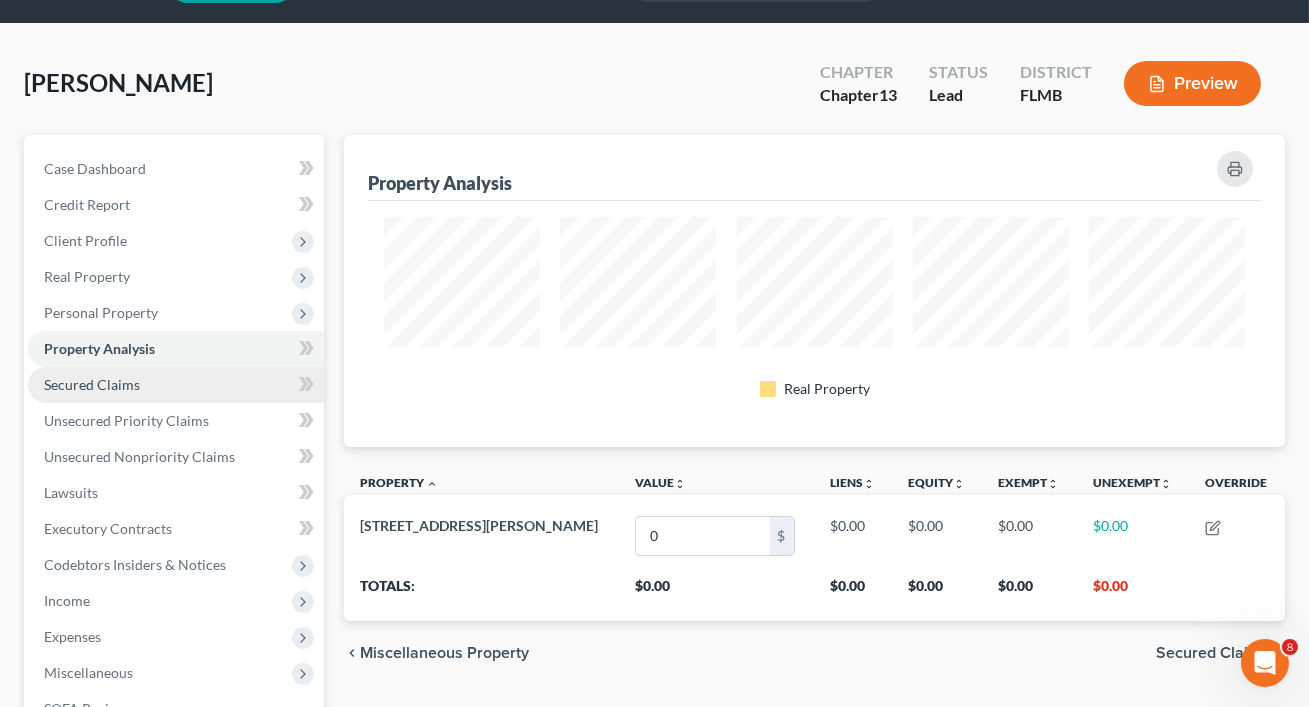 click on "Secured Claims" at bounding box center [92, 384] 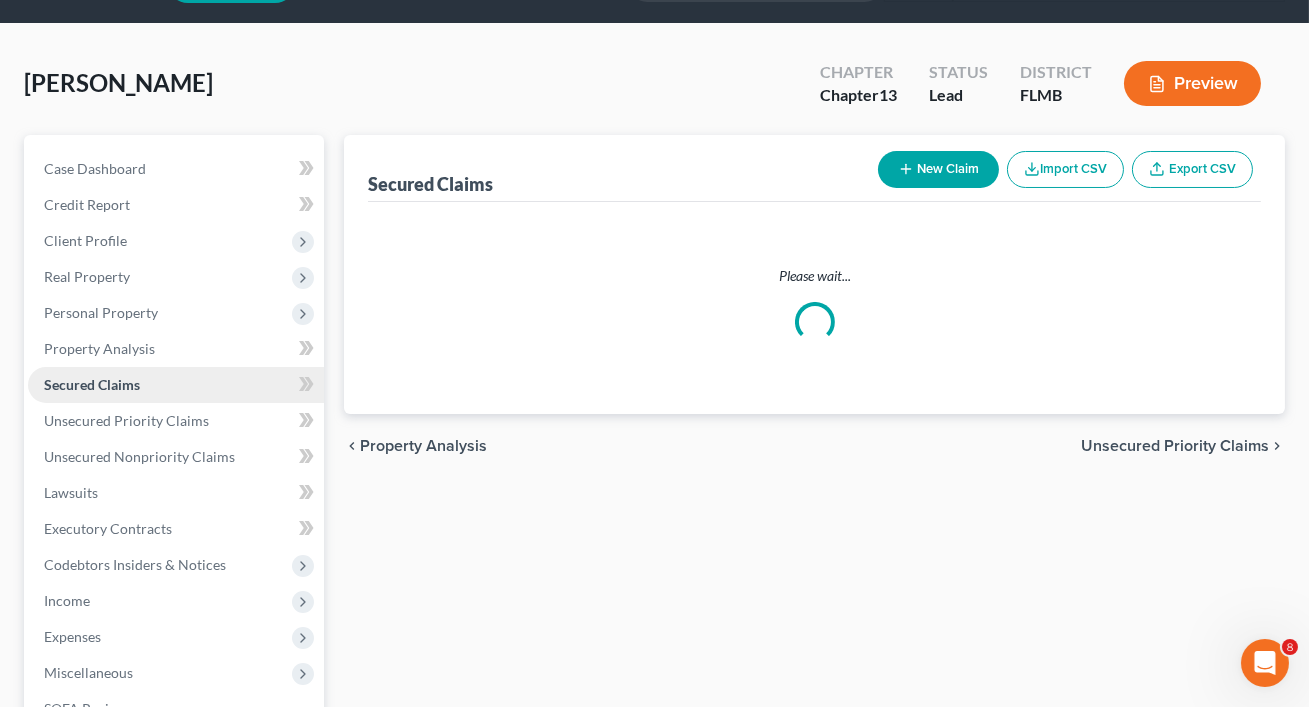 scroll, scrollTop: 0, scrollLeft: 0, axis: both 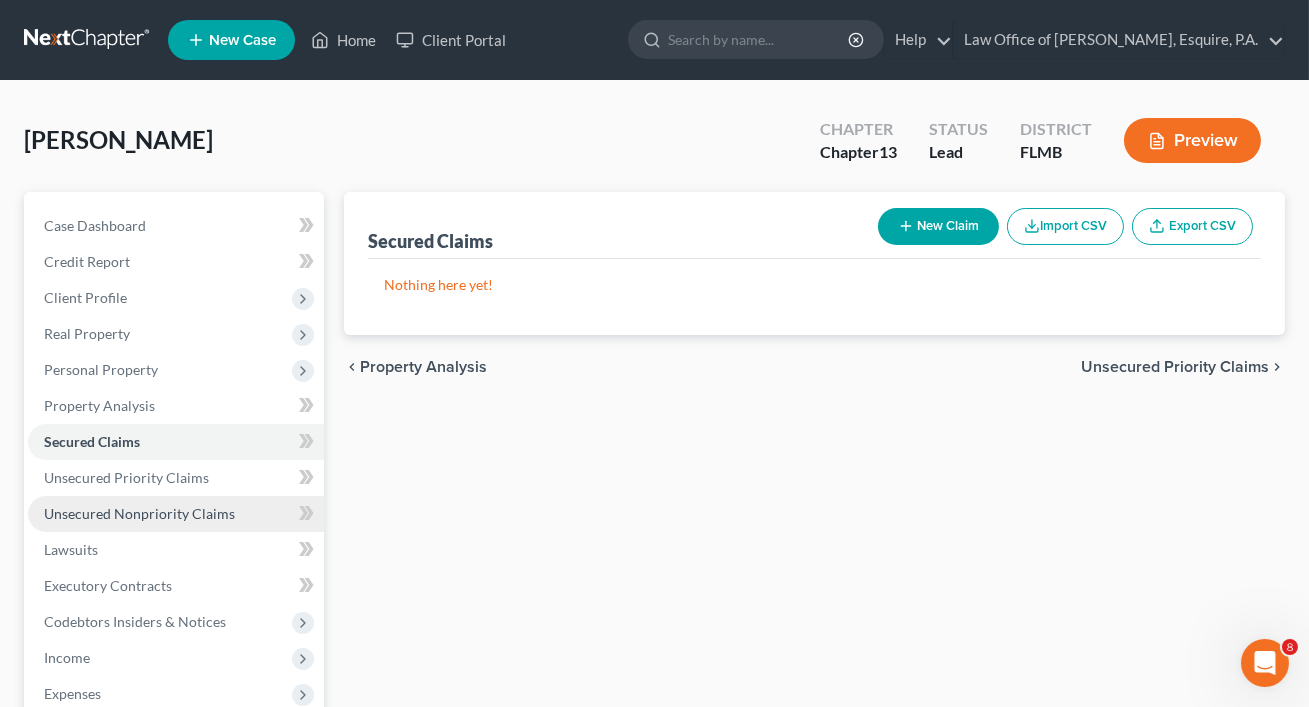 click on "Unsecured Nonpriority Claims" at bounding box center [176, 514] 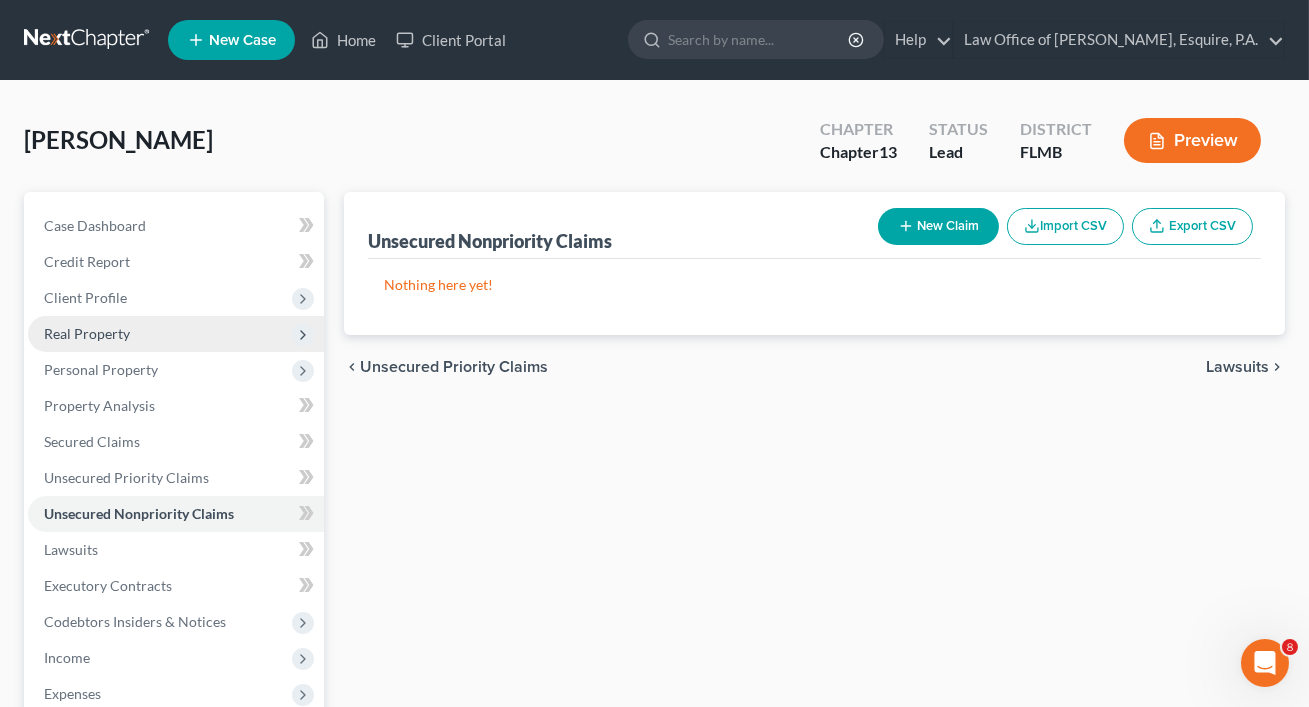 click on "Real Property" at bounding box center (87, 333) 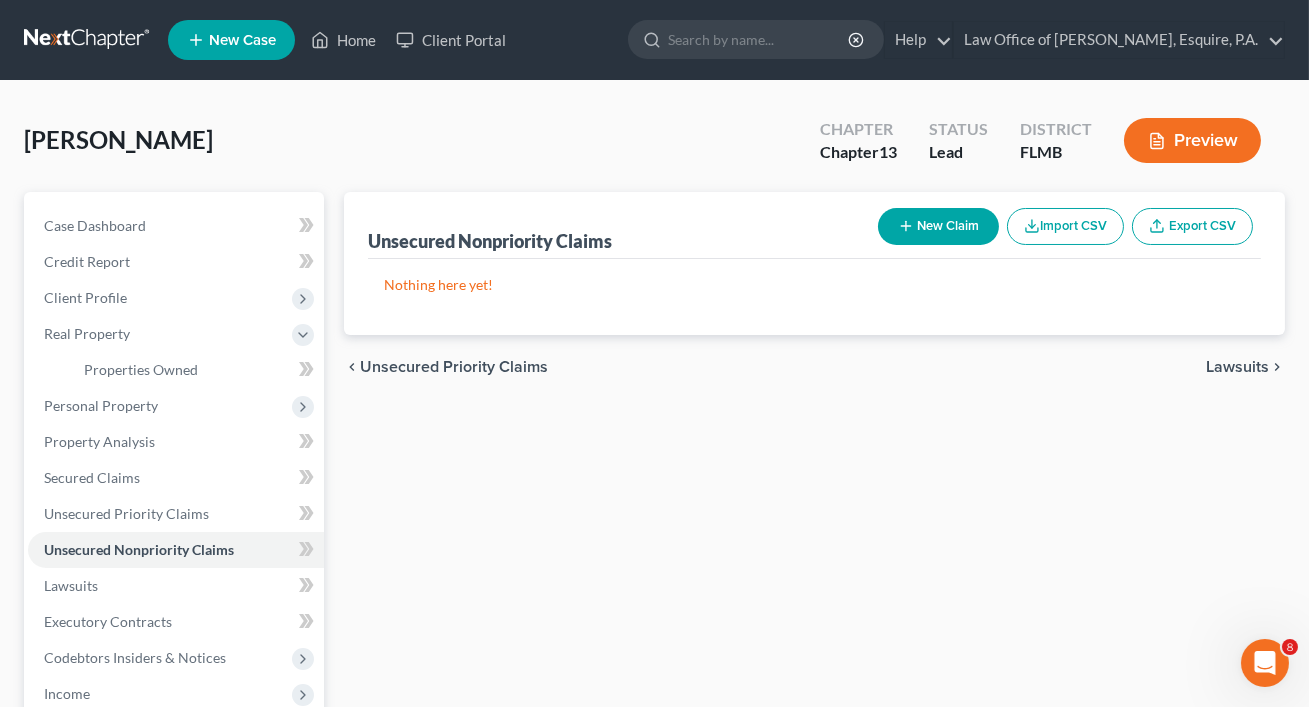 click on "Personal Property
Vehicles Owned
Vehicles Leased
Machinery and Vehicles
Office Related" at bounding box center (176, 406) 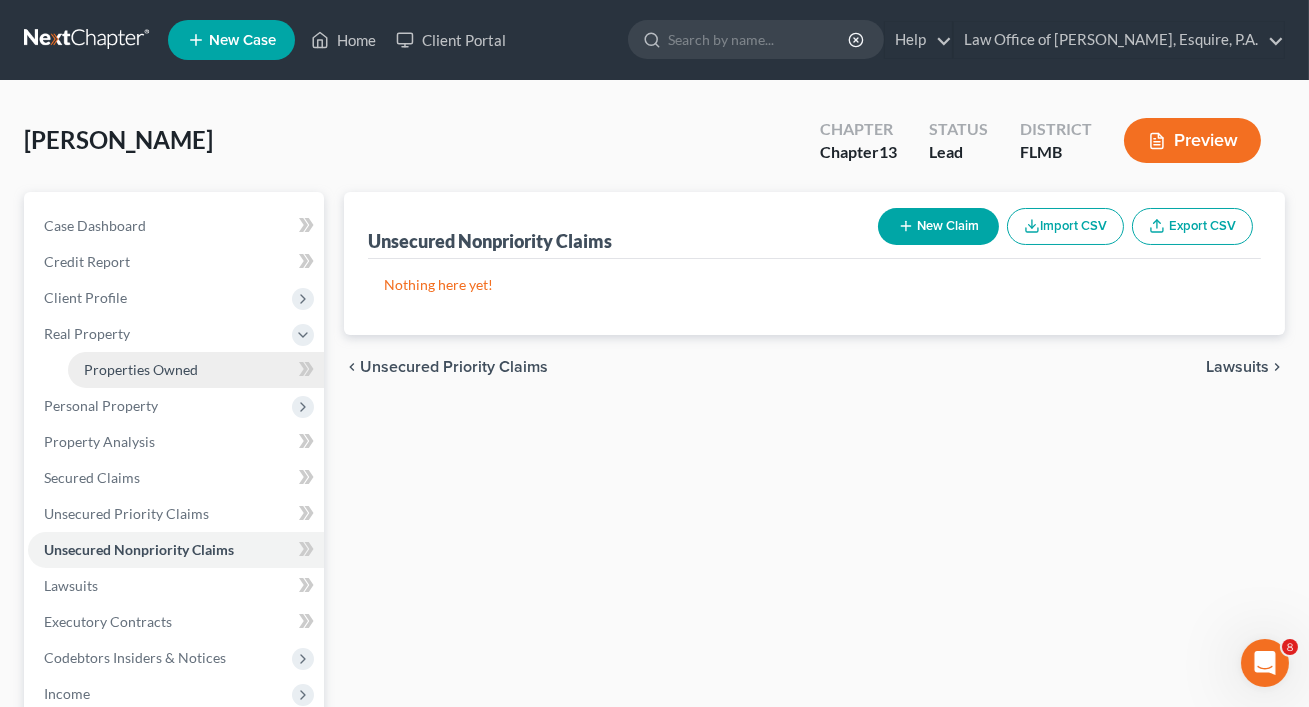 click on "Properties Owned" at bounding box center [196, 370] 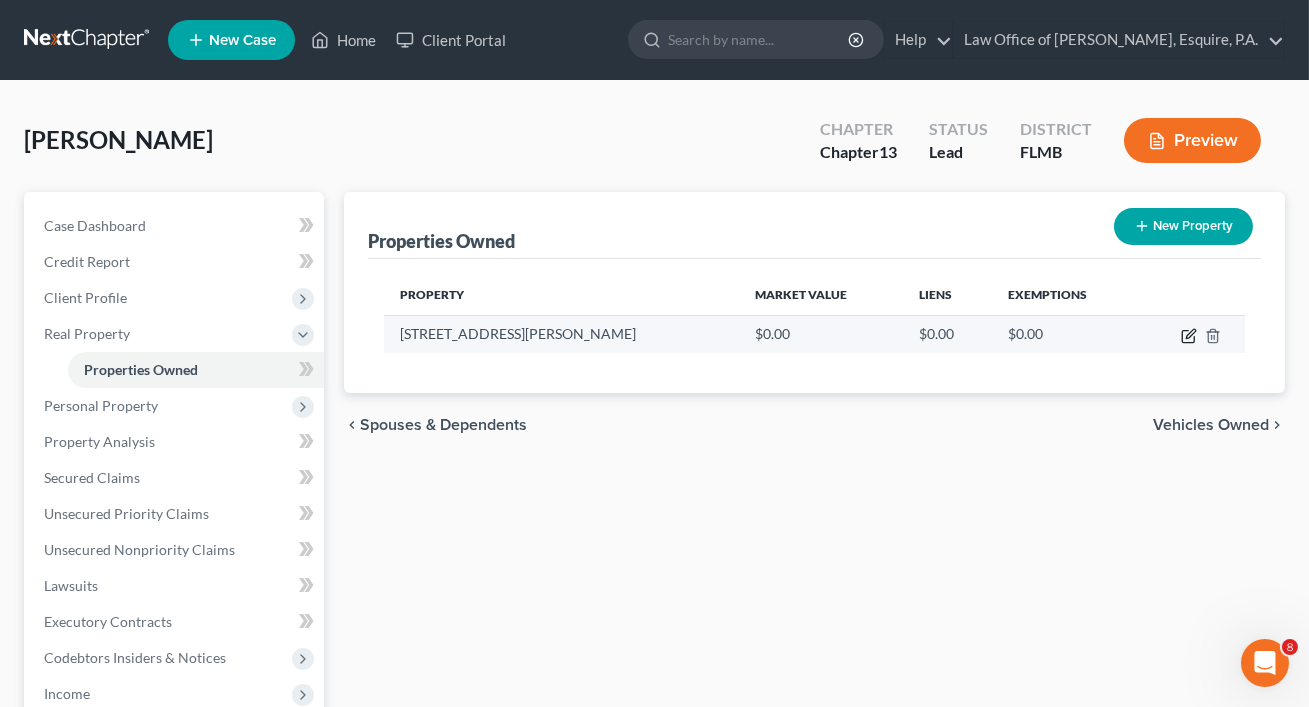 click 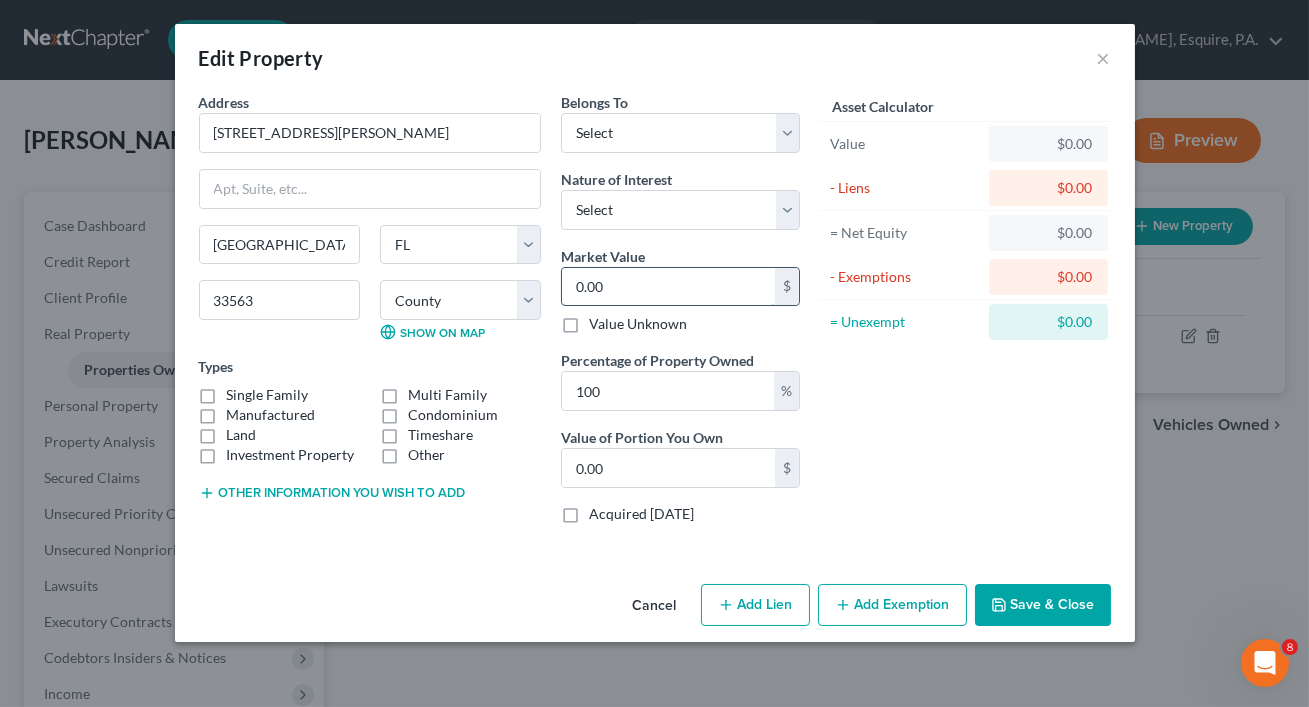 click on "0.00" at bounding box center [668, 287] 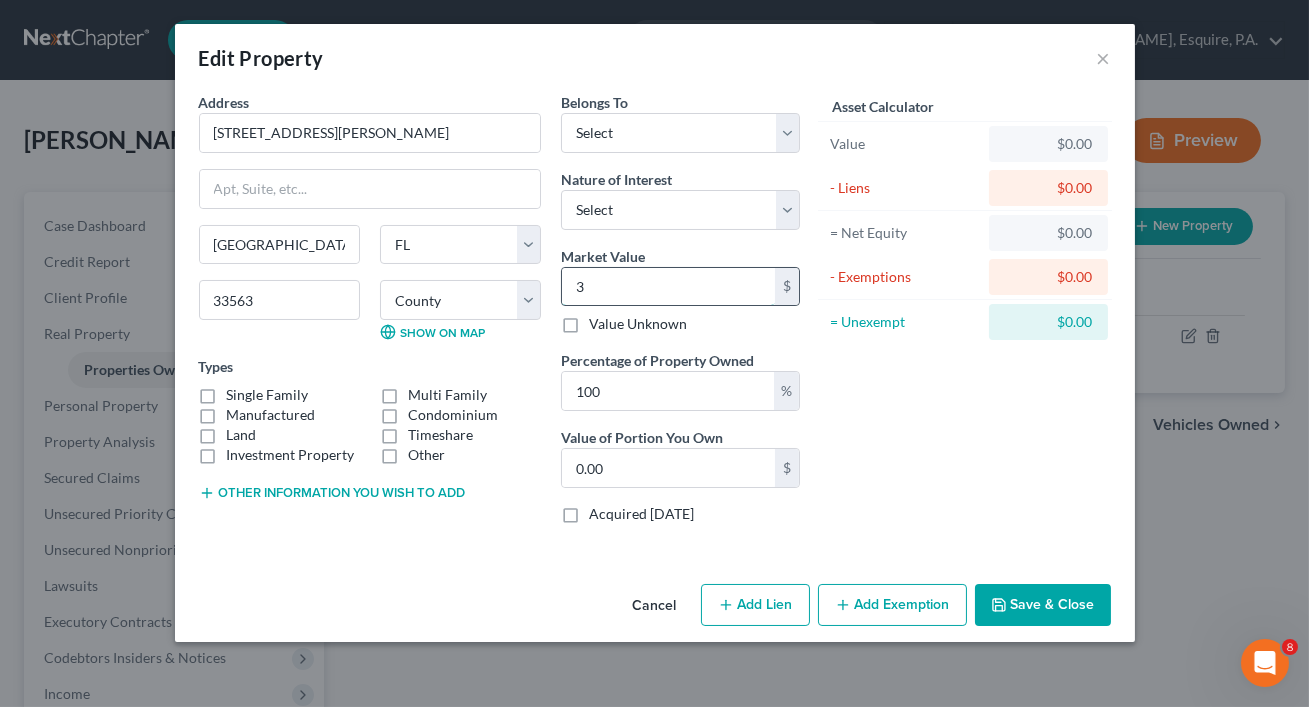 type on "3.00" 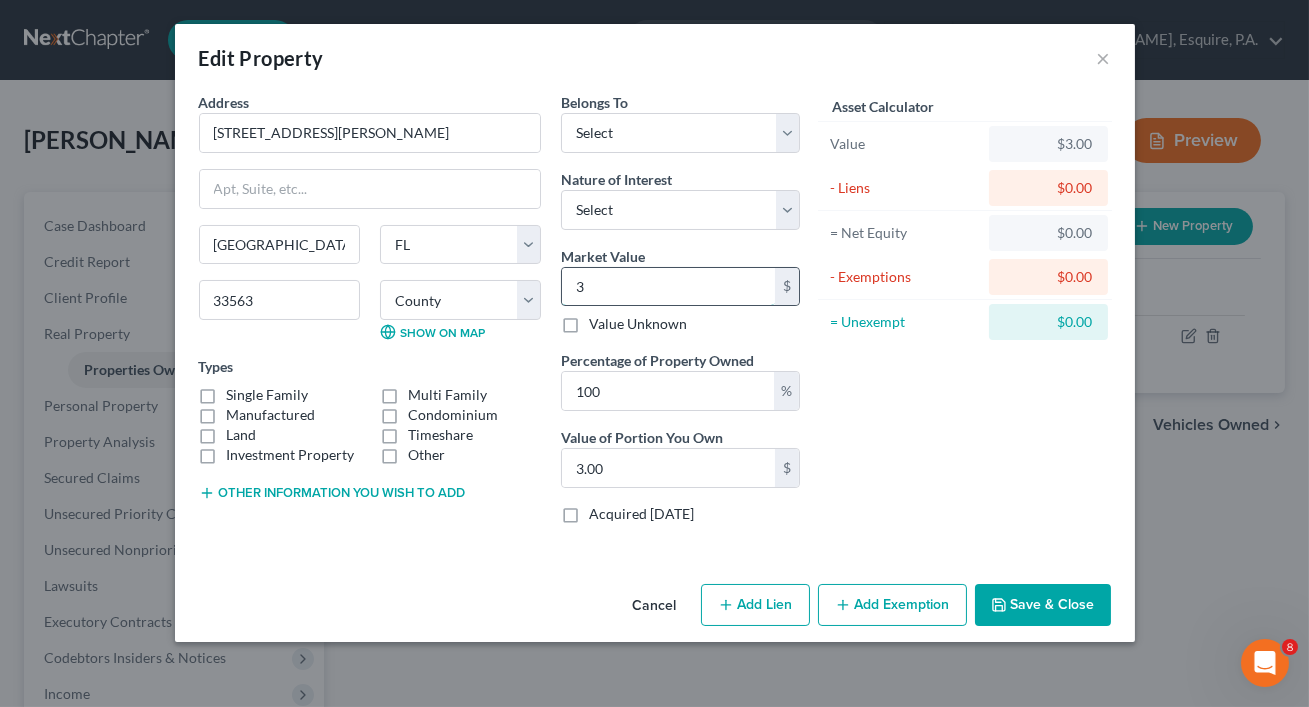 type on "34" 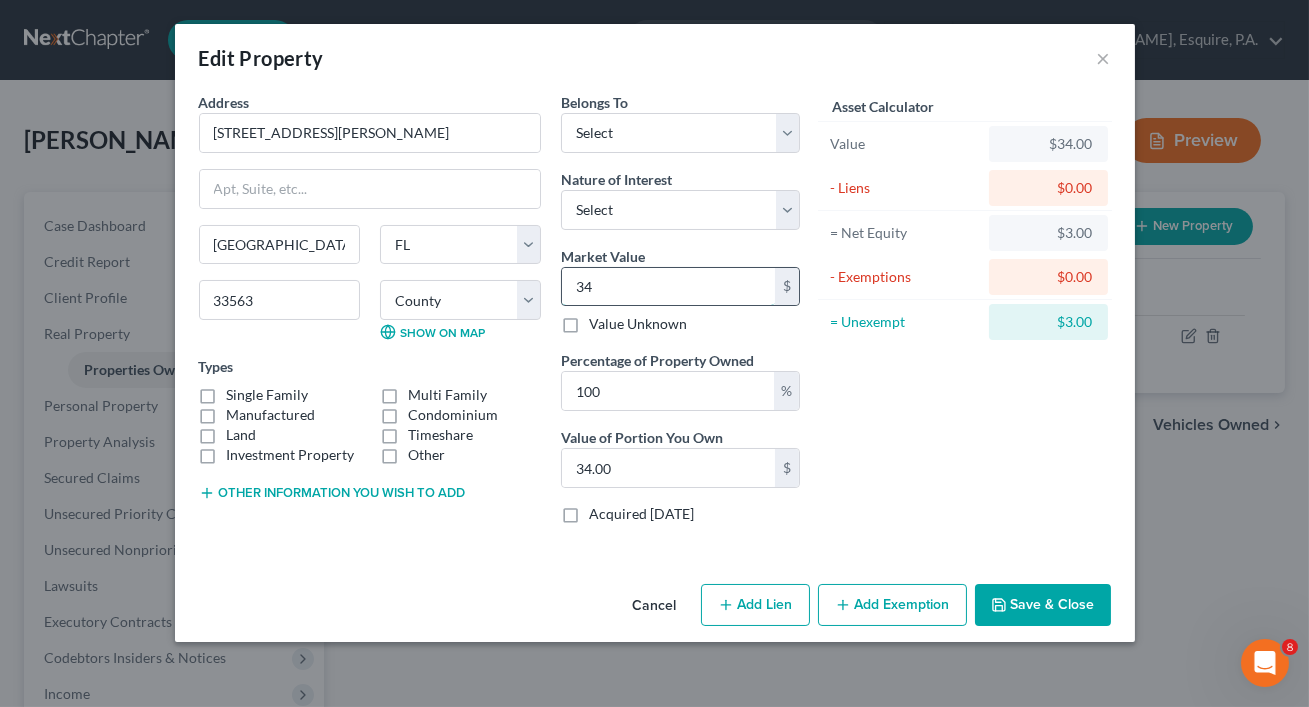 type on "343" 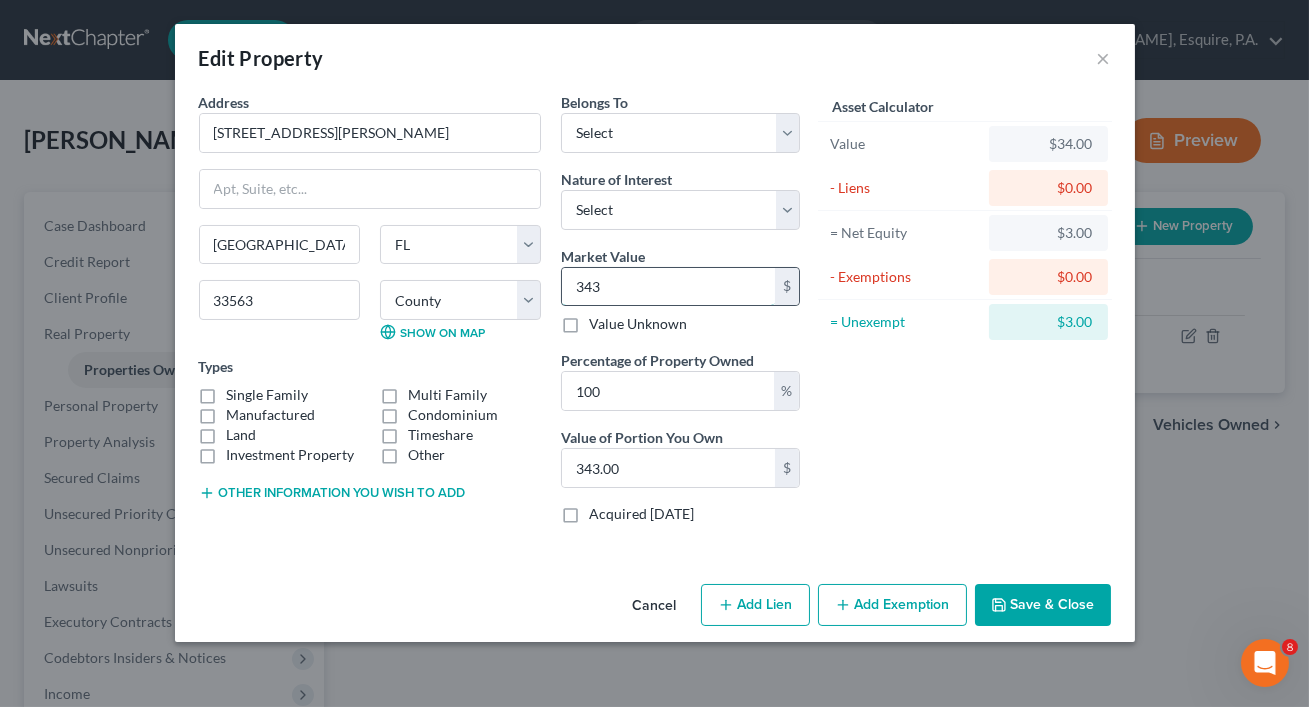 type on "3436" 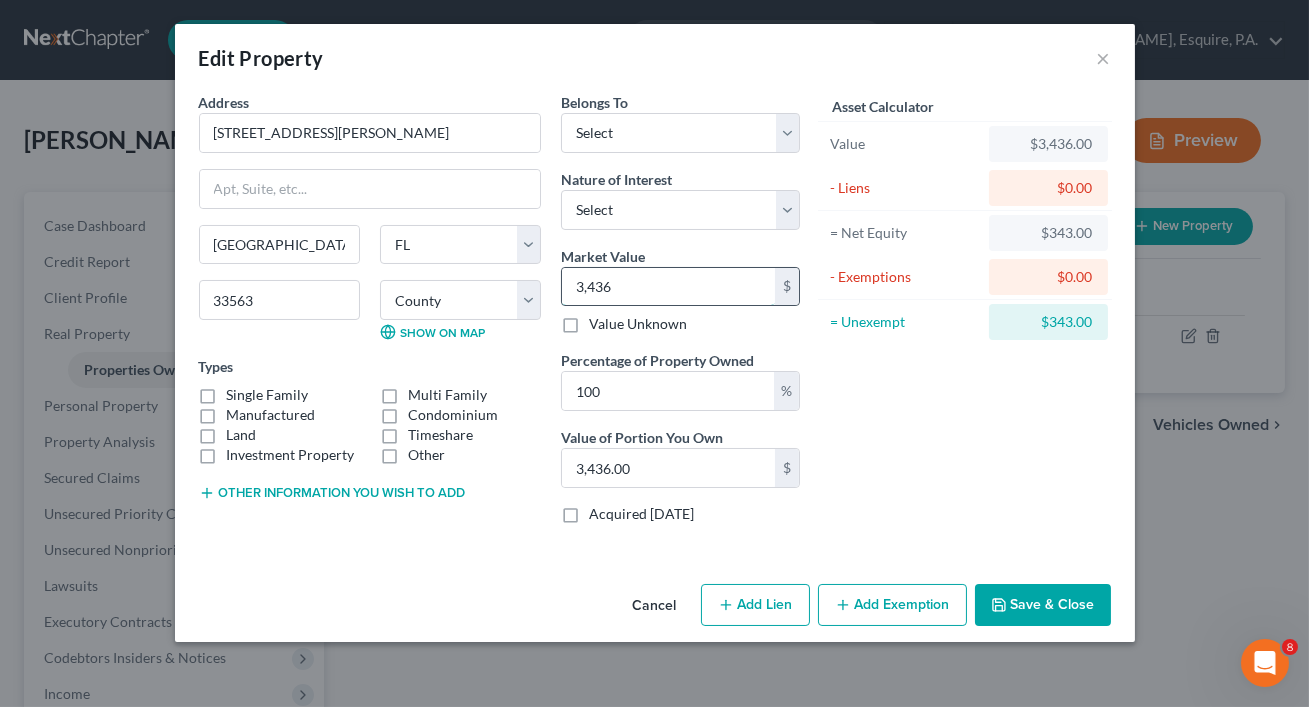 type on "3,4360" 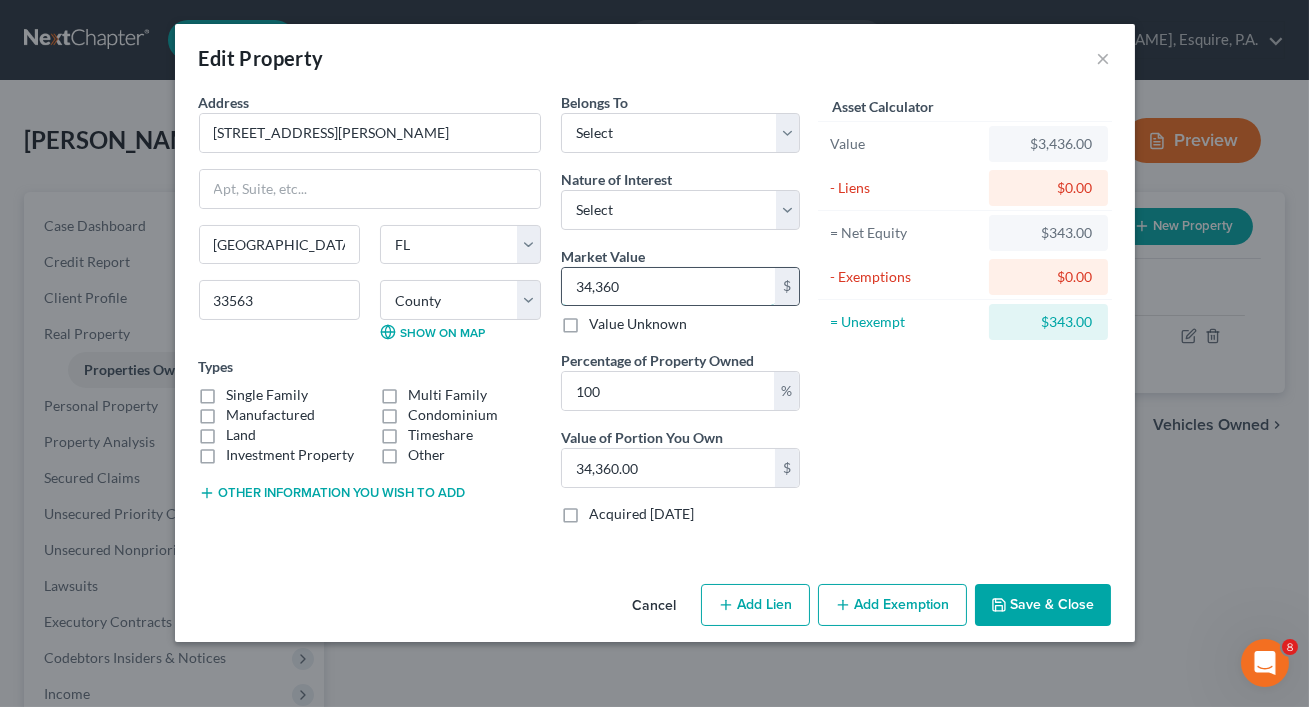 type on "34,3600" 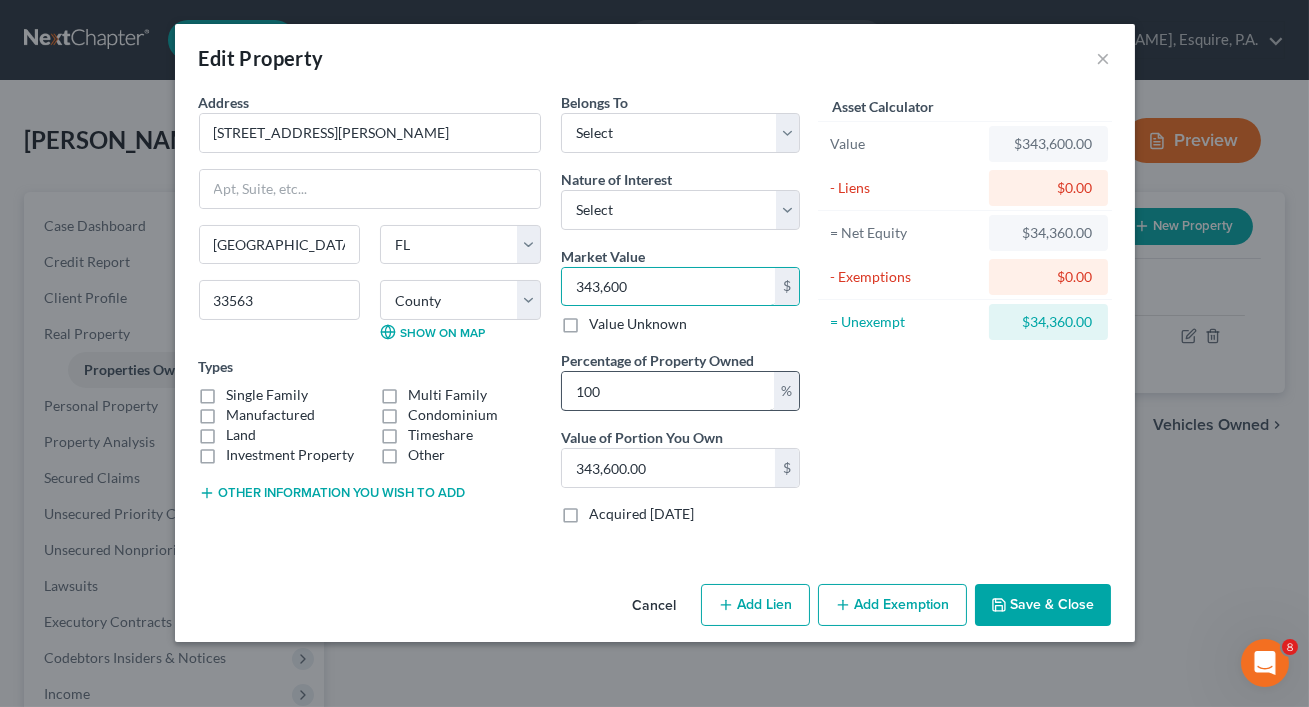 type on "343,600" 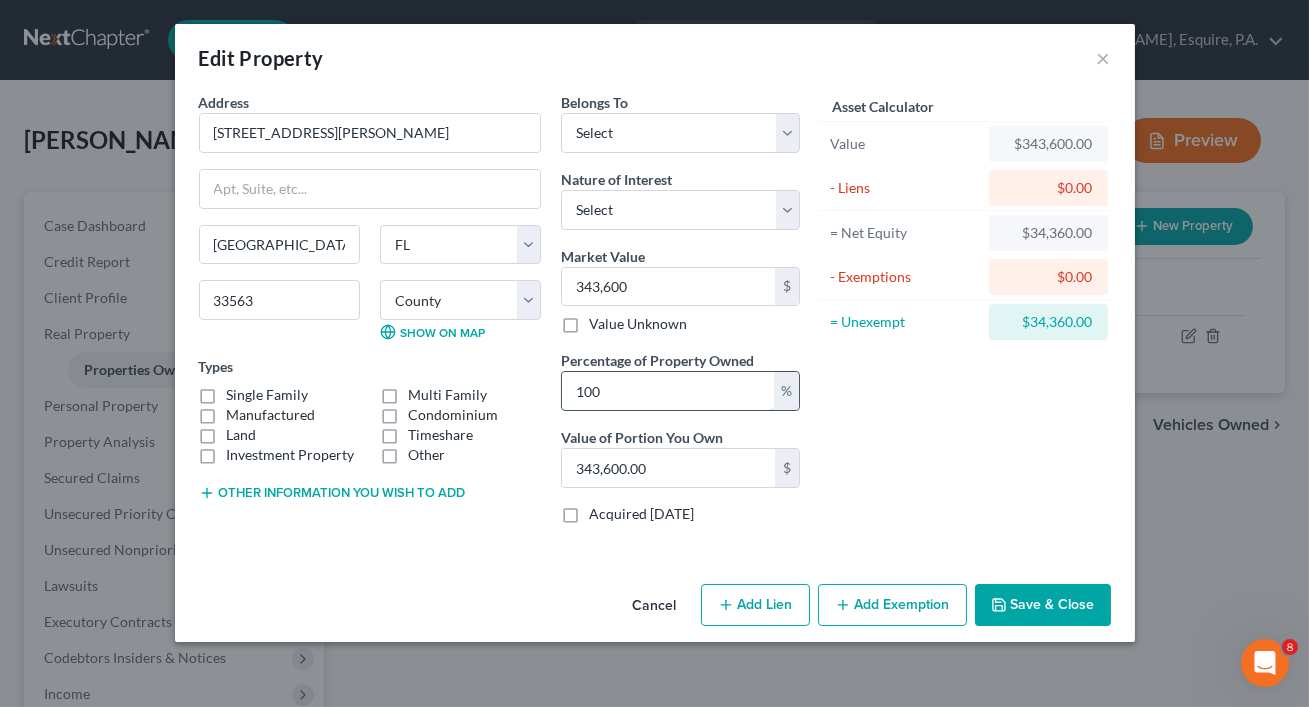 click on "100" at bounding box center [668, 391] 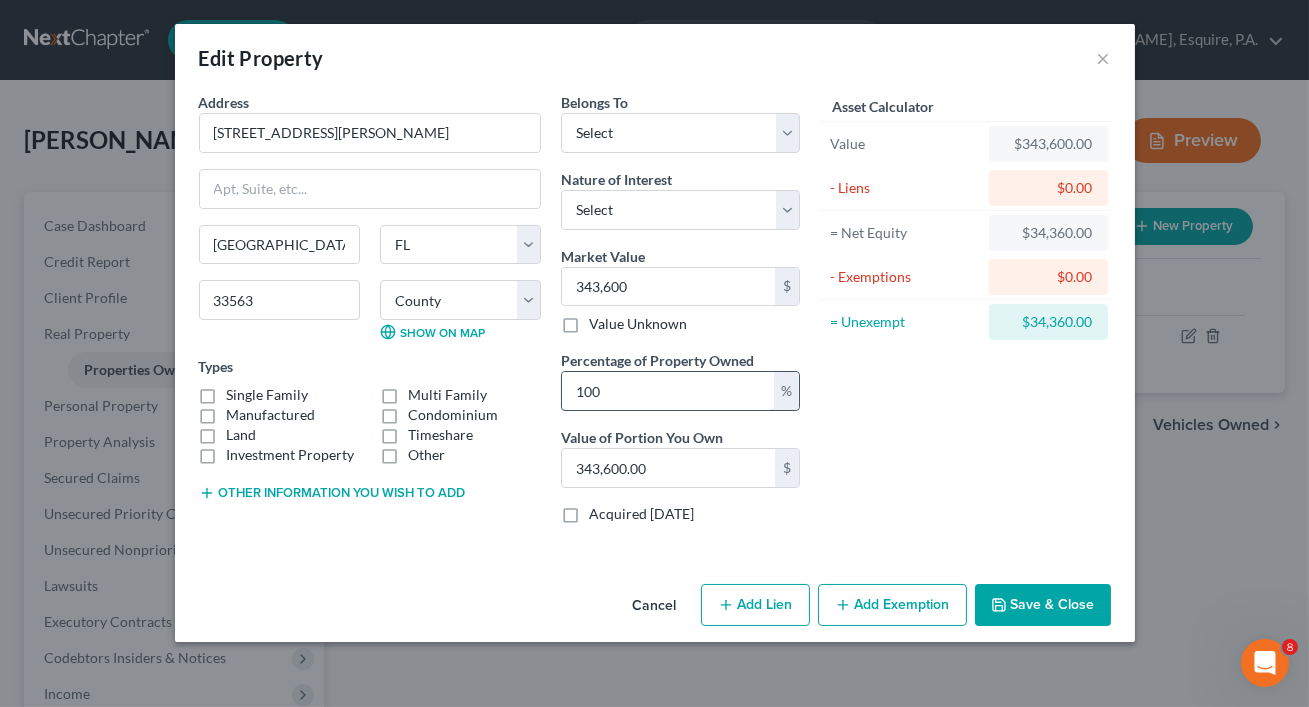 type on "10" 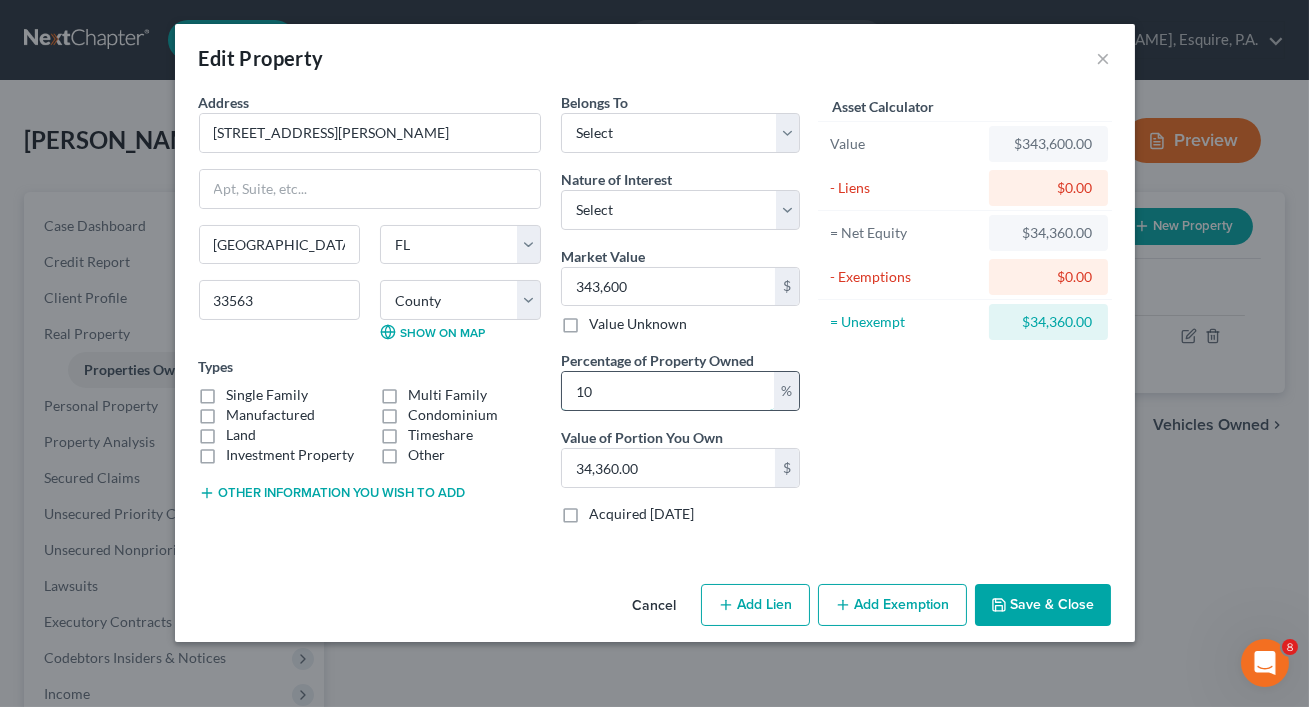 type on "1" 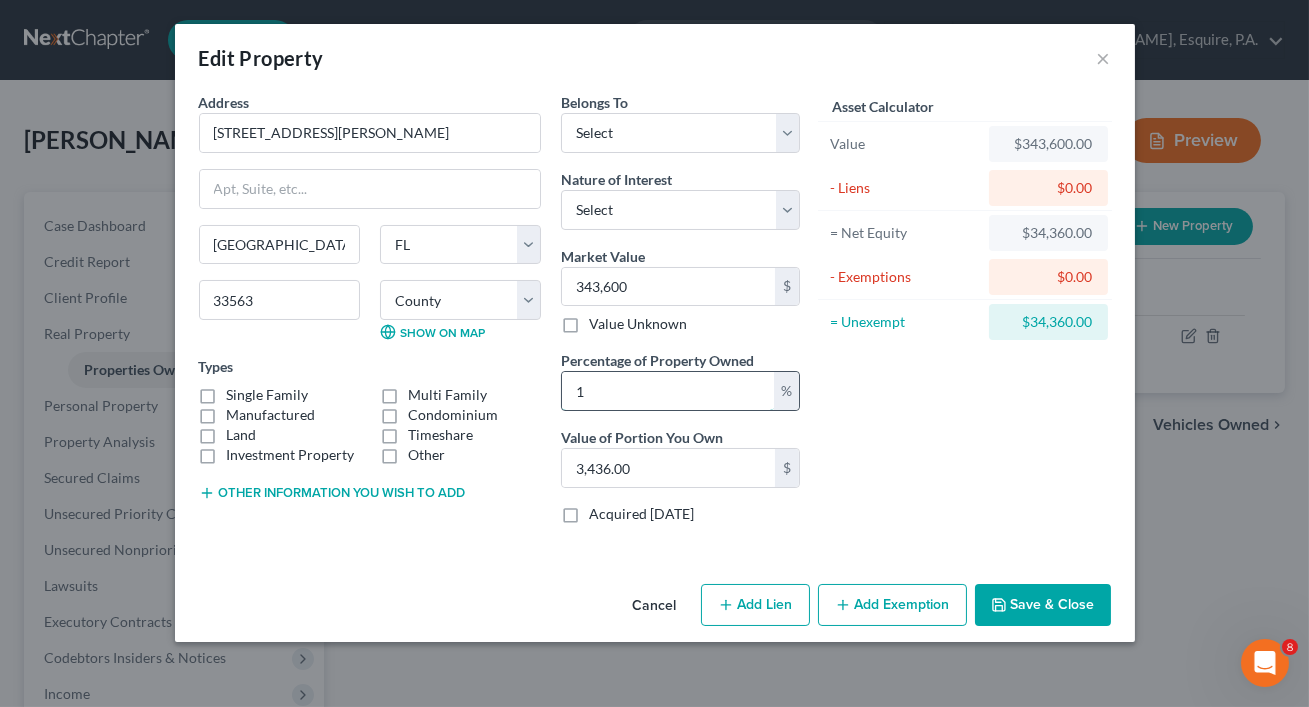 type 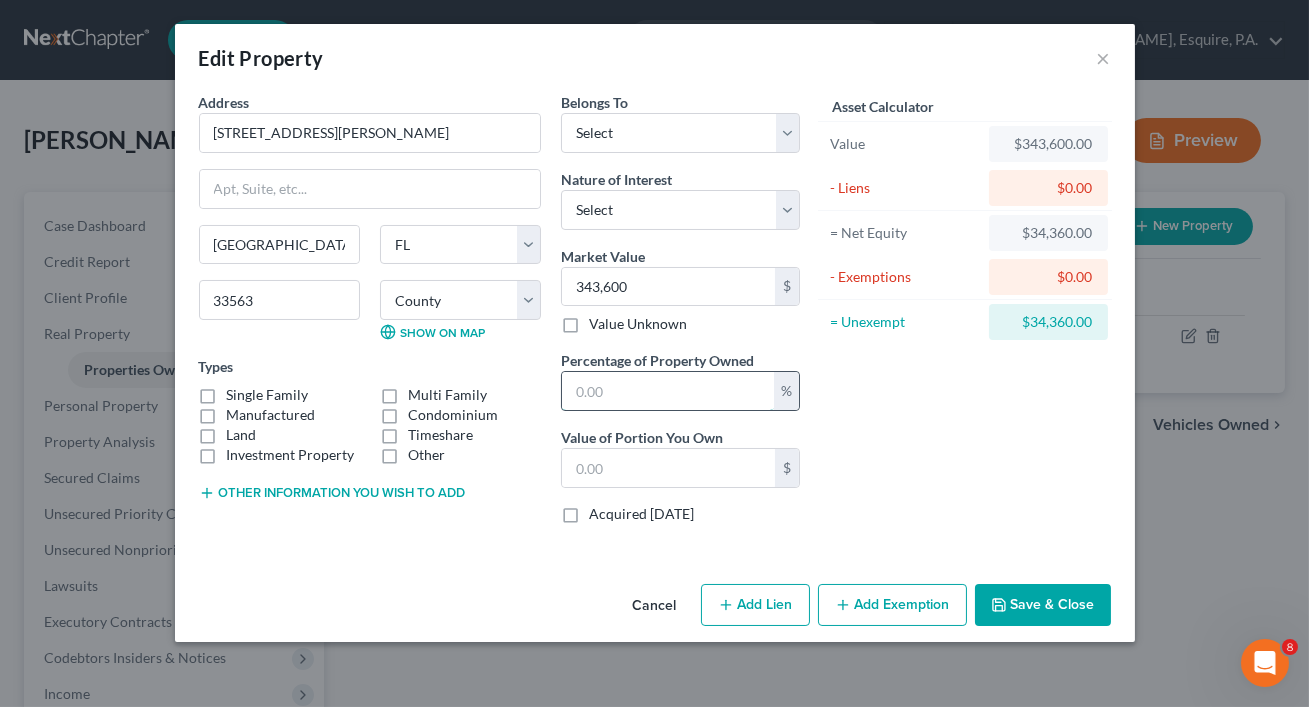 type on "5" 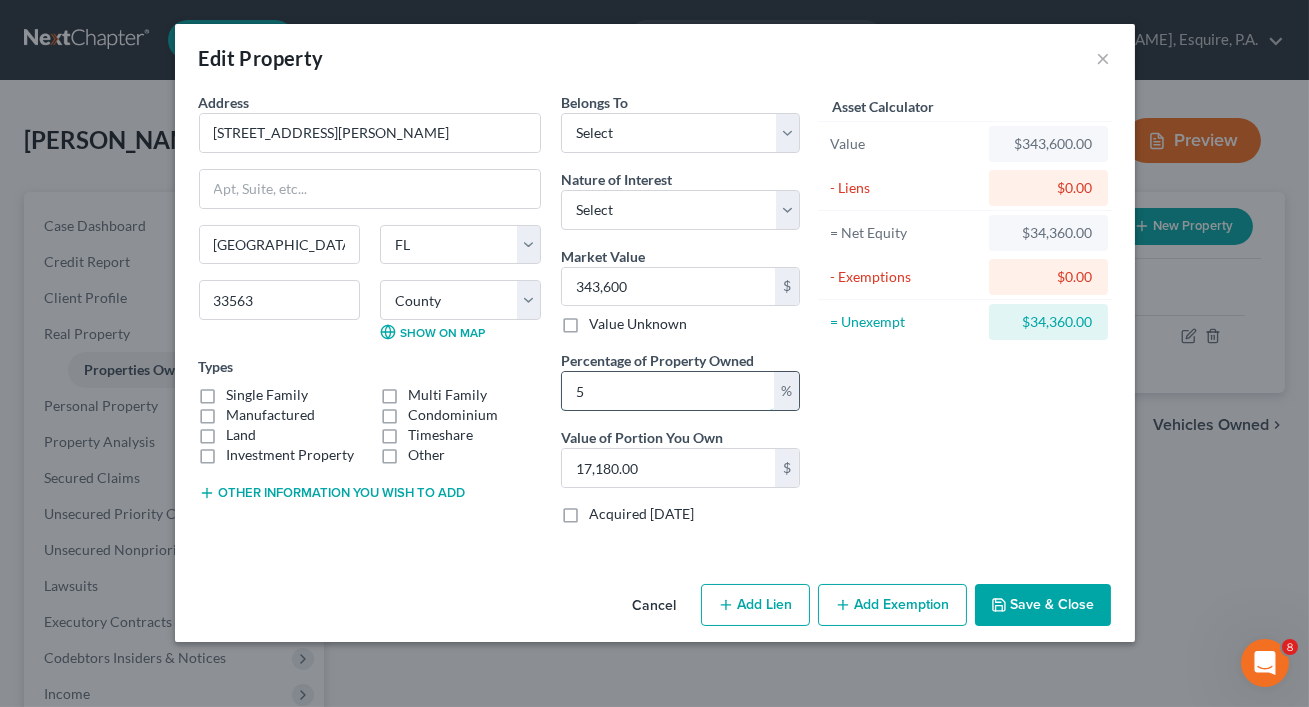 type on "50" 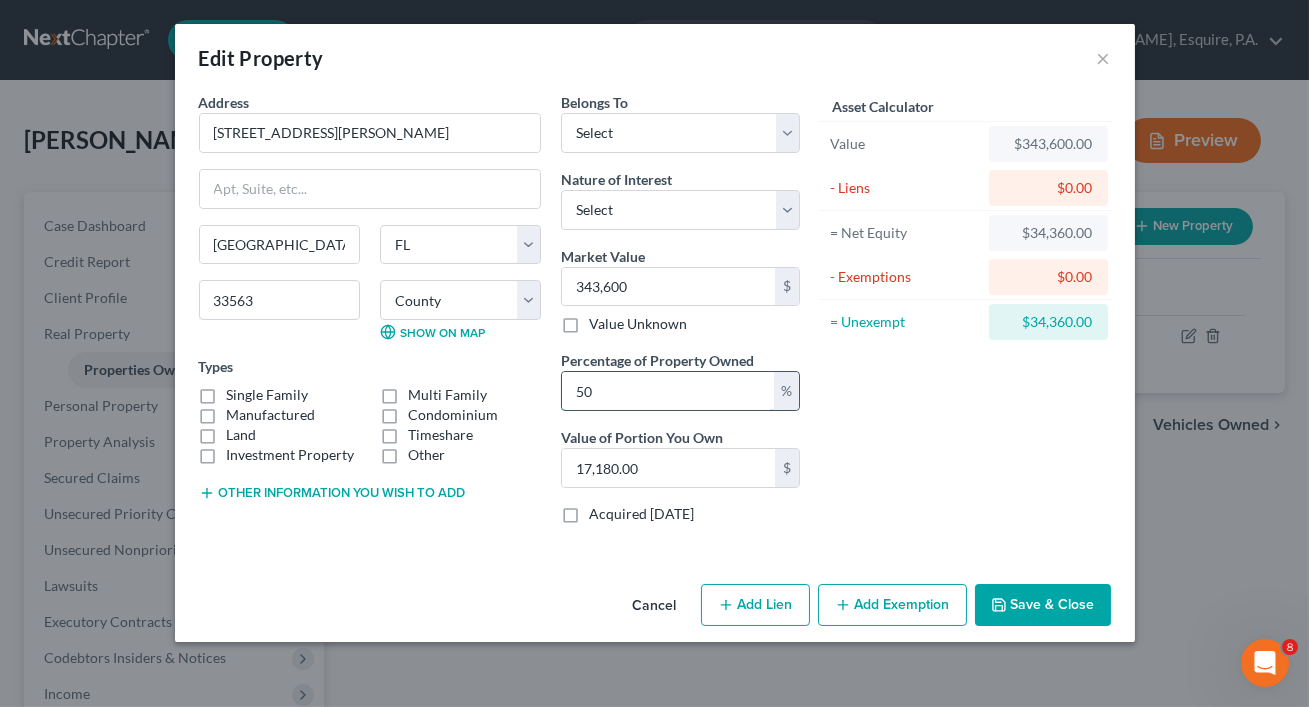 type on "171,800.00" 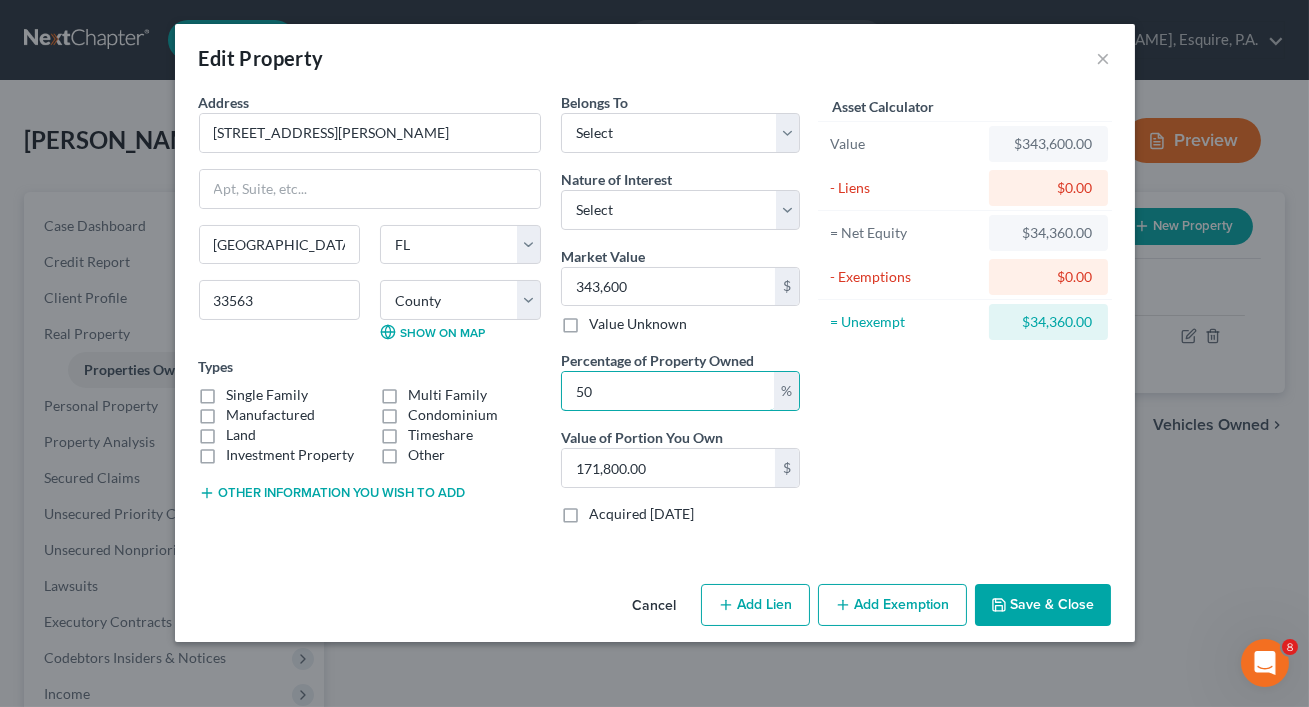 type on "50" 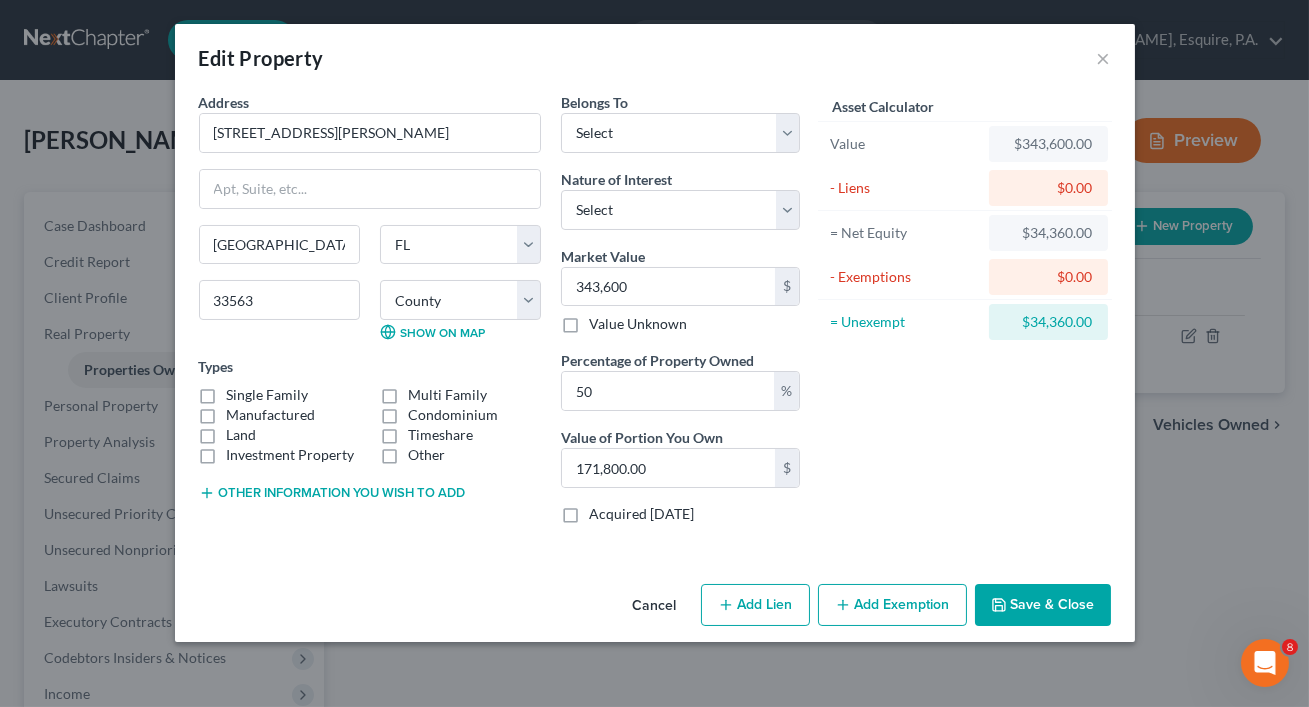 click on "Single Family" at bounding box center [268, 395] 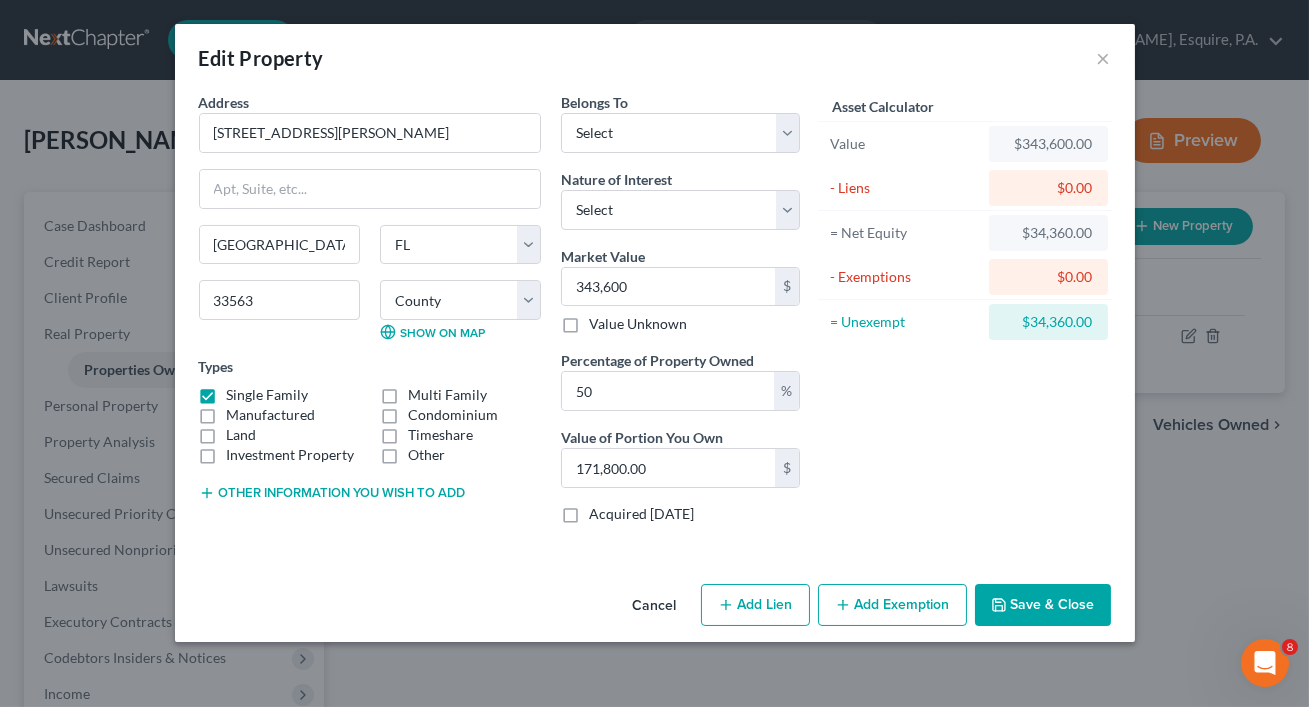 click on "Save & Close" at bounding box center [1043, 605] 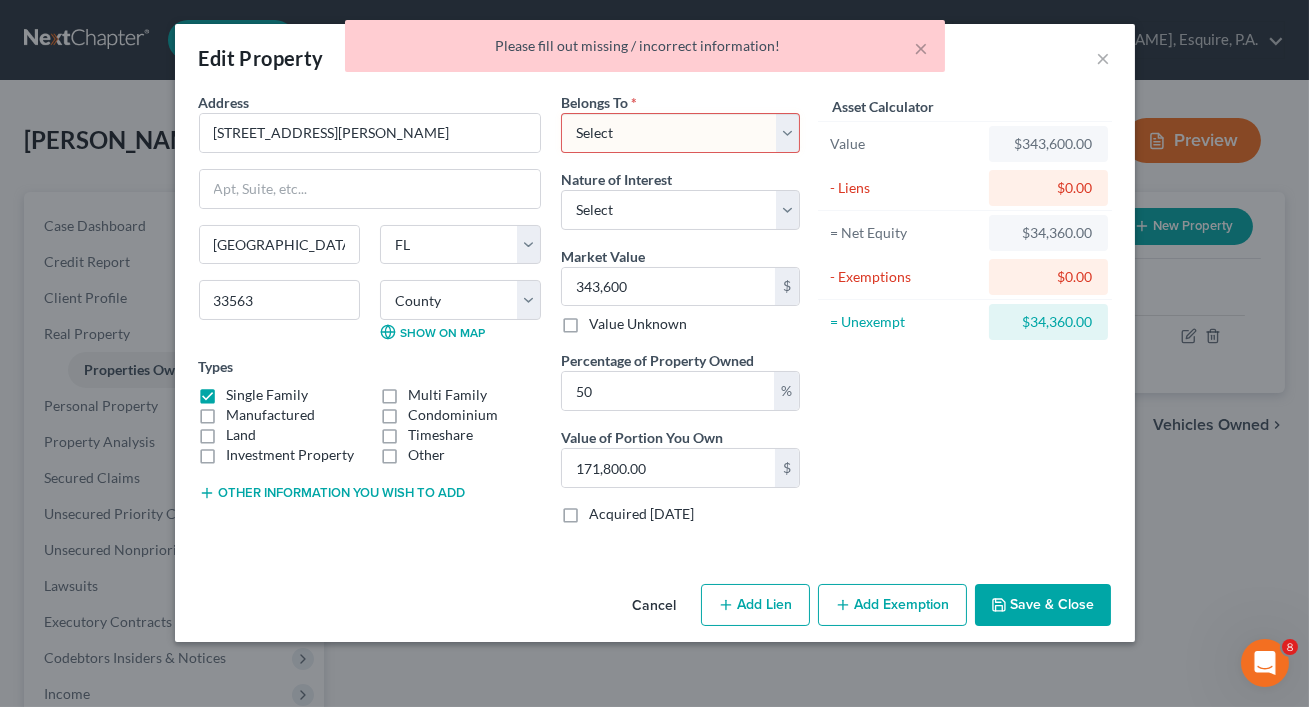 click on "Select Debtor 1 Only Debtor 2 Only Debtor 1 And Debtor 2 Only At Least One Of The Debtors And Another Community Property" at bounding box center (680, 133) 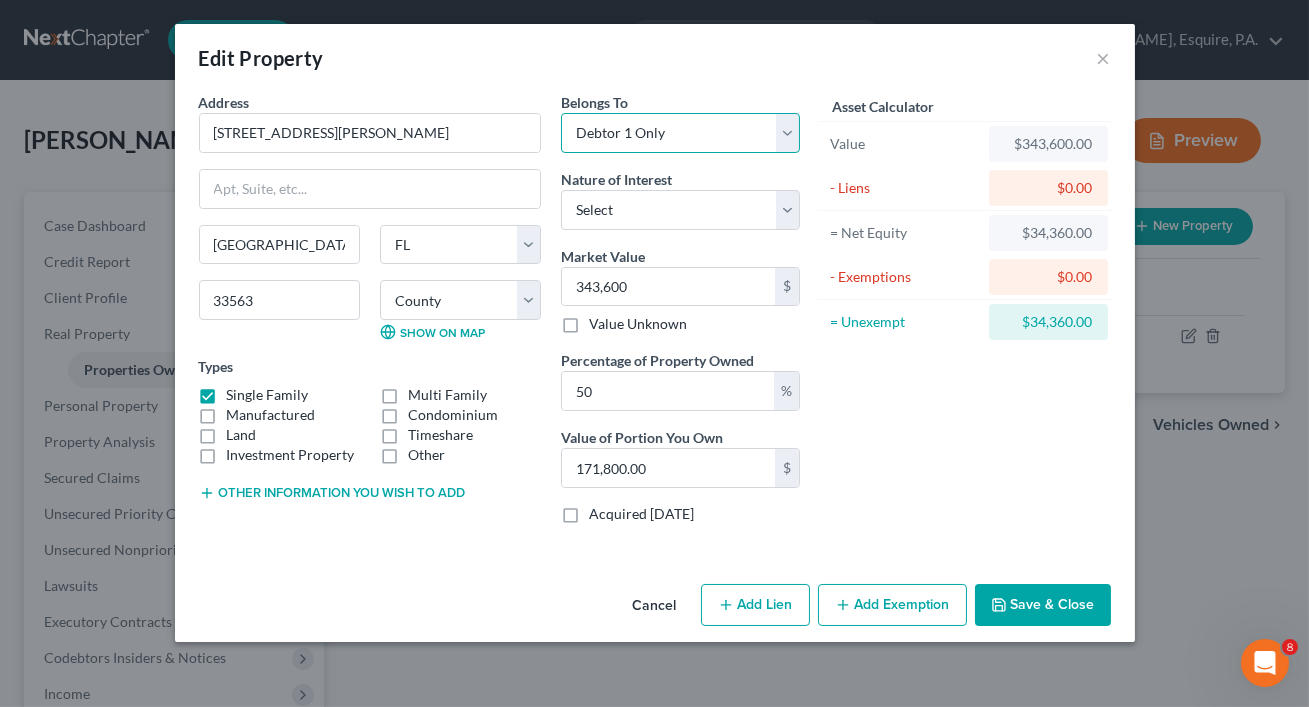 click on "Select Debtor 1 Only Debtor 2 Only Debtor 1 And Debtor 2 Only At Least One Of The Debtors And Another Community Property" at bounding box center (680, 133) 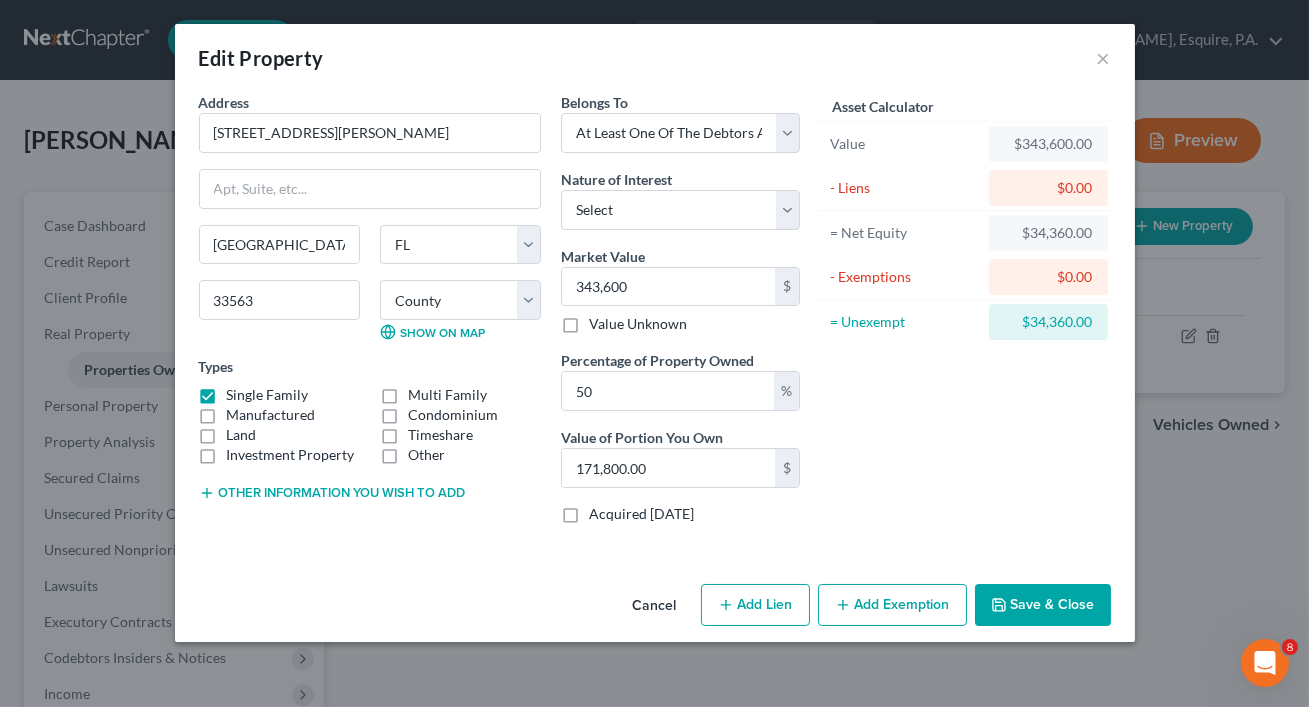 click 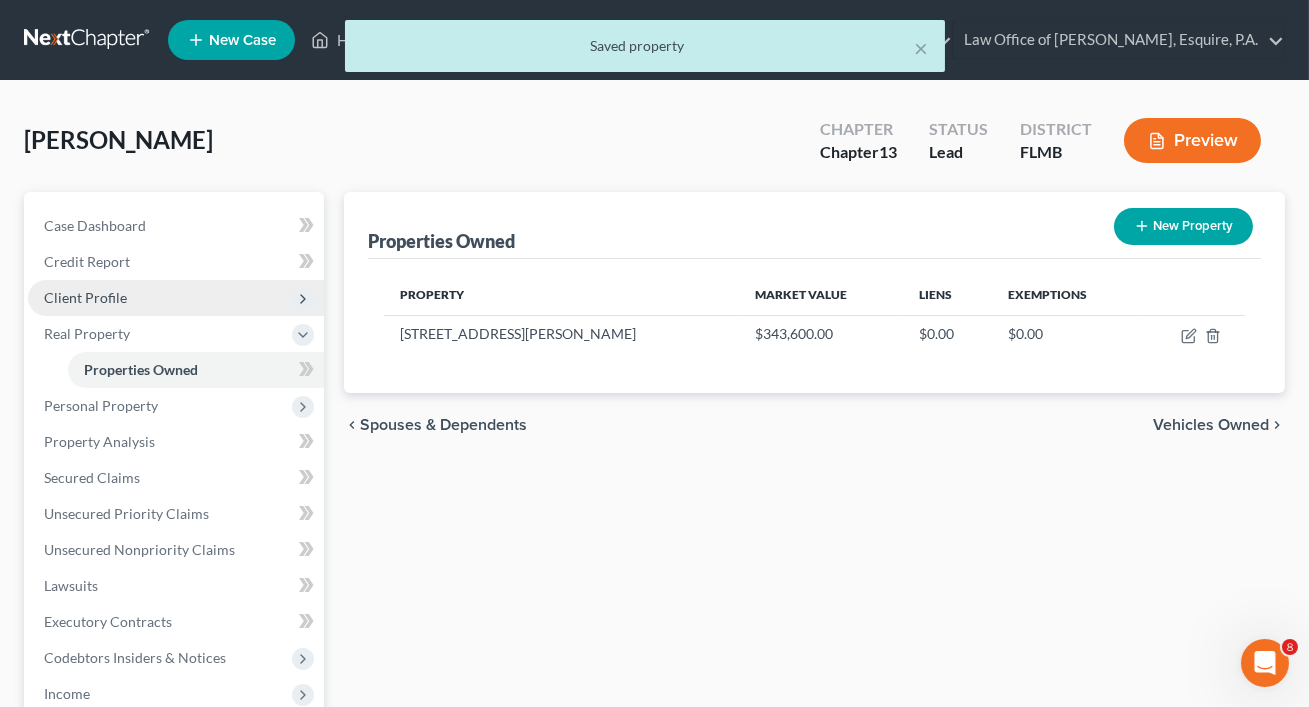 click on "Client Profile" at bounding box center (176, 298) 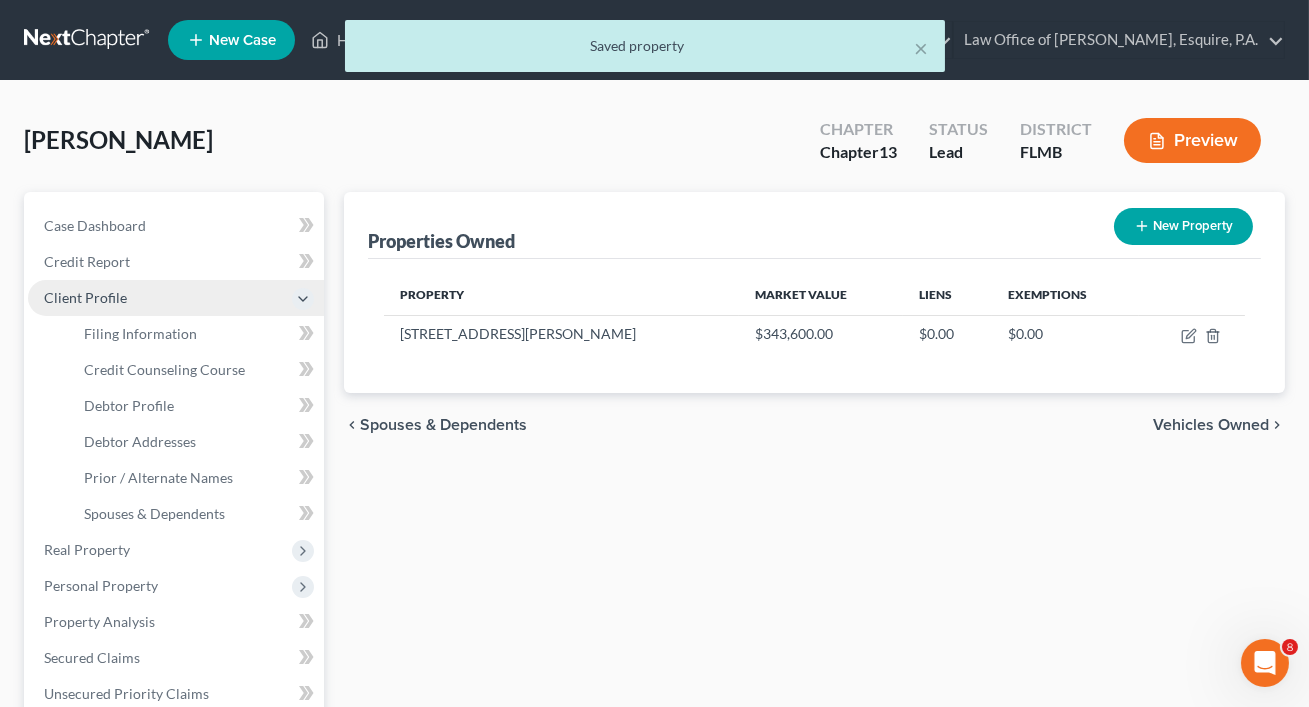click on "Client Profile" at bounding box center (176, 298) 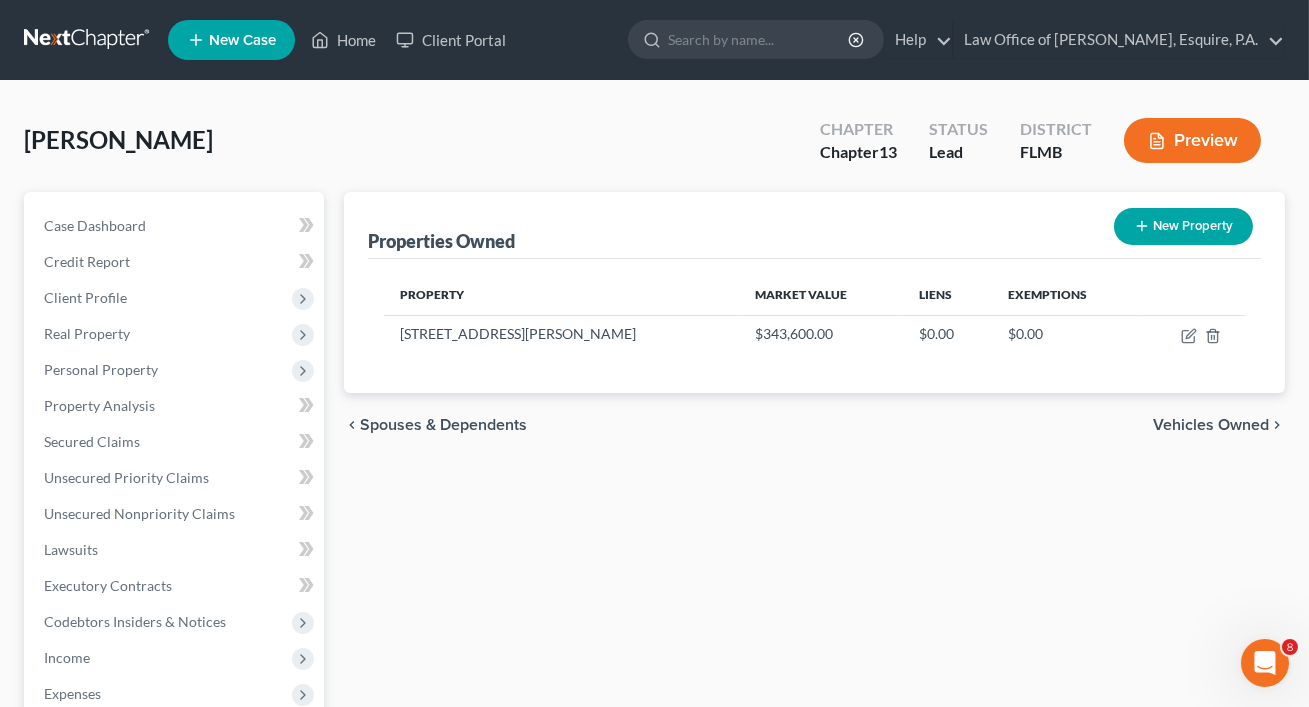 click 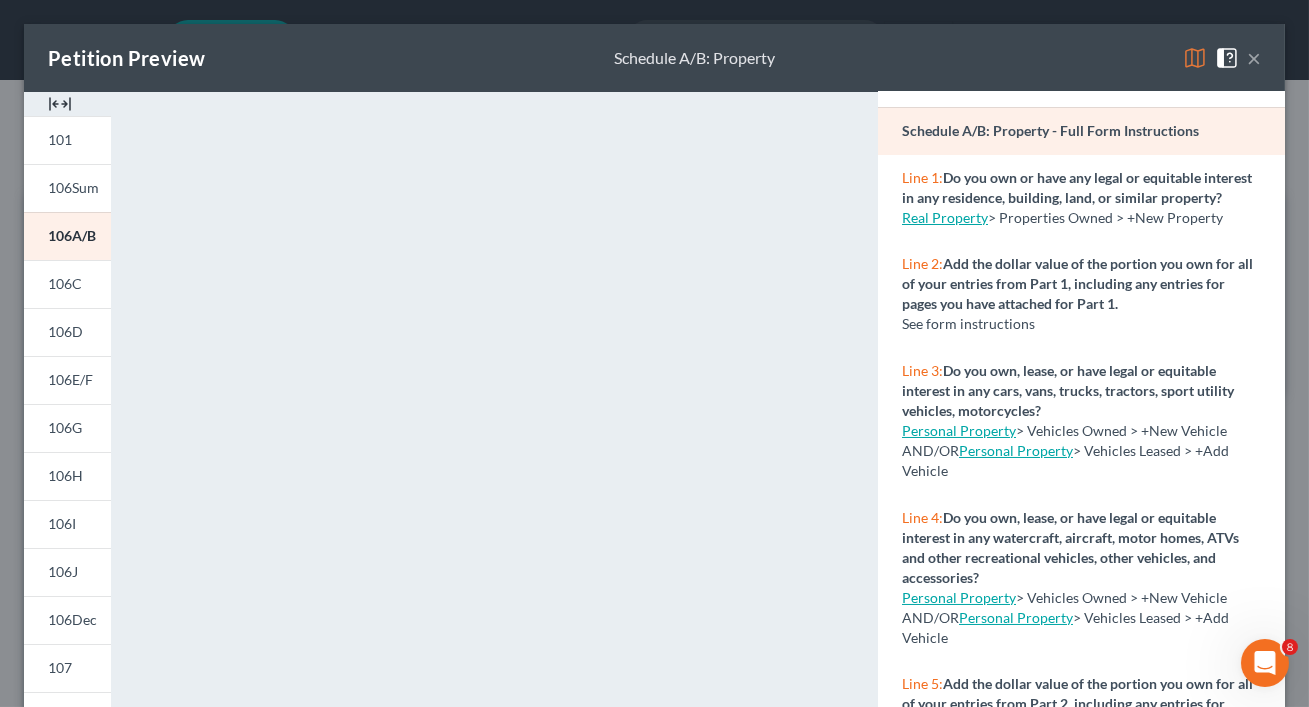 scroll, scrollTop: 64, scrollLeft: 0, axis: vertical 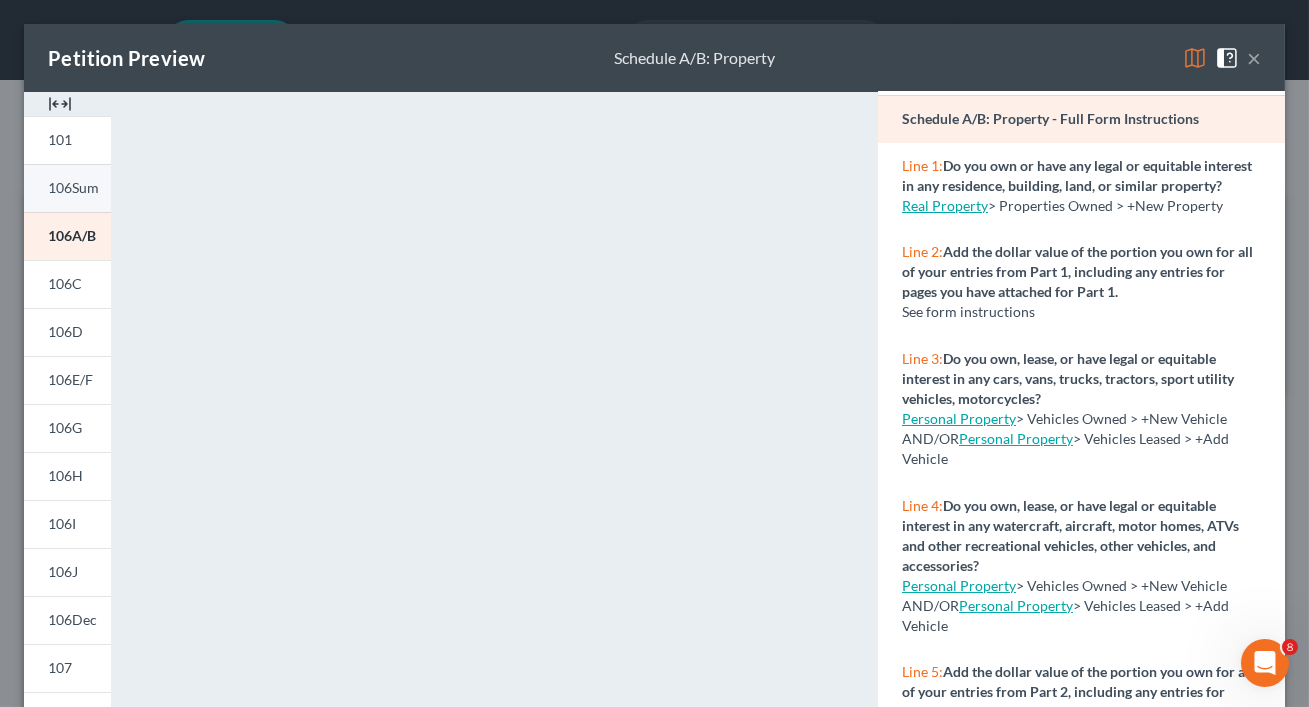 click on "106Sum" at bounding box center [73, 187] 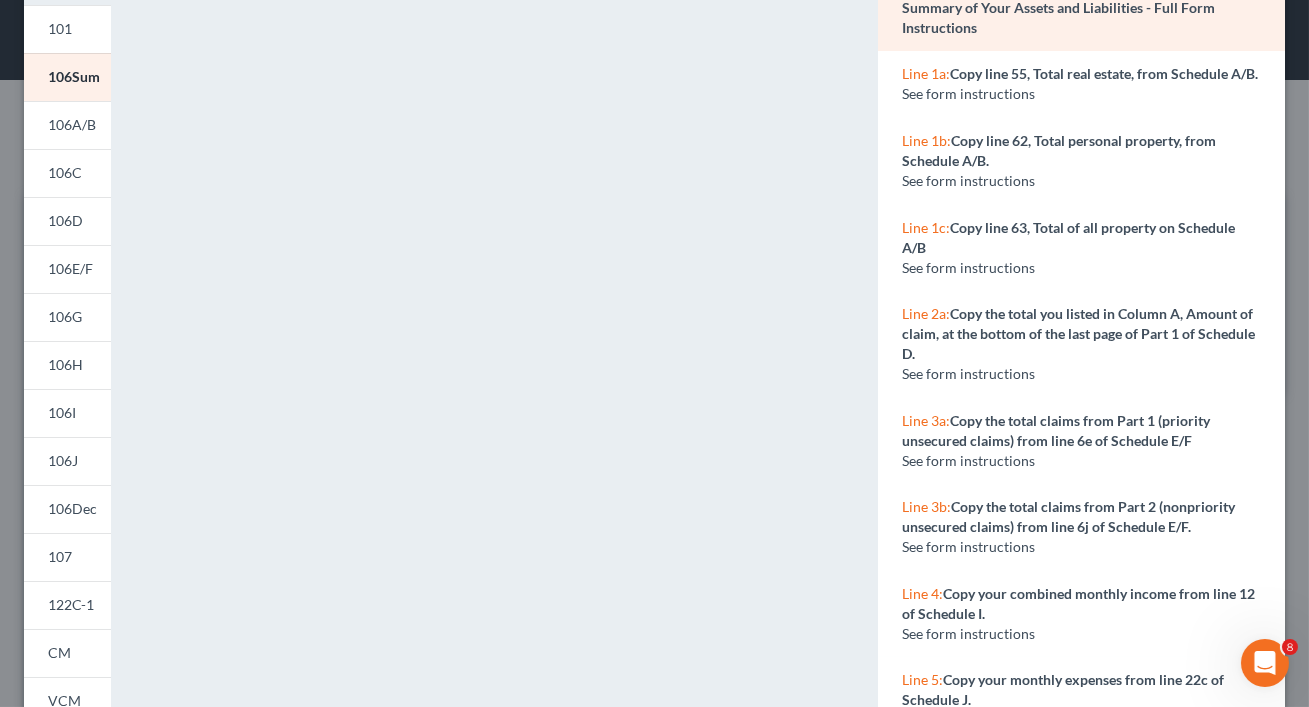 scroll, scrollTop: 12, scrollLeft: 0, axis: vertical 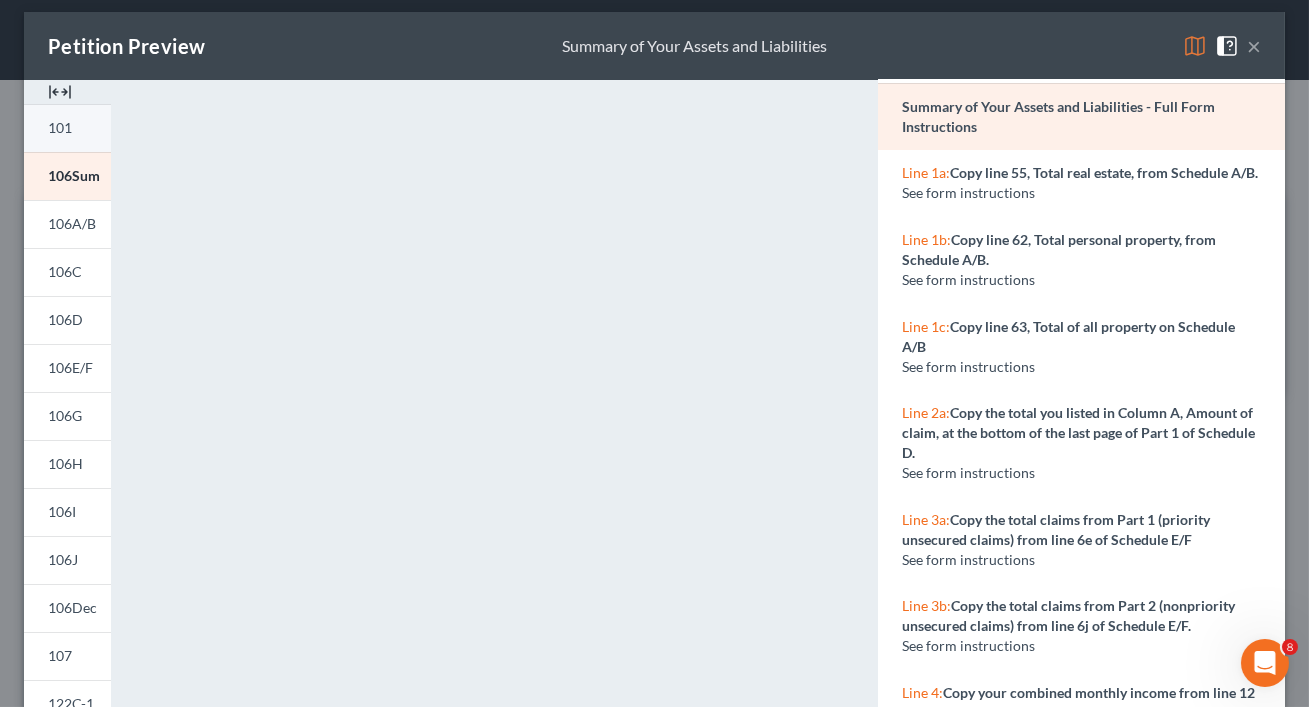 click on "101" at bounding box center [67, 128] 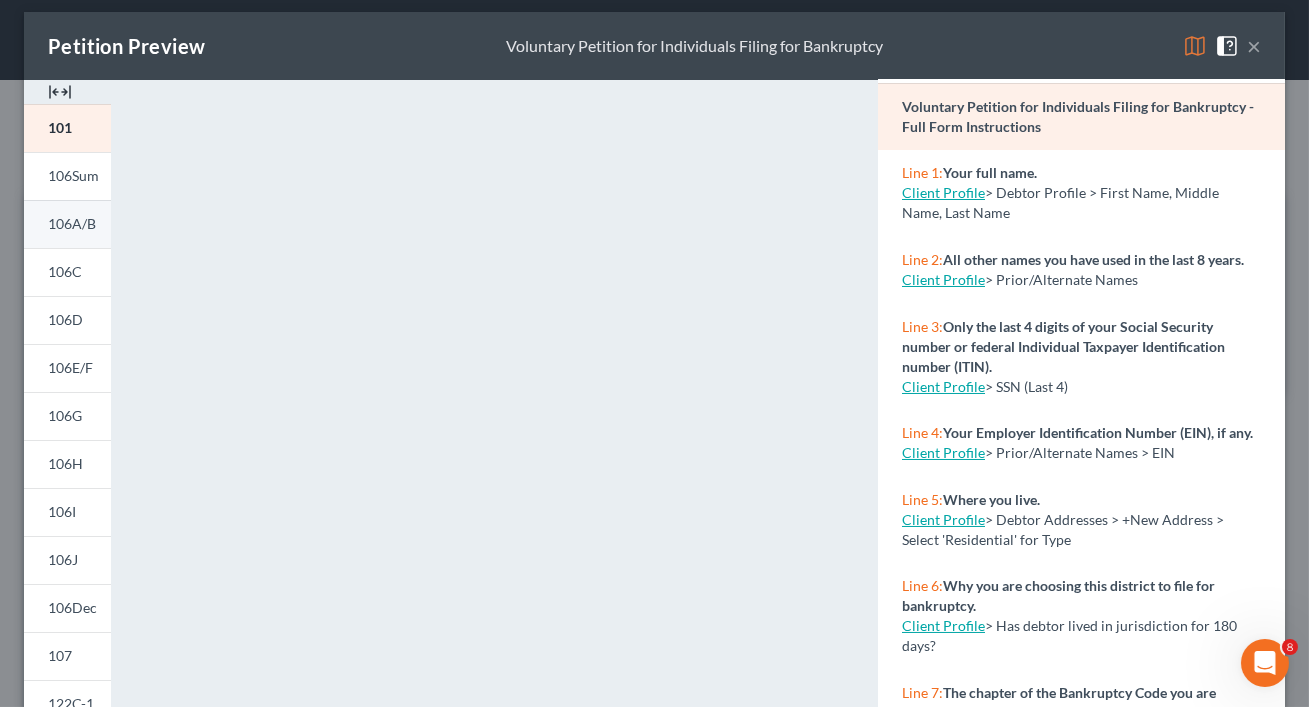 click on "106A/B" at bounding box center (67, 224) 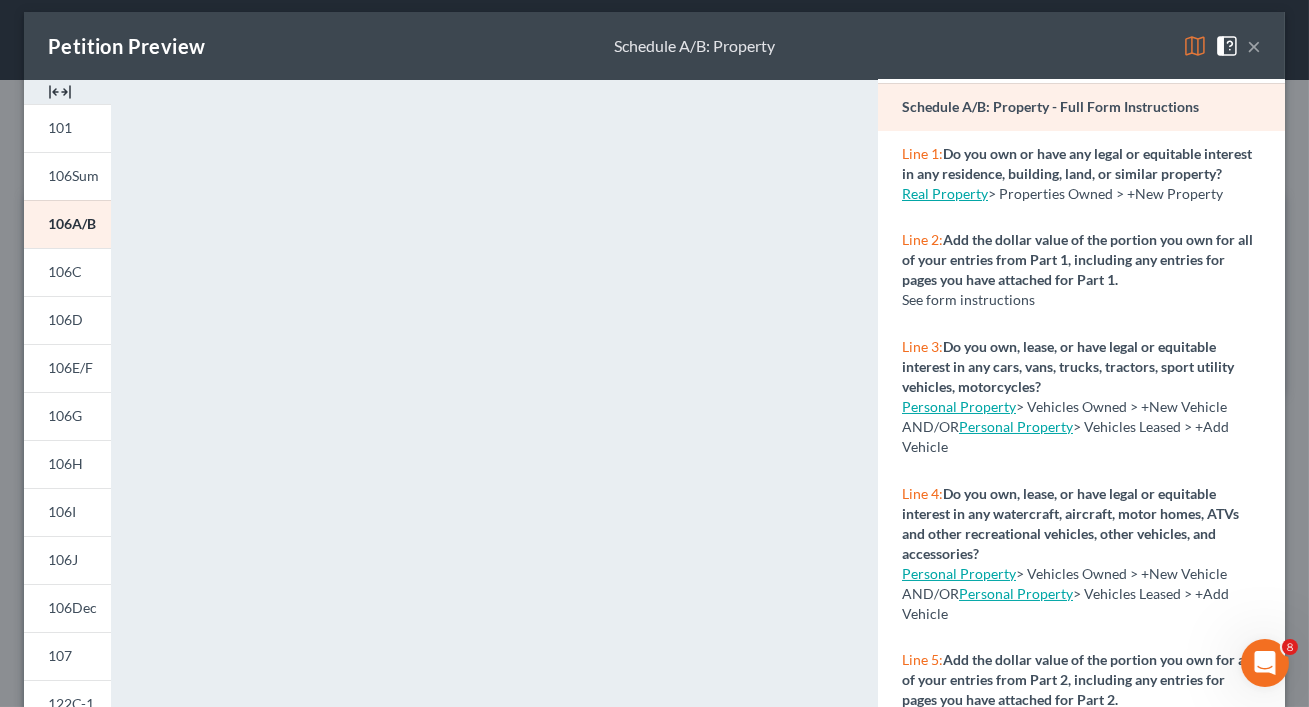 click on "Petition Preview Schedule A/B: Property ×" at bounding box center [654, 46] 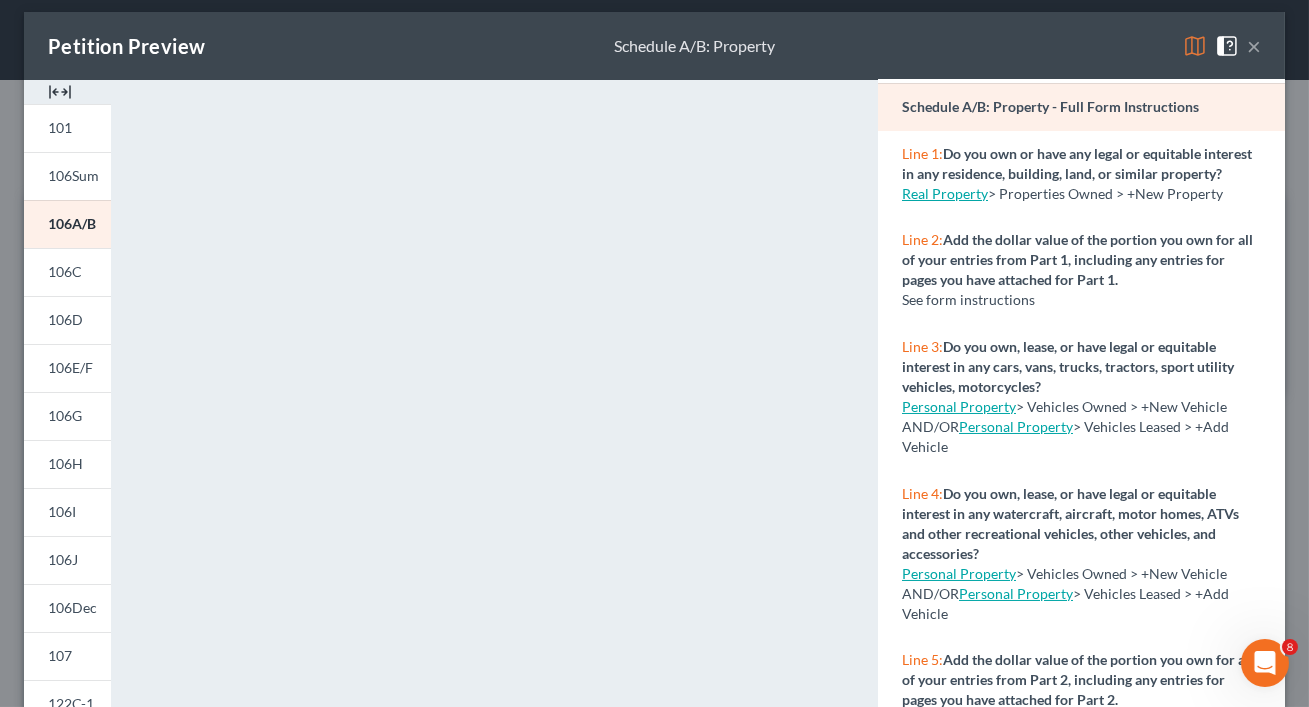 click on "Petition Preview Schedule A/B: Property ×" at bounding box center [654, 46] 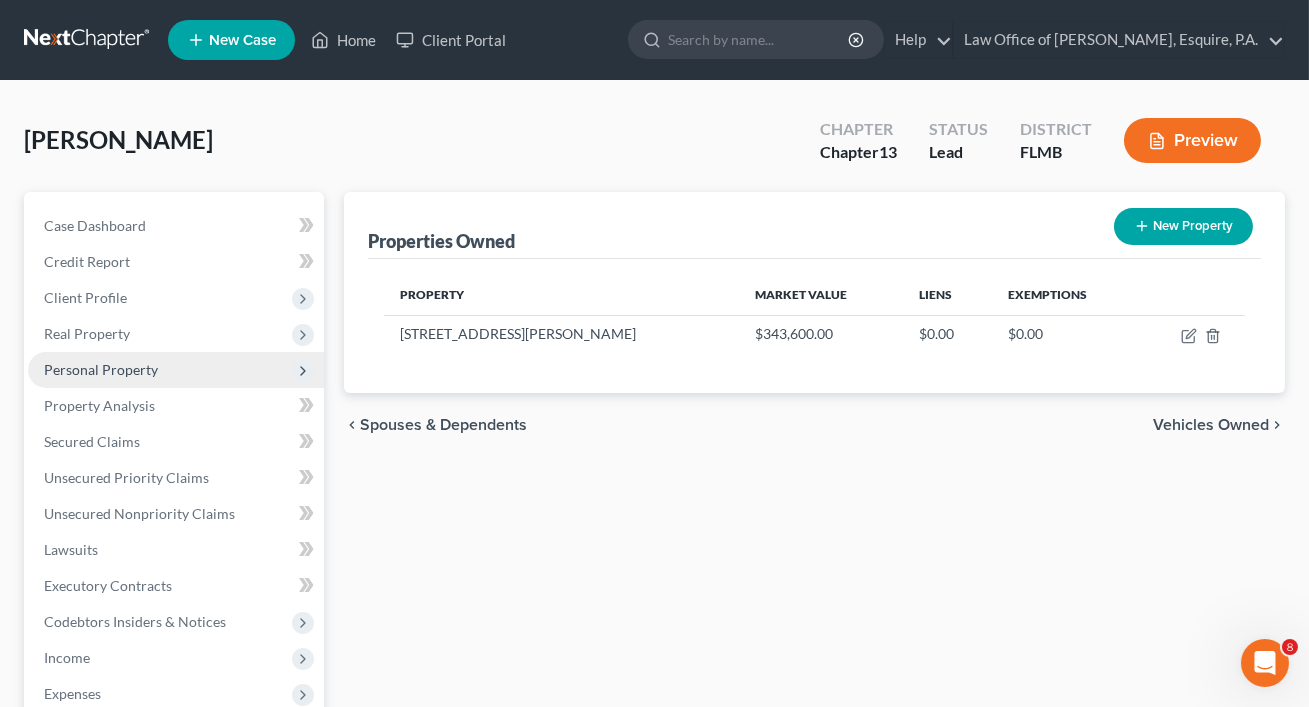 click on "Personal Property" at bounding box center [176, 370] 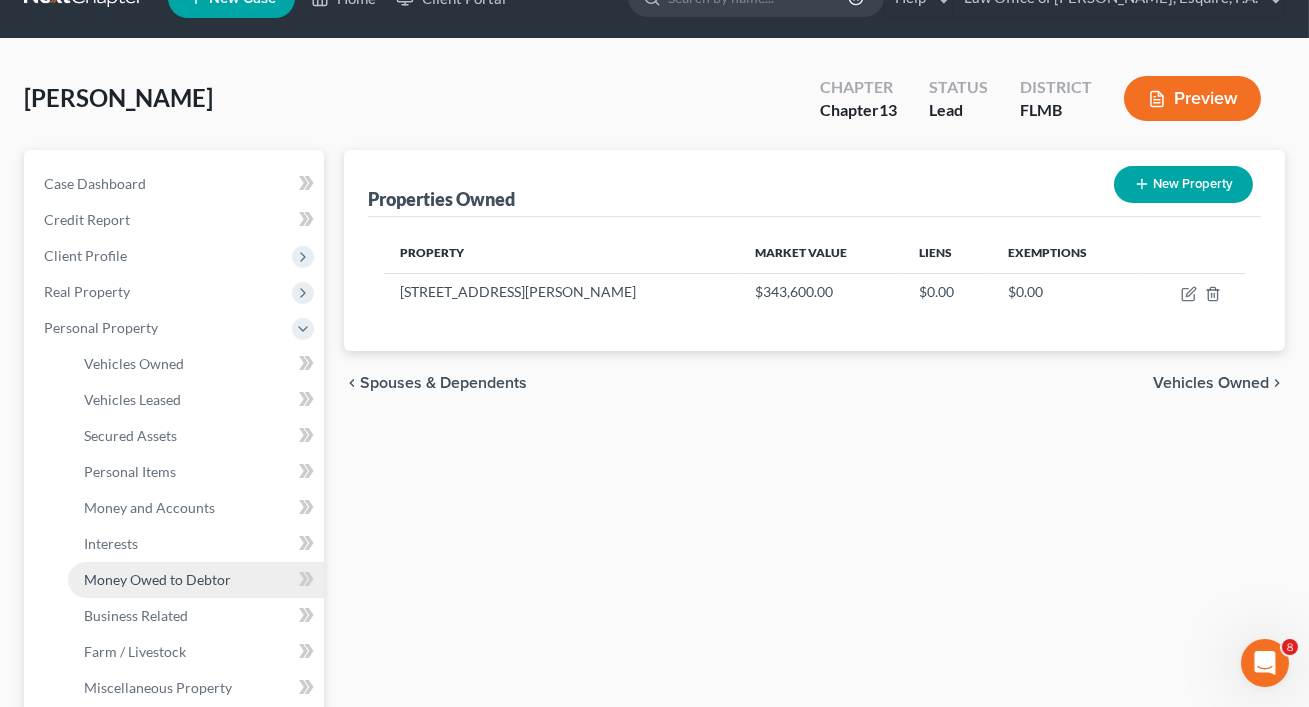 scroll, scrollTop: 73, scrollLeft: 0, axis: vertical 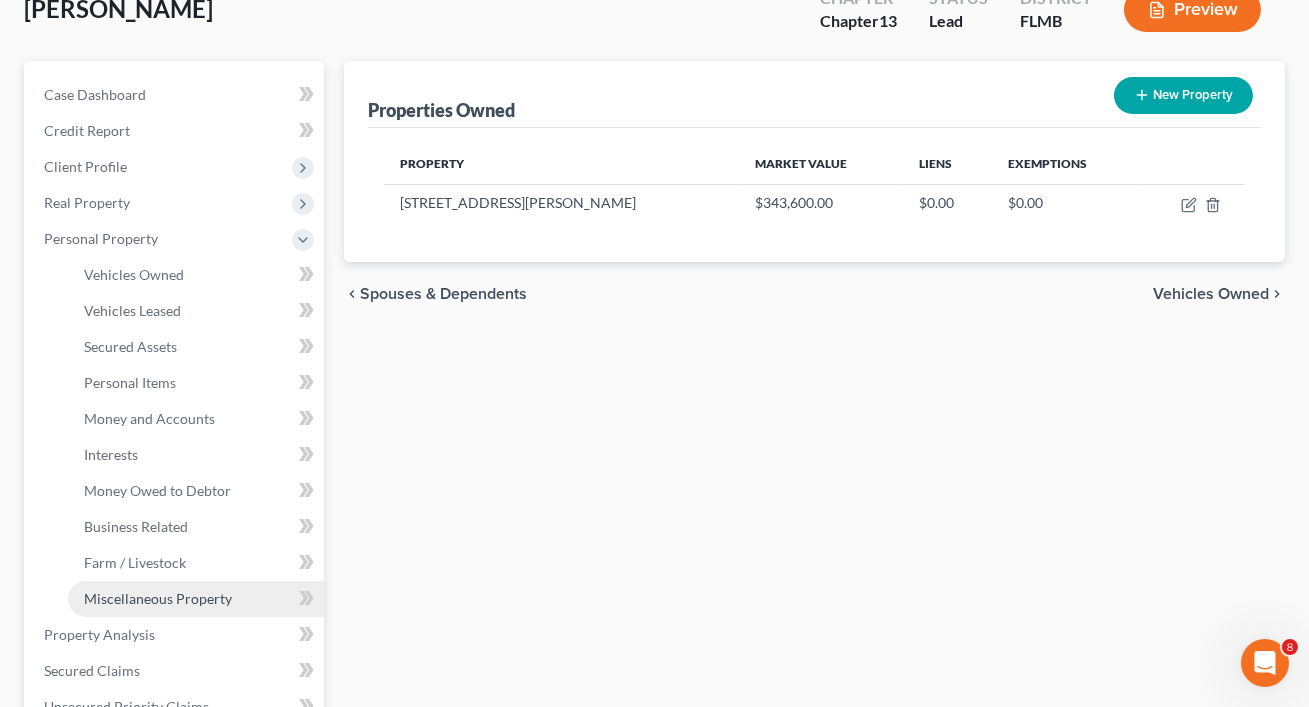 click on "Miscellaneous Property" at bounding box center [196, 599] 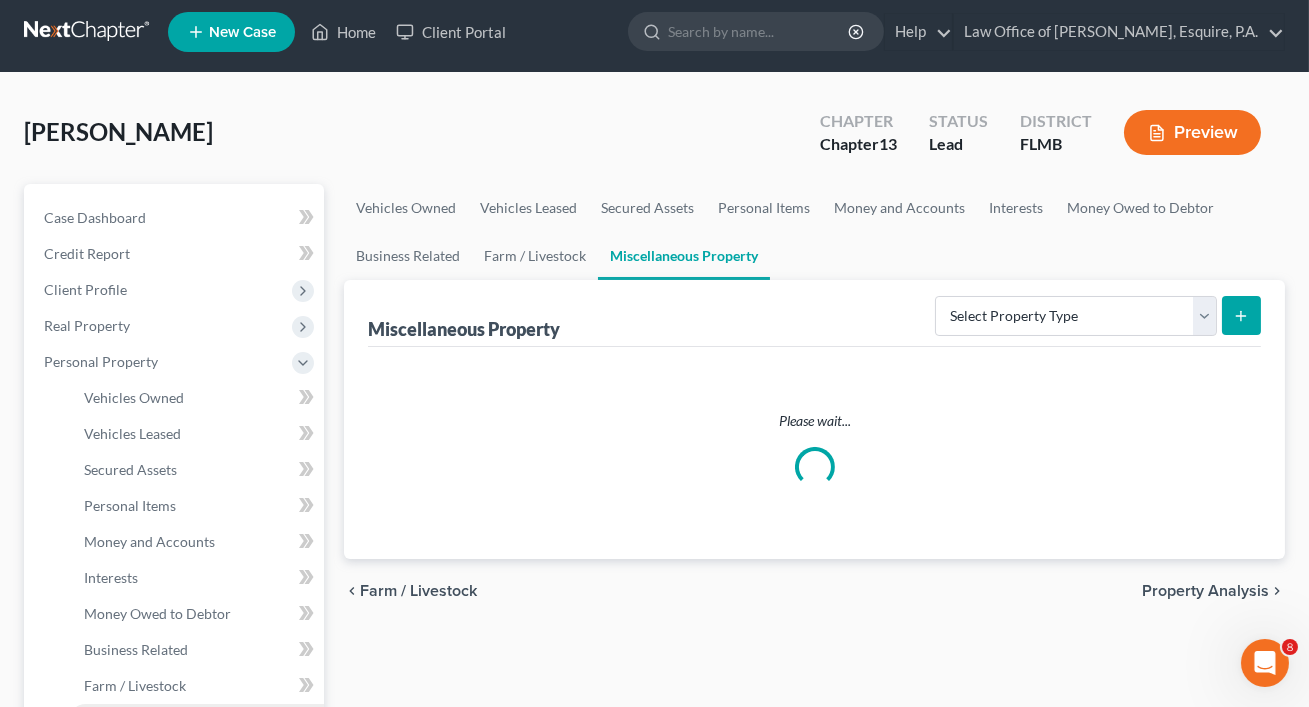 scroll, scrollTop: 0, scrollLeft: 0, axis: both 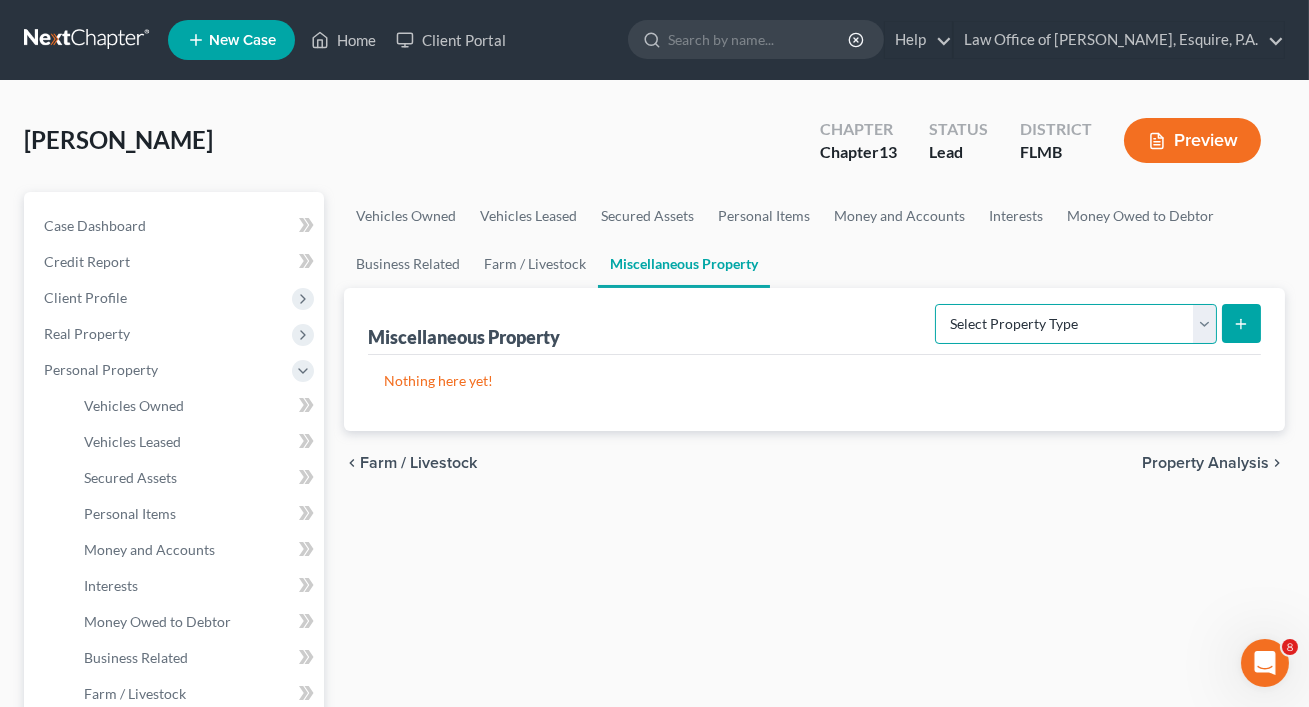 click on "Select Property Type Assigned for Creditor Benefit [DATE] Holding for Another Not Yet Listed Stored [DATE] Transferred" at bounding box center (1076, 324) 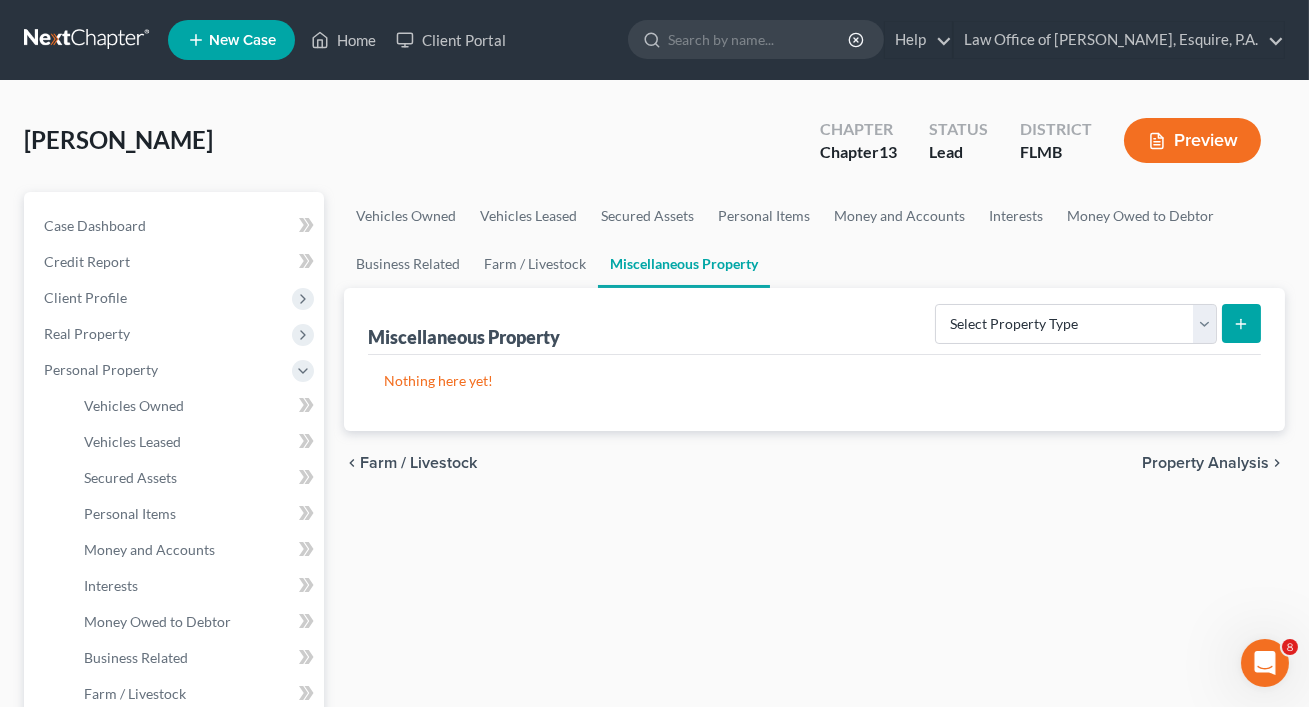 click at bounding box center (1241, 323) 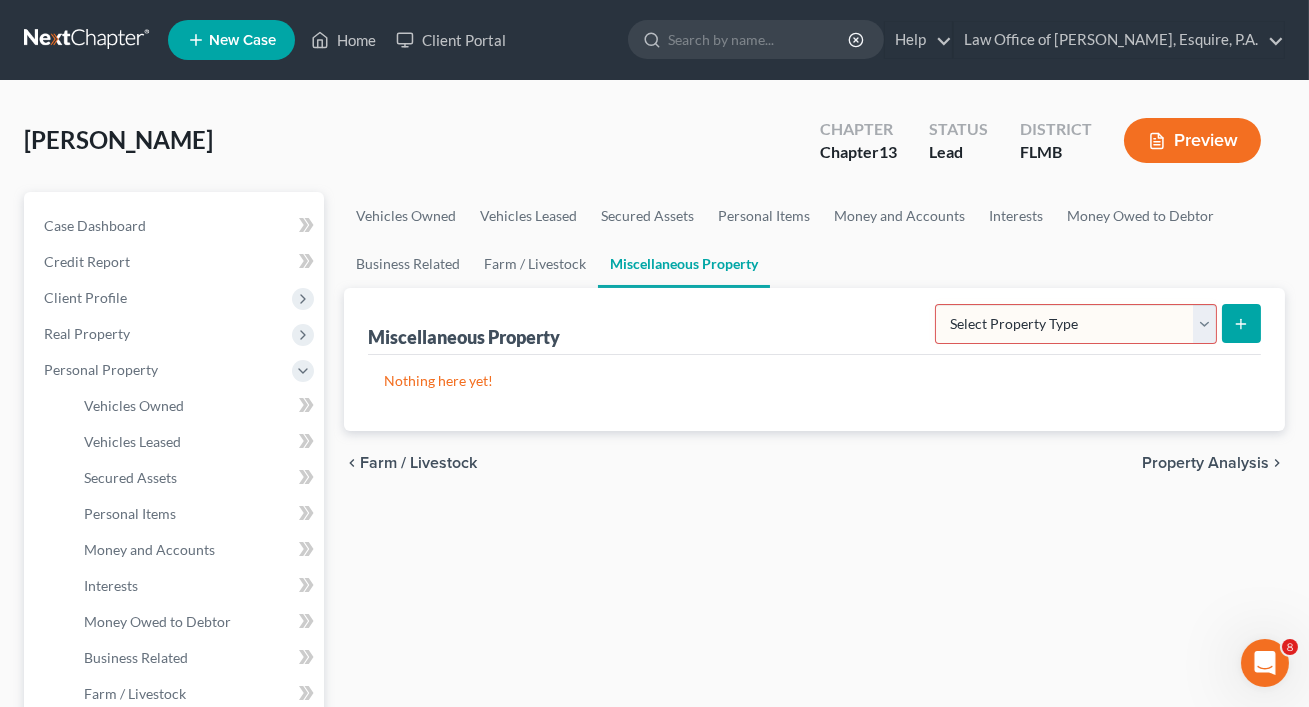 click on "Select Property Type Assigned for Creditor Benefit [DATE] Holding for Another Not Yet Listed Stored [DATE] Transferred" at bounding box center [1076, 324] 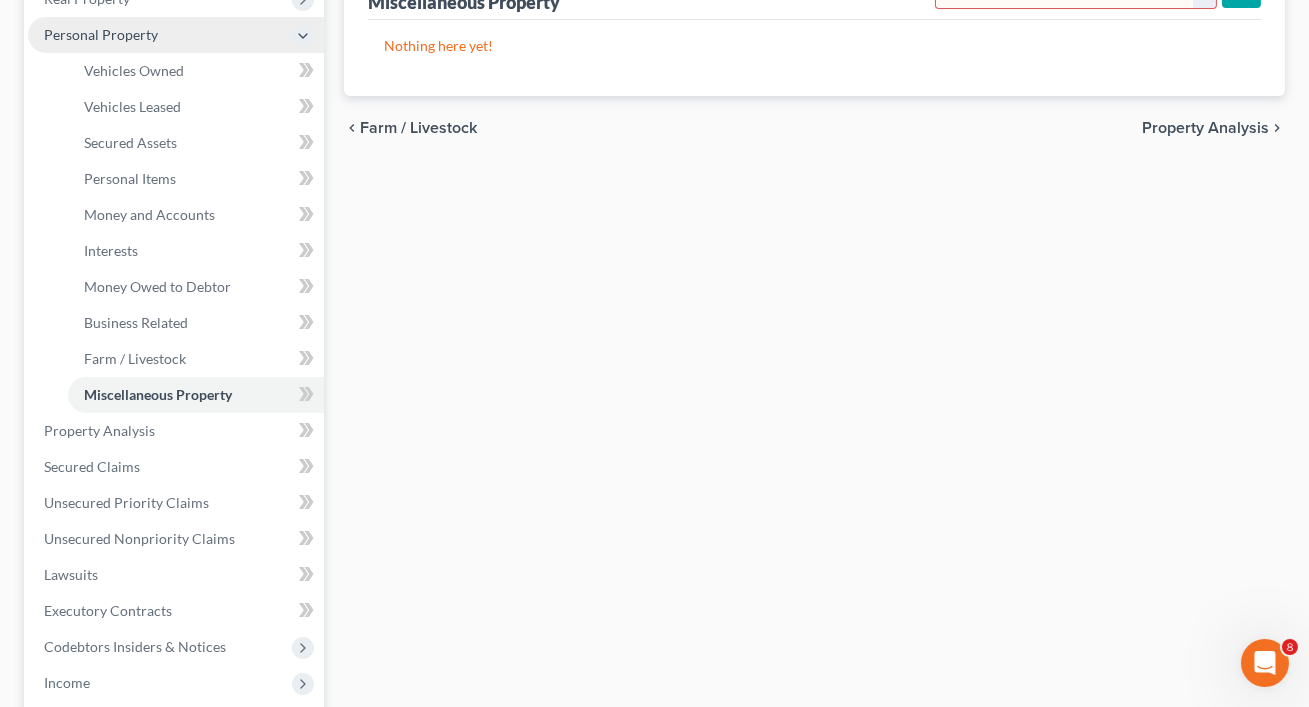 scroll, scrollTop: 360, scrollLeft: 0, axis: vertical 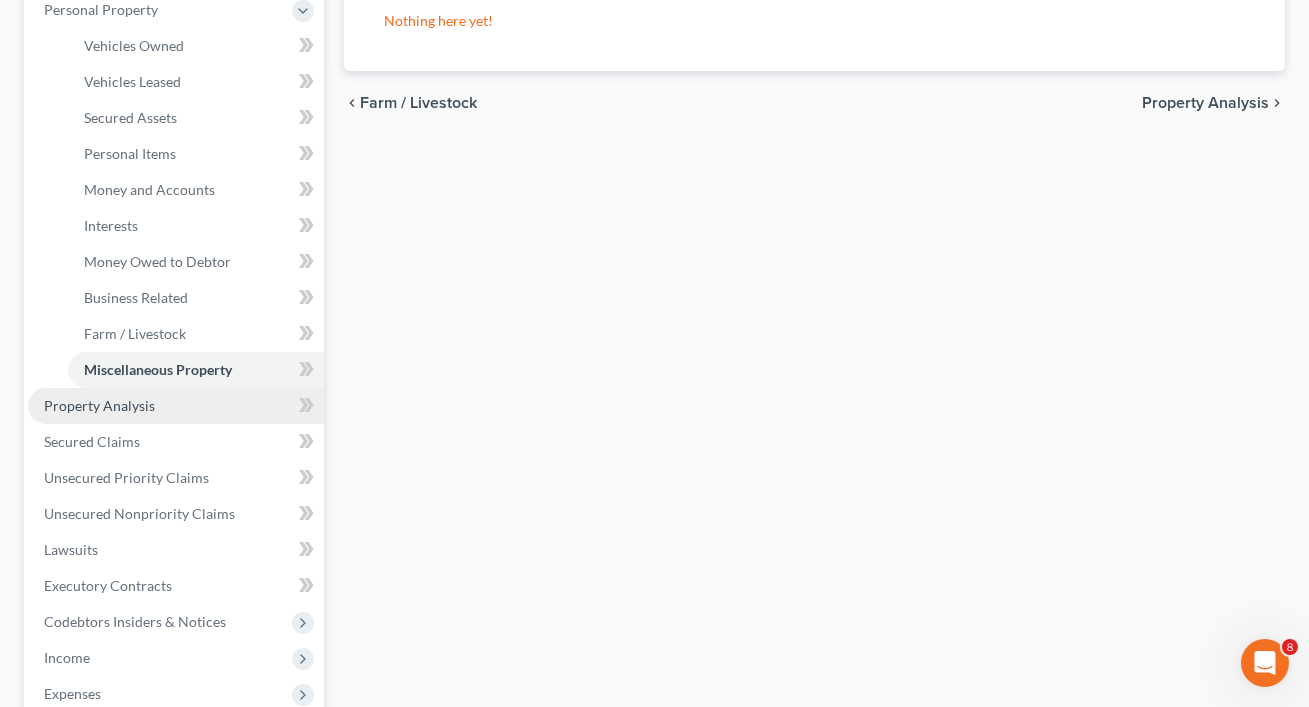click on "Property Analysis" at bounding box center (99, 405) 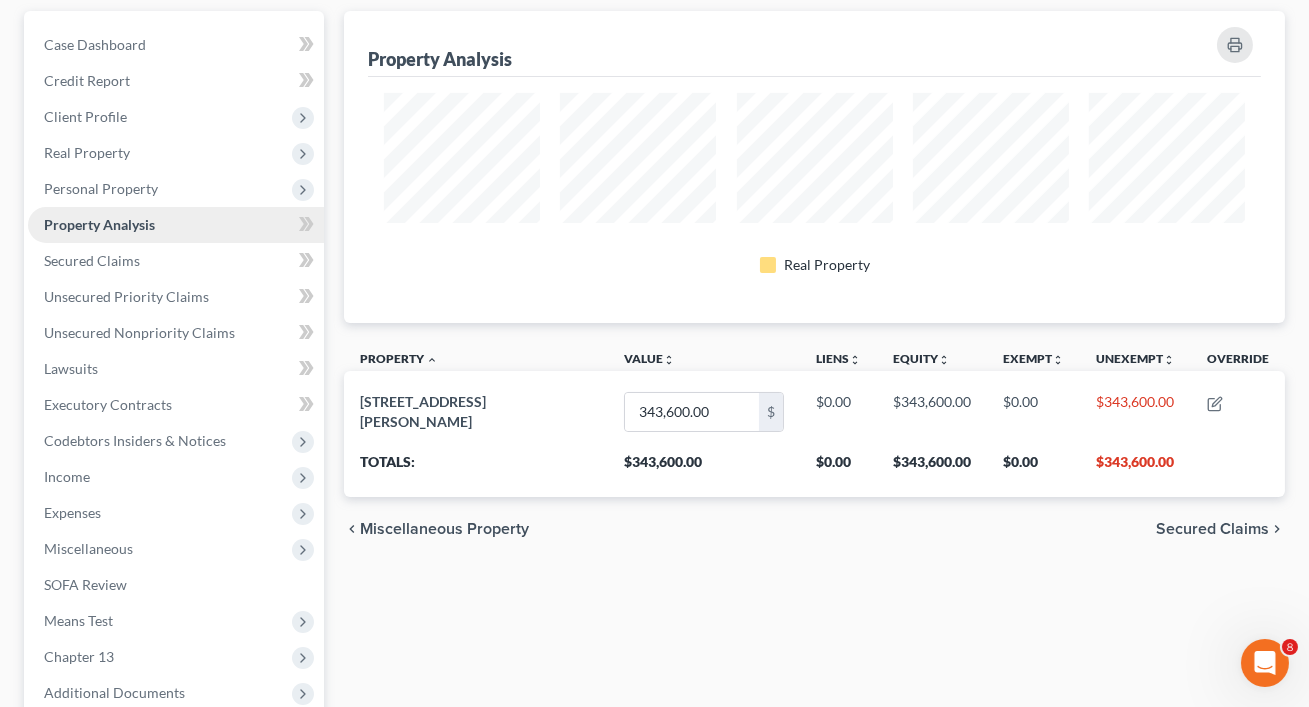 scroll, scrollTop: 0, scrollLeft: 0, axis: both 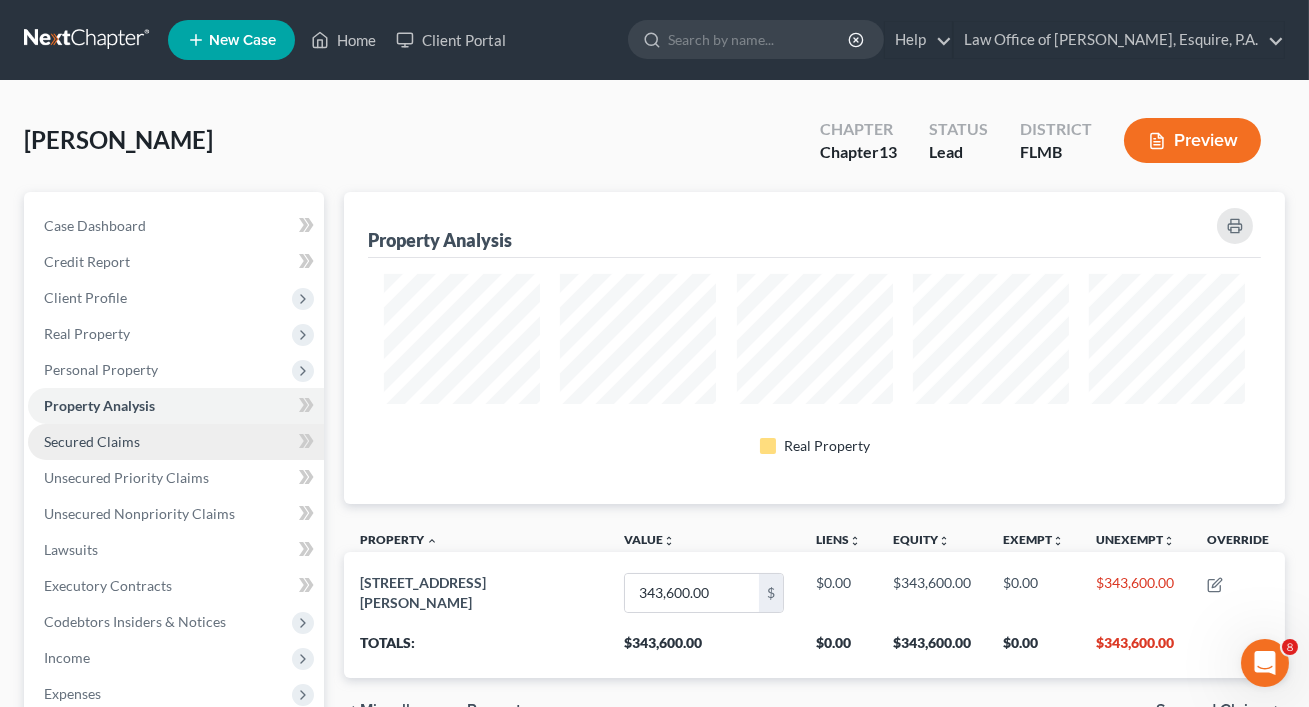 click on "Secured Claims" at bounding box center (176, 442) 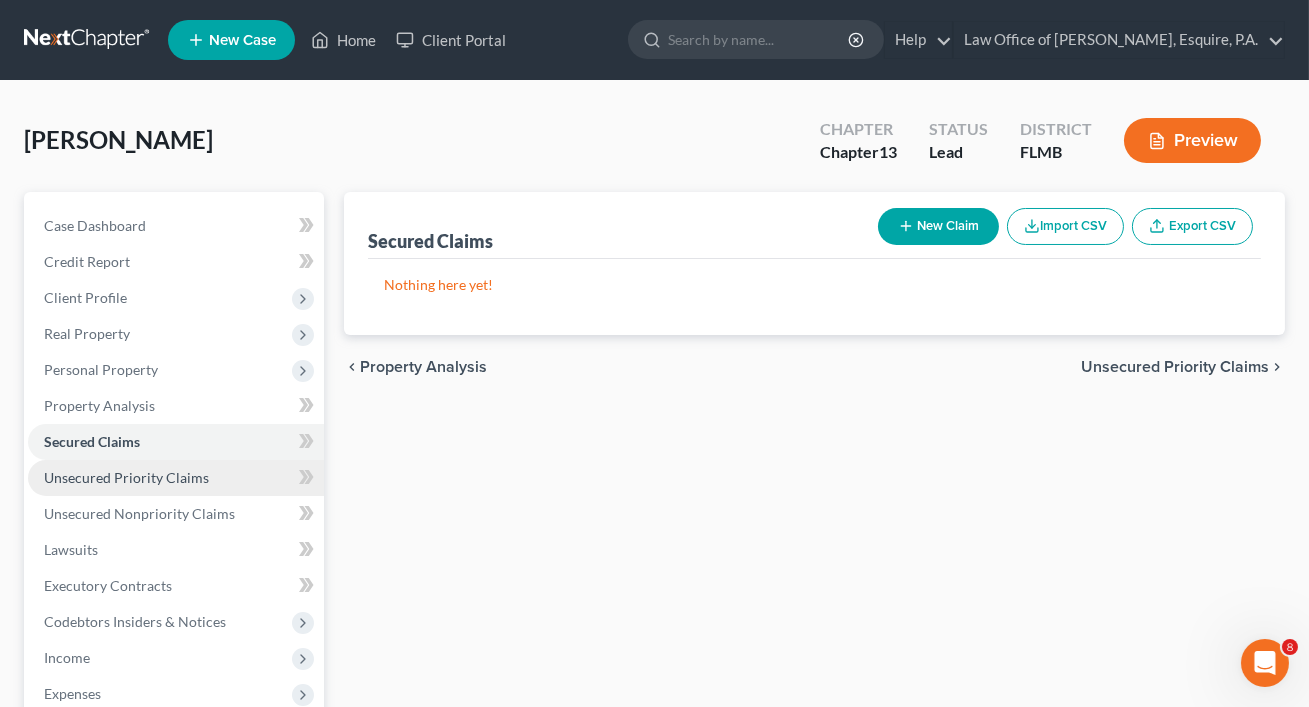 click on "Unsecured Priority Claims" at bounding box center (126, 477) 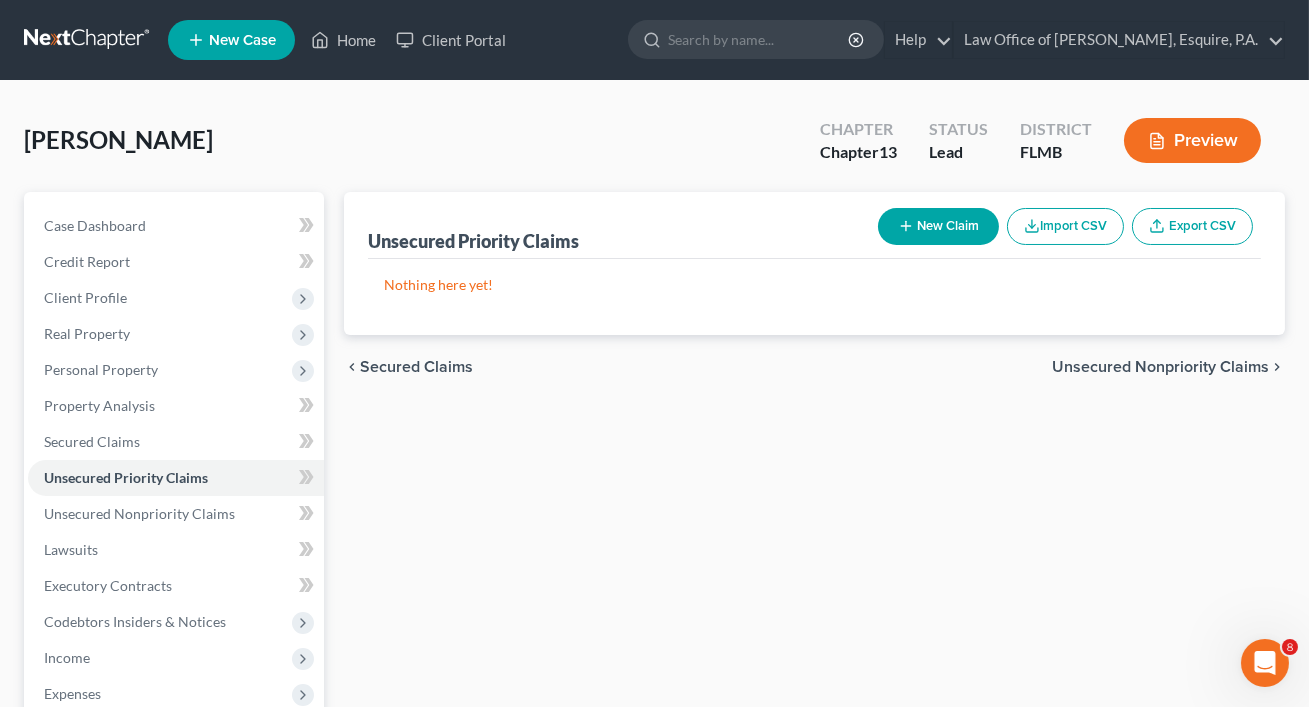 click on "New Claim" at bounding box center (938, 226) 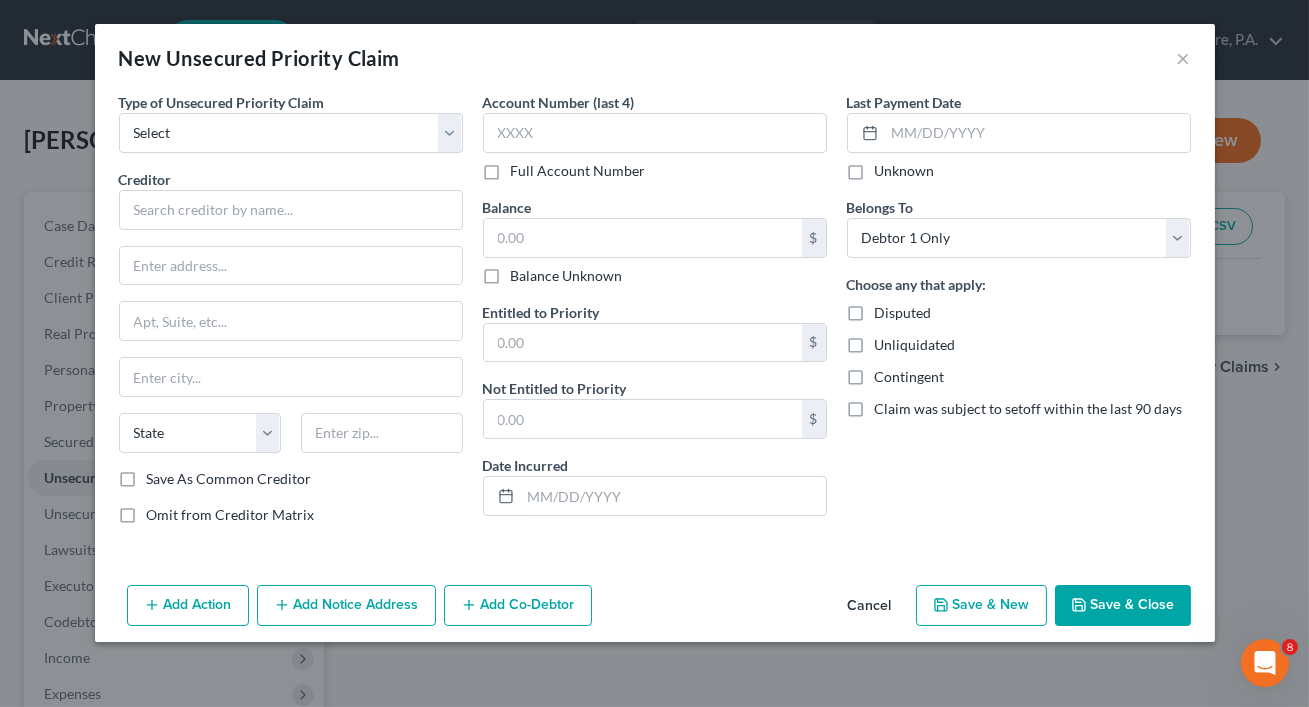 click on "New Unsecured Priority Claim  ×" at bounding box center [655, 58] 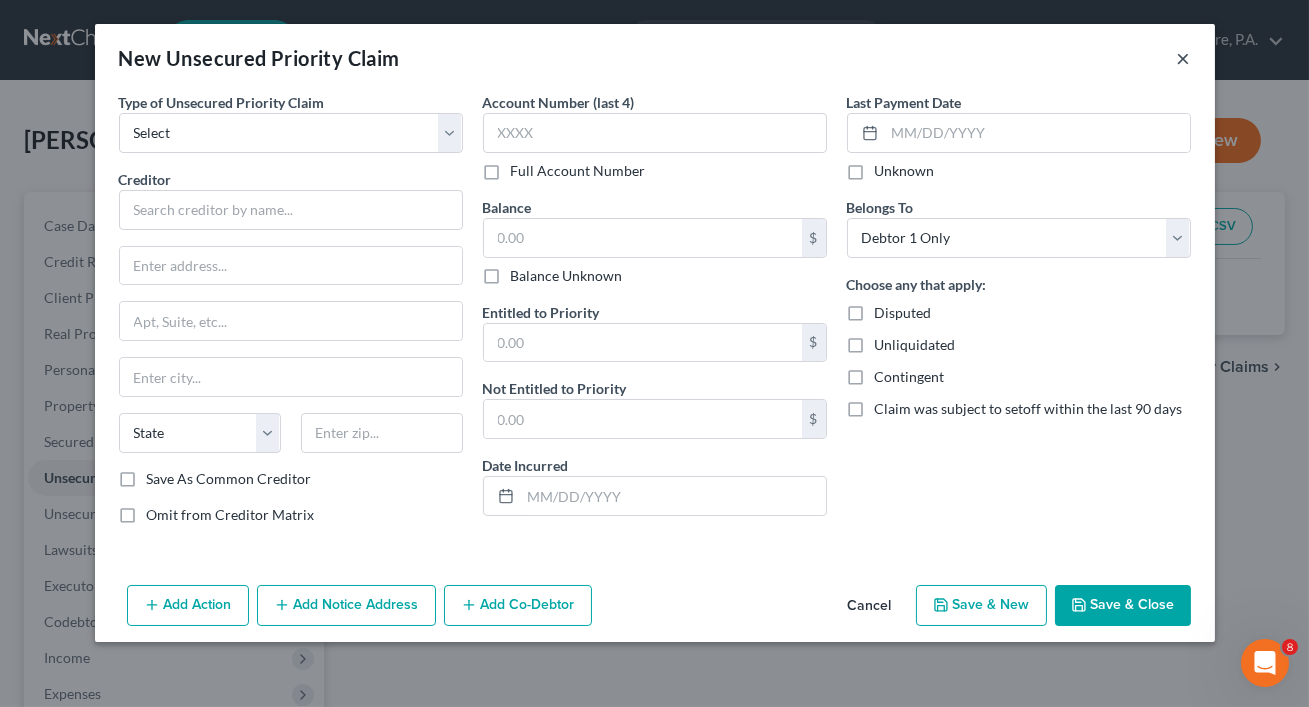 click on "×" at bounding box center [1184, 58] 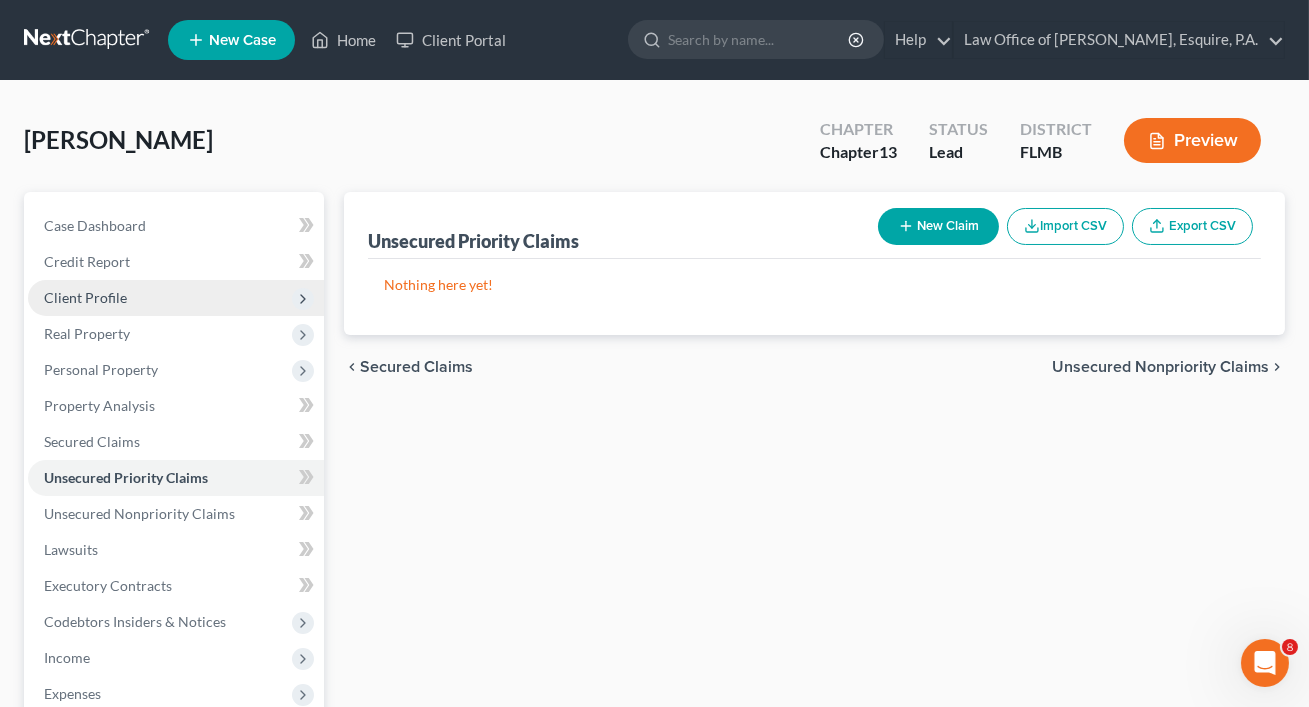 click on "Client Profile" at bounding box center (176, 298) 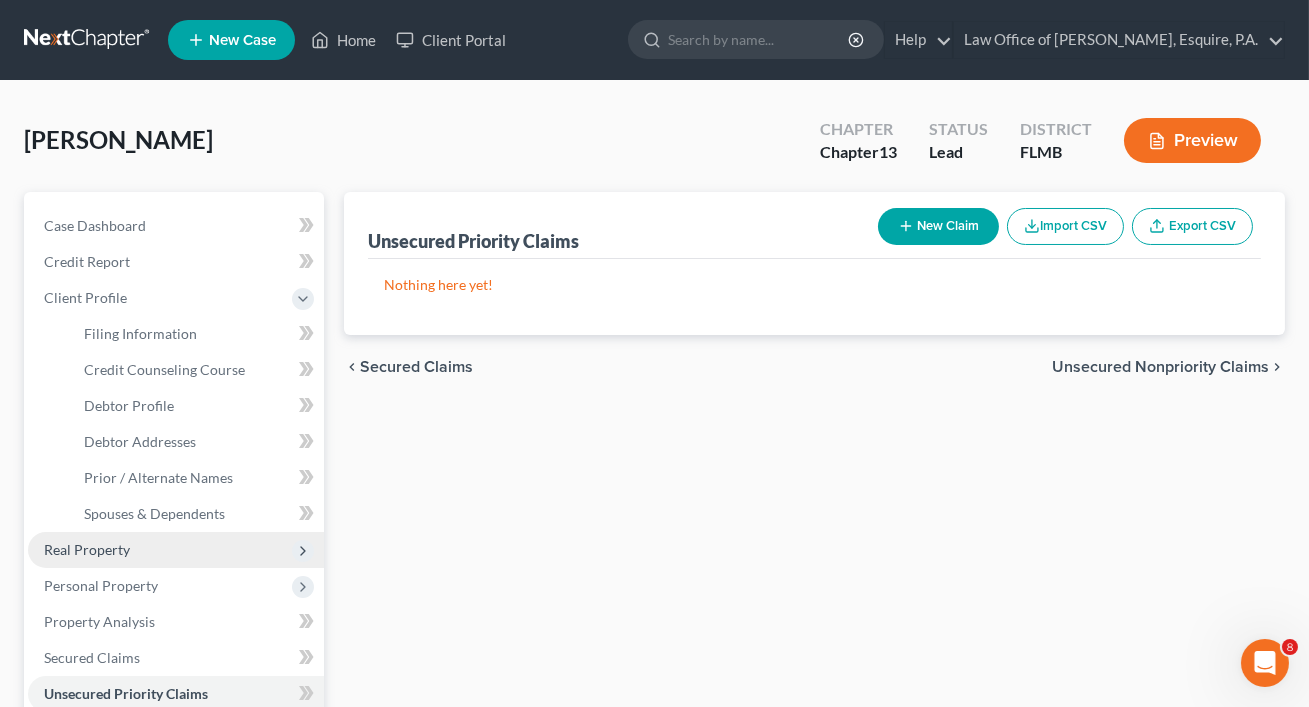 click on "Real Property" at bounding box center [176, 550] 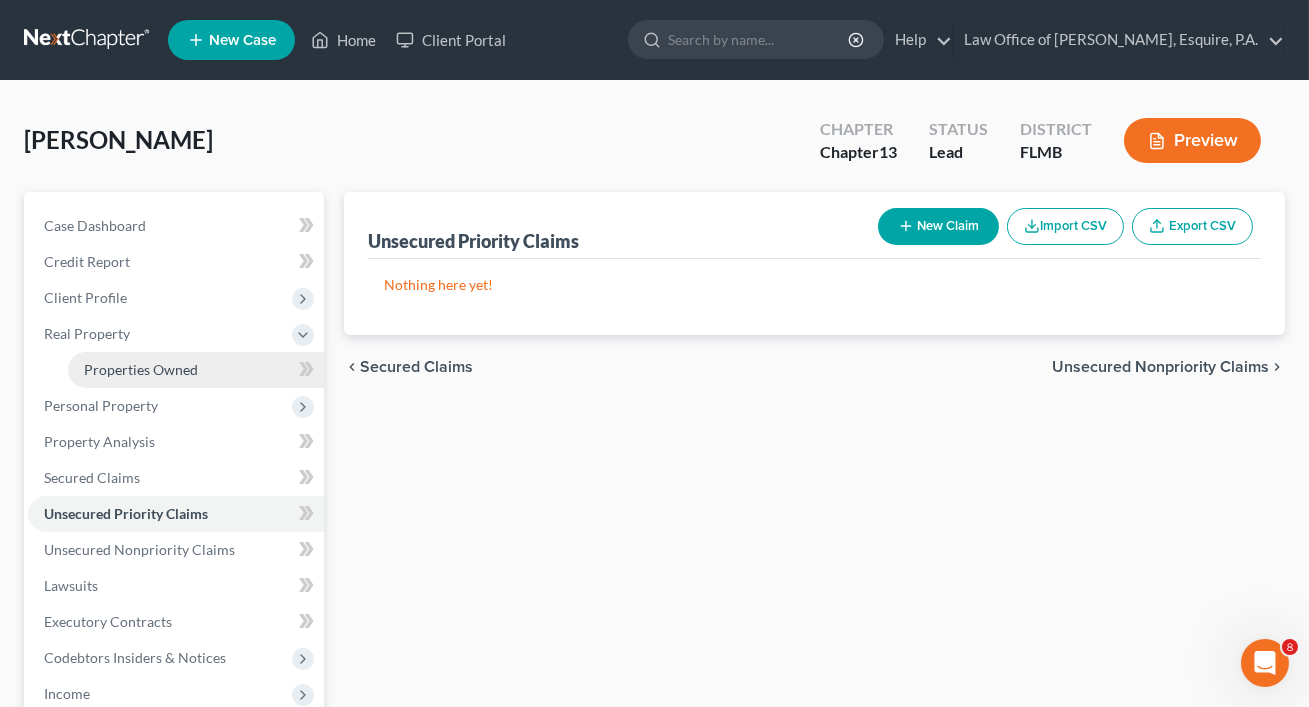click on "Properties Owned" at bounding box center (196, 370) 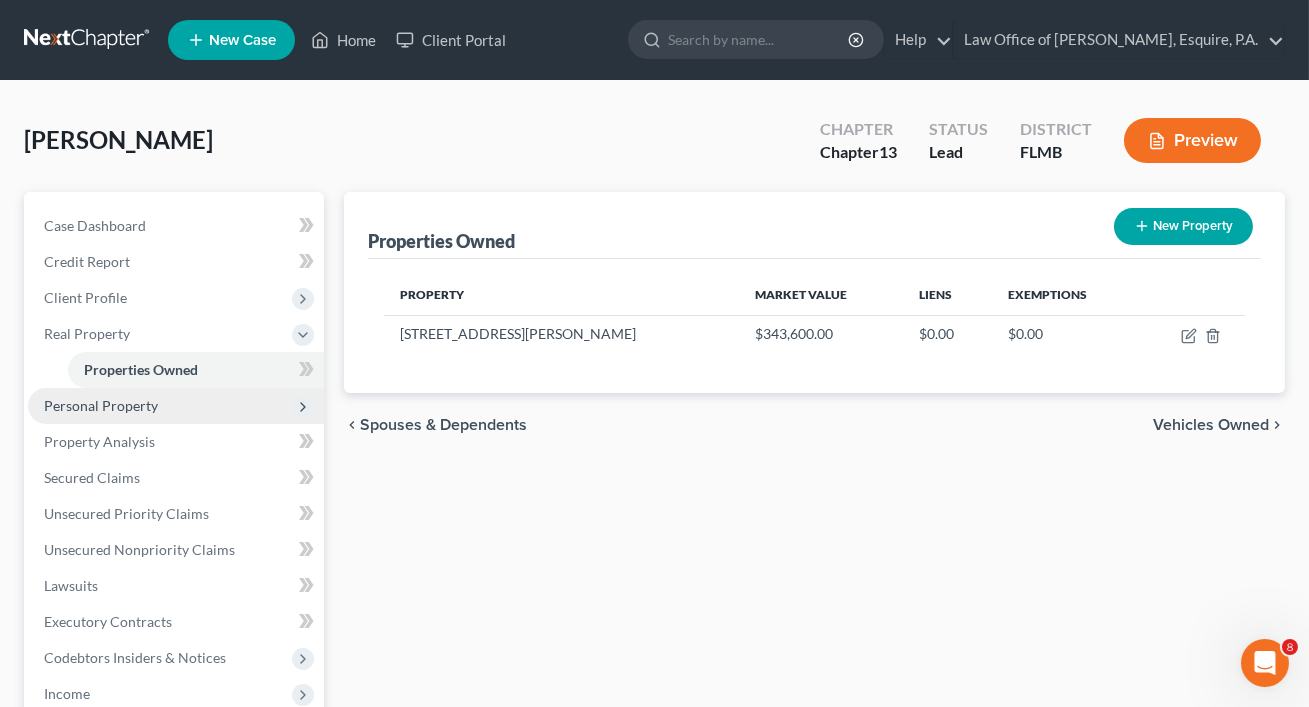 click on "Personal Property" at bounding box center (176, 406) 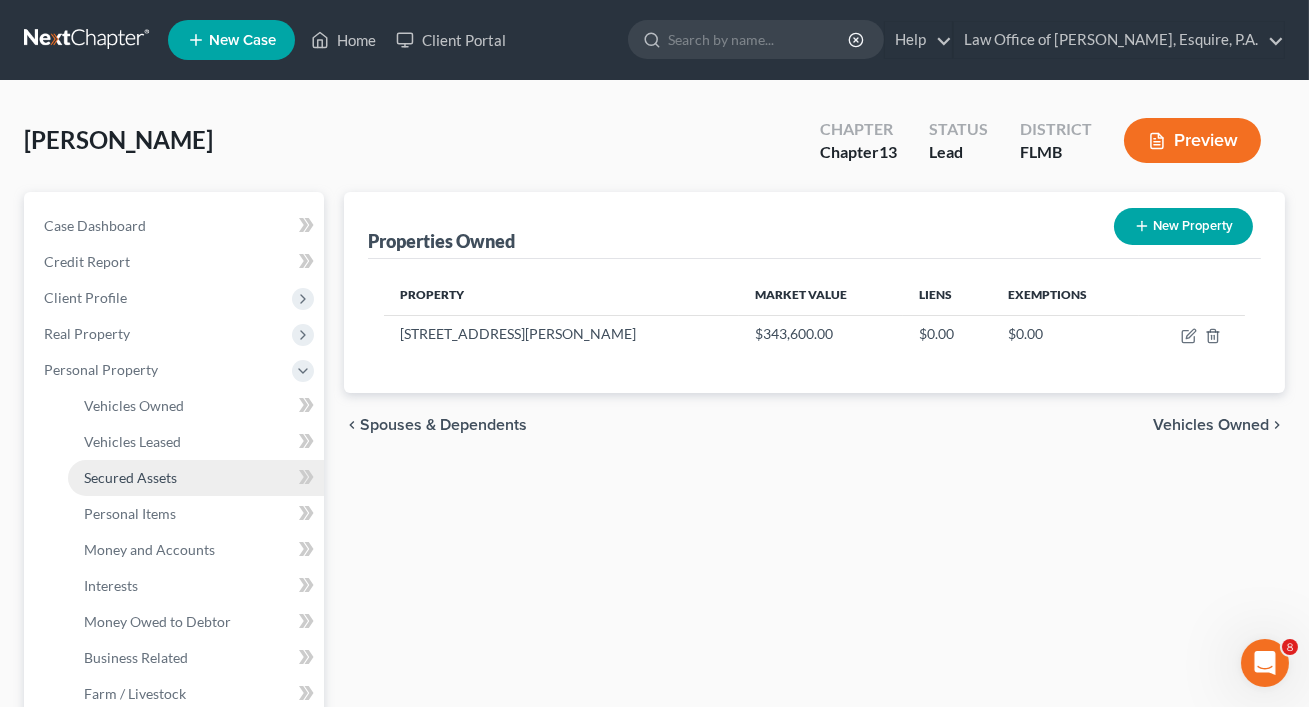 click on "Secured Assets" at bounding box center (196, 478) 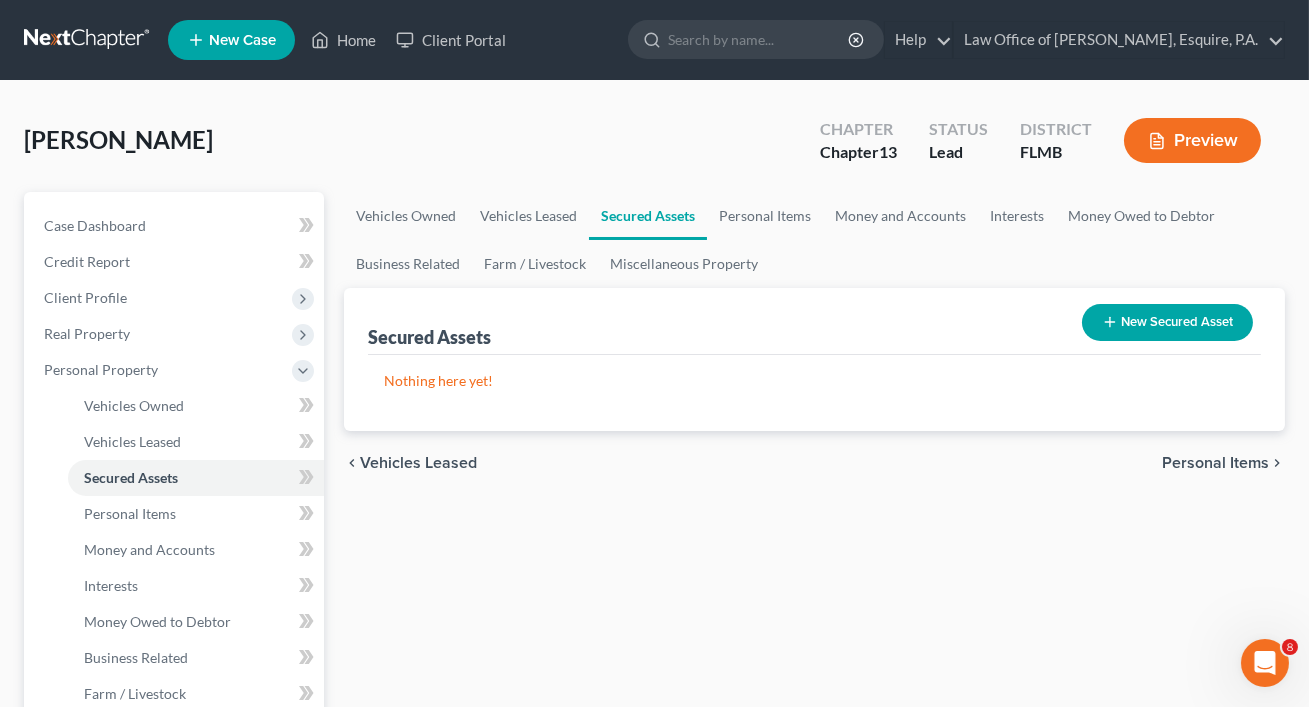 click on "New Secured Asset" at bounding box center [1167, 322] 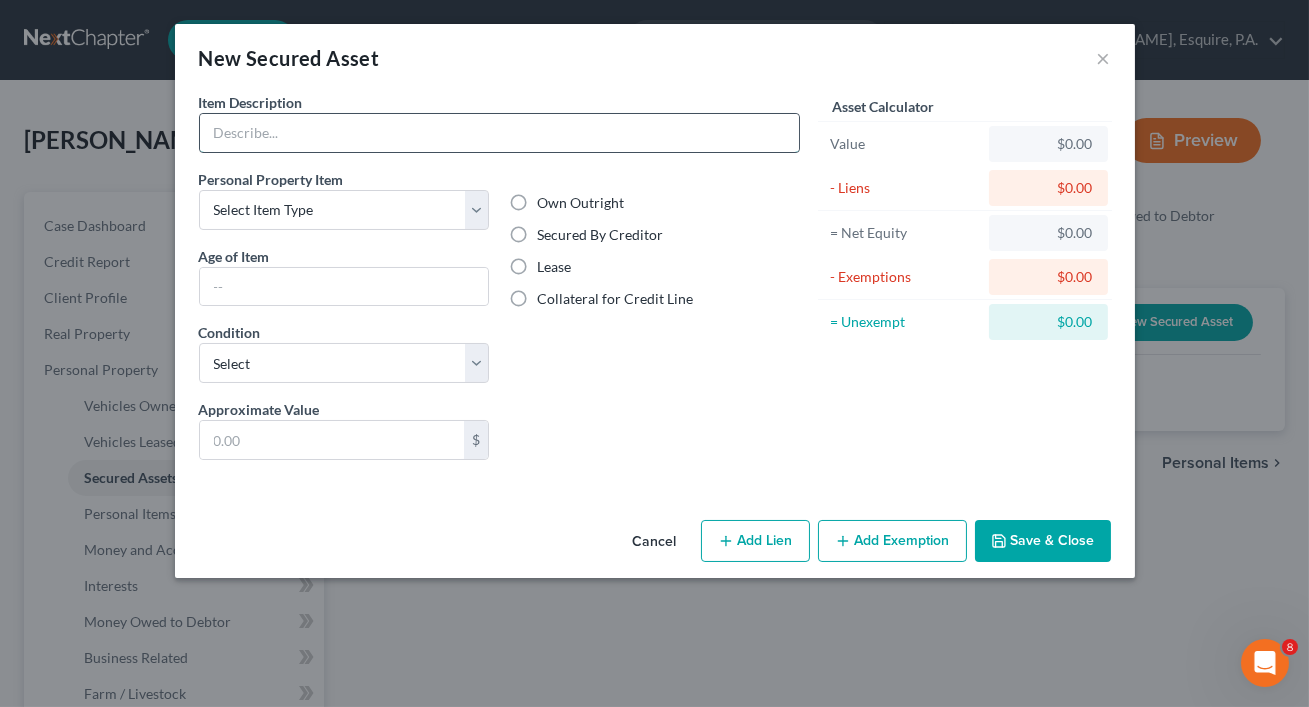 click at bounding box center (499, 133) 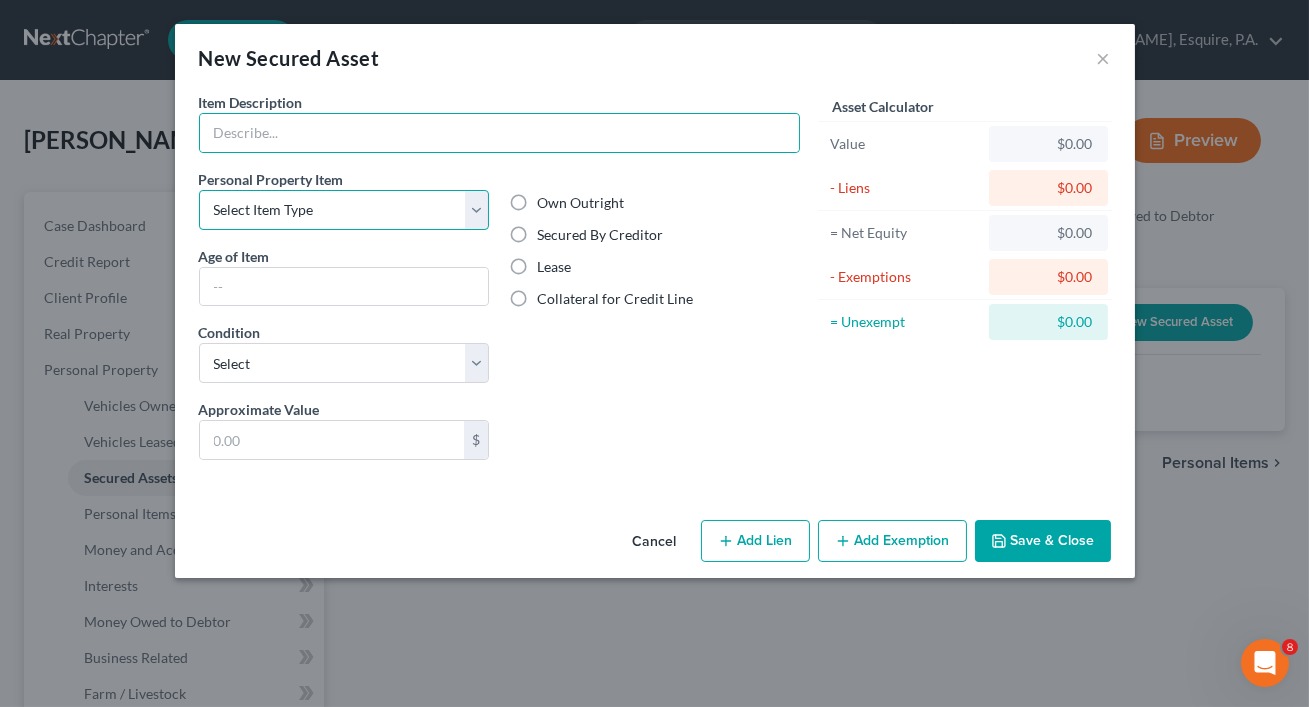 click on "Select Item Type Clothing Collectibles Of Value Electronics Firearms Household Goods Jewelry Other Pet(s) Sports & Hobby Equipment" at bounding box center [344, 210] 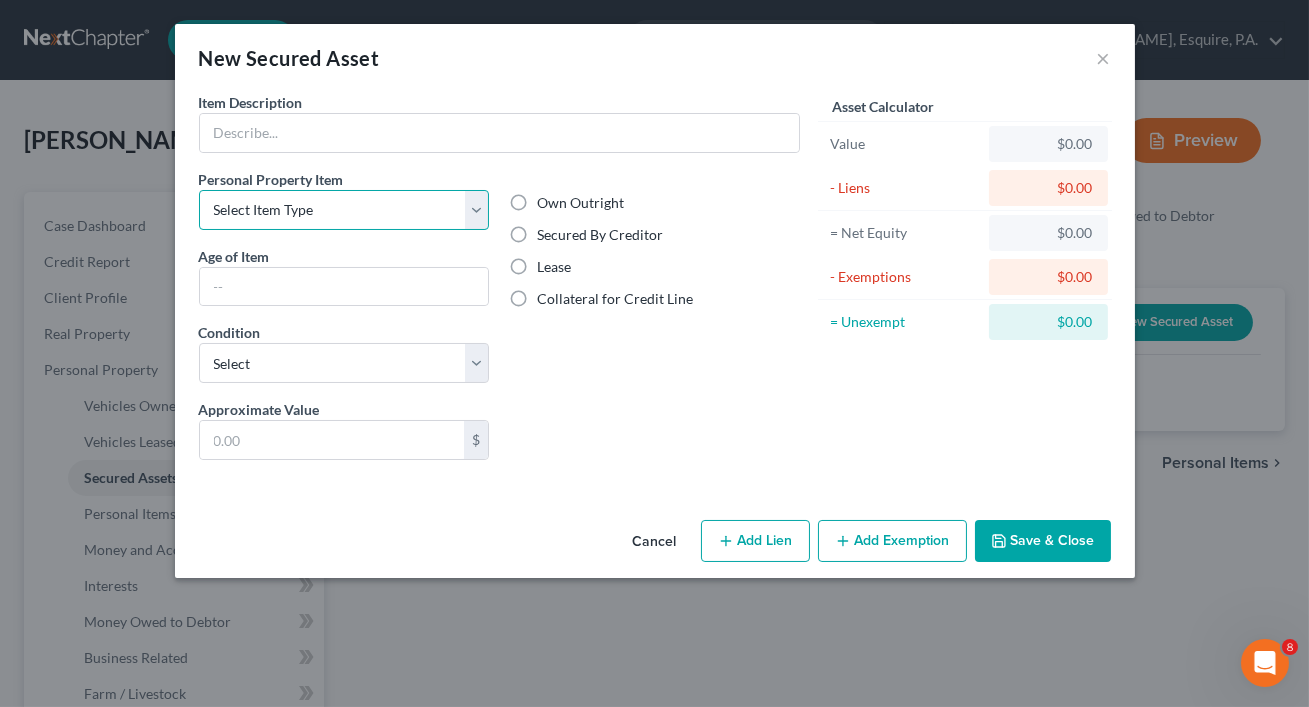 select on "household_goods" 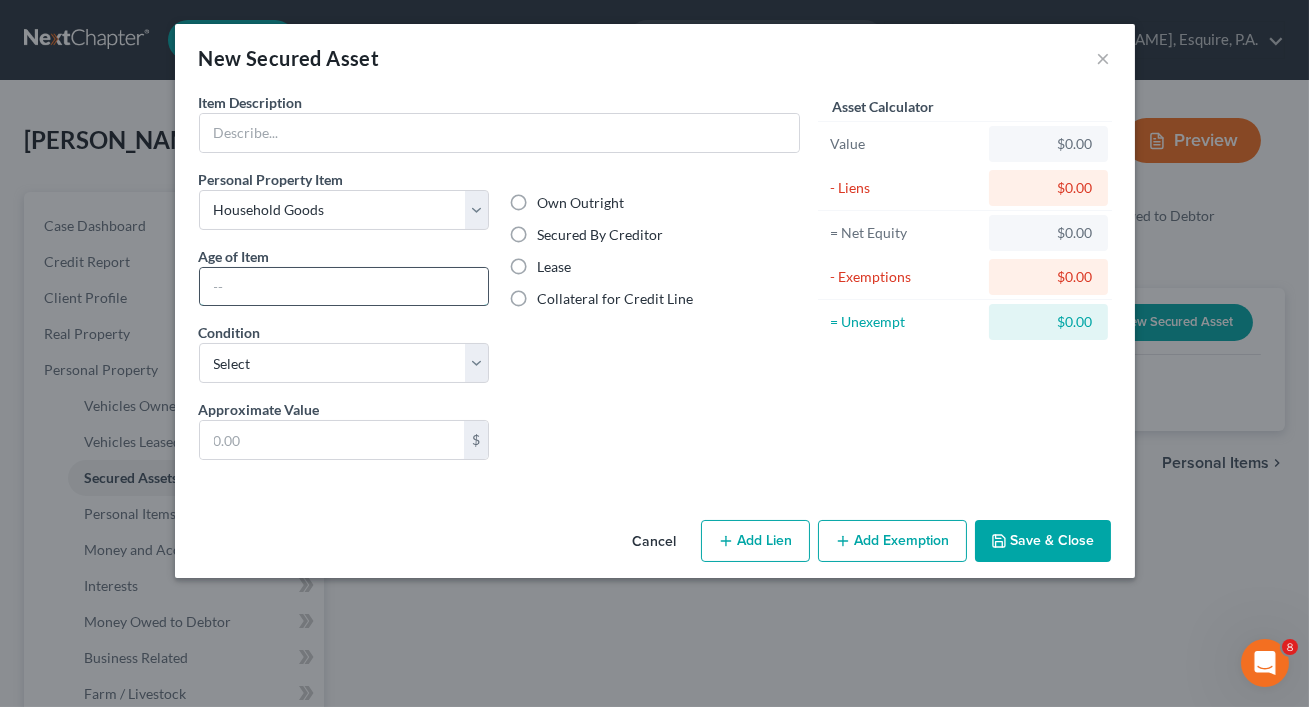 click at bounding box center [344, 287] 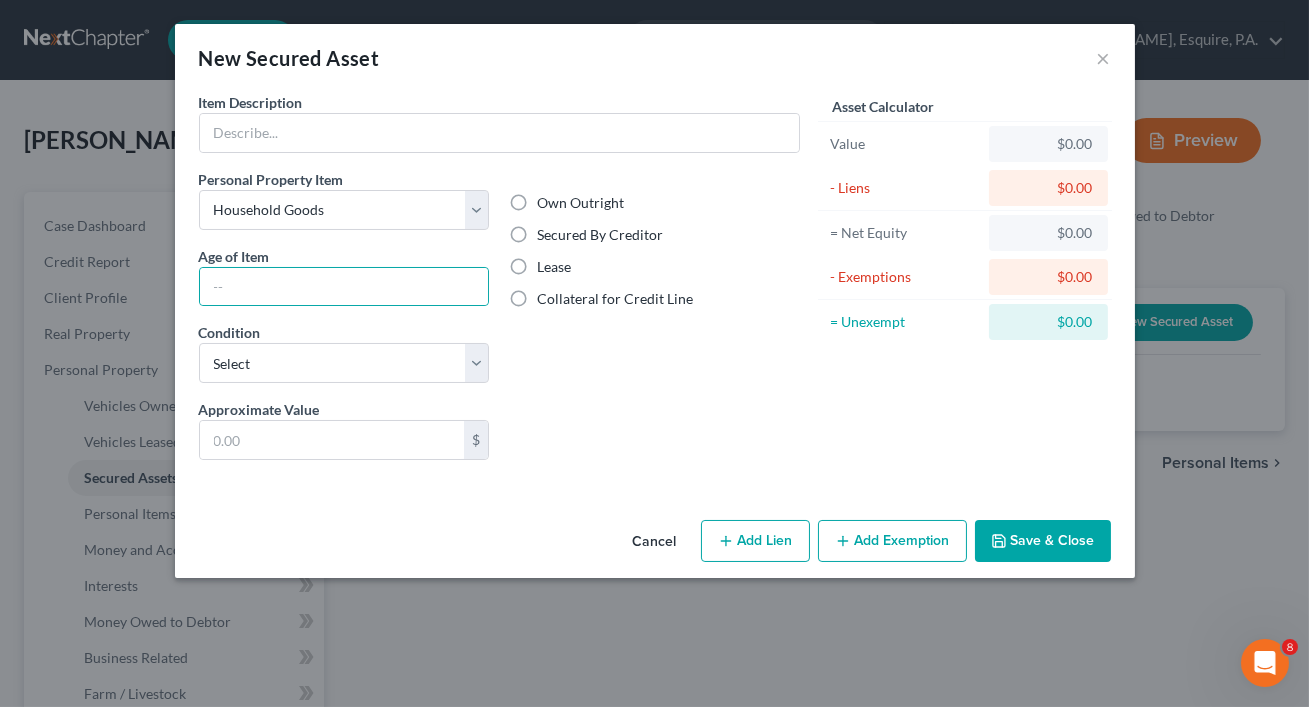 click on "Item Description
*
Personal Property Item Select Item Type Clothing Collectibles Of Value Electronics Firearms Household Goods Jewelry Other Pet(s) Sports & Hobby Equipment Age of Item Condition Select Excellent Very Good Good Fair Poor Own Outright Secured By Creditor Lease Collateral for Credit Line
Approximate Value
*
$
Liens
Select" at bounding box center (499, 284) 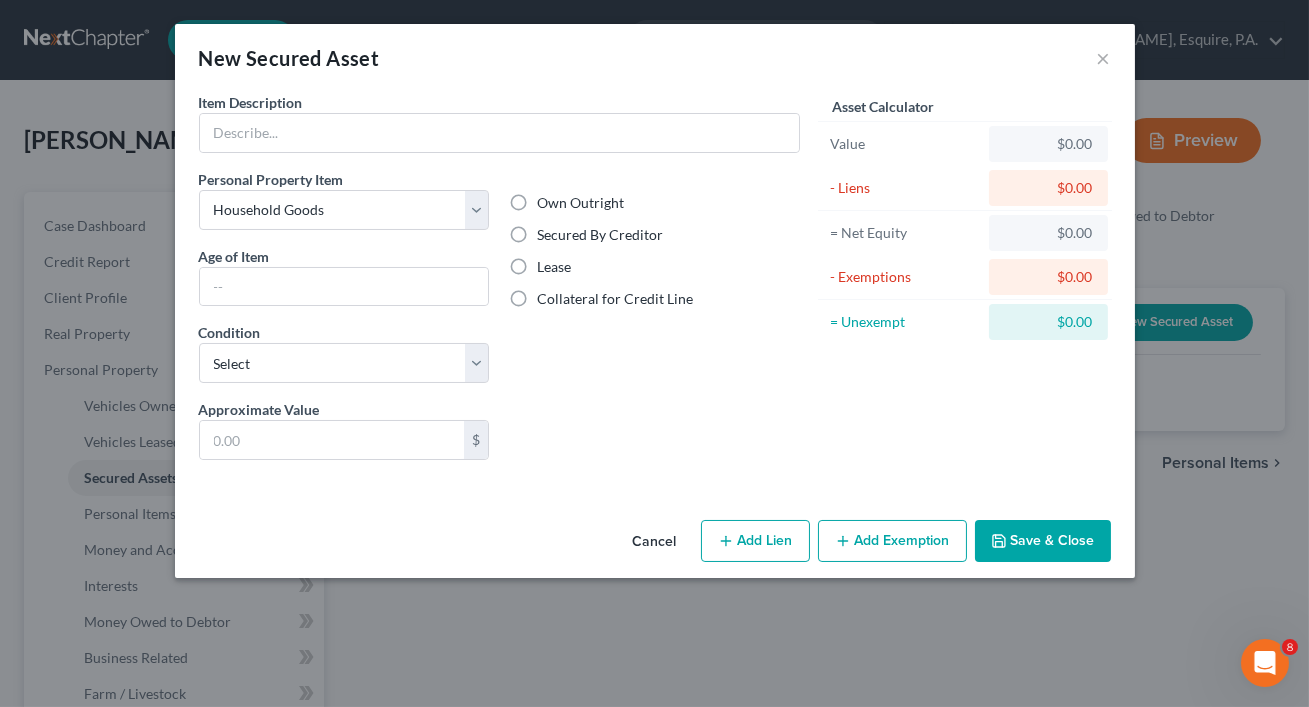 click on "Item Description
*
Personal Property Item Select Item Type Clothing Collectibles Of Value Electronics Firearms Household Goods Jewelry Other Pet(s) Sports & Hobby Equipment Age of Item Condition Select Excellent Very Good Good Fair Poor Own Outright Secured By Creditor Lease Collateral for Credit Line
Approximate Value
*
$
Liens
Select" at bounding box center [499, 284] 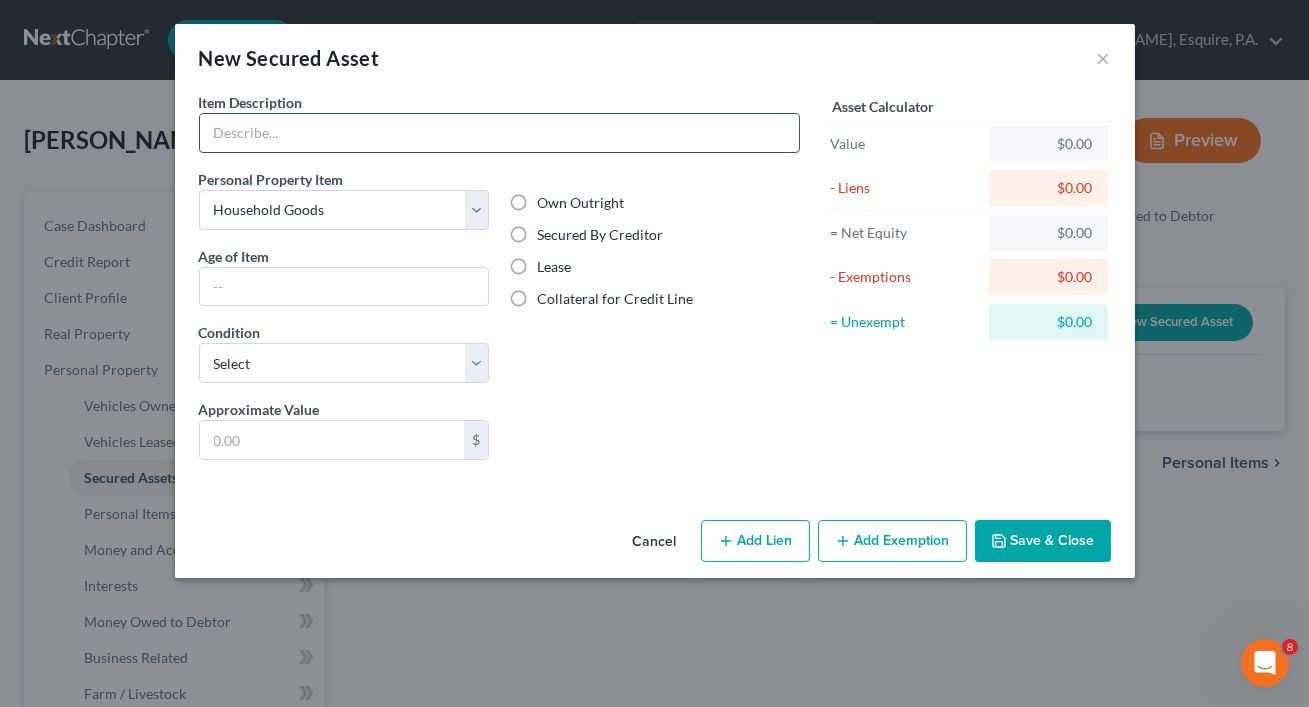 click at bounding box center [499, 133] 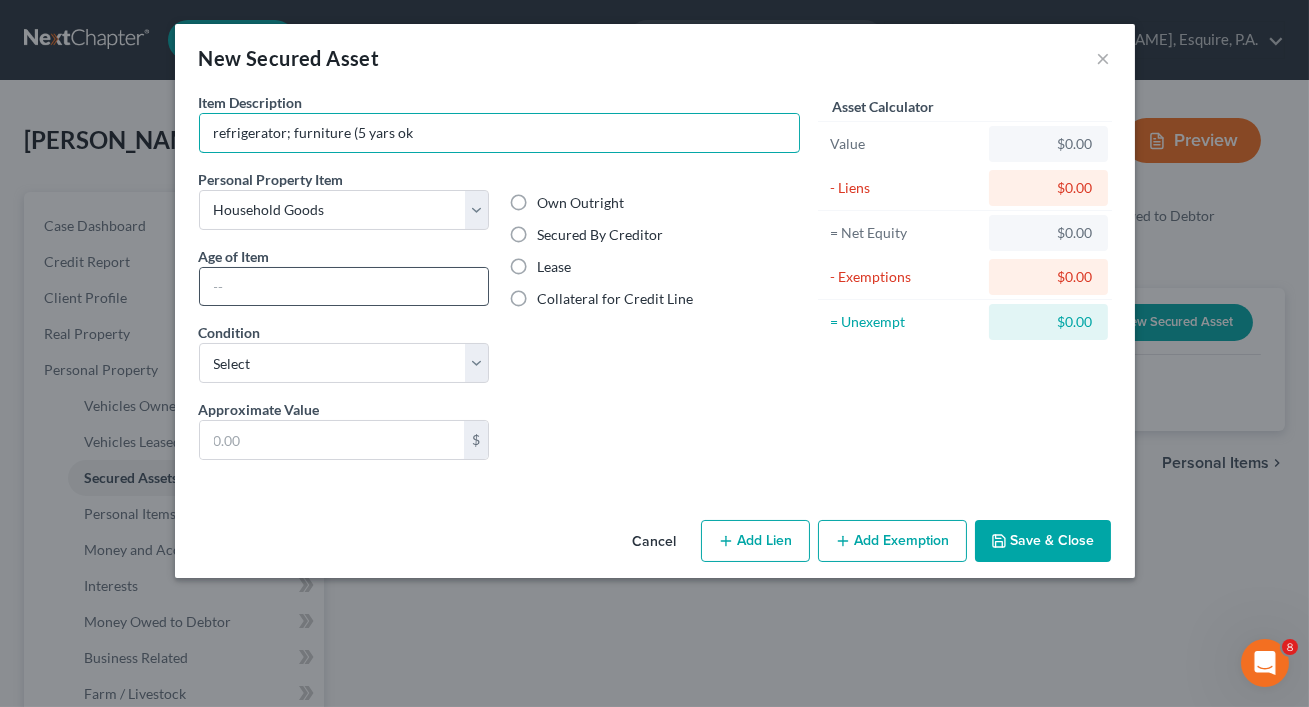 type on "refrigerator; furniture (5 yars ok" 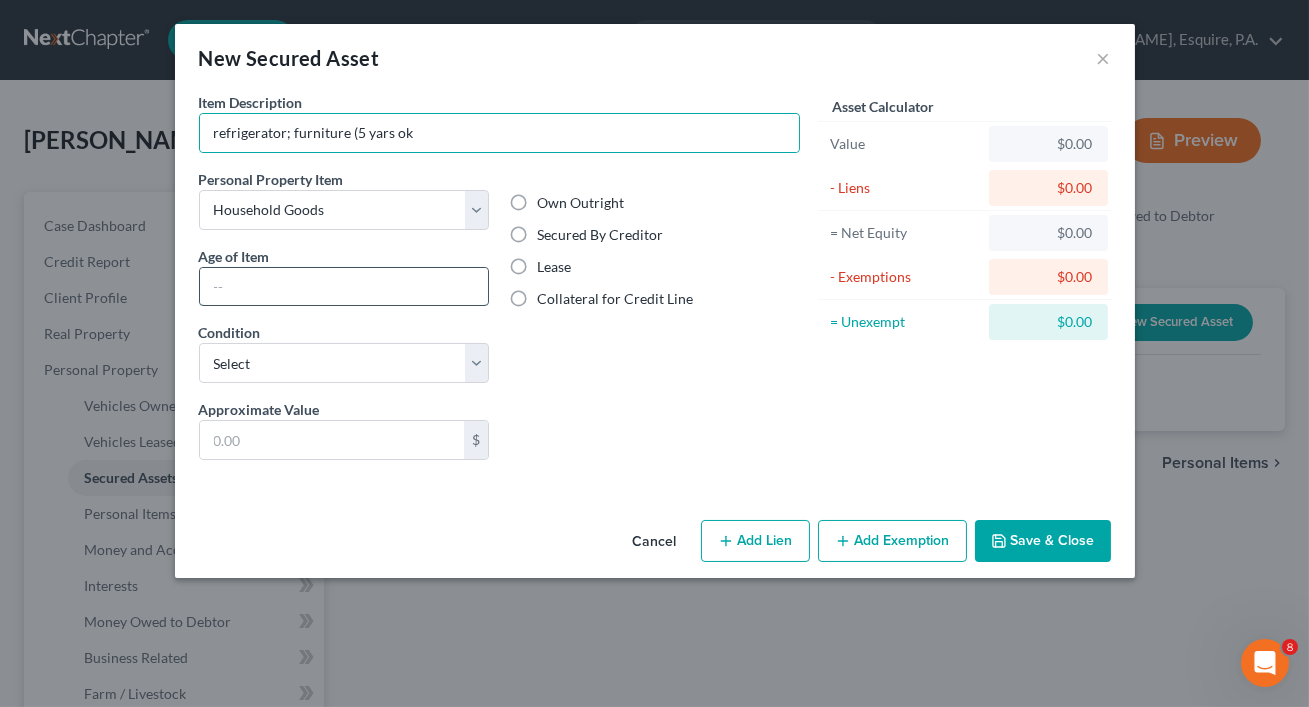 click at bounding box center [344, 287] 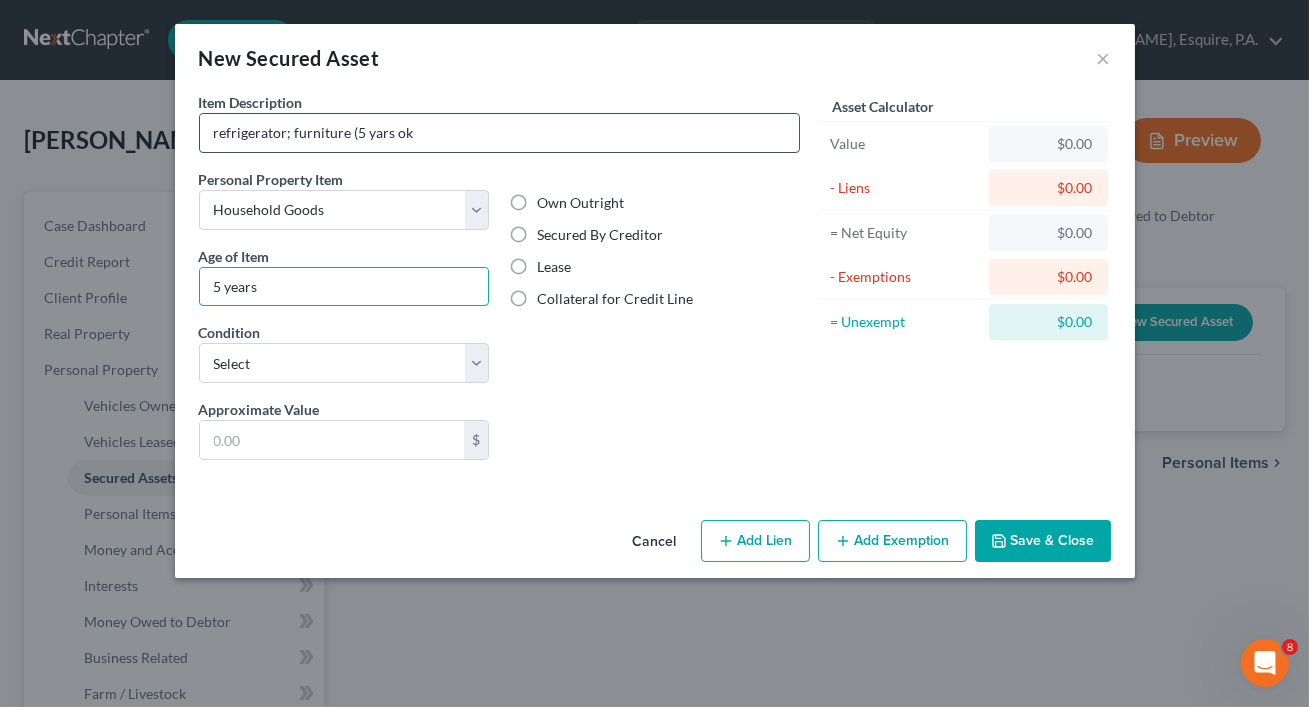 type on "5 years" 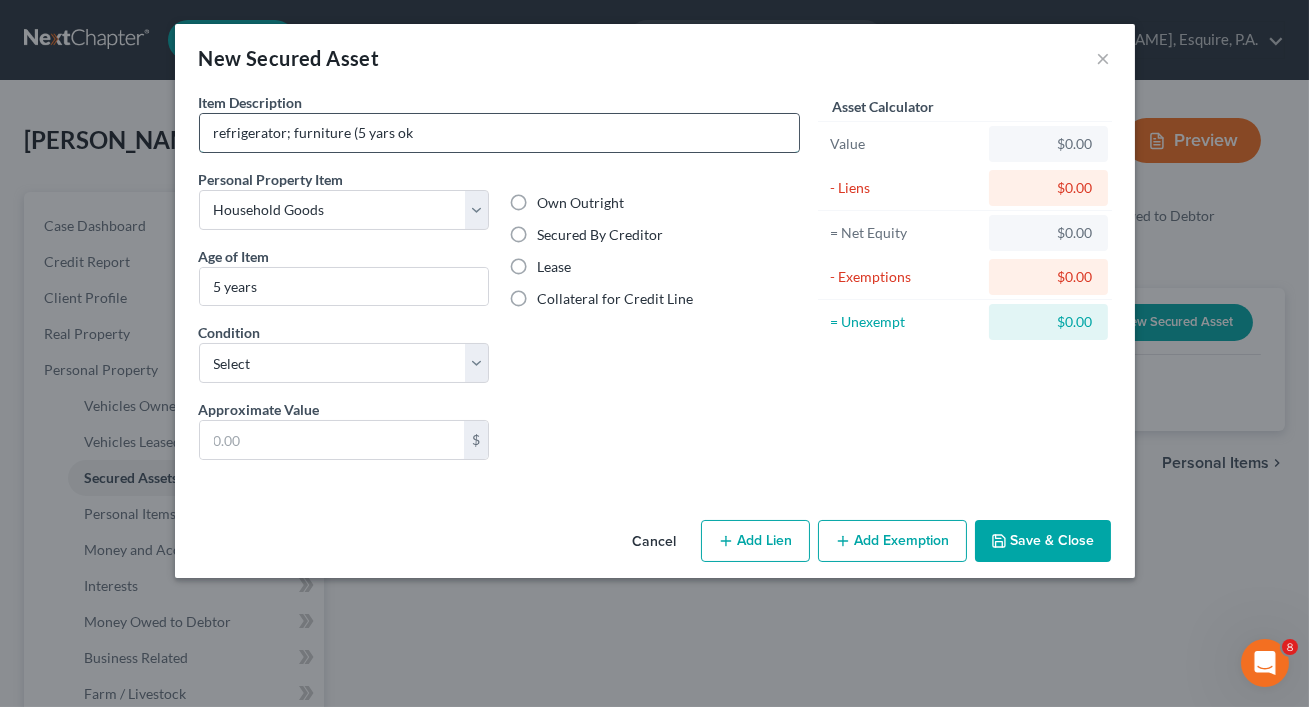 click on "refrigerator; furniture (5 yars ok" at bounding box center [499, 133] 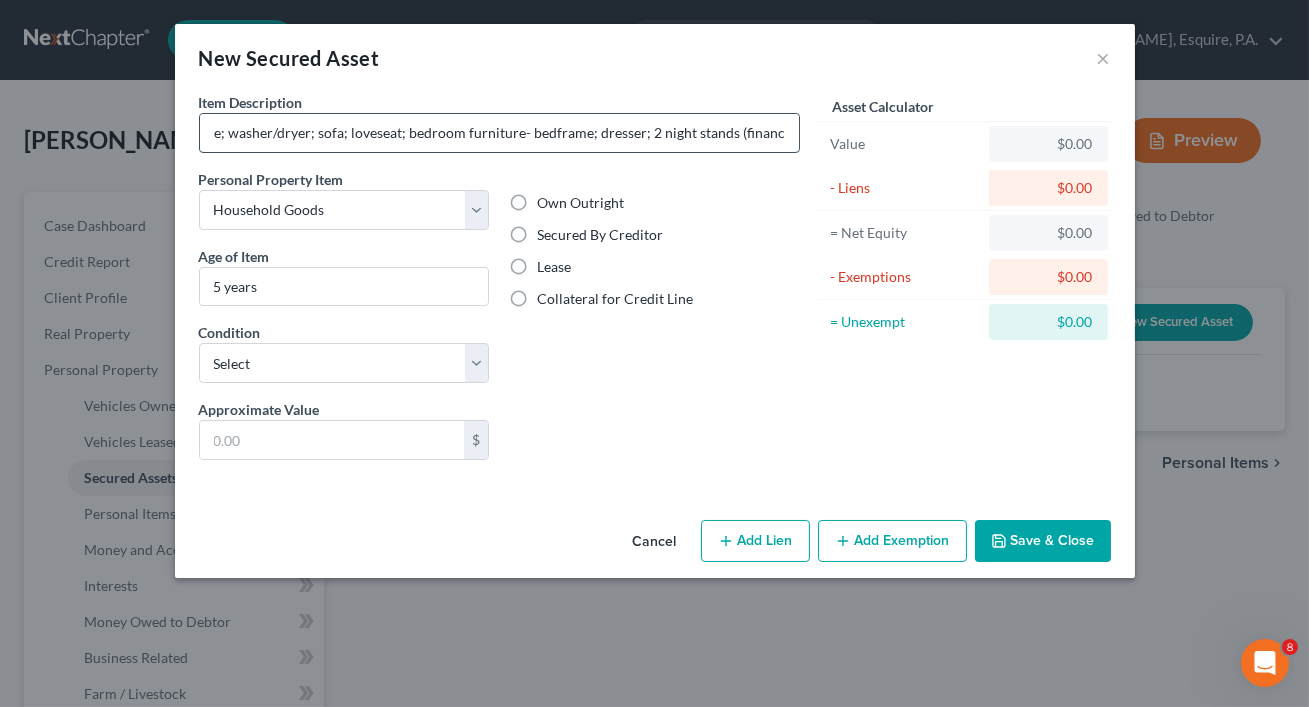 scroll, scrollTop: 0, scrollLeft: 134, axis: horizontal 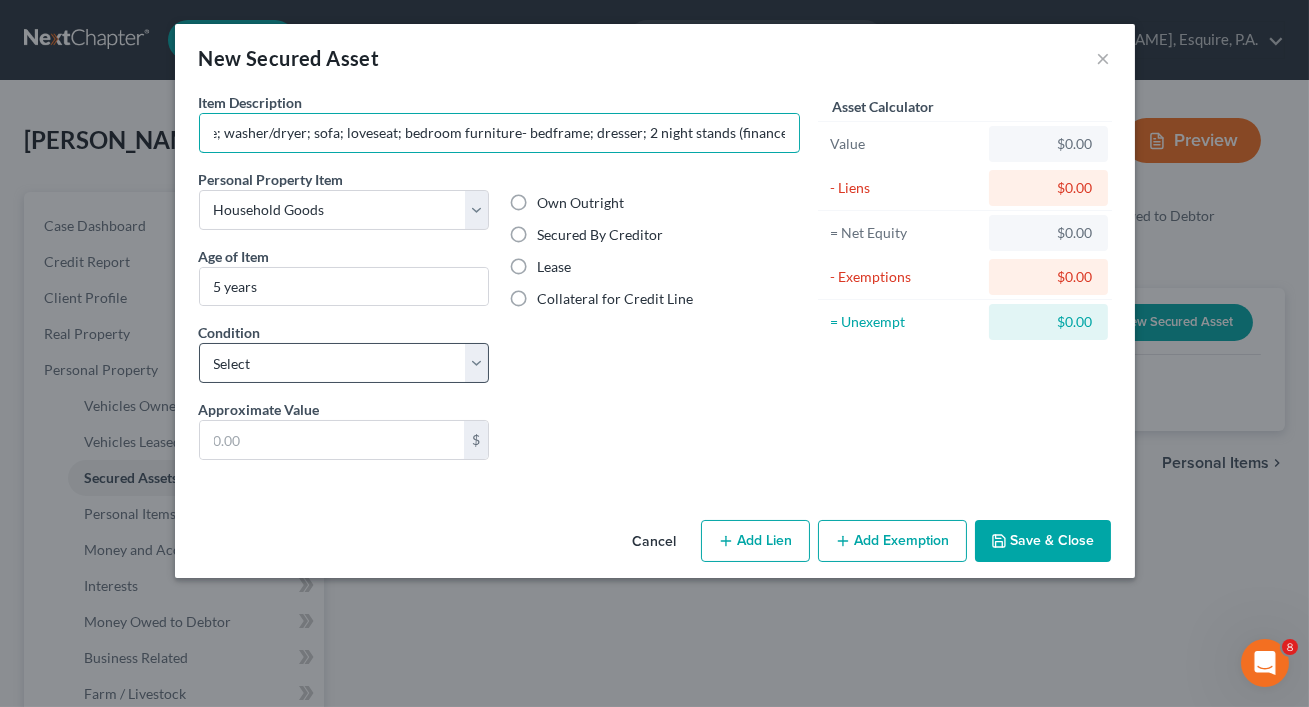 type on "refrigerator; furniture; washer/dryer; sofa; loveseat; bedroom furniture- bedframe; dresser; 2 night stands (financed)" 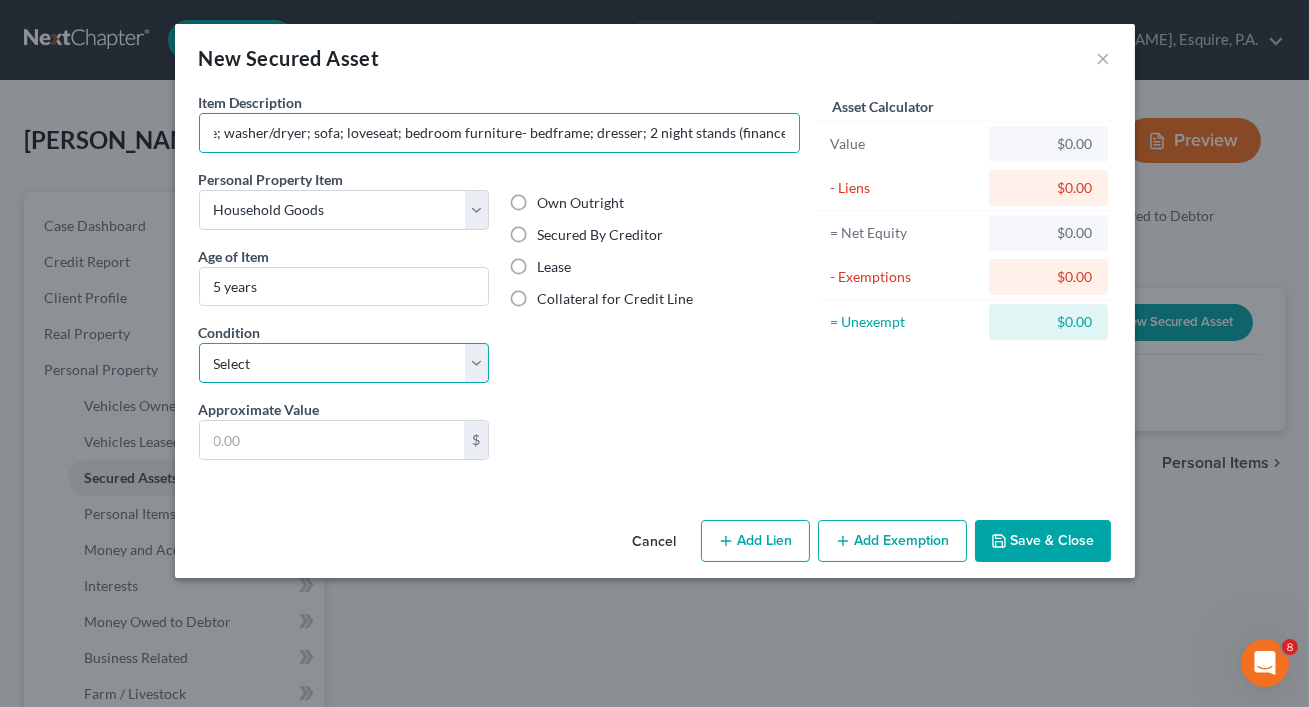 click on "Select Excellent Very Good Good Fair Poor" at bounding box center (344, 363) 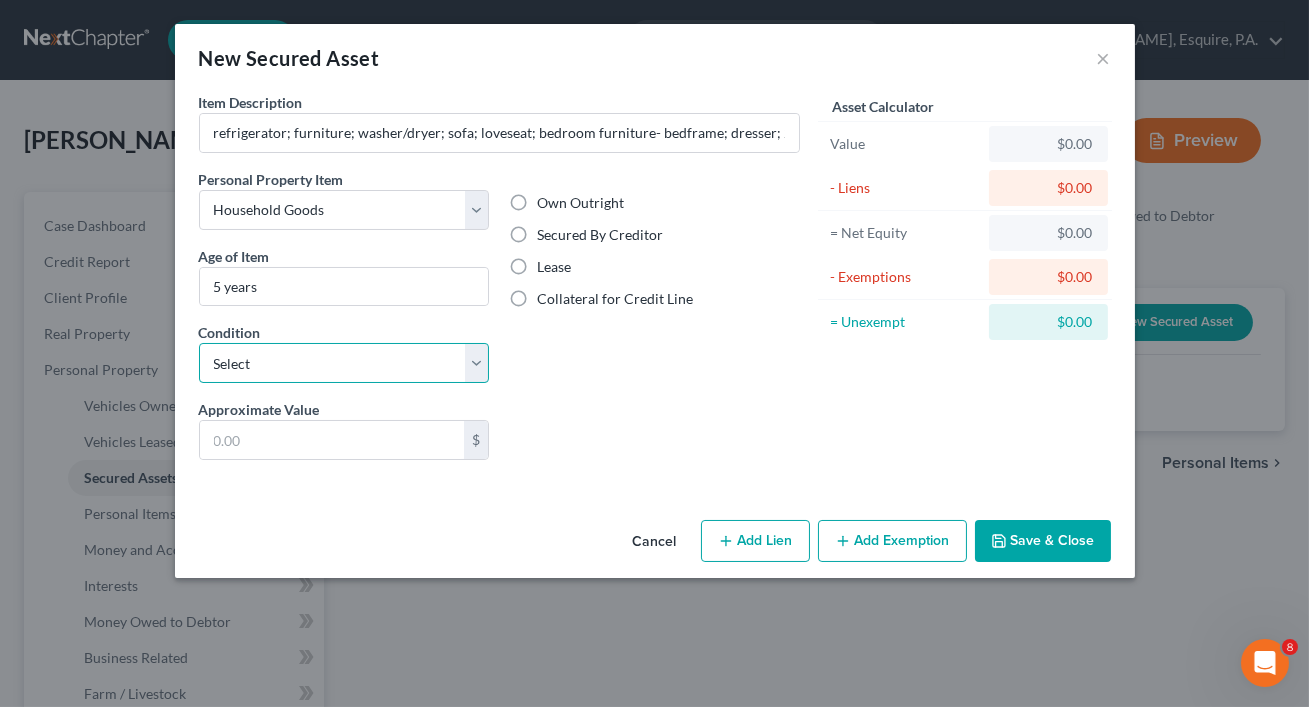 select on "2" 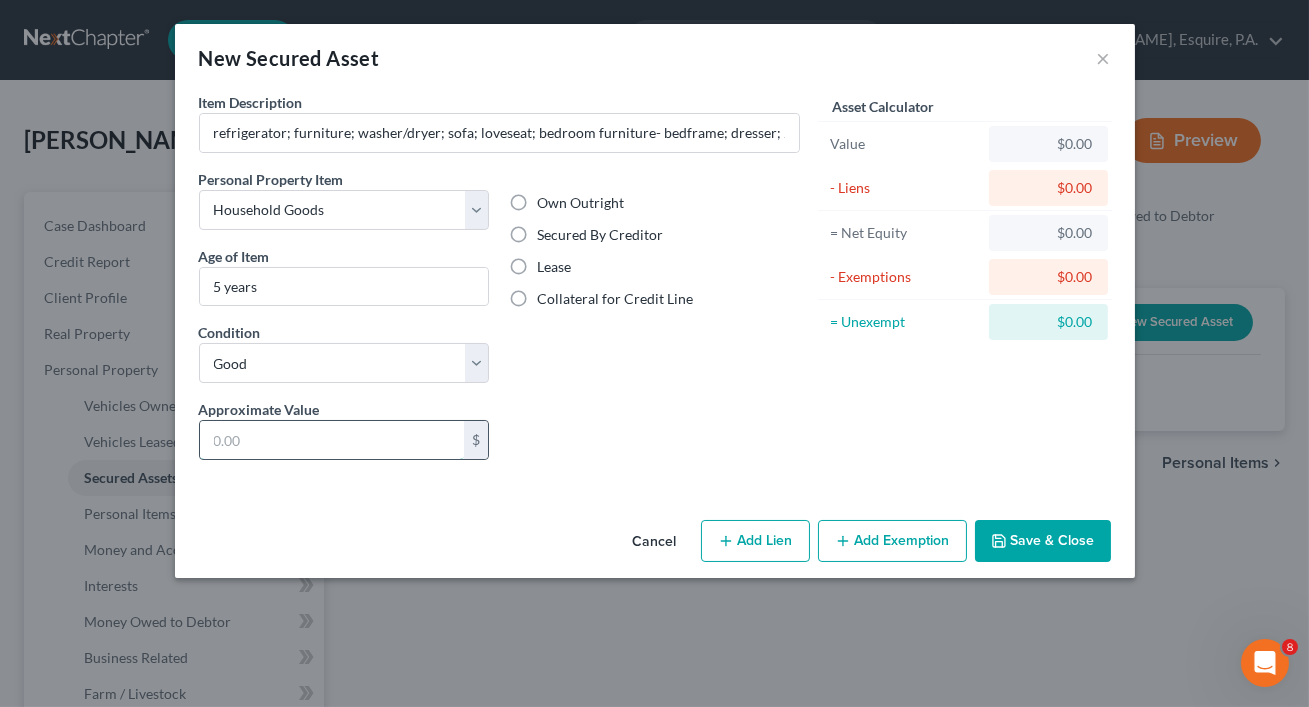click at bounding box center (332, 440) 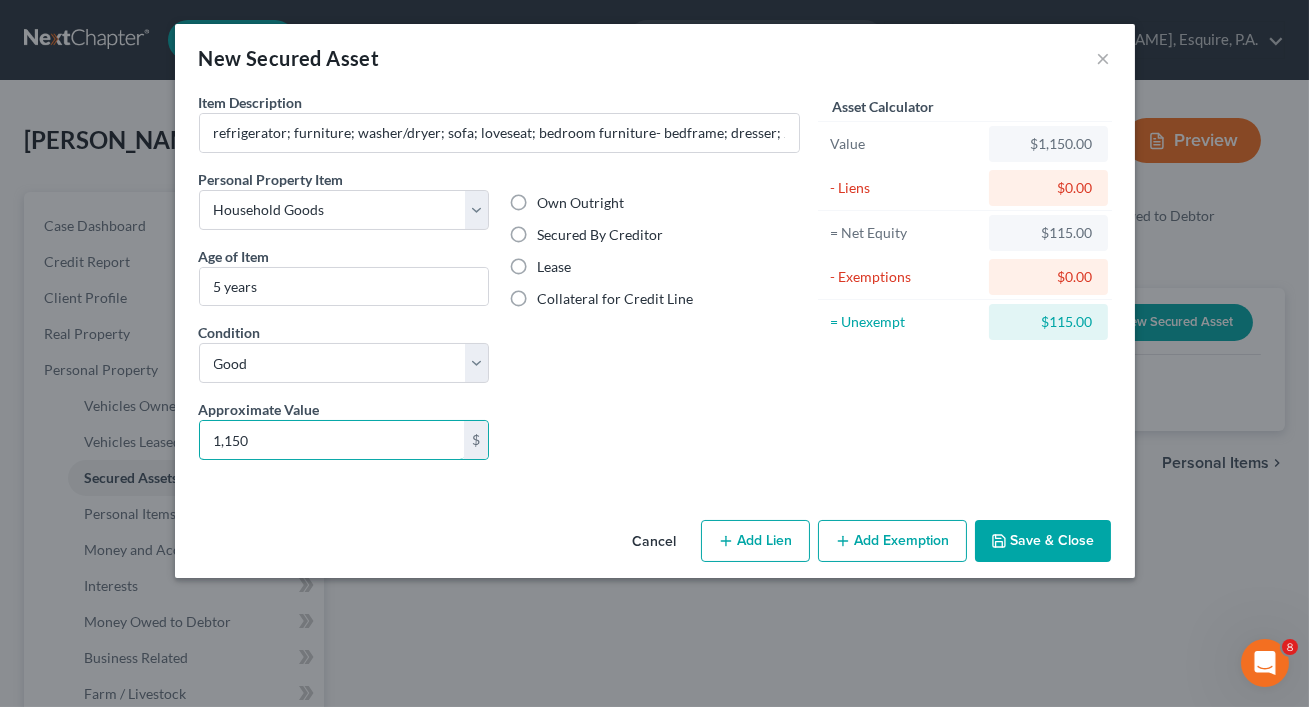 type on "1,150" 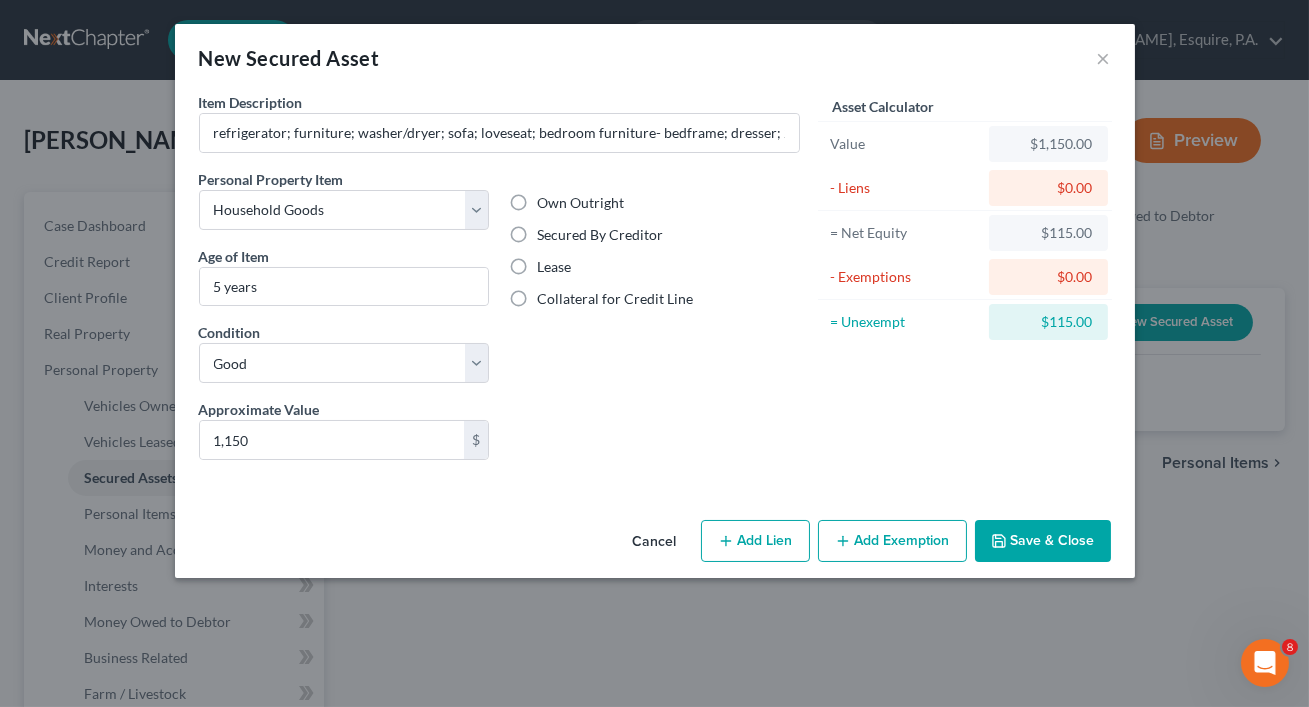 click on "Lease" at bounding box center (554, 267) 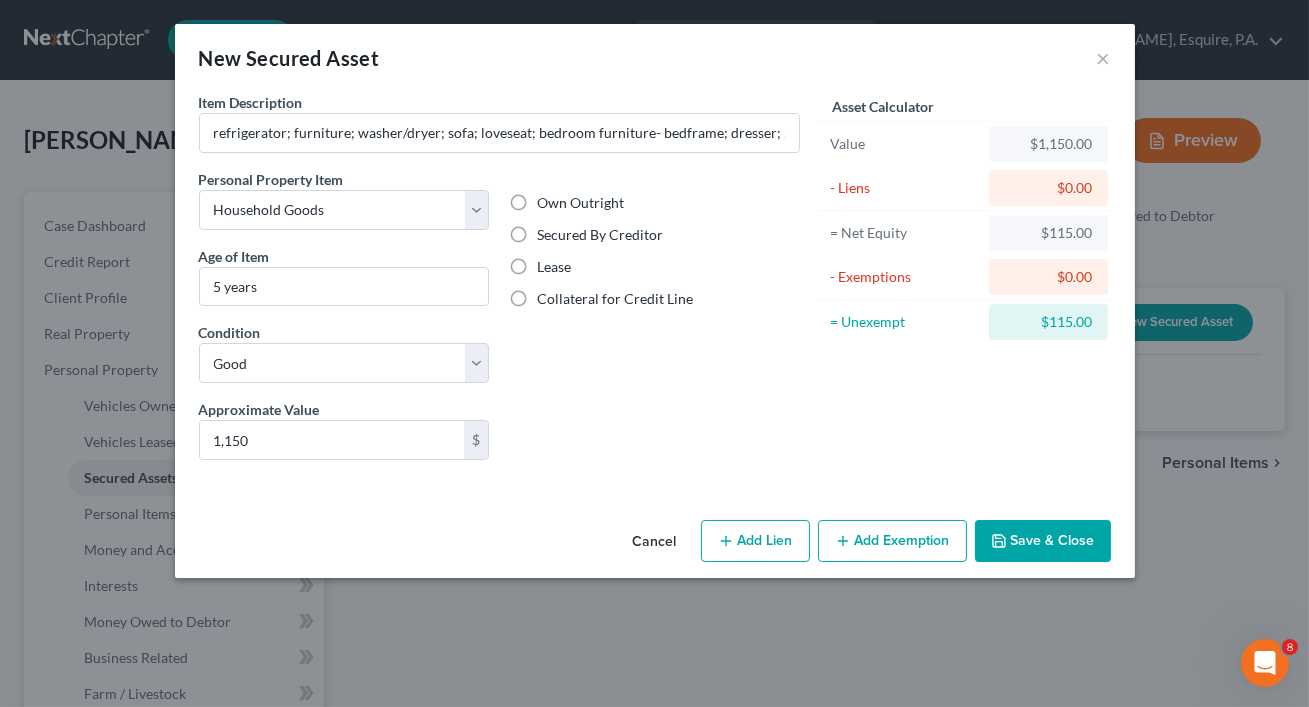 click on "Lease" at bounding box center (551, 263) 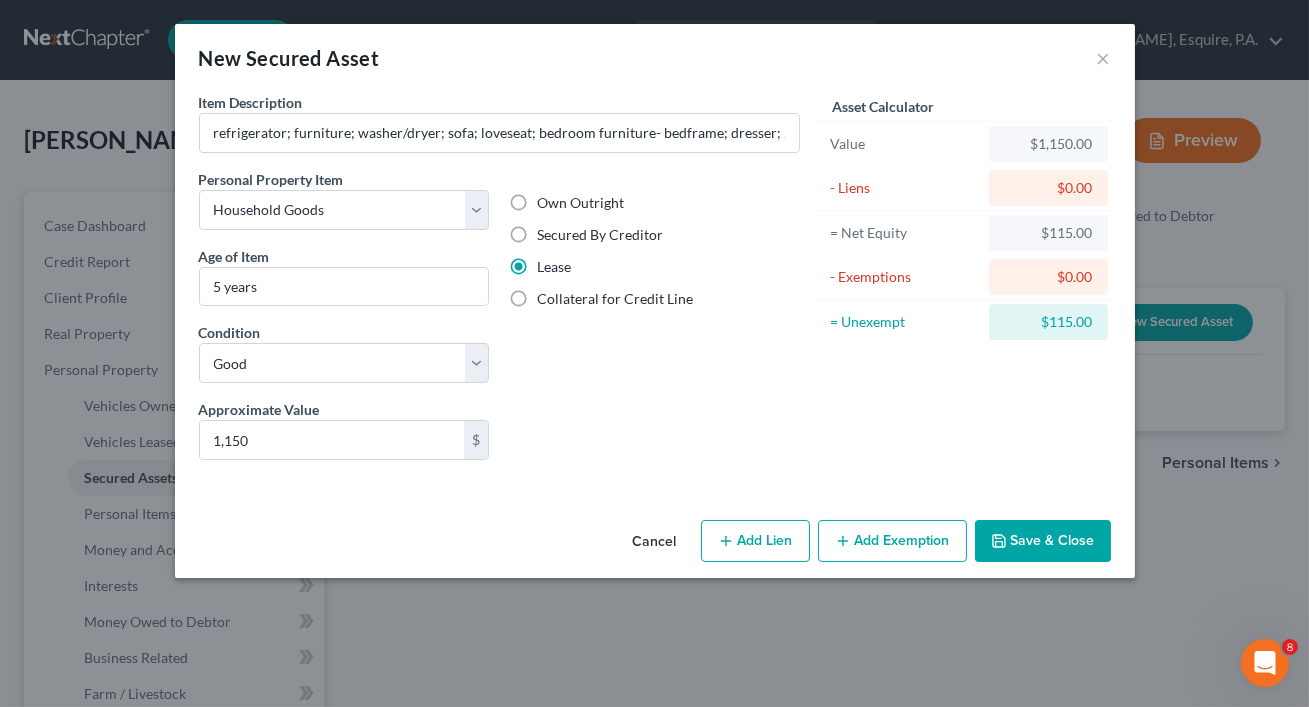click on "Save & Close" at bounding box center [1043, 541] 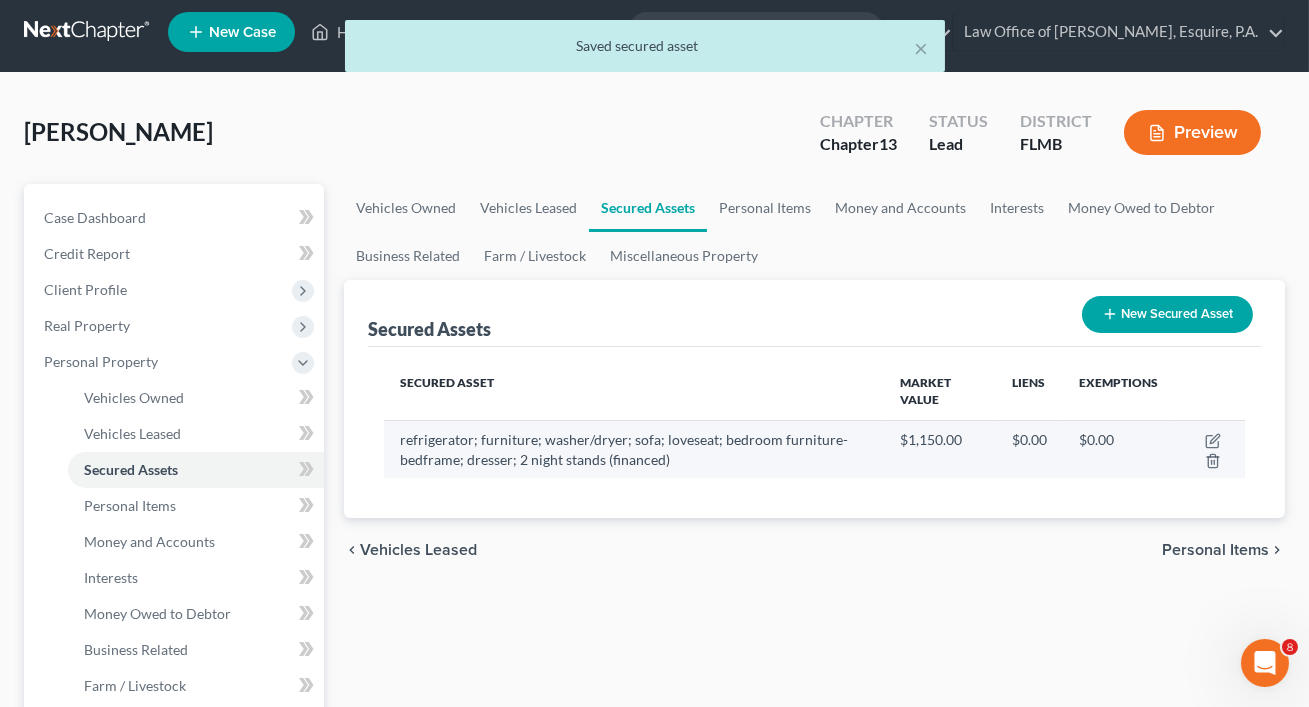 scroll, scrollTop: 9, scrollLeft: 0, axis: vertical 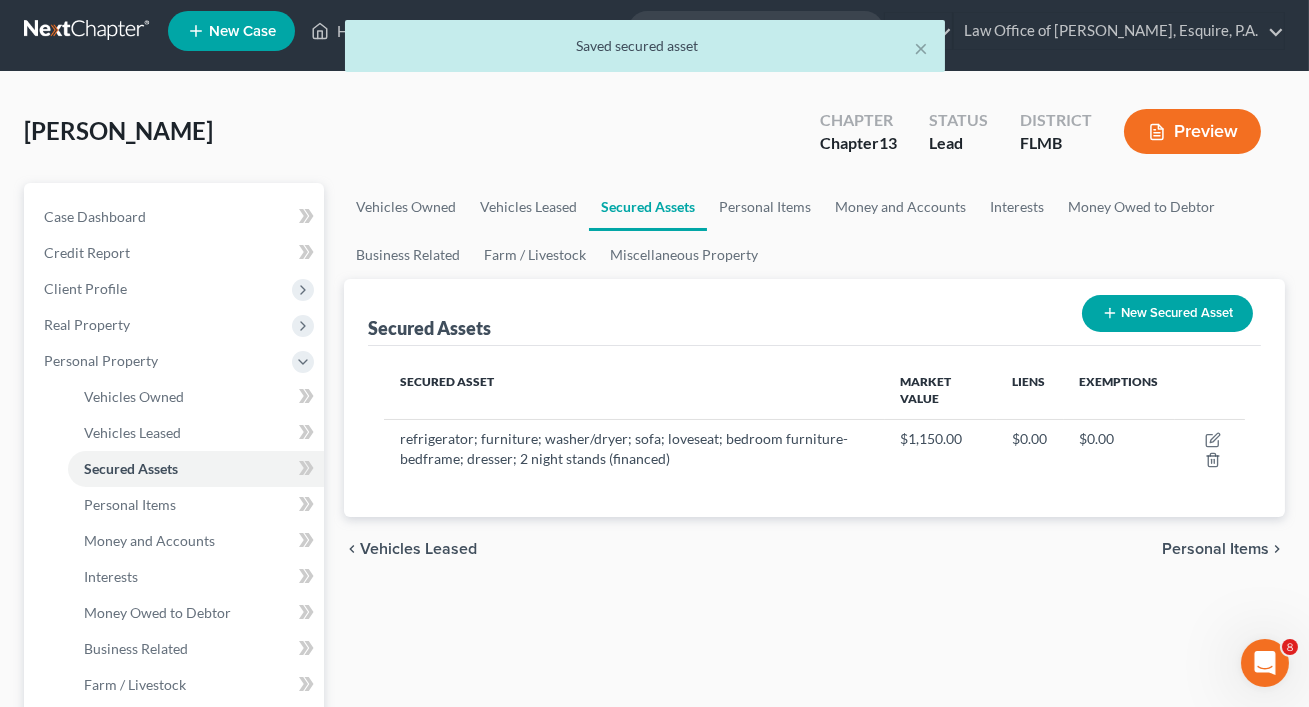 click on "Preview" at bounding box center [1192, 131] 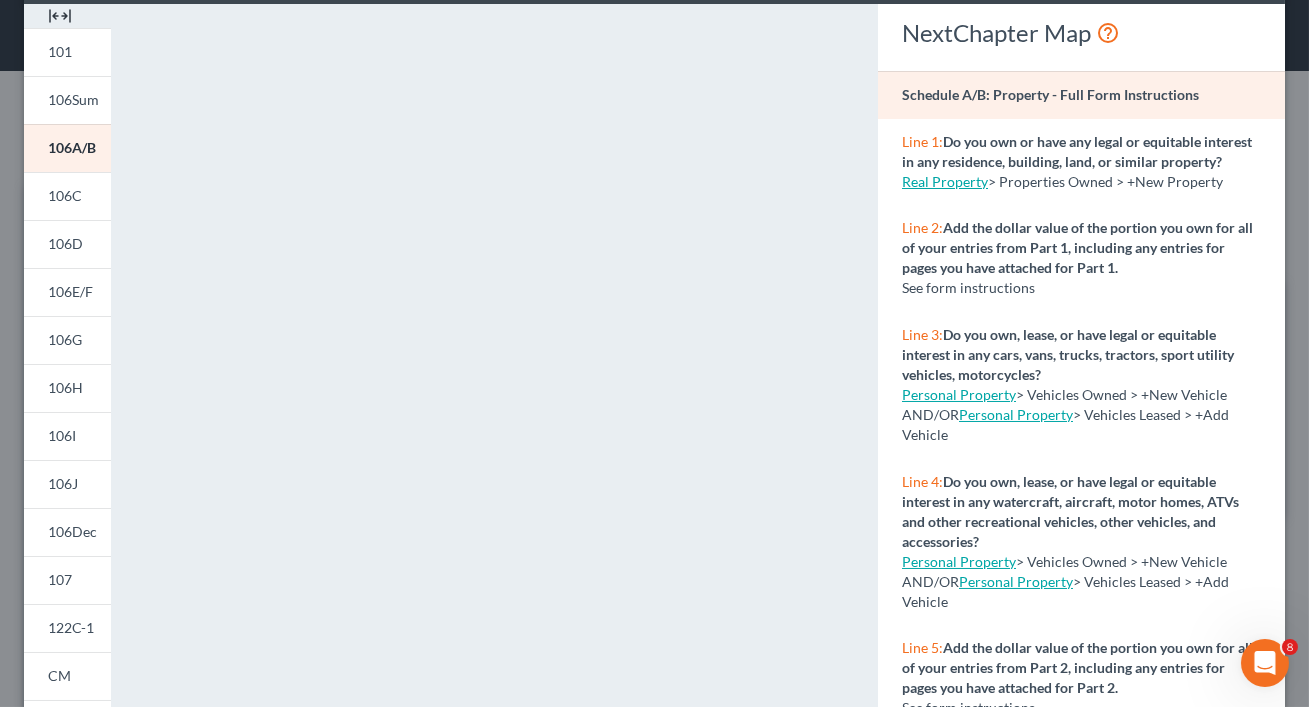 scroll, scrollTop: 0, scrollLeft: 0, axis: both 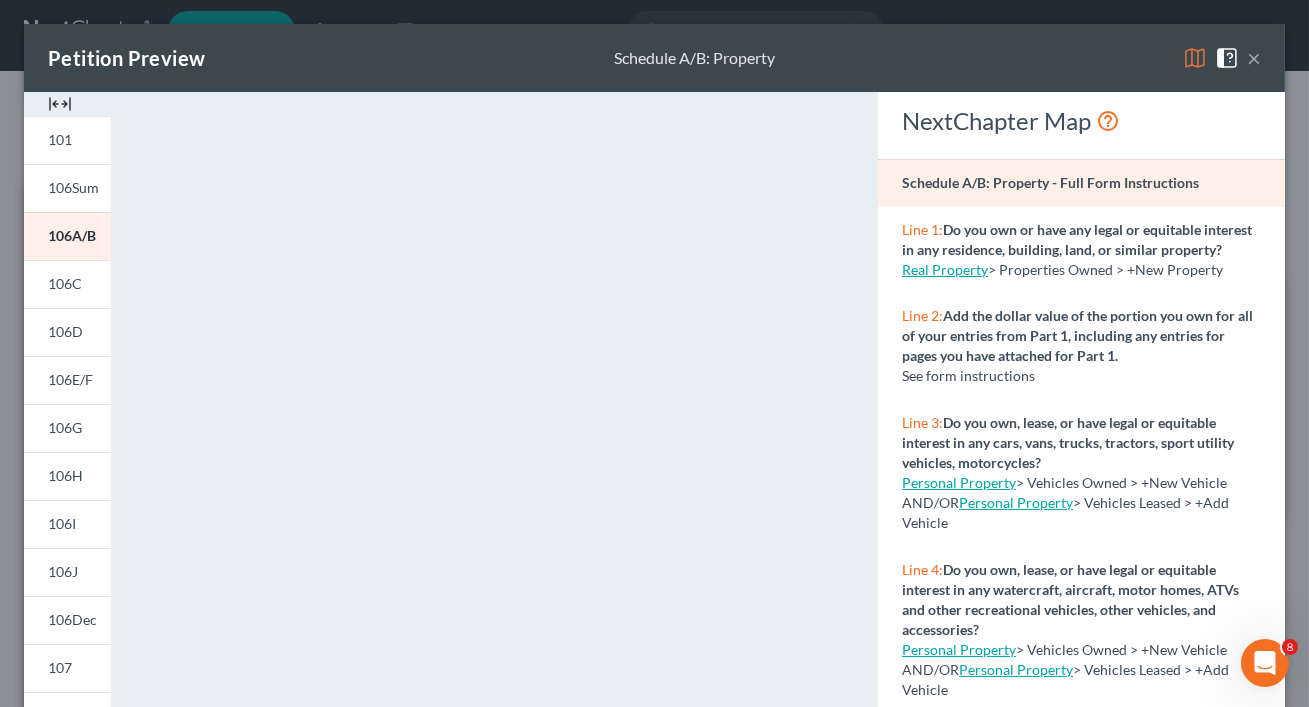 click on "Petition Preview Schedule A/B: Property ×" at bounding box center (654, 58) 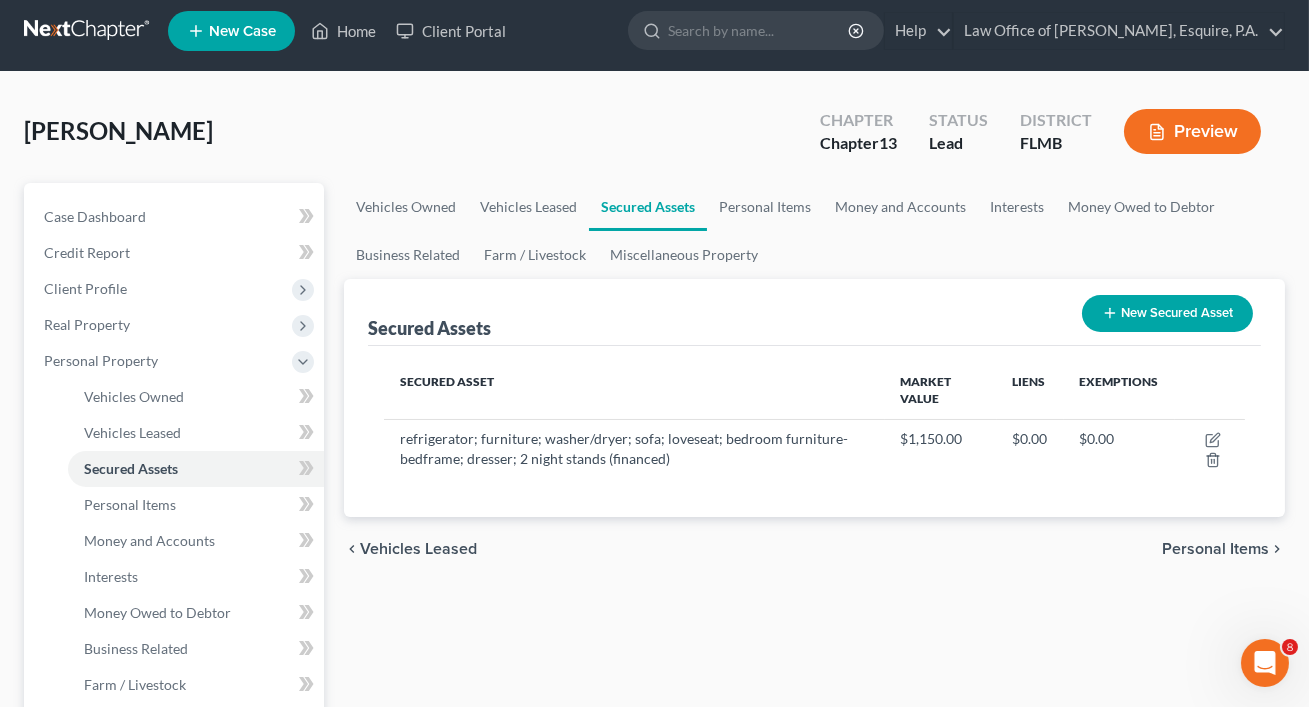 click on "New Secured Asset" at bounding box center [1167, 313] 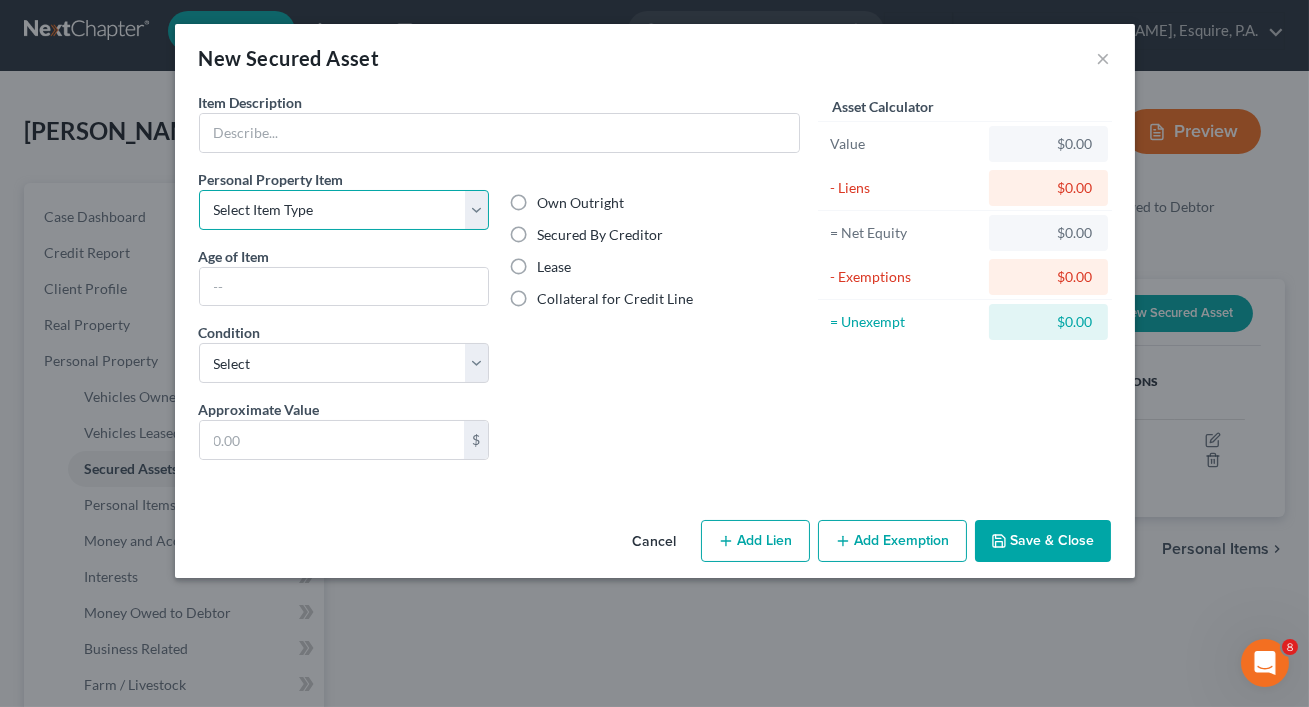 click on "Select Item Type Clothing Collectibles Of Value Electronics Firearms Household Goods Jewelry Other Pet(s) Sports & Hobby Equipment" at bounding box center [344, 210] 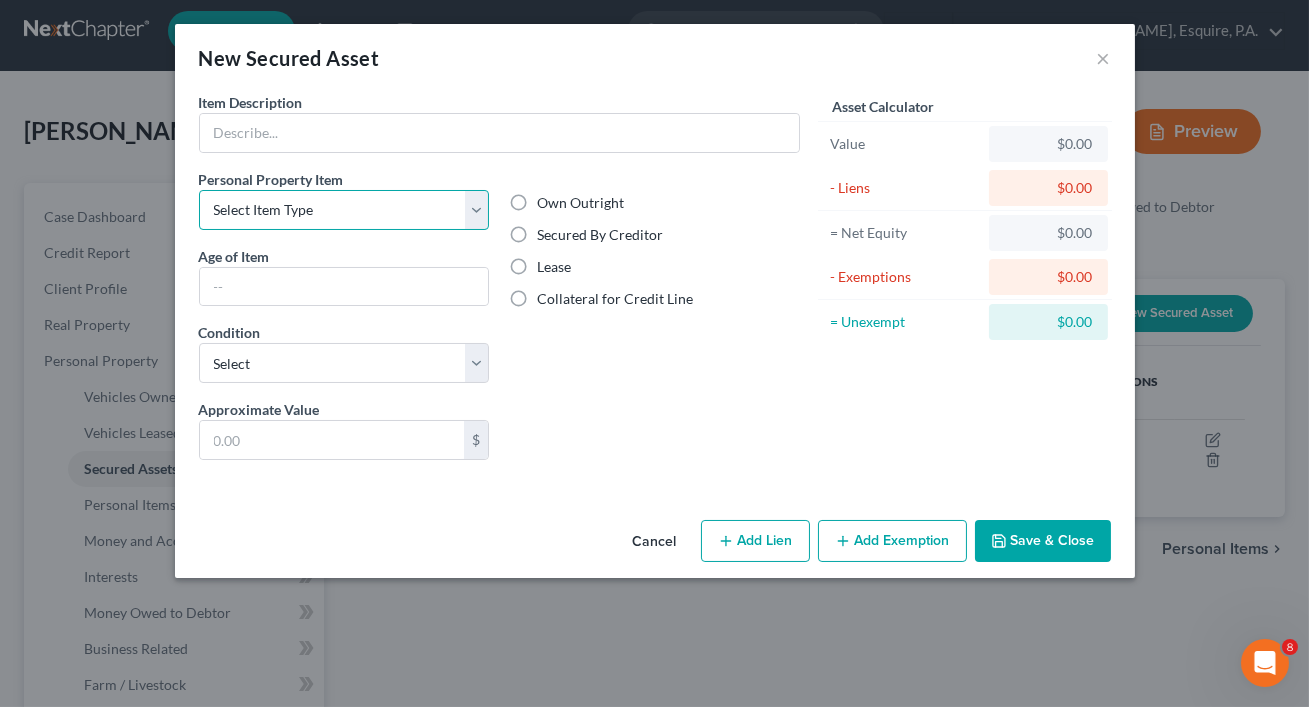 click on "Select Item Type Clothing Collectibles Of Value Electronics Firearms Household Goods Jewelry Other Pet(s) Sports & Hobby Equipment" at bounding box center (344, 210) 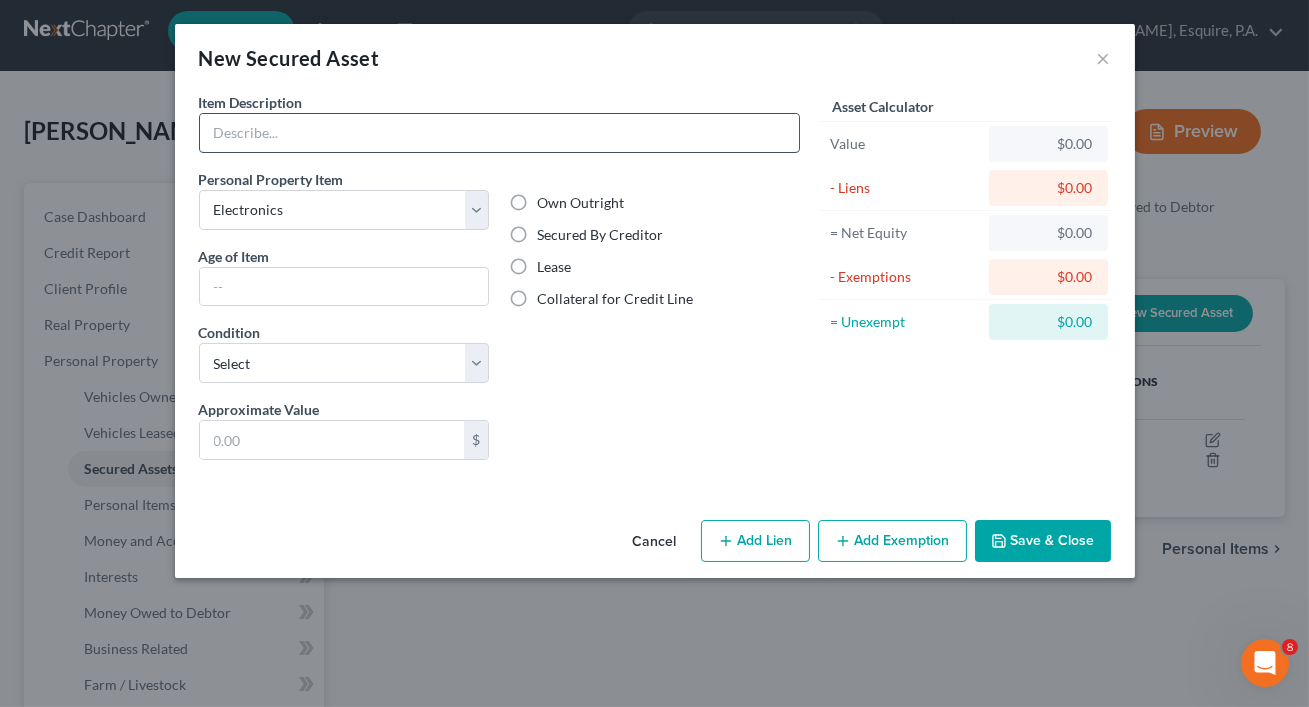 click at bounding box center [499, 133] 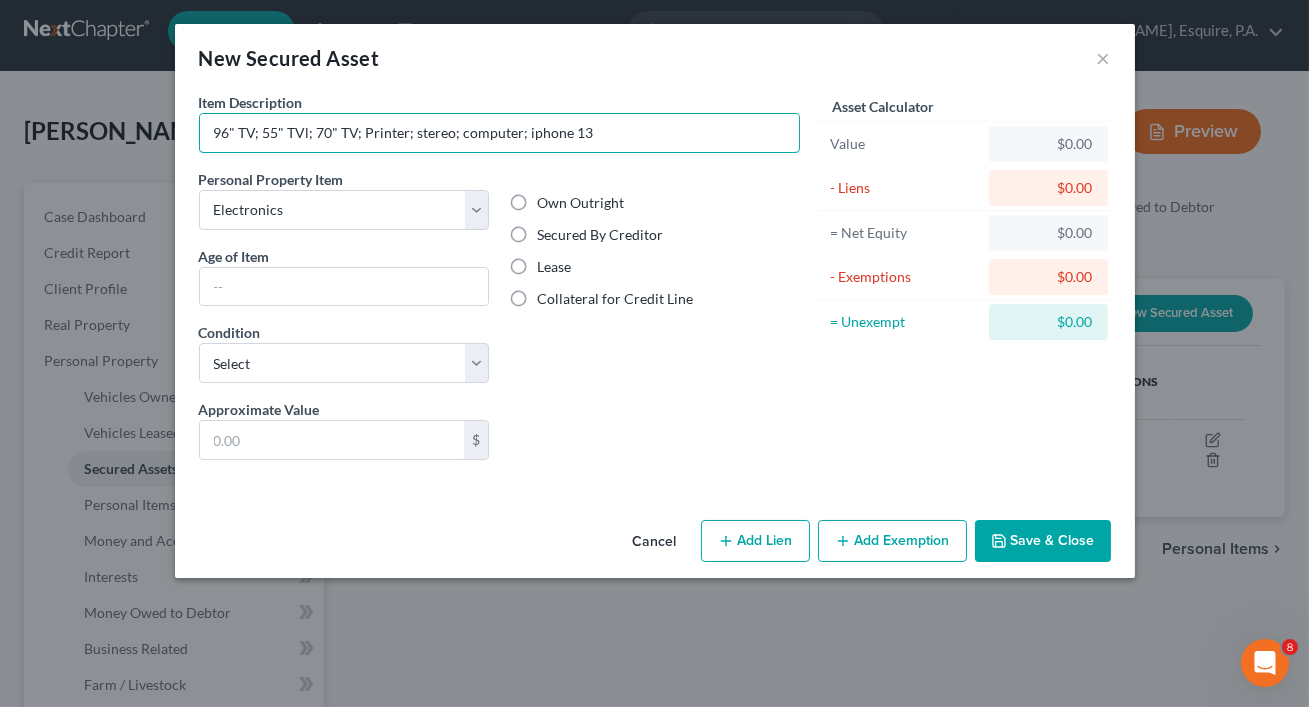 type on "96" TV; 55" TVl; 70" TV; Printer; stereo; computer; iphone 13" 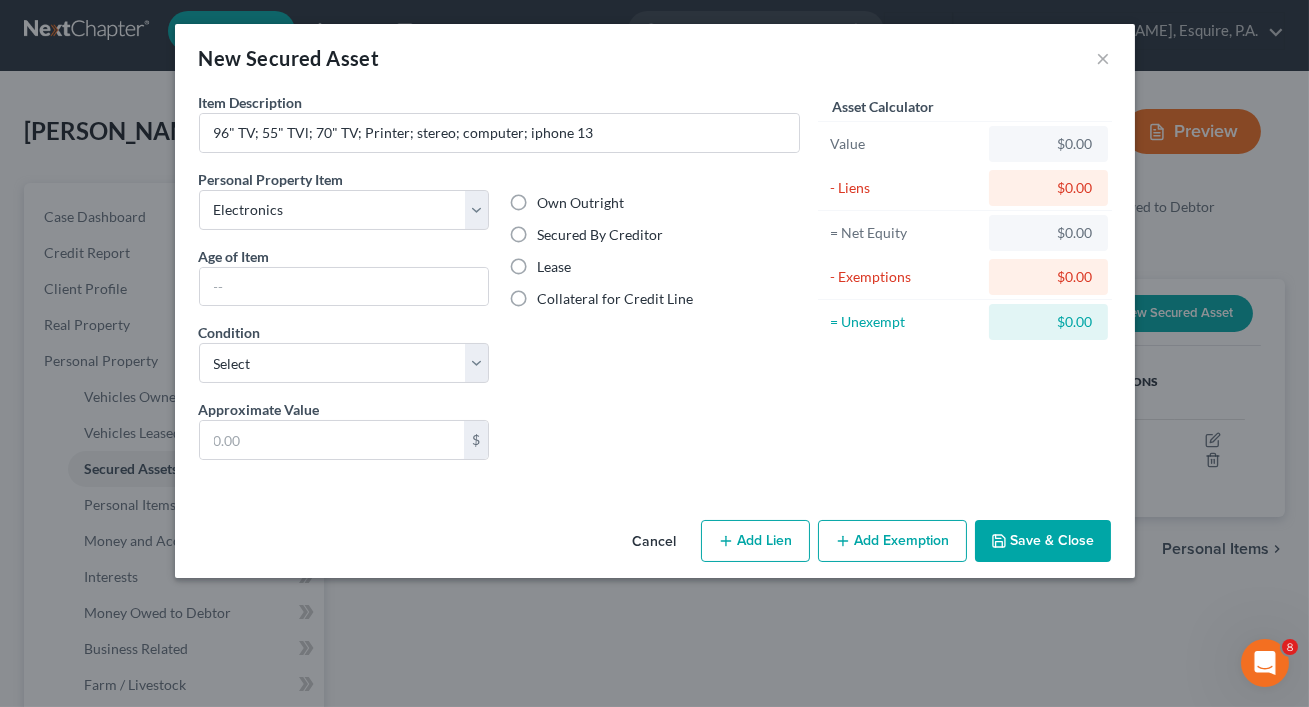 click on "Lease" at bounding box center (554, 267) 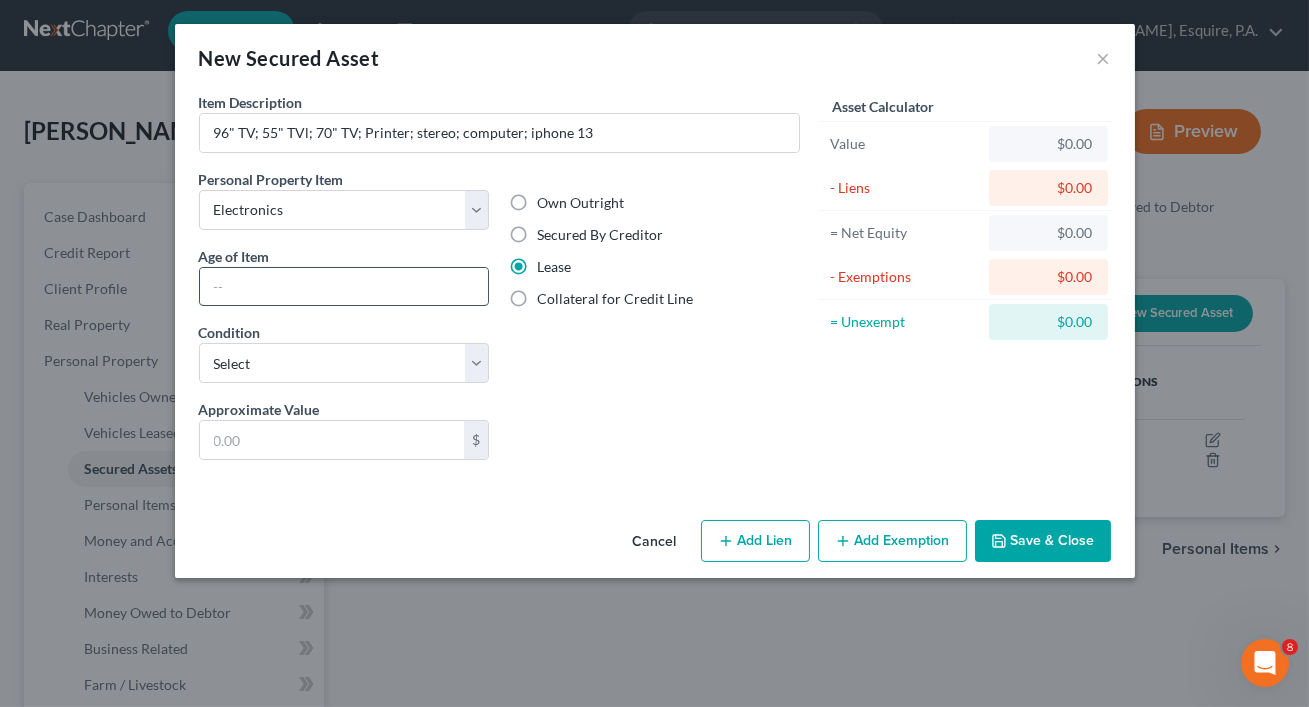 click at bounding box center (344, 287) 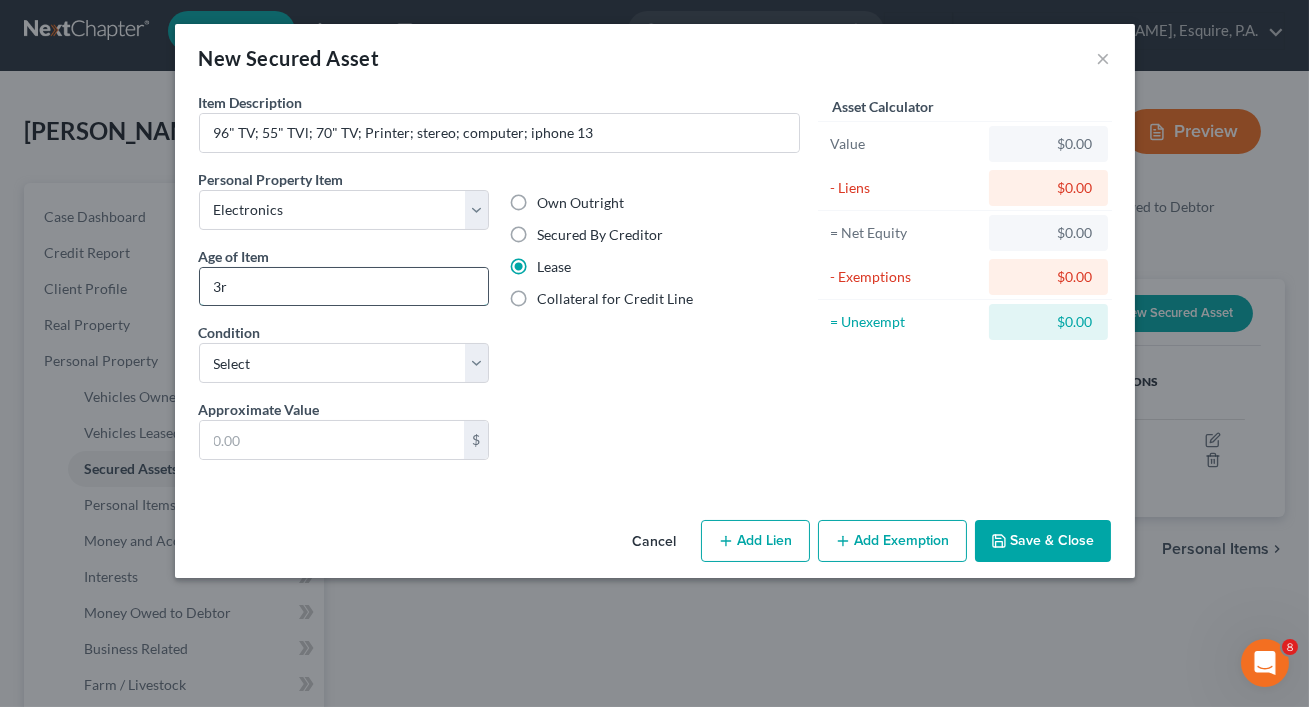 type on "3" 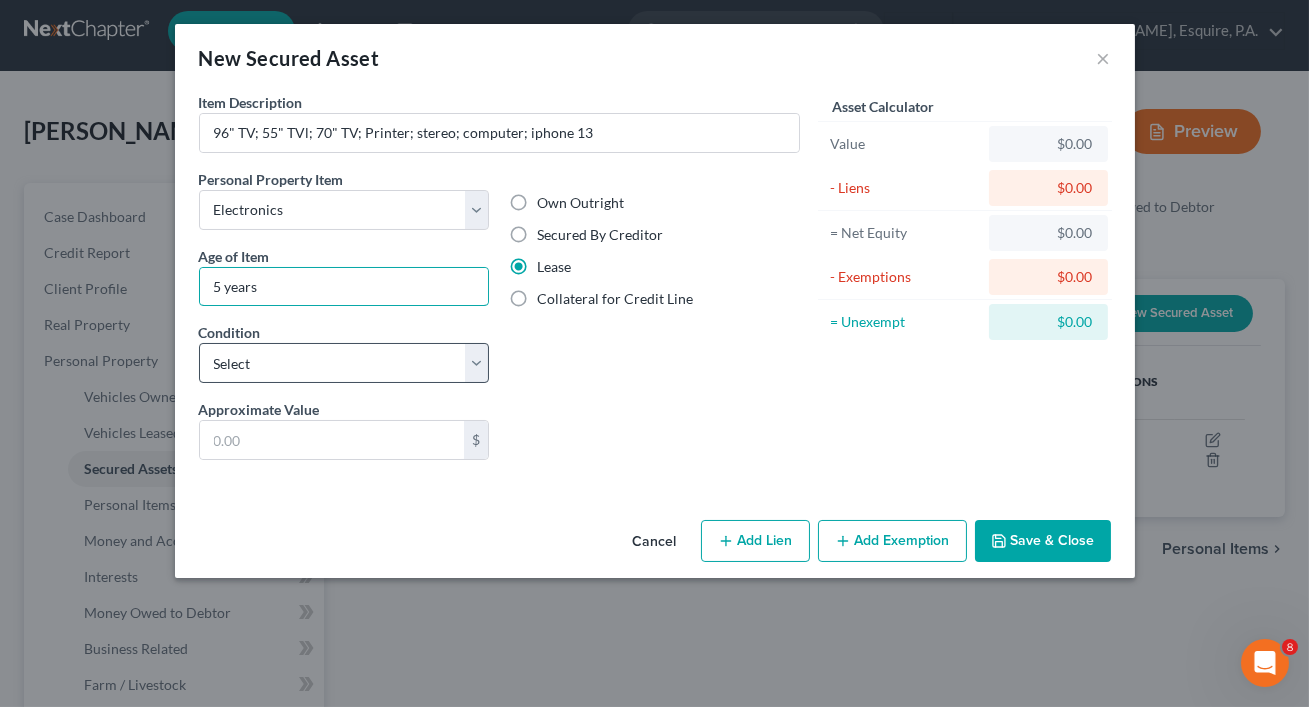 type on "5 years" 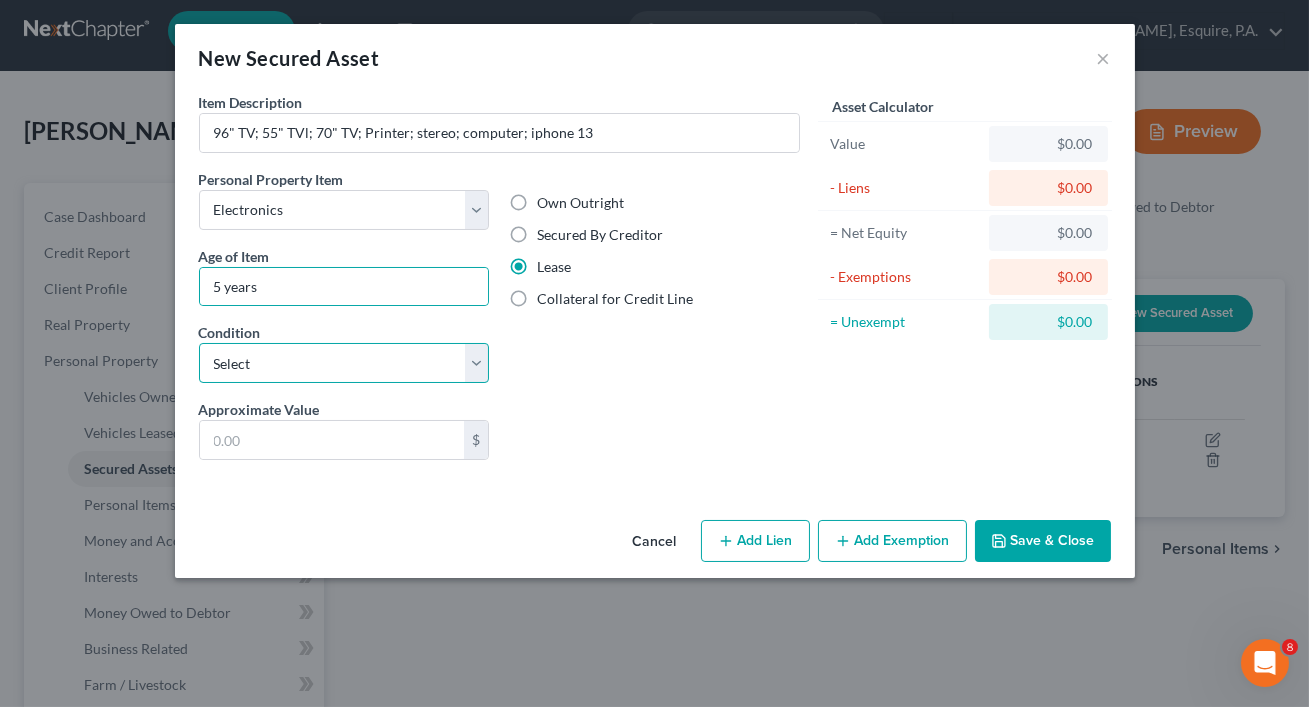 click on "Select Excellent Very Good Good Fair Poor" at bounding box center (344, 363) 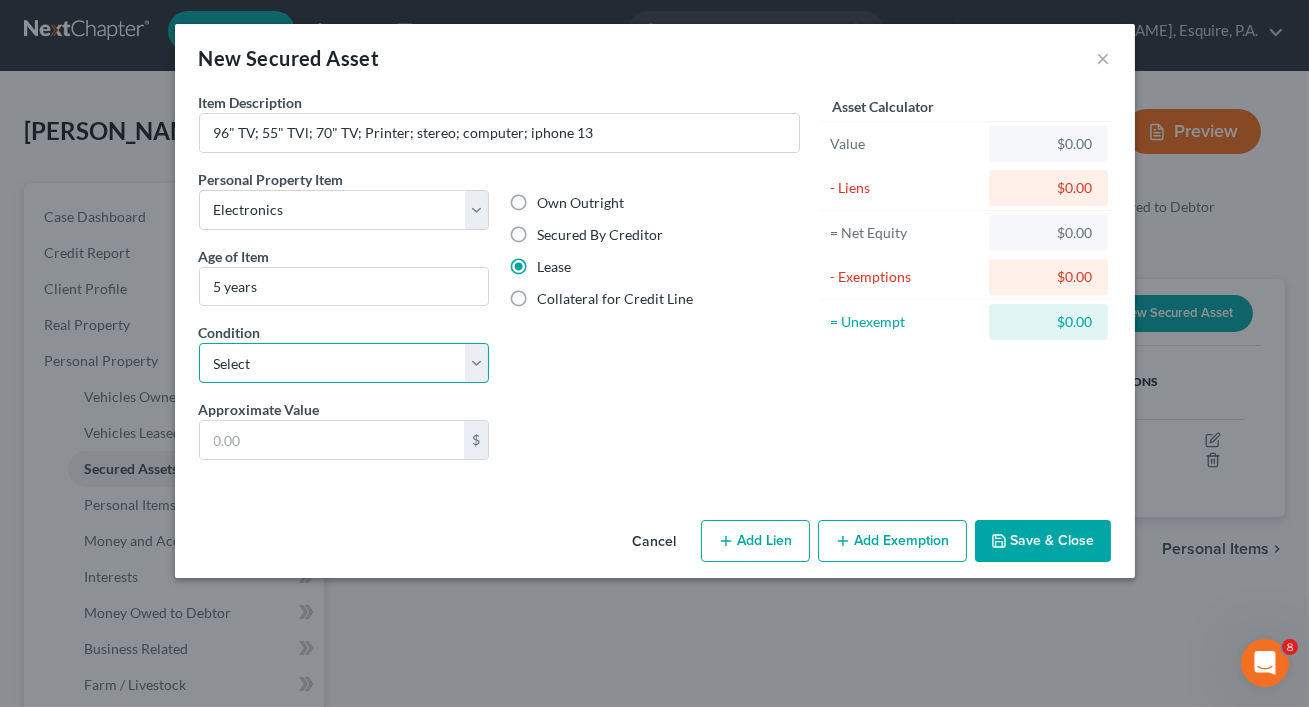select on "2" 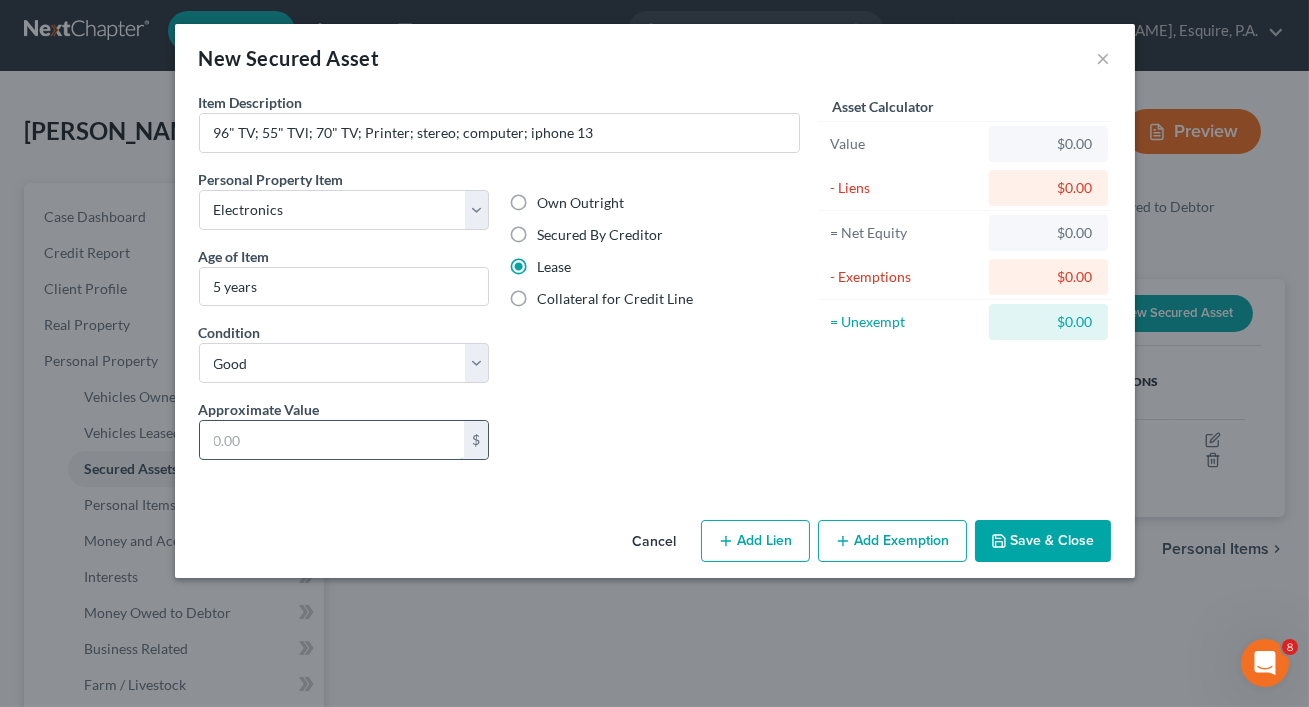 click at bounding box center [332, 440] 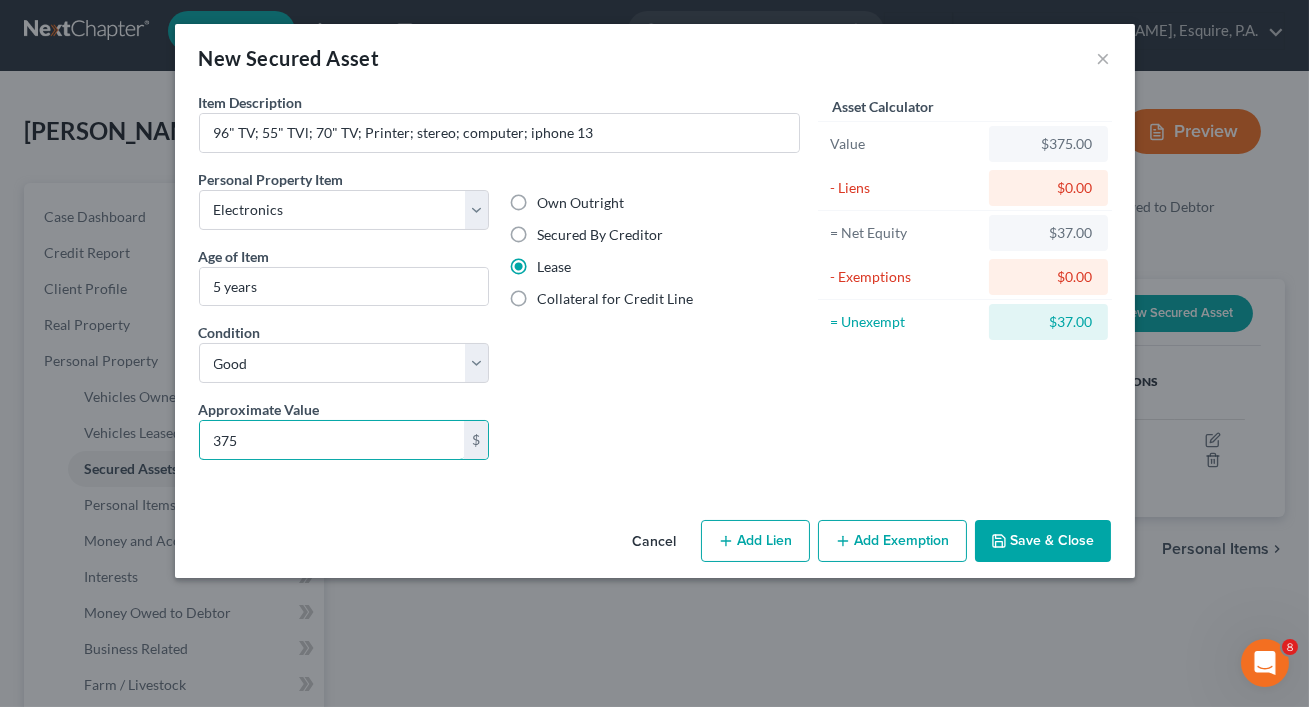 type on "375" 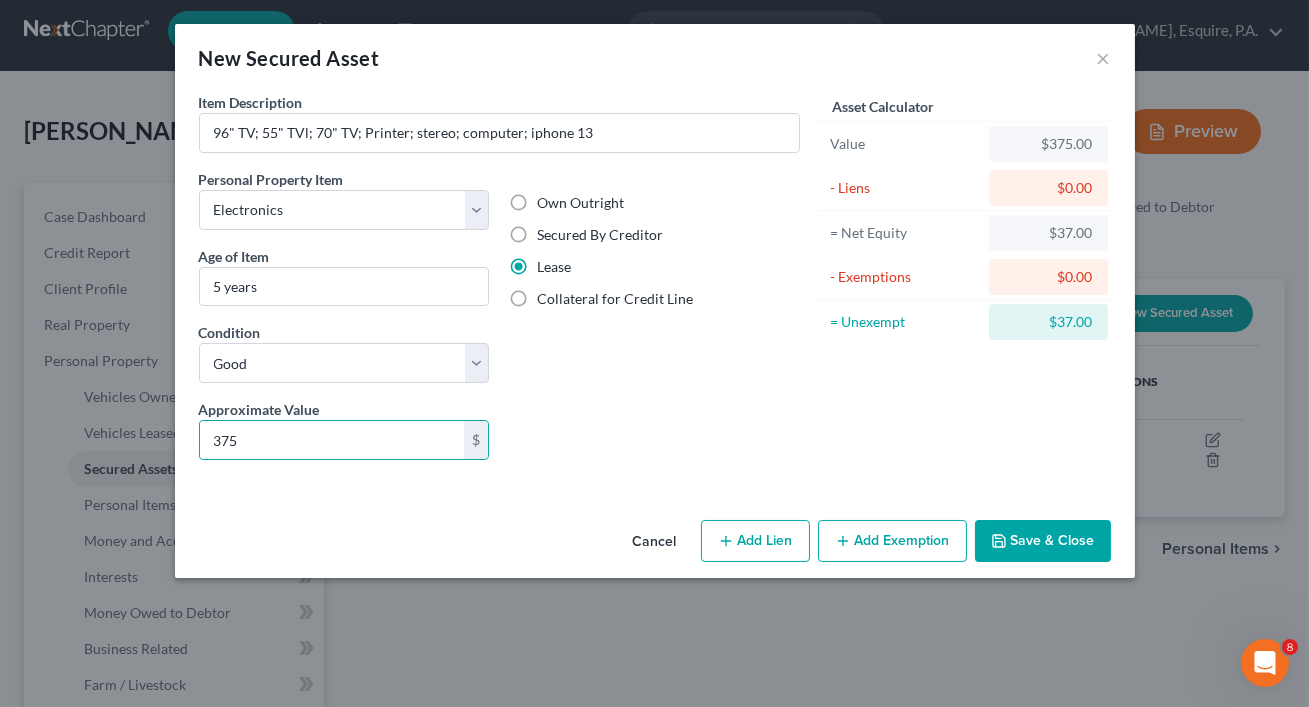 click on "Item Description
*
96" TV; 55" TVl; 70" TV; Printer; stereo; computer; iphone 13 Personal Property Item Select Item Type Clothing Collectibles Of Value Electronics Firearms Household Goods Jewelry Other Pet(s) Sports & Hobby Equipment Age of Item 5 years Condition Select Excellent Very Good Good Fair Poor Own Outright Secured By Creditor Lease Collateral for Credit Line
Approximate Value
*
375 $
Liens
Select
Asset Calculator Value $375.00 - Liens $0.00 = Net Equity $37.00 - Exemptions $0.00 = Unexempt $37.00" at bounding box center (655, 302) 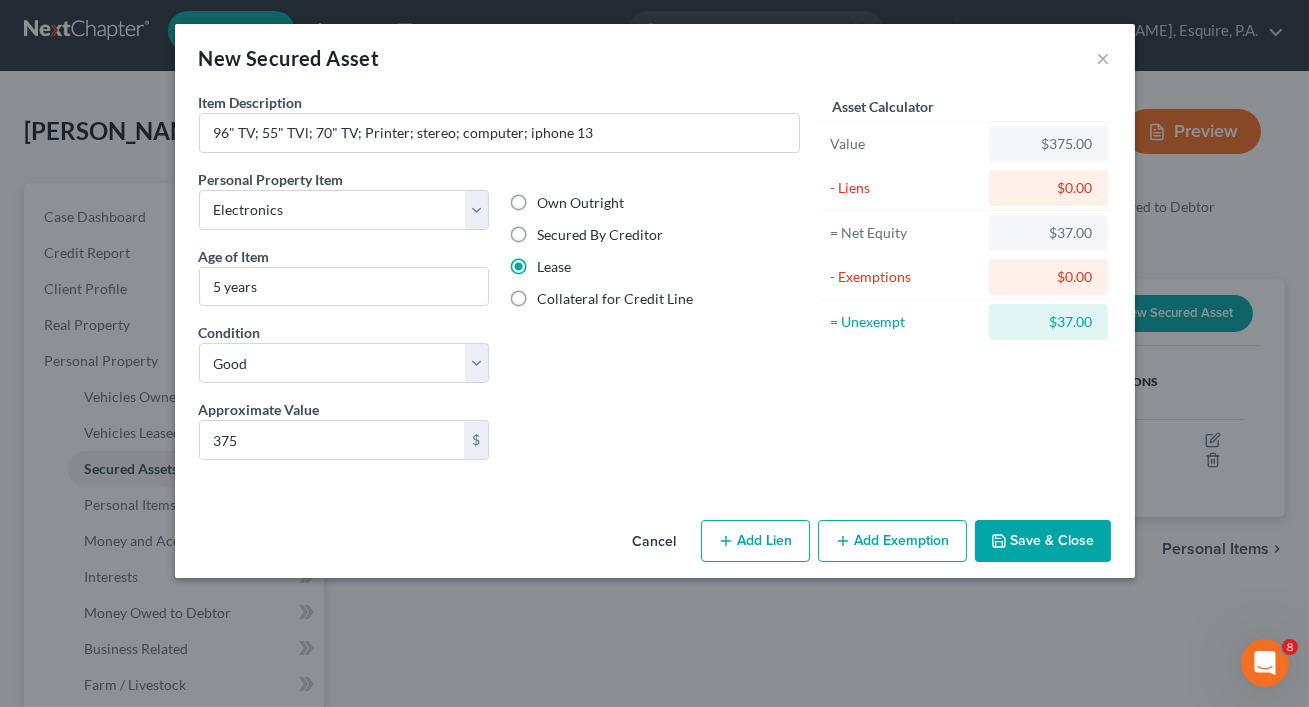 click on "Add Exemption" at bounding box center [892, 541] 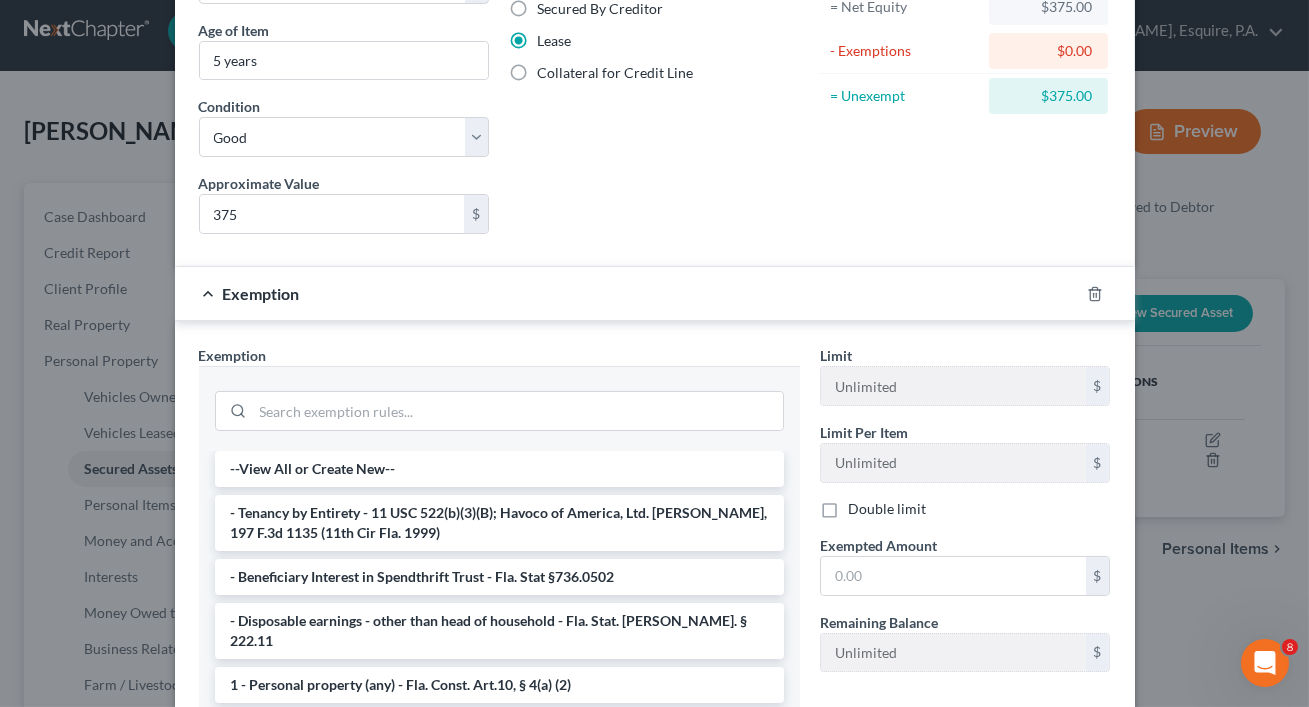 scroll, scrollTop: 393, scrollLeft: 0, axis: vertical 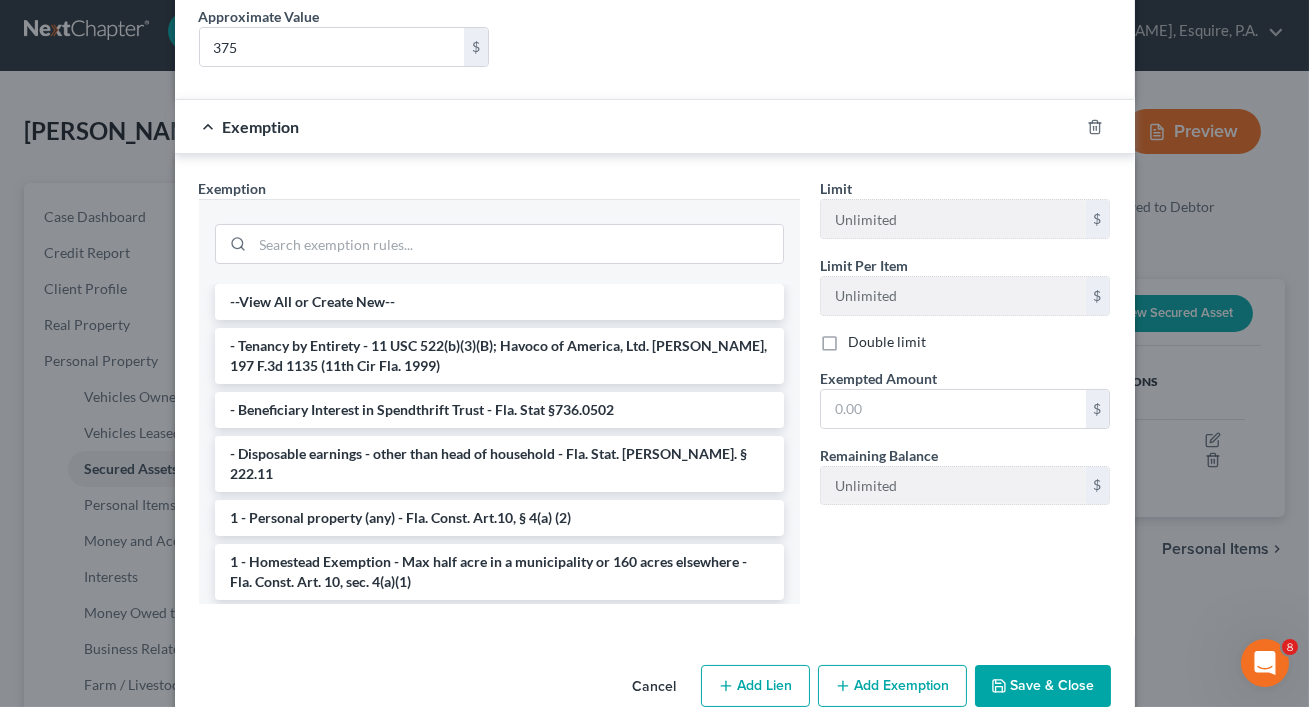 click on "Cancel" at bounding box center [655, 687] 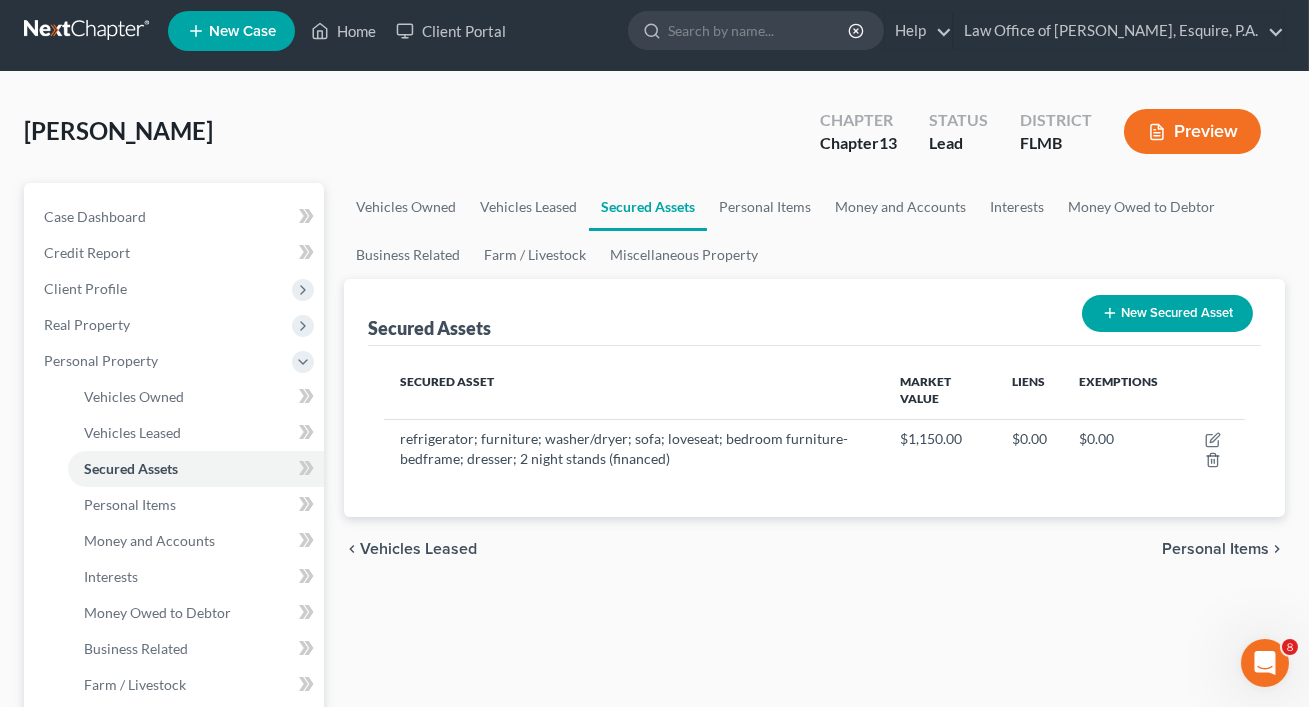 click on "New Secured Asset" at bounding box center (1167, 313) 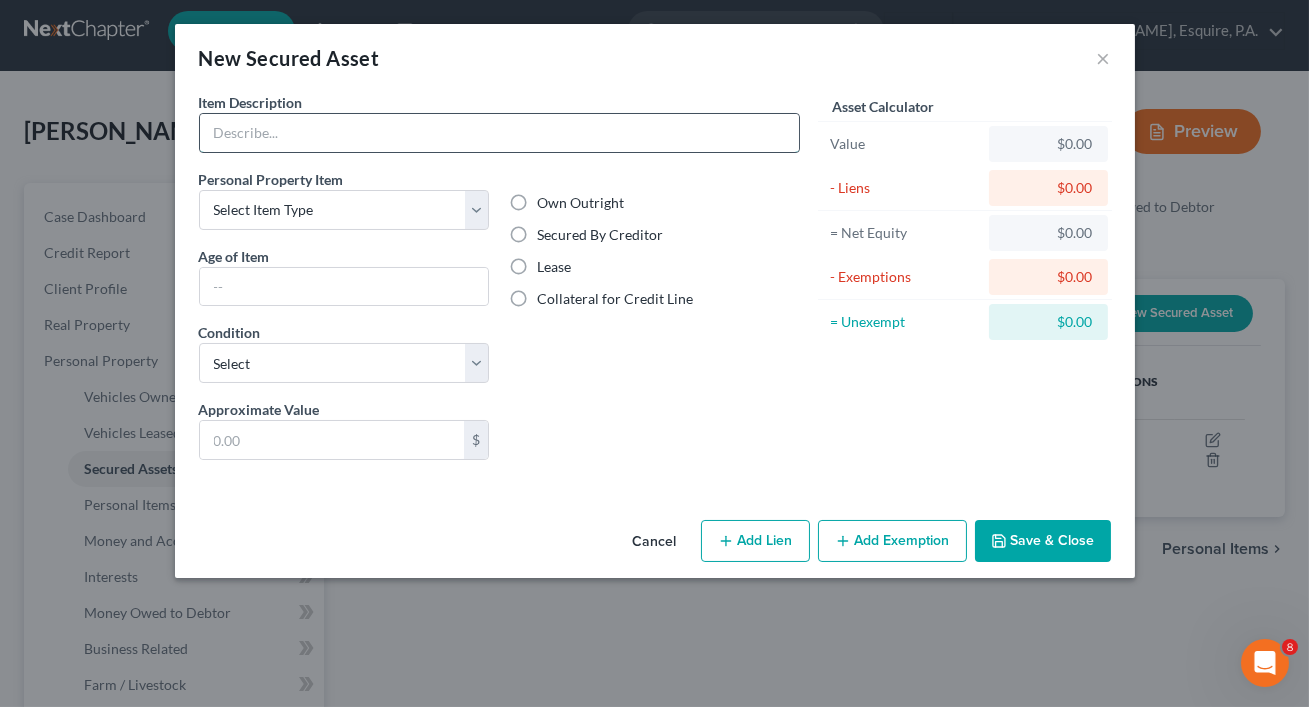click at bounding box center (499, 133) 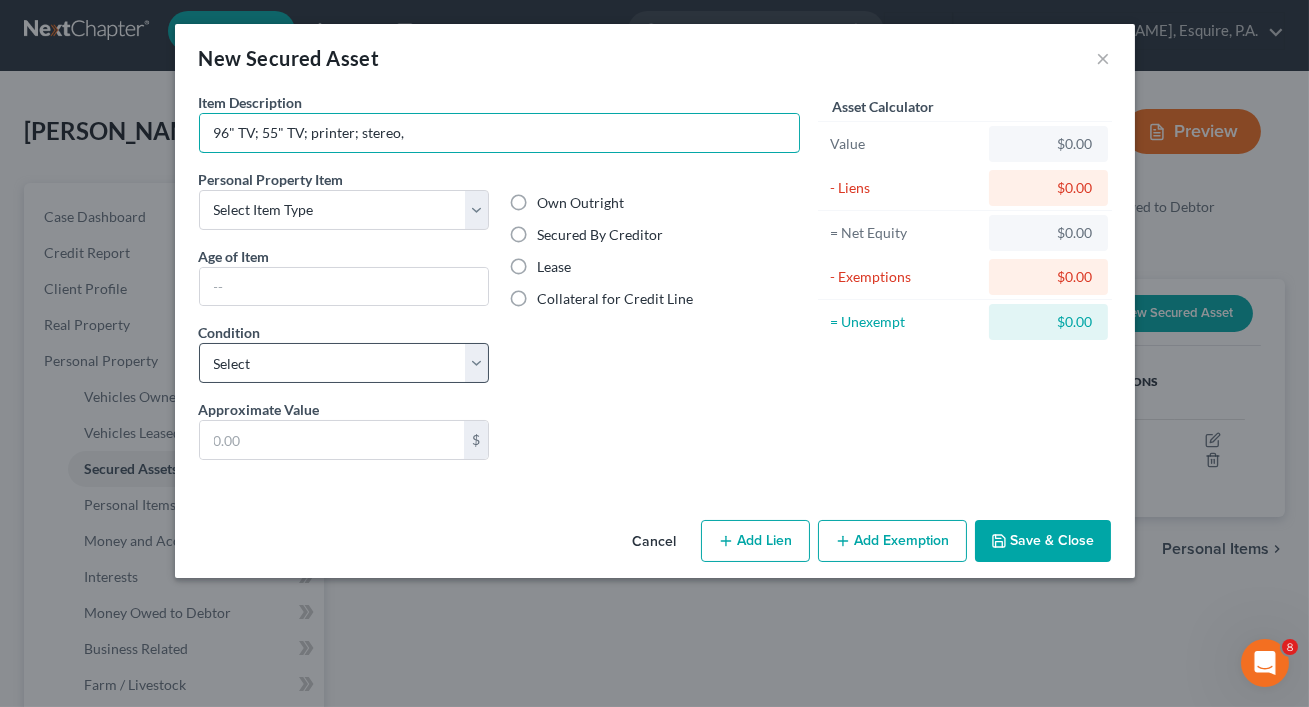 type on "96" TV; 55" TV; printer; stereo," 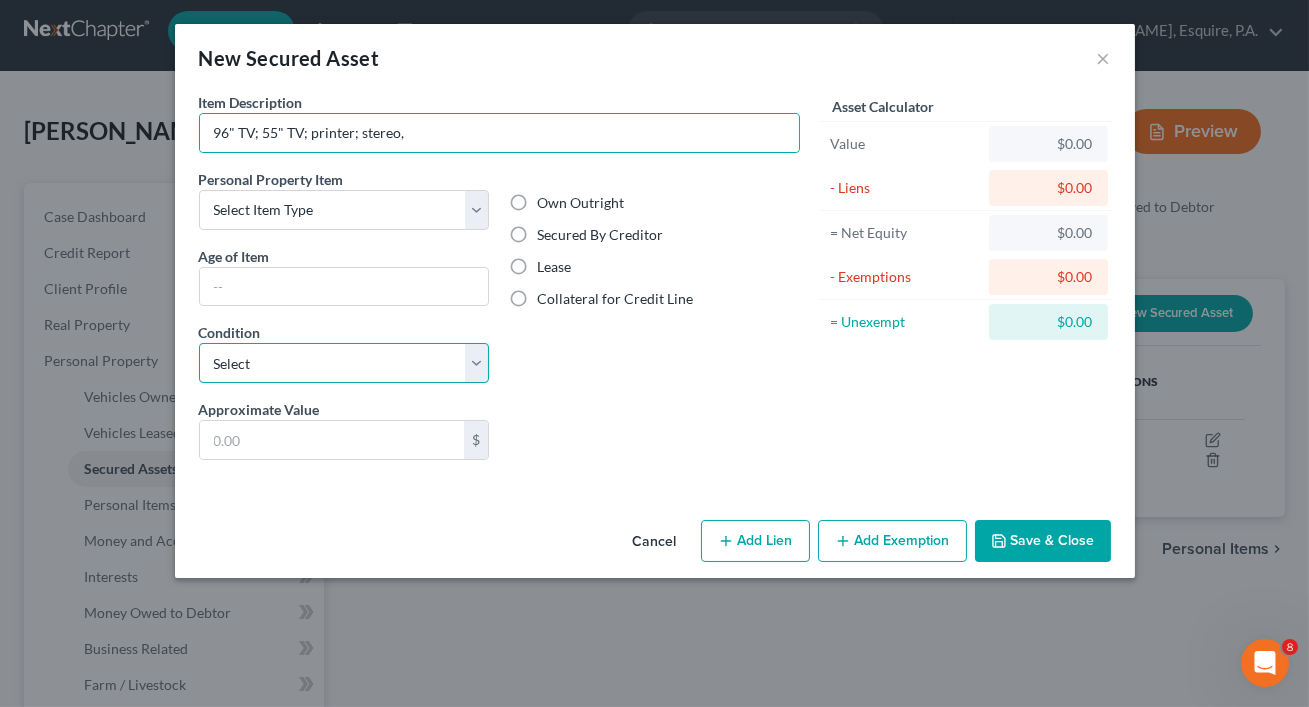 click on "Select Excellent Very Good Good Fair Poor" at bounding box center [344, 363] 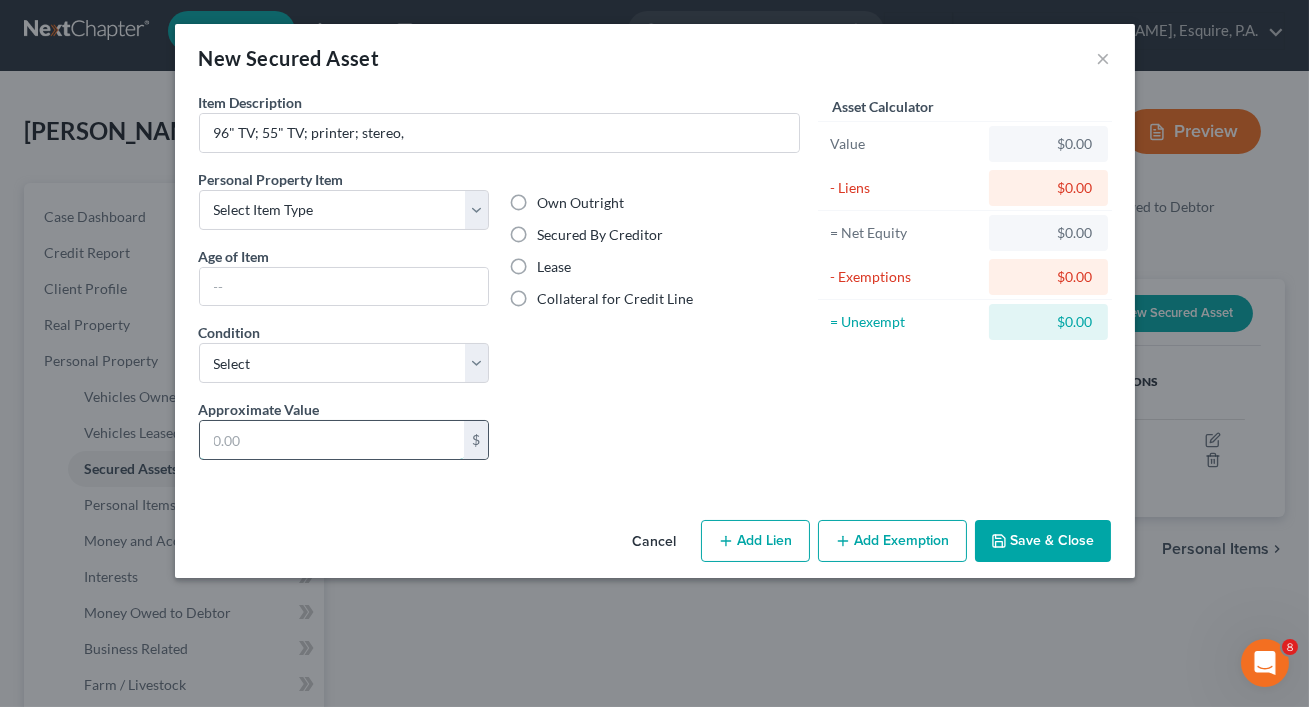 click at bounding box center (332, 440) 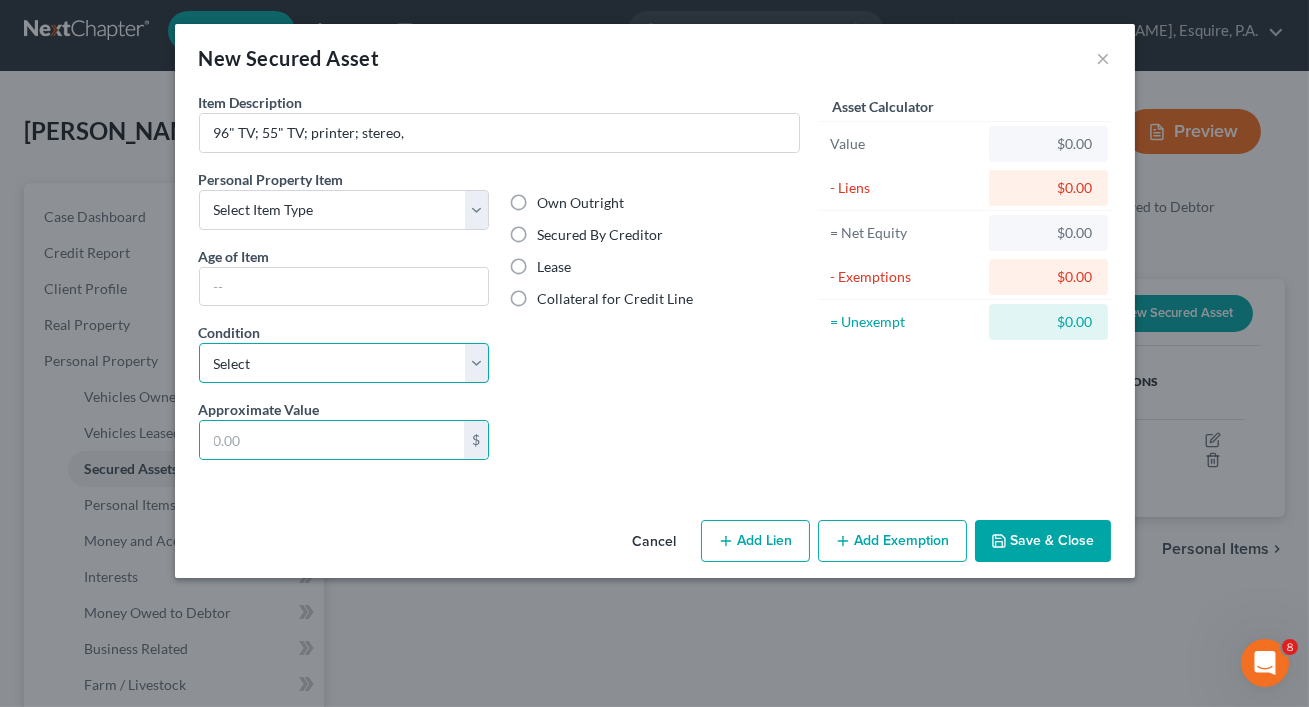 click on "Select Excellent Very Good Good Fair Poor" at bounding box center (344, 363) 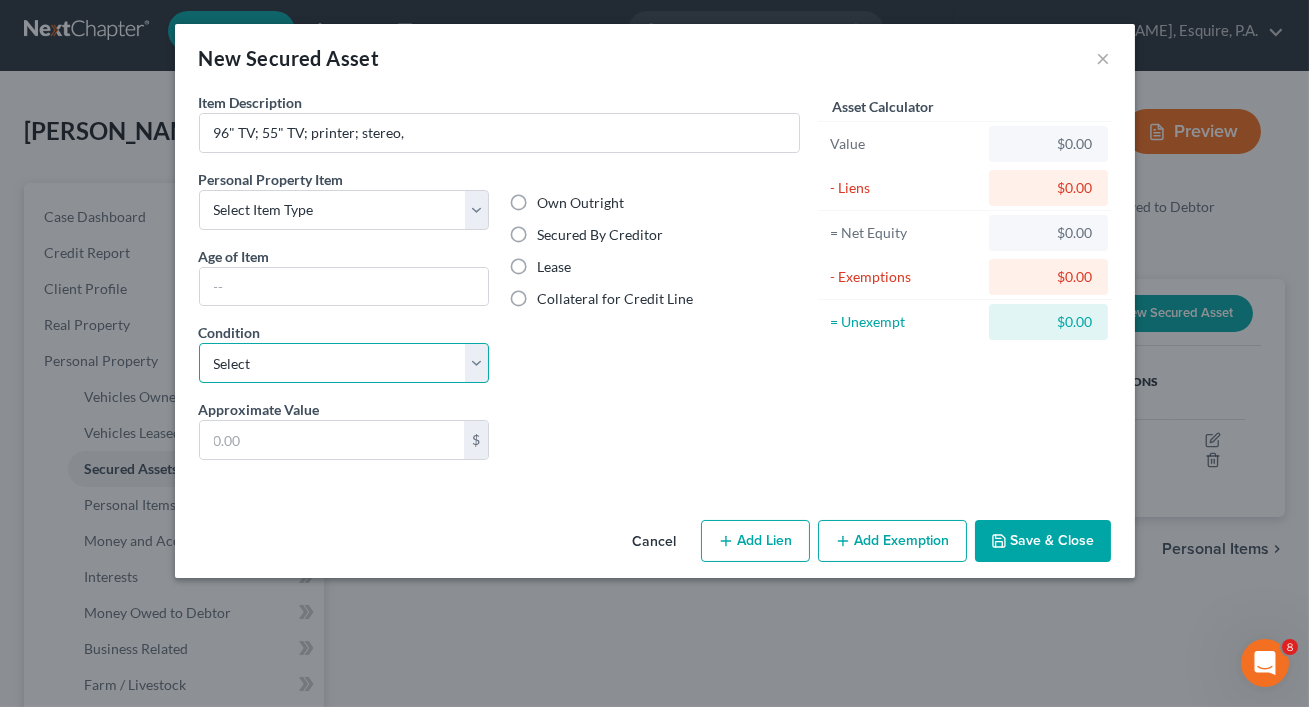 select on "3" 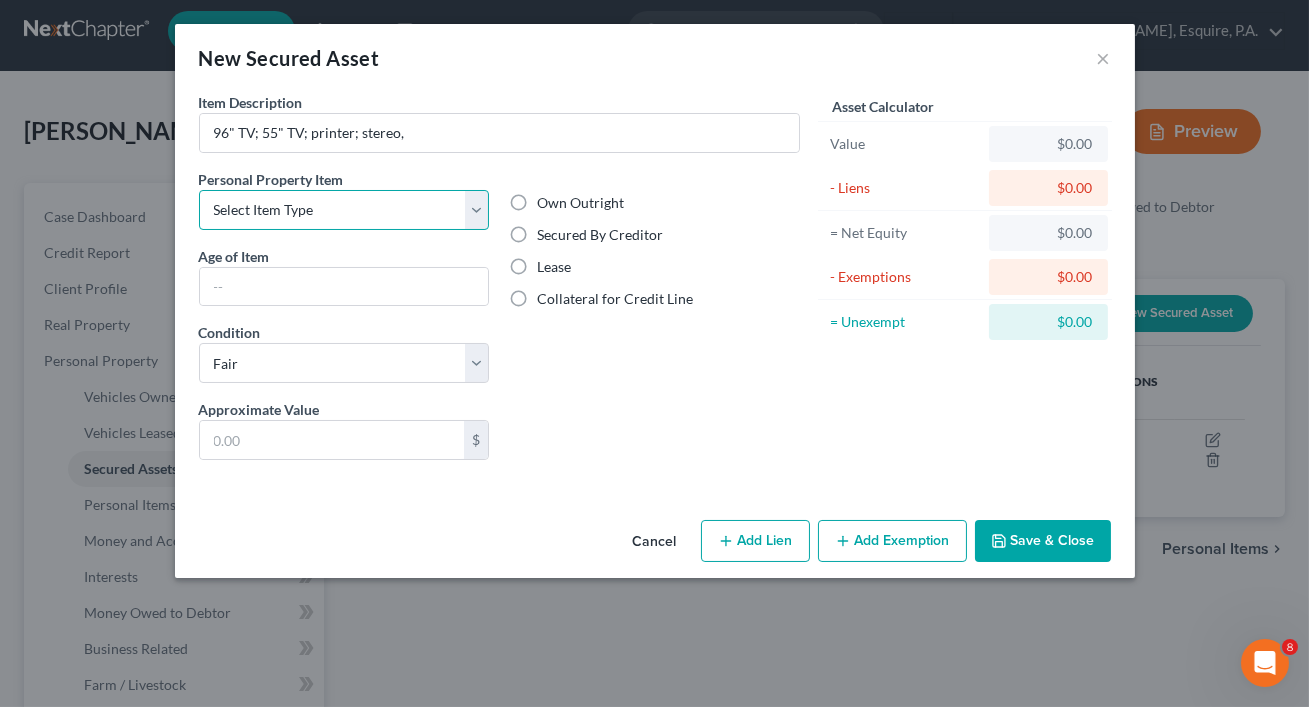 click on "Select Item Type Clothing Collectibles Of Value Electronics Firearms Household Goods Jewelry Other Pet(s) Sports & Hobby Equipment" at bounding box center [344, 210] 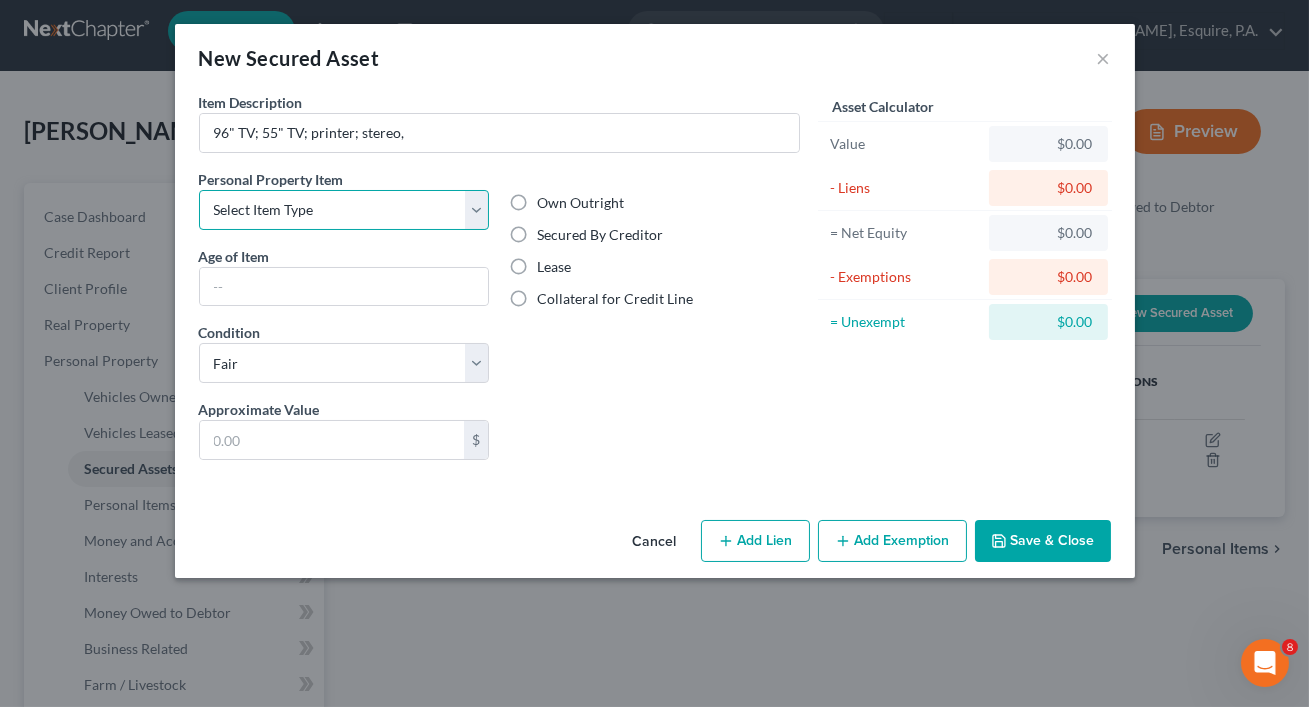 select on "electronics" 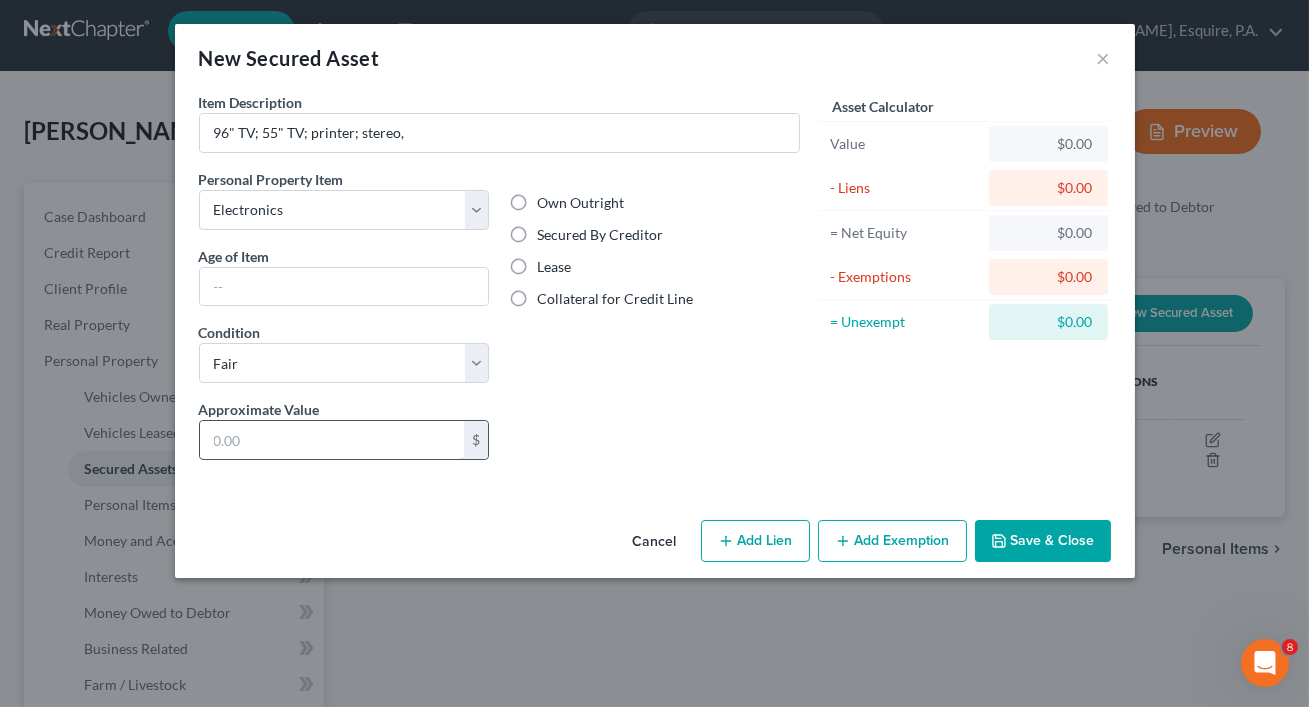 click at bounding box center [332, 440] 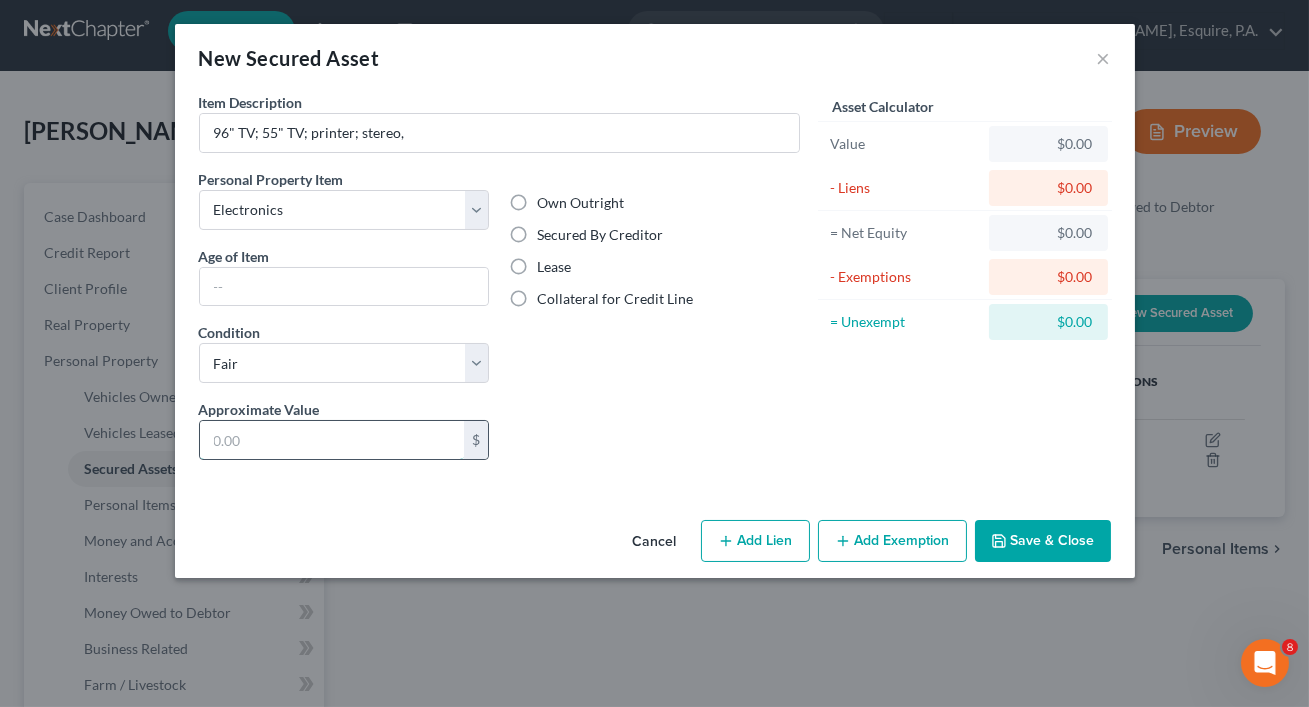 click at bounding box center (332, 440) 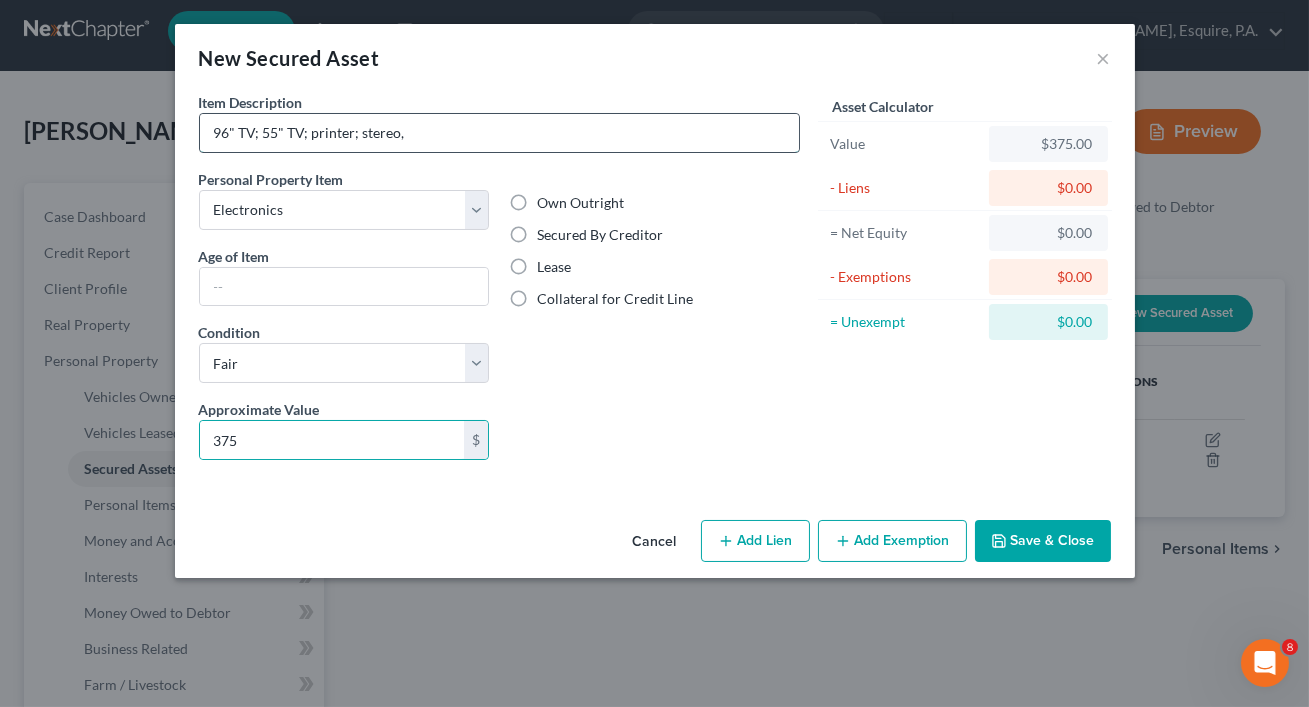 click on "96" TV; 55" TV; printer; stereo," at bounding box center [499, 133] 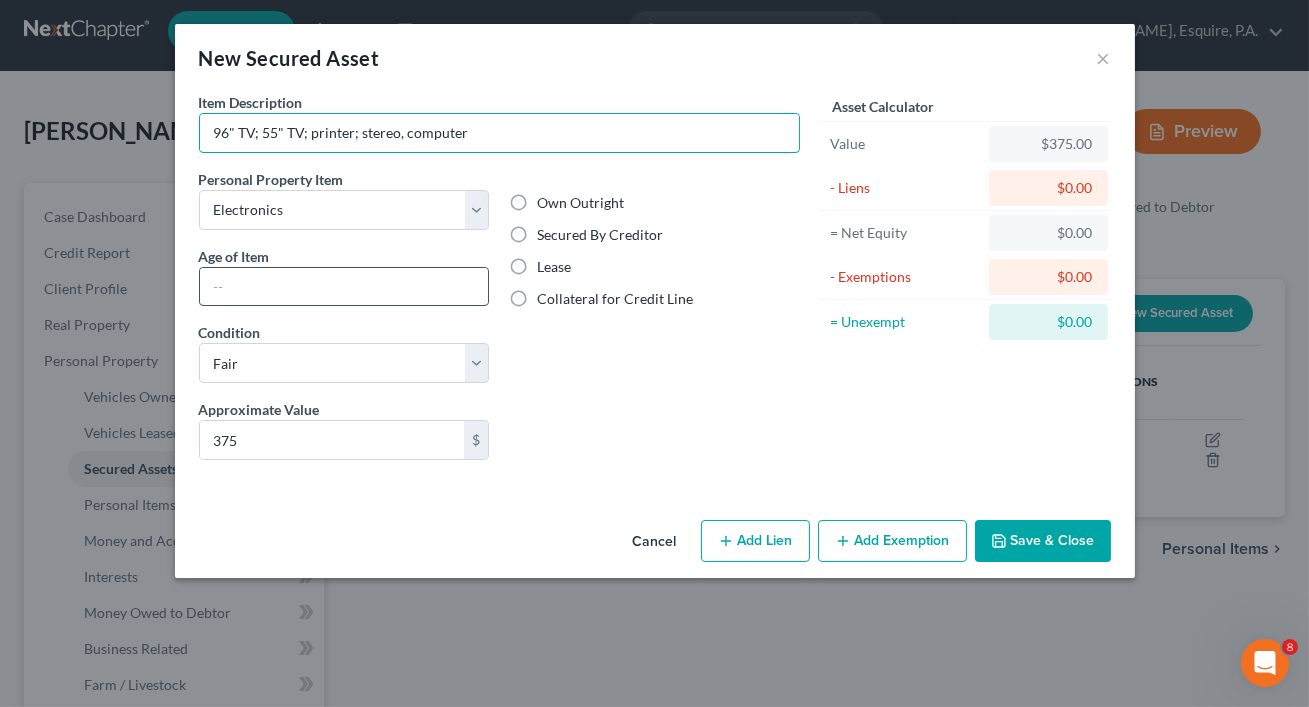 type on "96" TV; 55" TV; printer; stereo, computer" 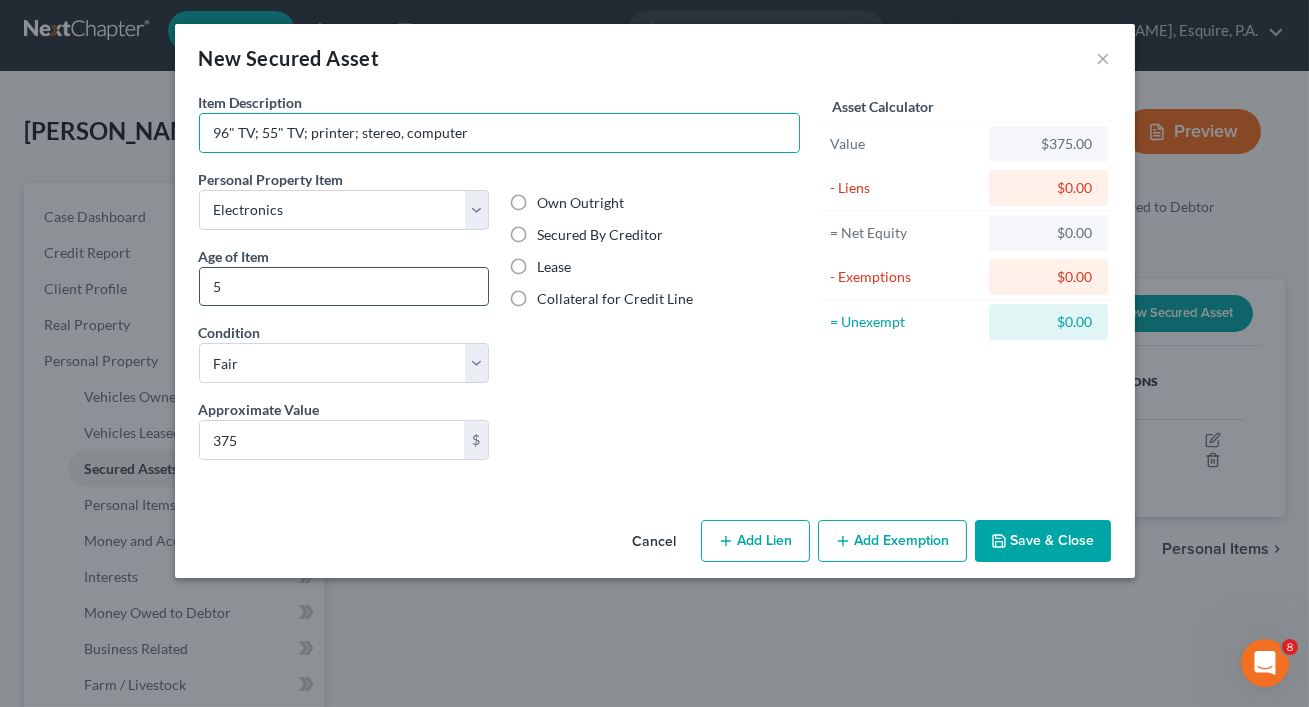 click on "5" at bounding box center [344, 287] 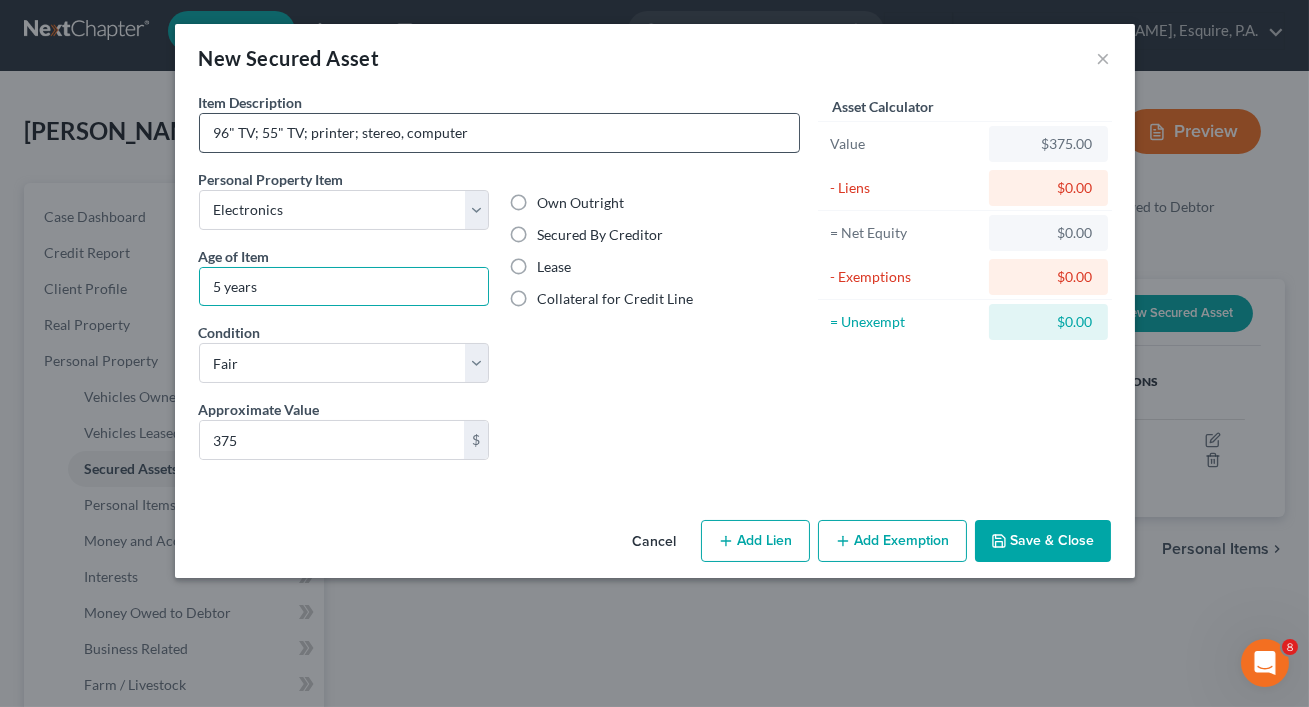 type on "5 years" 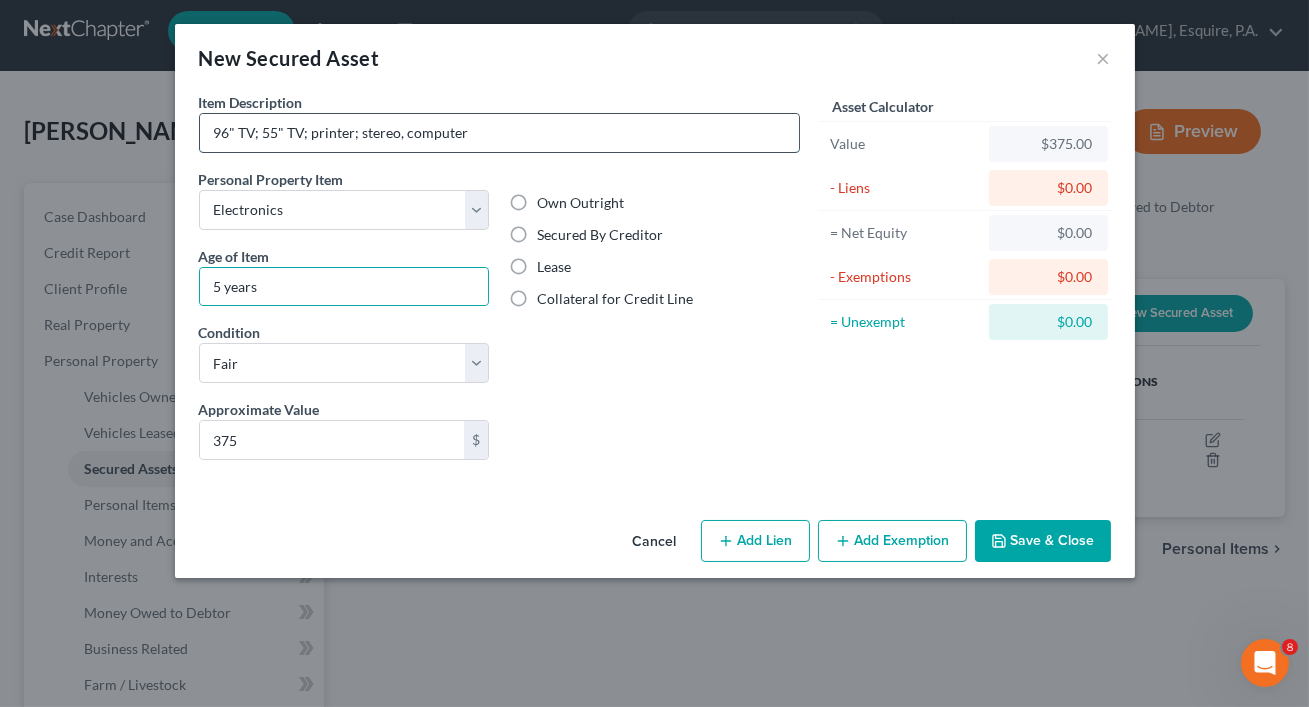 click on "96" TV; 55" TV; printer; stereo, computer" at bounding box center (499, 133) 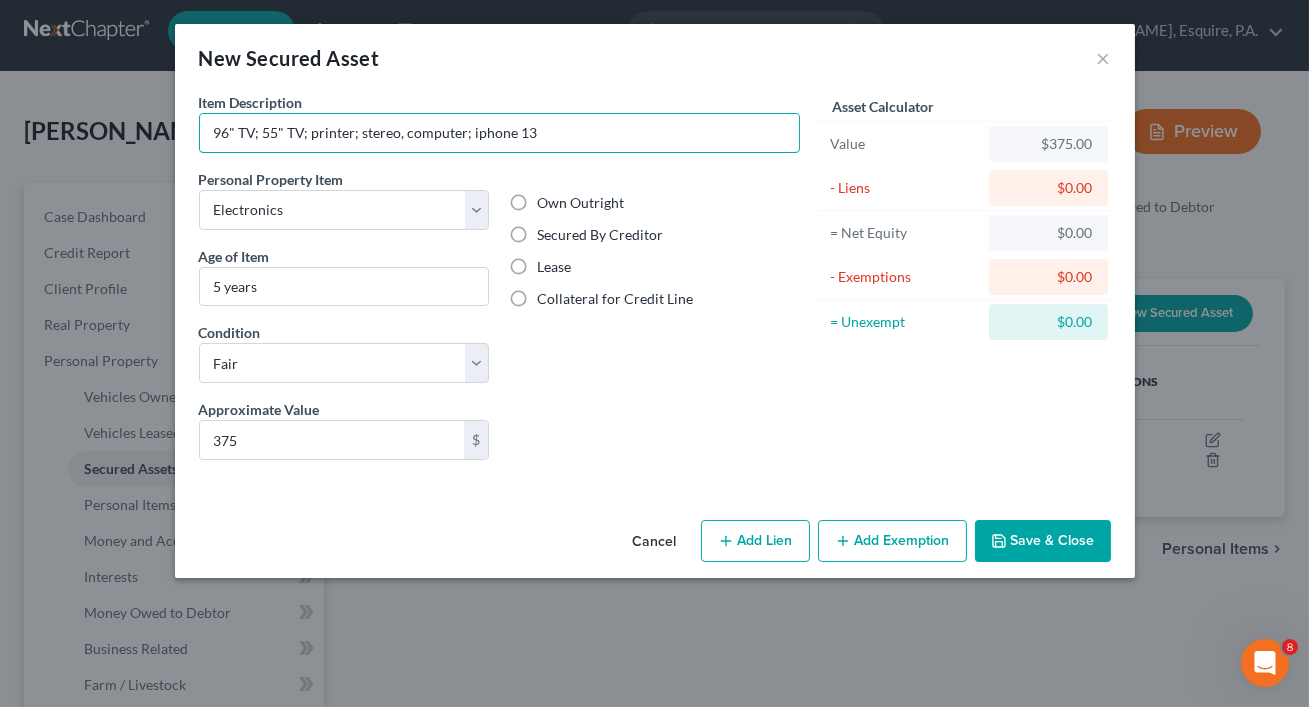 type on "96" TV; 55" TV; printer; stereo, computer; iphone 13" 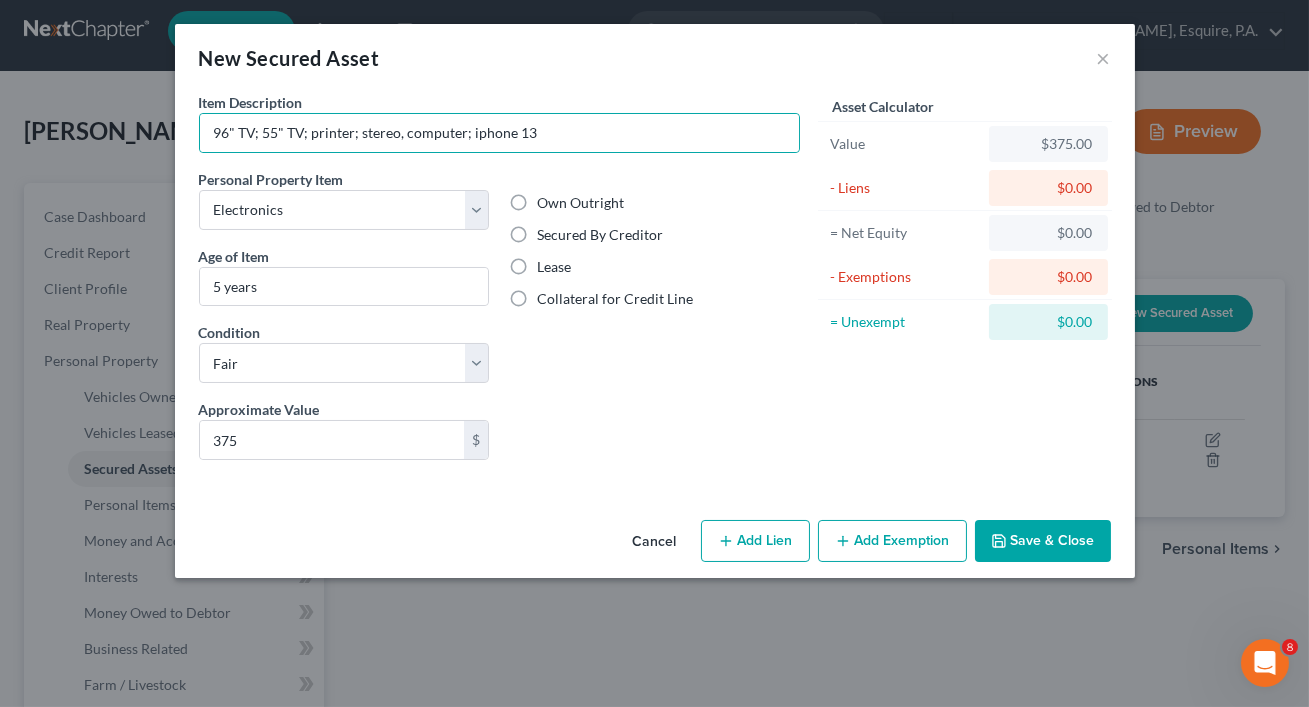 click on "Lease" at bounding box center (554, 267) 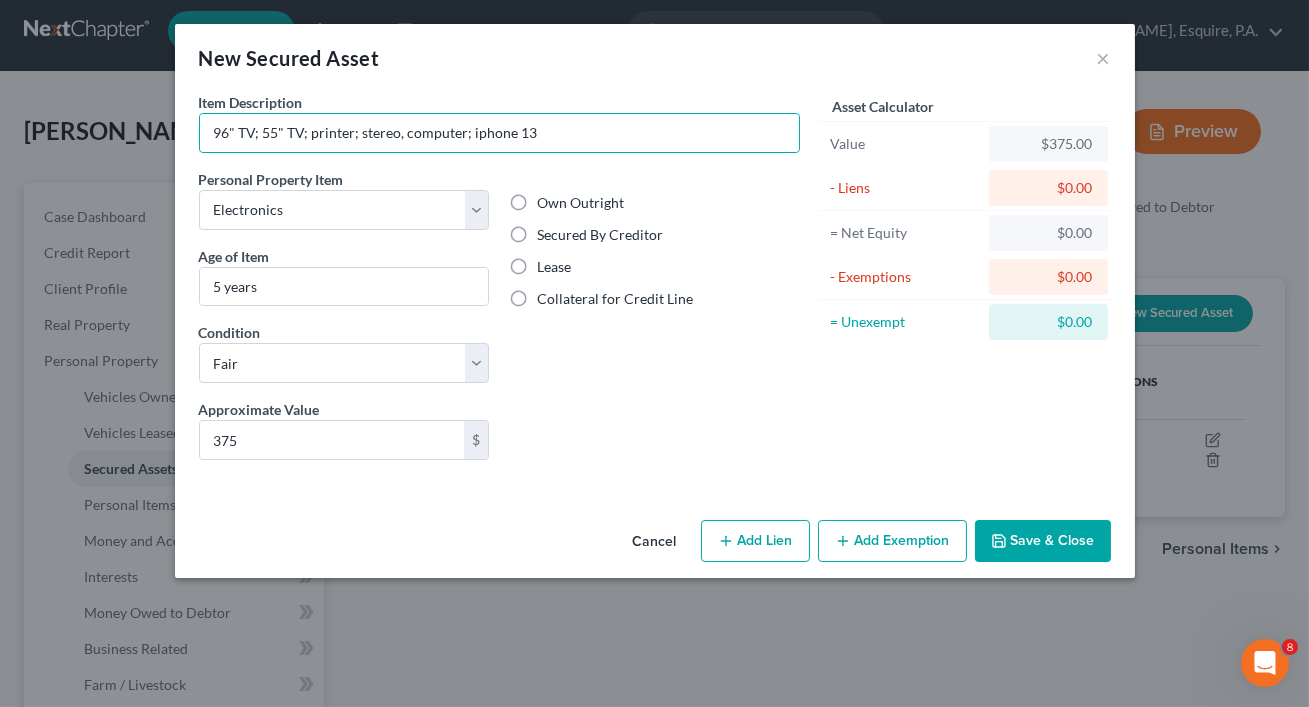 click on "Lease" at bounding box center [551, 263] 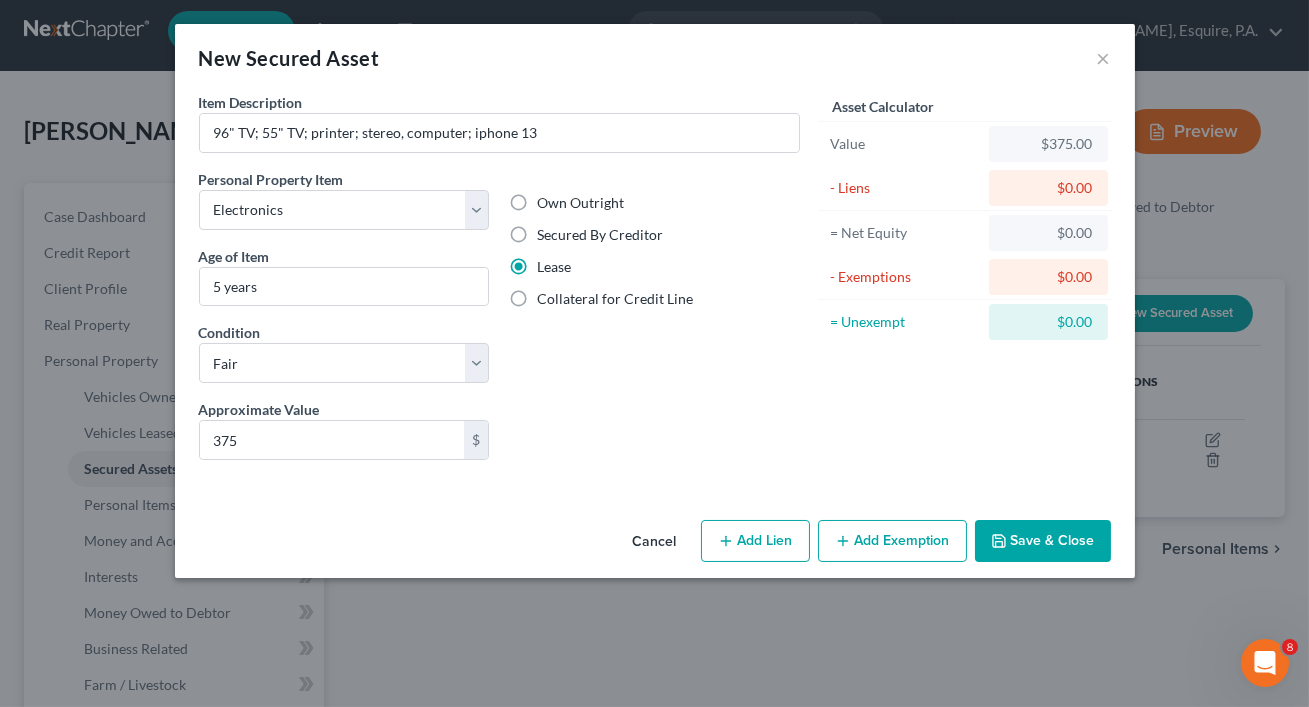 click on "Own Outright Secured By Creditor Lease Collateral for Credit Line" at bounding box center (654, 284) 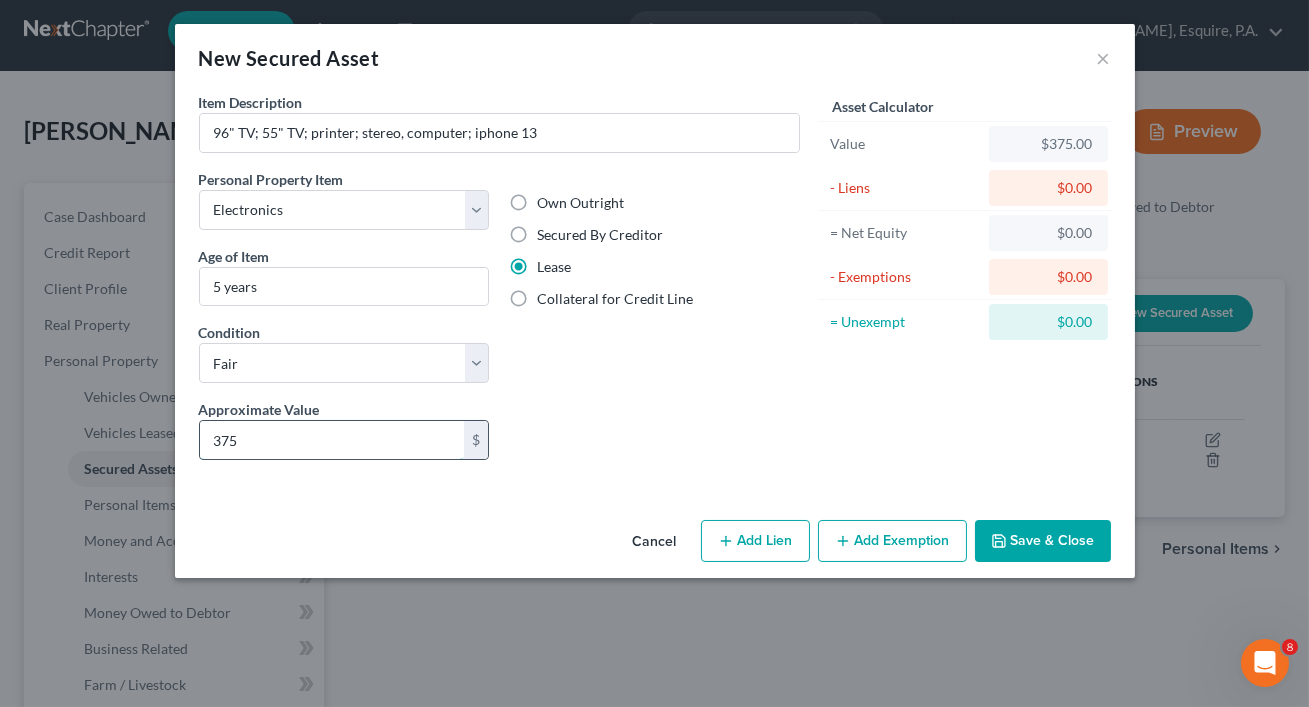 click on "375" at bounding box center [332, 440] 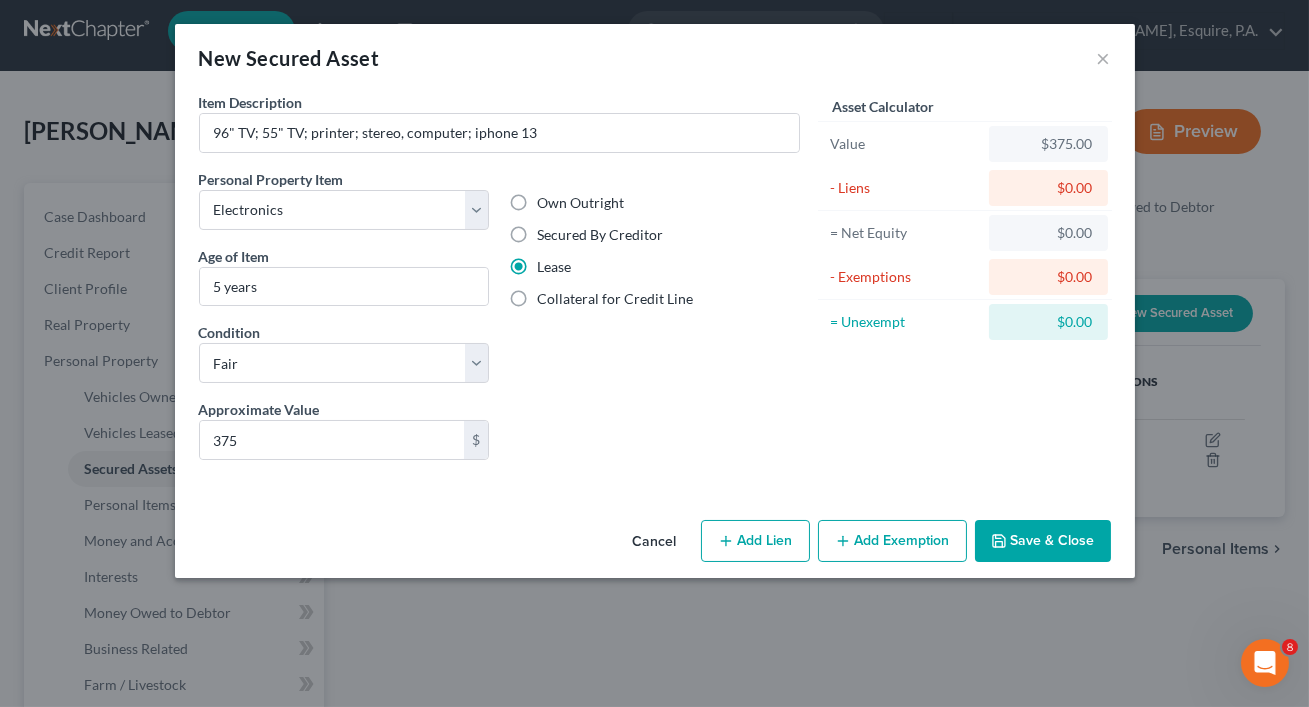 click on "Liens
Select" at bounding box center (654, 429) 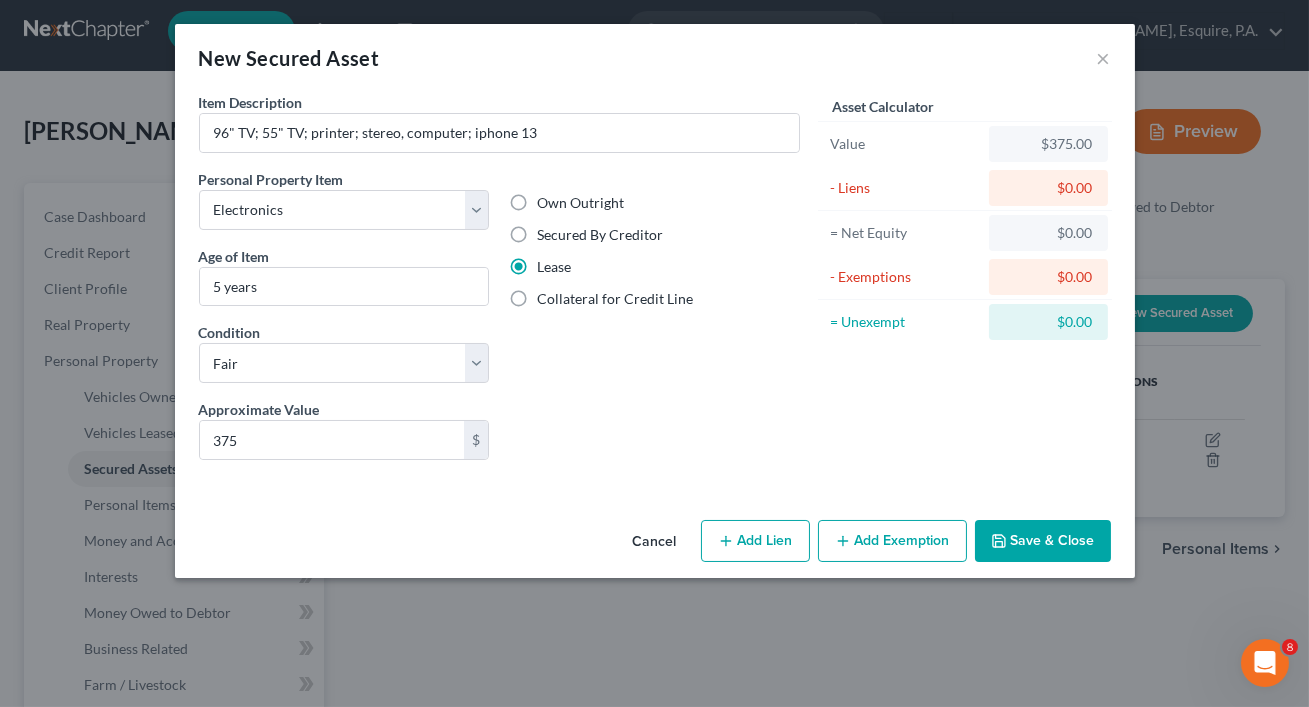 click on "Liens
Select" at bounding box center [654, 429] 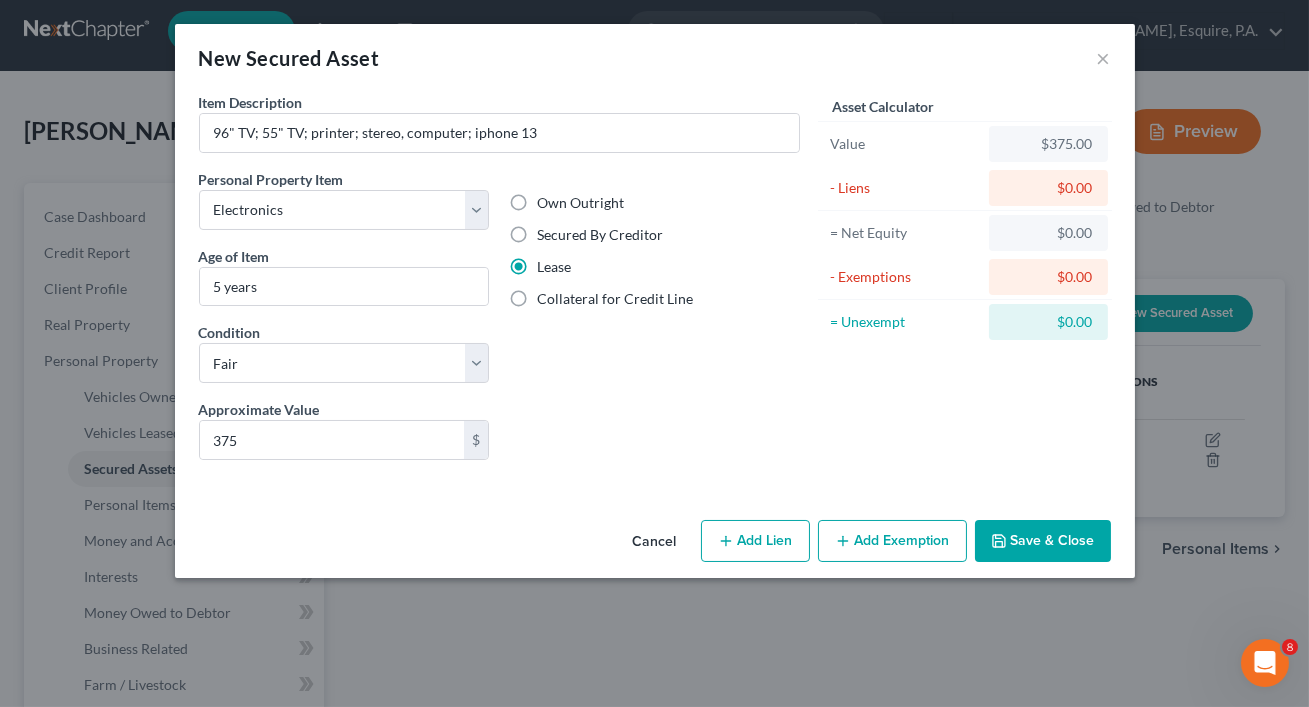 click on "= Unexempt" at bounding box center [905, 322] 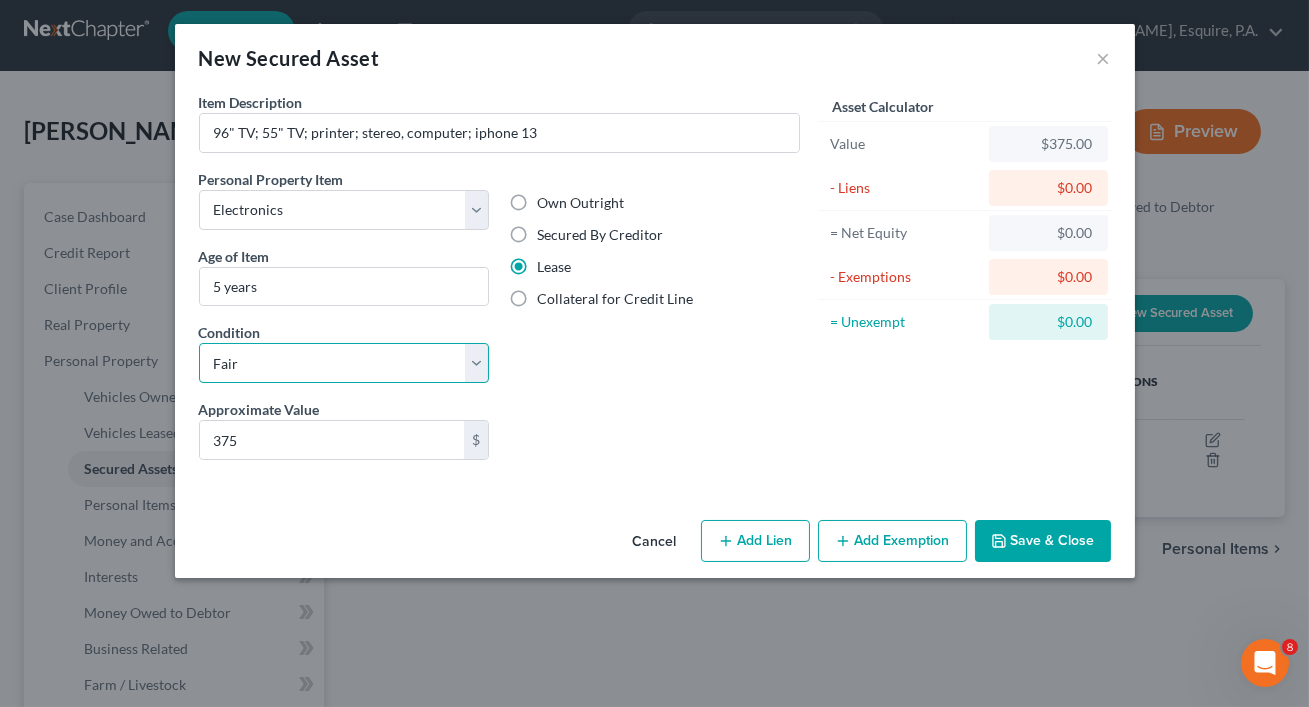 click on "Select Excellent Very Good Good Fair Poor" at bounding box center [344, 363] 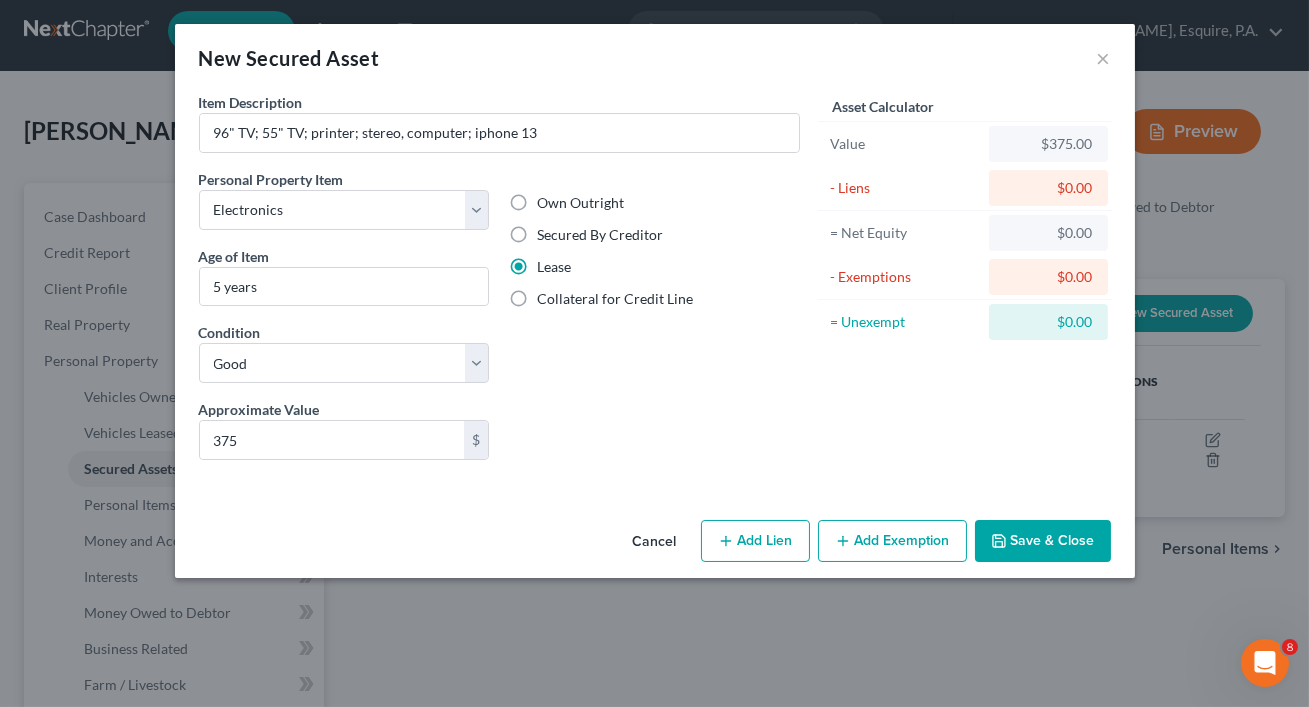 click on "Own Outright Secured By Creditor Lease Collateral for Credit Line" at bounding box center [654, 284] 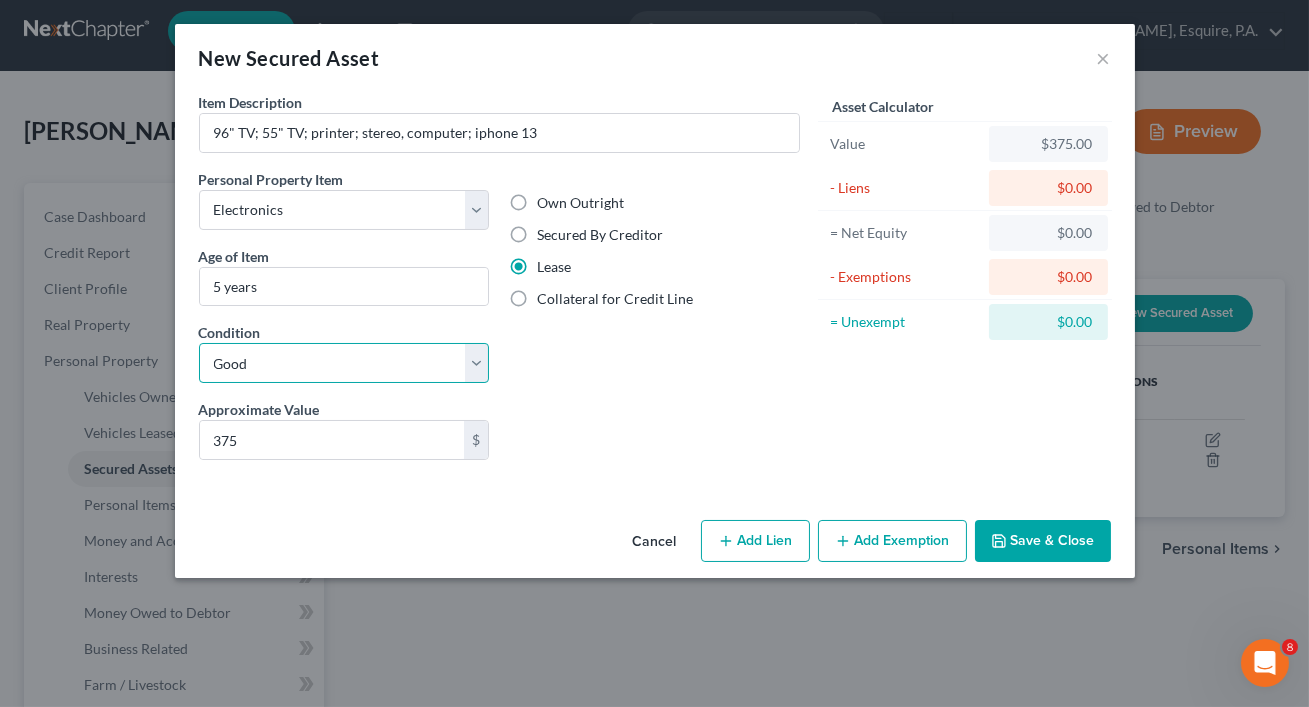 click on "Select Excellent Very Good Good Fair Poor" at bounding box center (344, 363) 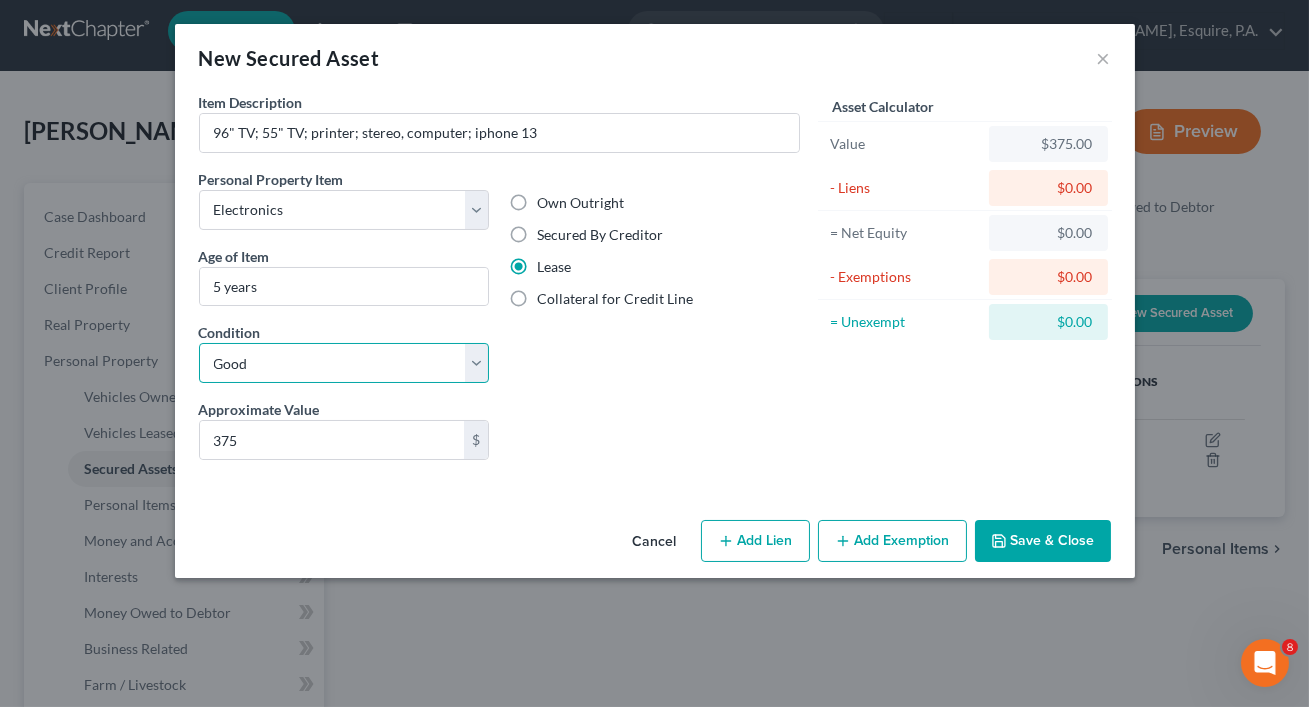 select on "3" 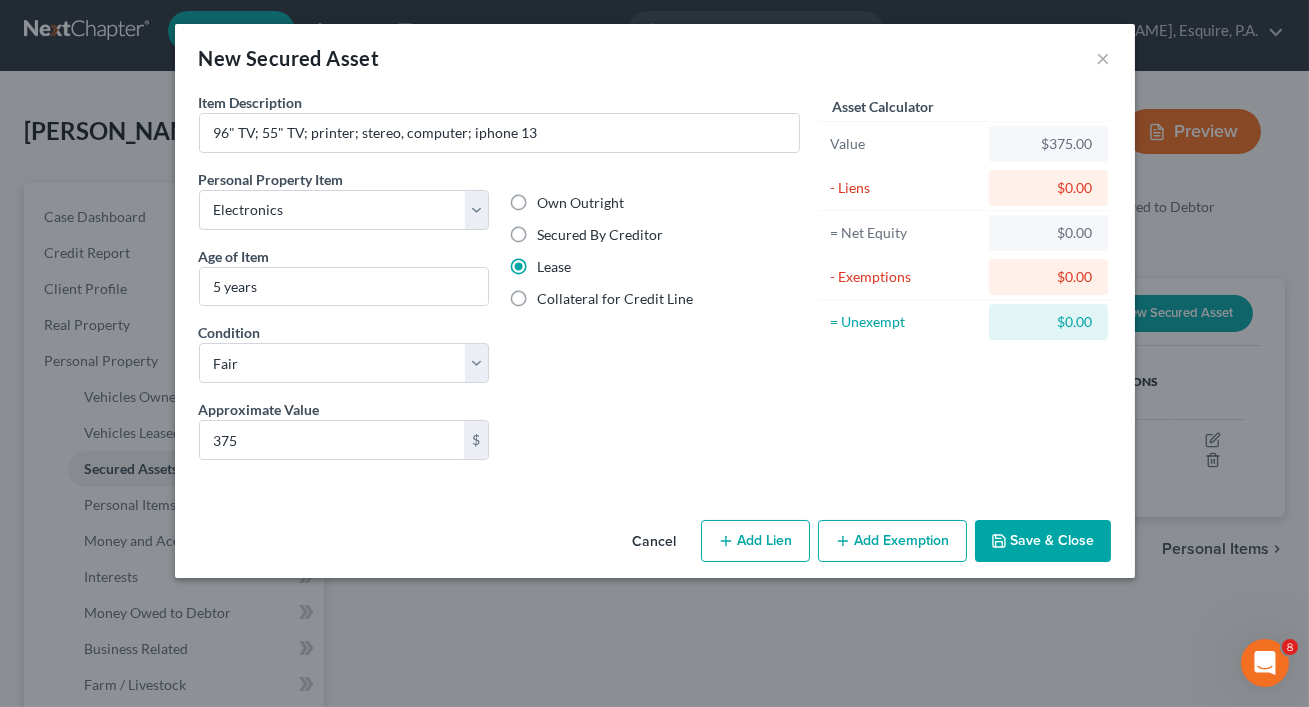 click on "Own Outright Secured By Creditor Lease Collateral for Credit Line" at bounding box center [654, 284] 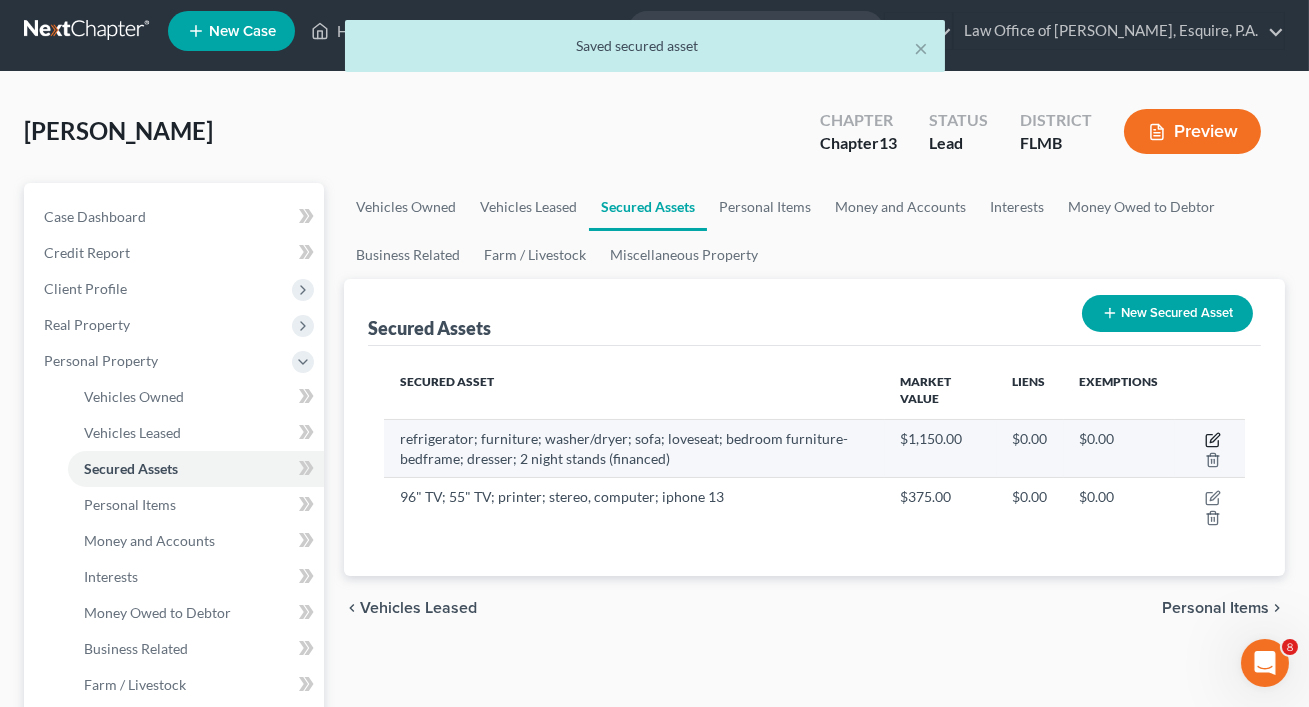 click 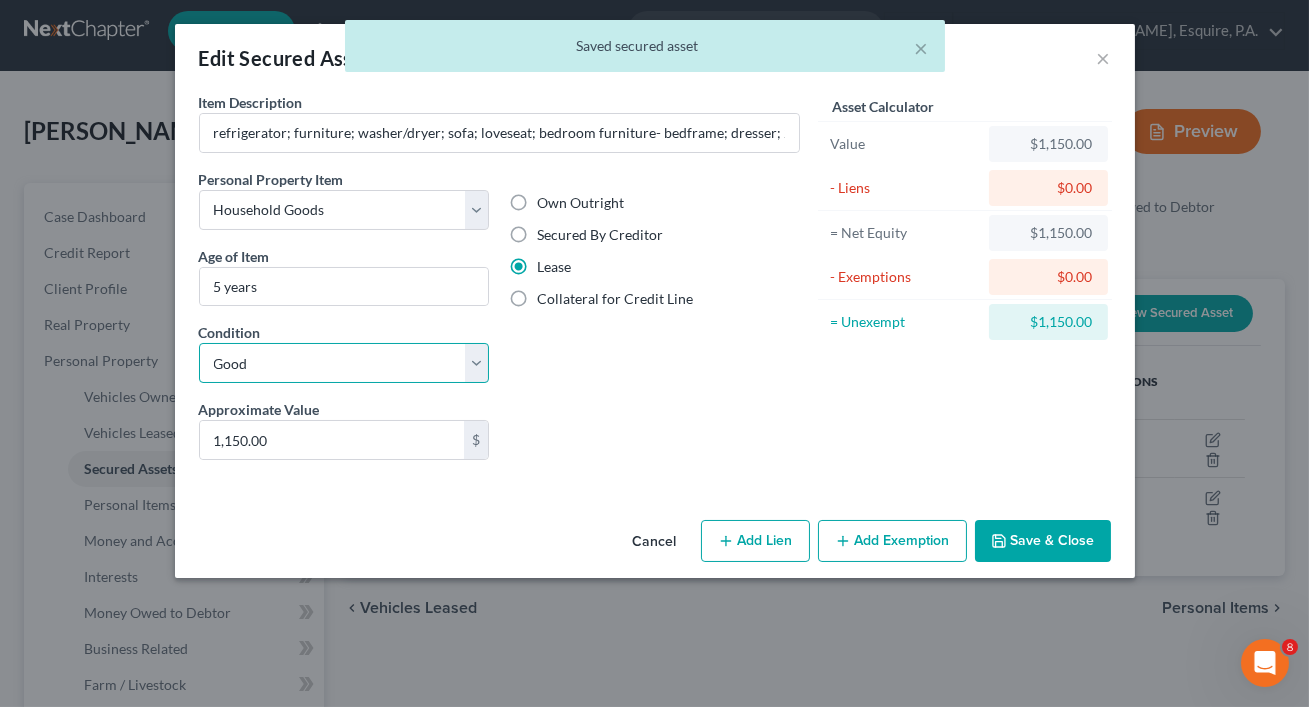 click on "Select Excellent Very Good Good Fair Poor" at bounding box center (344, 363) 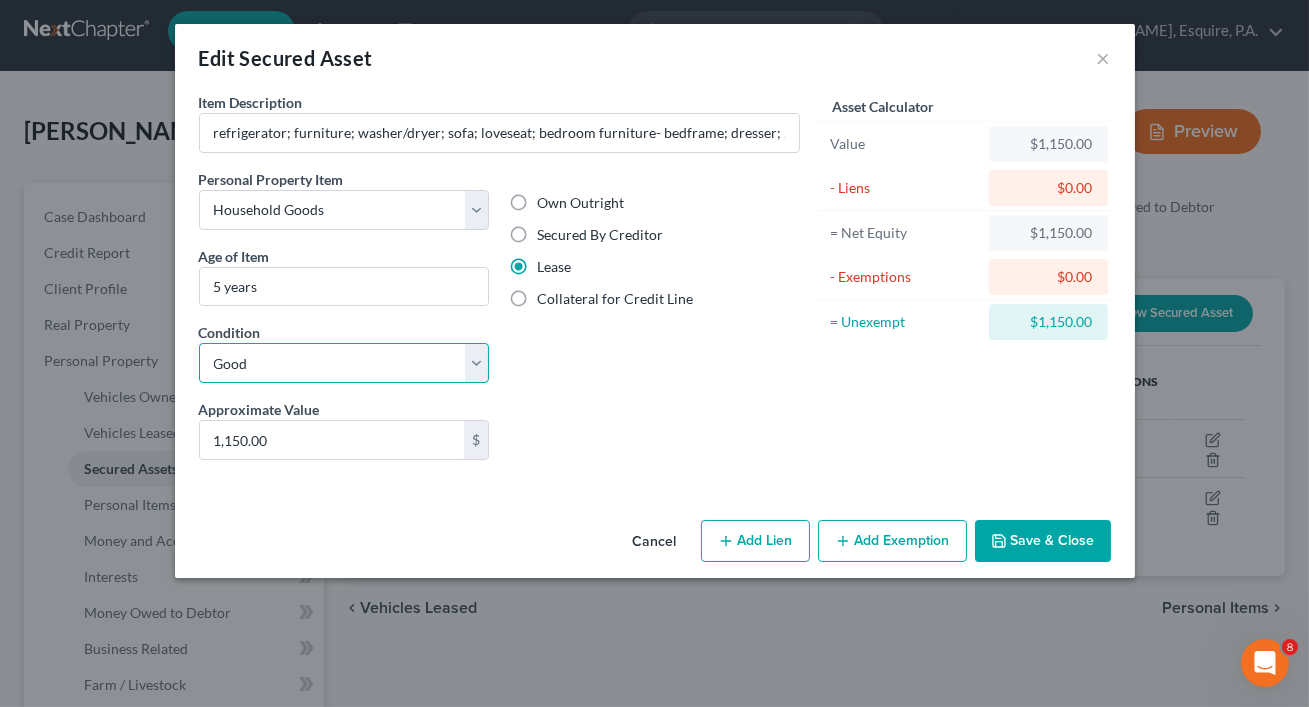 select on "3" 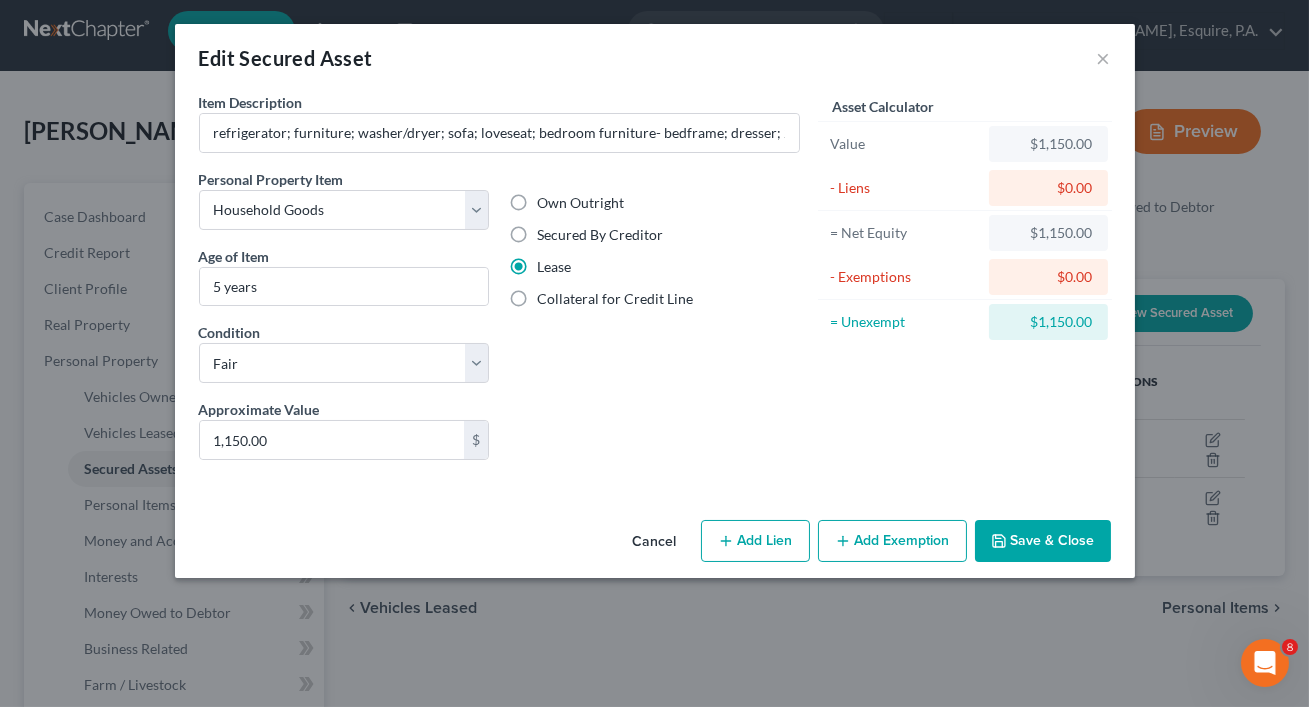 click on "Asset Calculator Value $1,150.00 - Liens $0.00 = Net Equity $1,150.00 - Exemptions $0.00 = Unexempt $1,150.00" at bounding box center [965, 284] 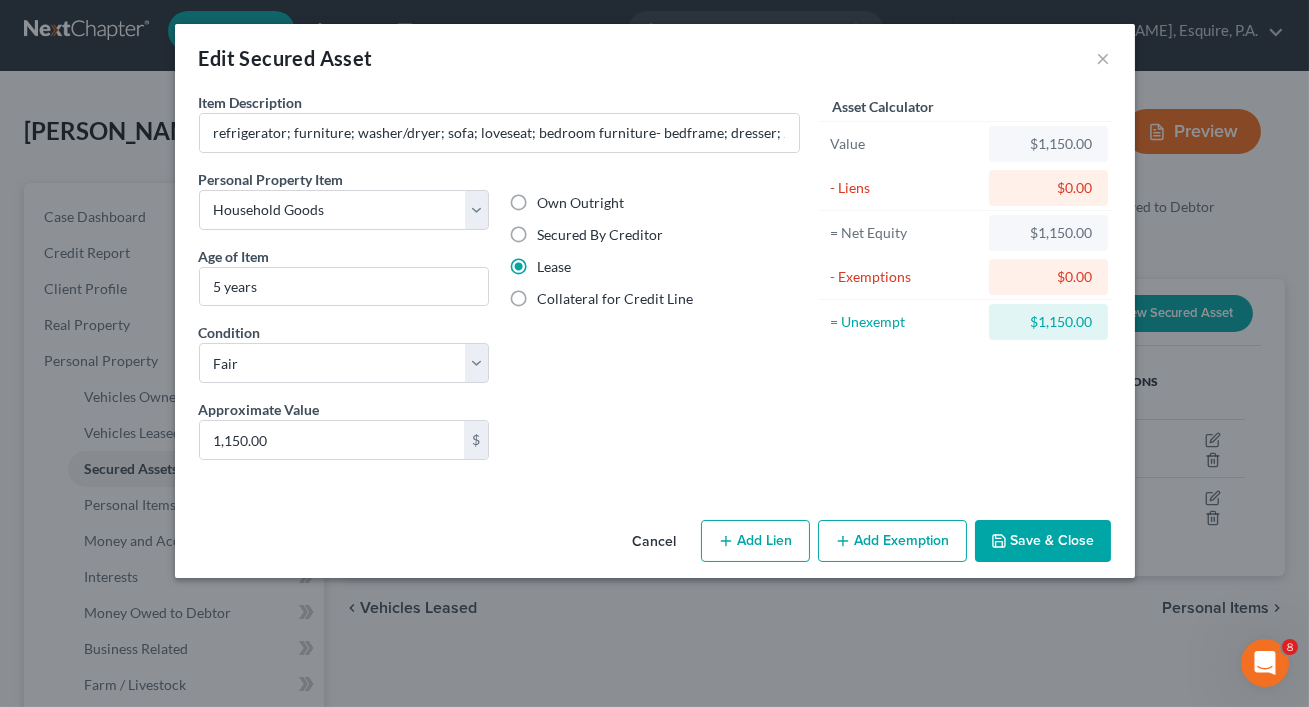 click on "Save & Close" at bounding box center [1043, 541] 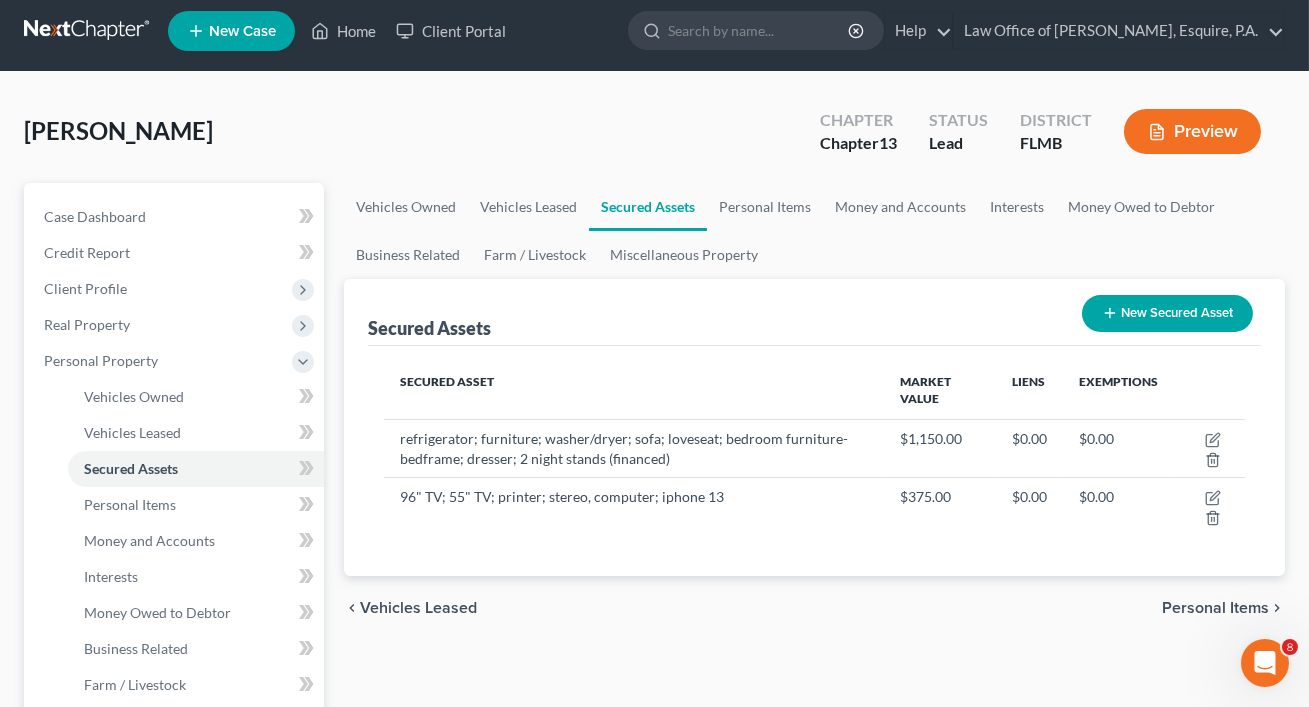 click on "New Secured Asset" at bounding box center [1167, 313] 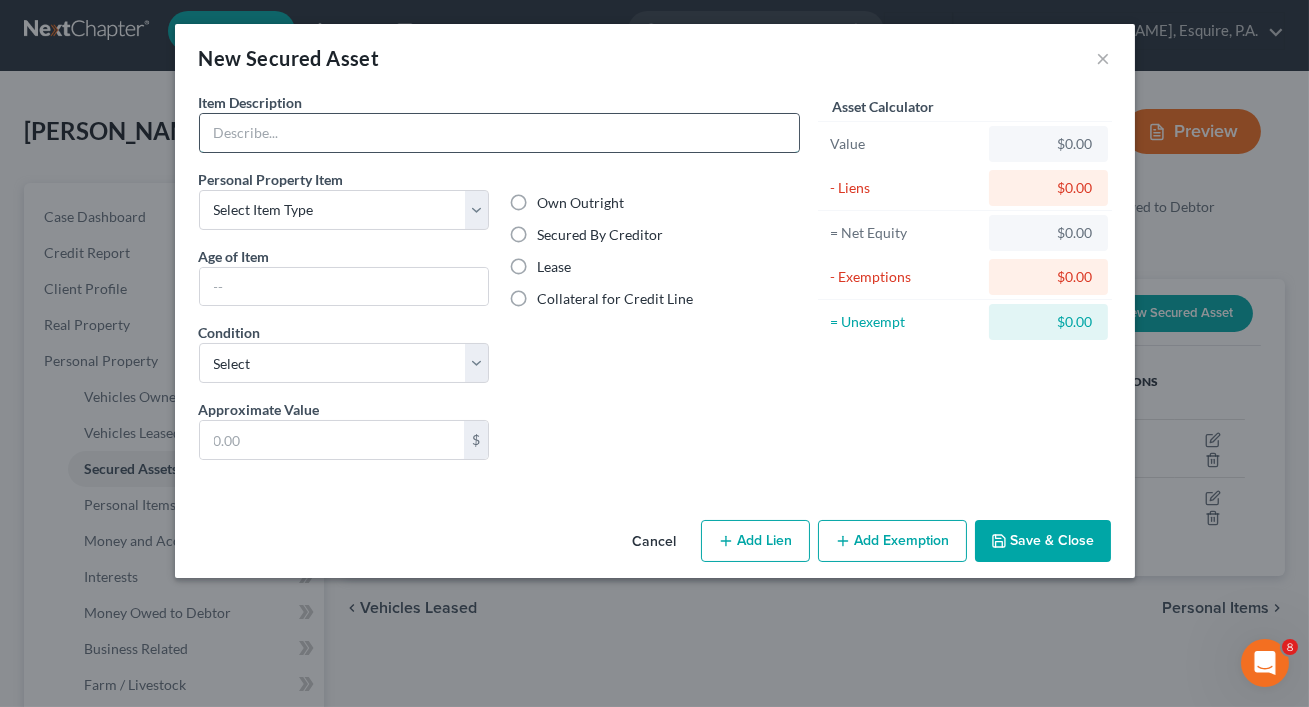 click at bounding box center [499, 133] 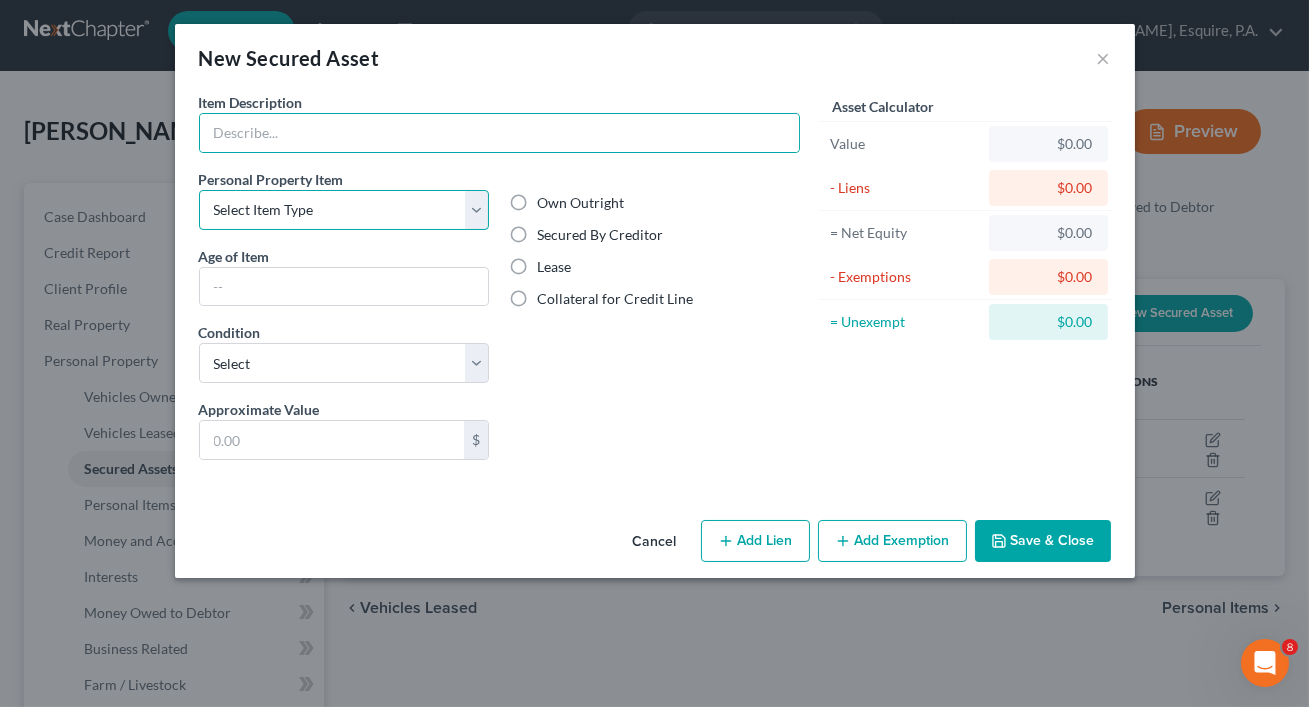 click on "Select Item Type Clothing Collectibles Of Value Electronics Firearms Household Goods Jewelry Other Pet(s) Sports & Hobby Equipment" at bounding box center (344, 210) 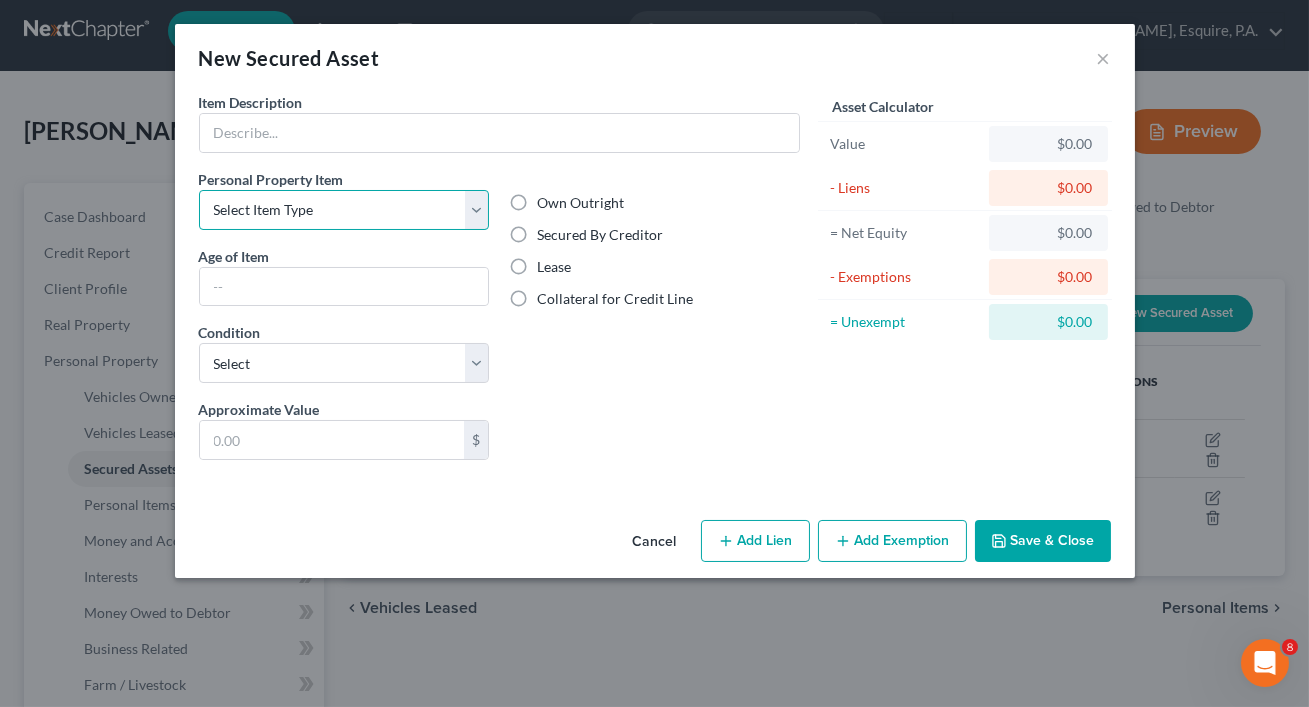 select on "collectibles_of_value" 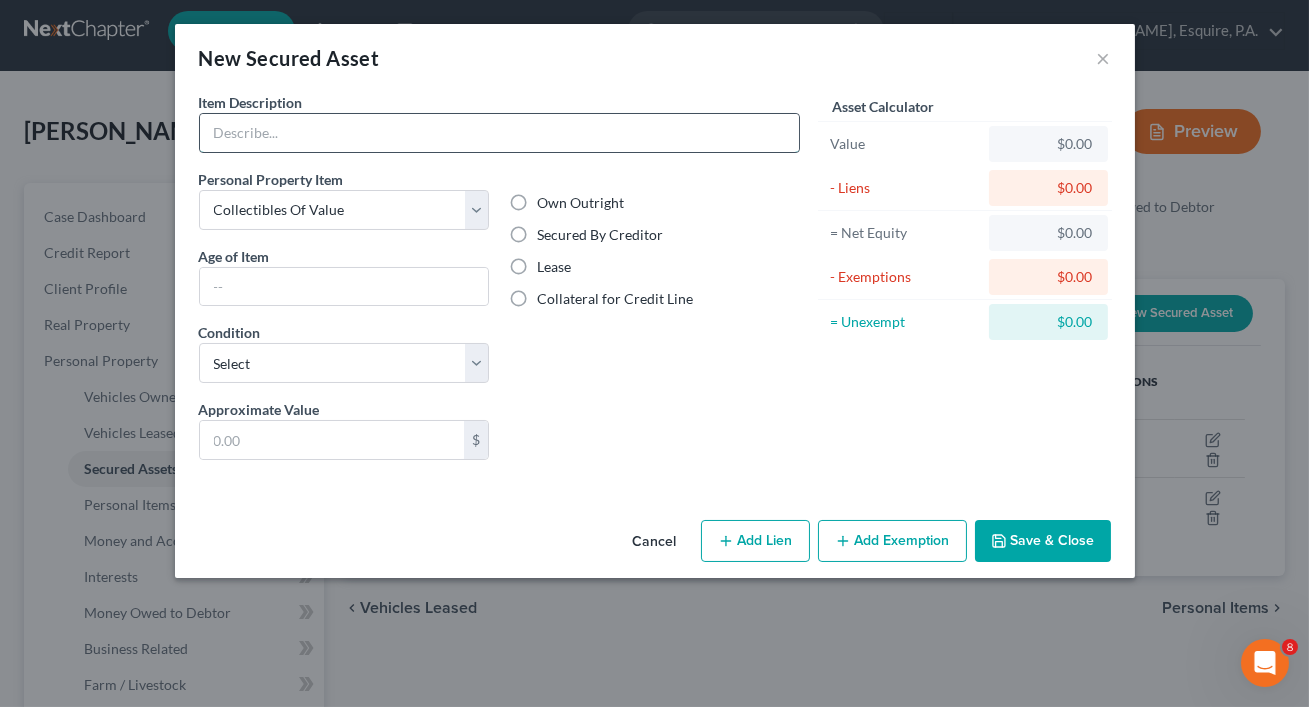 click at bounding box center (499, 133) 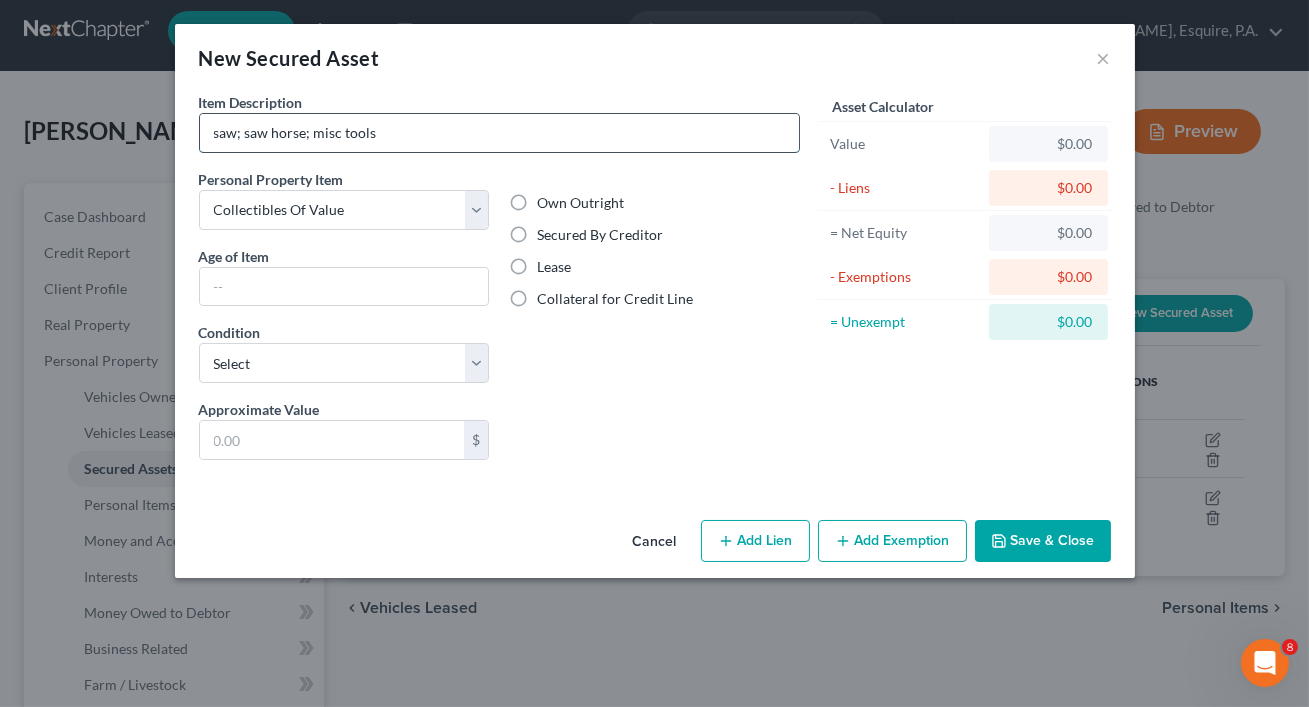 click on "saw; saw horse; misc tools" at bounding box center [499, 133] 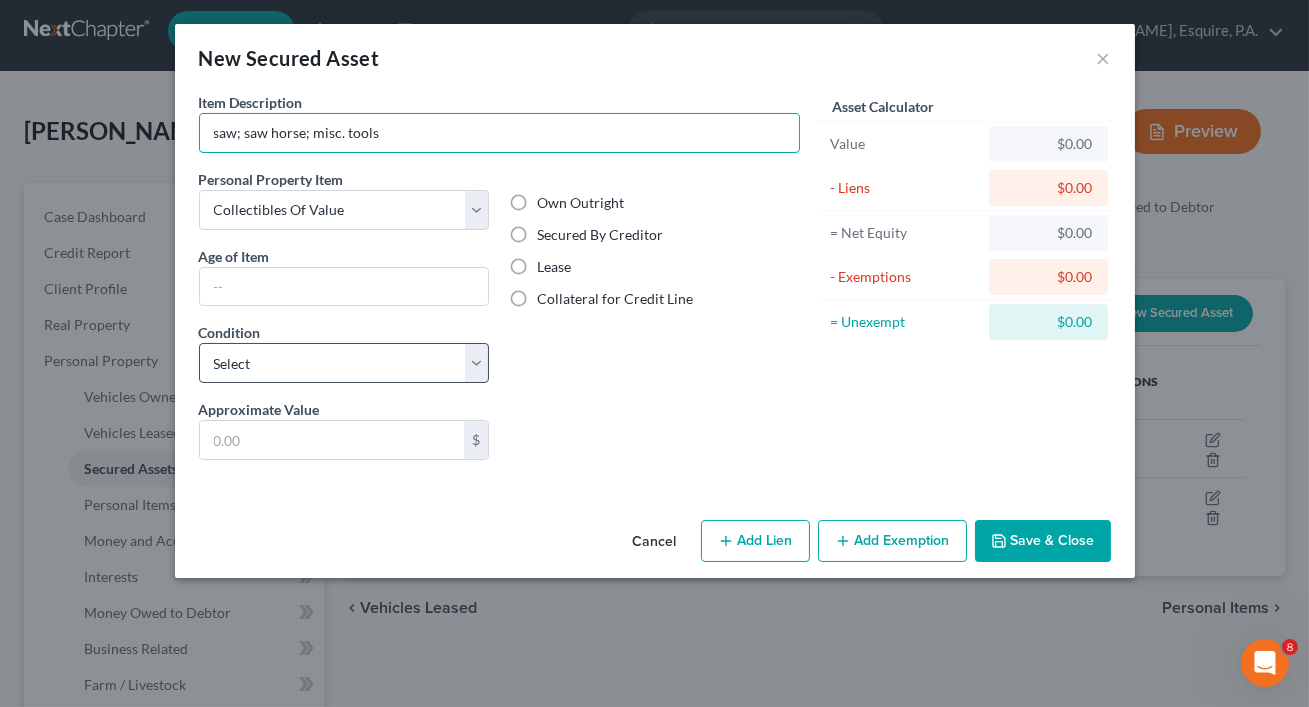type on "saw; saw horse; misc. tools" 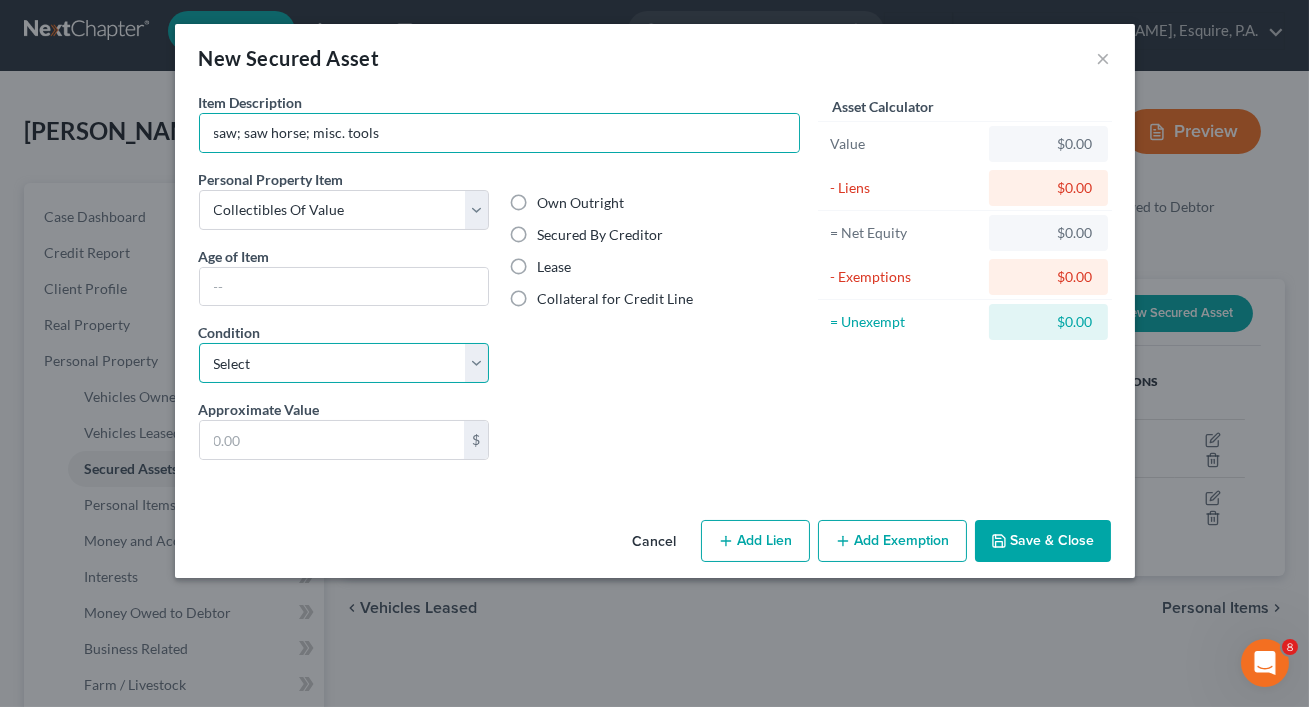 click on "Select Excellent Very Good Good Fair Poor" at bounding box center [344, 363] 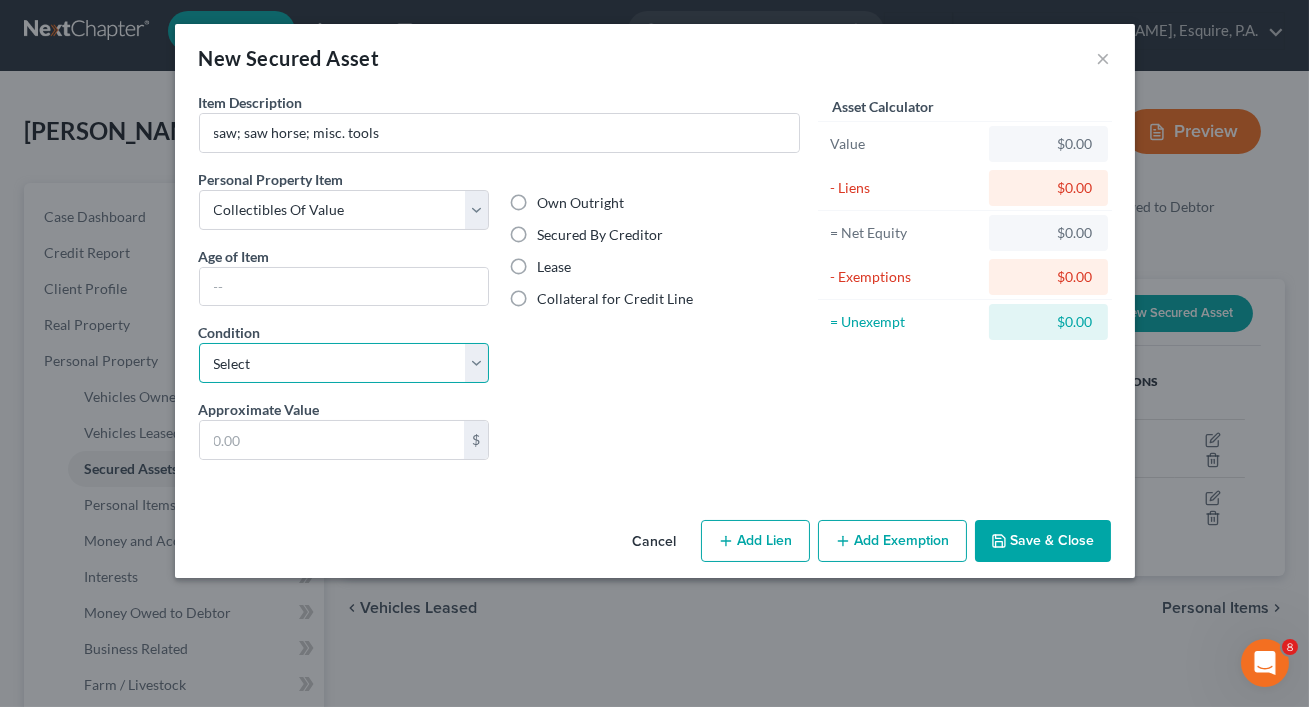 select on "3" 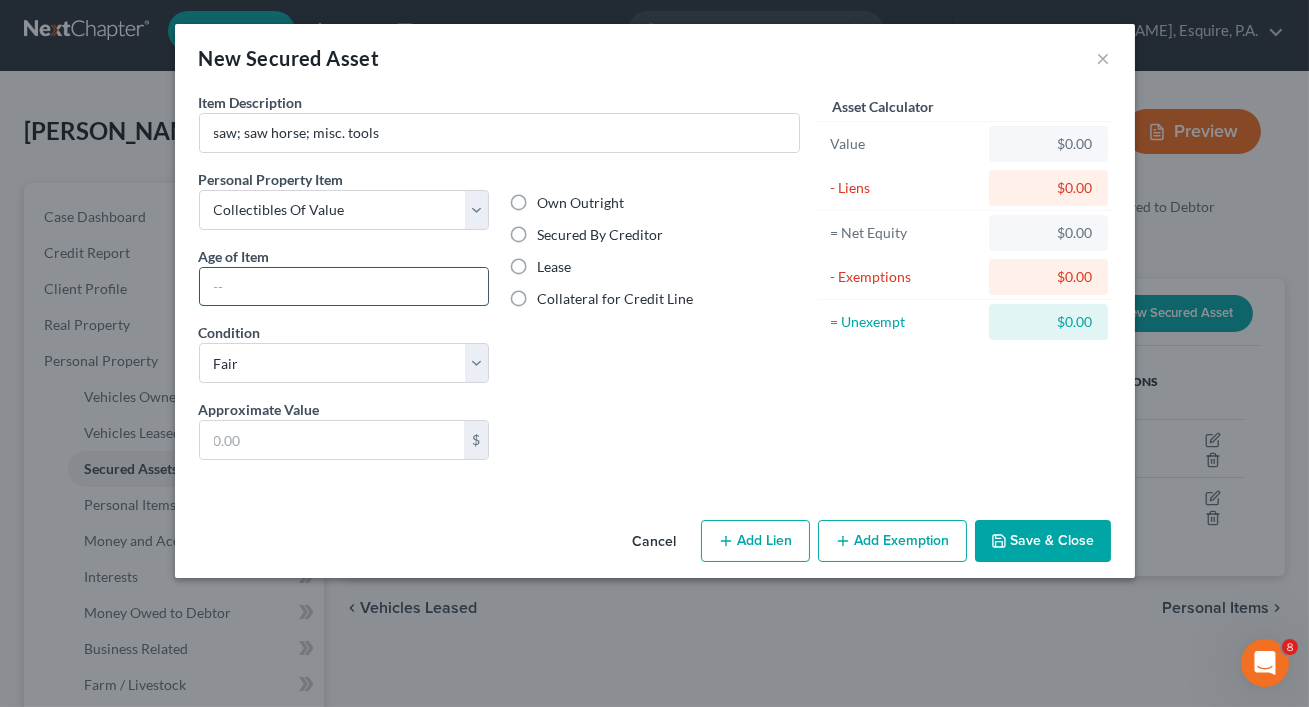 click at bounding box center (344, 287) 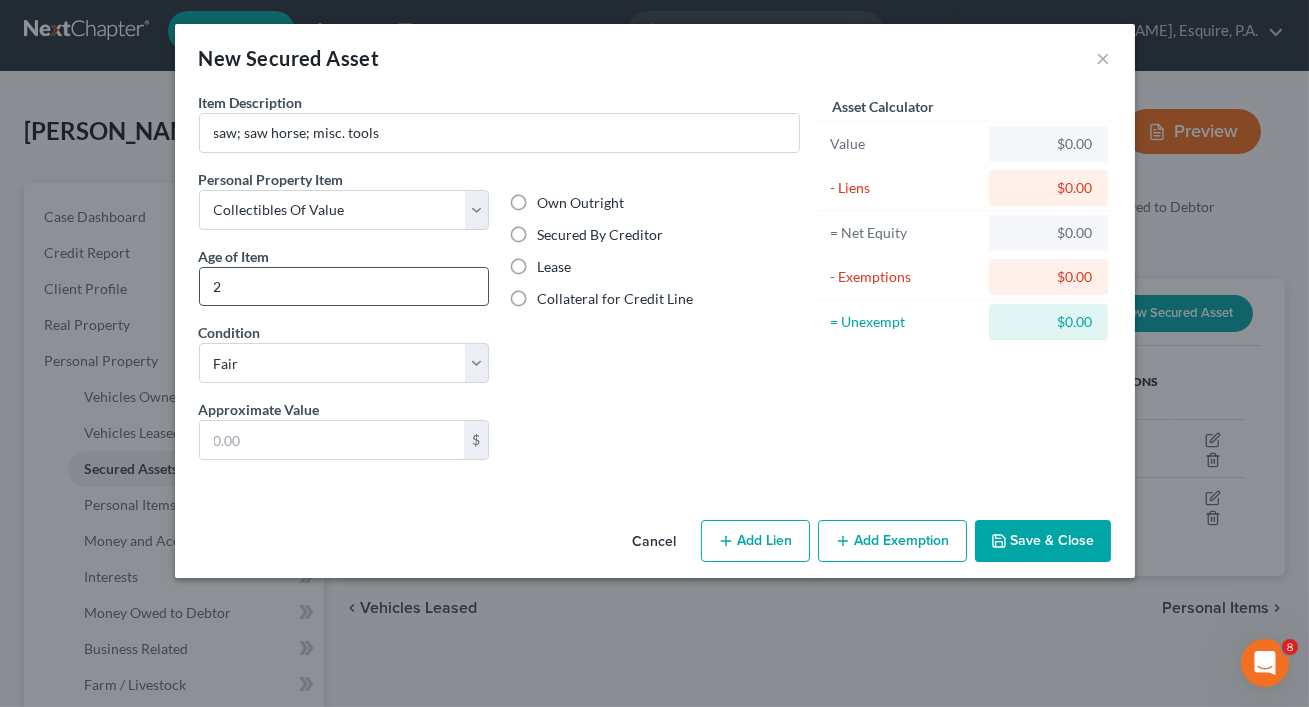 type 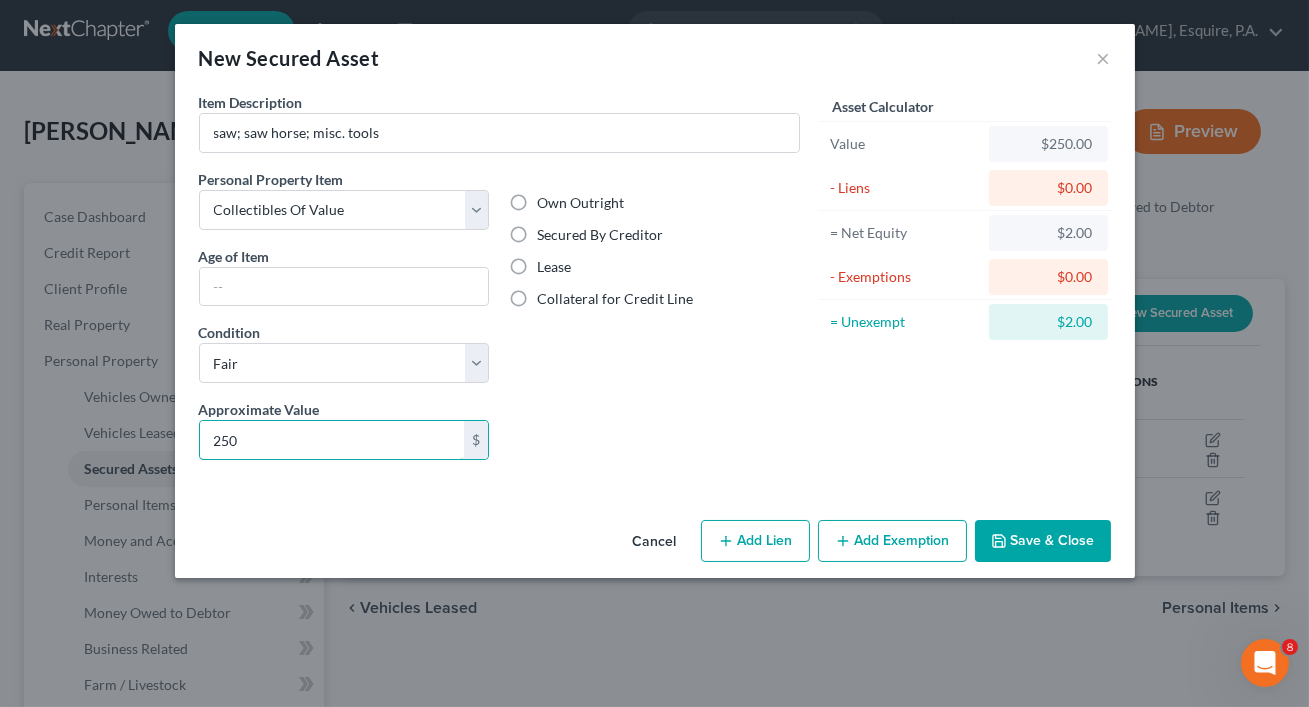 type on "250" 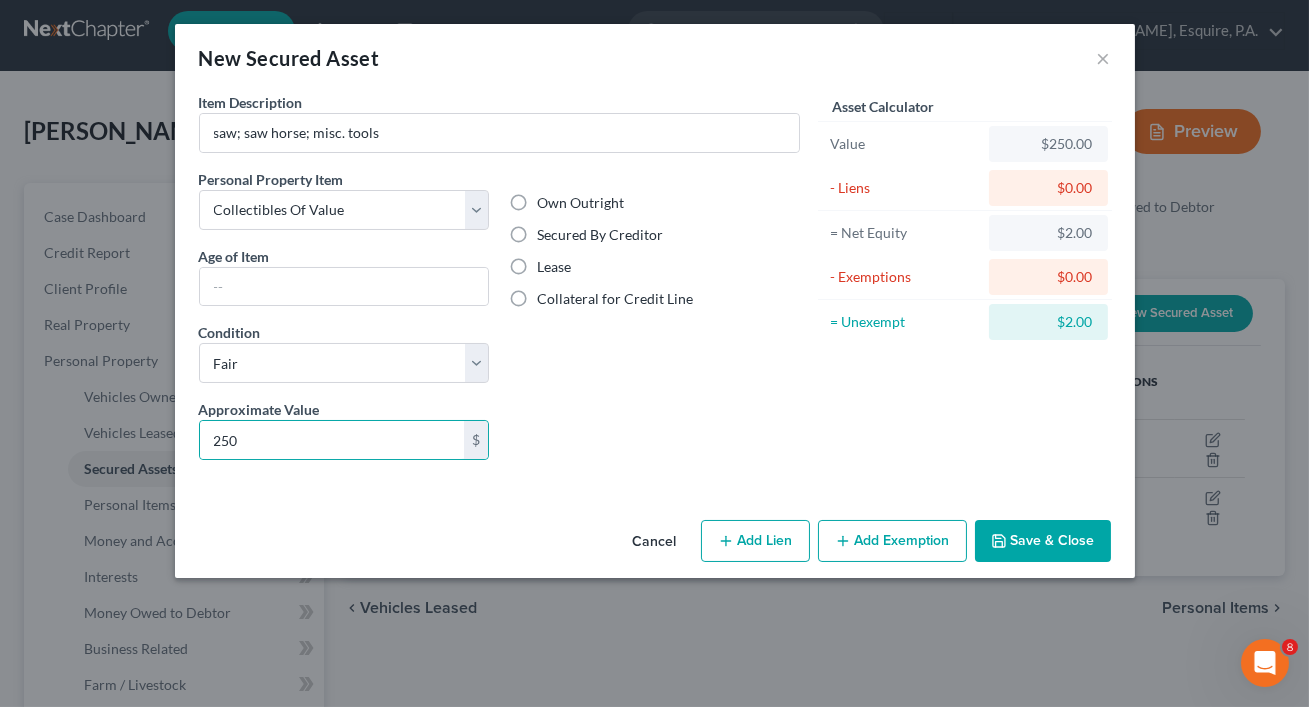 click on "Own Outright" at bounding box center [580, 203] 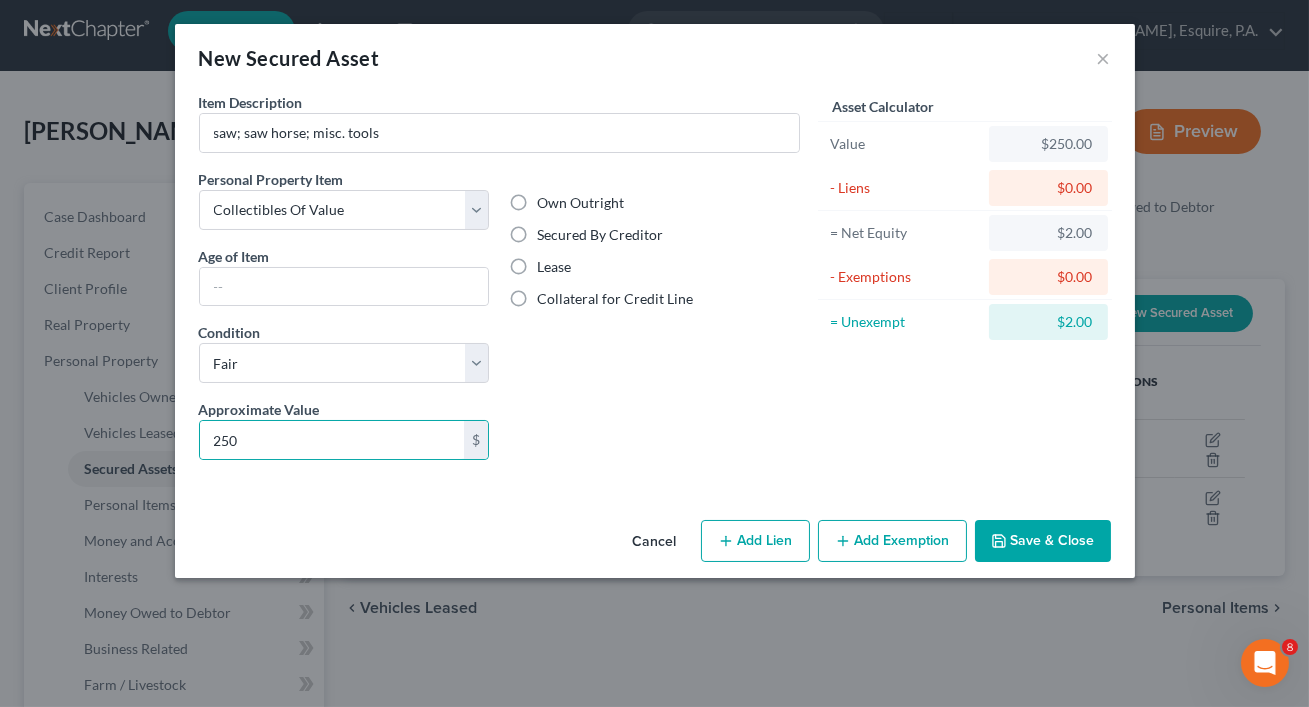 click on "Own Outright" at bounding box center (551, 199) 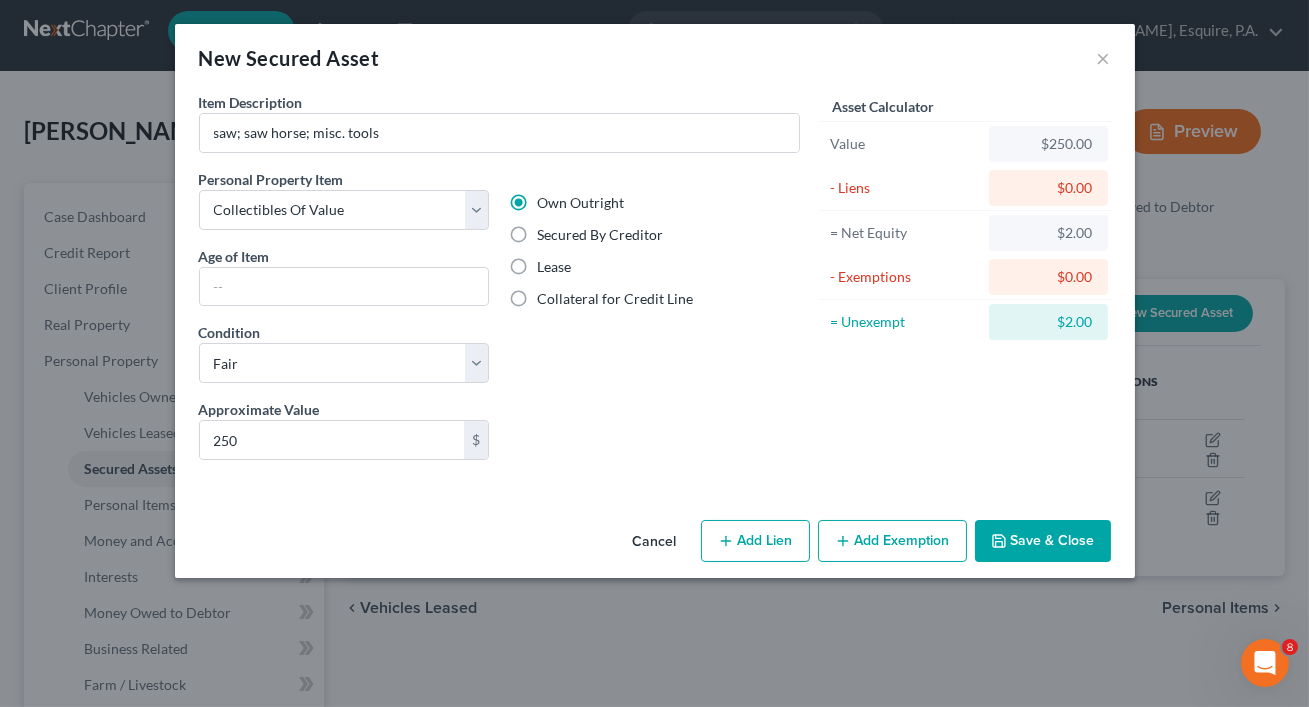 click on "Own Outright Secured By Creditor Lease Collateral for Credit Line" at bounding box center (654, 284) 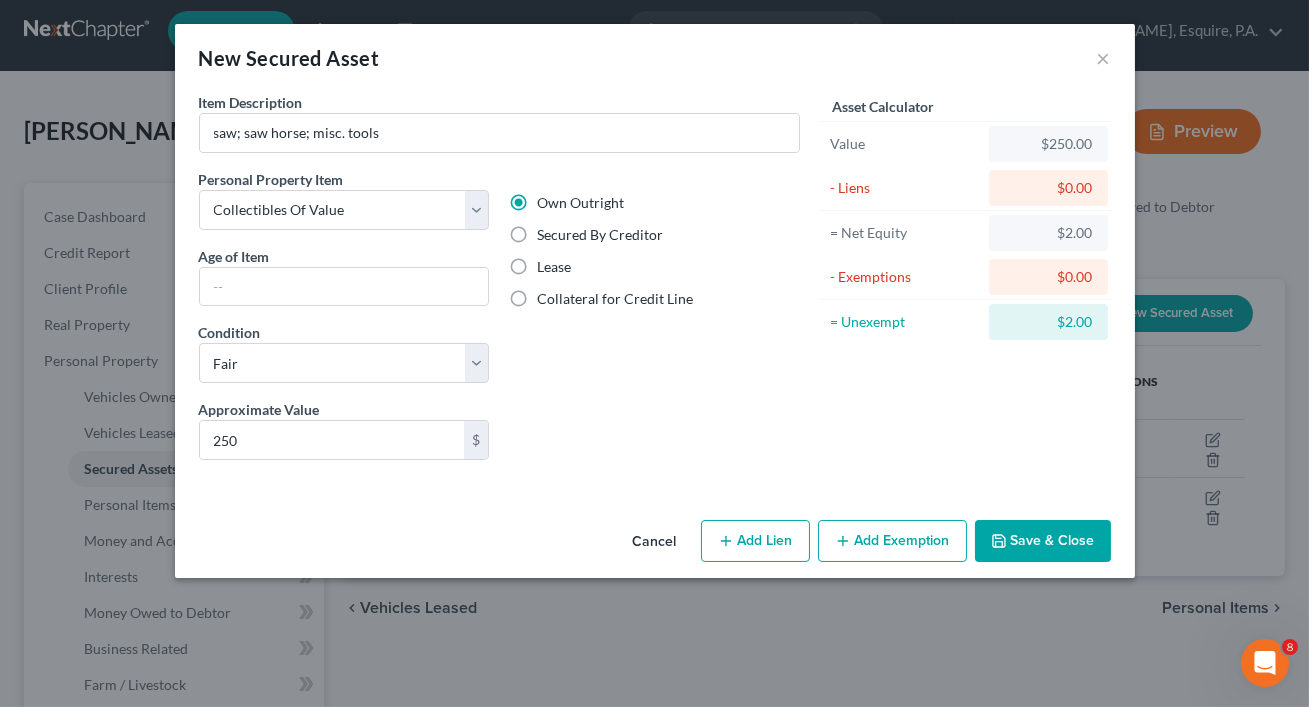 click on "Save & Close" at bounding box center (1043, 541) 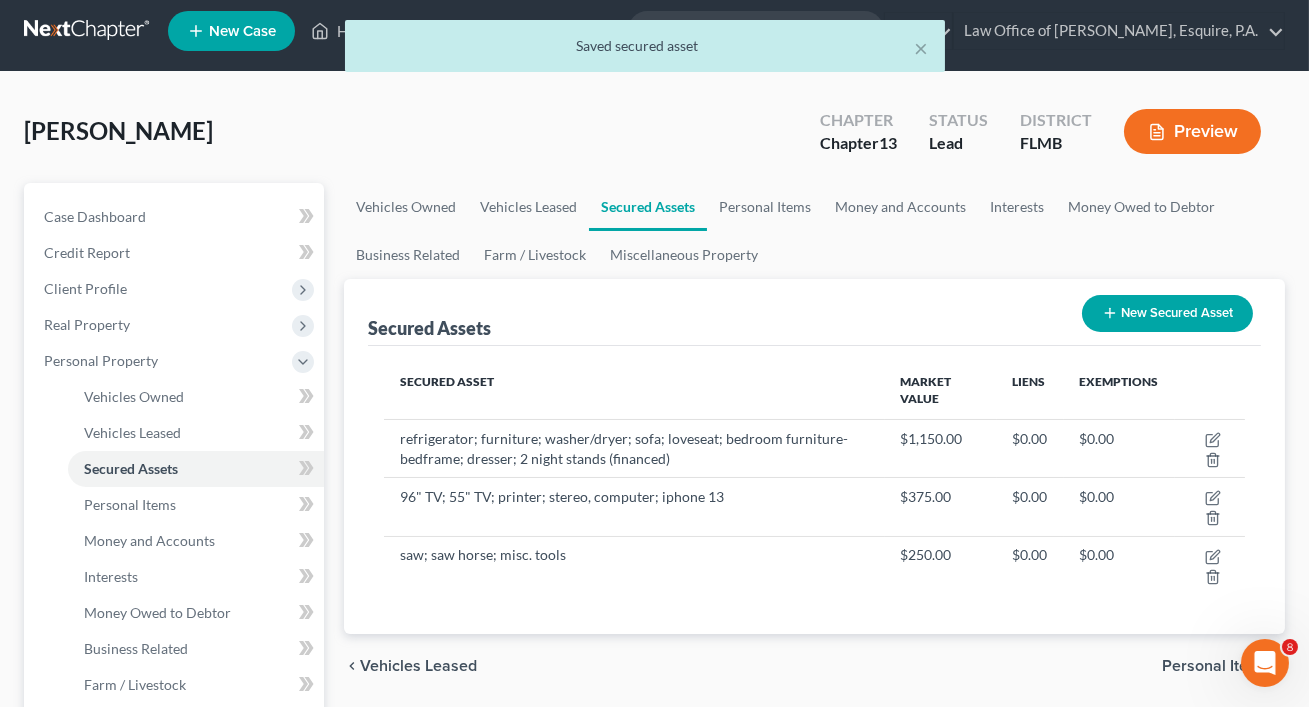 click on "New Secured Asset" at bounding box center (1167, 313) 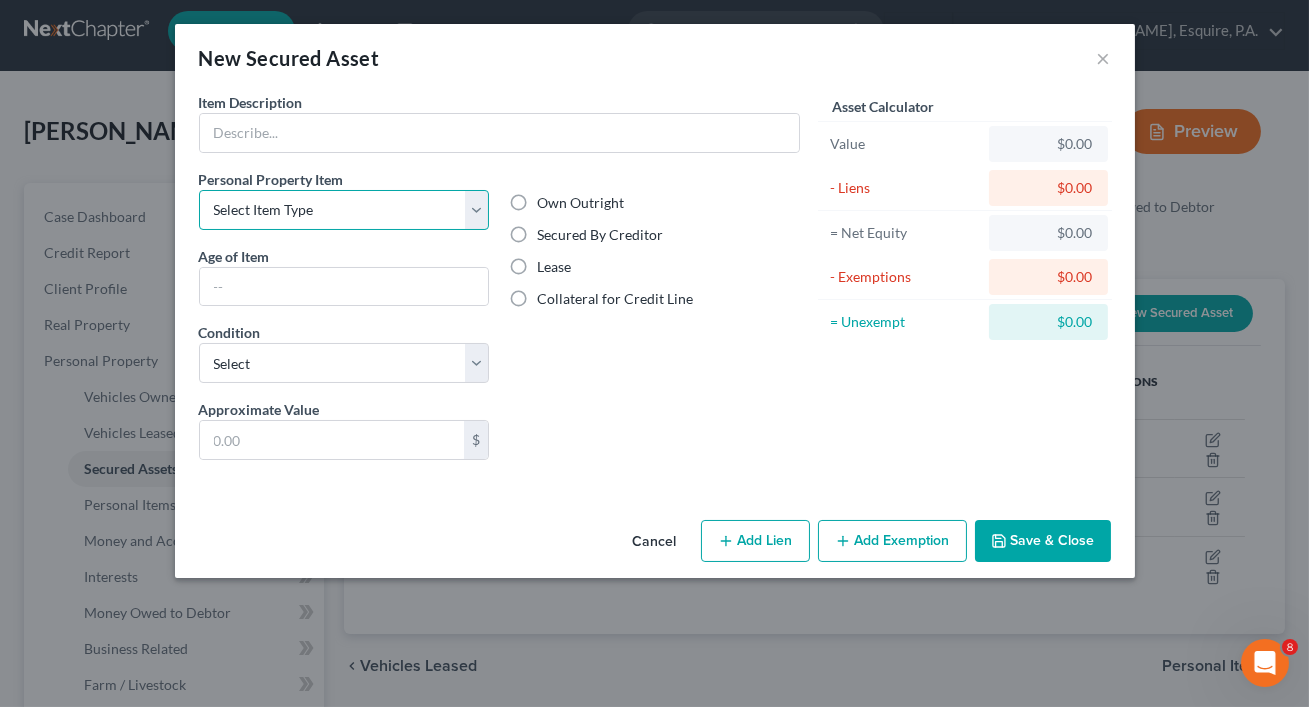 click on "Select Item Type Clothing Collectibles Of Value Electronics Firearms Household Goods Jewelry Other Pet(s) Sports & Hobby Equipment" at bounding box center [344, 210] 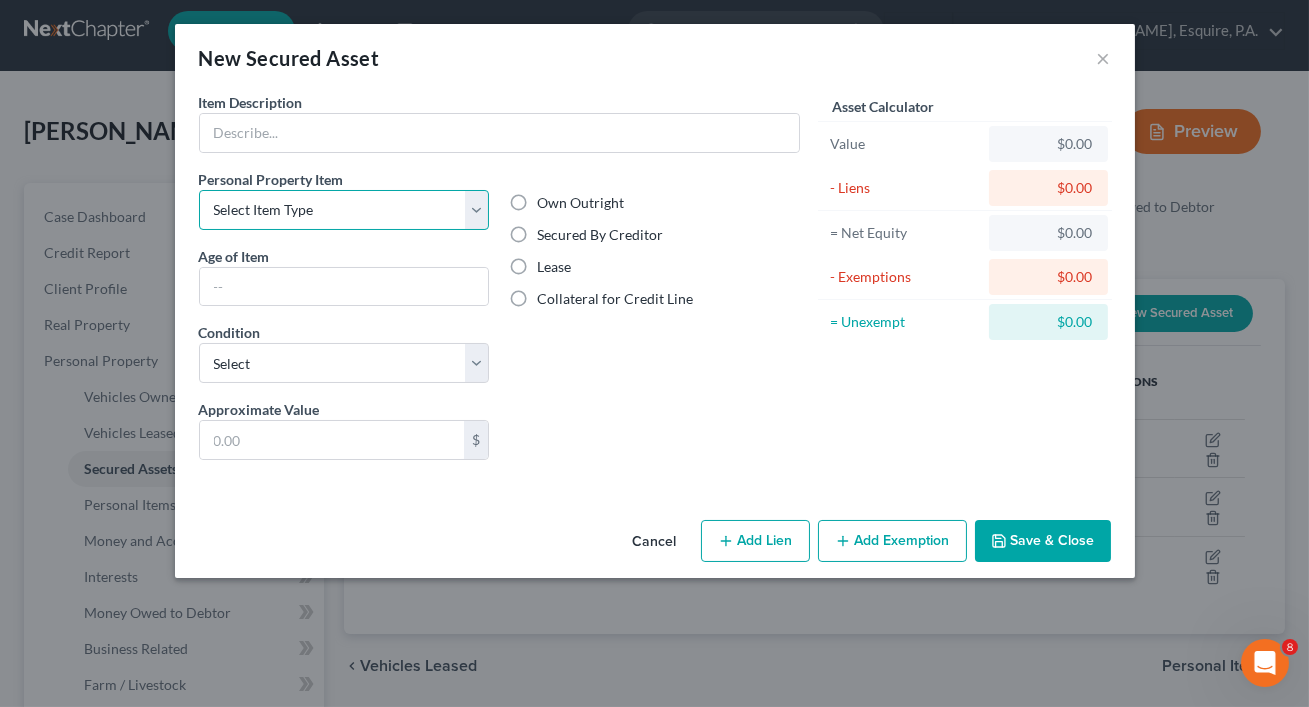 select on "clothing" 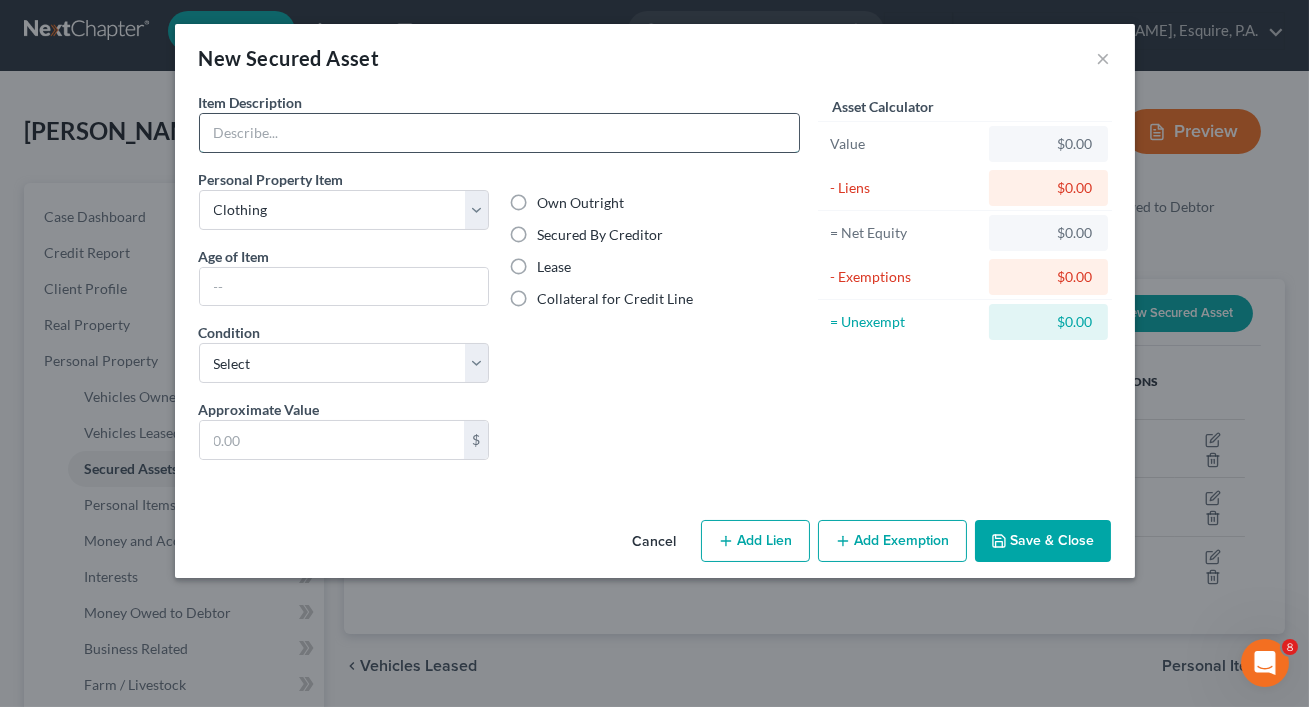 click at bounding box center (499, 133) 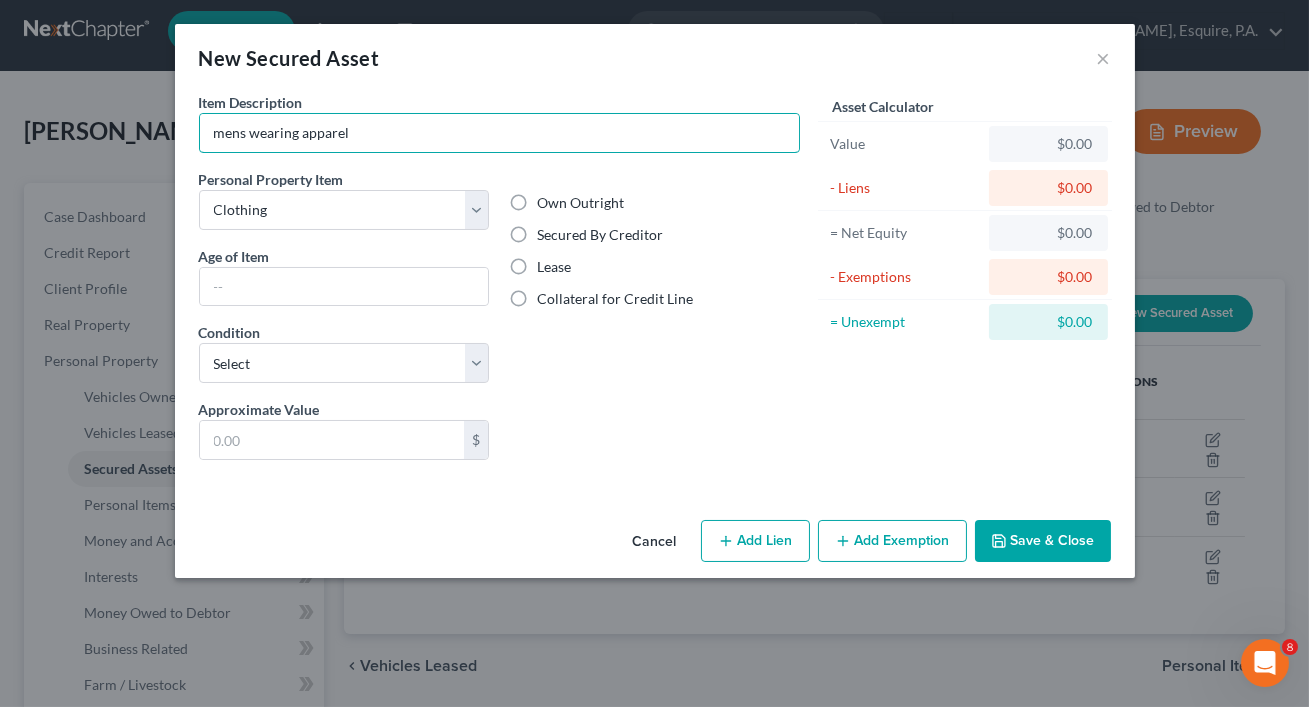 type on "mens wearing apparel" 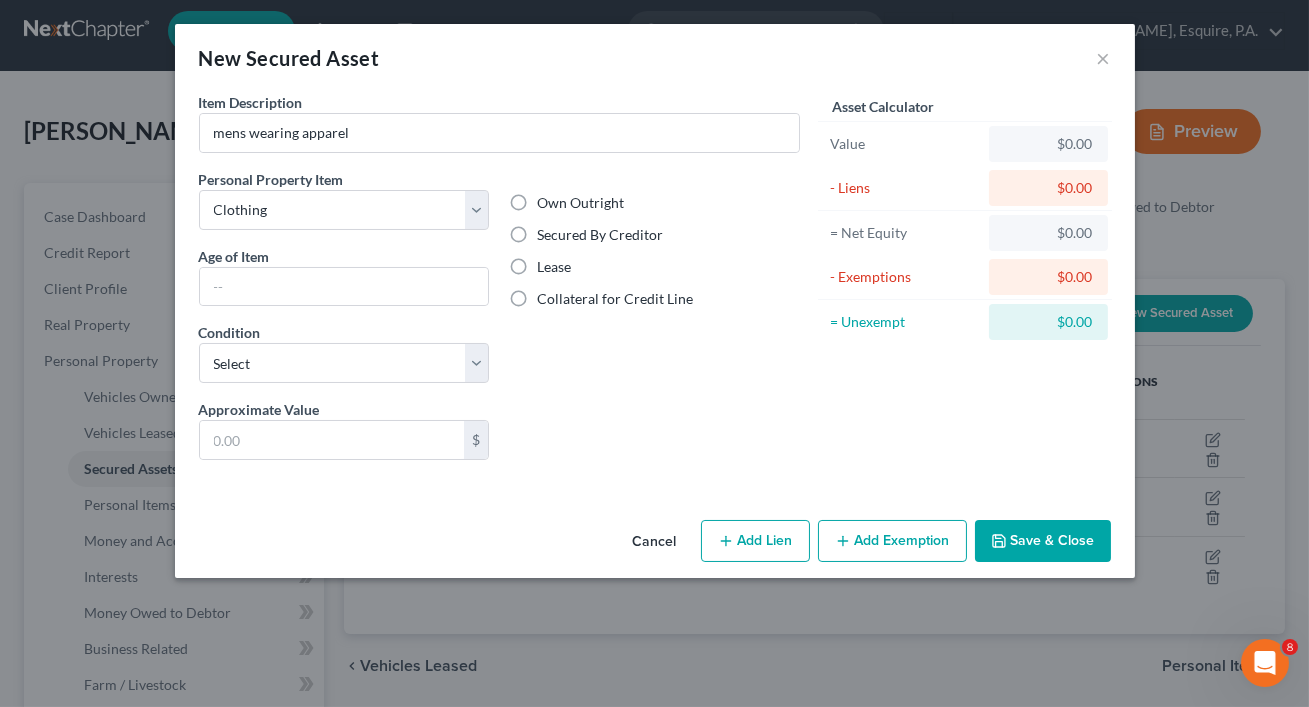click on "Own Outright" at bounding box center [580, 203] 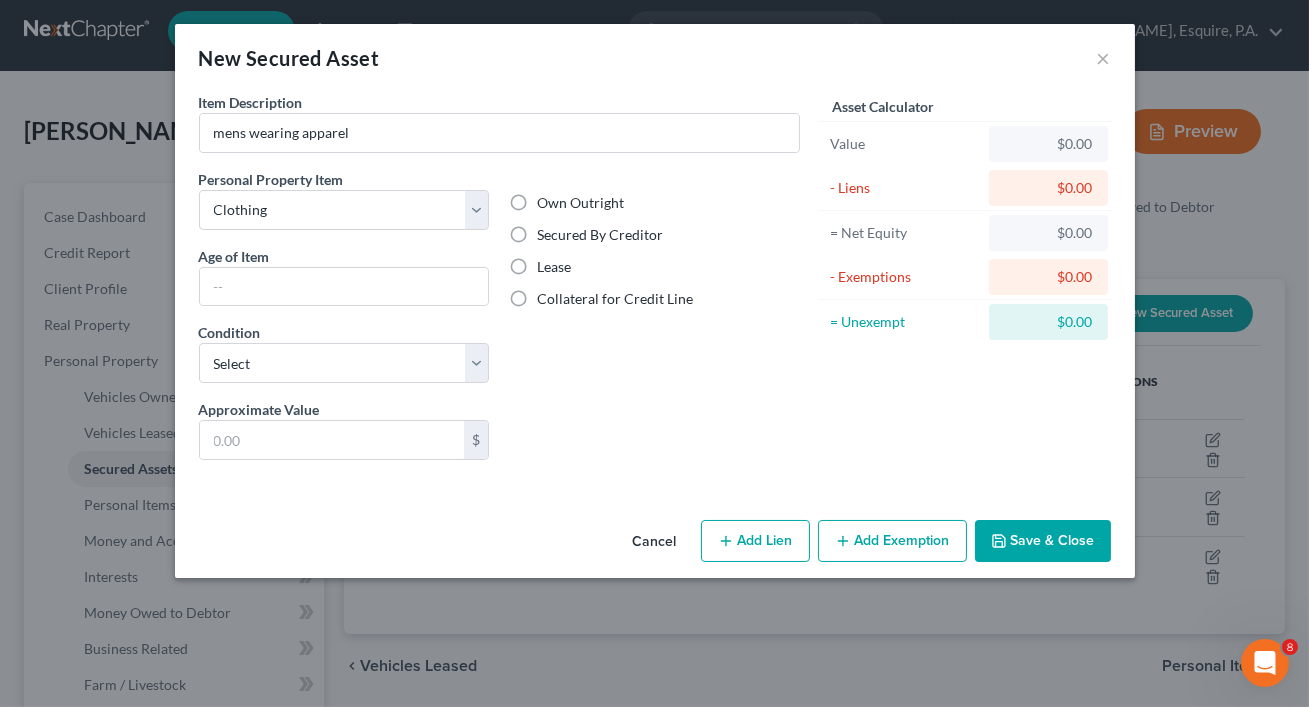 click on "Own Outright" at bounding box center (551, 199) 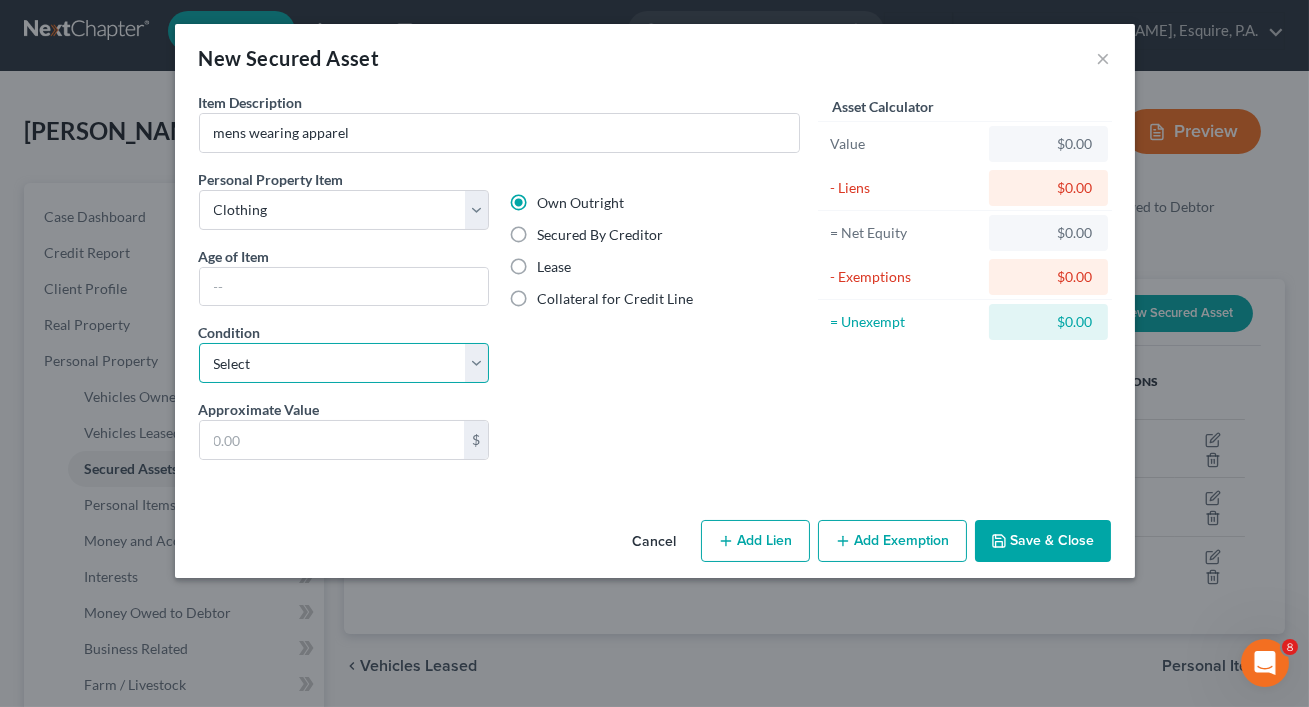 click on "Select Excellent Very Good Good Fair Poor" at bounding box center [344, 363] 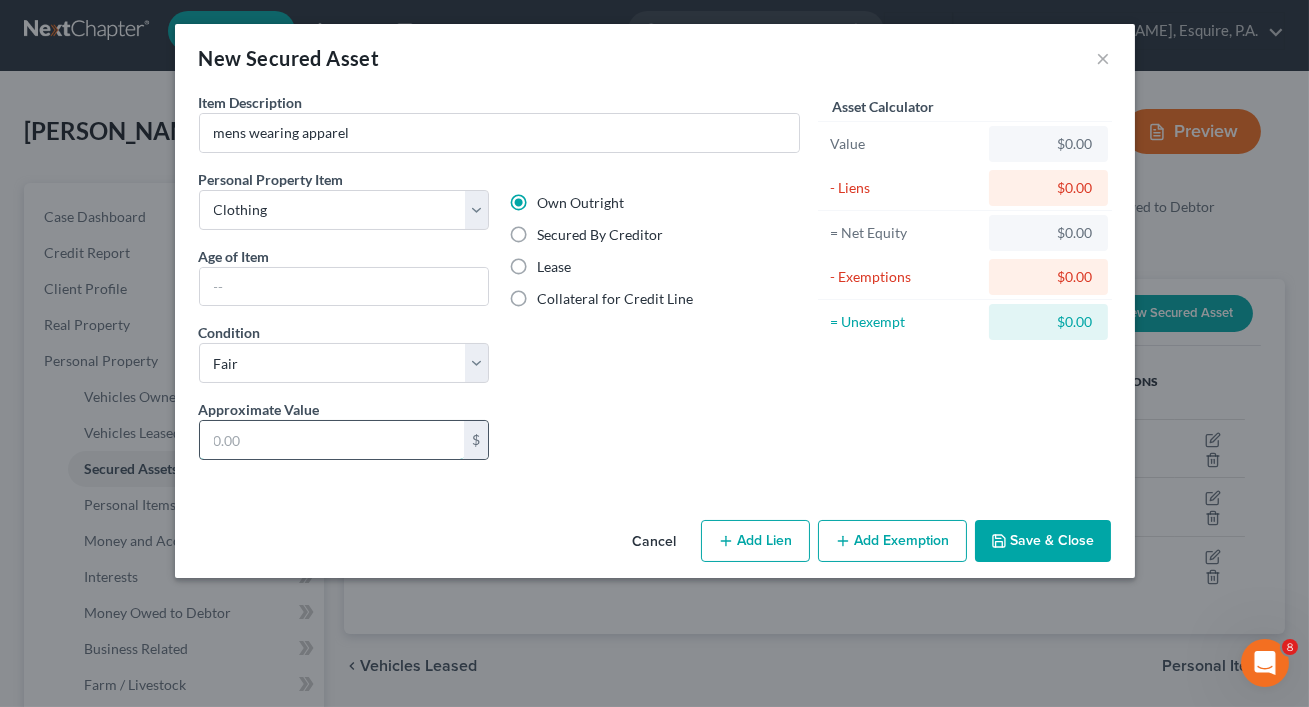 click at bounding box center [332, 440] 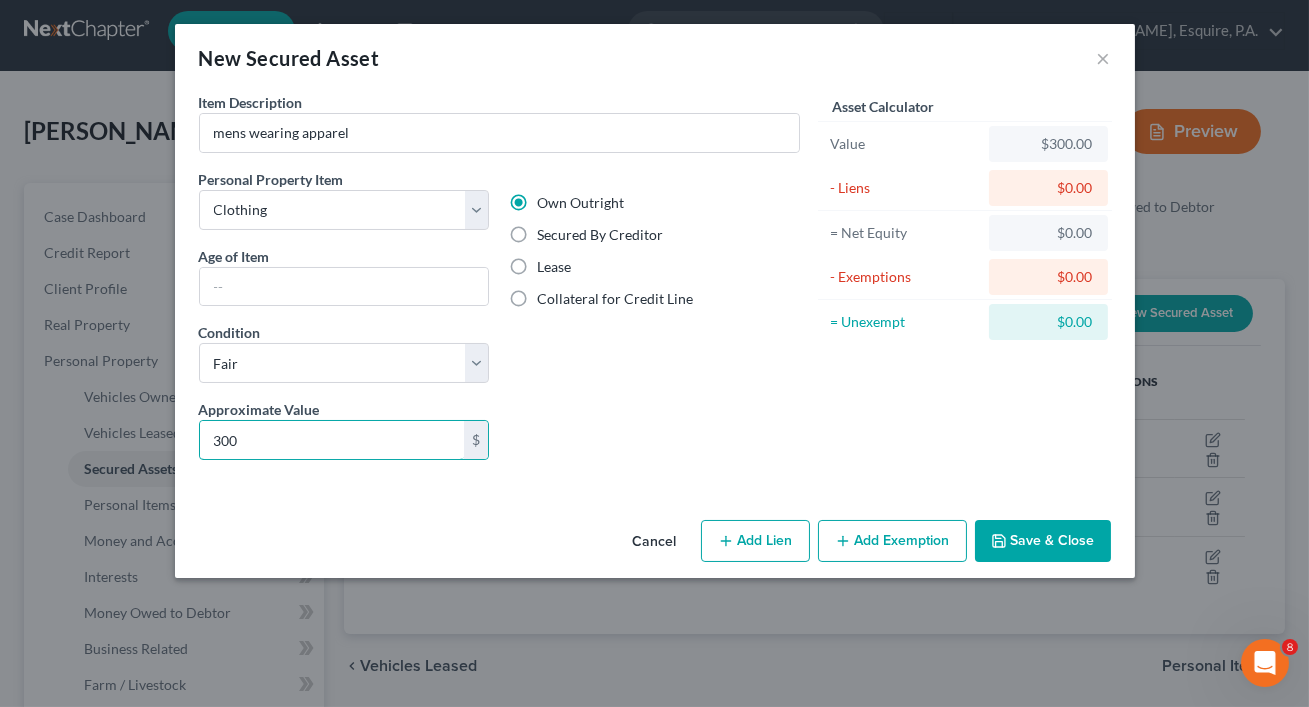 type on "300" 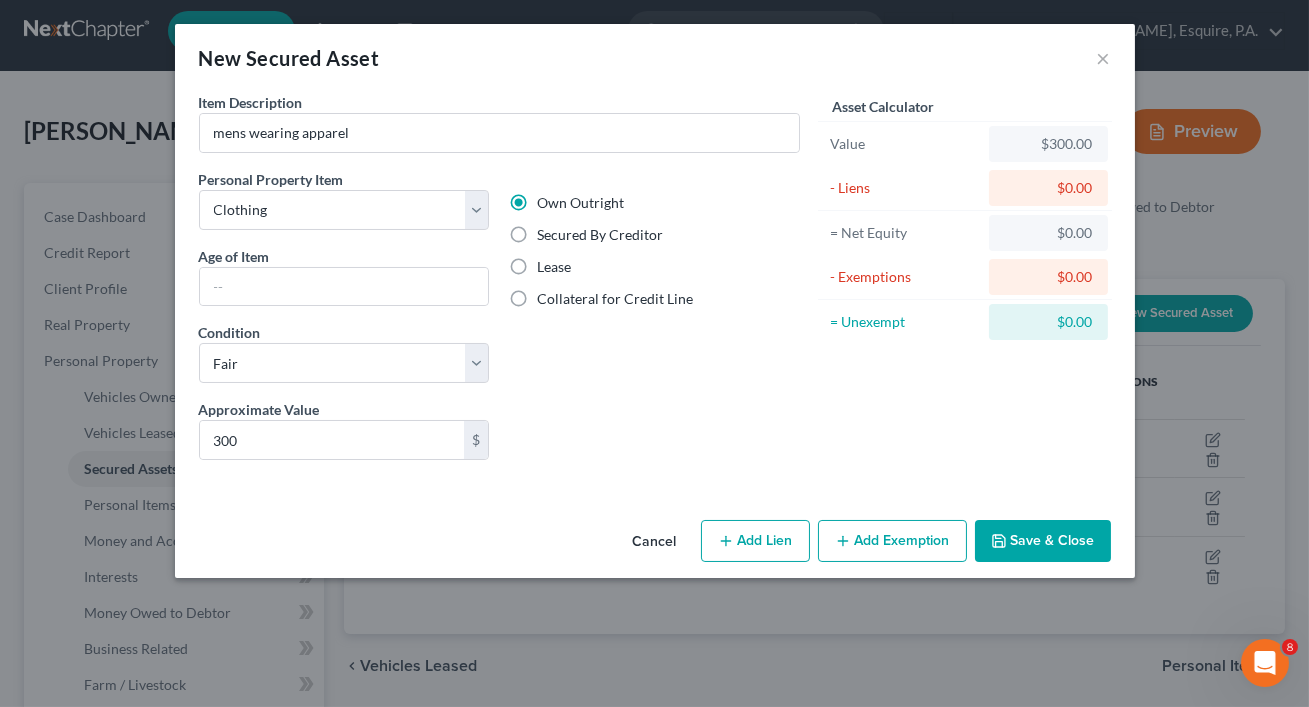 click on "Liens
Select" at bounding box center (654, 429) 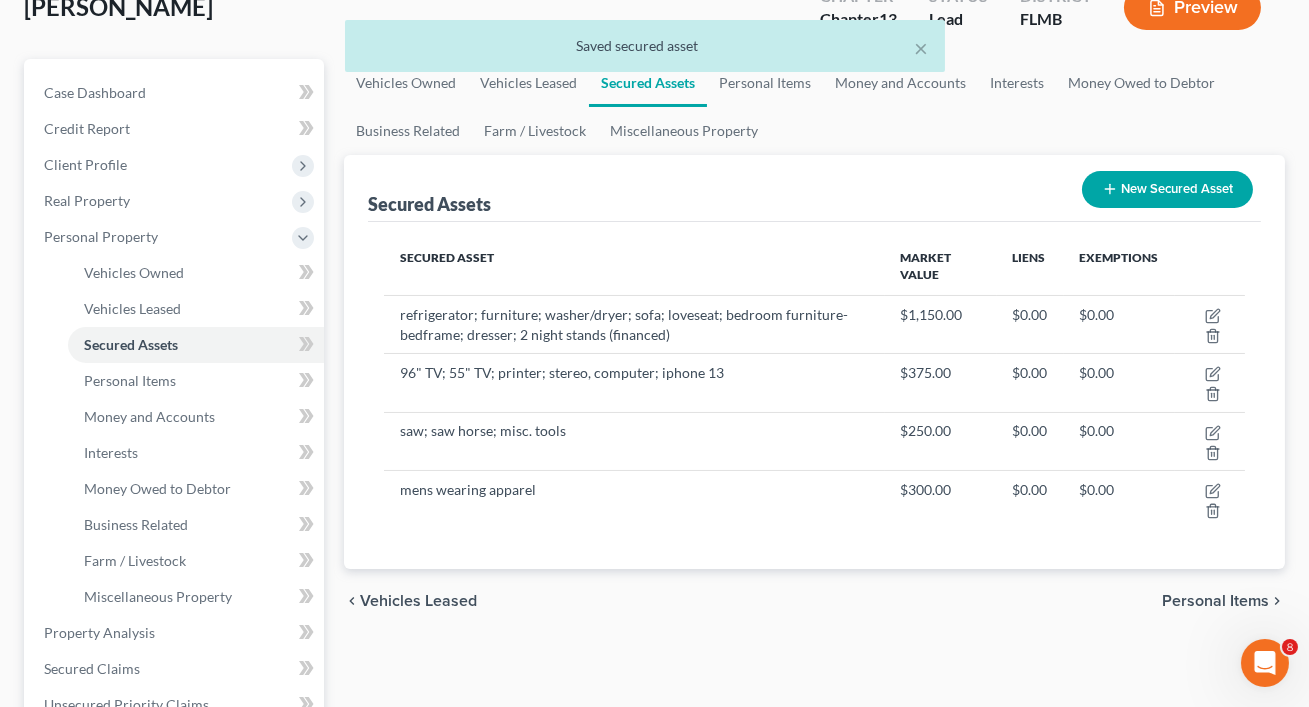 scroll, scrollTop: 142, scrollLeft: 0, axis: vertical 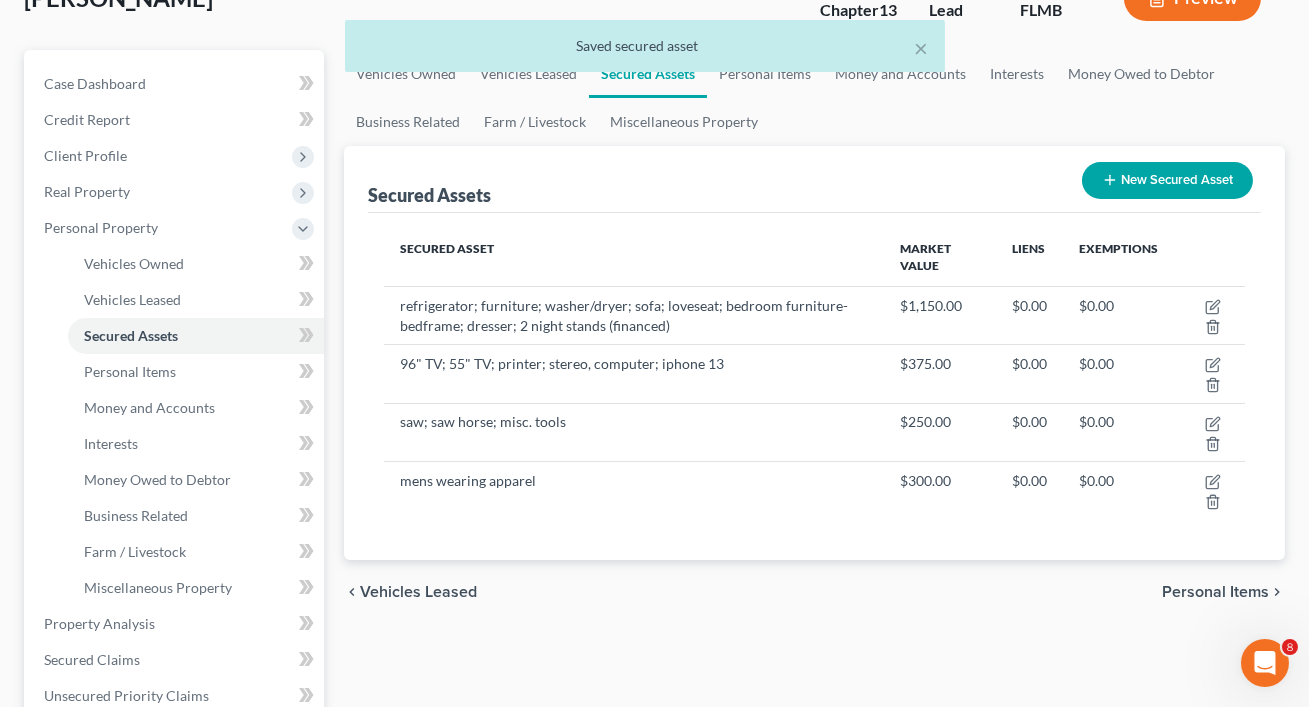 click on "Secured Asset Market Value Liens Exemptions refrigerator; furniture; washer/dryer; sofa; loveseat; bedroom furniture- bedframe; dresser; 2 night stands (financed) $1,150.00 $0.00 $0.00 96" TV; 55" TV; printer; stereo, computer; iphone 13 $375.00 $0.00 $0.00 saw; saw horse; misc. tools $250.00 $0.00 $0.00 mens wearing apparel $300.00 $0.00 $0.00" at bounding box center (814, 386) 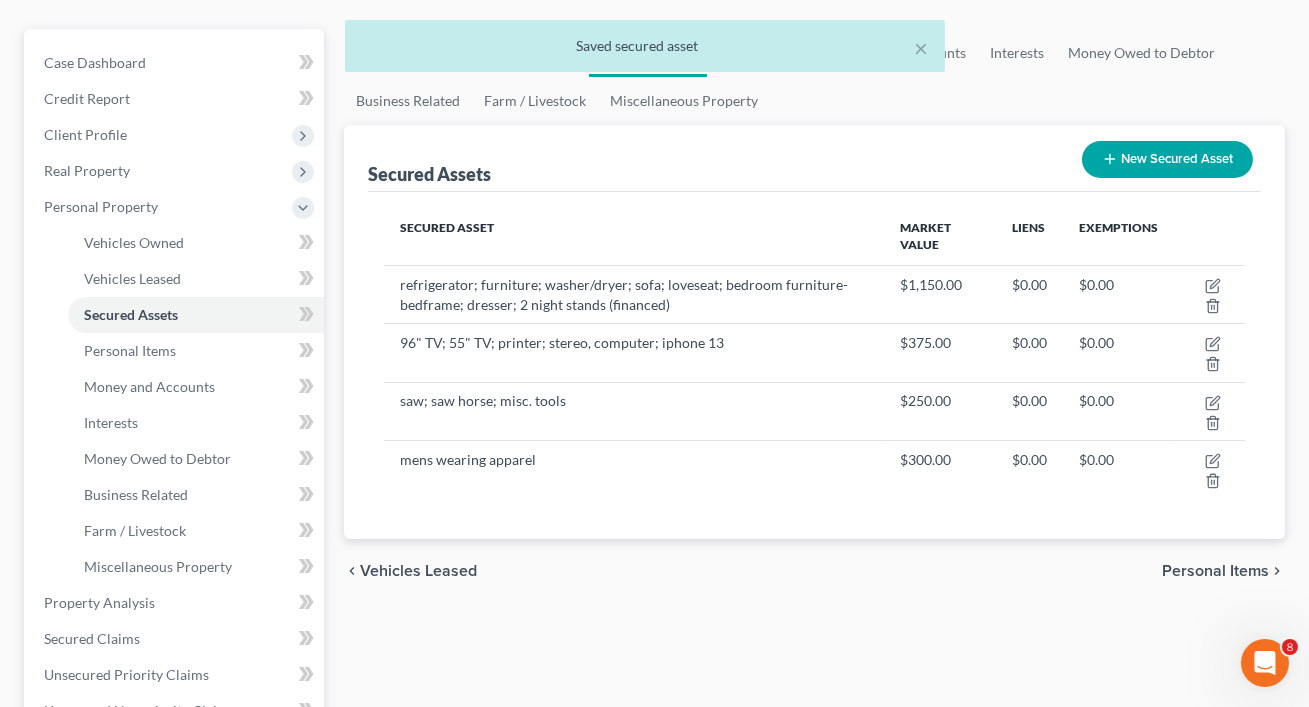 scroll, scrollTop: 165, scrollLeft: 0, axis: vertical 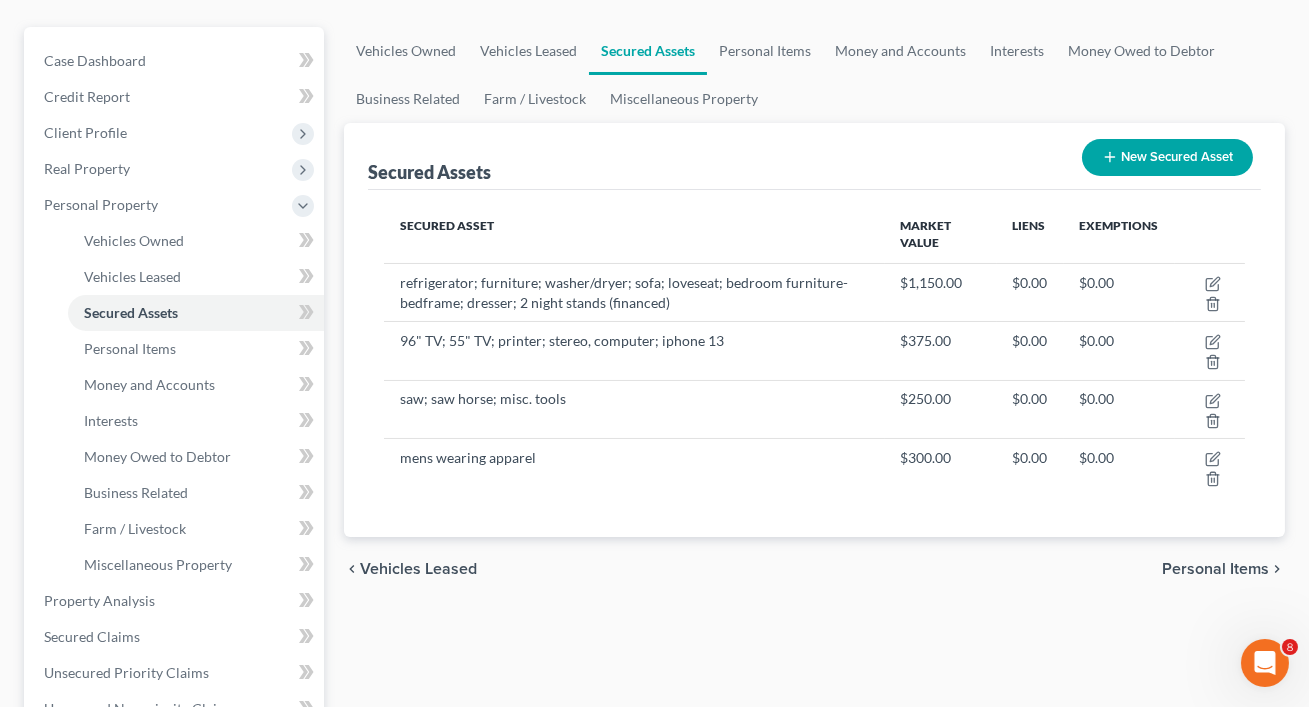 click on "New Secured Asset" at bounding box center [1167, 157] 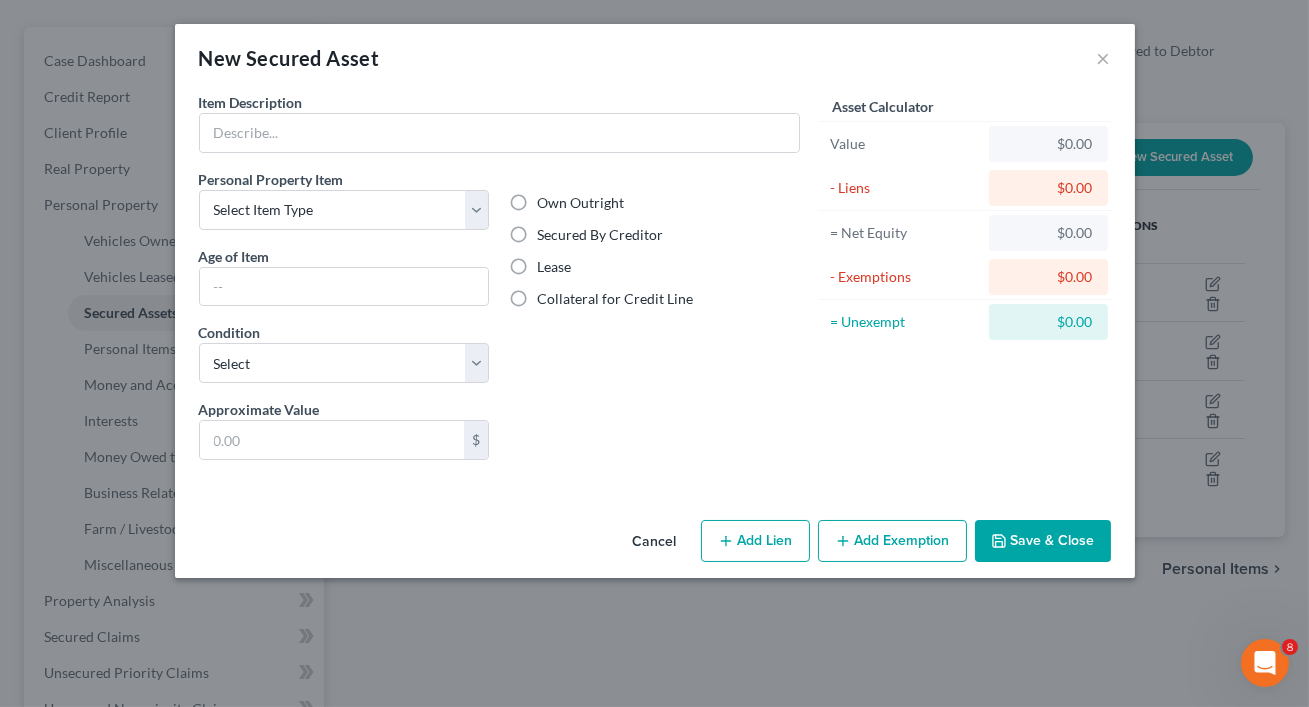 click on "Item Description
*" at bounding box center [499, 122] 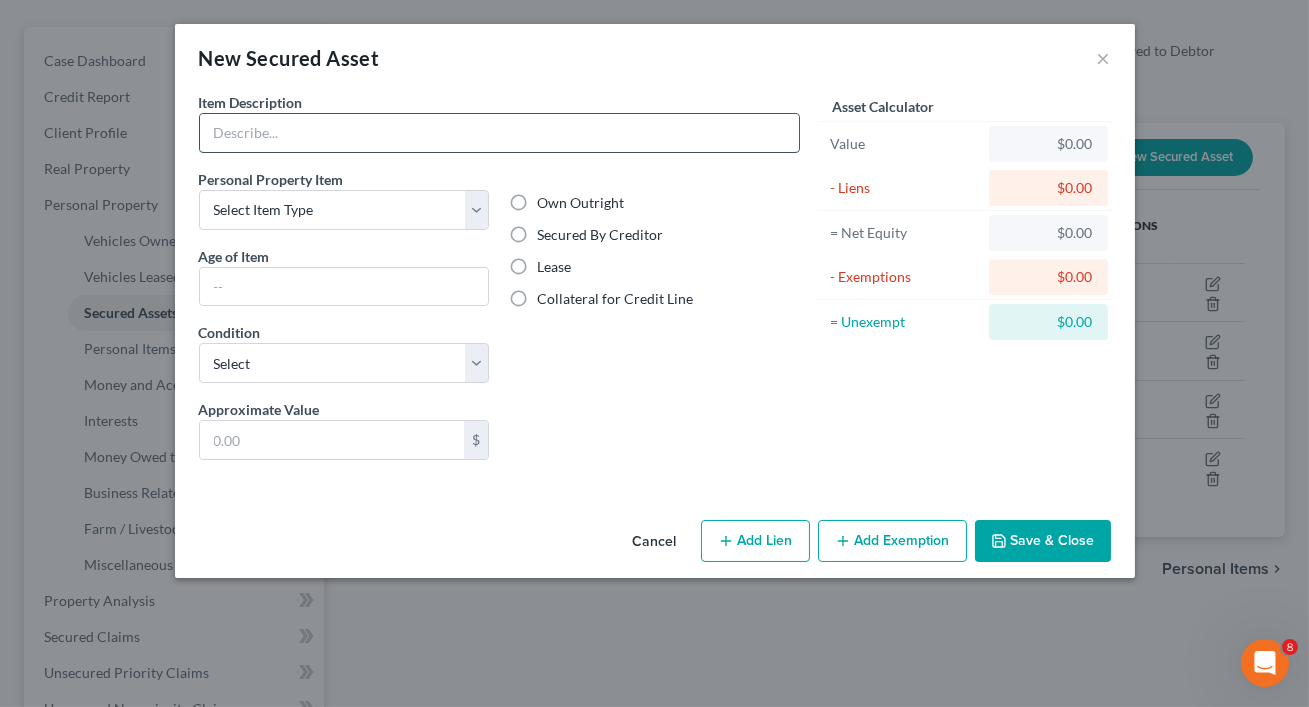 click at bounding box center [499, 133] 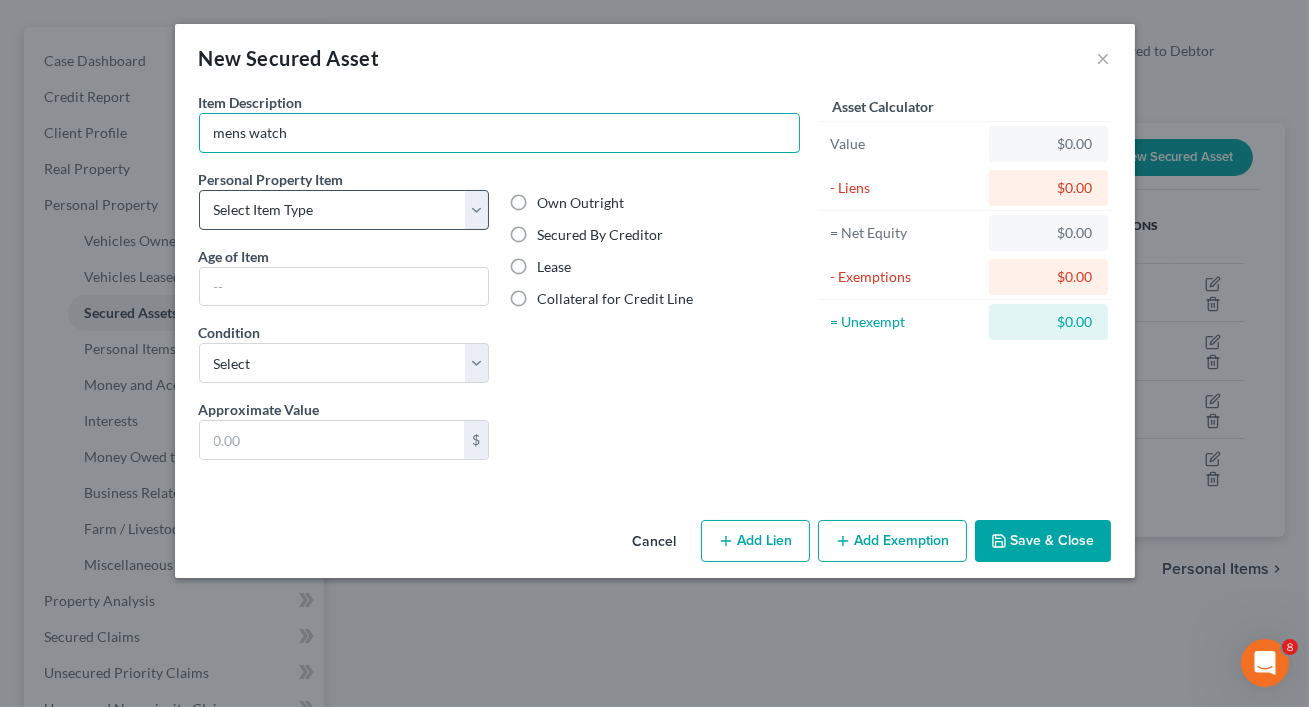 type on "mens watch" 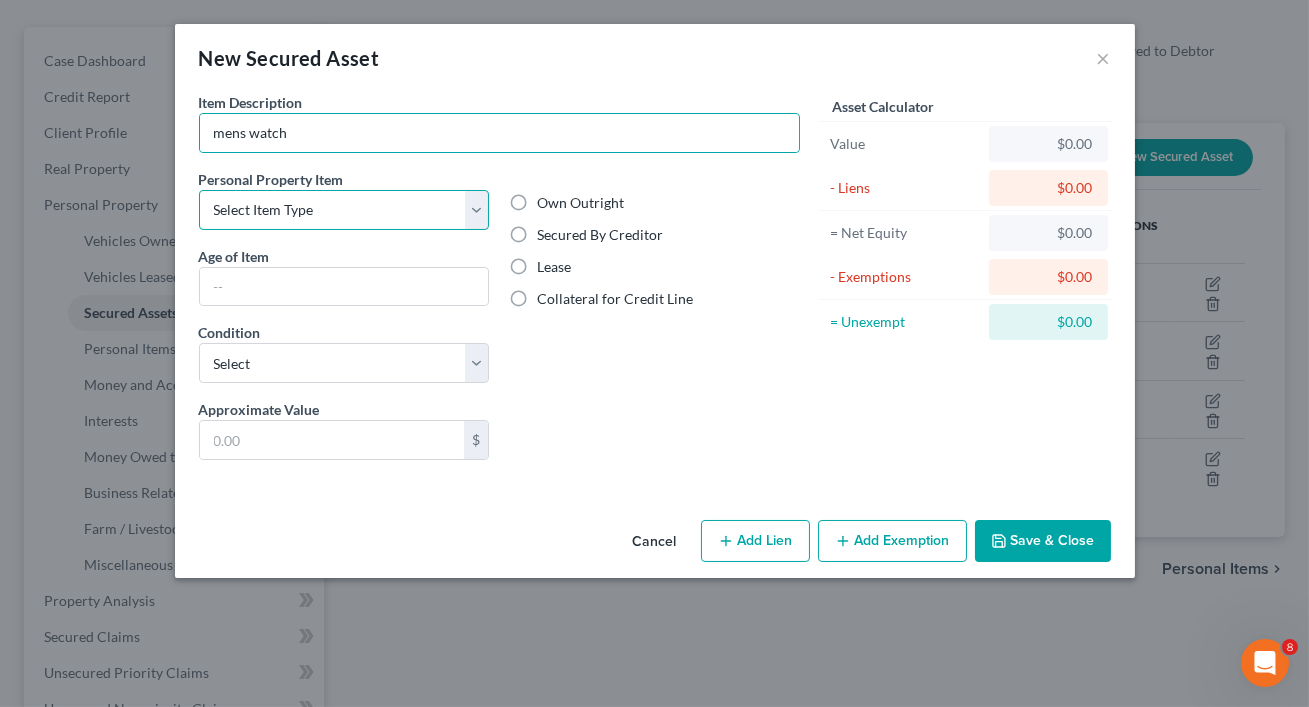 click on "Select Item Type Clothing Collectibles Of Value Electronics Firearms Household Goods Jewelry Other Pet(s) Sports & Hobby Equipment" at bounding box center (344, 210) 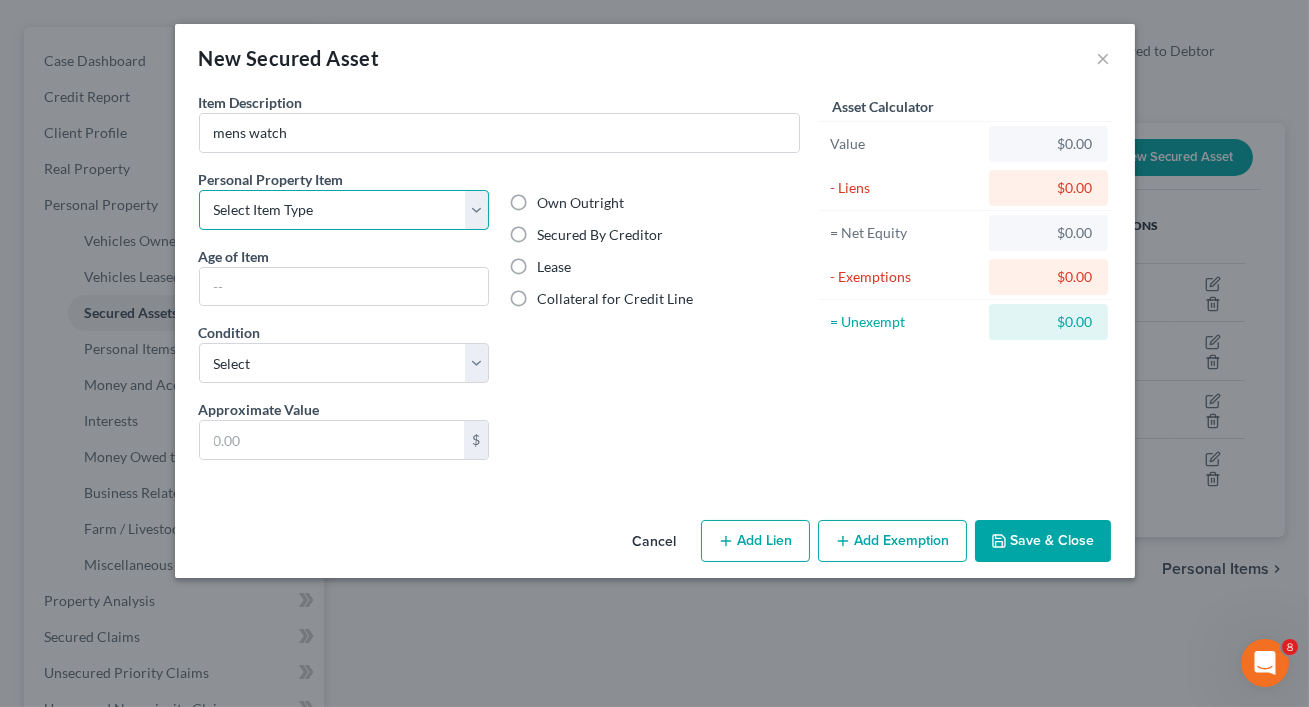 select on "jewelry" 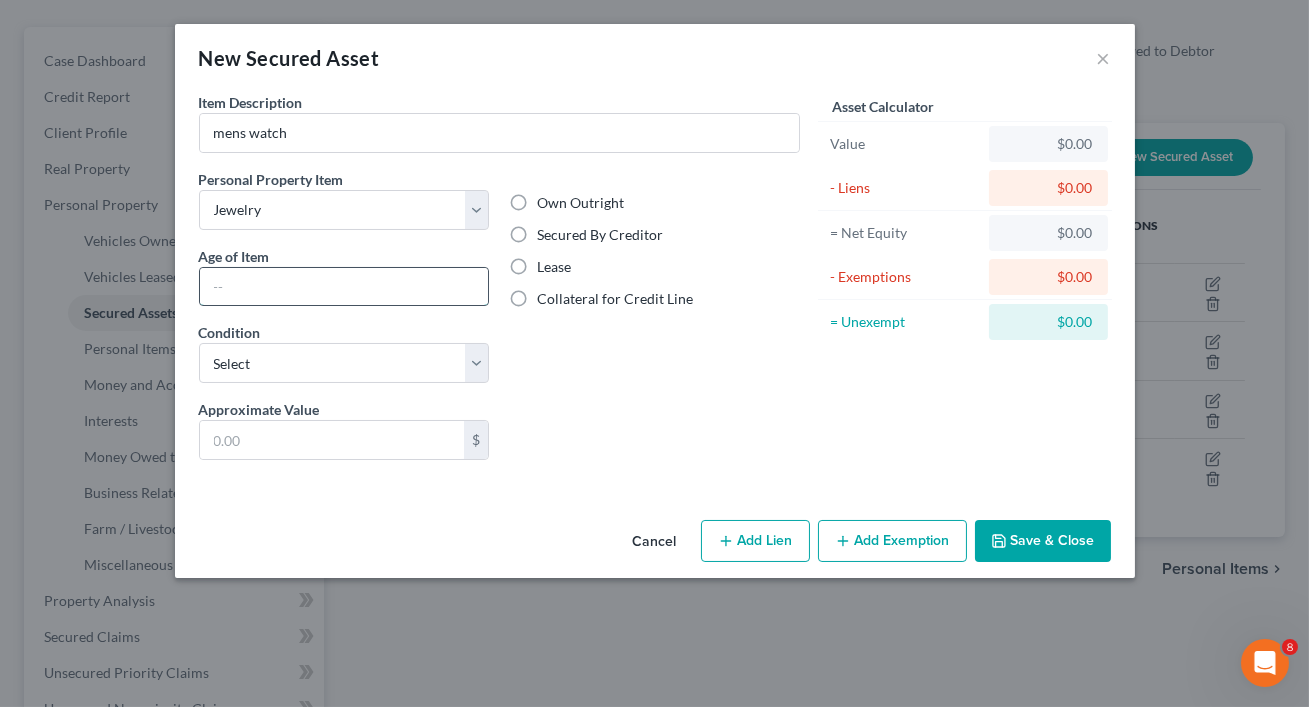 click at bounding box center (344, 287) 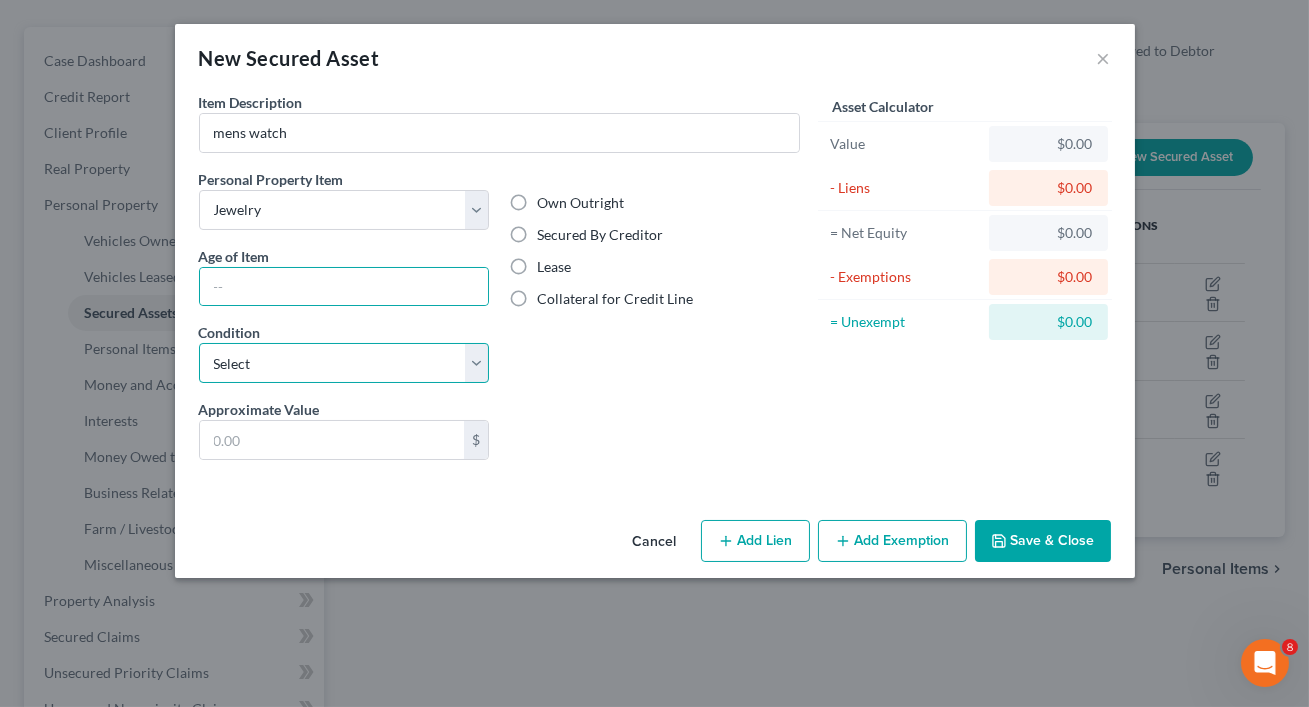 click on "Select Excellent Very Good Good Fair Poor" at bounding box center (344, 363) 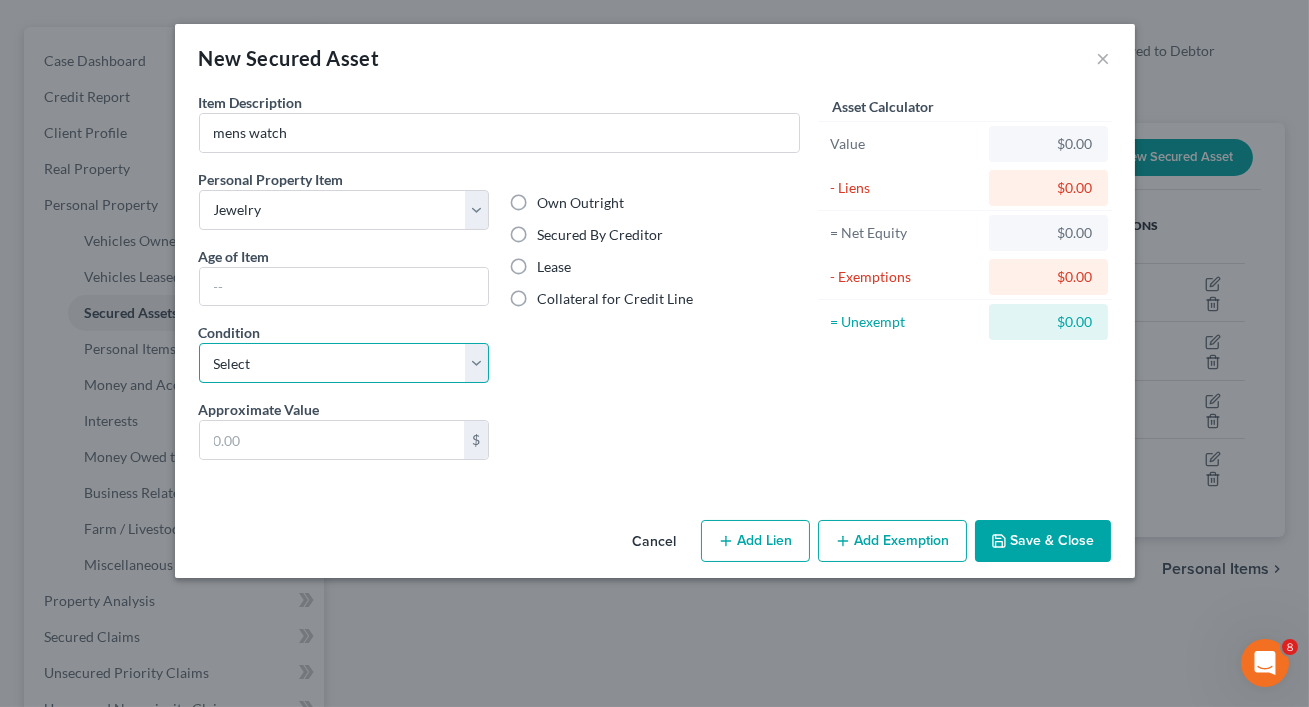 select on "3" 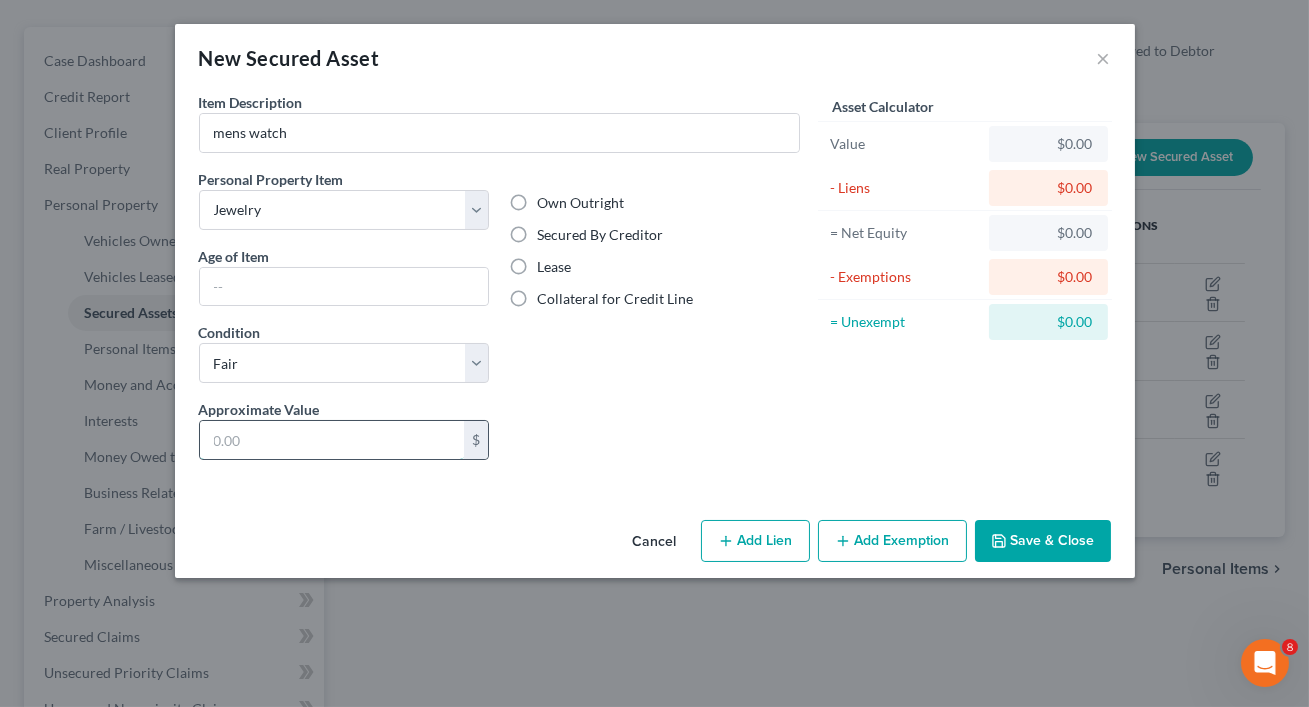 click at bounding box center [332, 440] 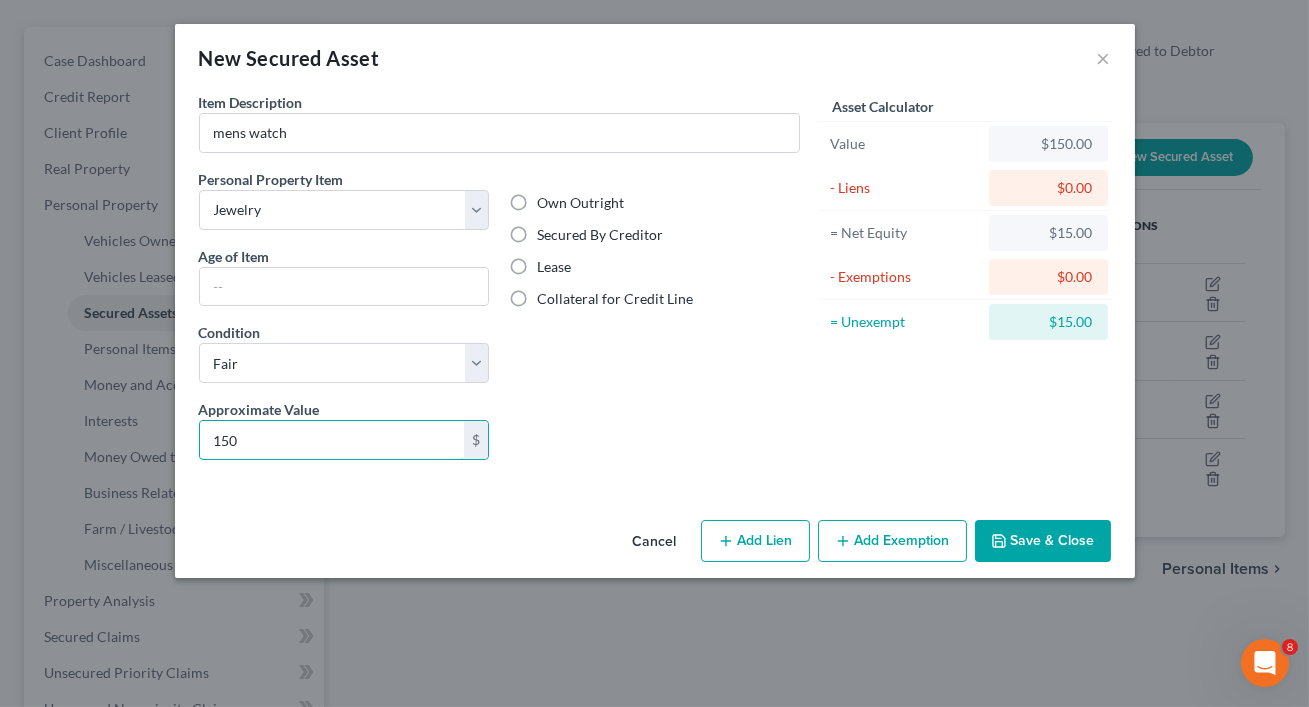 type on "150" 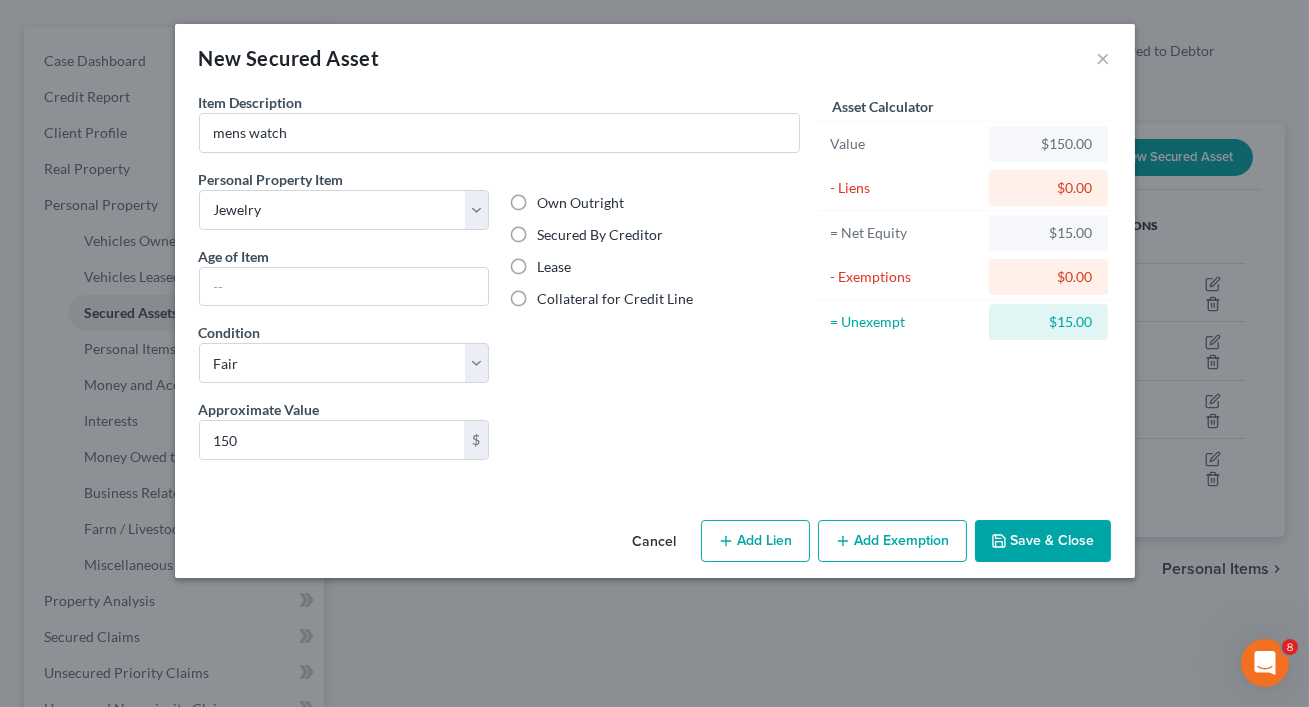 click on "Item Description
*
mens watch Personal Property Item Select Item Type Clothing Collectibles Of Value Electronics Firearms Household Goods Jewelry Other Pet(s) Sports & Hobby Equipment Age of Item Condition Select Excellent Very Good Good Fair Poor Own Outright Secured By Creditor Lease Collateral for Credit Line
Approximate Value
*
150 $
Liens
Select
Asset Calculator Value $150.00 - Liens $0.00 = Net Equity $15.00 - Exemptions $0.00 = Unexempt $15.00" at bounding box center [655, 302] 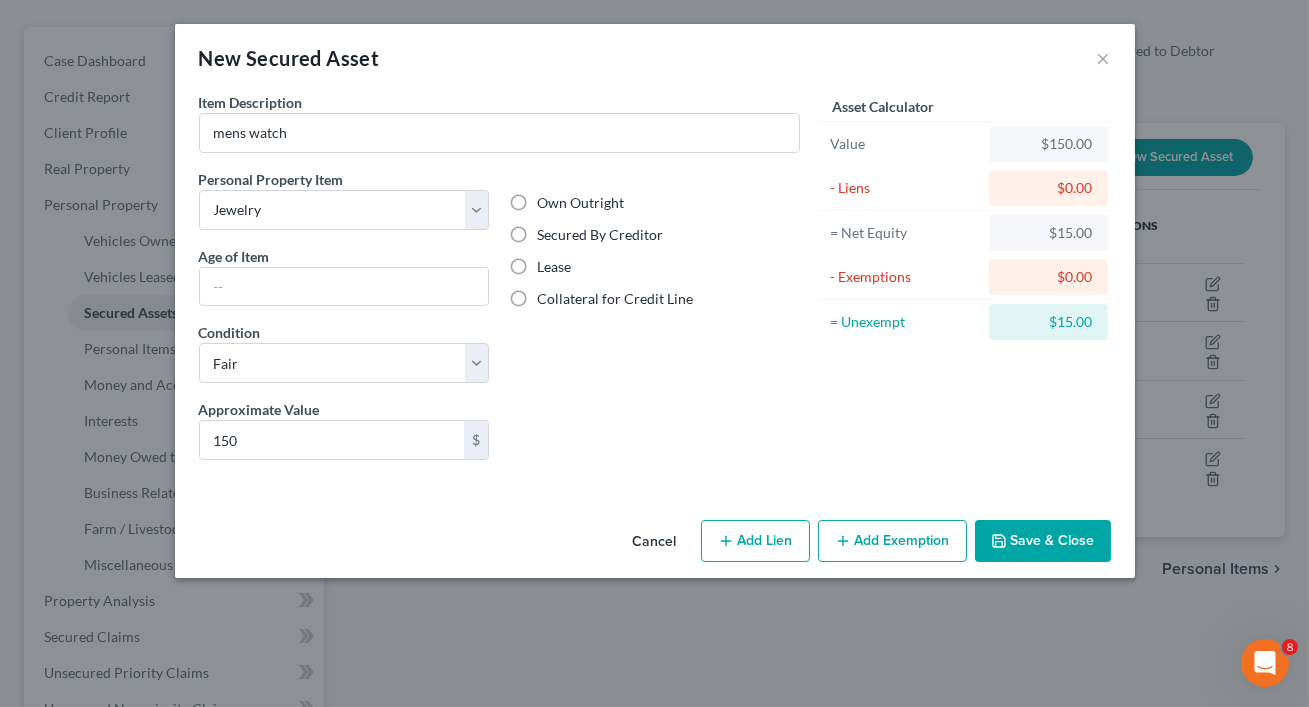 click on "Own Outright" at bounding box center [580, 203] 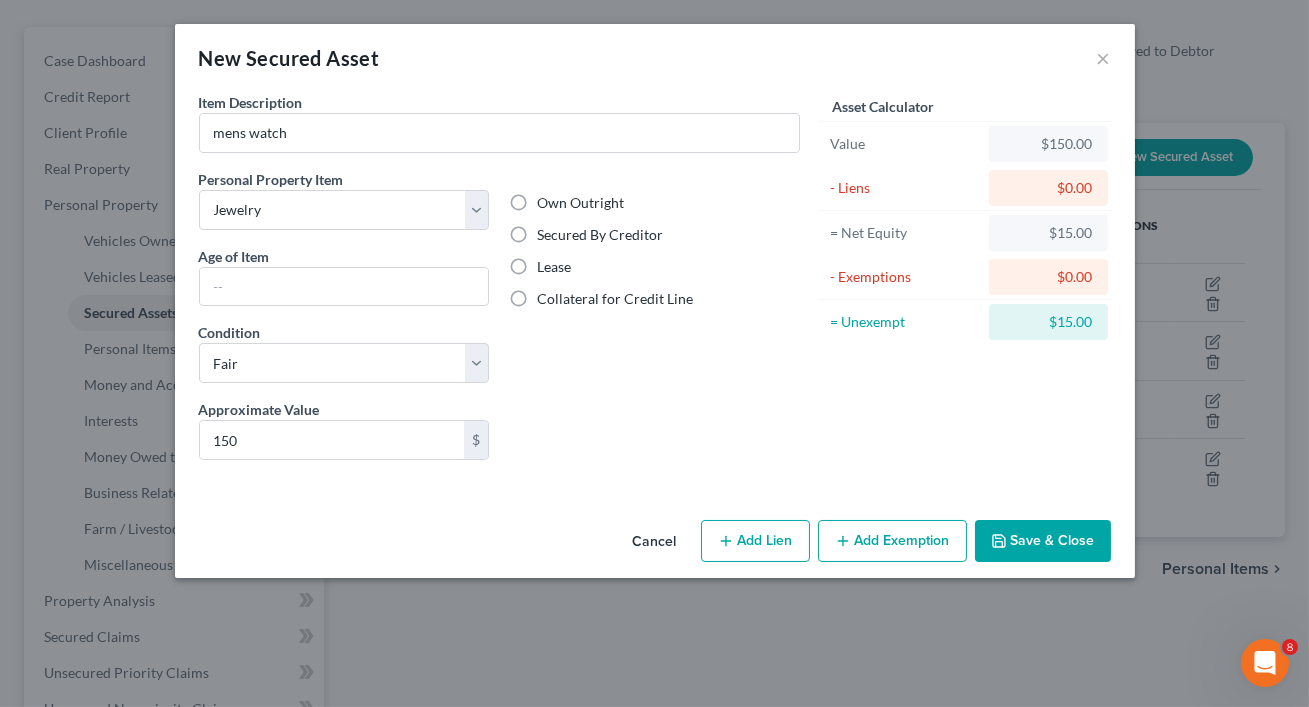 click on "Own Outright" at bounding box center [551, 199] 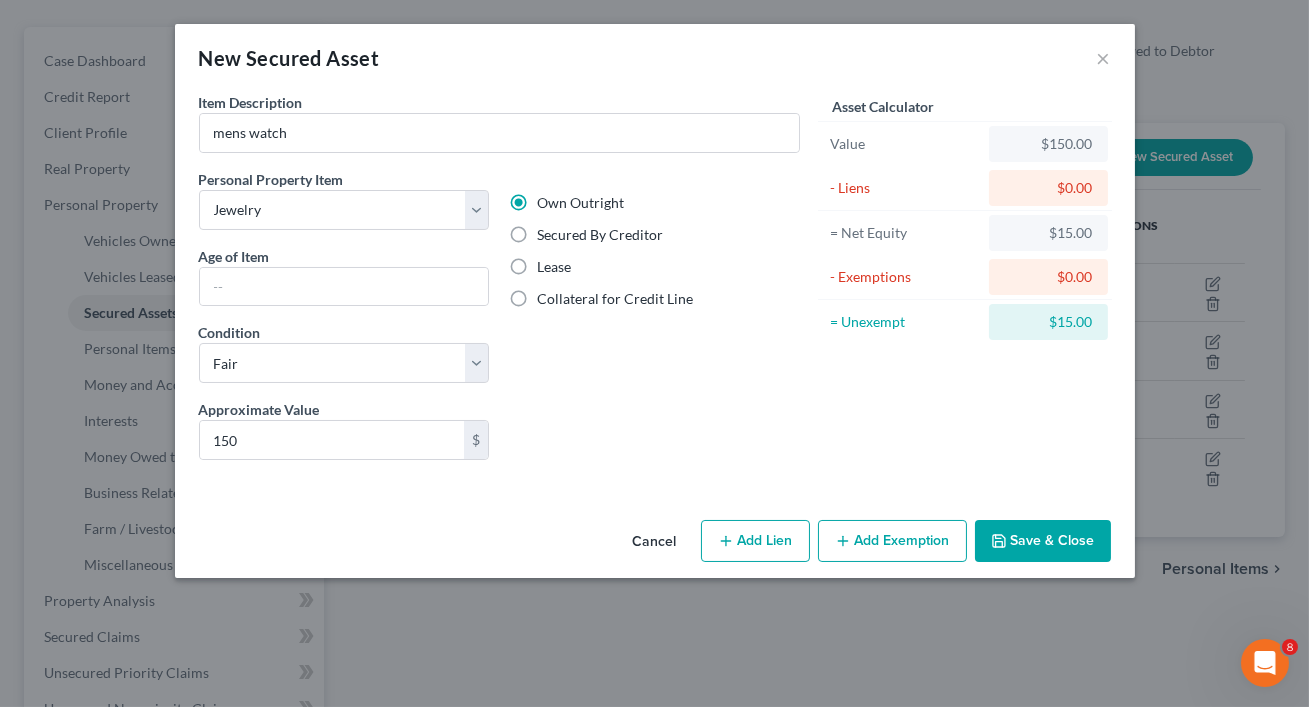 click on "Liens
Select" at bounding box center (654, 429) 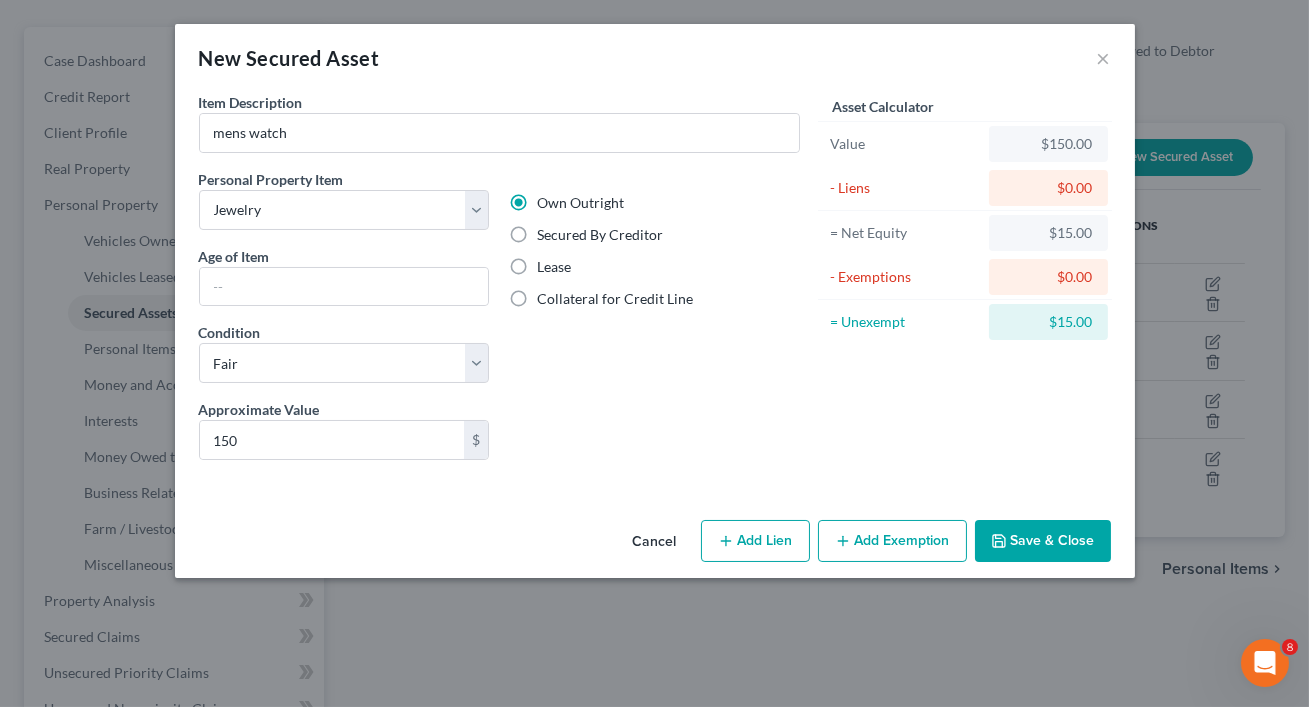 click on "Own Outright Secured By Creditor Lease Collateral for Credit Line" at bounding box center (654, 284) 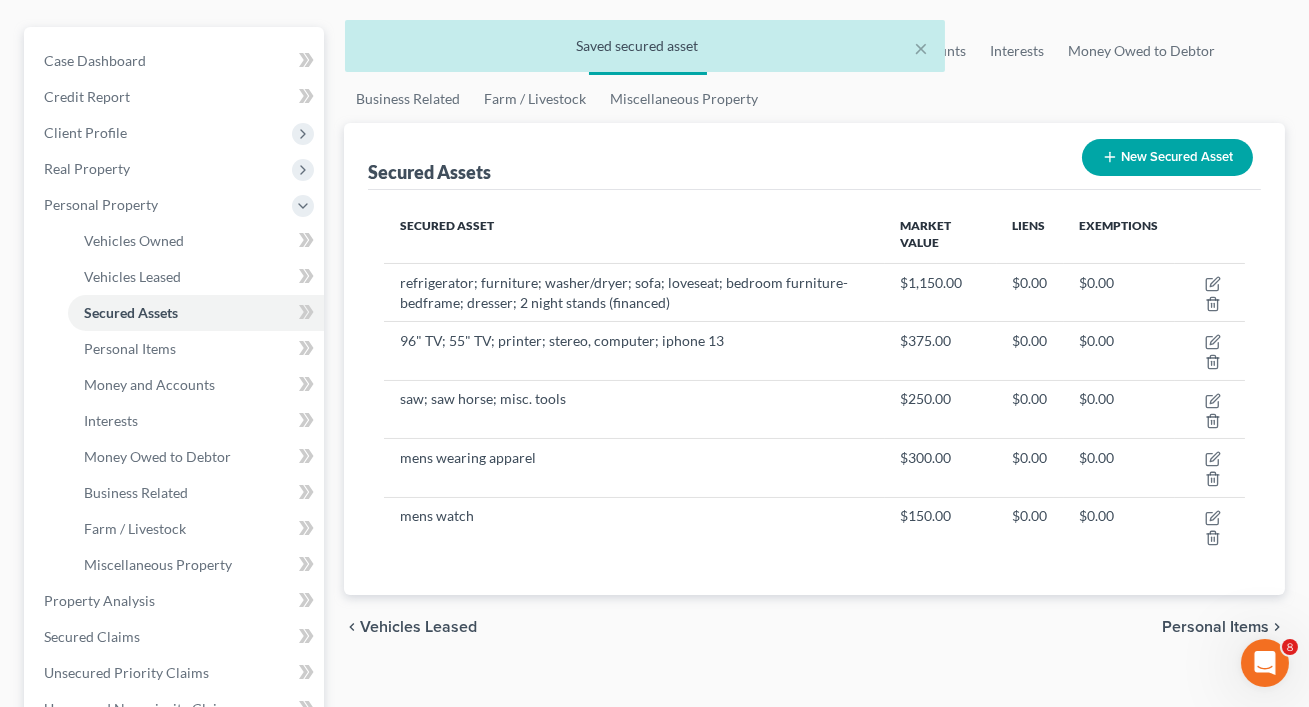 click on "New Secured Asset" at bounding box center [1167, 157] 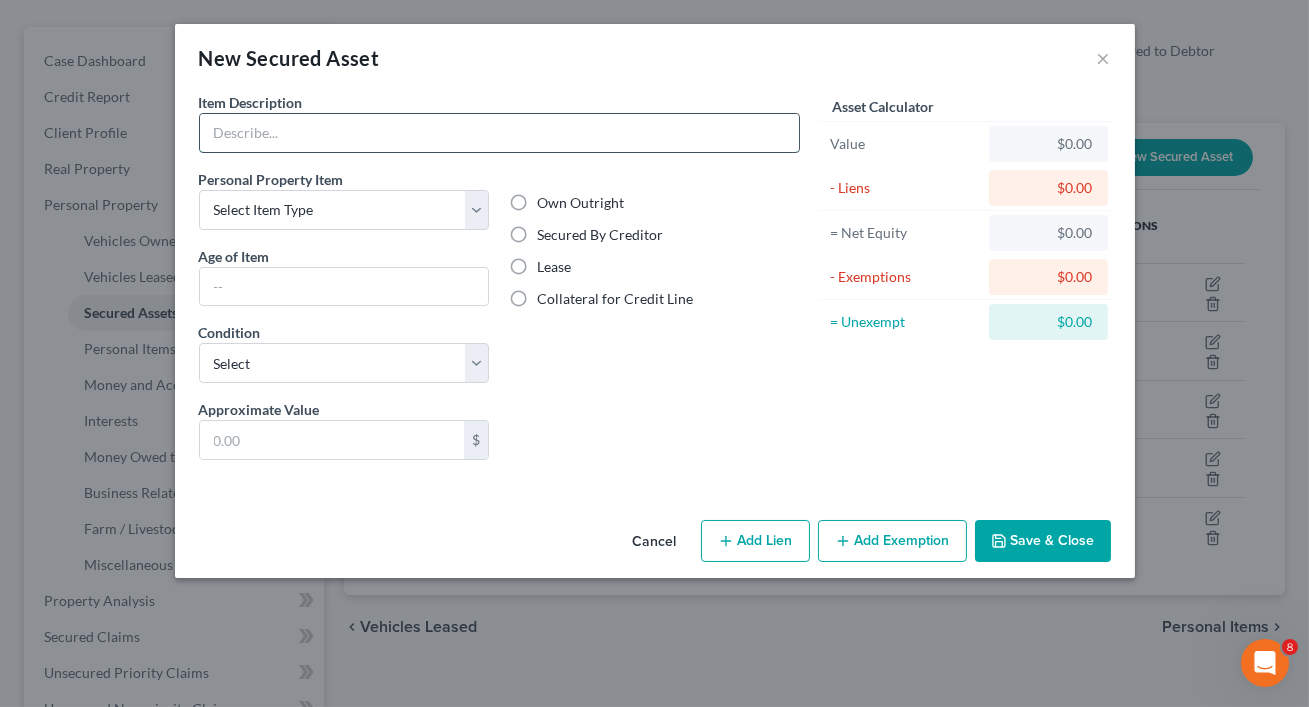click at bounding box center (499, 133) 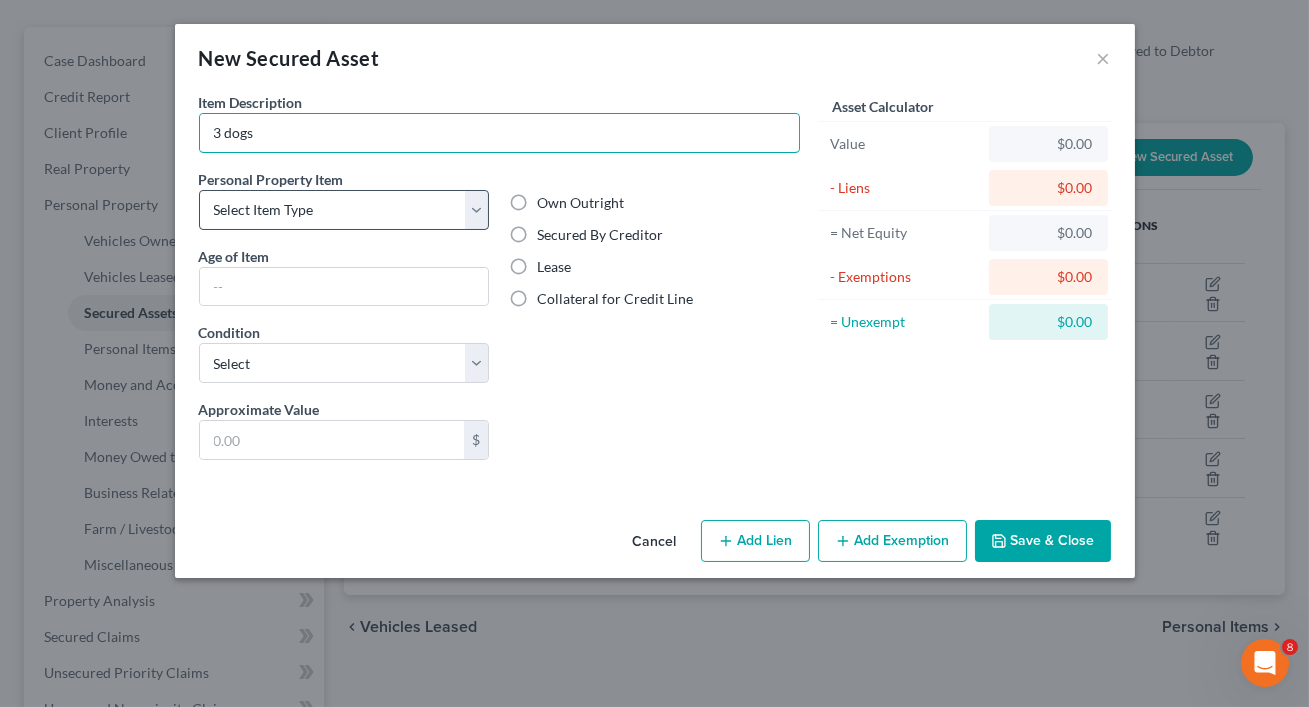 type on "3 dogs" 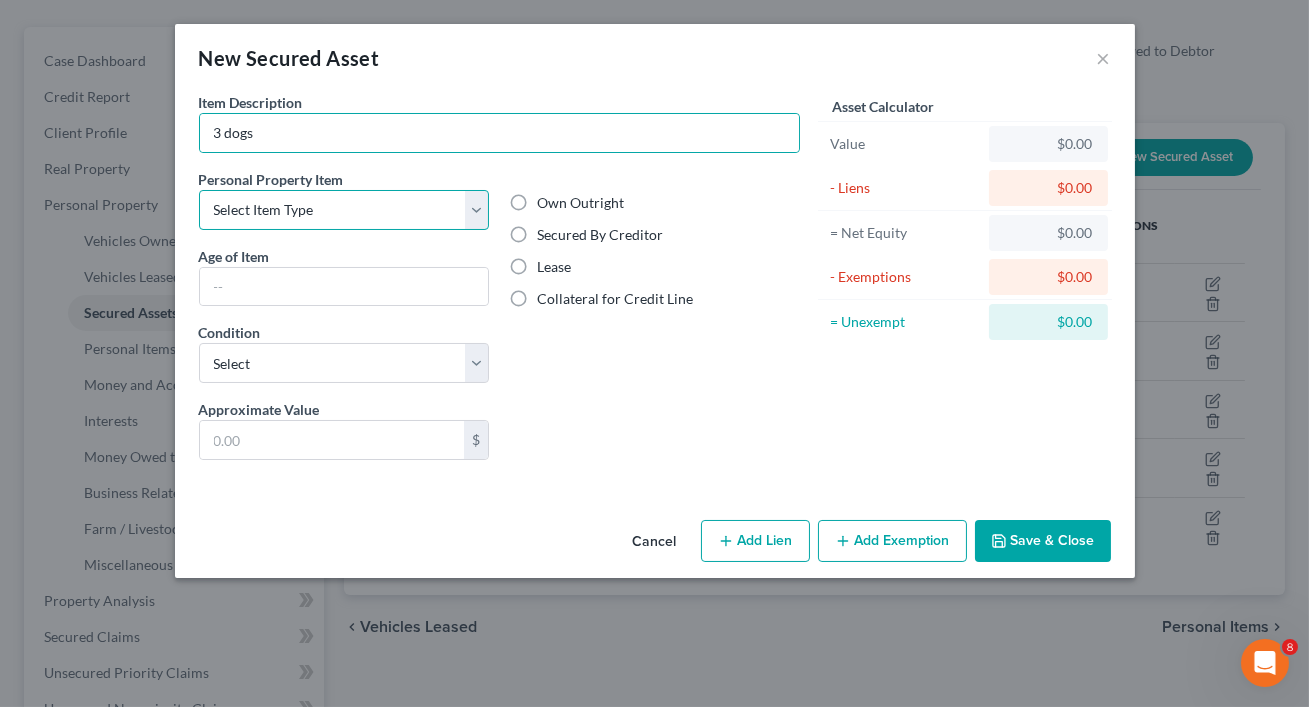 click on "Select Item Type Clothing Collectibles Of Value Electronics Firearms Household Goods Jewelry Other Pet(s) Sports & Hobby Equipment" at bounding box center [344, 210] 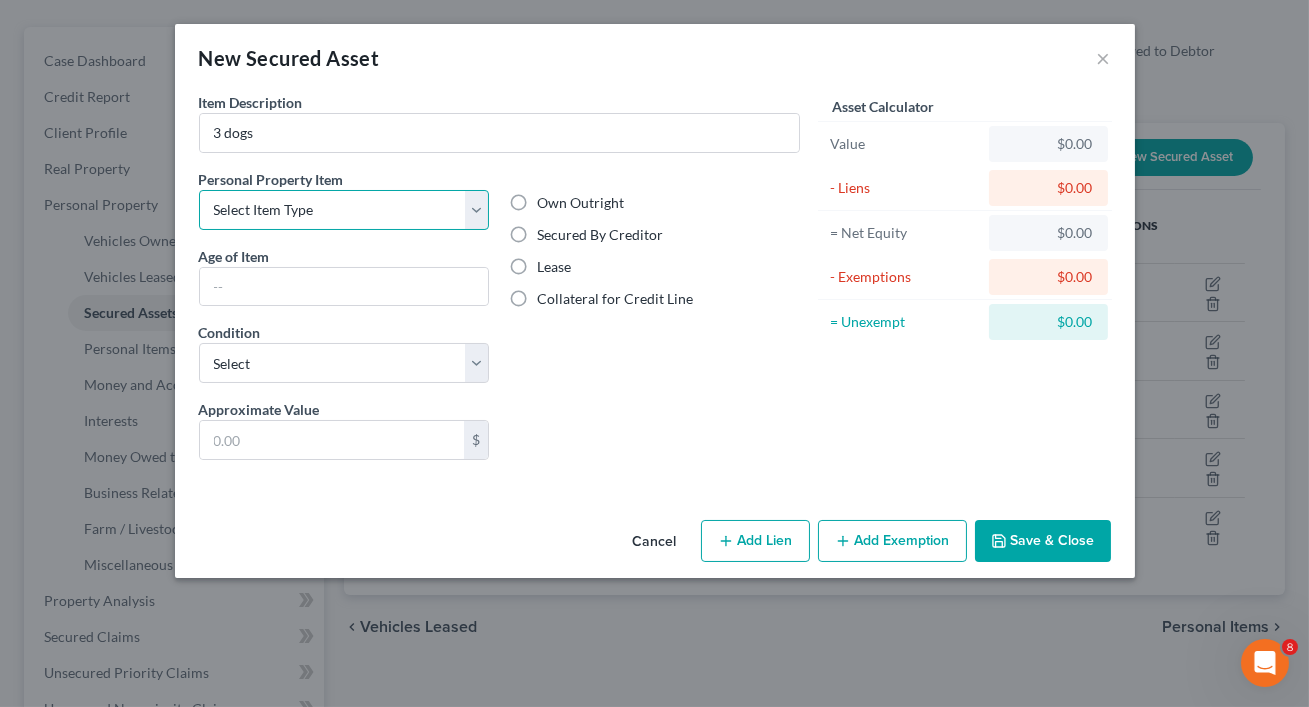 select on "pets" 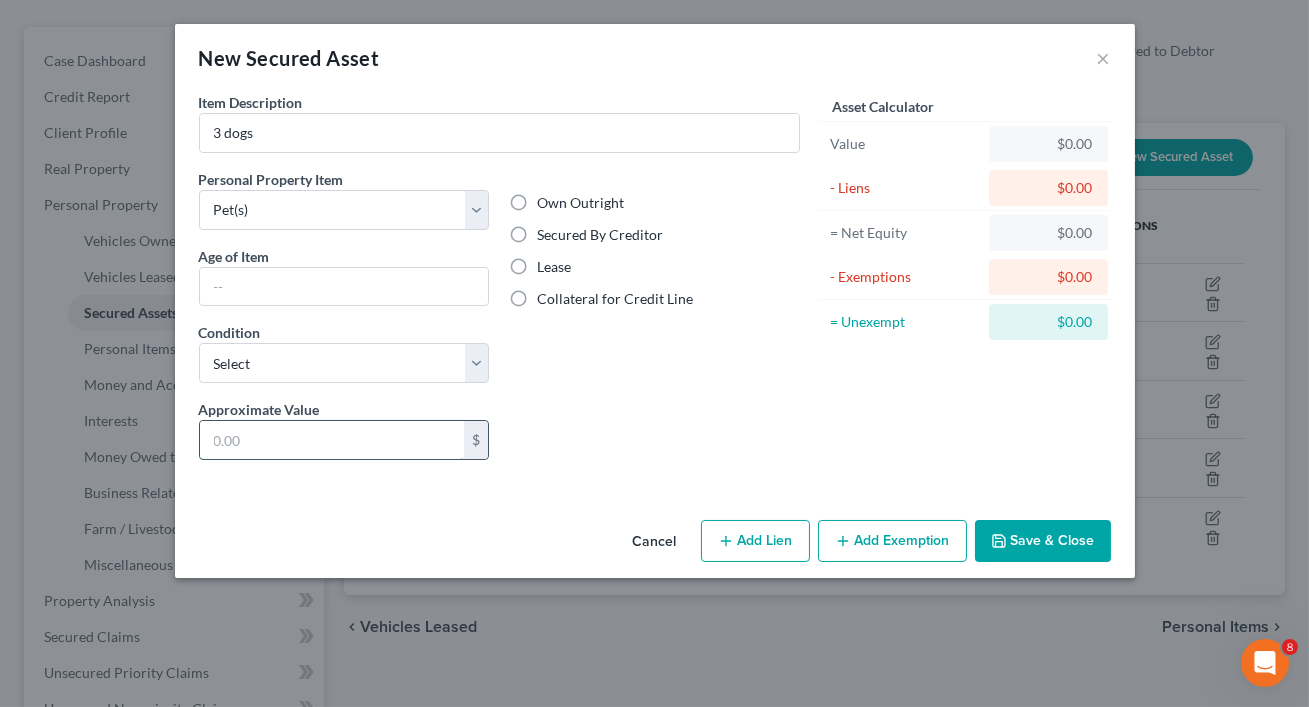 click at bounding box center (332, 440) 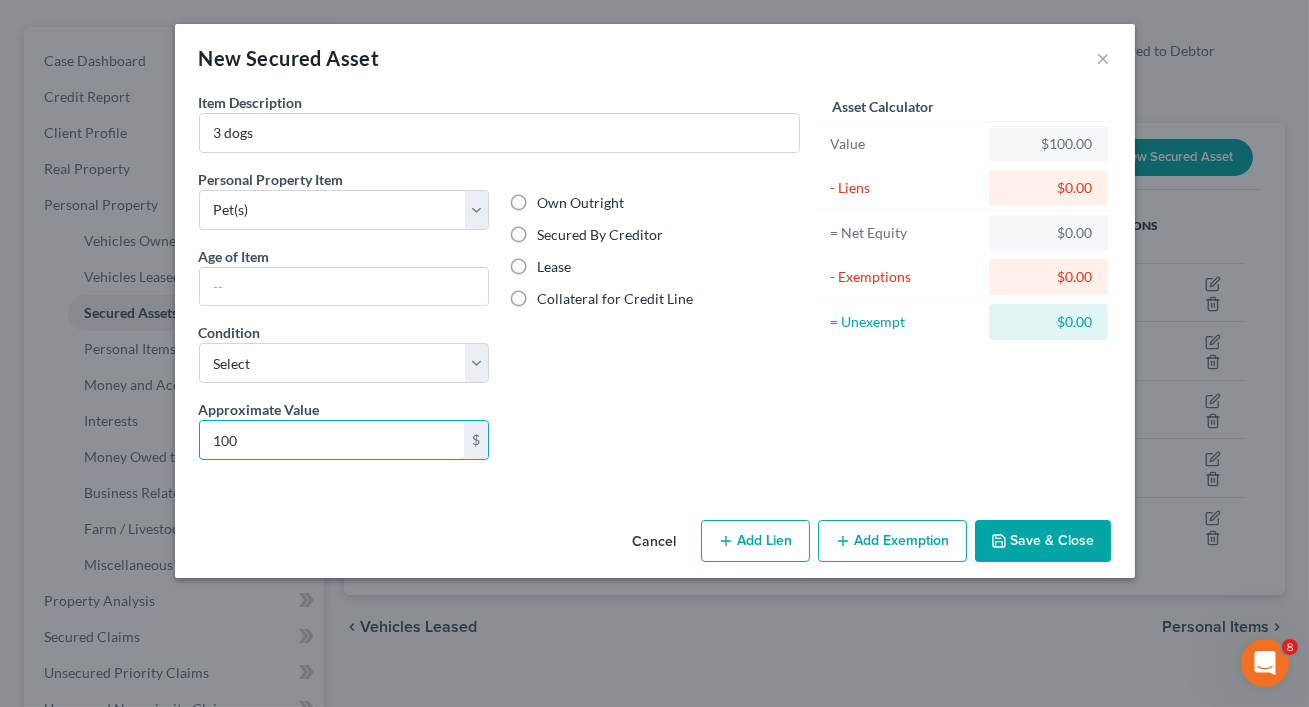 type on "100" 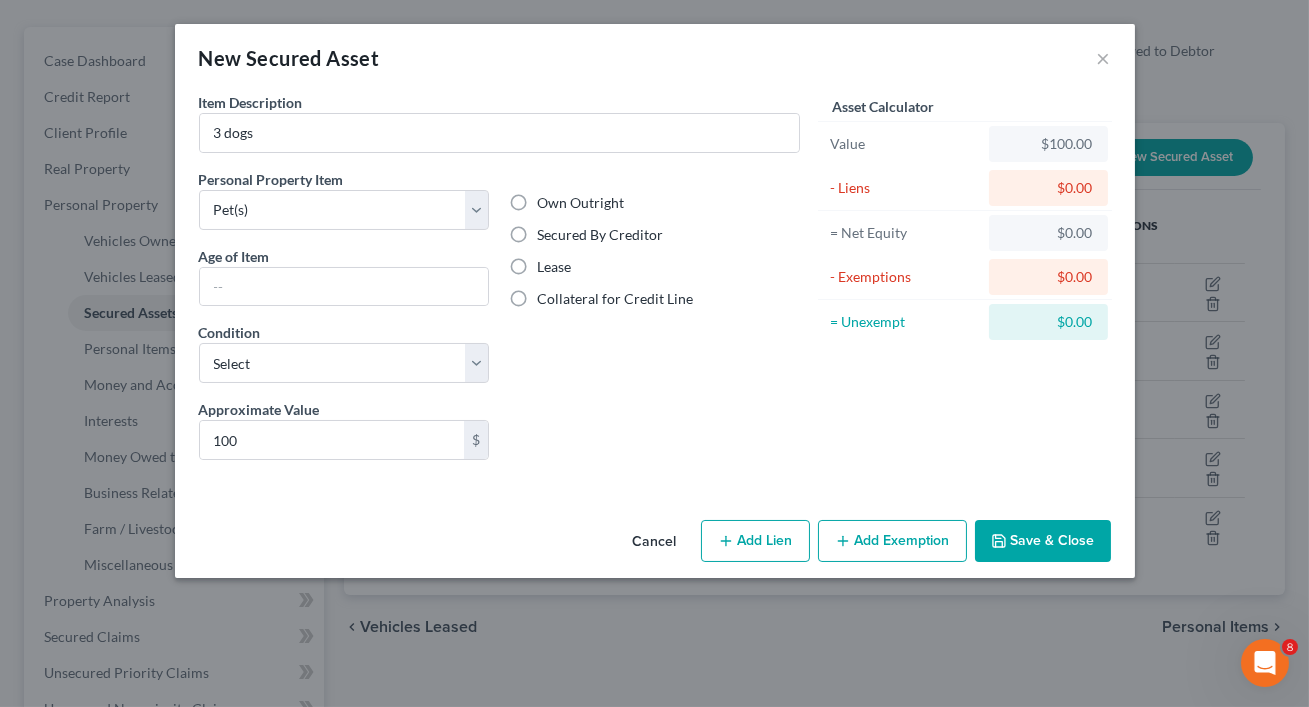 click on "Cancel Add Lien Add Lease Add Exemption Save & Close" at bounding box center [655, 545] 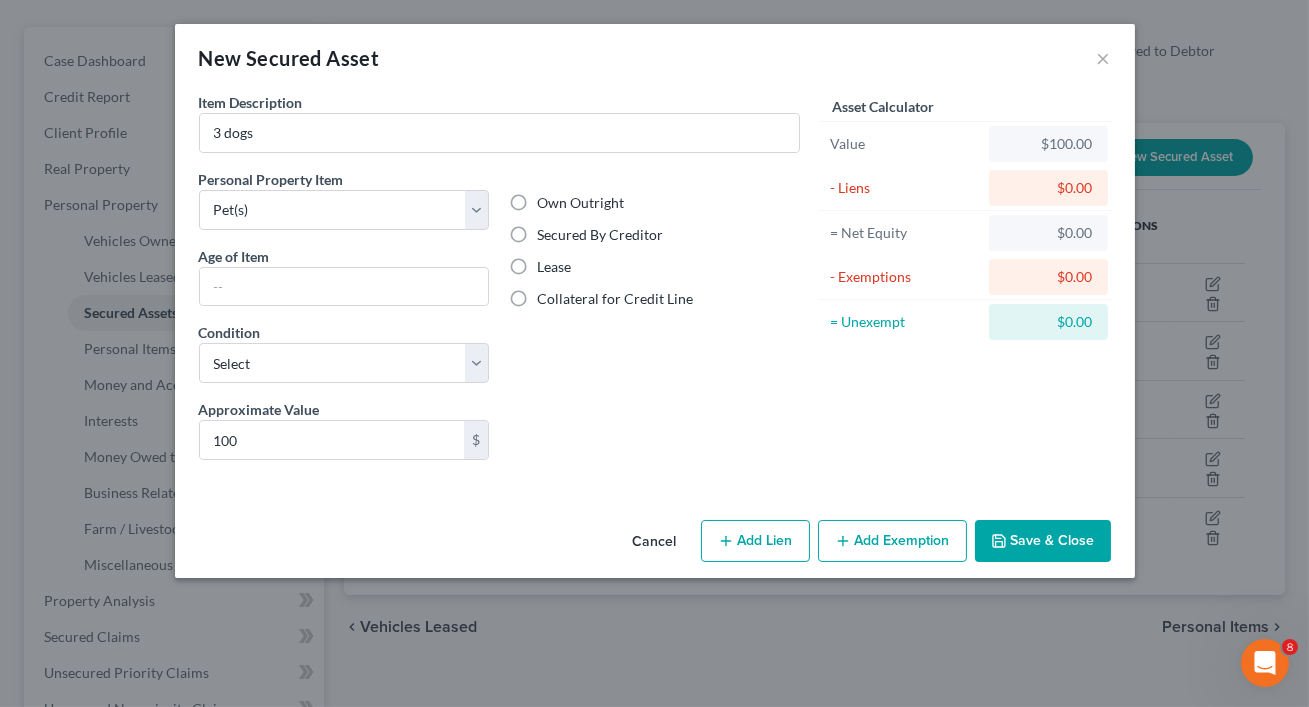 click on "Own Outright" at bounding box center (580, 203) 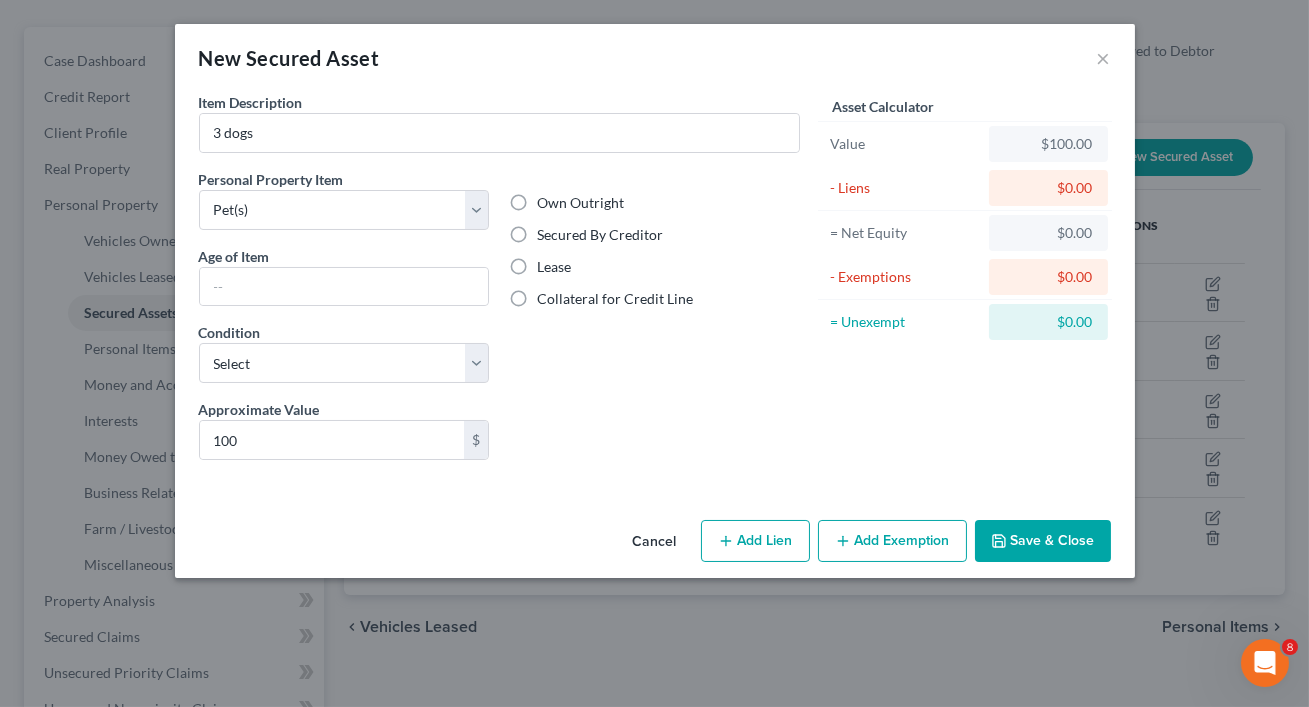 click on "Own Outright" at bounding box center (551, 199) 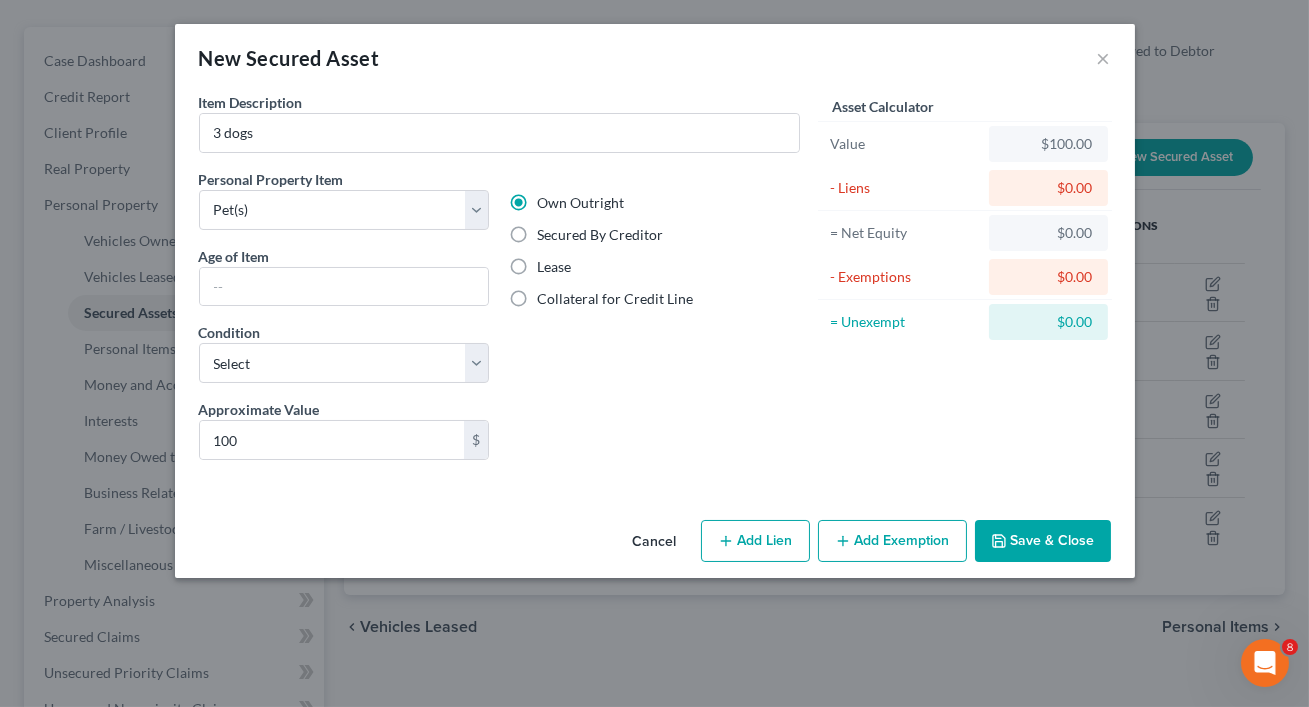 click on "Liens
Select" at bounding box center (654, 429) 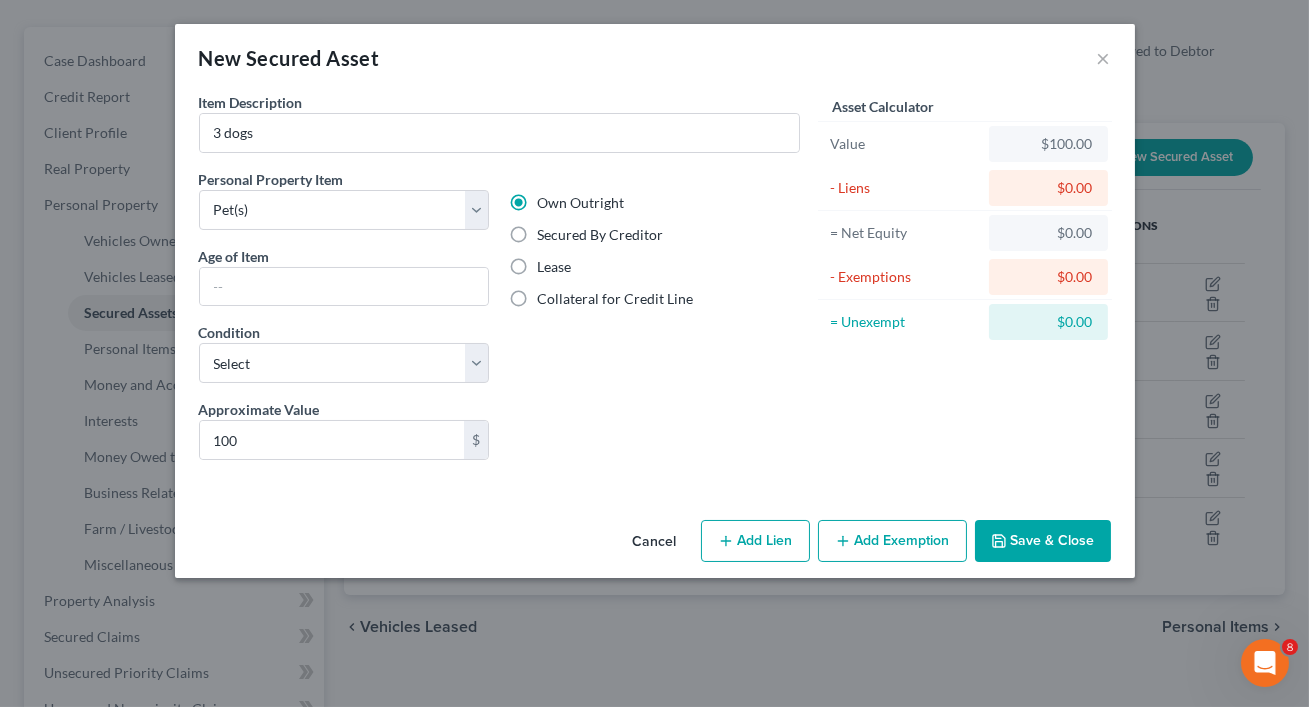 click on "Liens
Select" at bounding box center [654, 429] 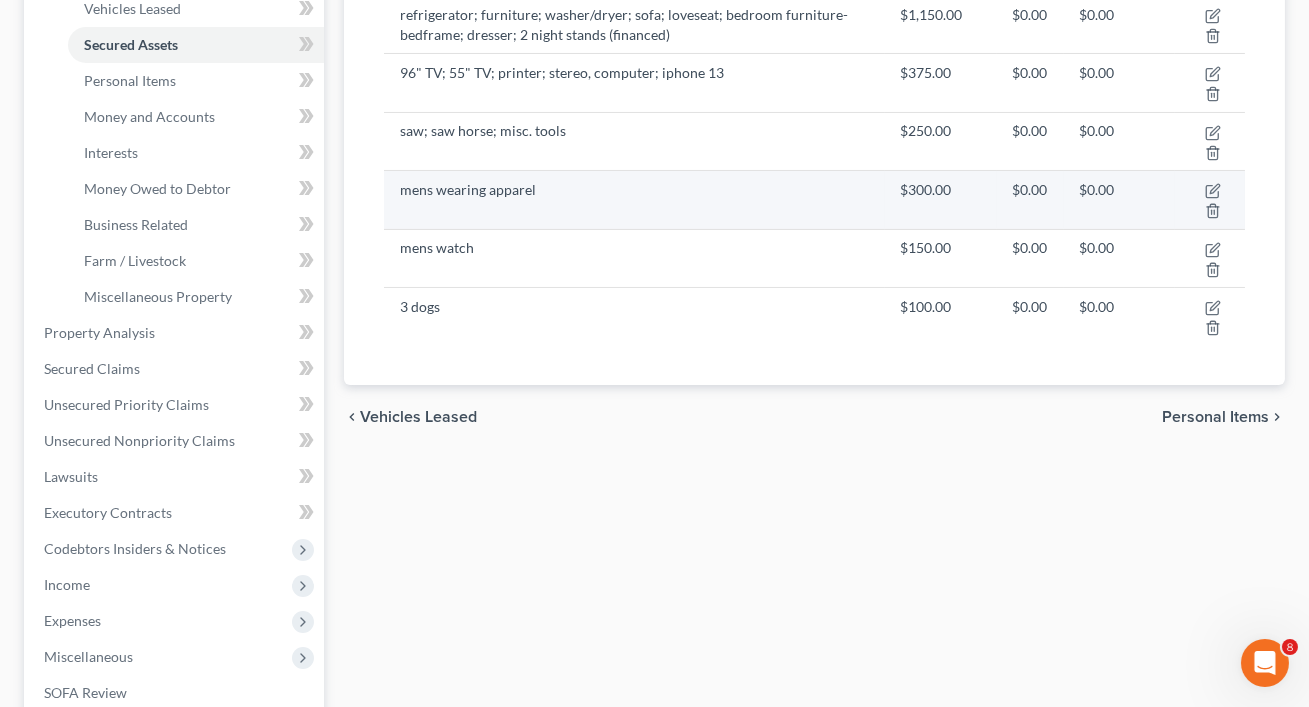 scroll, scrollTop: 440, scrollLeft: 0, axis: vertical 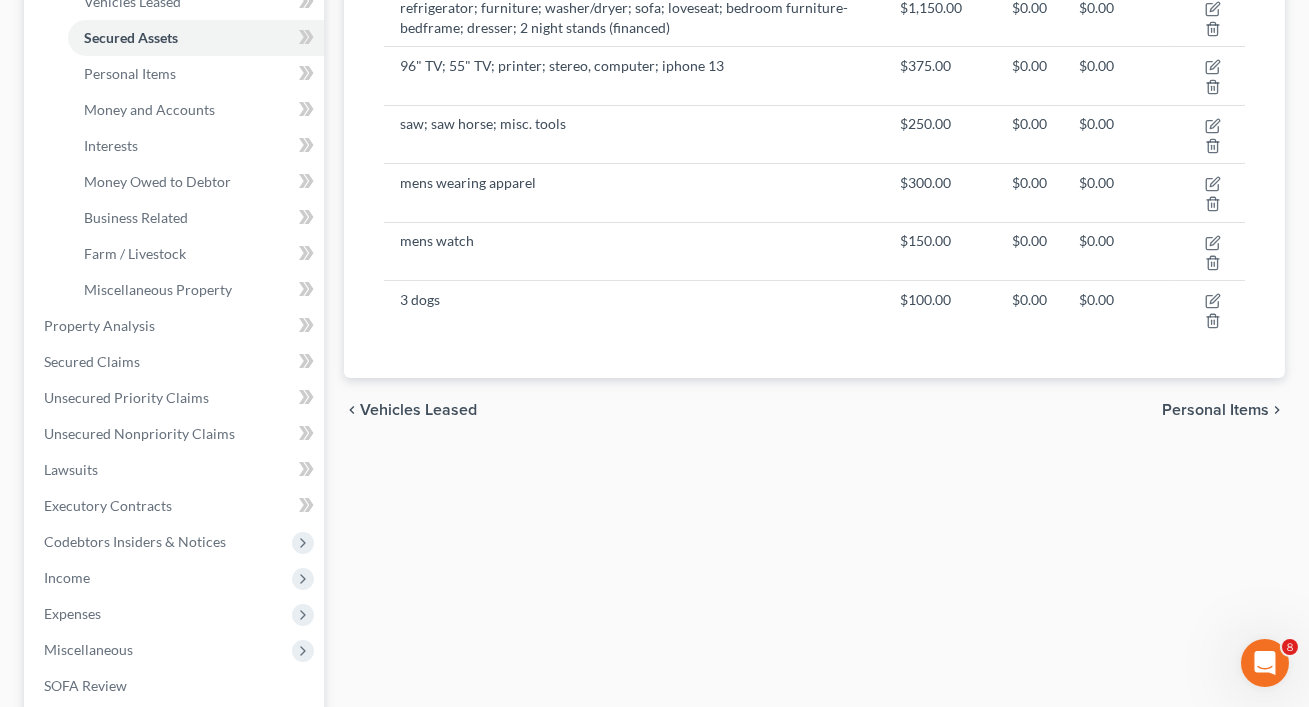 click on "Personal Items" at bounding box center (1215, 410) 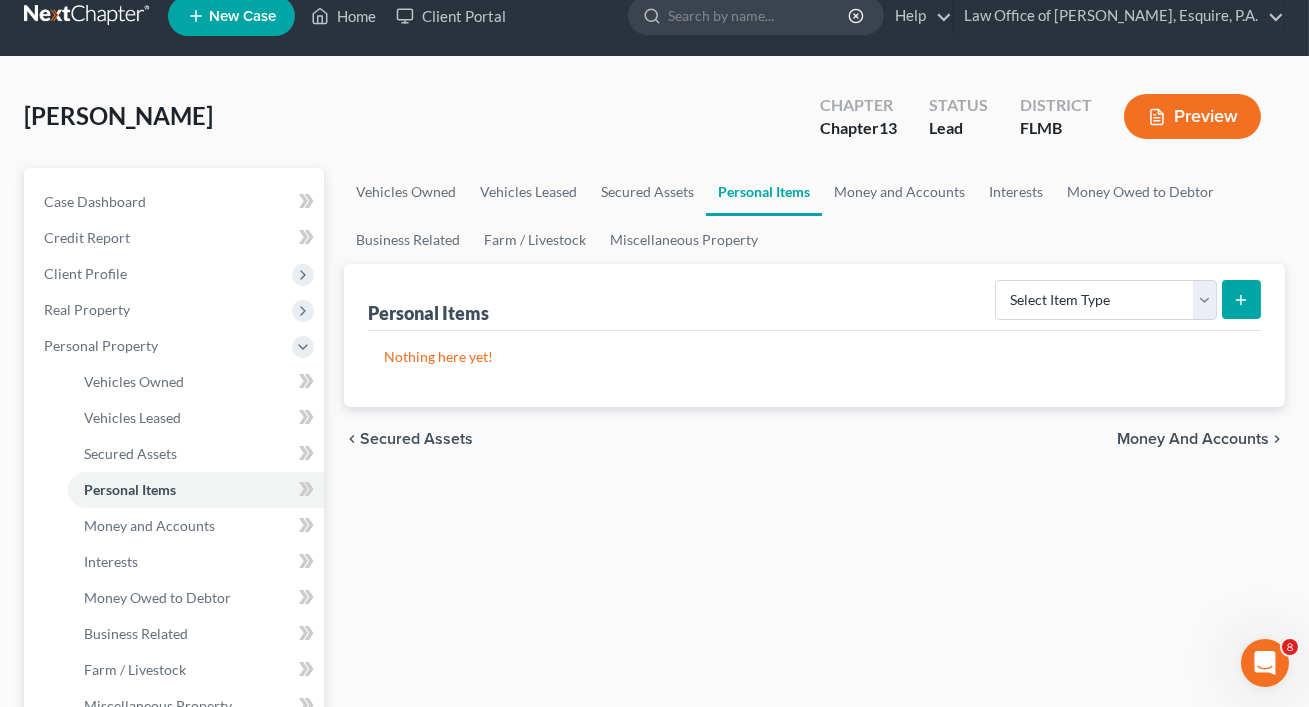 scroll, scrollTop: 0, scrollLeft: 0, axis: both 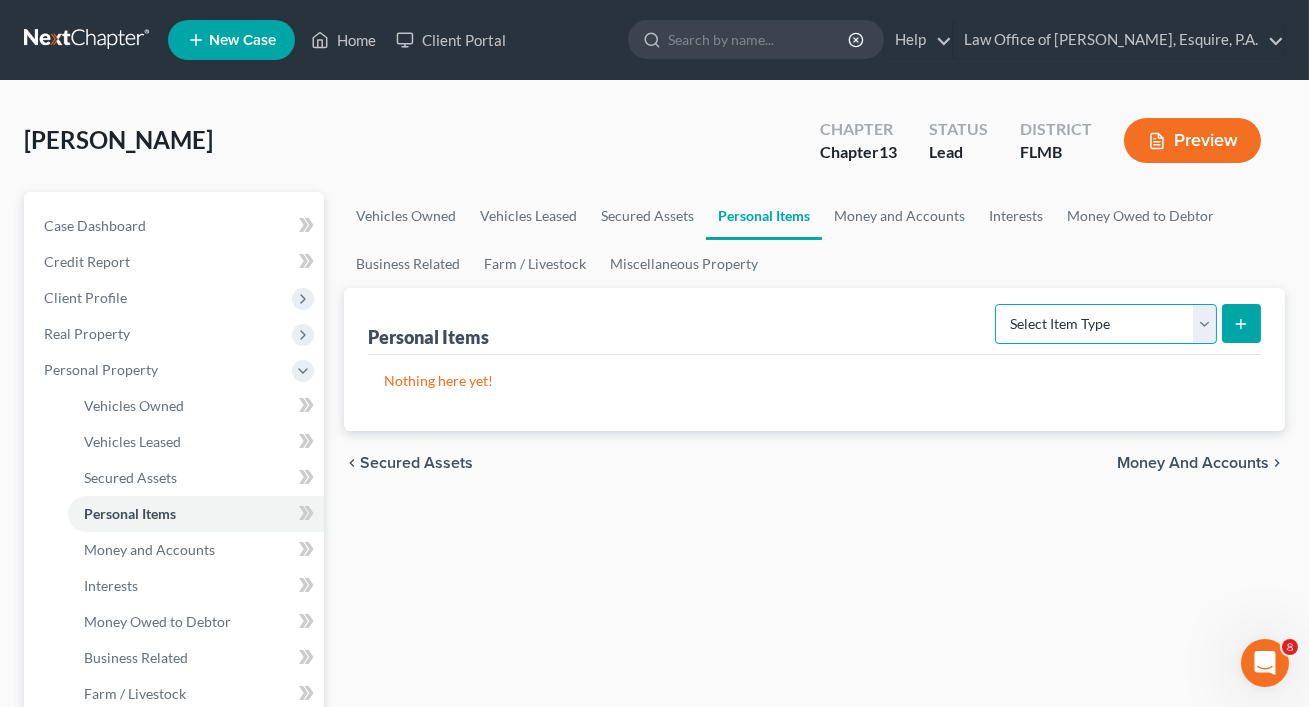 click on "Select Item Type Clothing Collectibles Of Value Electronics Firearms Household Goods Jewelry Other Pet(s) Sports & Hobby Equipment" at bounding box center [1106, 324] 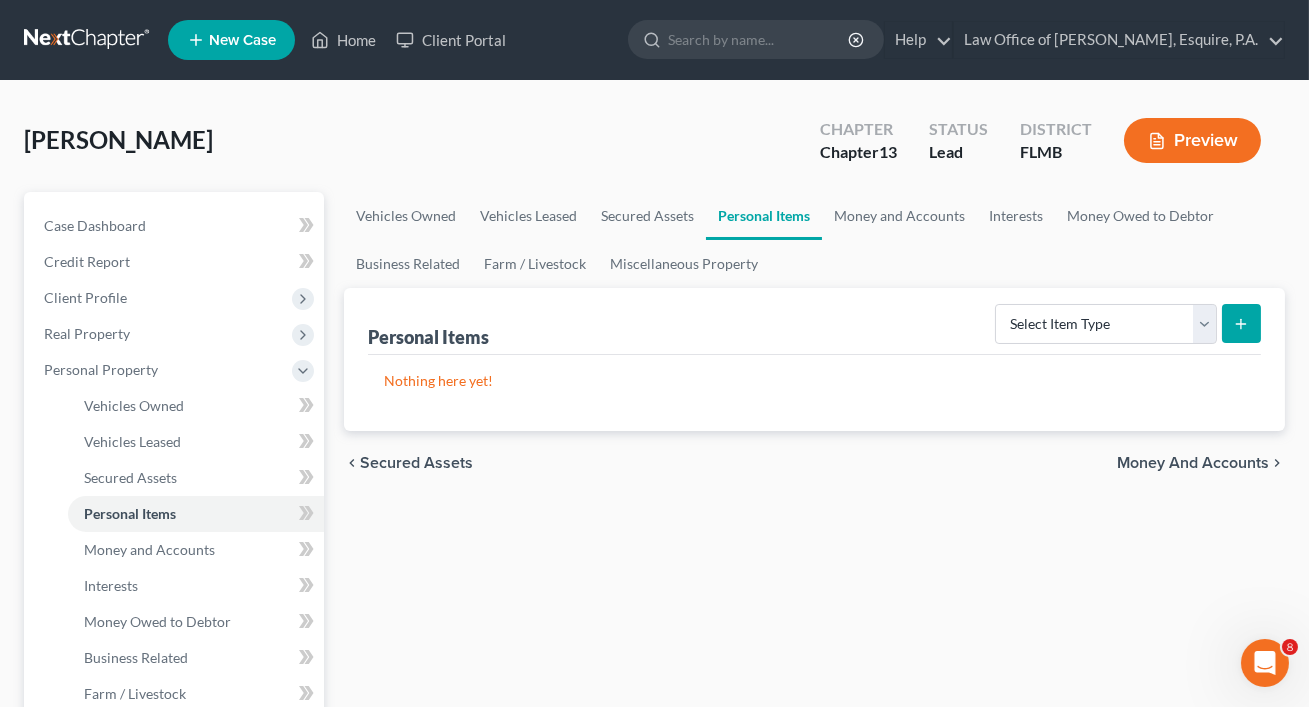 click on "chevron_left
Secured Assets
Money and Accounts
chevron_right" at bounding box center [814, 463] 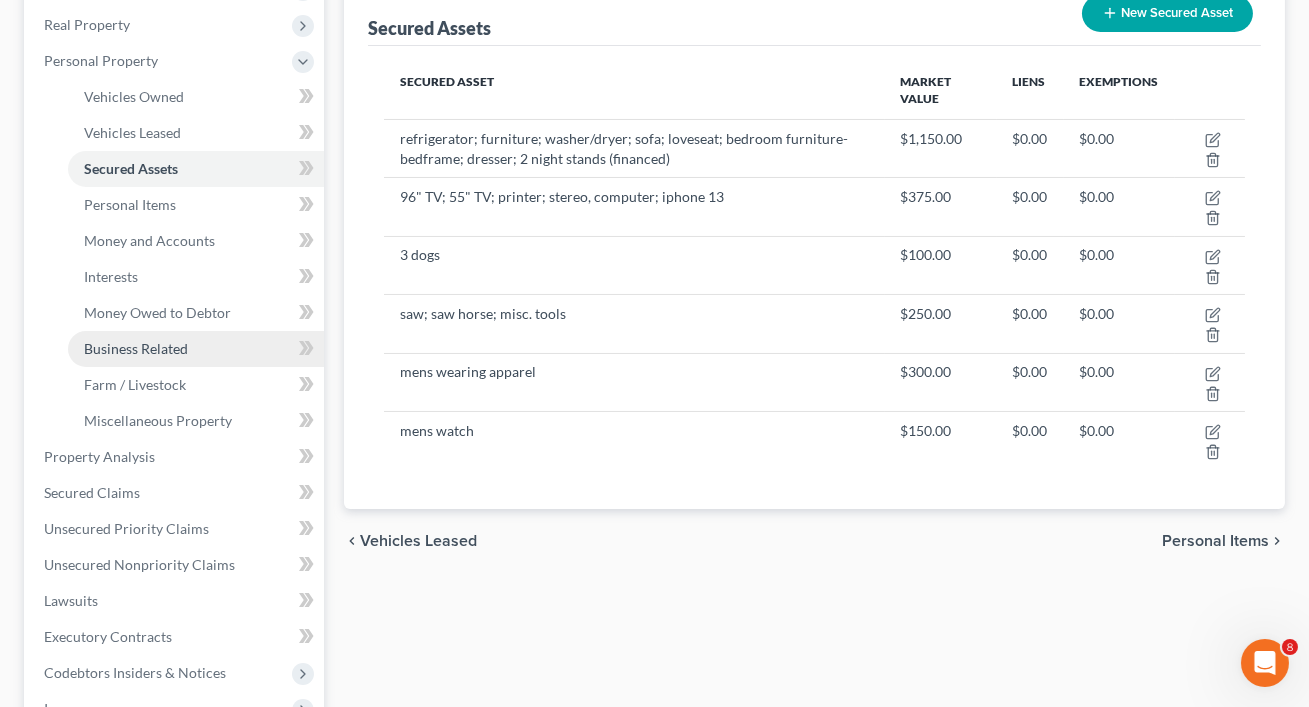 scroll, scrollTop: 305, scrollLeft: 0, axis: vertical 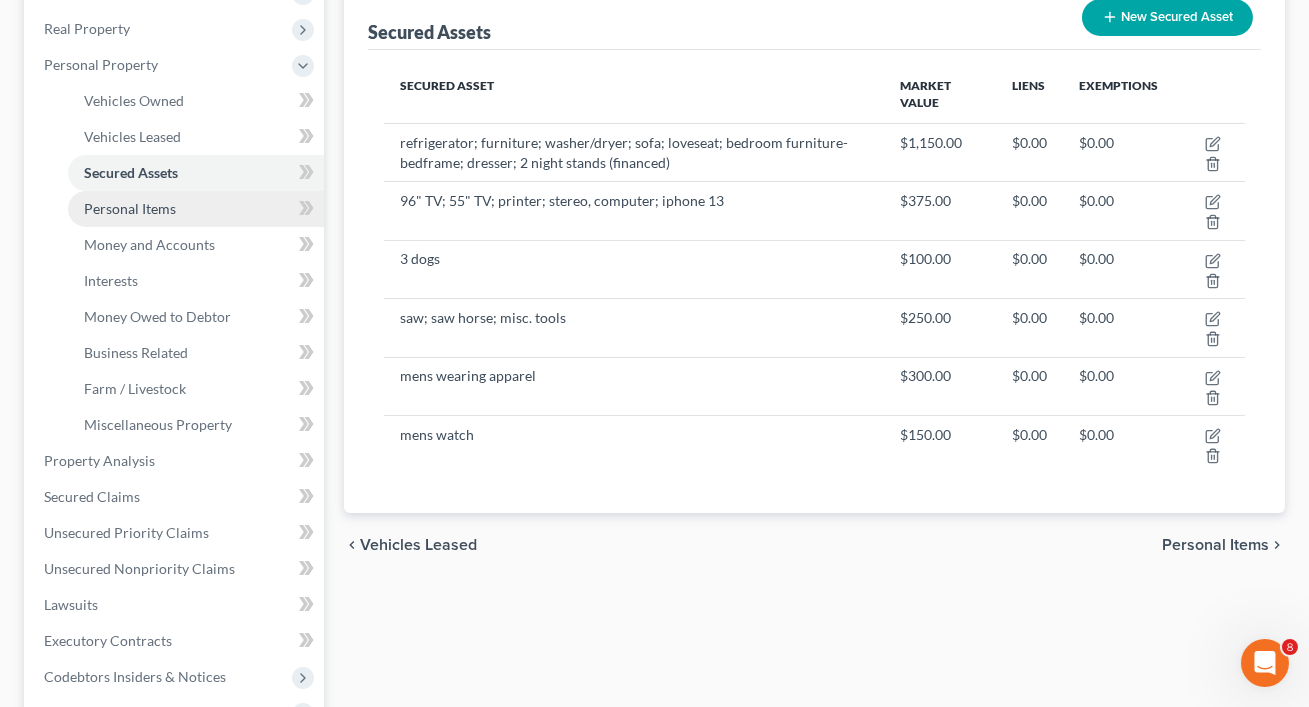 click on "Personal Items" at bounding box center (196, 209) 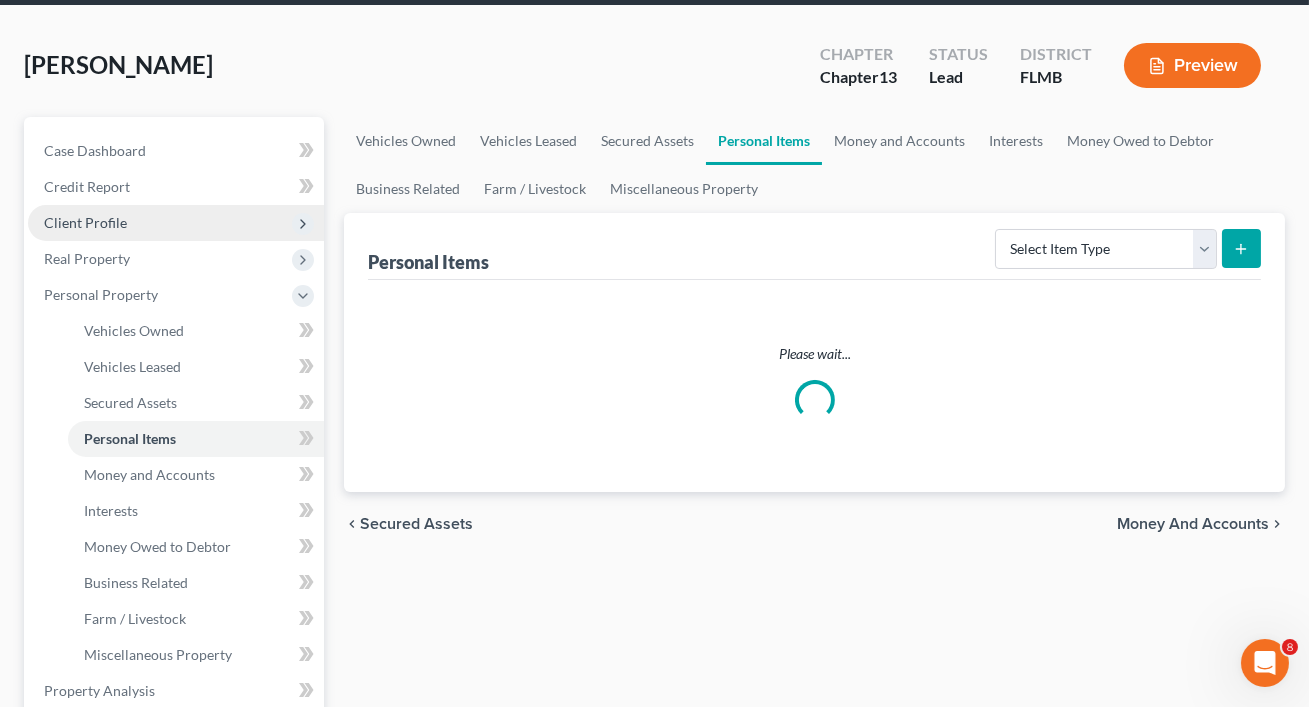 scroll, scrollTop: 0, scrollLeft: 0, axis: both 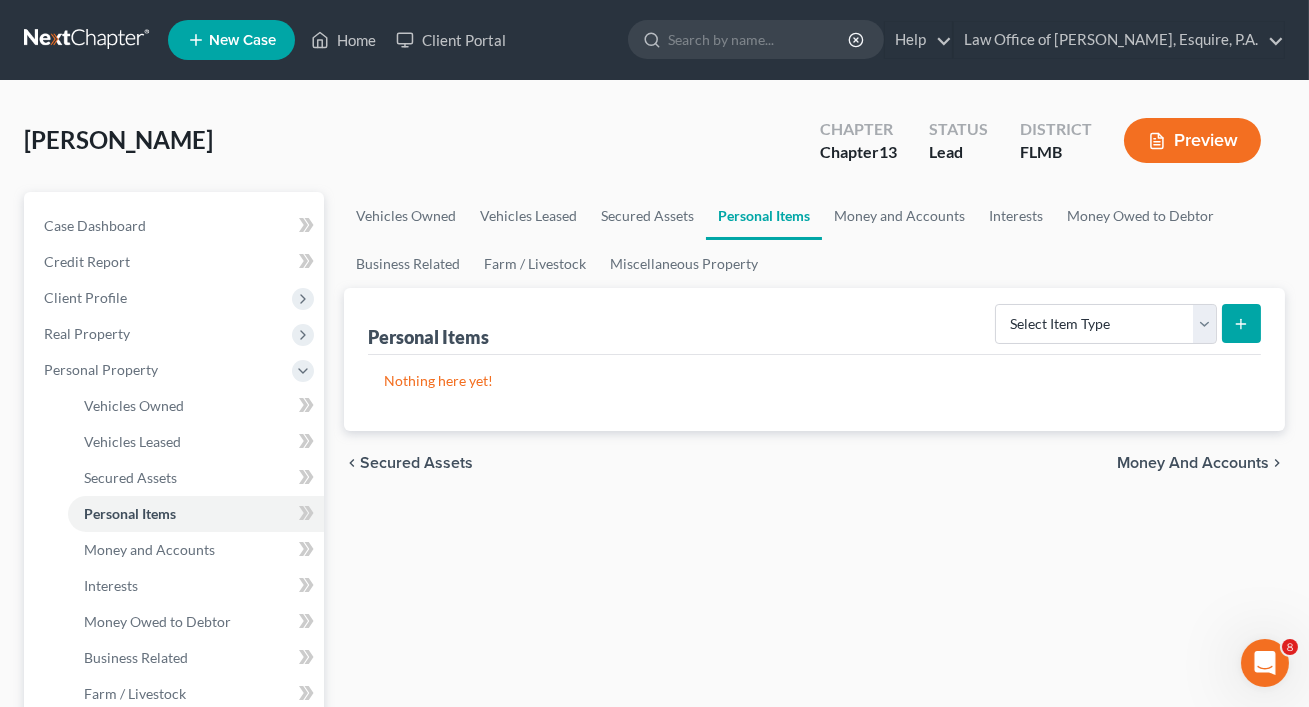 click on "Preview" at bounding box center (1192, 140) 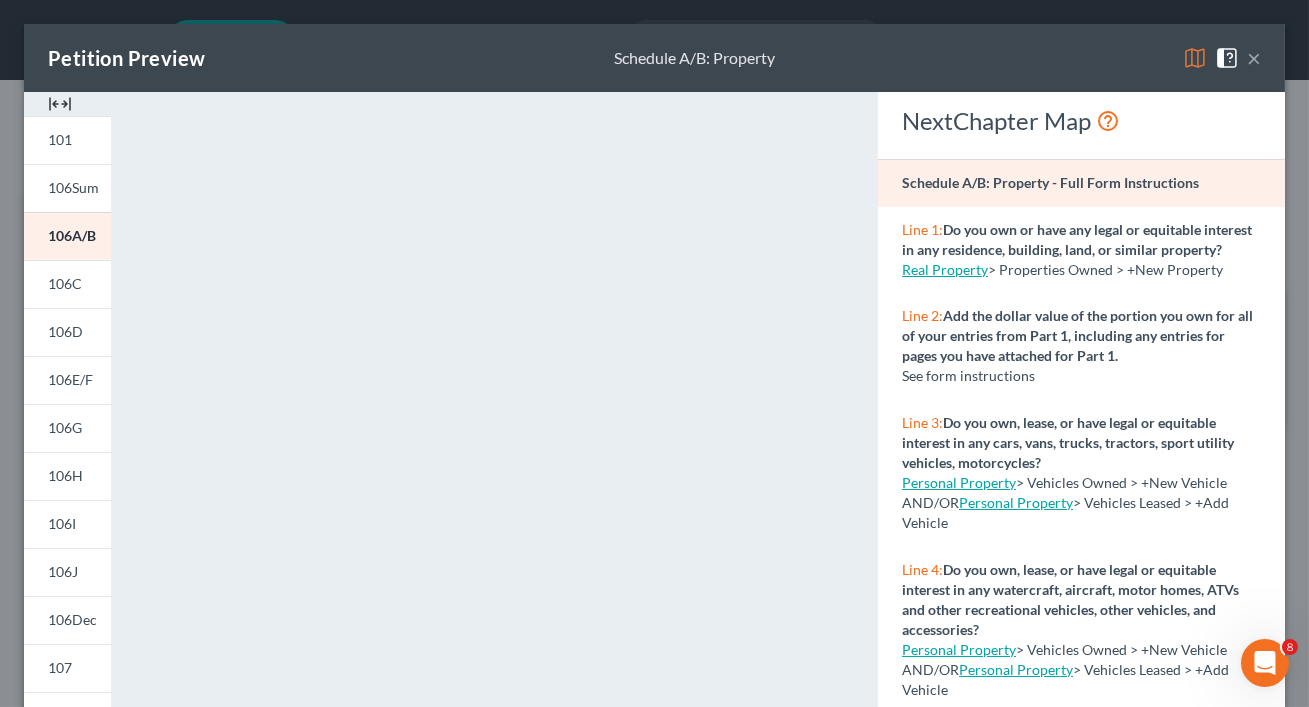 click on "×" at bounding box center [1254, 58] 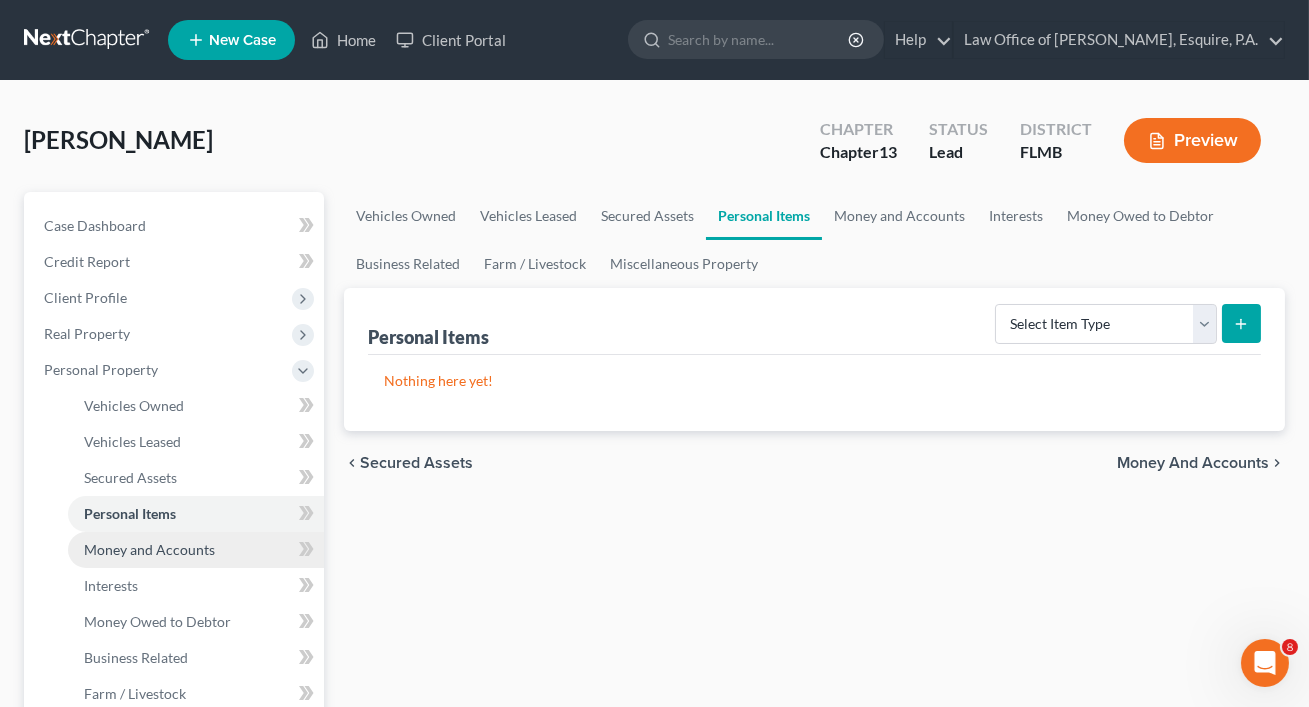 click on "Money and Accounts" at bounding box center (196, 550) 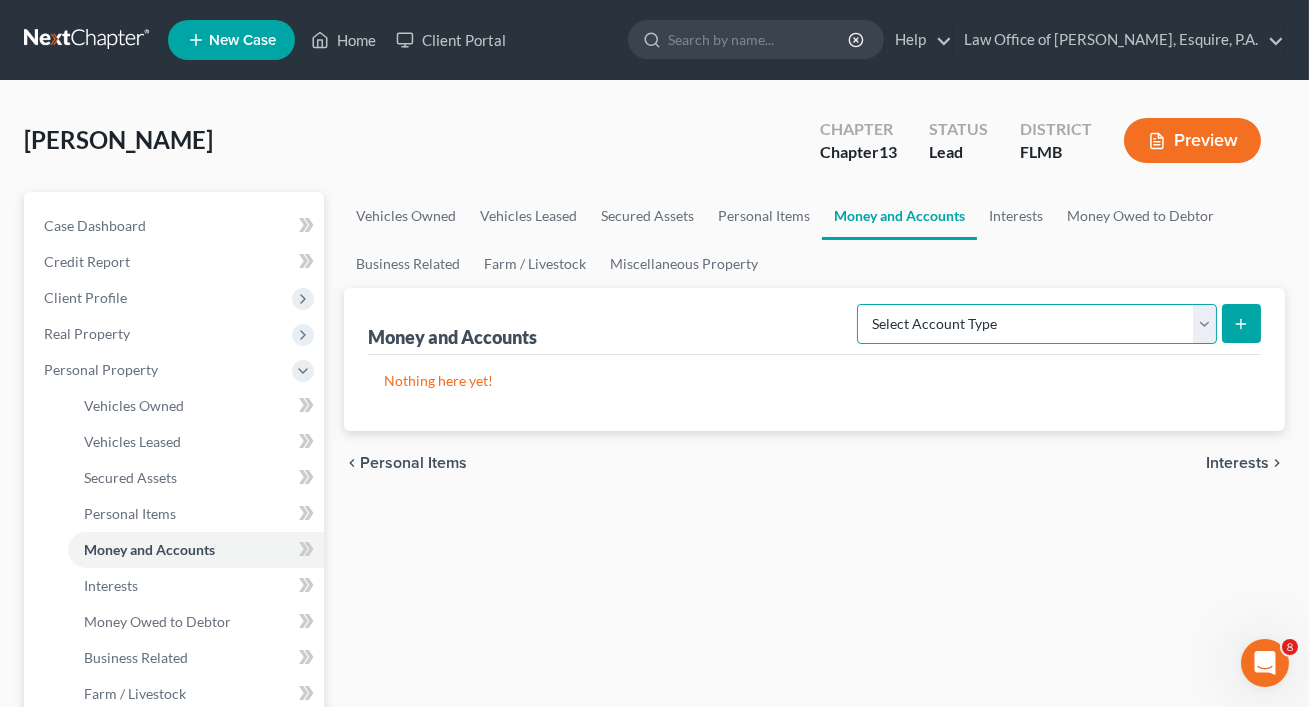 click on "Select Account Type Brokerage Cash on Hand Certificates of Deposit Checking Account Money Market Other (Credit Union, Health Savings Account, etc) Safe Deposit Box Savings Account Security Deposits or Prepayments" at bounding box center [1037, 324] 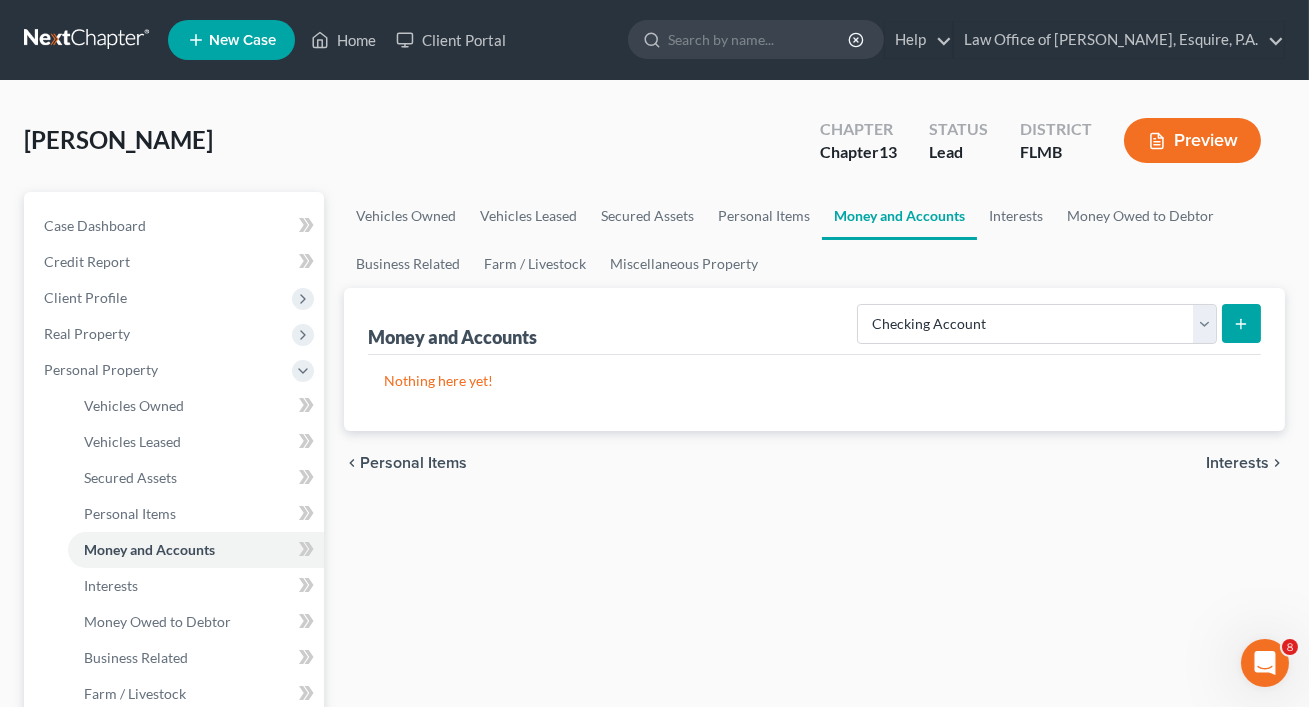 click 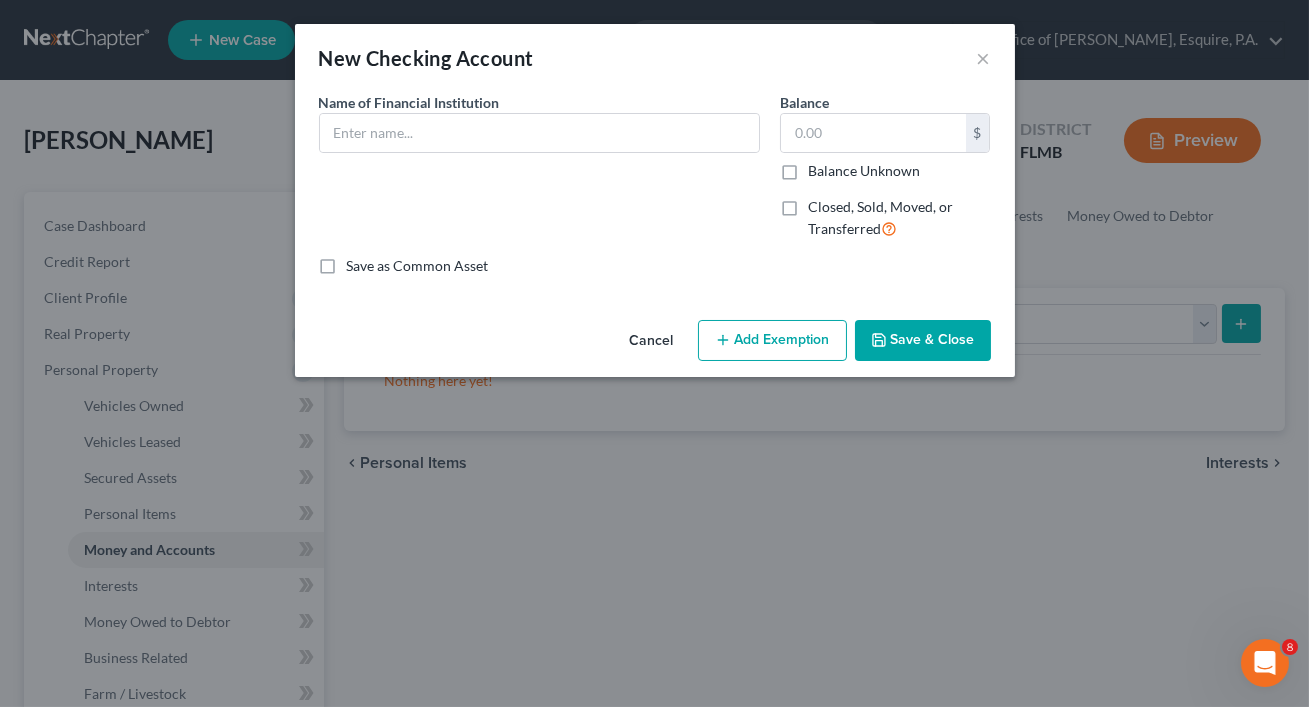 click on "Name of Financial Institution
*" at bounding box center (539, 174) 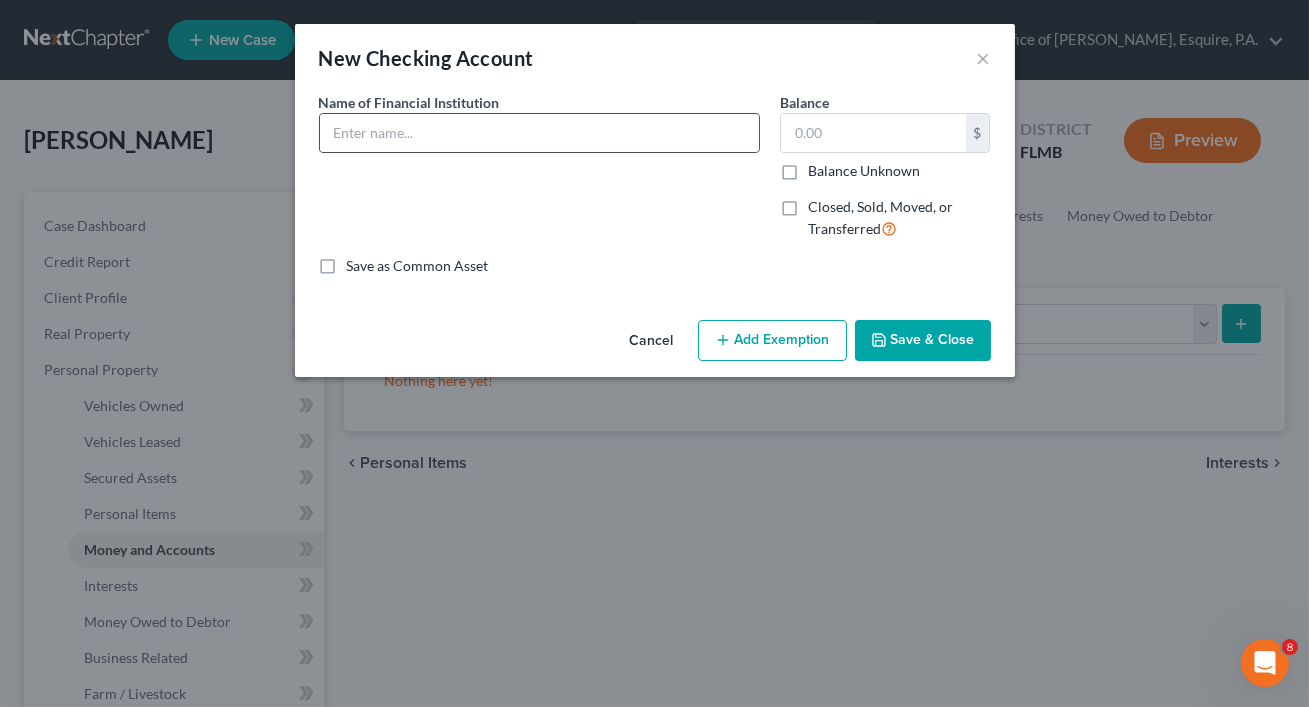 click at bounding box center [539, 133] 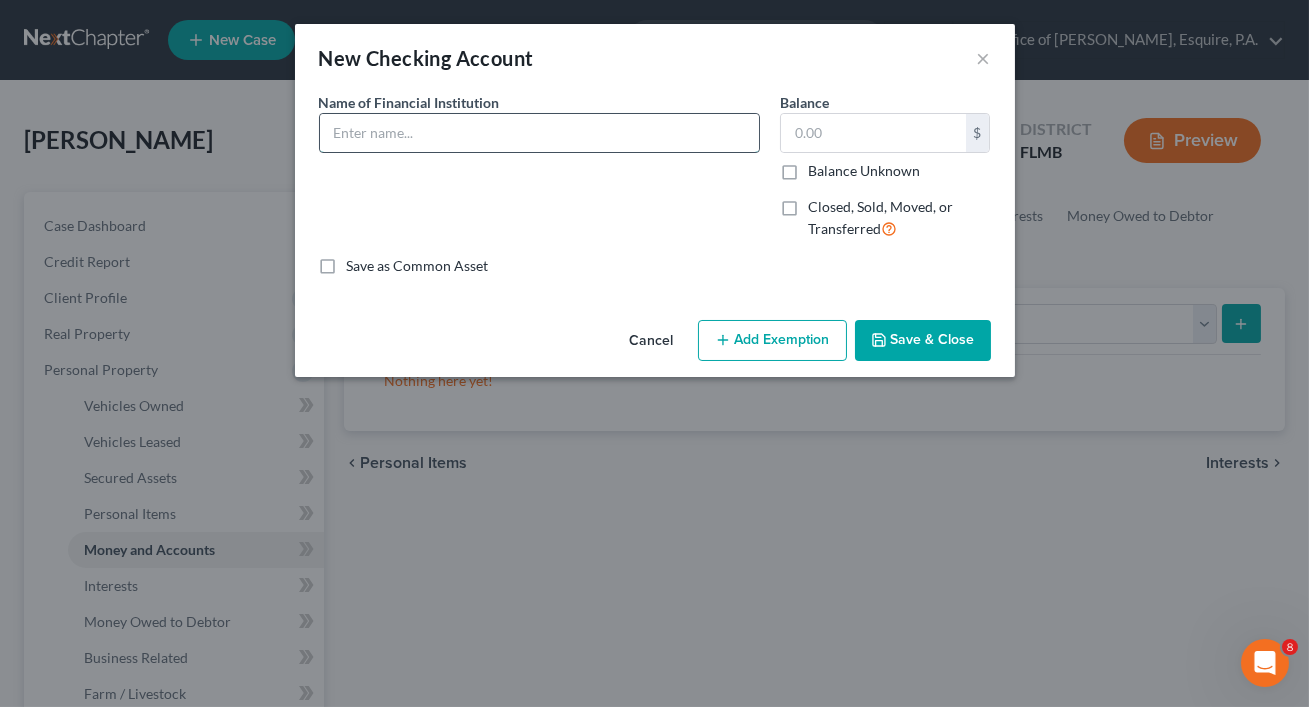 click at bounding box center (539, 133) 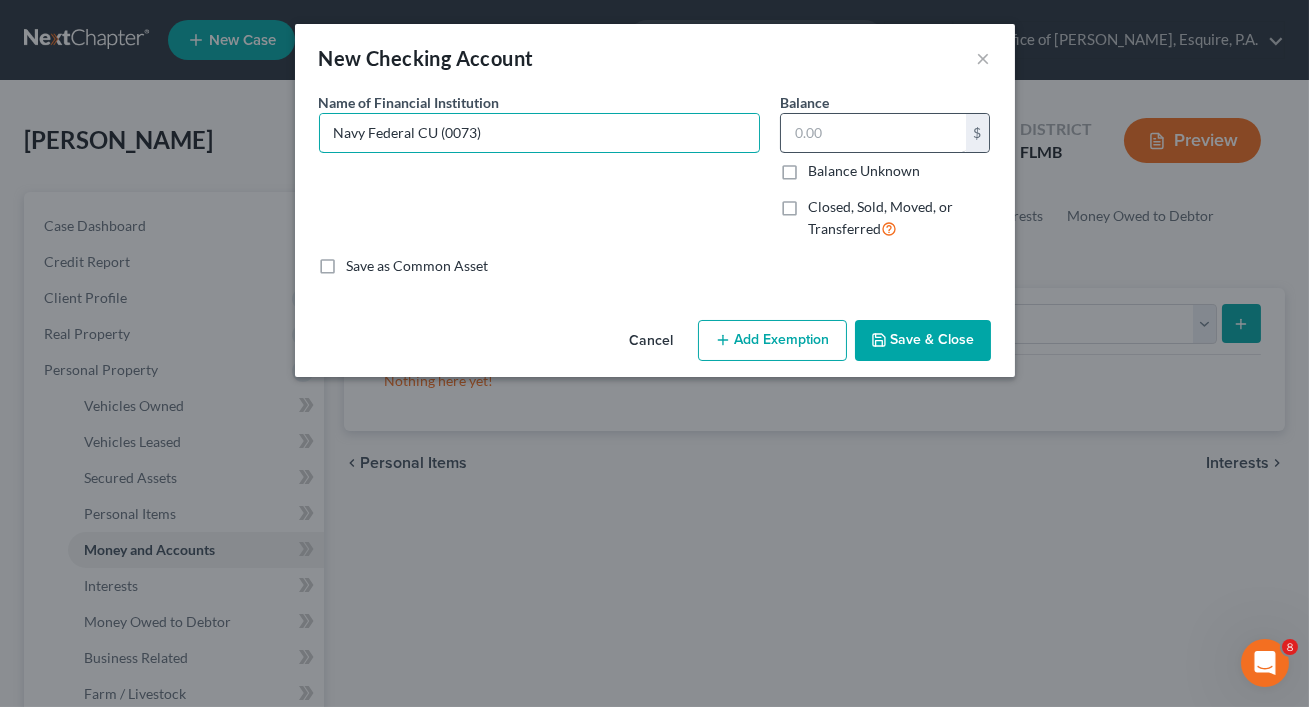 type on "Navy Federal CU (0073)" 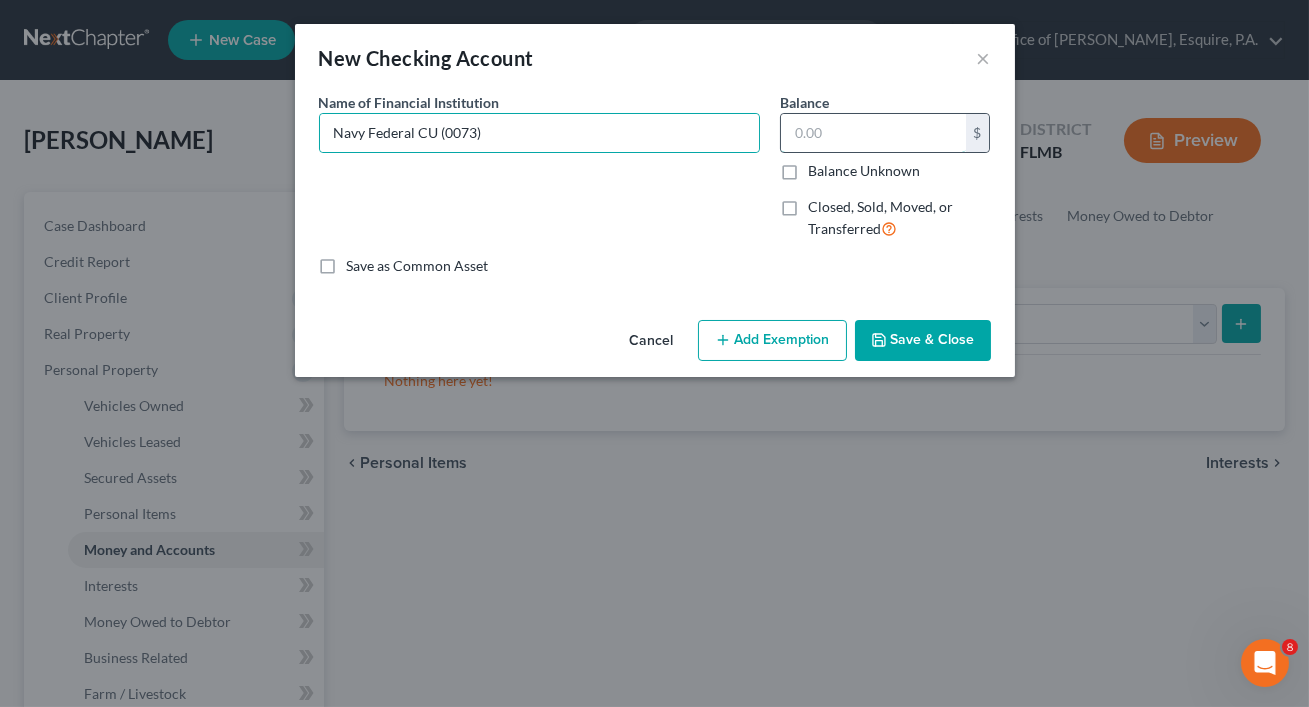 click at bounding box center [873, 133] 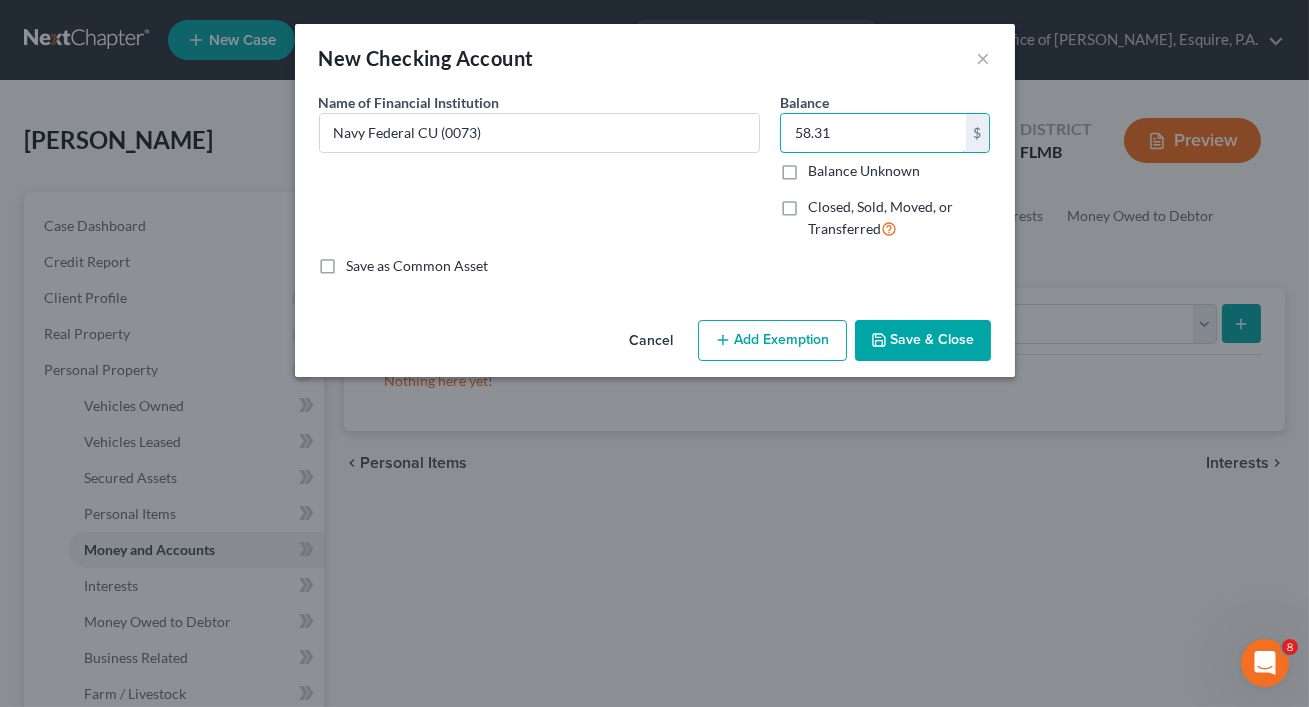 type on "58.31" 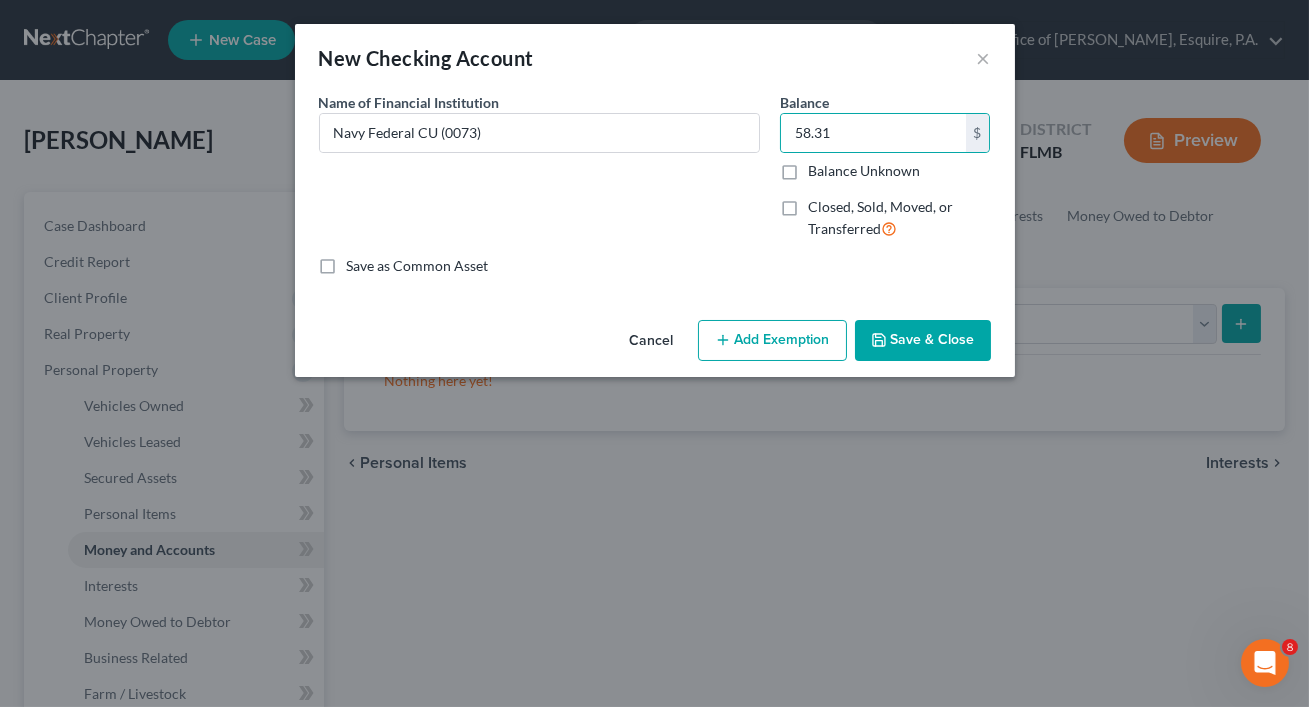 click on "Save & Close" at bounding box center (923, 341) 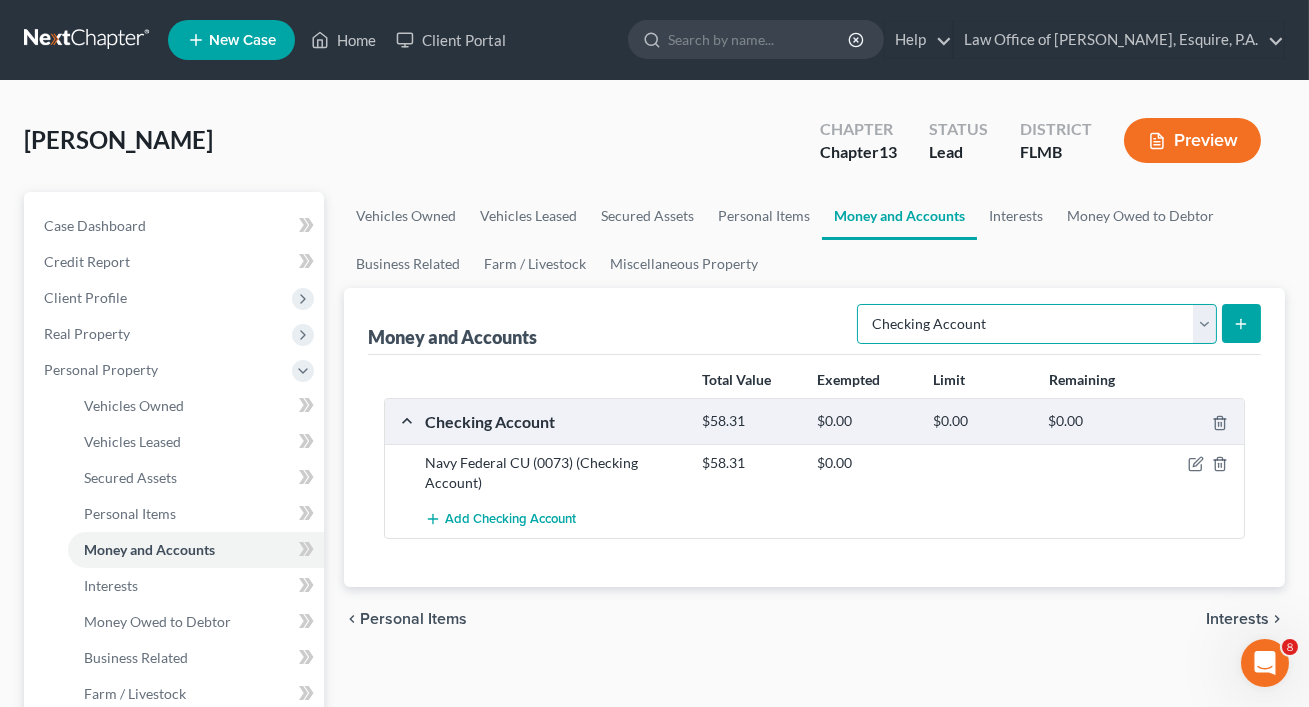 click on "Select Account Type Brokerage Cash on Hand Certificates of Deposit Checking Account Money Market Other (Credit Union, Health Savings Account, etc) Safe Deposit Box Savings Account Security Deposits or Prepayments" at bounding box center [1037, 324] 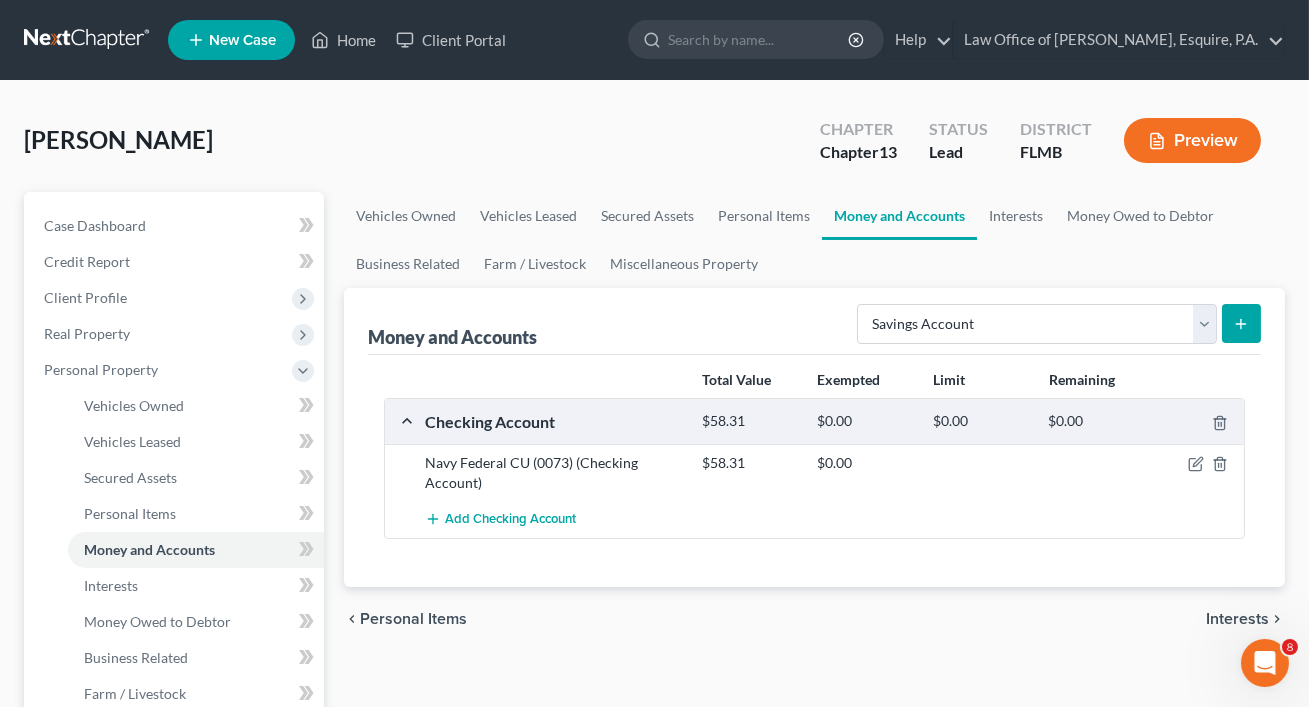 click at bounding box center (1241, 323) 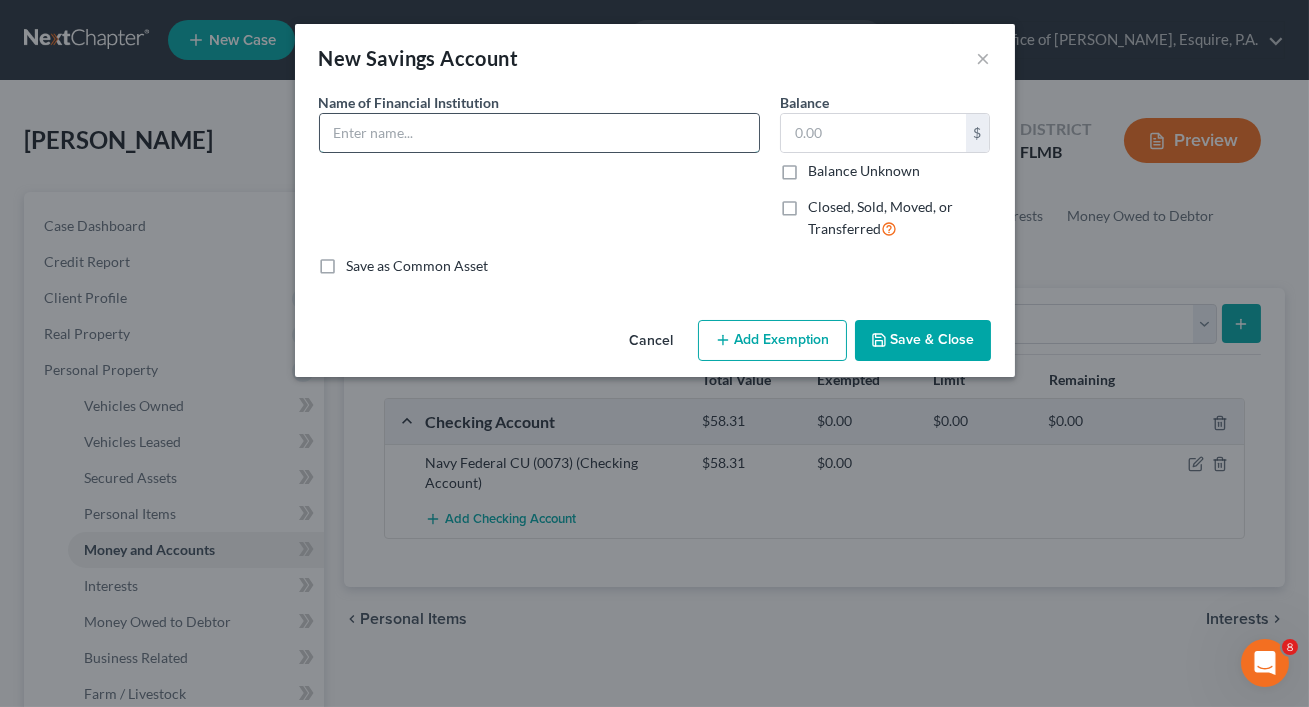 click at bounding box center (539, 133) 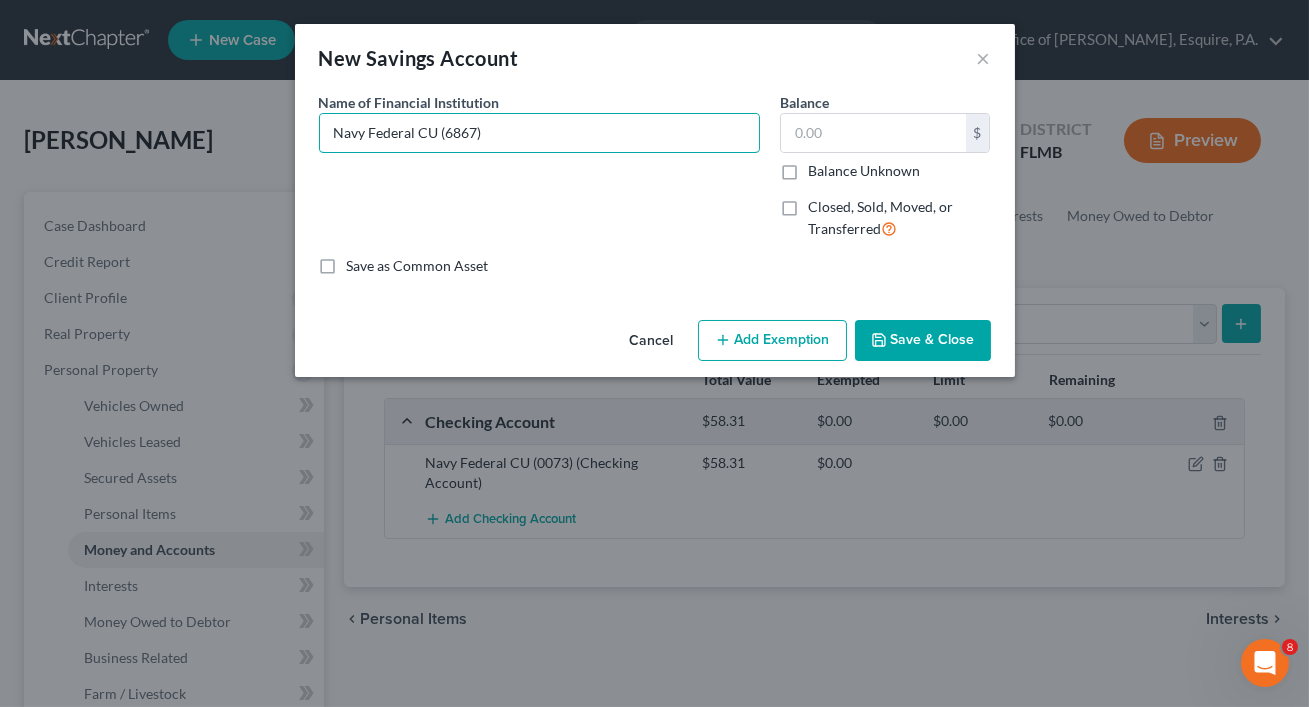 type on "Navy Federal CU (6867)" 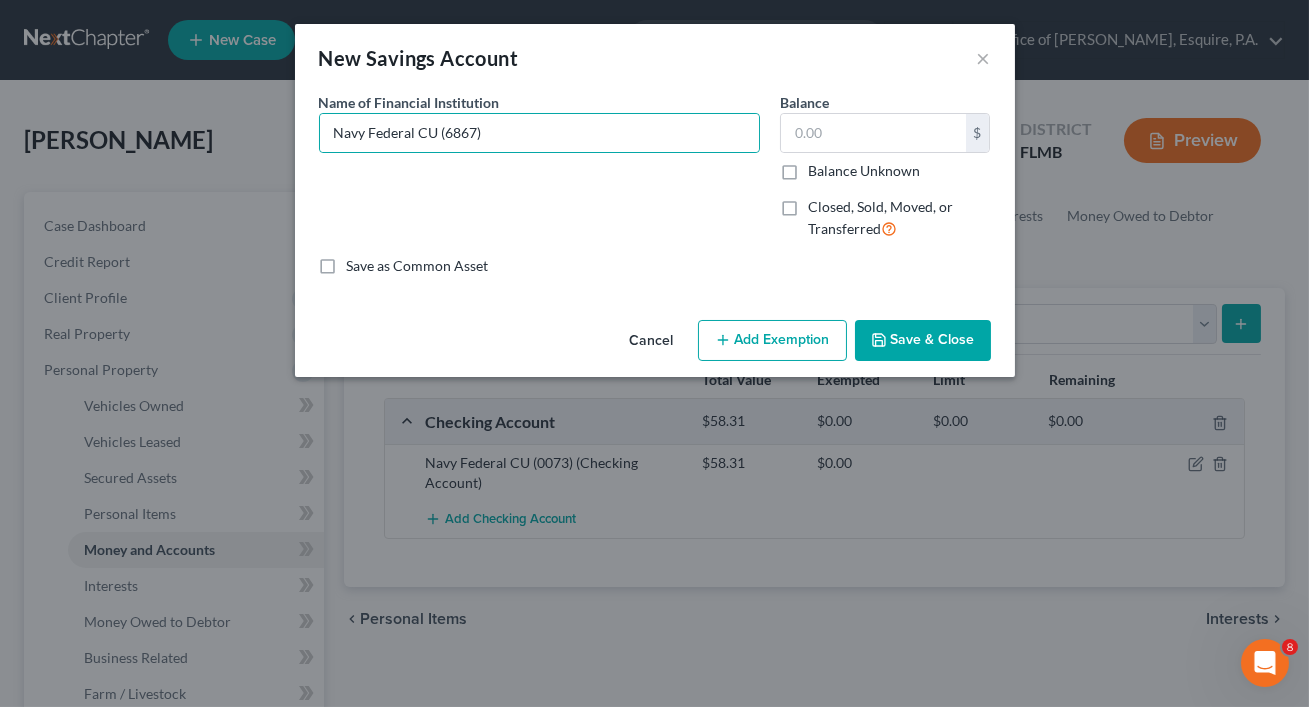 click on "Save & Close" at bounding box center (923, 341) 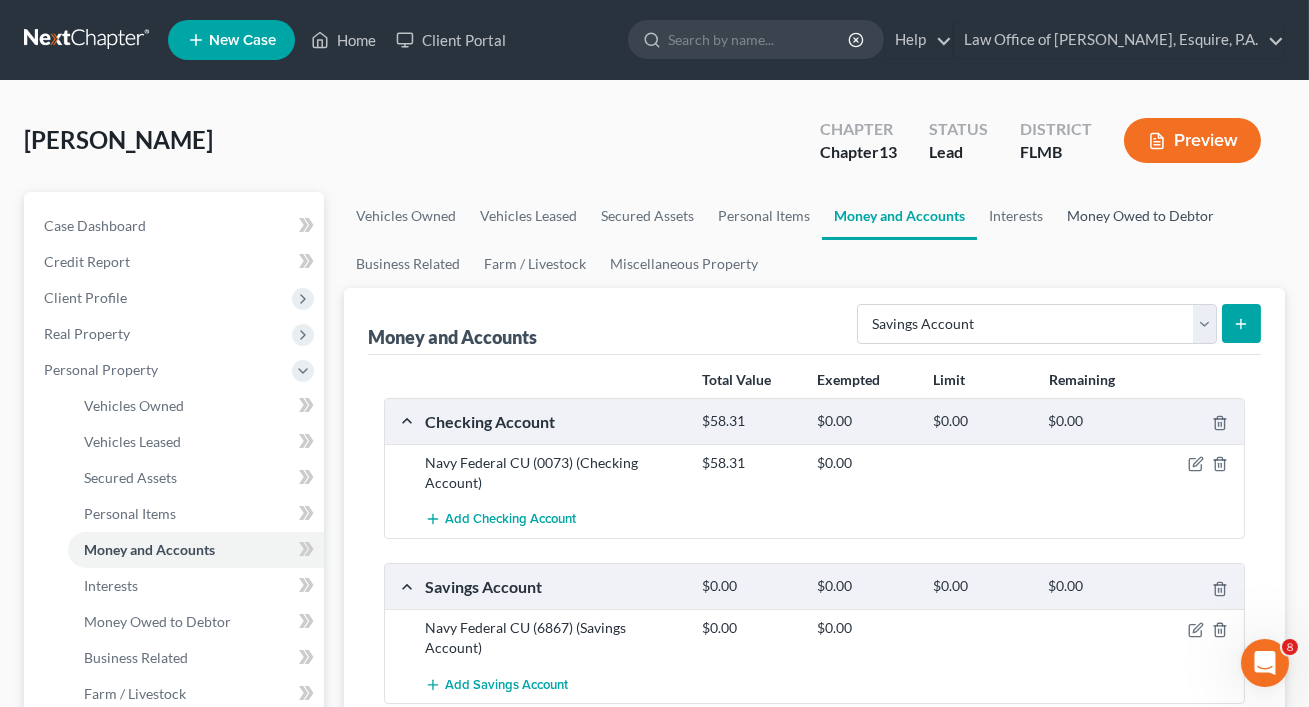 scroll, scrollTop: 33, scrollLeft: 0, axis: vertical 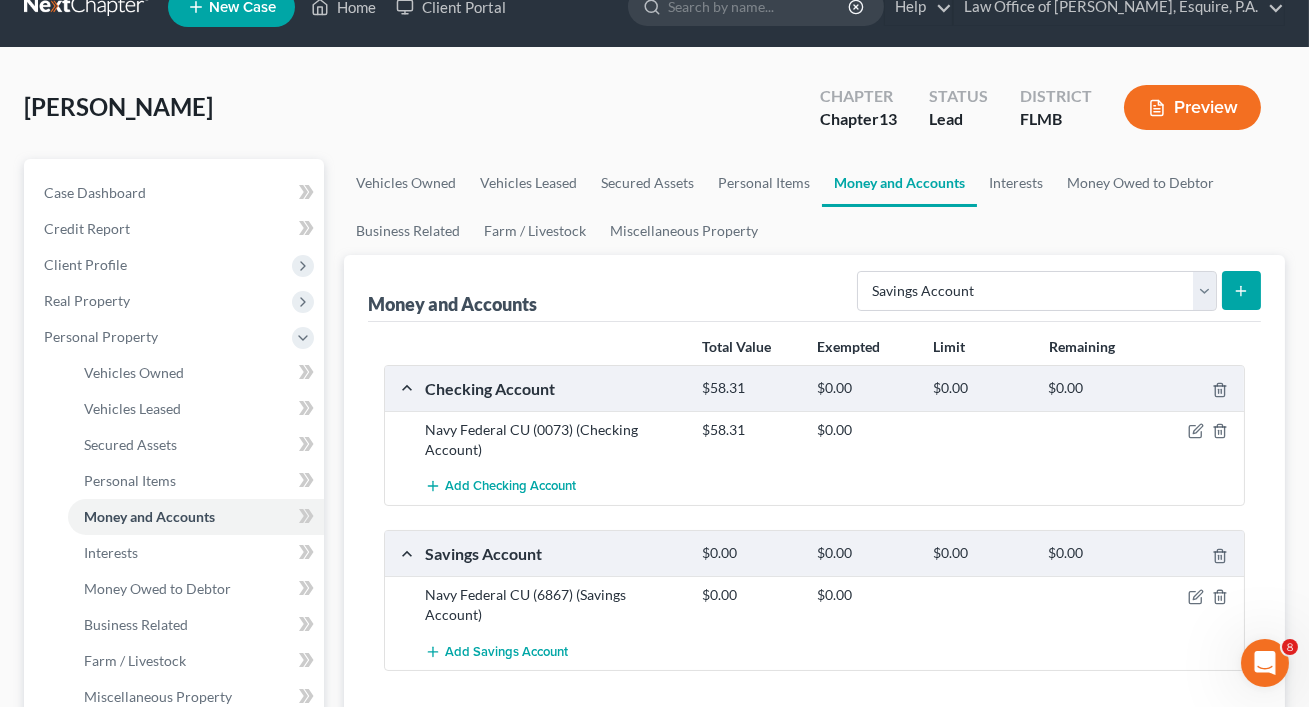 click at bounding box center [1241, 290] 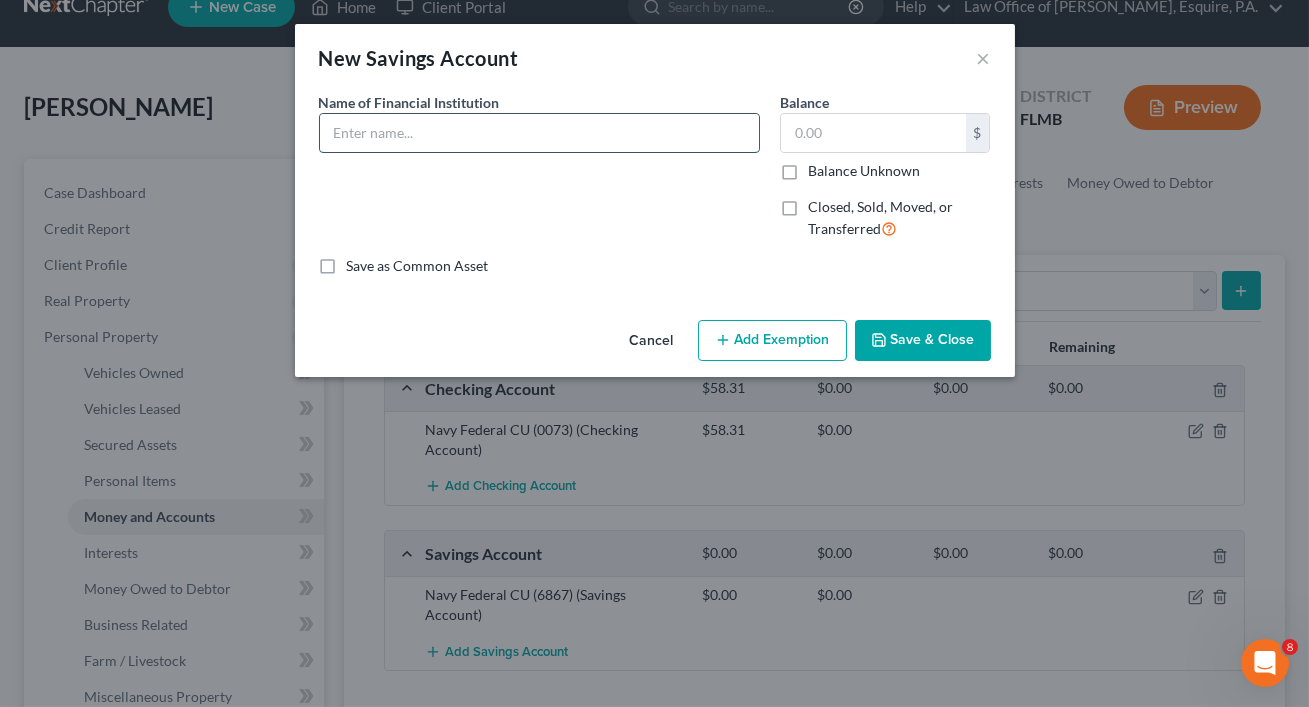 click at bounding box center (539, 133) 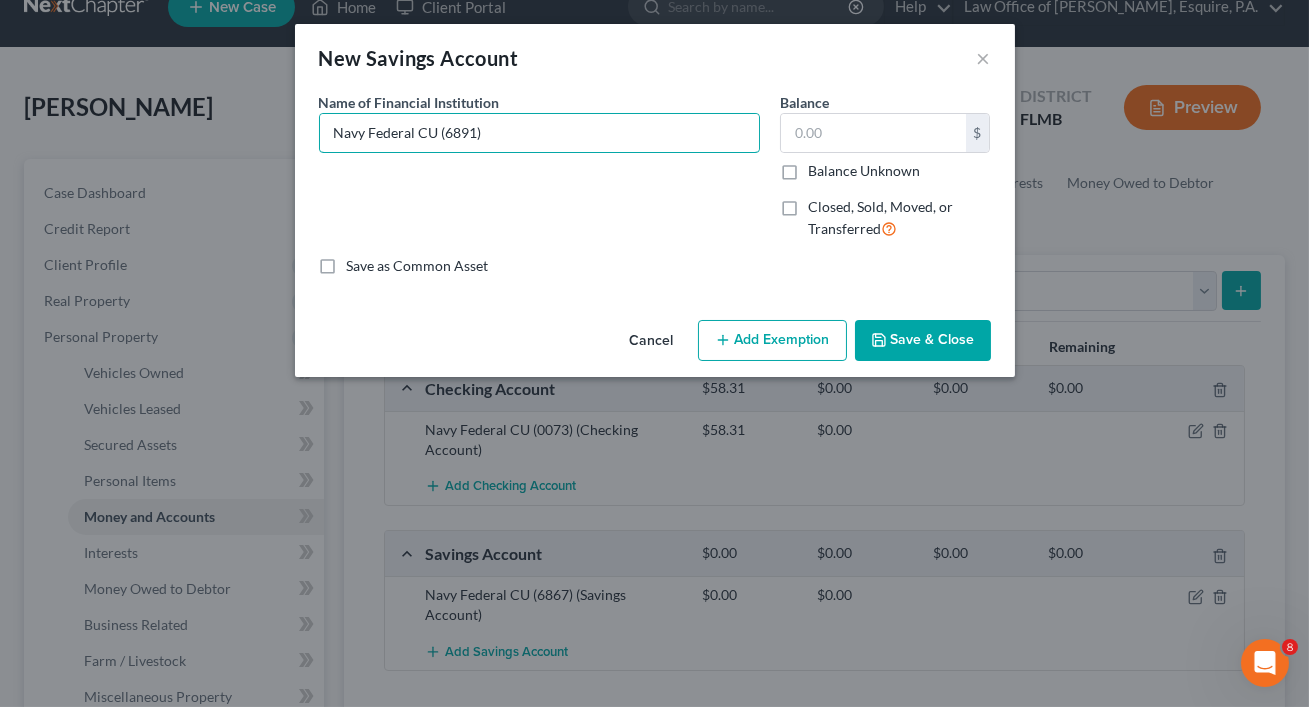 type on "Navy Federal CU (6891)" 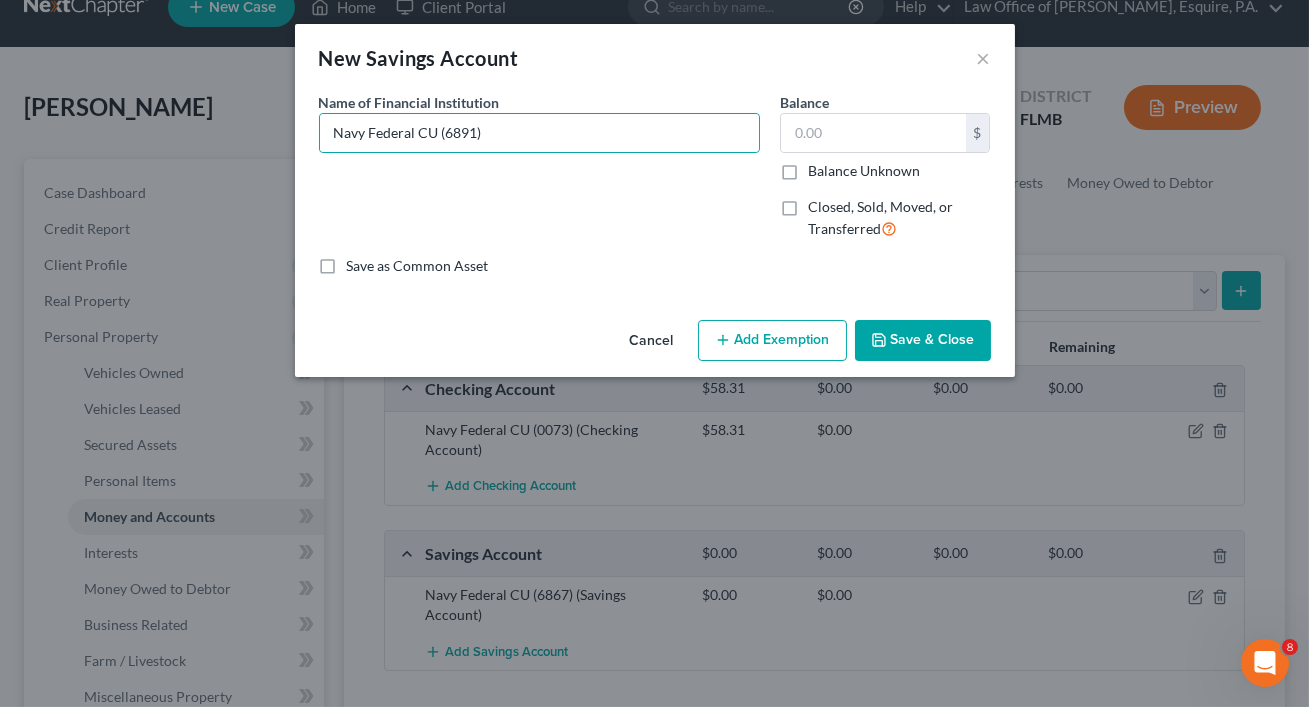 click on "Save & Close" at bounding box center [923, 341] 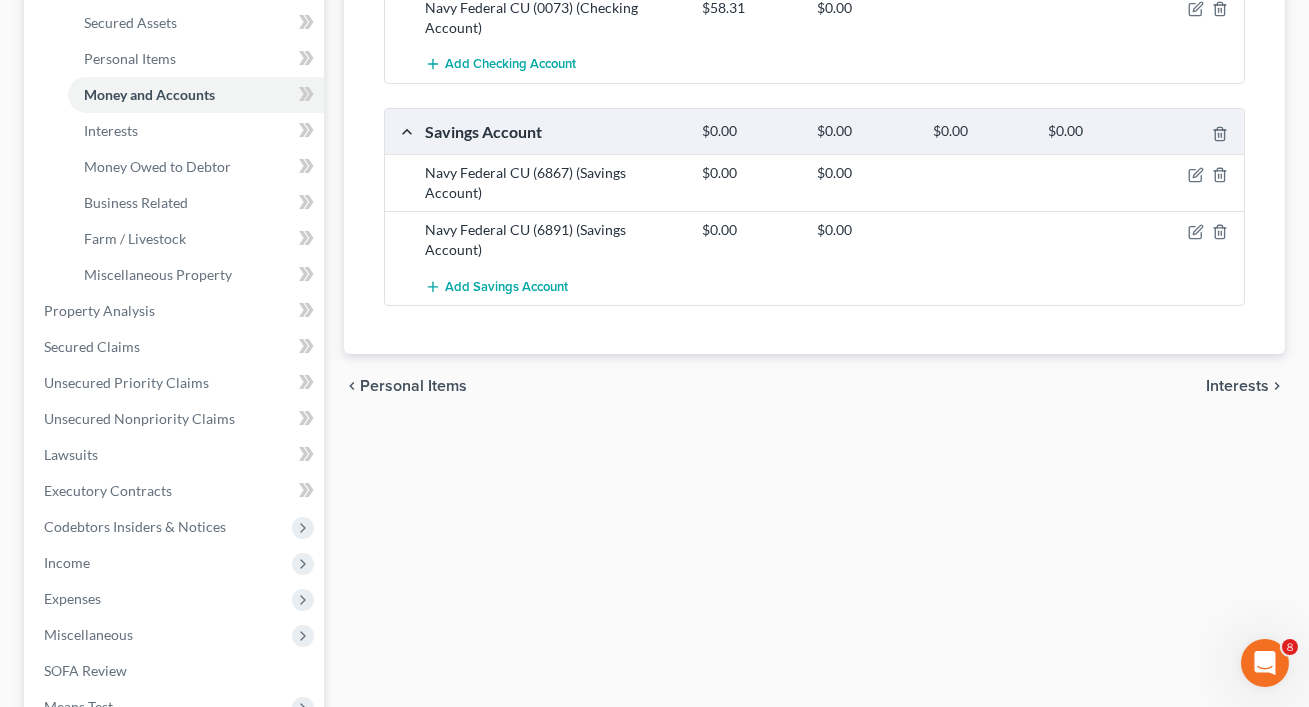 scroll, scrollTop: 578, scrollLeft: 0, axis: vertical 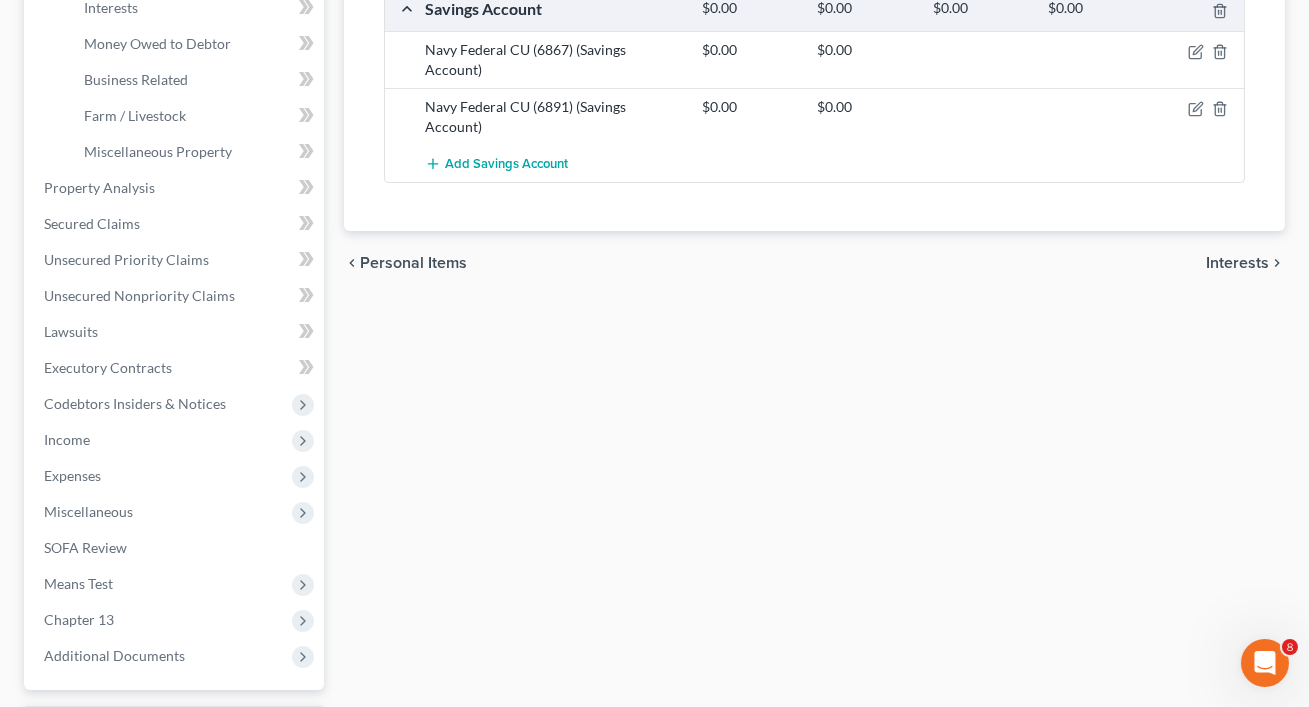 click on "Interests" at bounding box center [1237, 263] 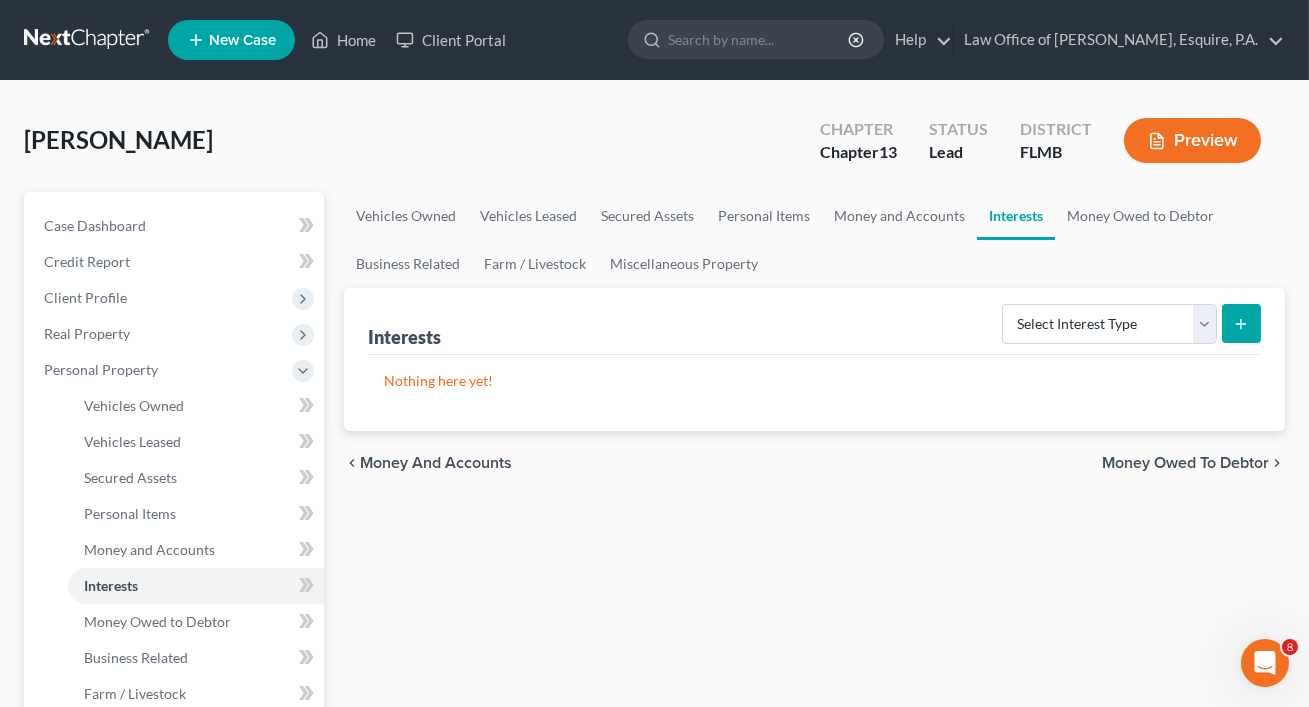 scroll, scrollTop: 0, scrollLeft: 0, axis: both 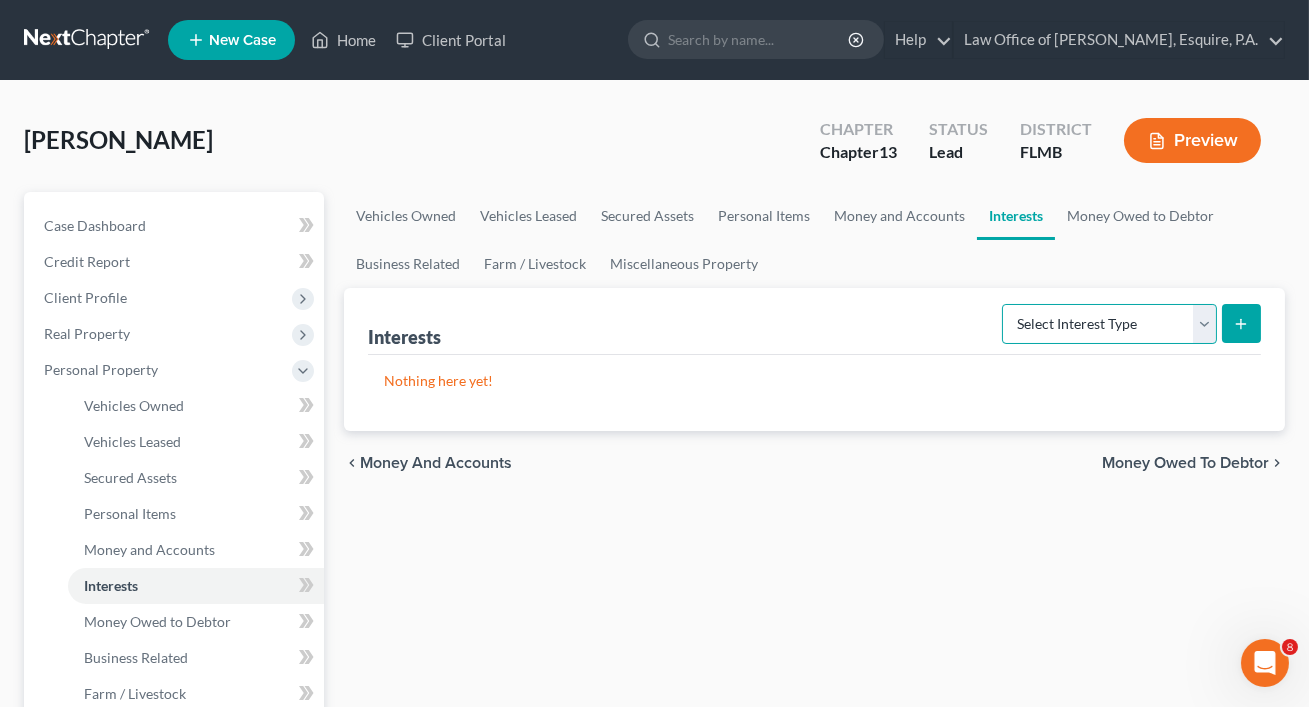 click on "Select Interest Type 401K Annuity Bond Education IRA Government Bond Government Pension Plan Incorporated Business IRA Joint Venture (Active) Joint Venture (Inactive) [PERSON_NAME] Mutual Fund Other Retirement Plan Partnership (Active) Partnership (Inactive) Pension Plan Stock Term Life Insurance Unincorporated Business Whole Life Insurance" at bounding box center (1109, 324) 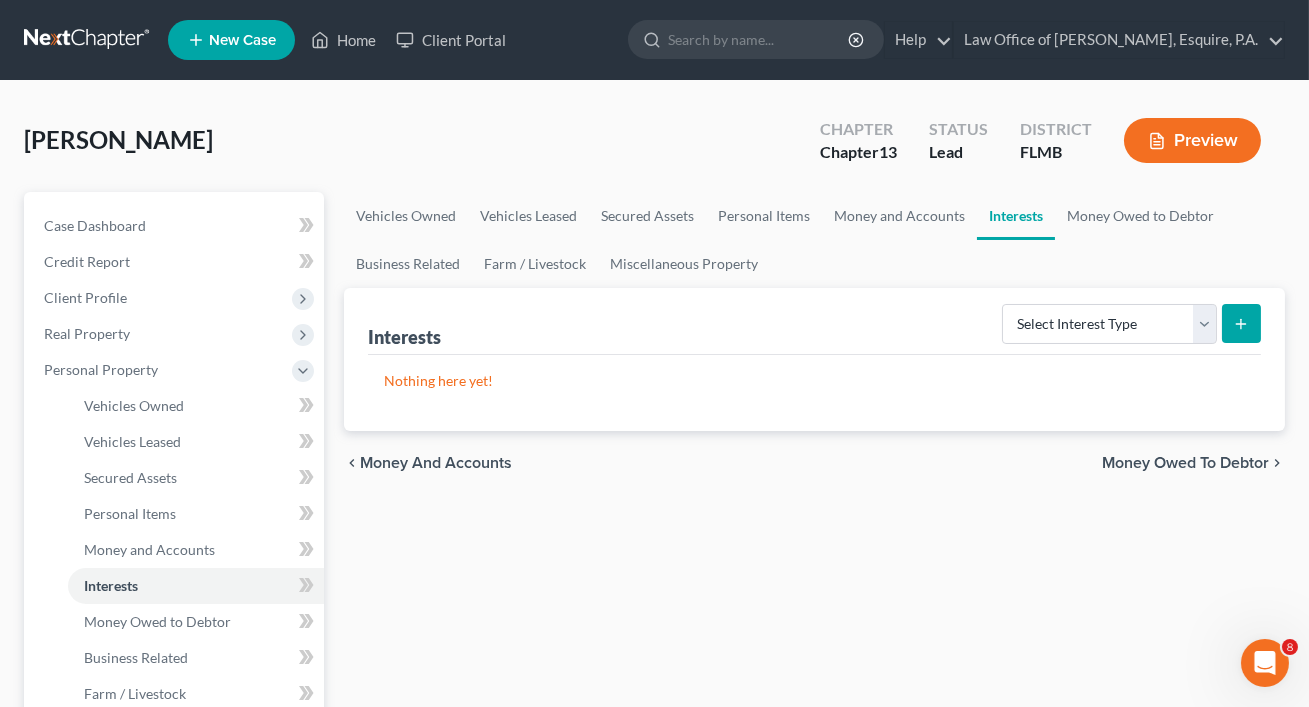 click on "Select Interest Type 401K Annuity Bond Education IRA Government Bond Government Pension Plan Incorporated Business IRA Joint Venture (Active) Joint Venture (Inactive) [PERSON_NAME] Mutual Fund Other Retirement Plan Partnership (Active) Partnership (Inactive) Pension Plan Stock Term Life Insurance Unincorporated Business Whole Life Insurance" at bounding box center (1127, 322) 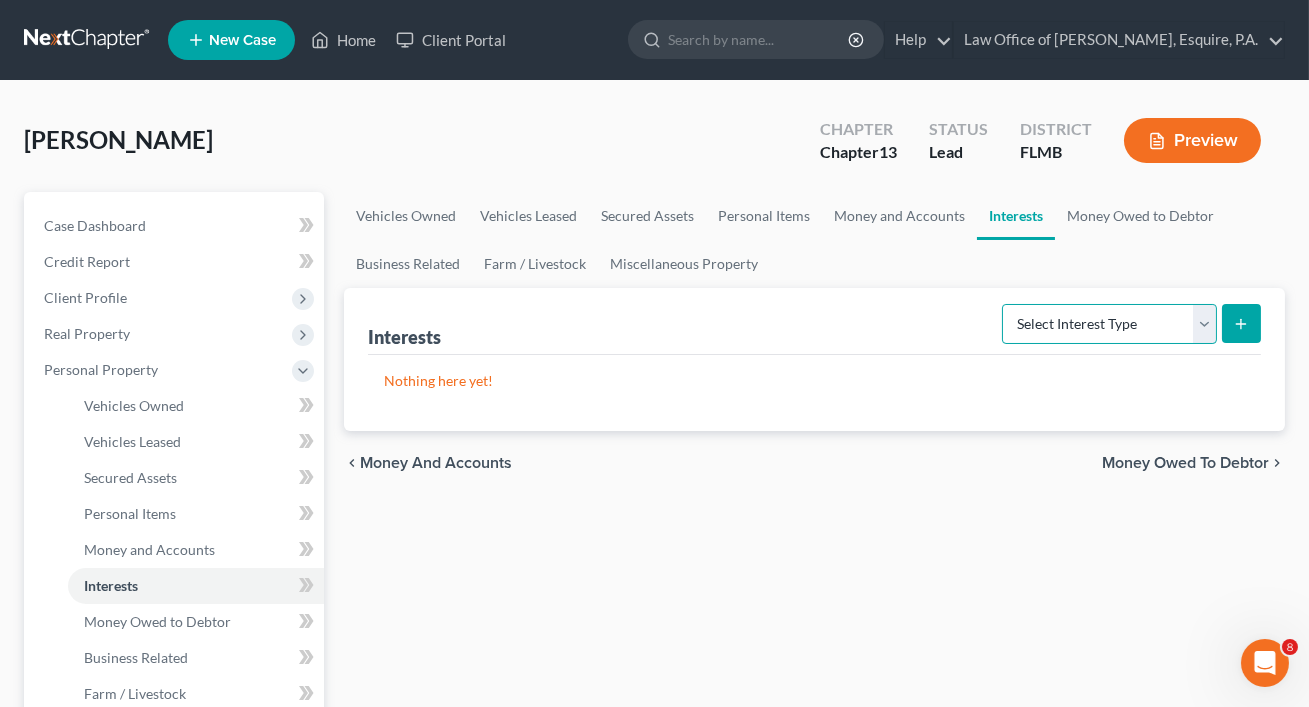 click on "Select Interest Type 401K Annuity Bond Education IRA Government Bond Government Pension Plan Incorporated Business IRA Joint Venture (Active) Joint Venture (Inactive) [PERSON_NAME] Mutual Fund Other Retirement Plan Partnership (Active) Partnership (Inactive) Pension Plan Stock Term Life Insurance Unincorporated Business Whole Life Insurance" at bounding box center [1109, 324] 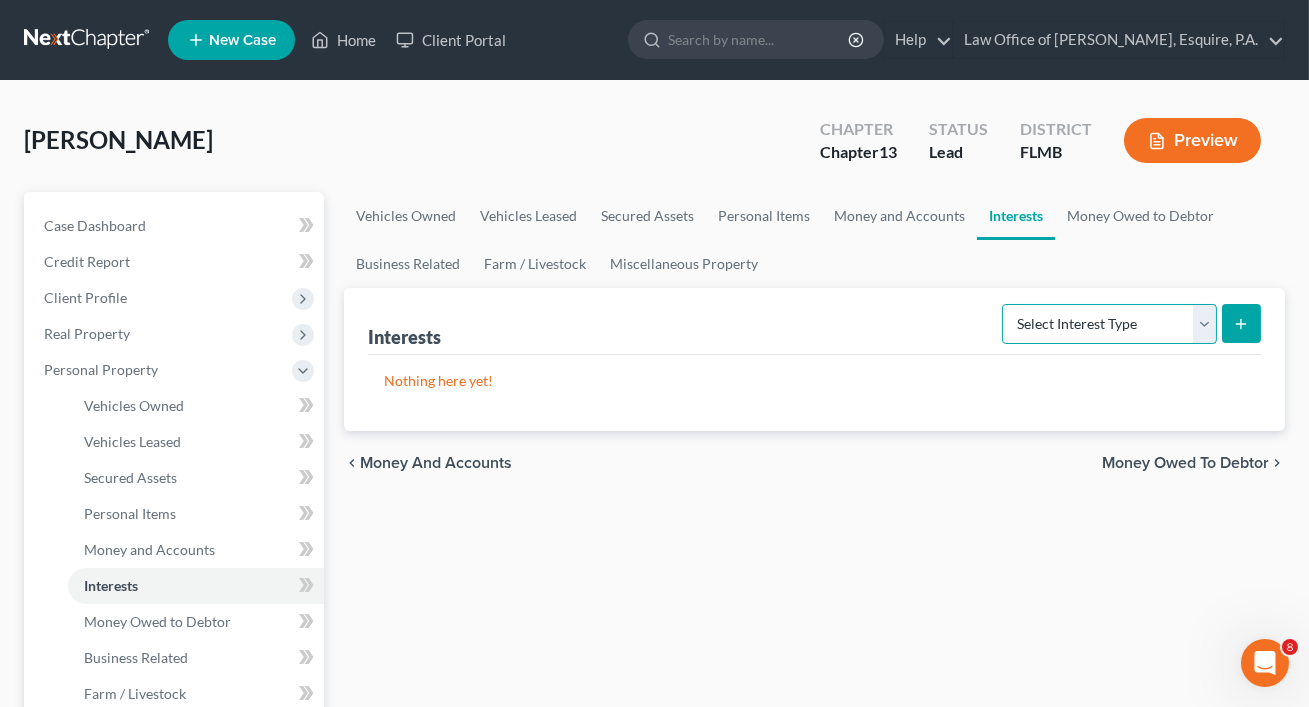 select on "other_retirement_plan" 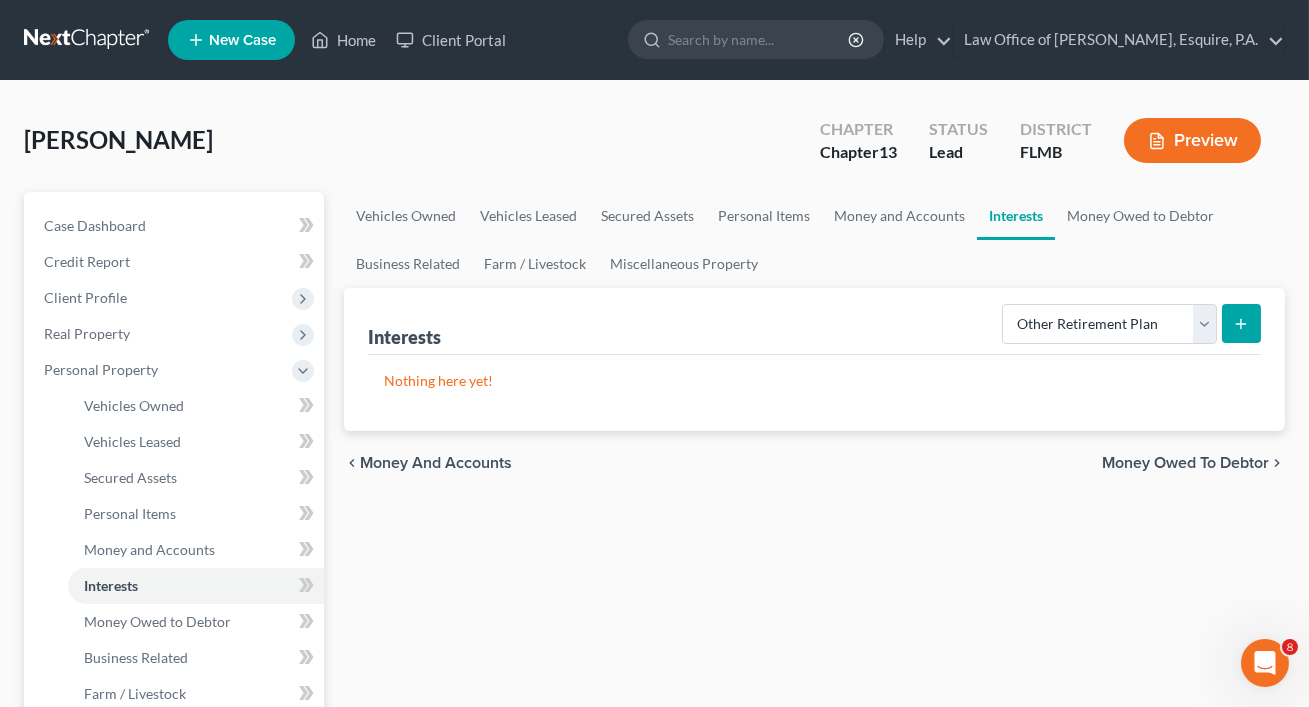click at bounding box center (1241, 323) 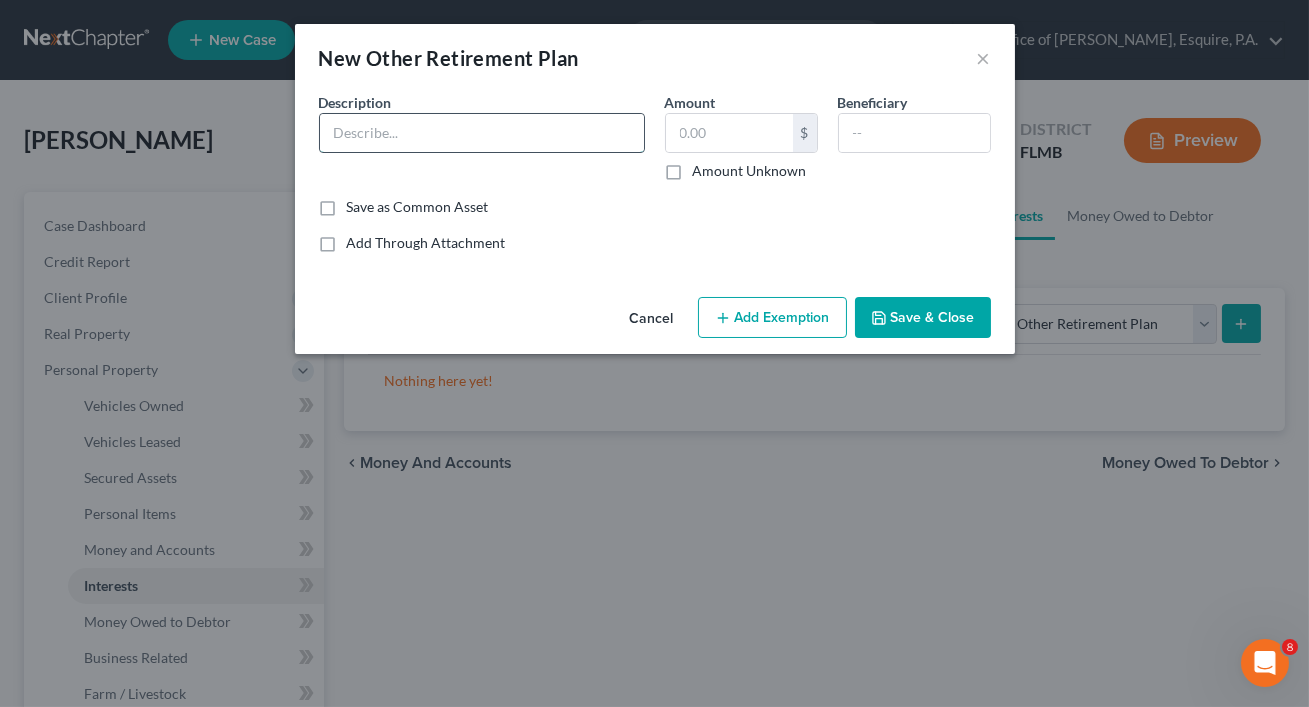 click at bounding box center [482, 133] 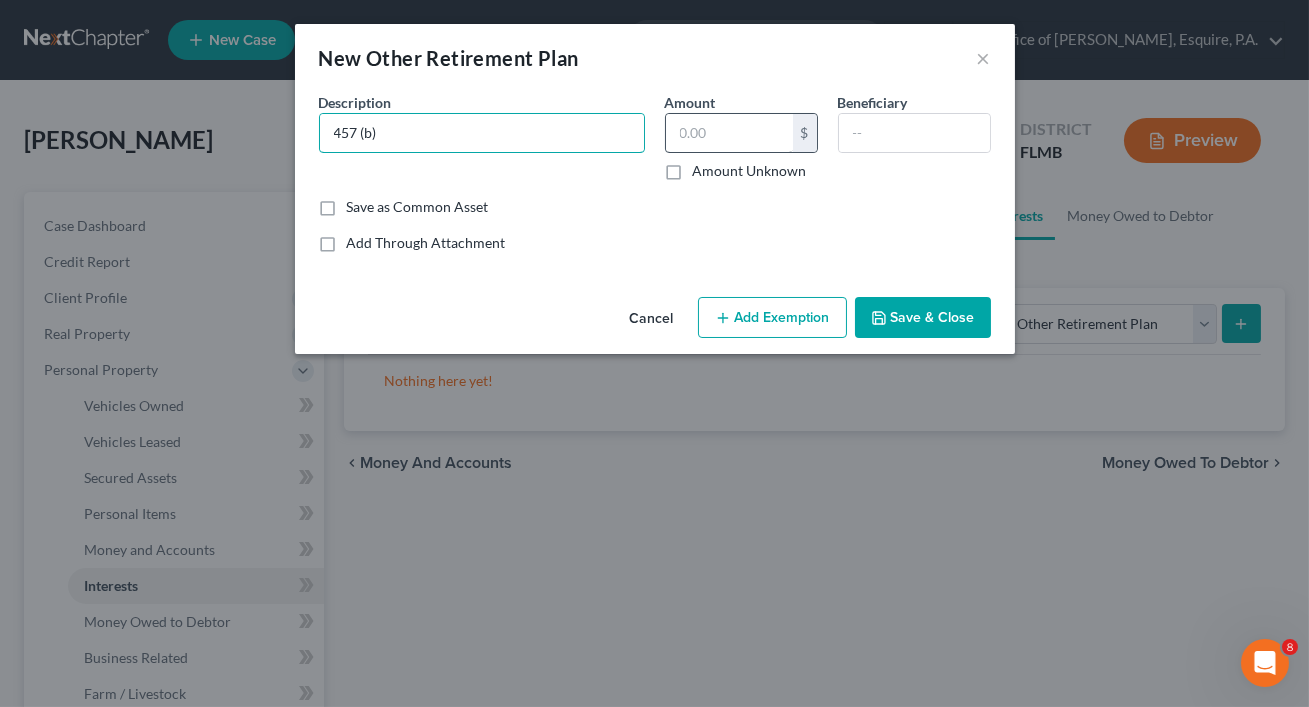 type on "457 (b)" 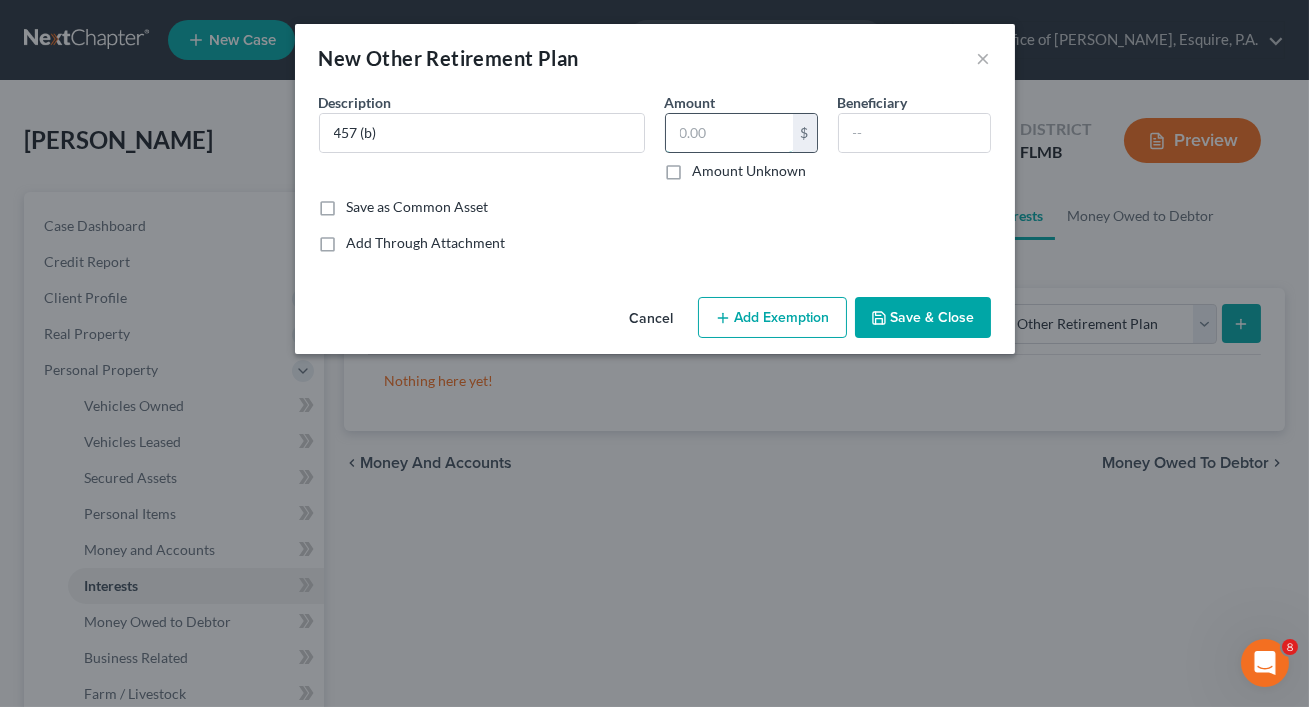 click at bounding box center [729, 133] 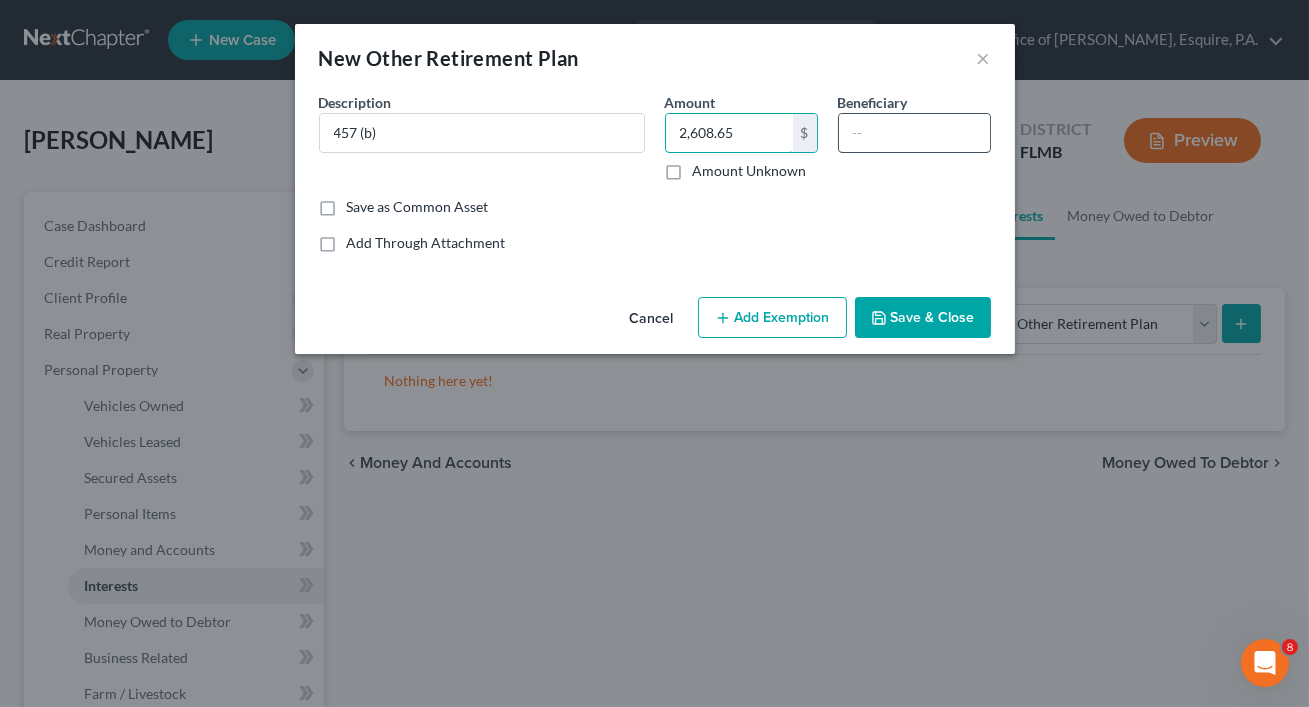 type on "2,608.65" 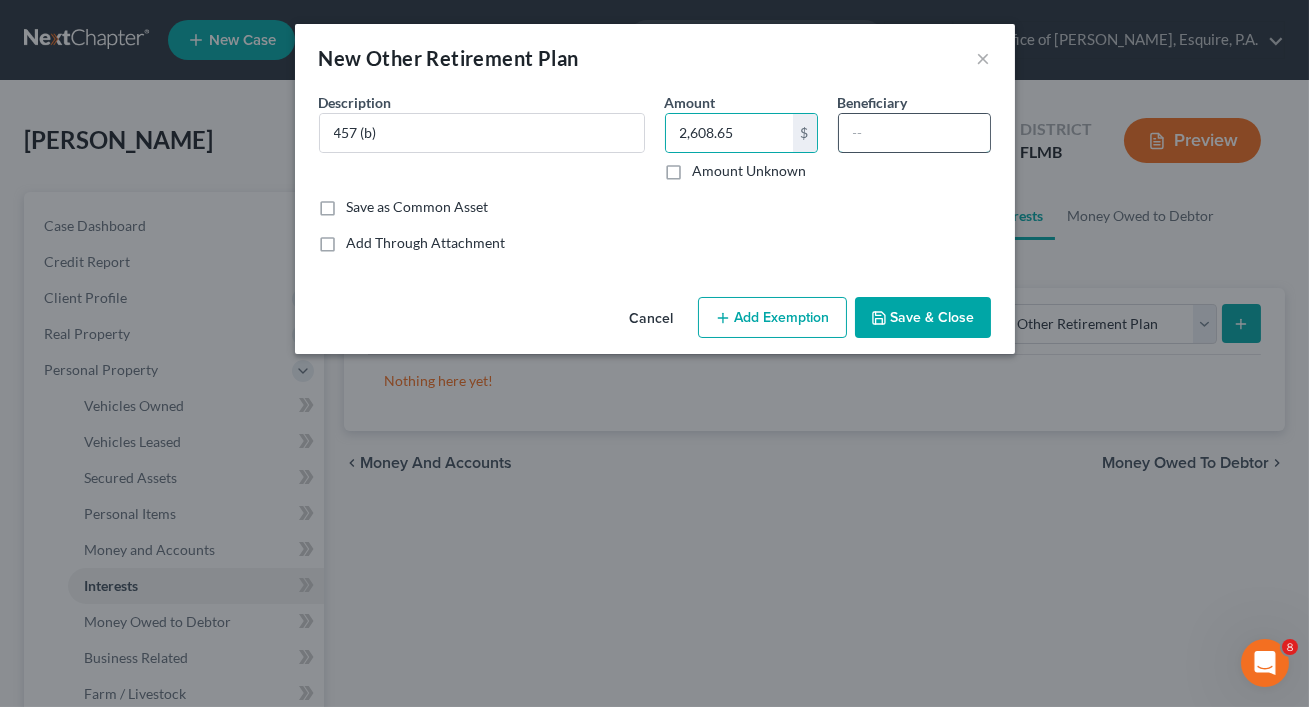 click at bounding box center (914, 133) 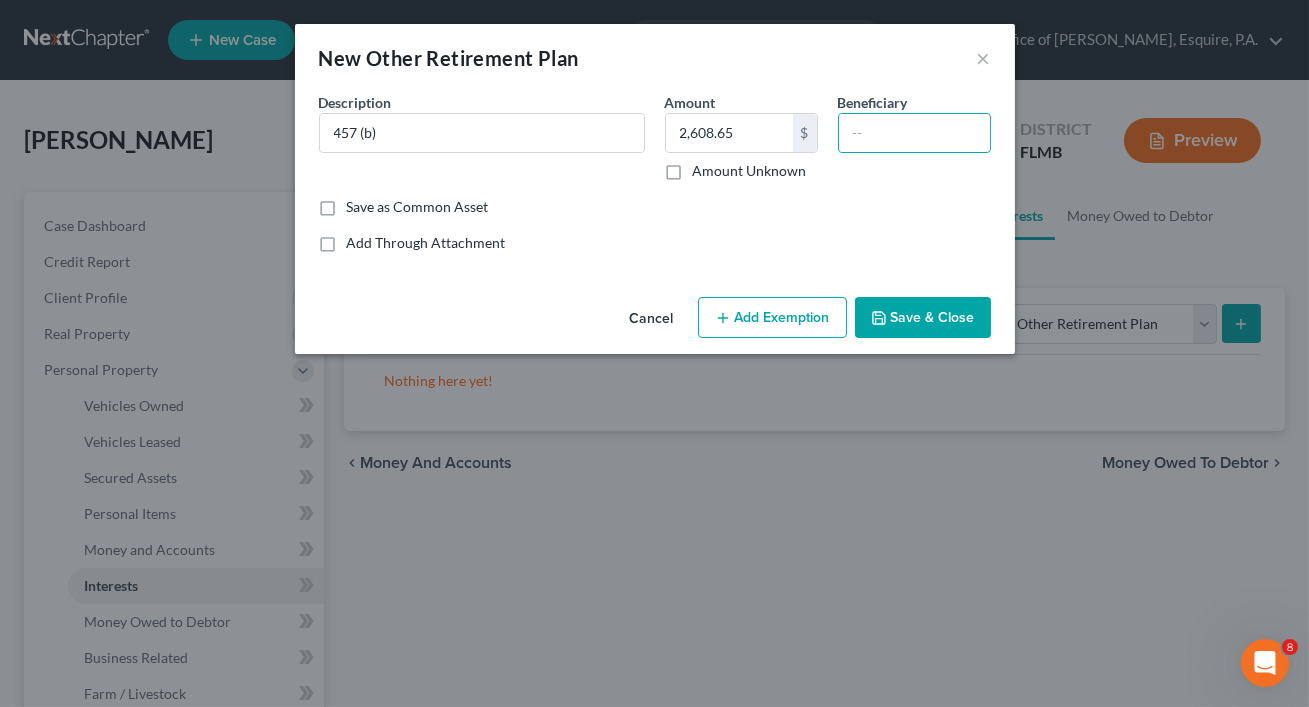 click on "Save & Close" at bounding box center [923, 318] 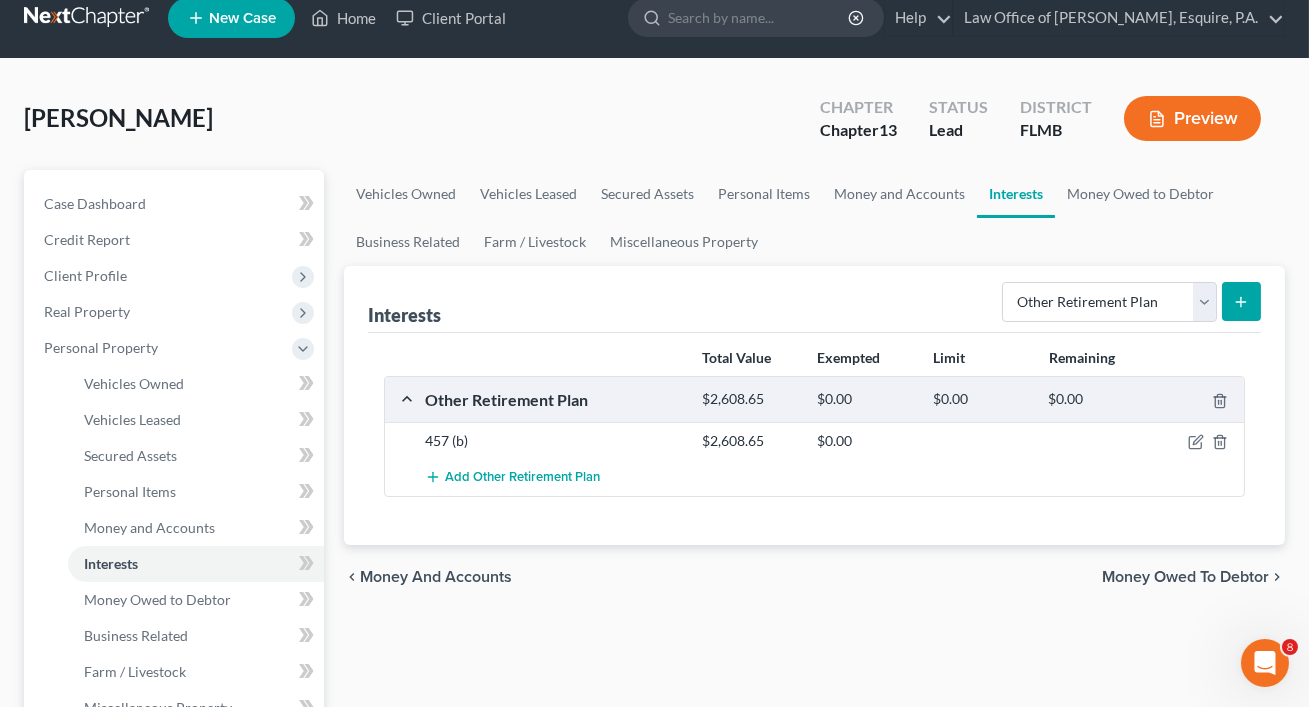 scroll, scrollTop: 33, scrollLeft: 0, axis: vertical 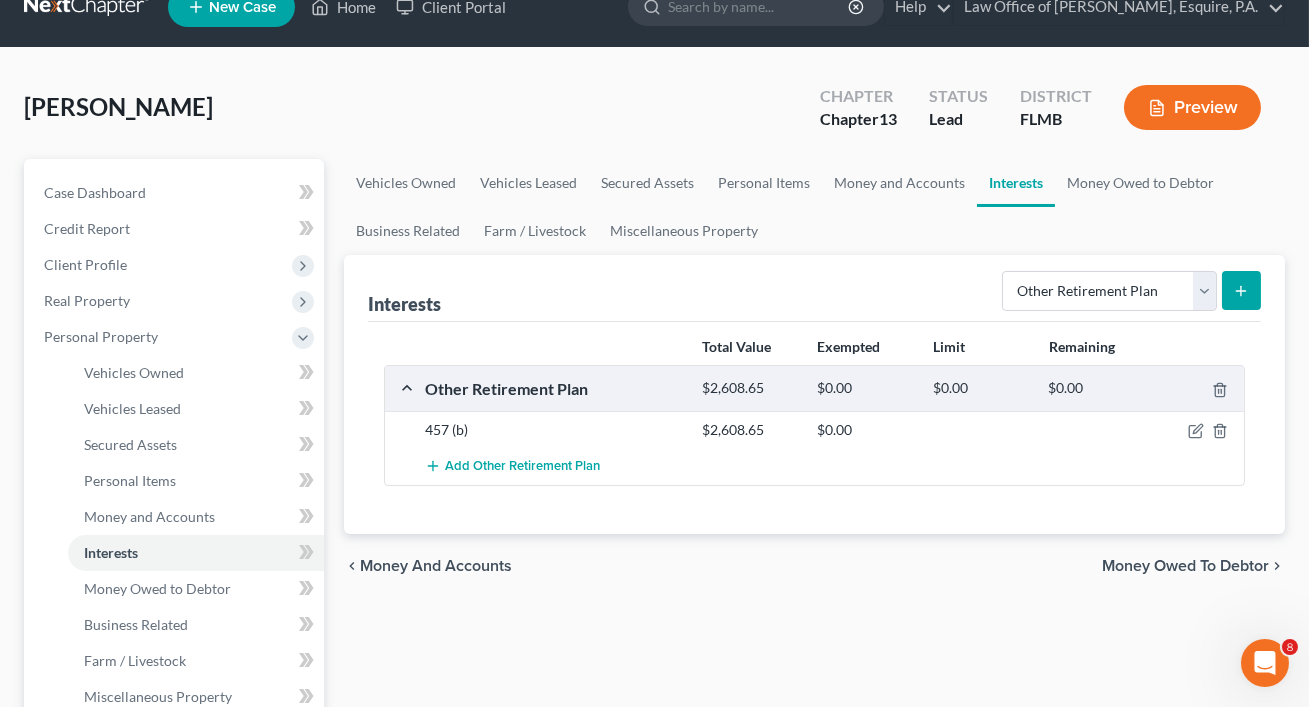 click on "Money Owed to Debtor" at bounding box center [1185, 566] 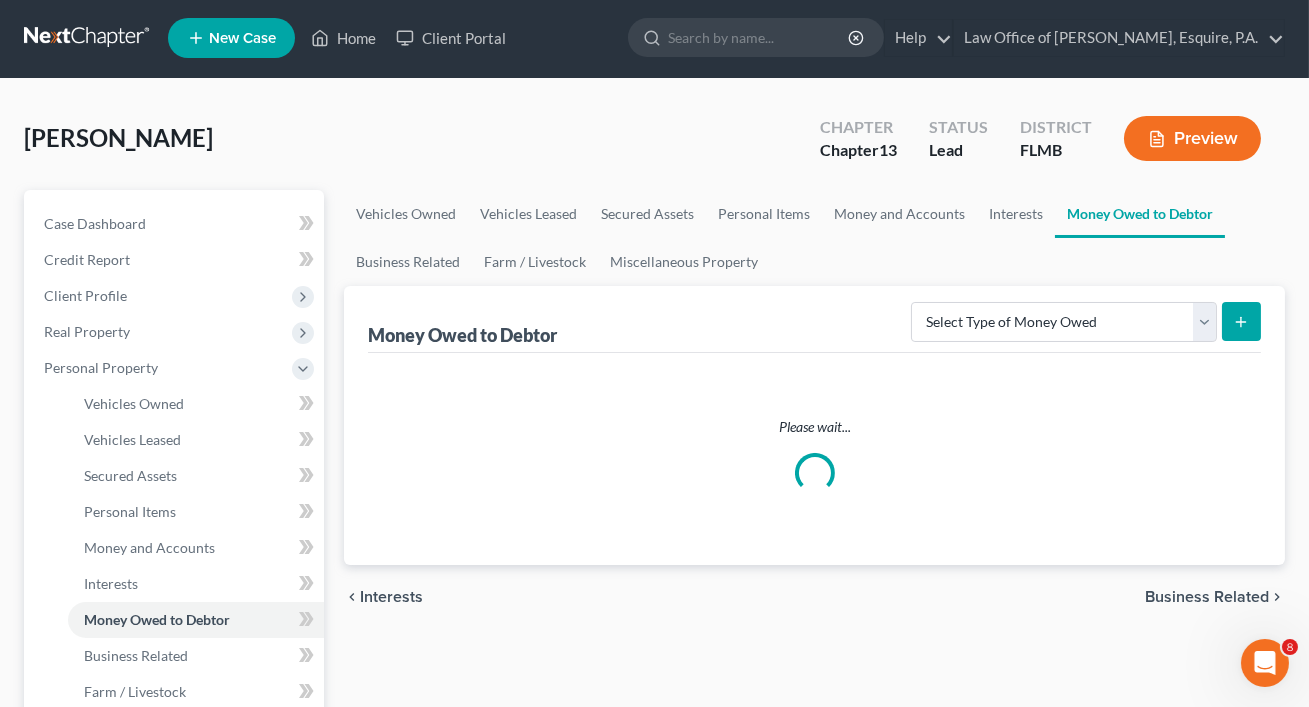 scroll, scrollTop: 0, scrollLeft: 0, axis: both 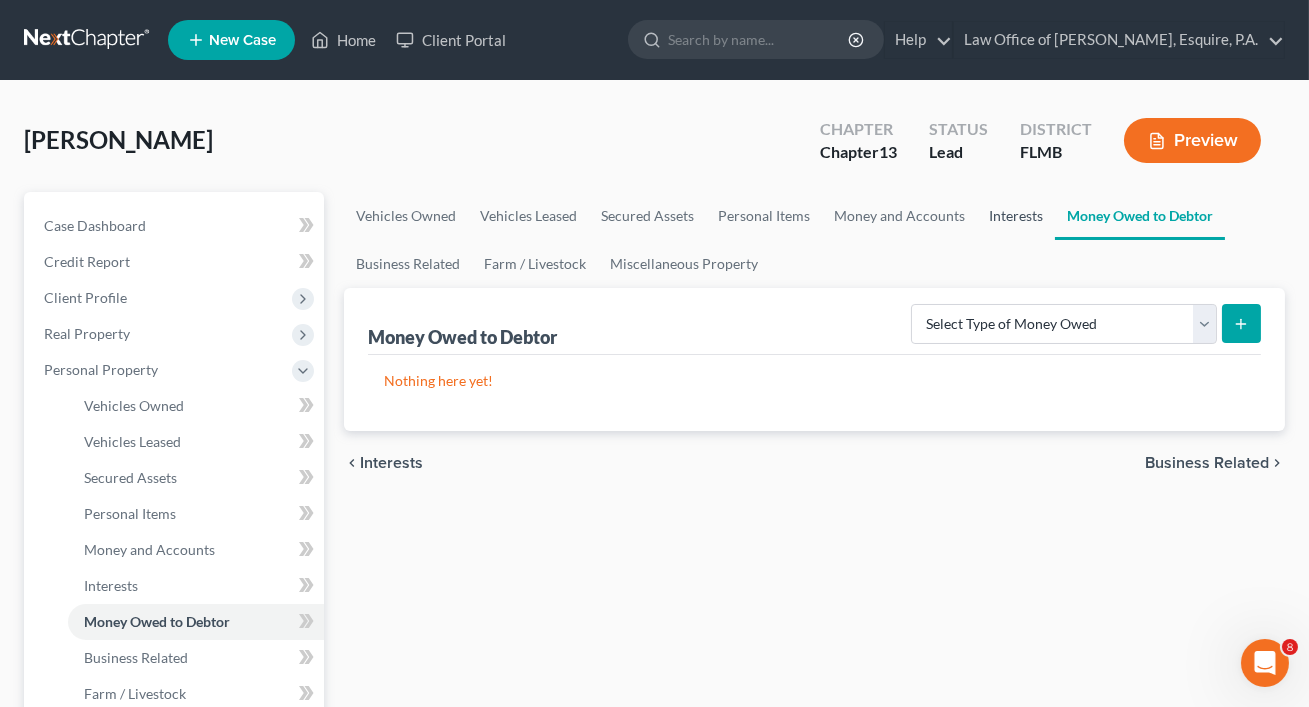 click on "Interests" at bounding box center (1016, 216) 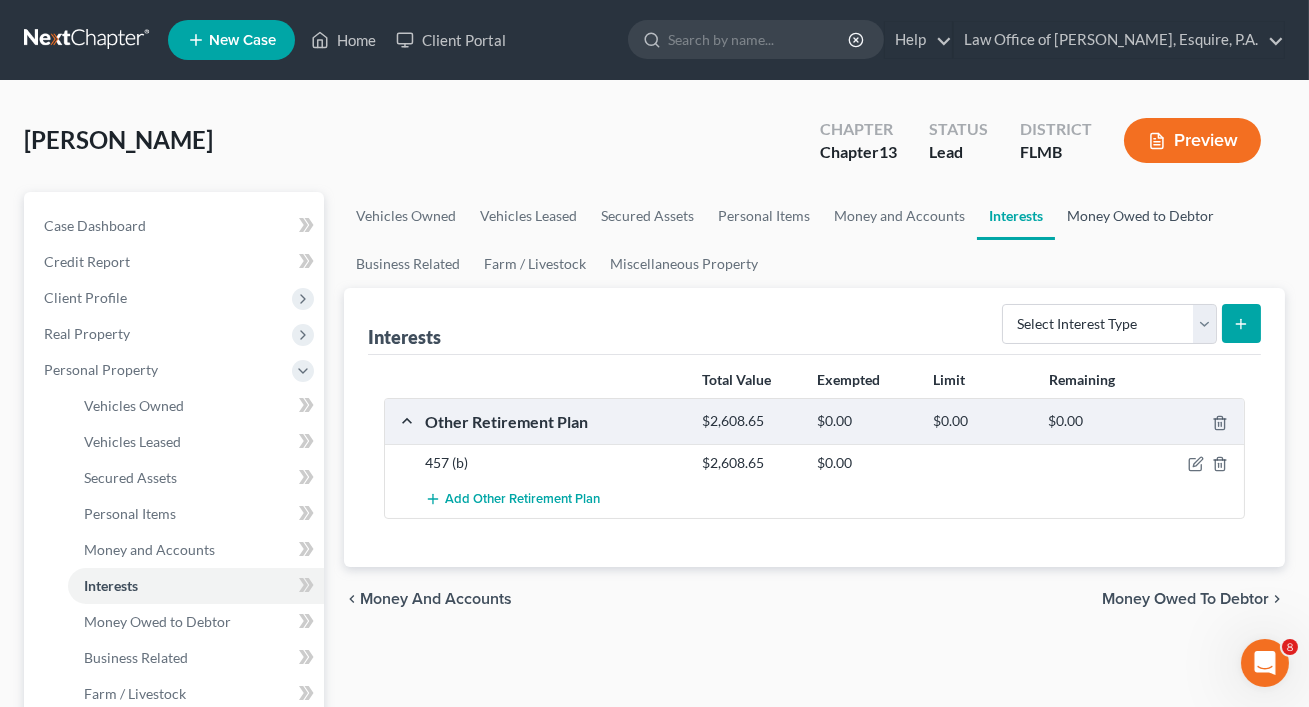 click on "Money Owed to Debtor" at bounding box center (1140, 216) 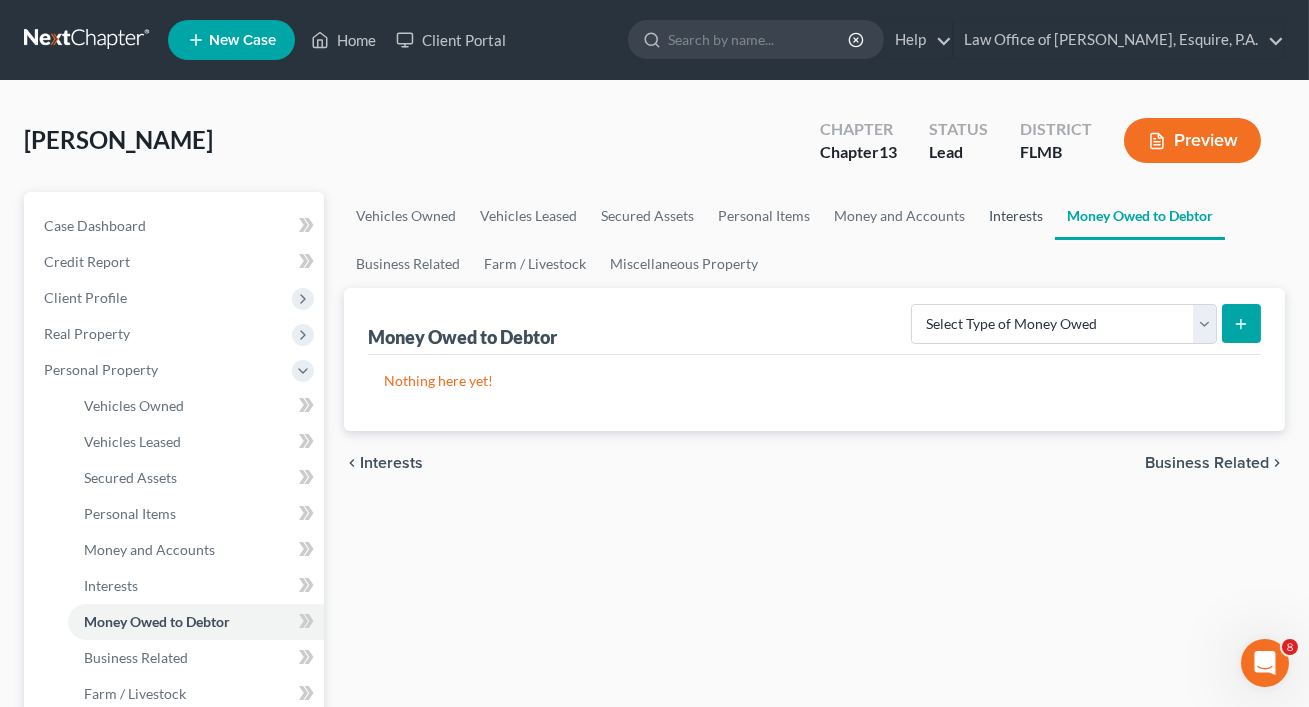 click on "Interests" at bounding box center (1016, 216) 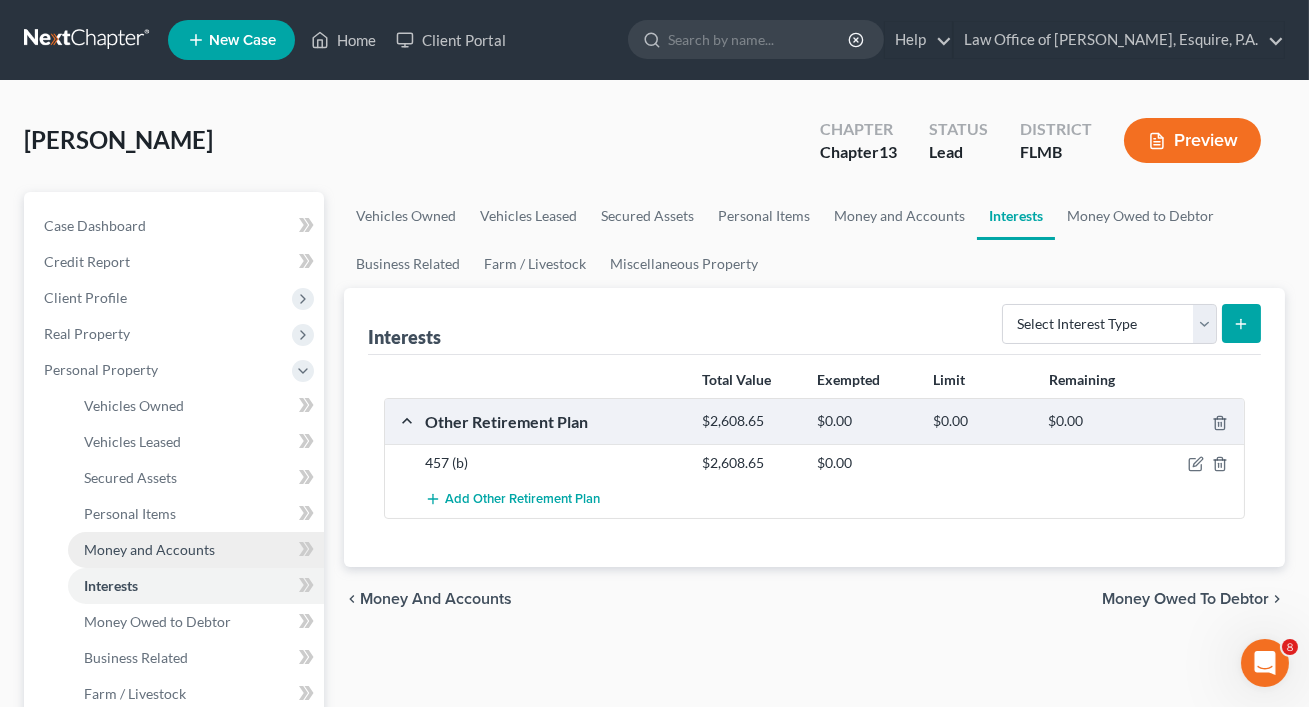 click on "Money and Accounts" at bounding box center (196, 550) 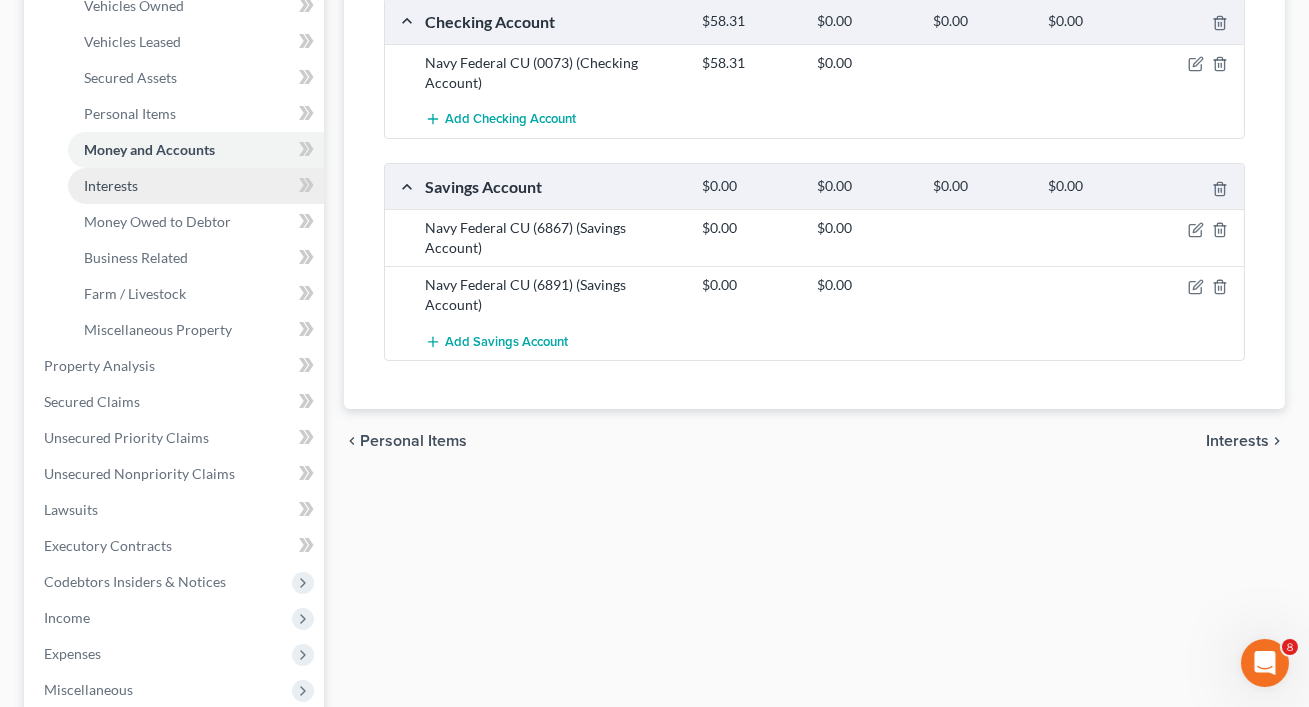 click on "Interests" at bounding box center [111, 185] 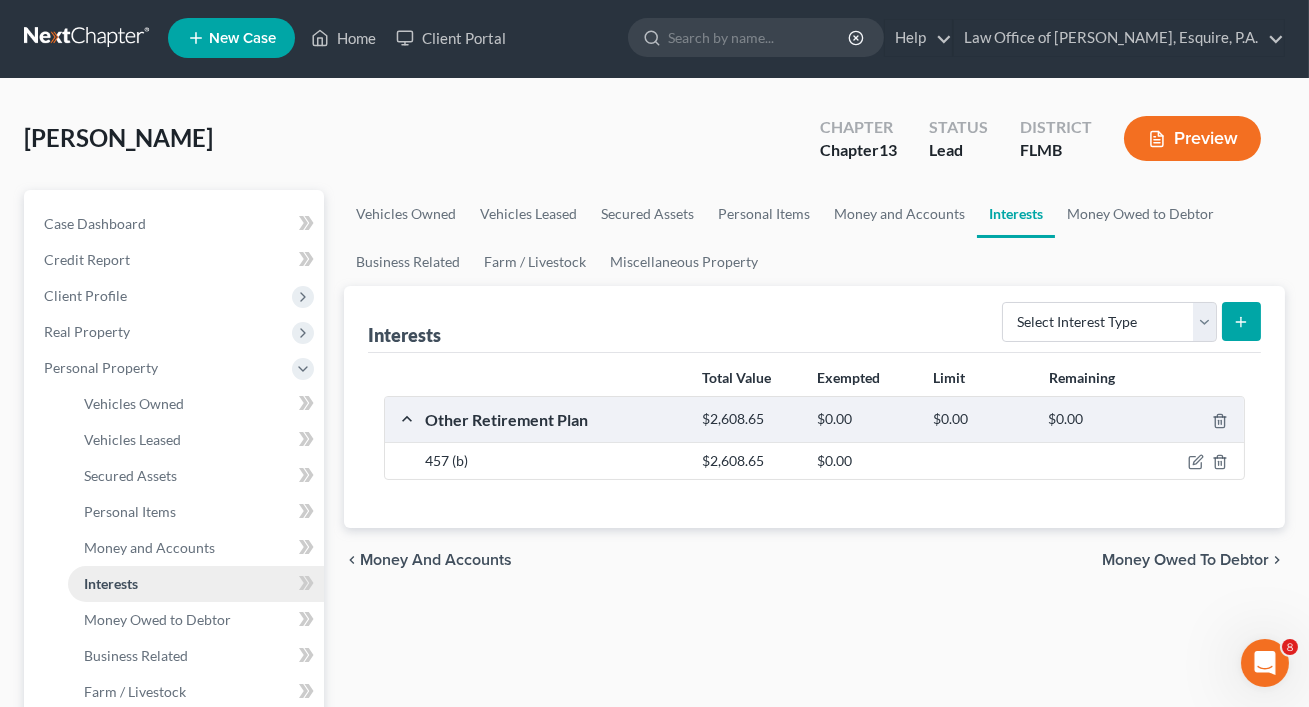 scroll, scrollTop: 0, scrollLeft: 0, axis: both 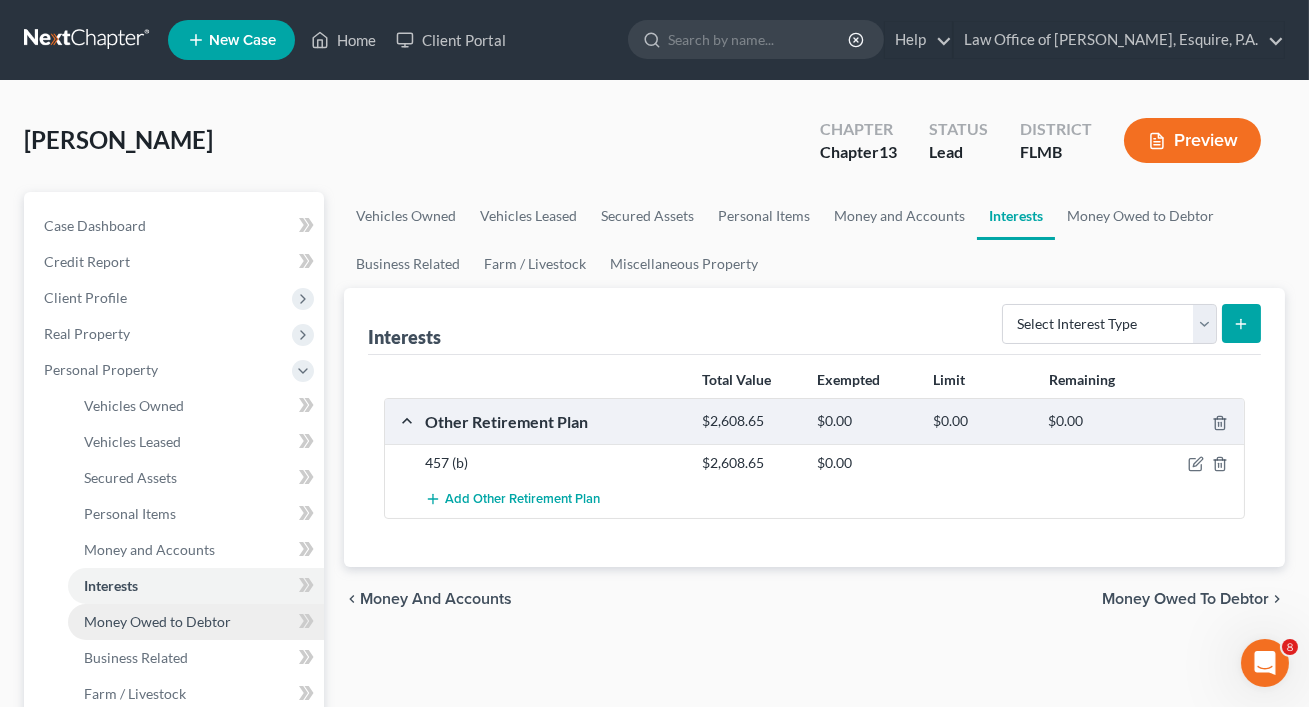 click on "Money Owed to Debtor" at bounding box center (157, 621) 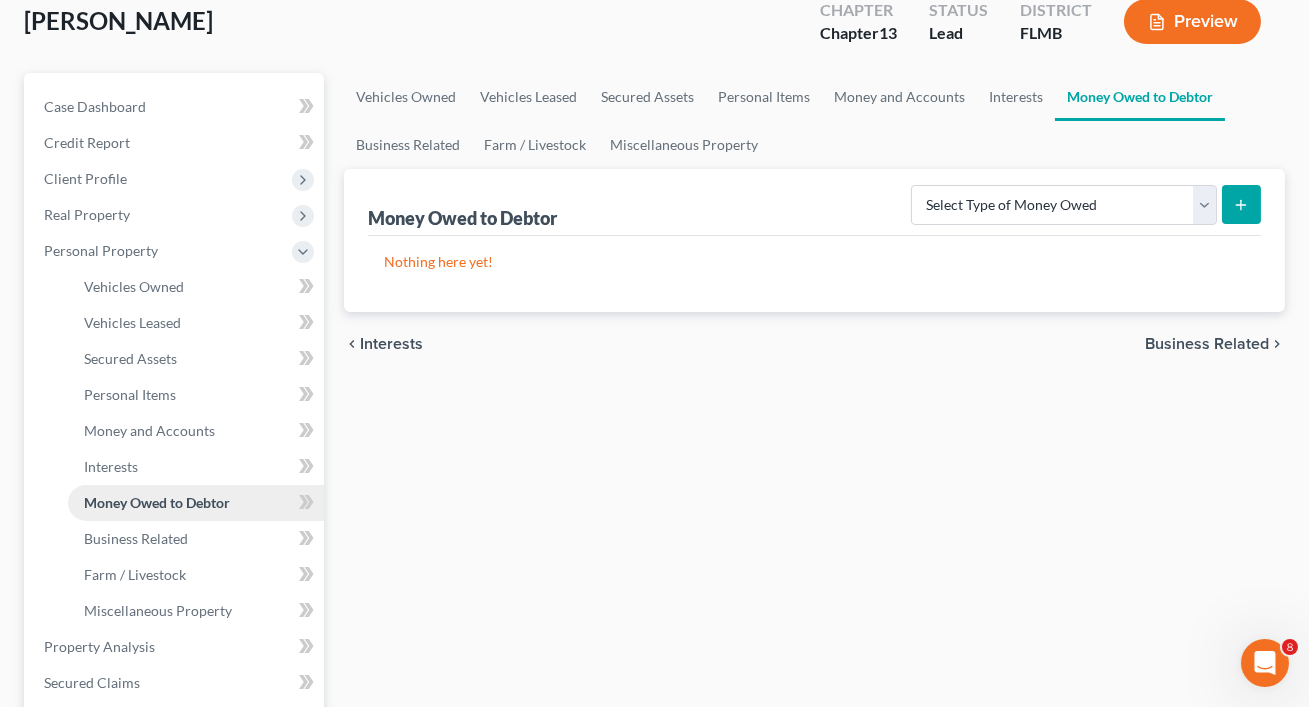 scroll, scrollTop: 130, scrollLeft: 0, axis: vertical 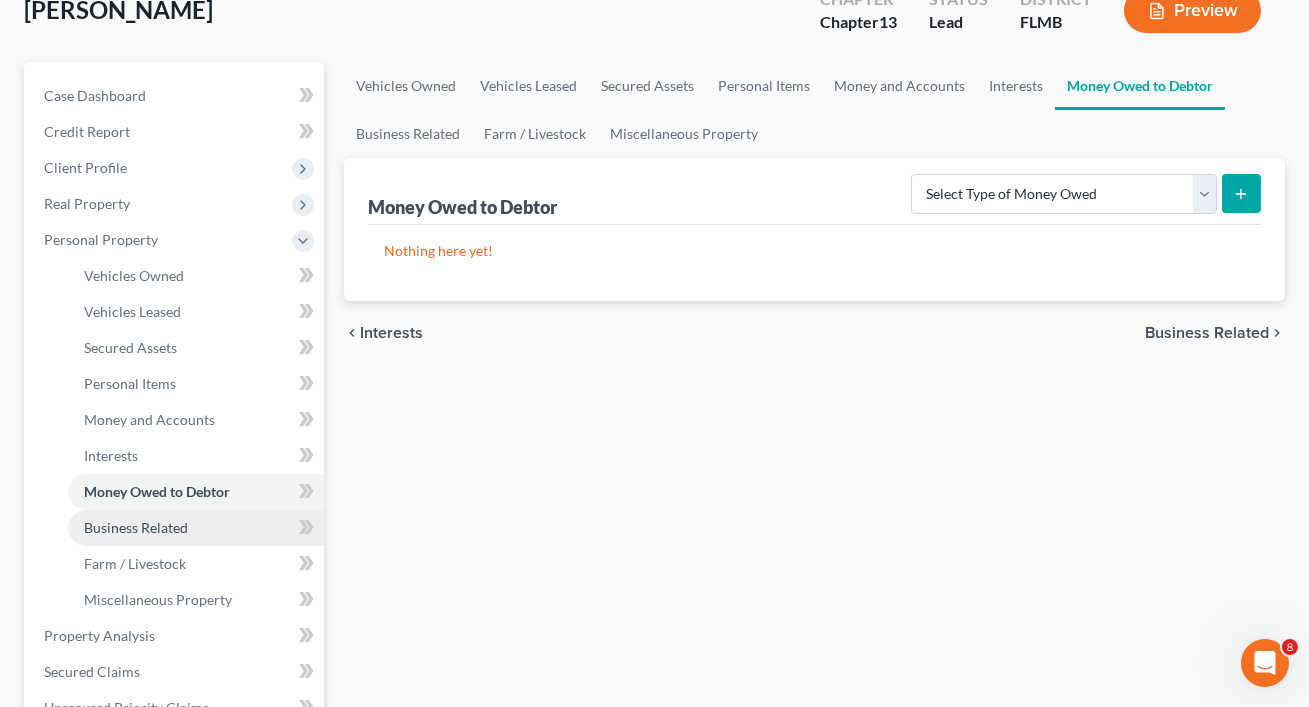 click on "Business Related" at bounding box center [196, 528] 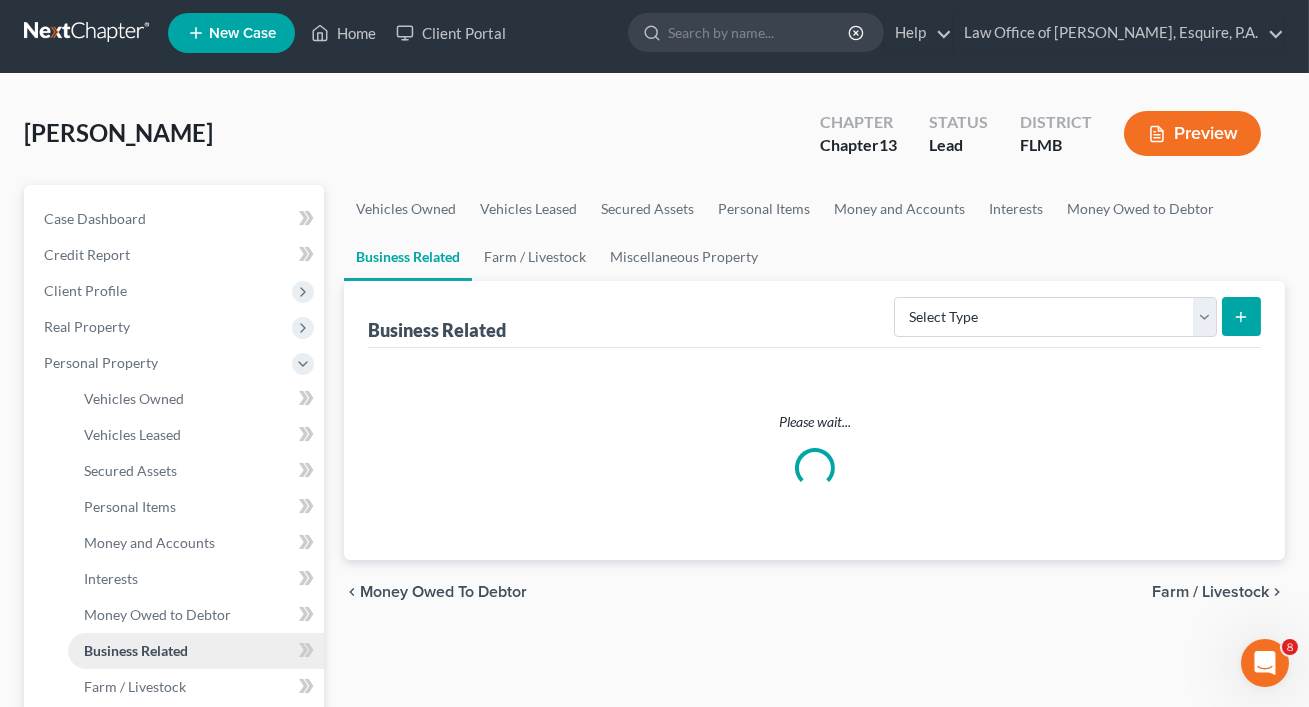 scroll, scrollTop: 0, scrollLeft: 0, axis: both 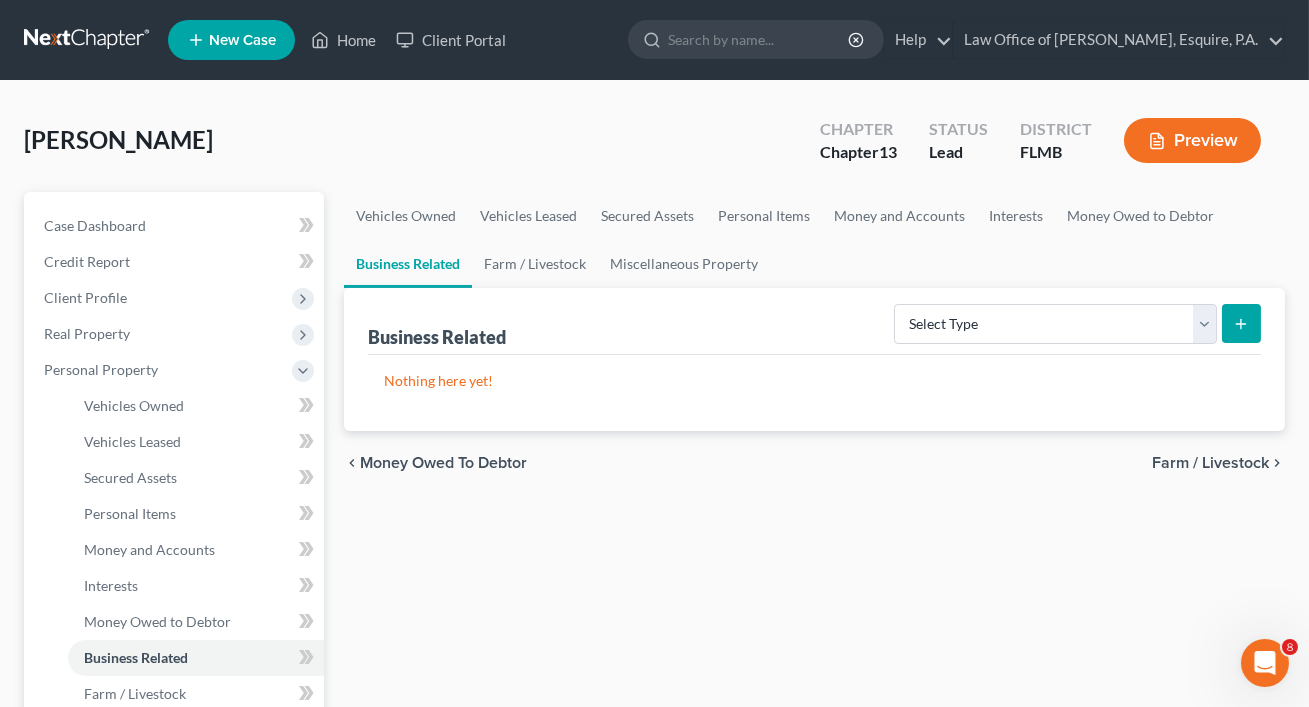 click 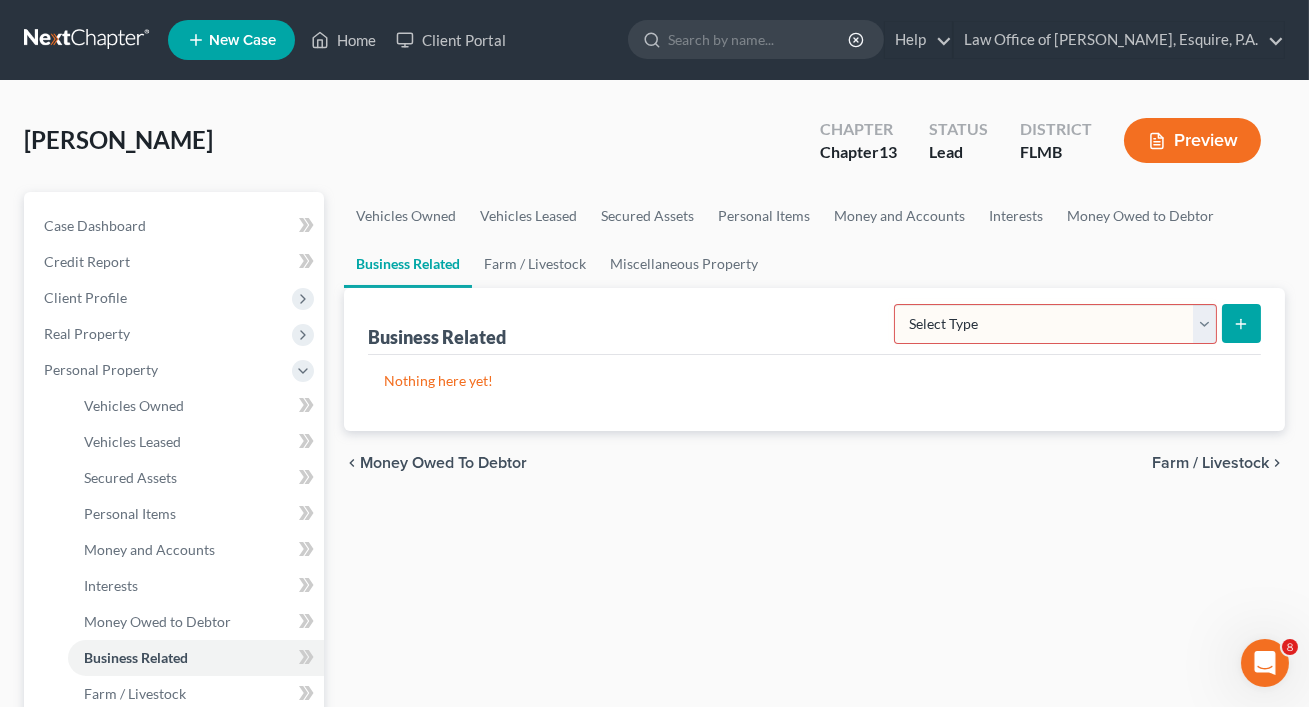 click on "Select Type Customer Lists Franchises Inventory Licenses Machinery Office Equipment, Furnishings, Supplies Other Business Related Property Not Listed Patents, Copyrights, Intellectual Property" at bounding box center (1055, 324) 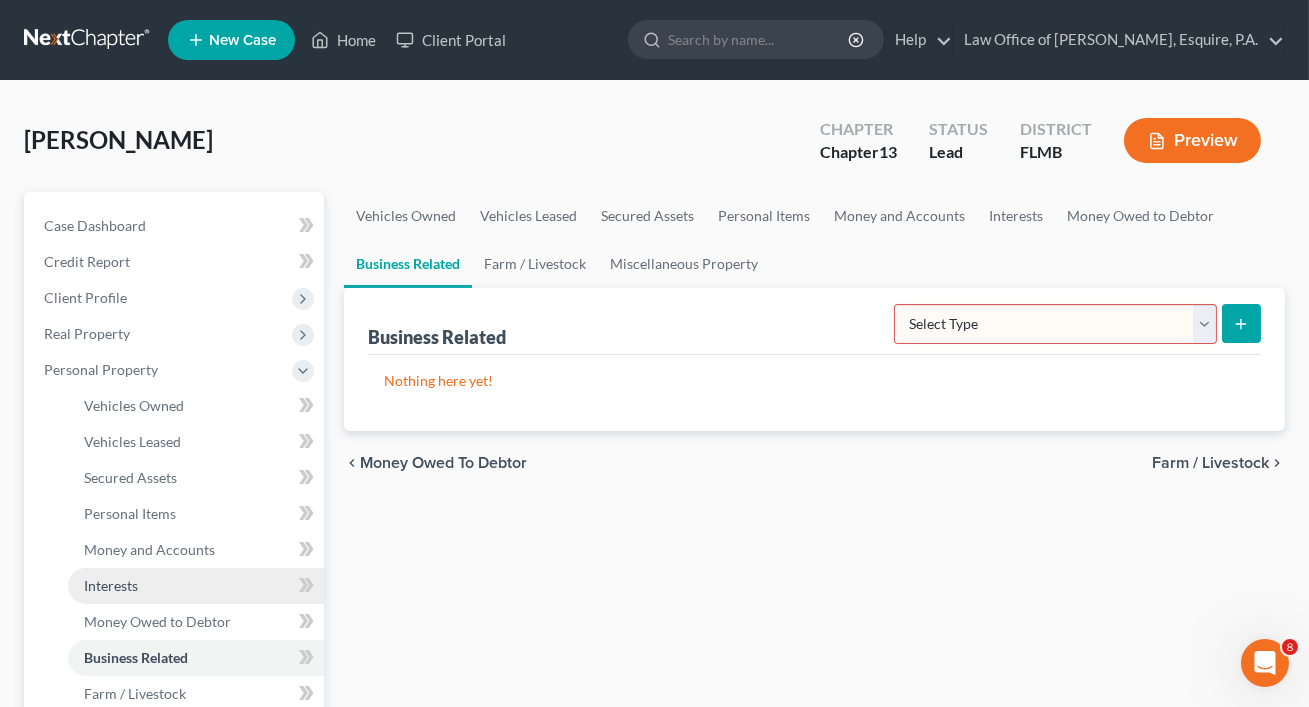 click on "Interests" at bounding box center [196, 586] 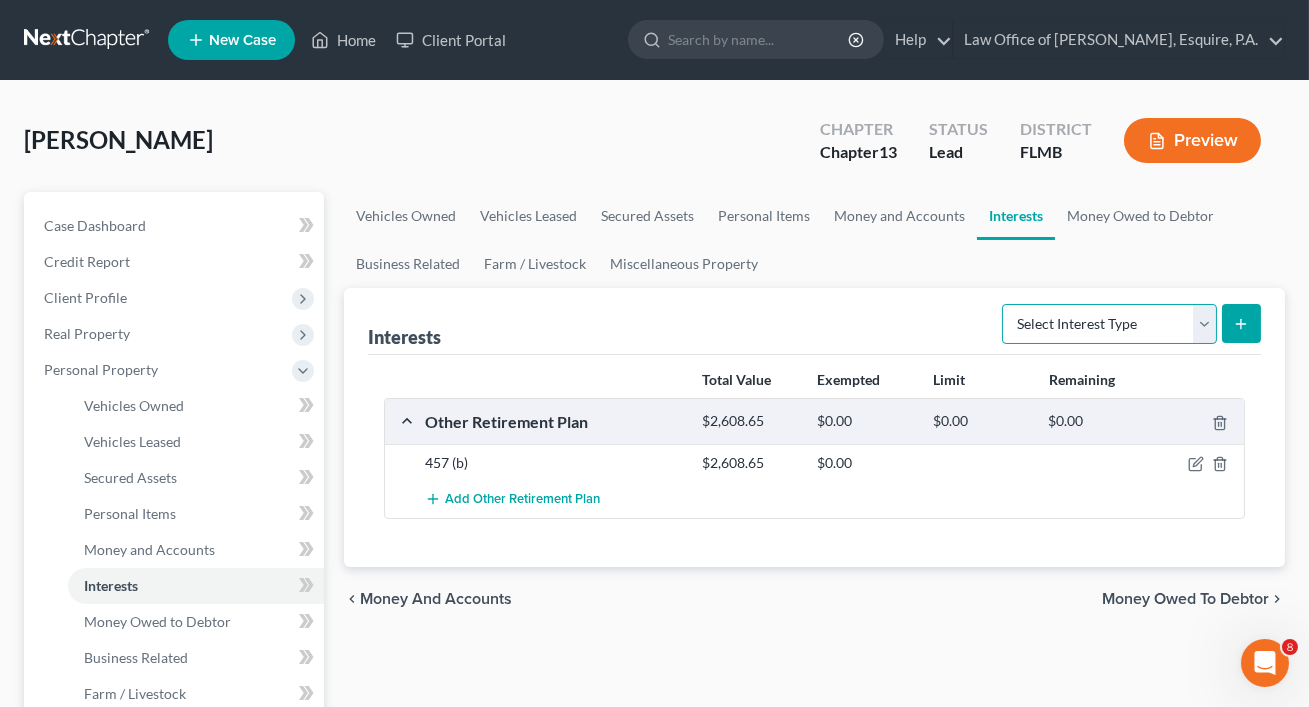 click on "Select Interest Type 401K Annuity Bond Education IRA Government Bond Government Pension Plan Incorporated Business IRA Joint Venture (Active) Joint Venture (Inactive) [PERSON_NAME] Mutual Fund Other Retirement Plan Partnership (Active) Partnership (Inactive) Pension Plan Stock Term Life Insurance Unincorporated Business Whole Life Insurance" at bounding box center [1109, 324] 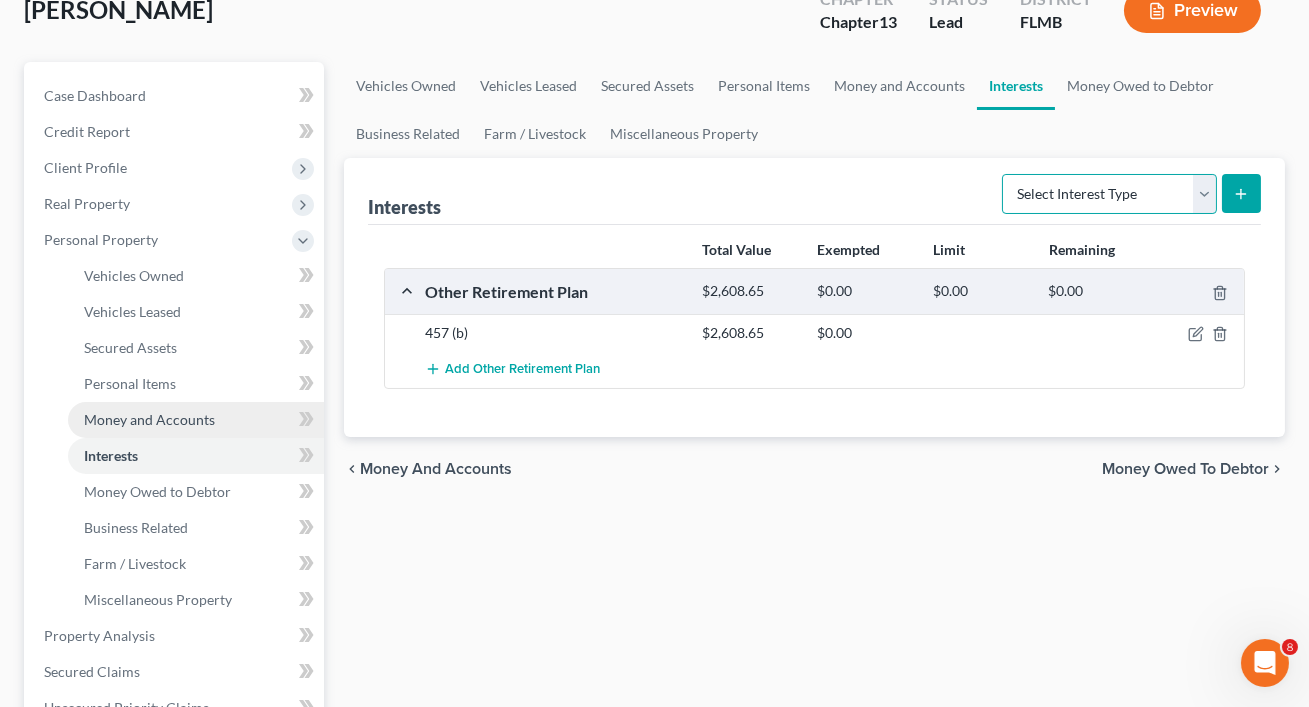 scroll, scrollTop: 178, scrollLeft: 0, axis: vertical 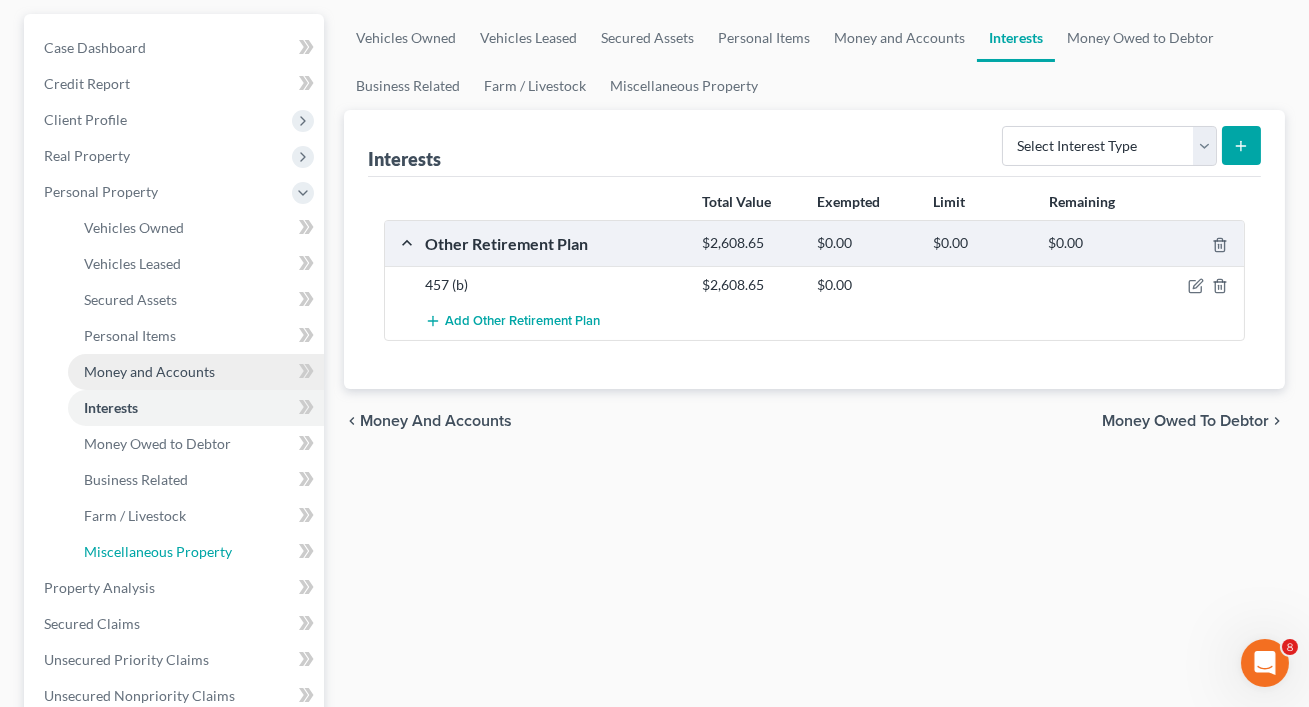 click on "Miscellaneous Property" at bounding box center [158, 551] 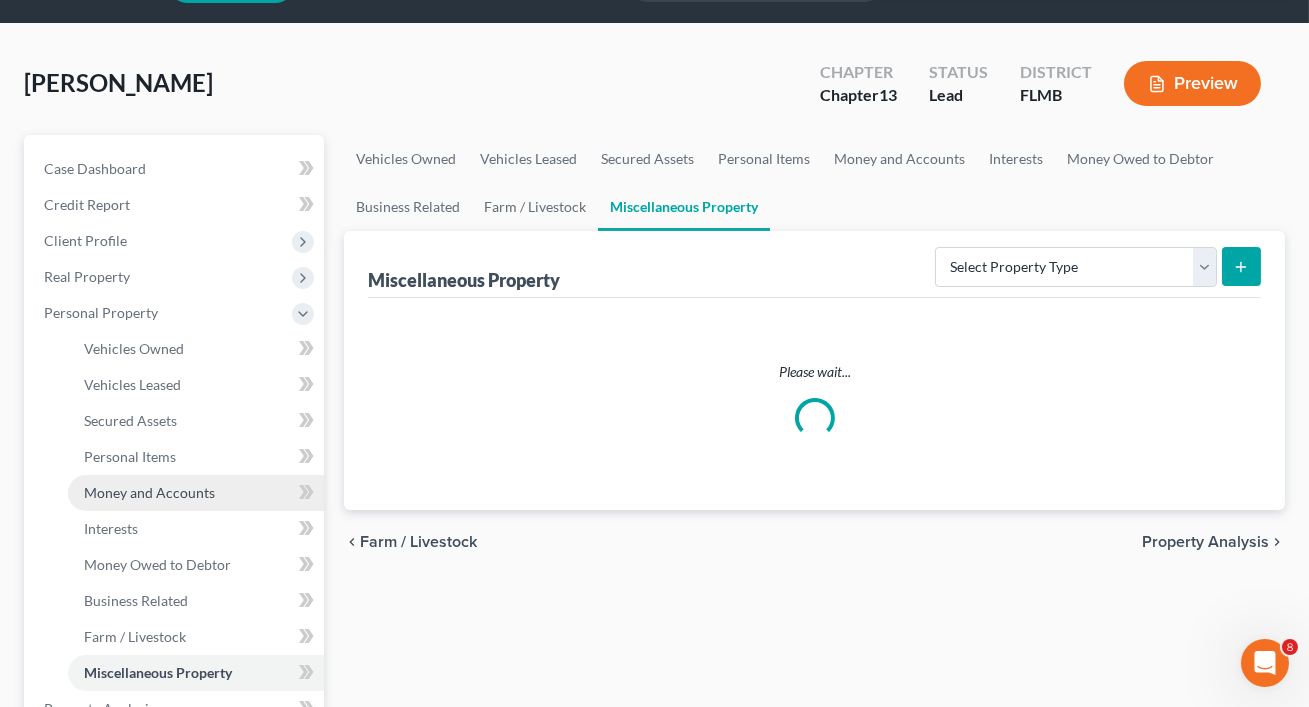 scroll, scrollTop: 0, scrollLeft: 0, axis: both 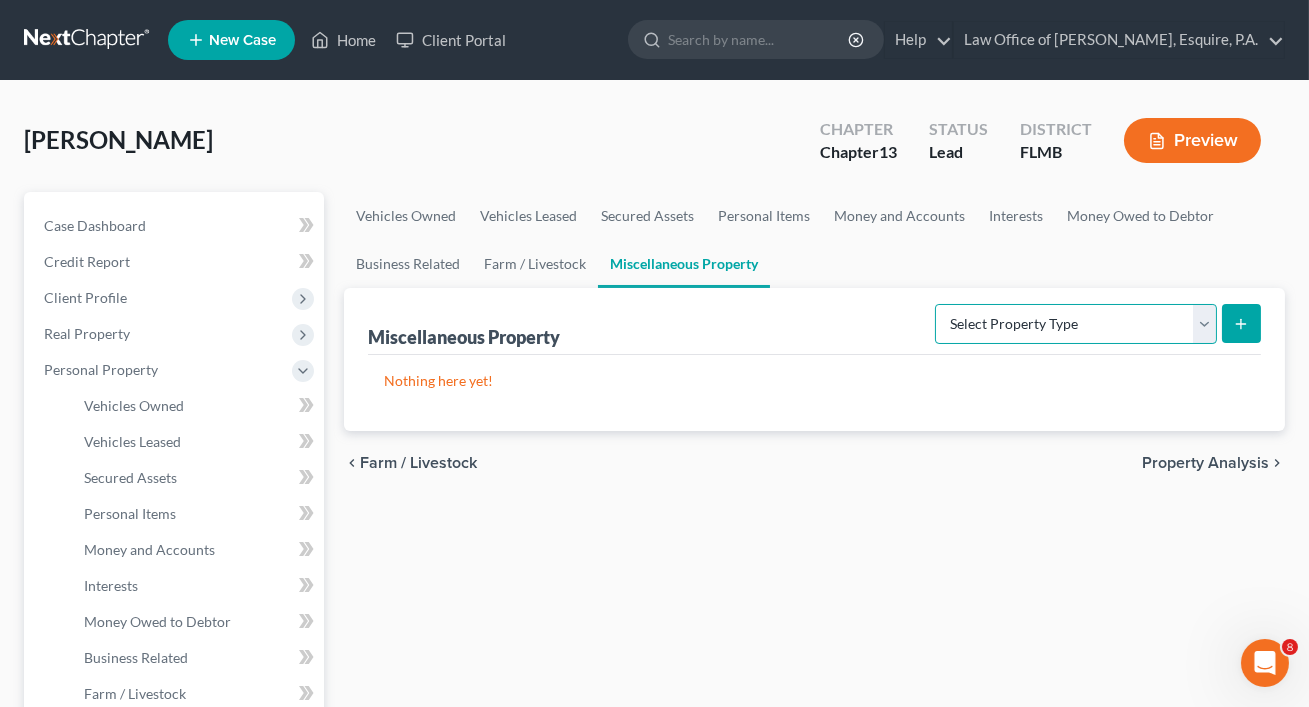 click on "Select Property Type Assigned for Creditor Benefit [DATE] Holding for Another Not Yet Listed Stored [DATE] Transferred" at bounding box center [1076, 324] 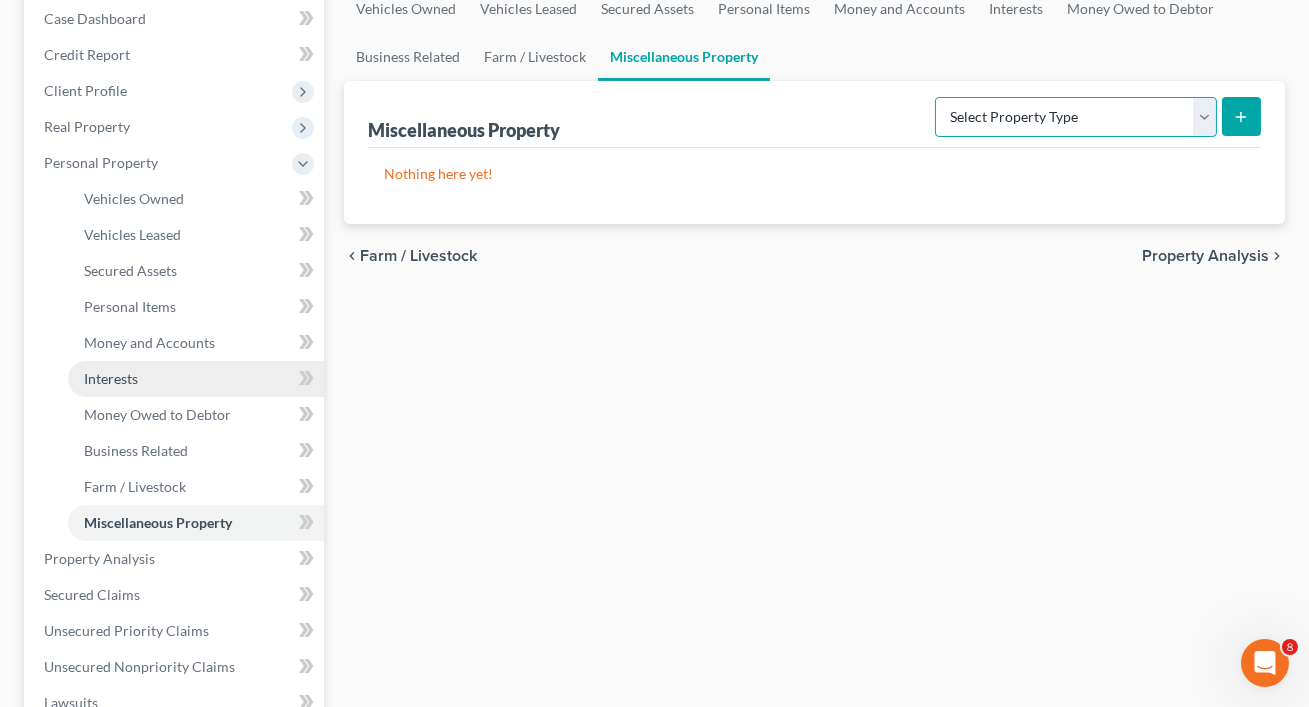 scroll, scrollTop: 246, scrollLeft: 0, axis: vertical 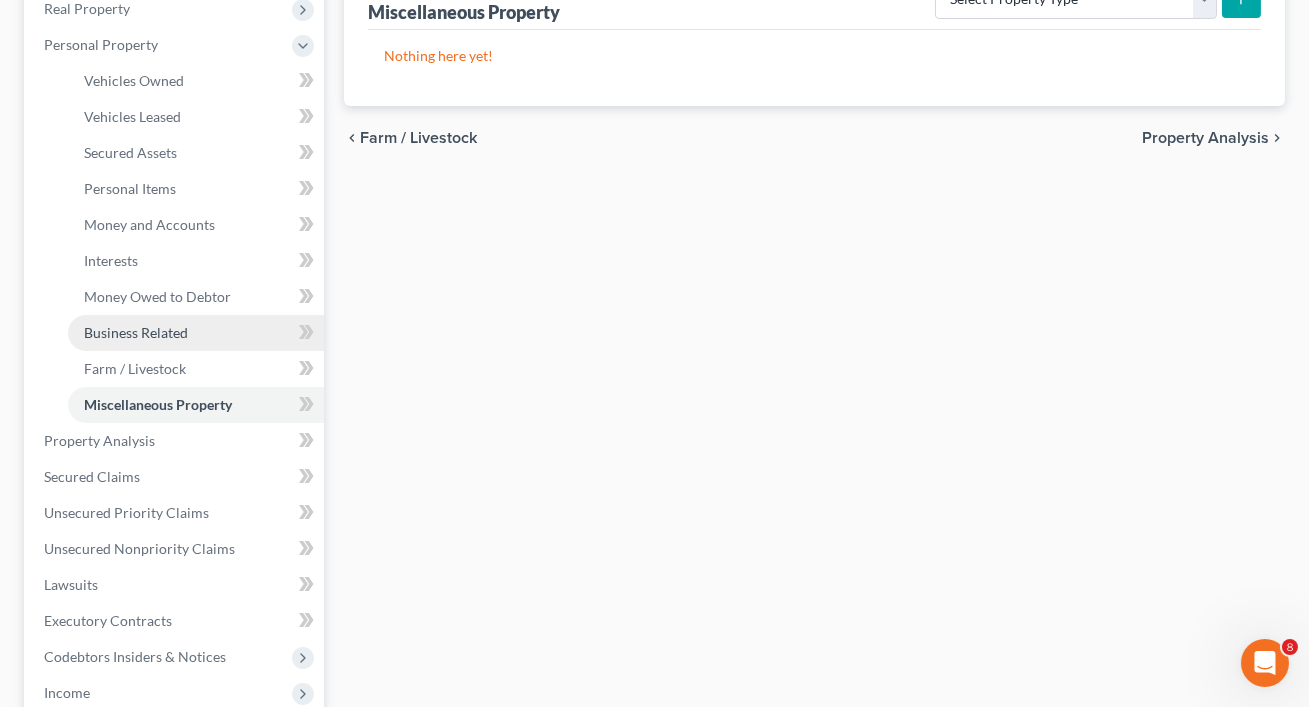 click on "Business Related" at bounding box center (136, 332) 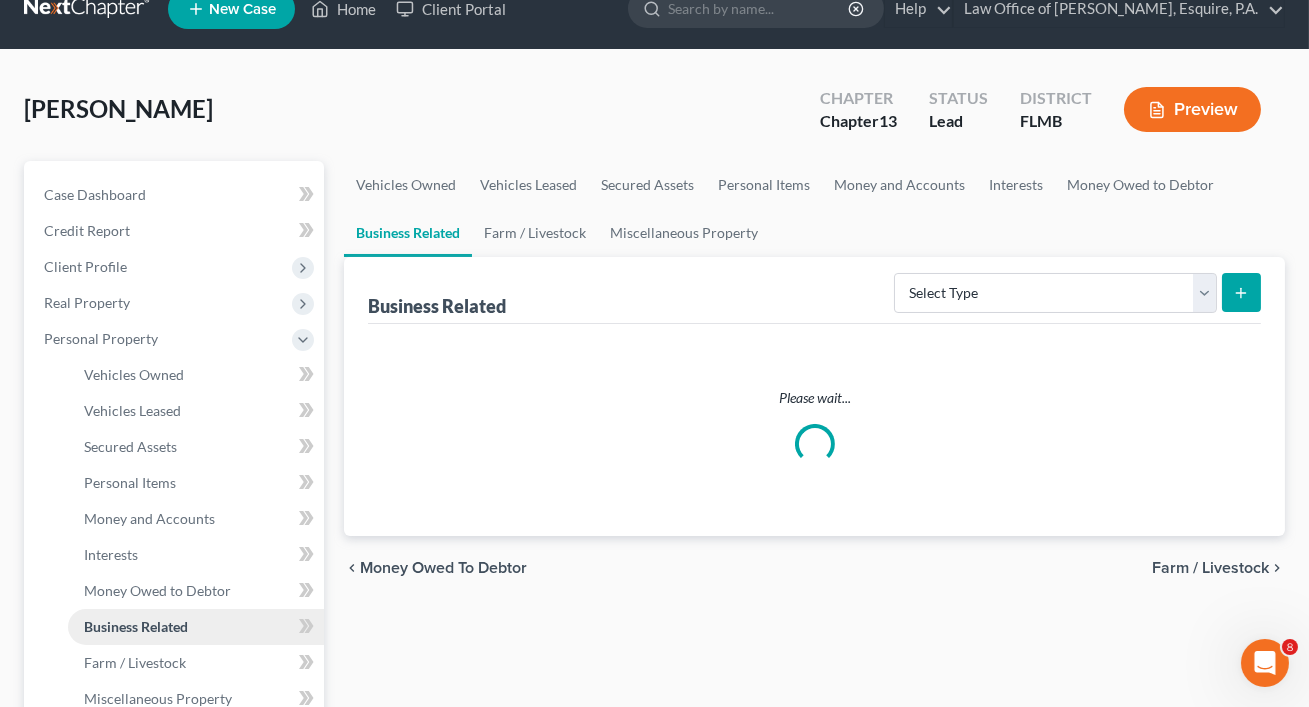 scroll, scrollTop: 0, scrollLeft: 0, axis: both 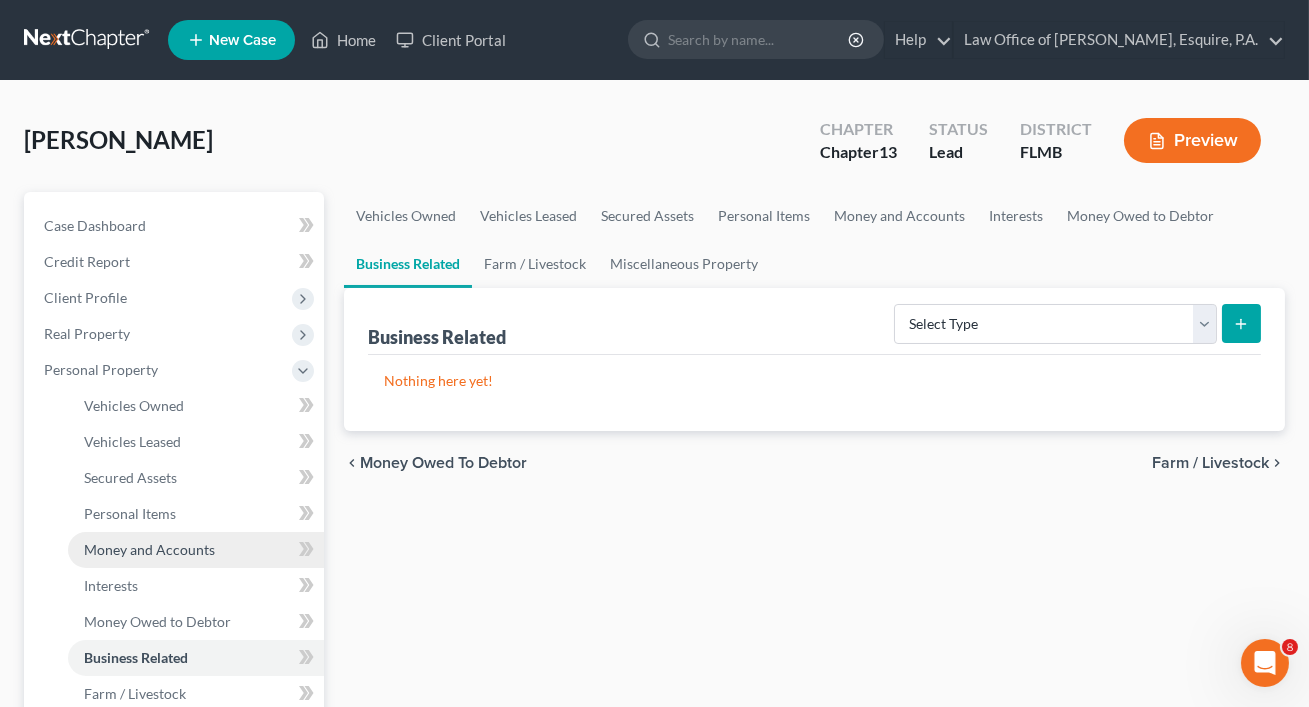 click on "Money and Accounts" at bounding box center (196, 550) 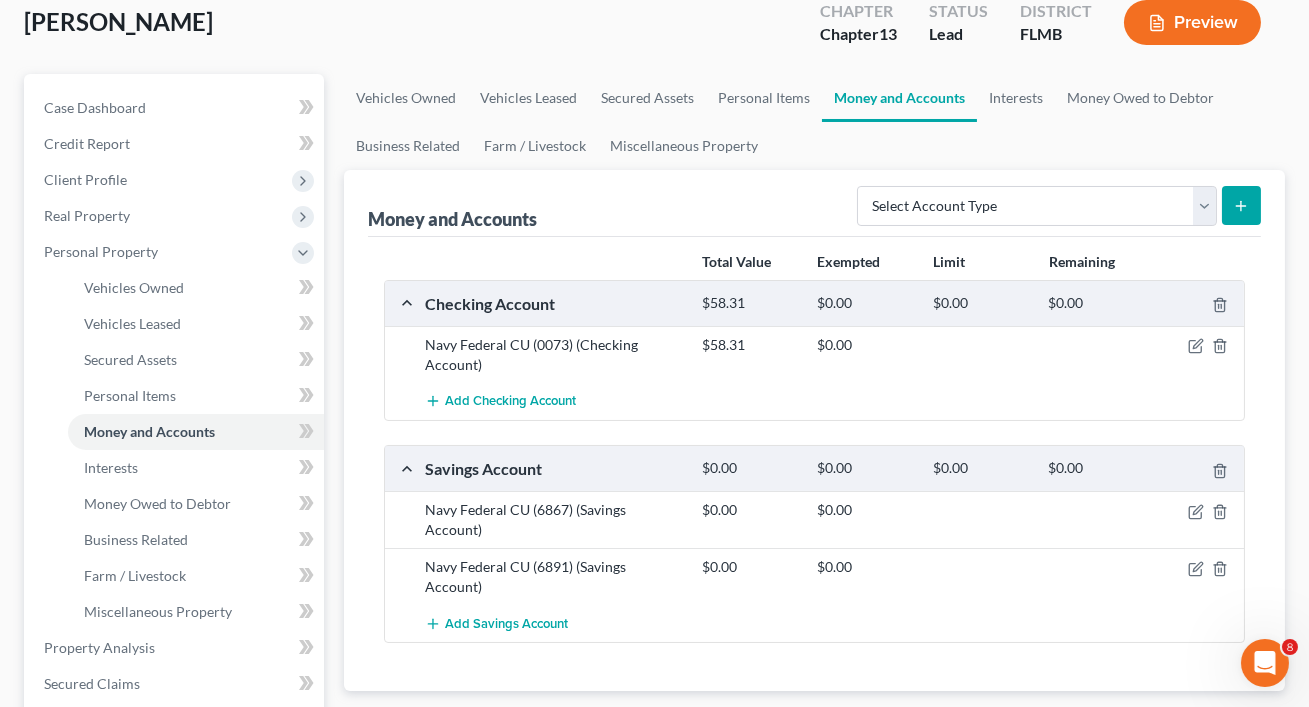 scroll, scrollTop: 161, scrollLeft: 0, axis: vertical 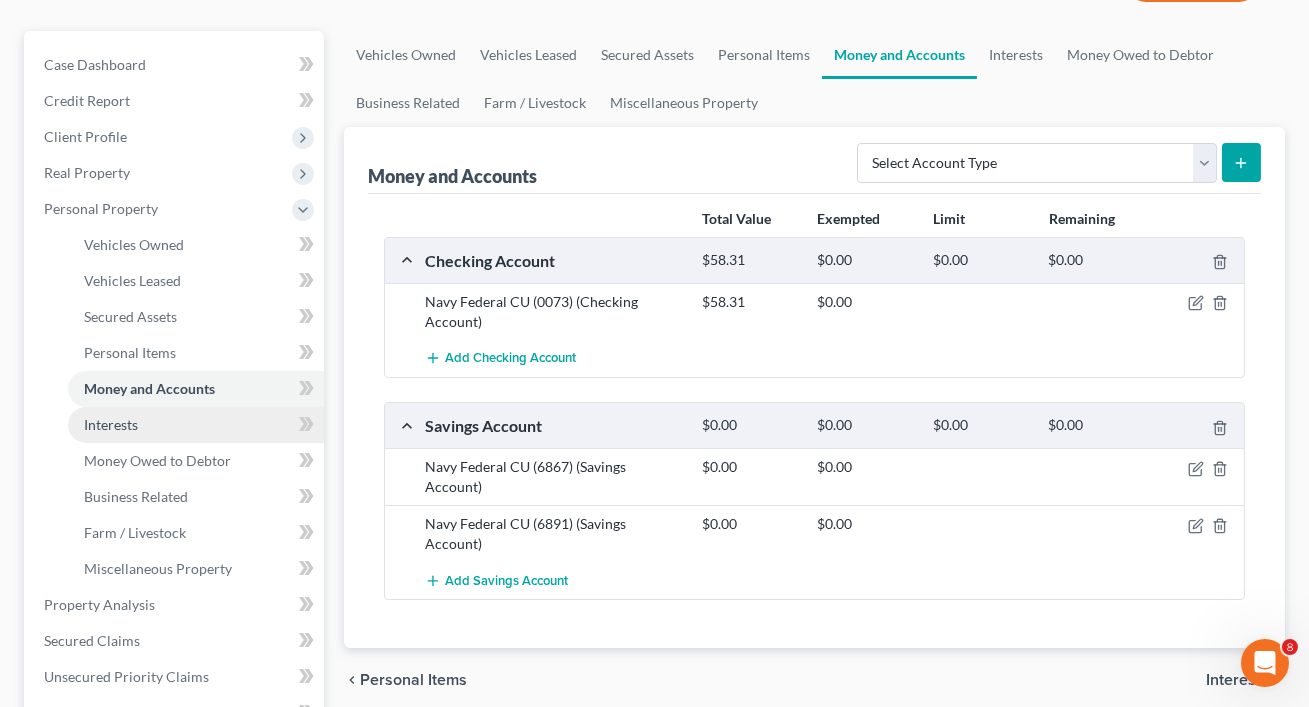 click on "Interests" at bounding box center (196, 425) 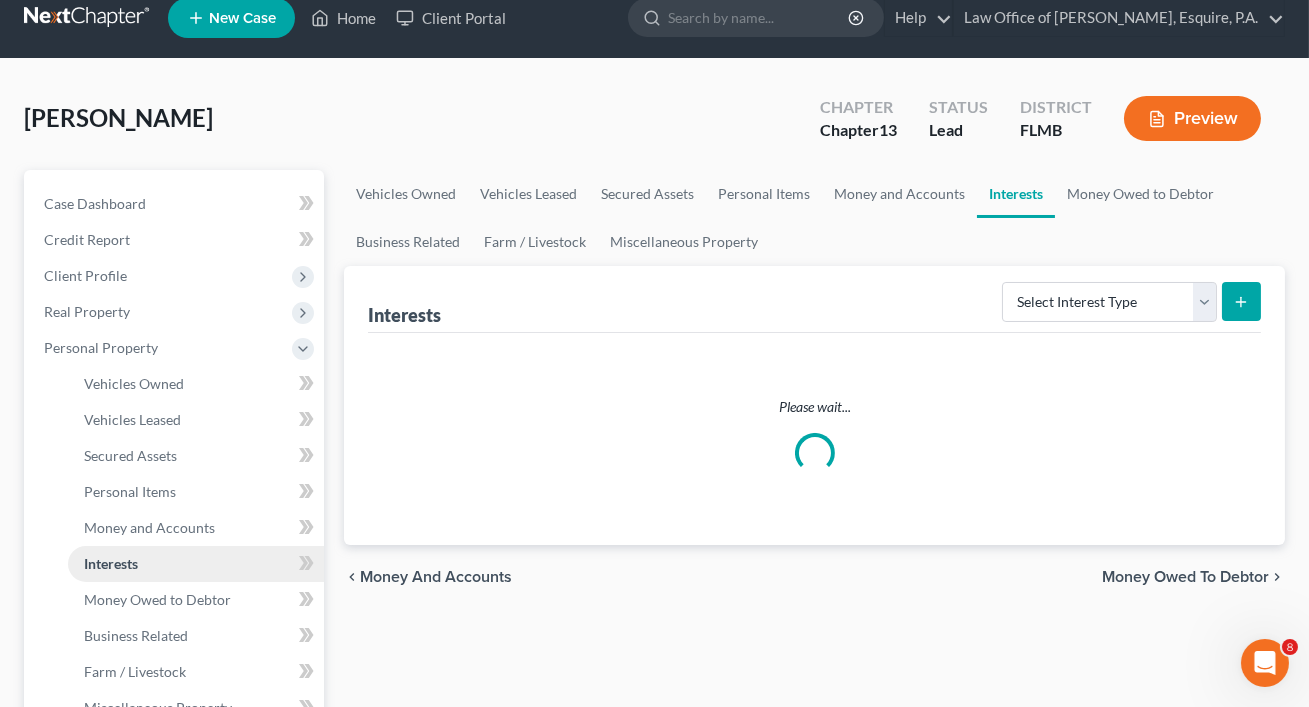 scroll, scrollTop: 0, scrollLeft: 0, axis: both 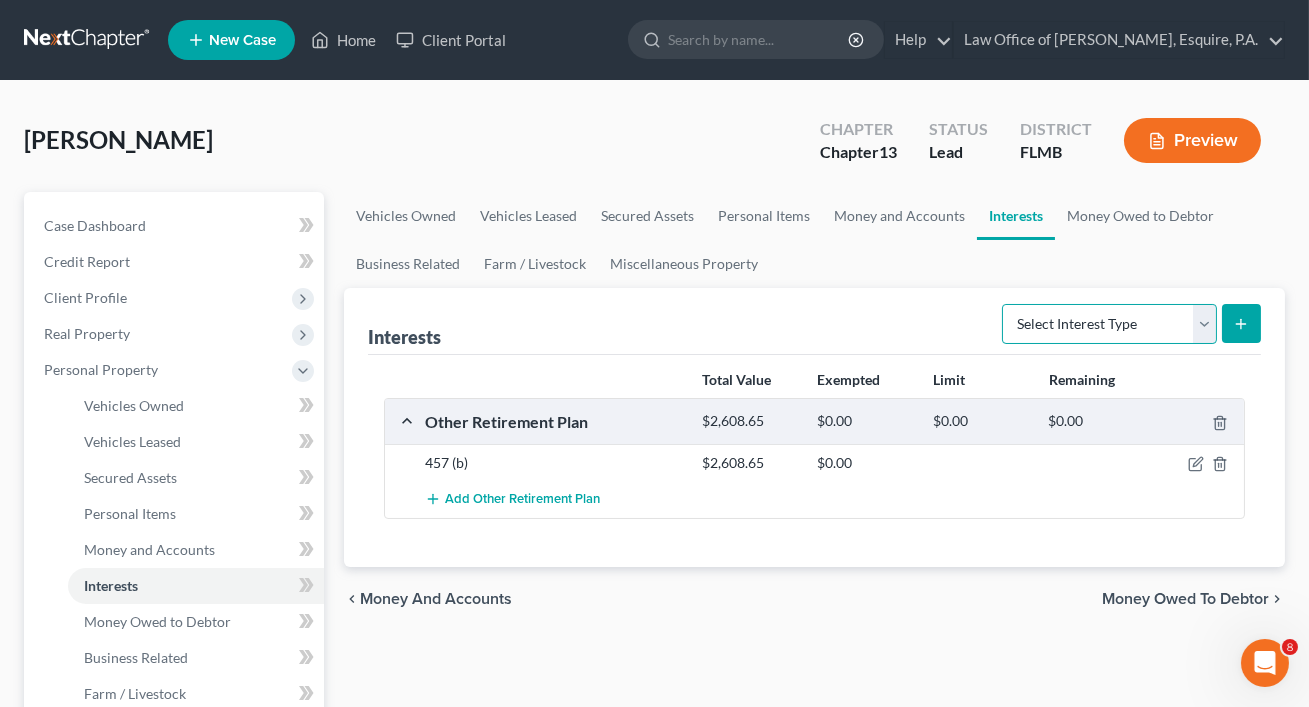 click on "Select Interest Type 401K Annuity Bond Education IRA Government Bond Government Pension Plan Incorporated Business IRA Joint Venture (Active) Joint Venture (Inactive) [PERSON_NAME] Mutual Fund Other Retirement Plan Partnership (Active) Partnership (Inactive) Pension Plan Stock Term Life Insurance Unincorporated Business Whole Life Insurance" at bounding box center [1109, 324] 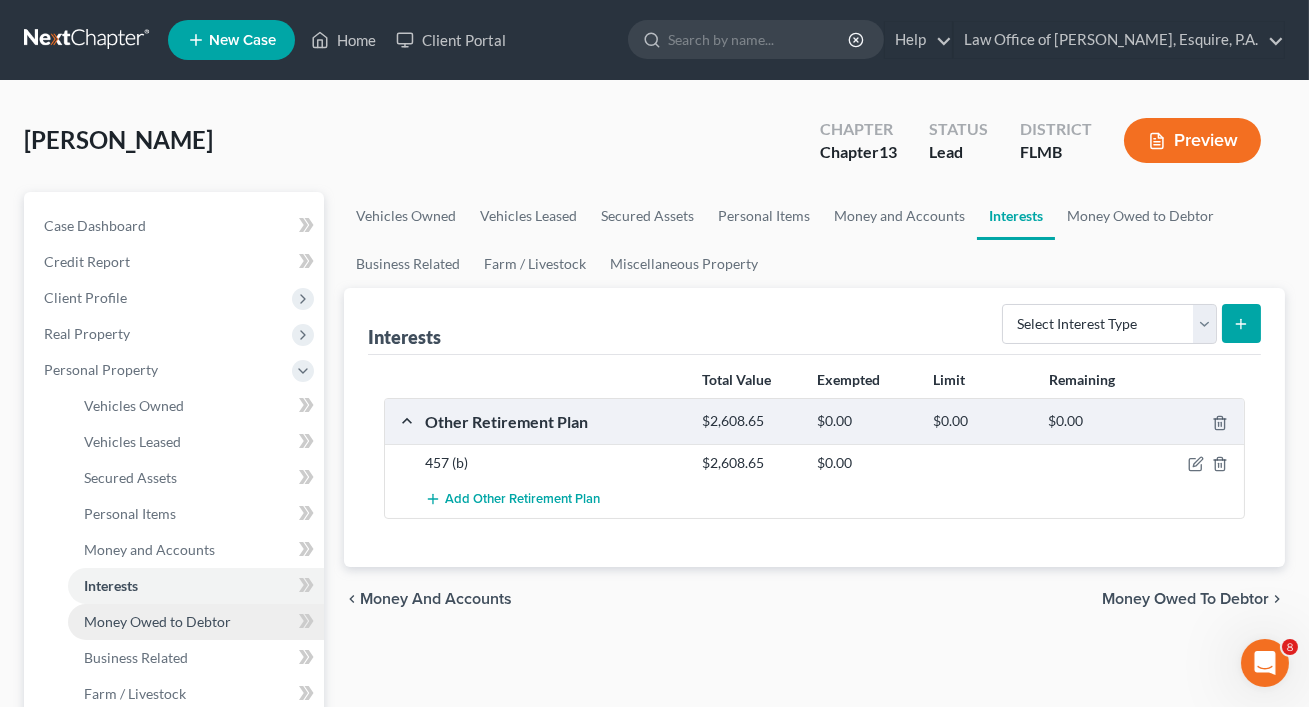 click on "Money Owed to Debtor" at bounding box center (157, 621) 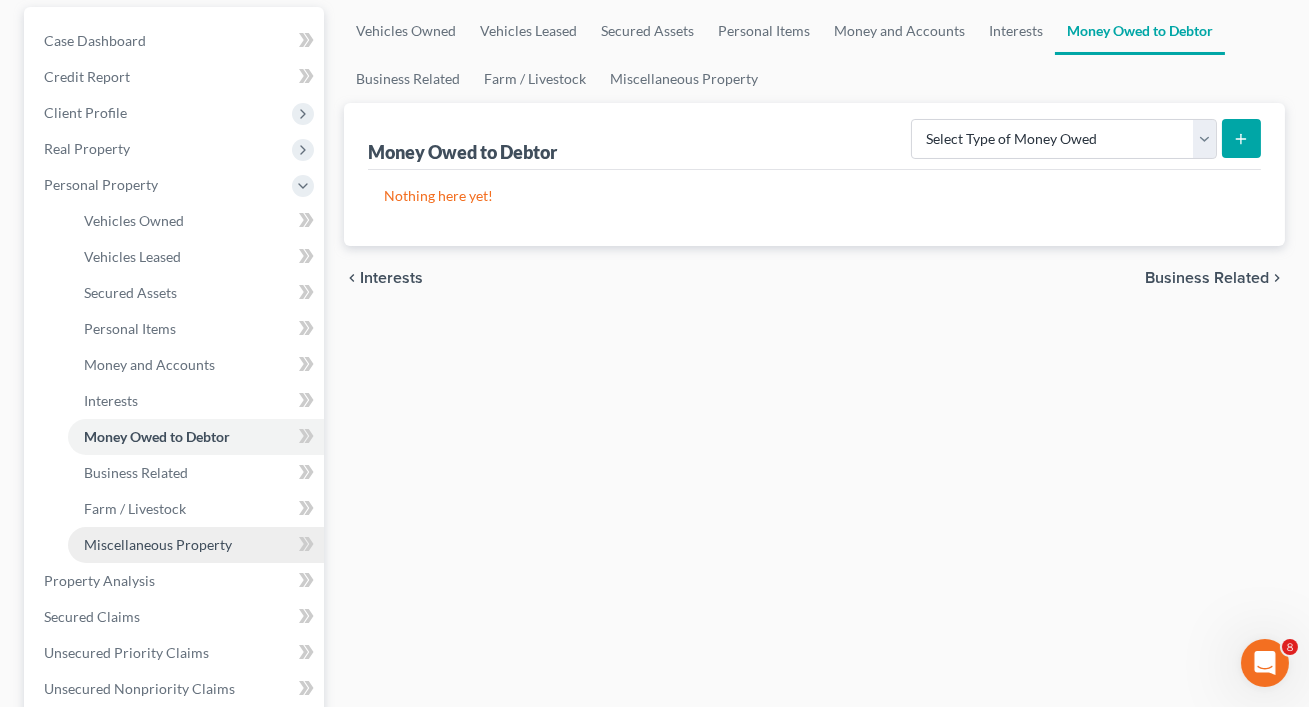 scroll, scrollTop: 187, scrollLeft: 0, axis: vertical 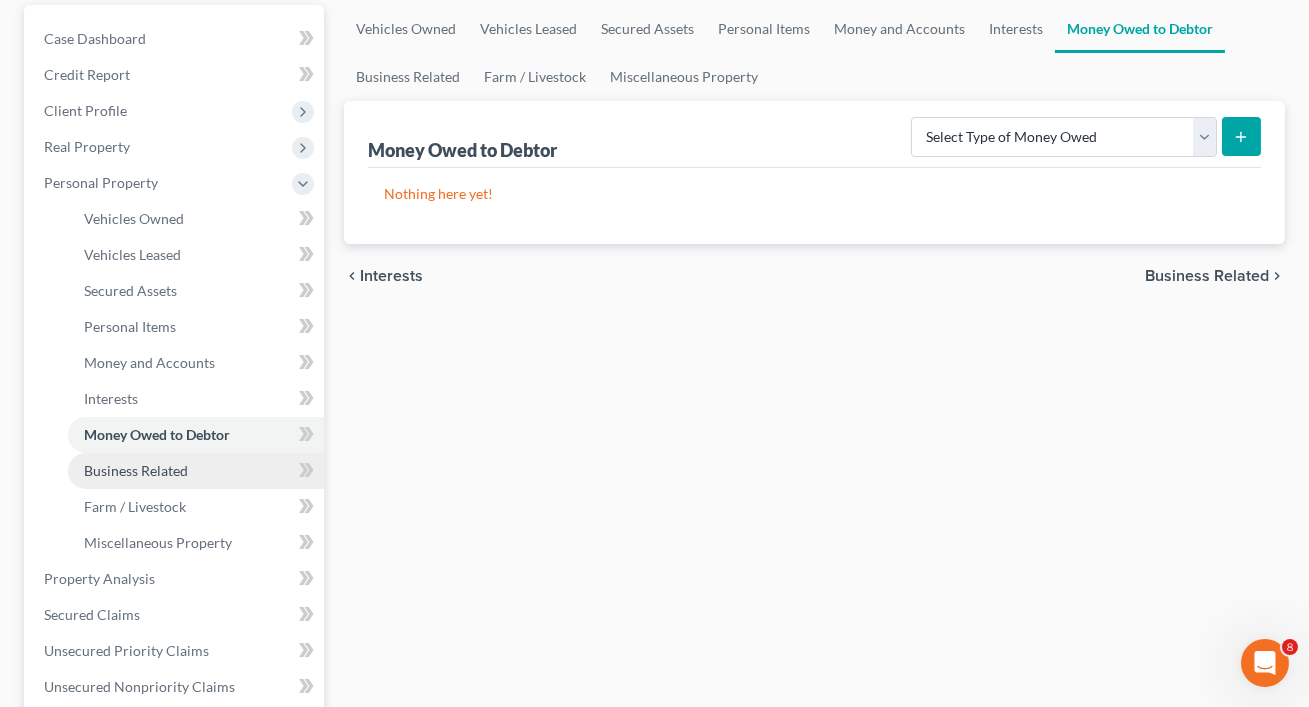 click on "Business Related" at bounding box center (196, 471) 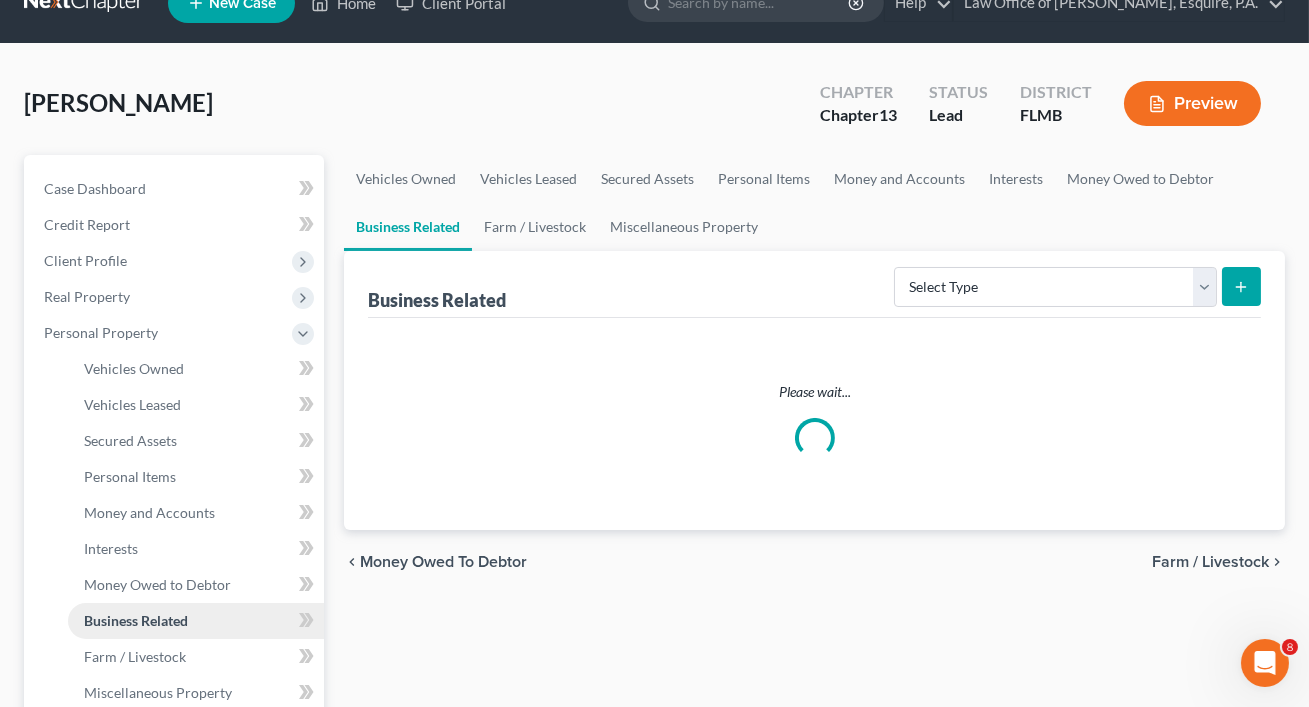 scroll, scrollTop: 0, scrollLeft: 0, axis: both 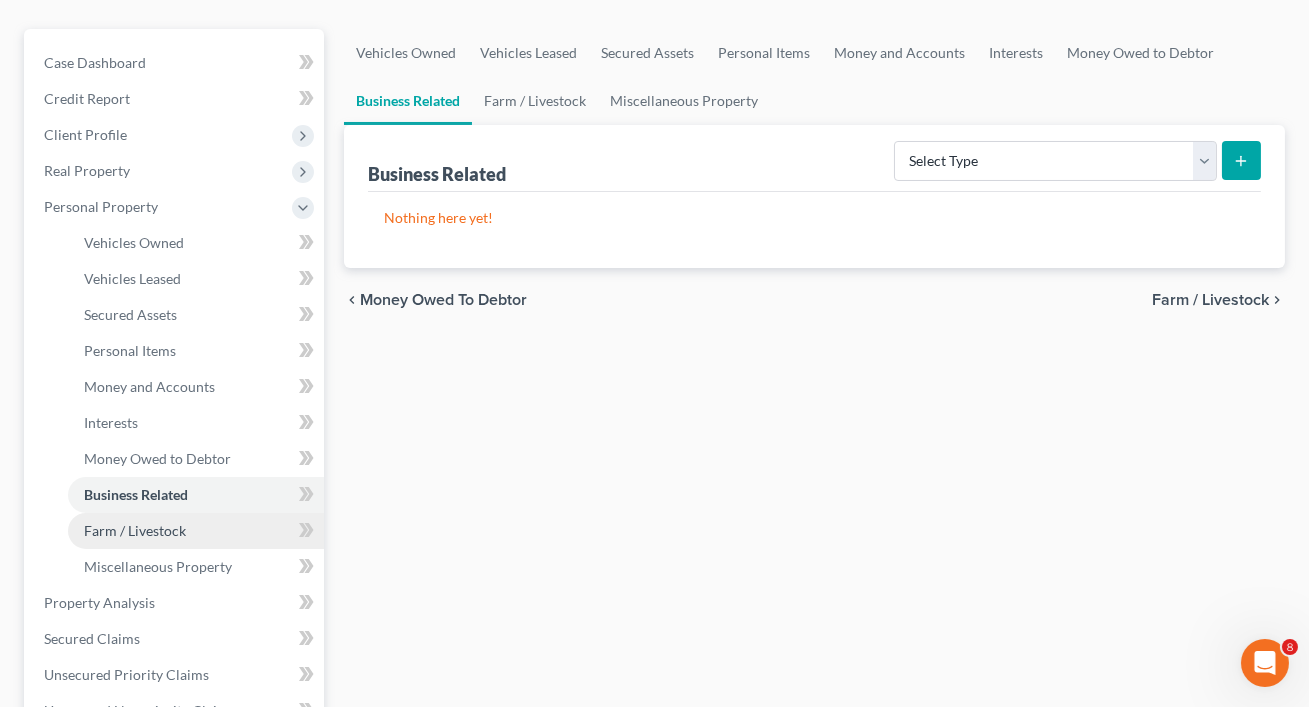 click on "Farm / Livestock" at bounding box center [196, 531] 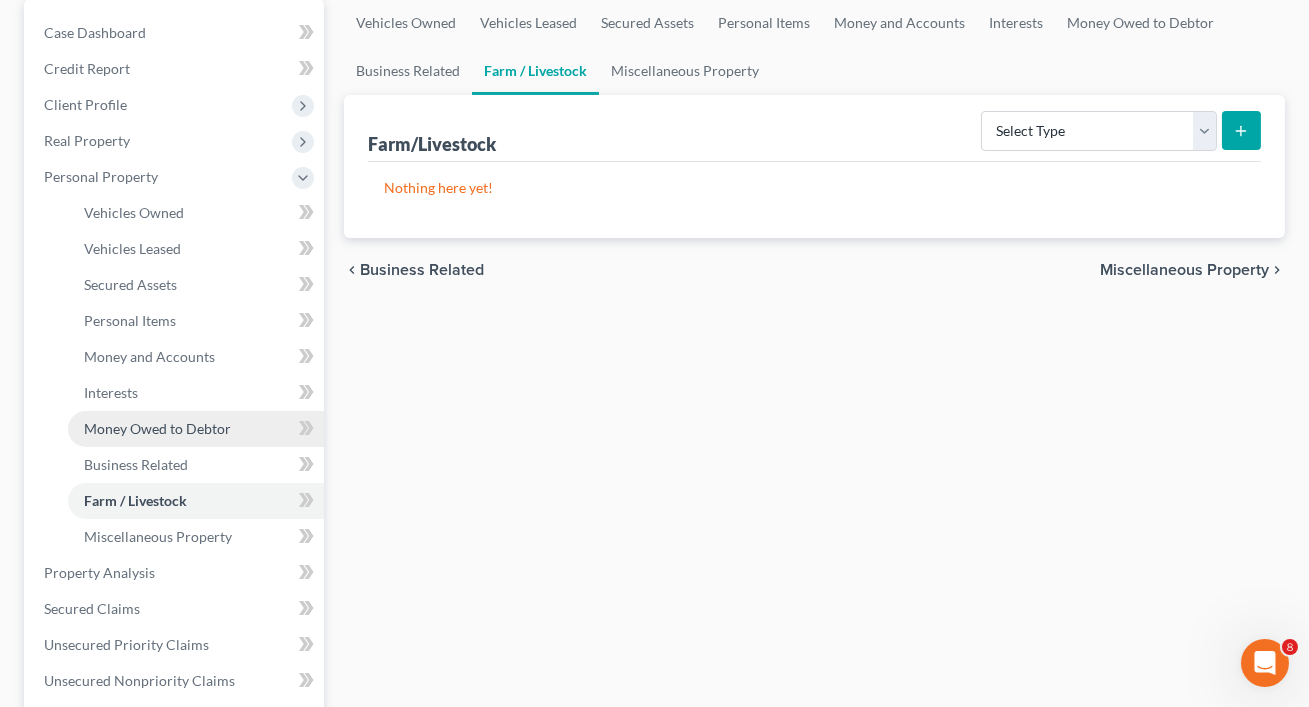 scroll, scrollTop: 205, scrollLeft: 0, axis: vertical 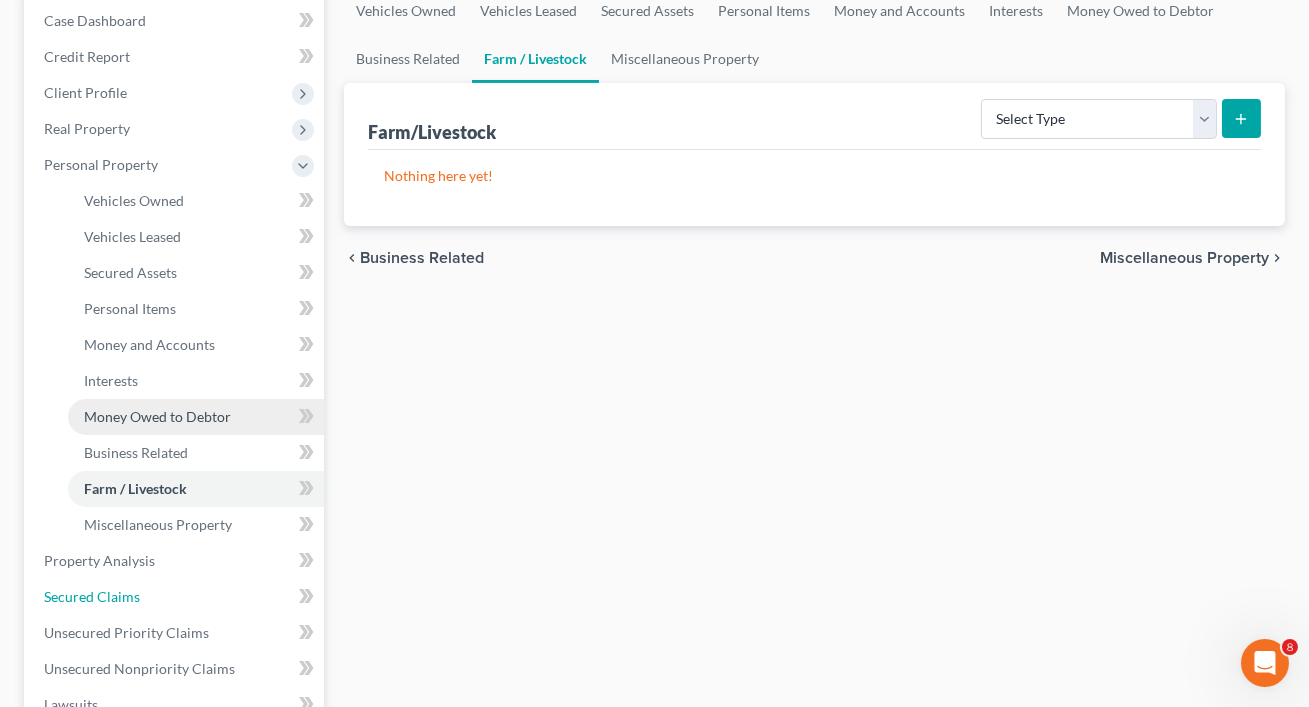click on "Secured Claims" at bounding box center (176, 597) 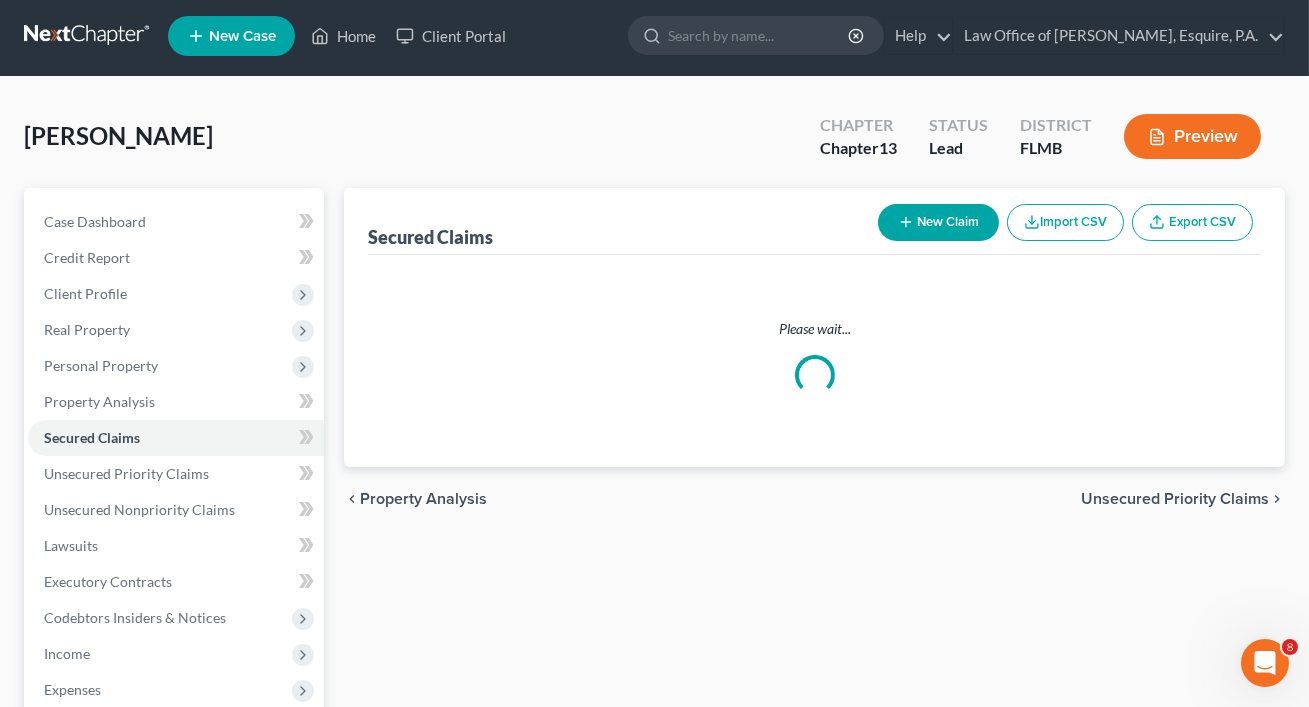 scroll, scrollTop: 0, scrollLeft: 0, axis: both 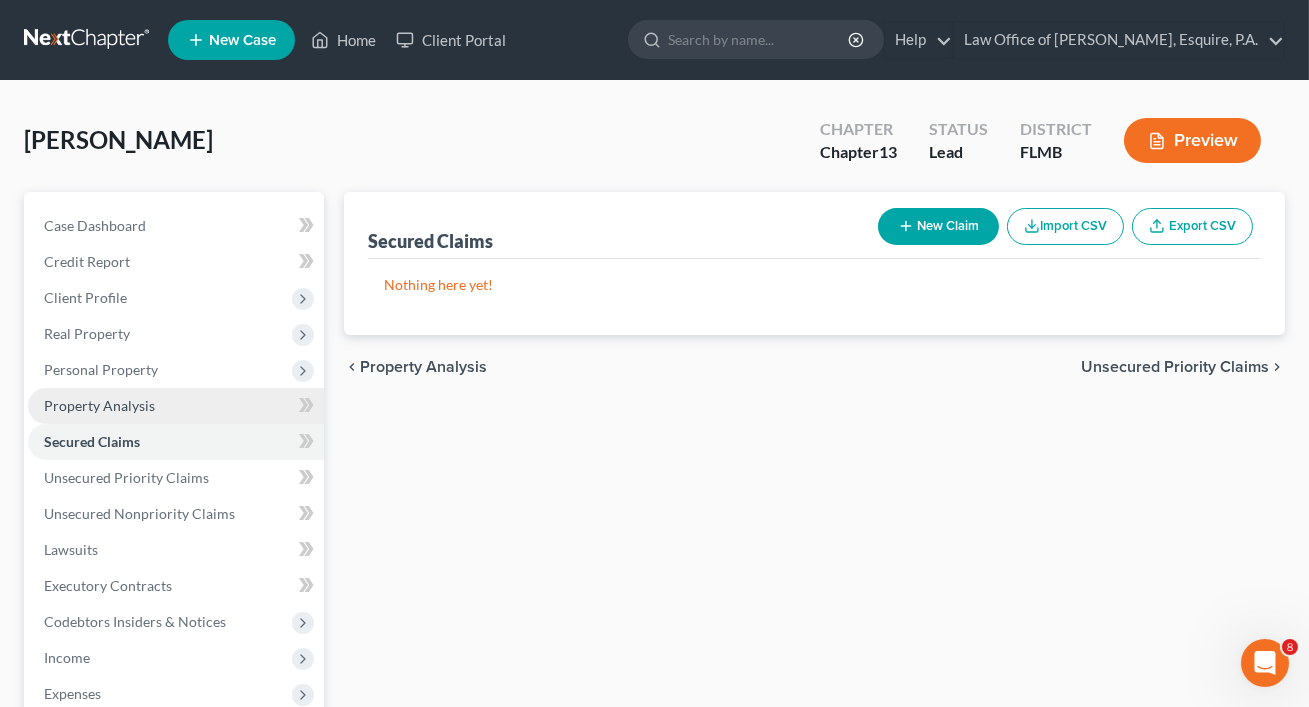 click on "Property Analysis" at bounding box center [176, 406] 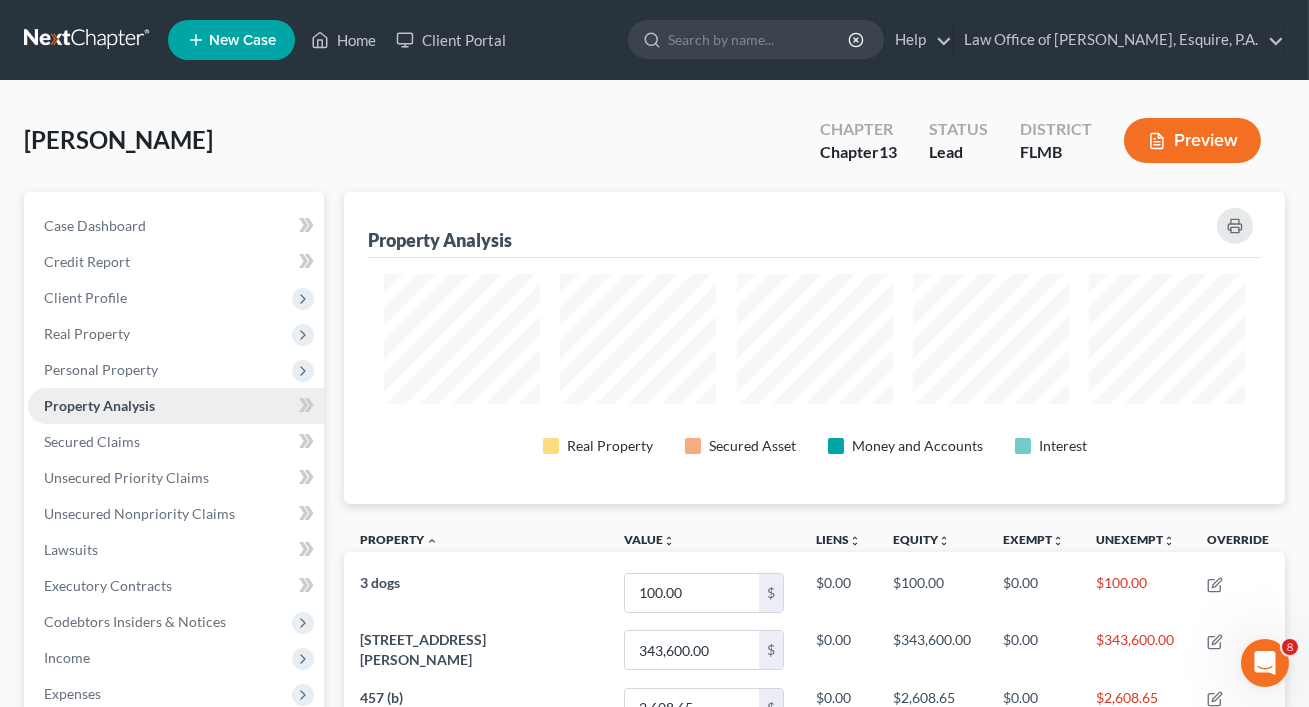 scroll, scrollTop: 999688, scrollLeft: 999059, axis: both 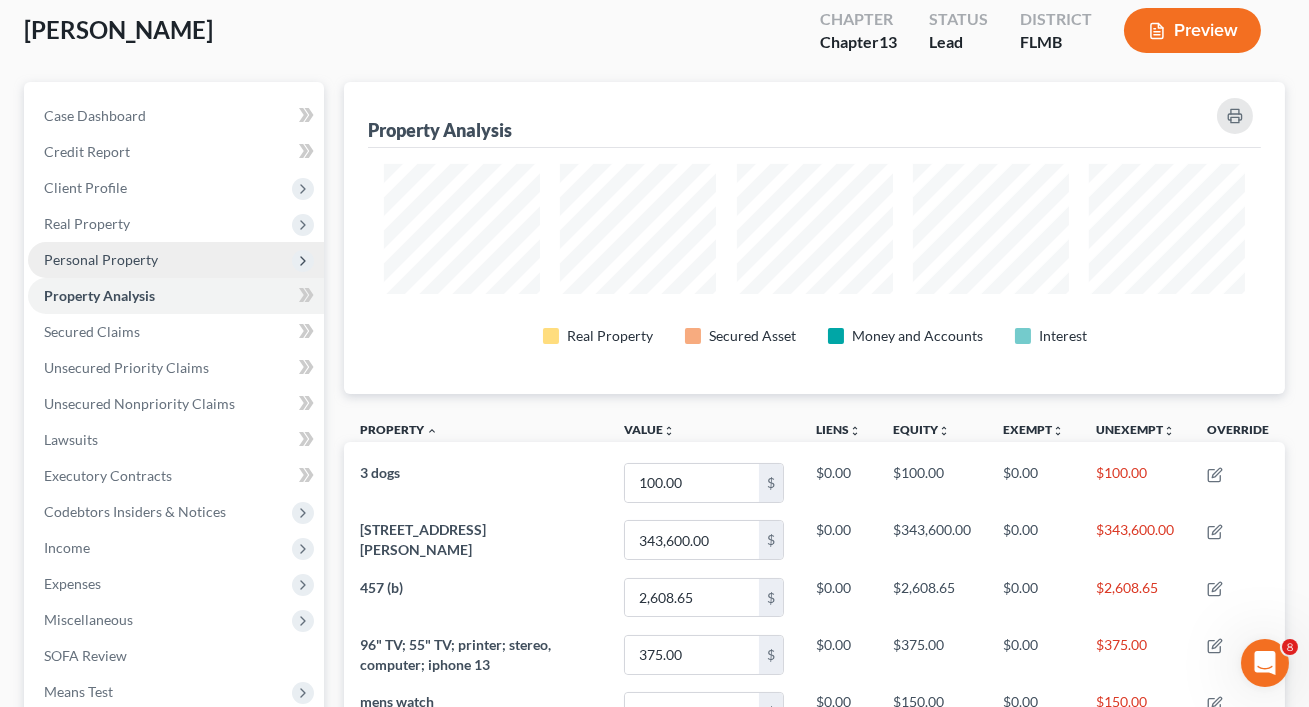 click on "Personal Property" at bounding box center [176, 260] 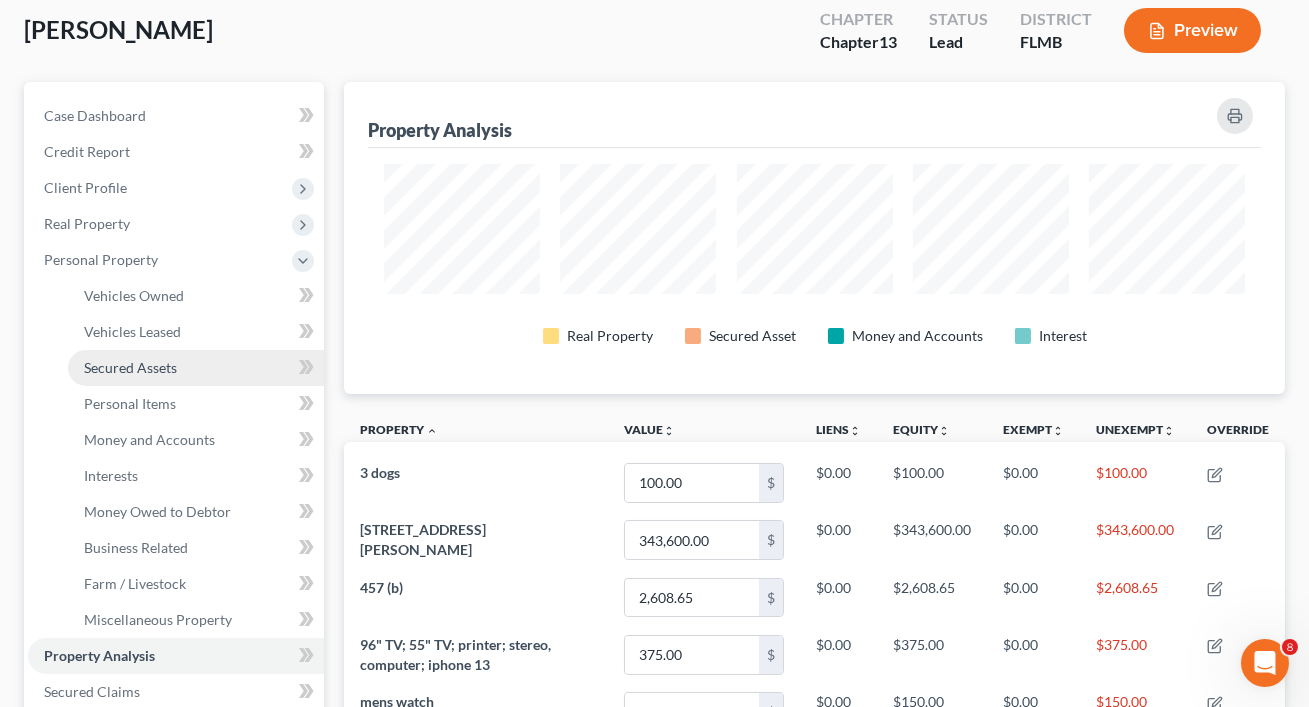 click on "Secured Assets" at bounding box center [130, 367] 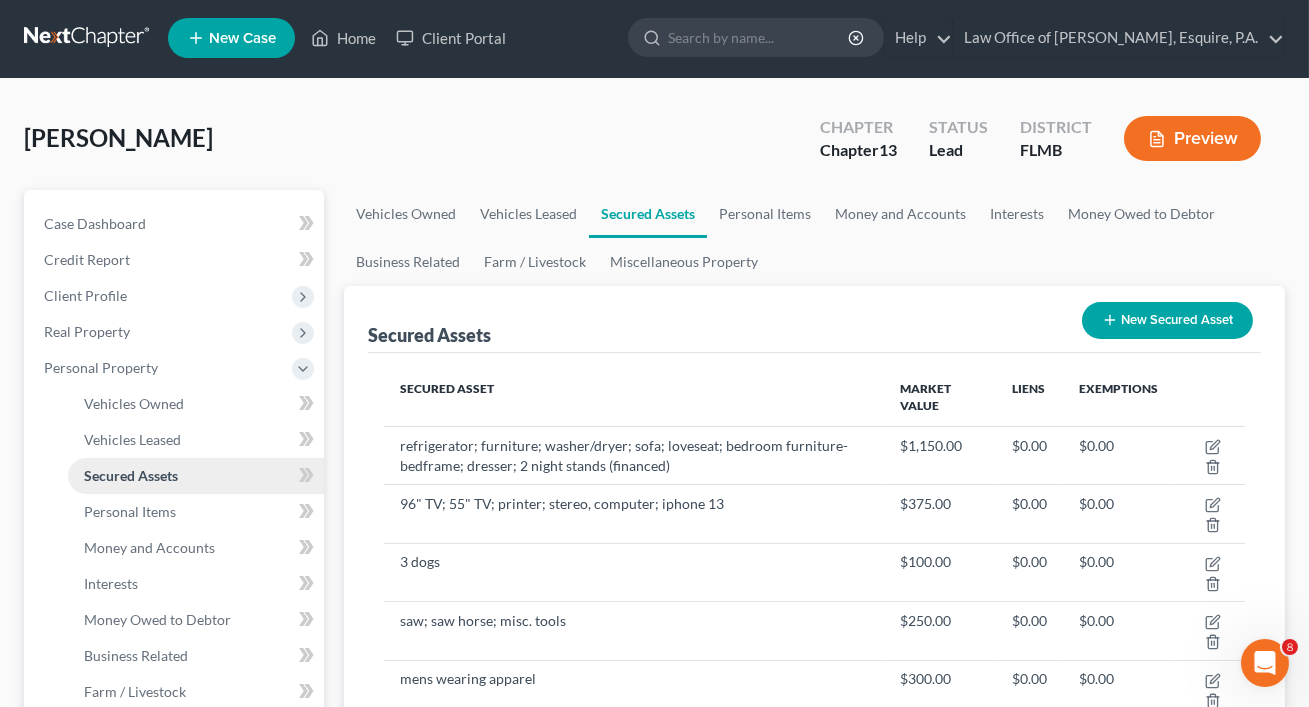 scroll, scrollTop: 0, scrollLeft: 0, axis: both 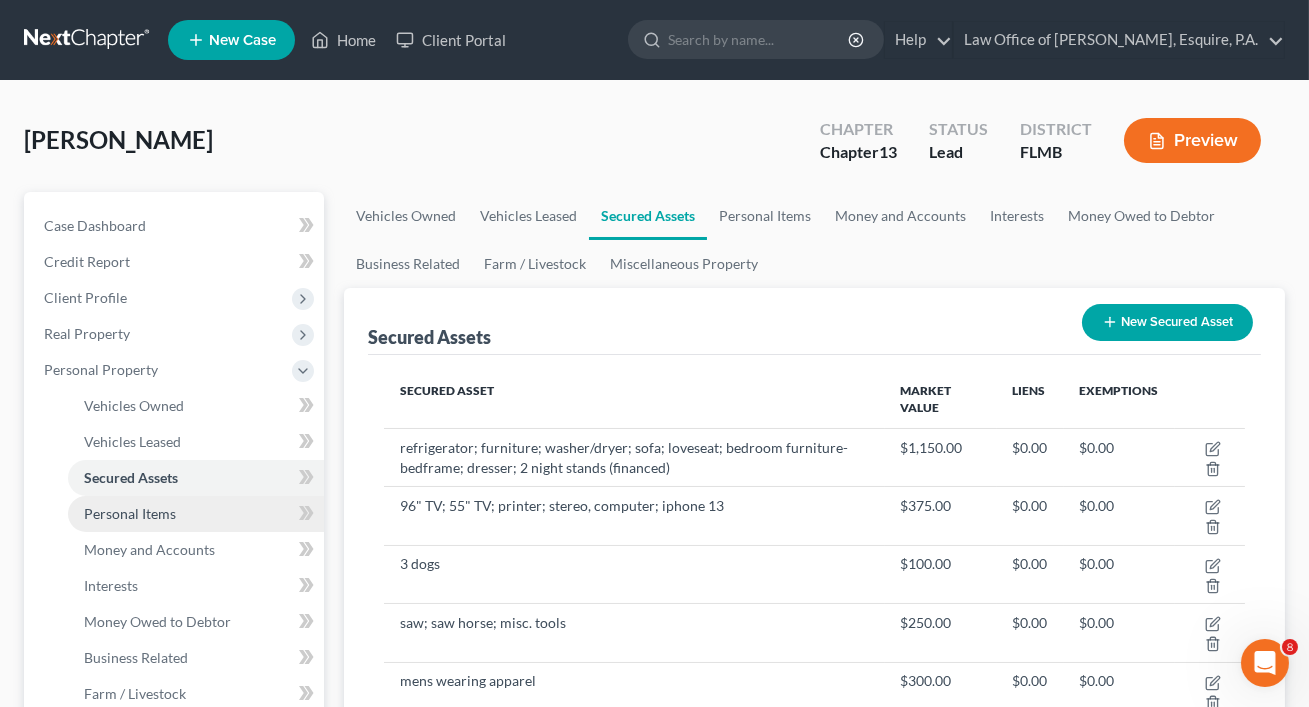 click on "Personal Items" at bounding box center (196, 514) 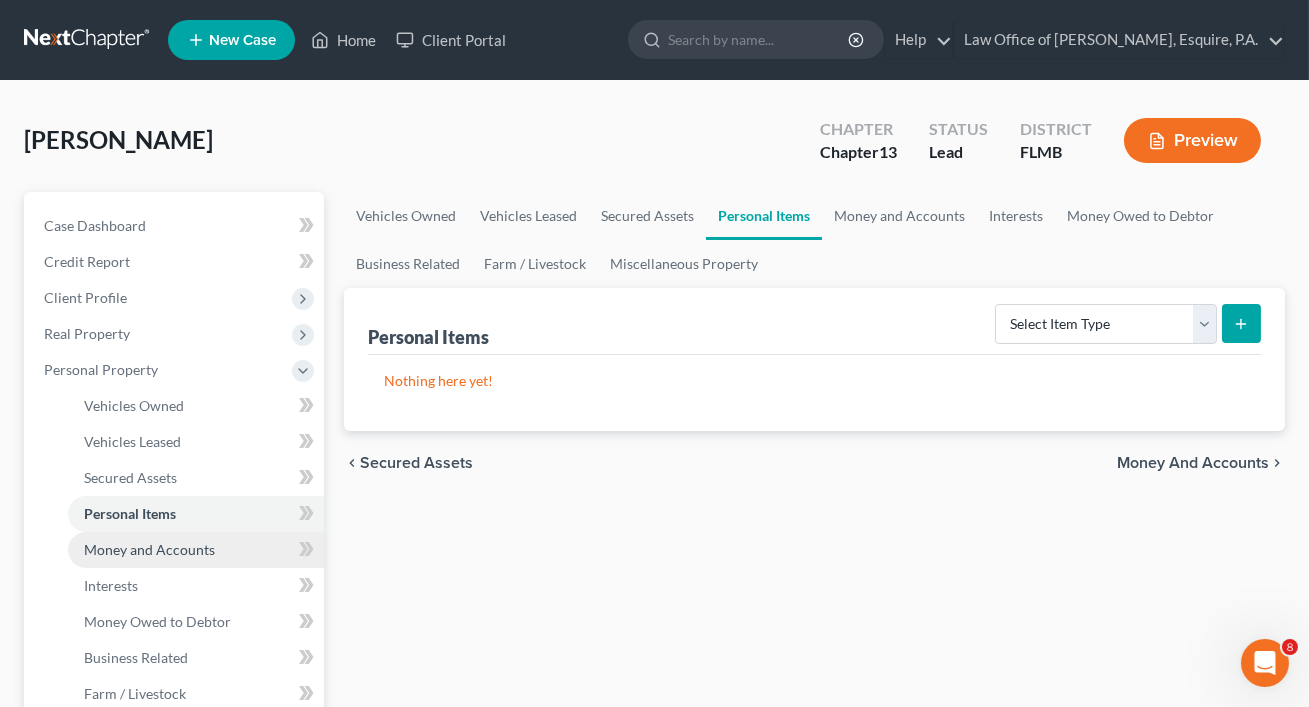 click on "Money and Accounts" at bounding box center [149, 549] 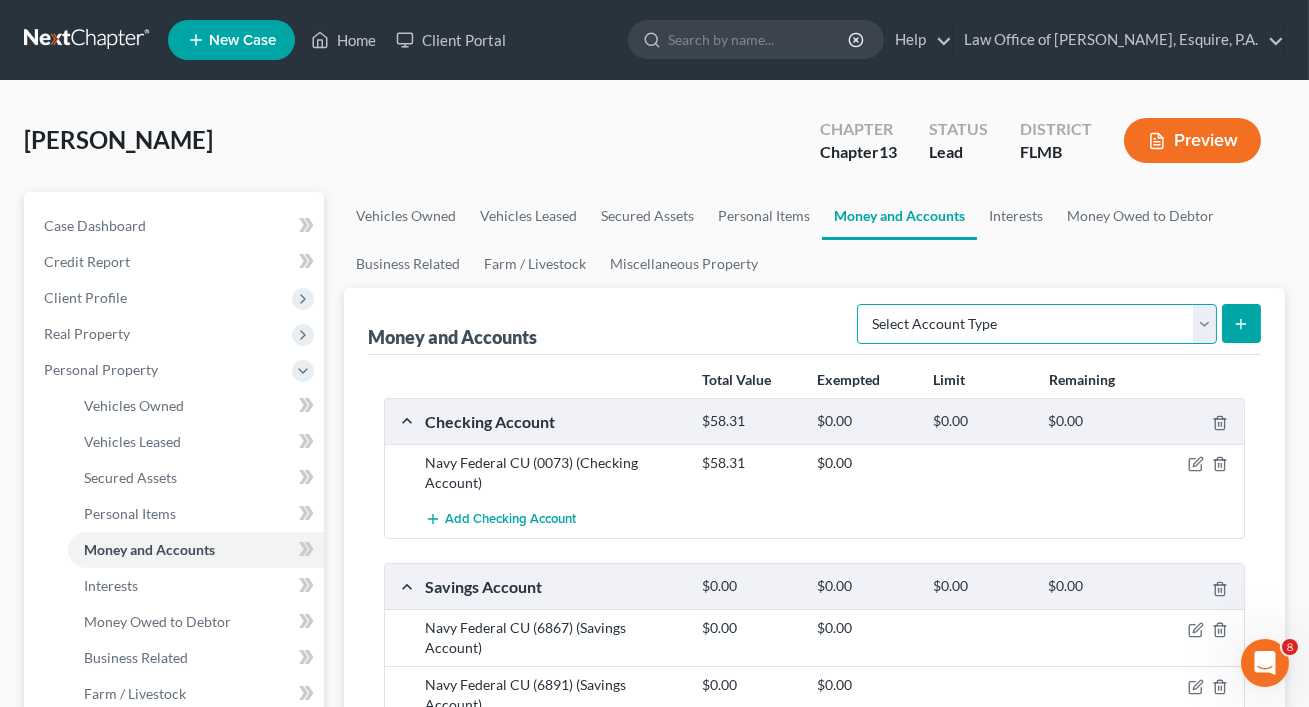 click on "Select Account Type Brokerage Cash on Hand Certificates of Deposit Checking Account Money Market Other (Credit Union, Health Savings Account, etc) Safe Deposit Box Savings Account Security Deposits or Prepayments" at bounding box center [1037, 324] 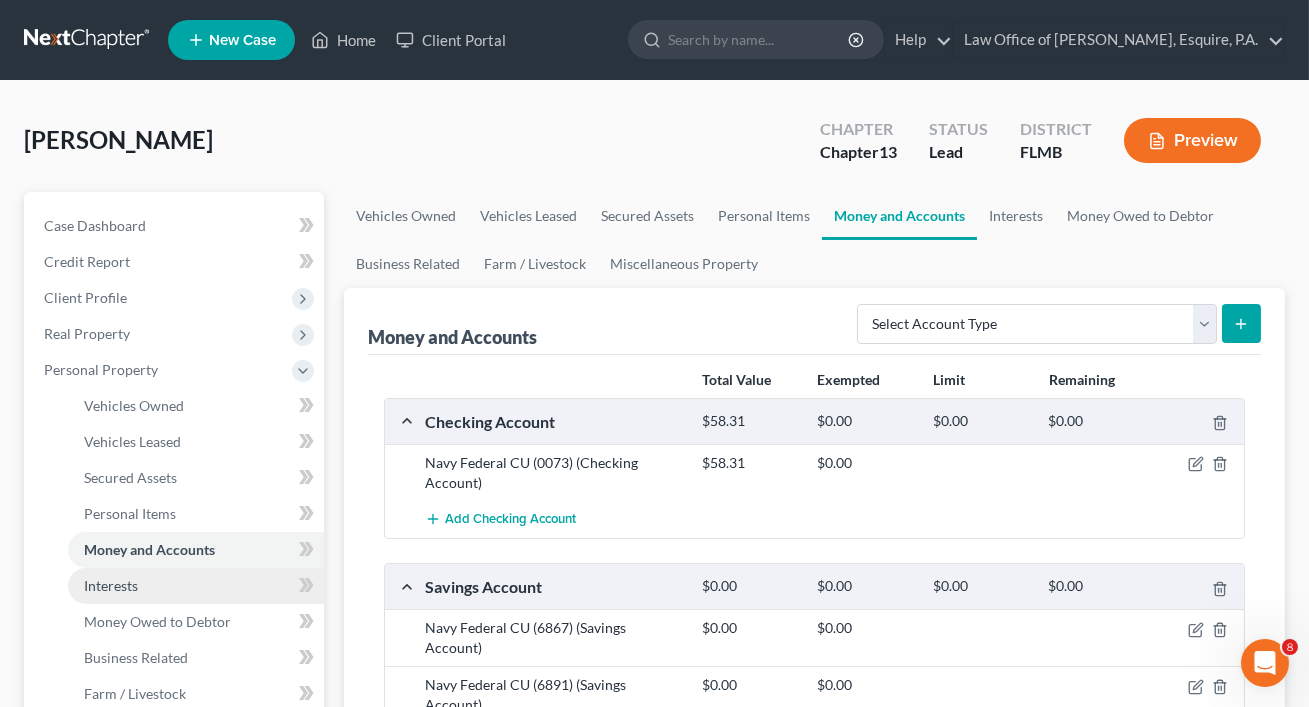 click on "Interests" at bounding box center [196, 586] 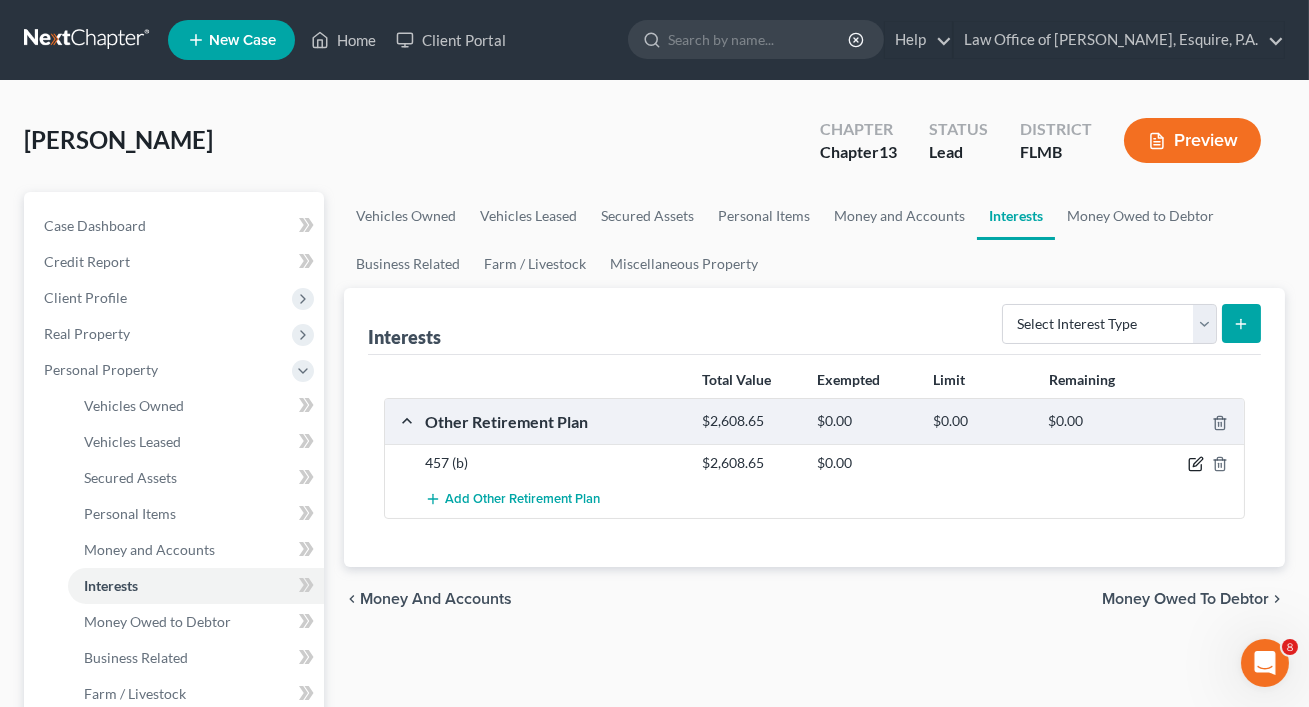 click 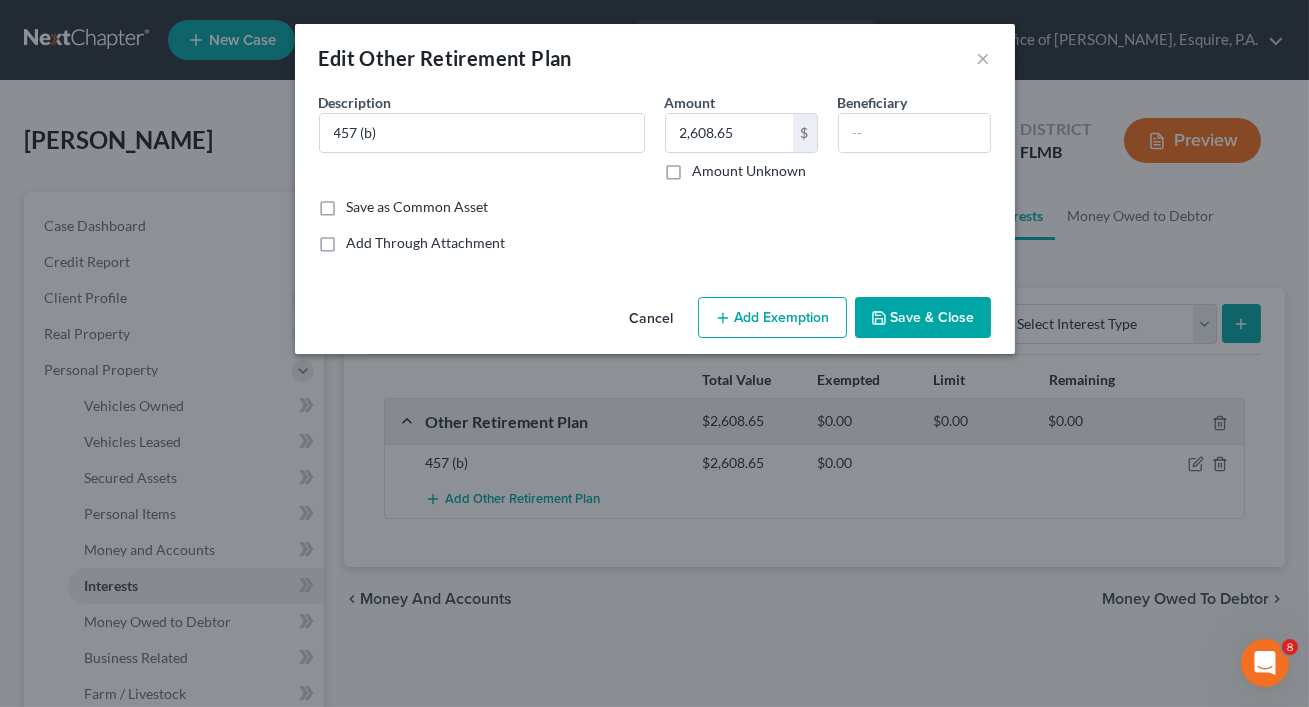 click on "Save as Common Asset" at bounding box center (418, 207) 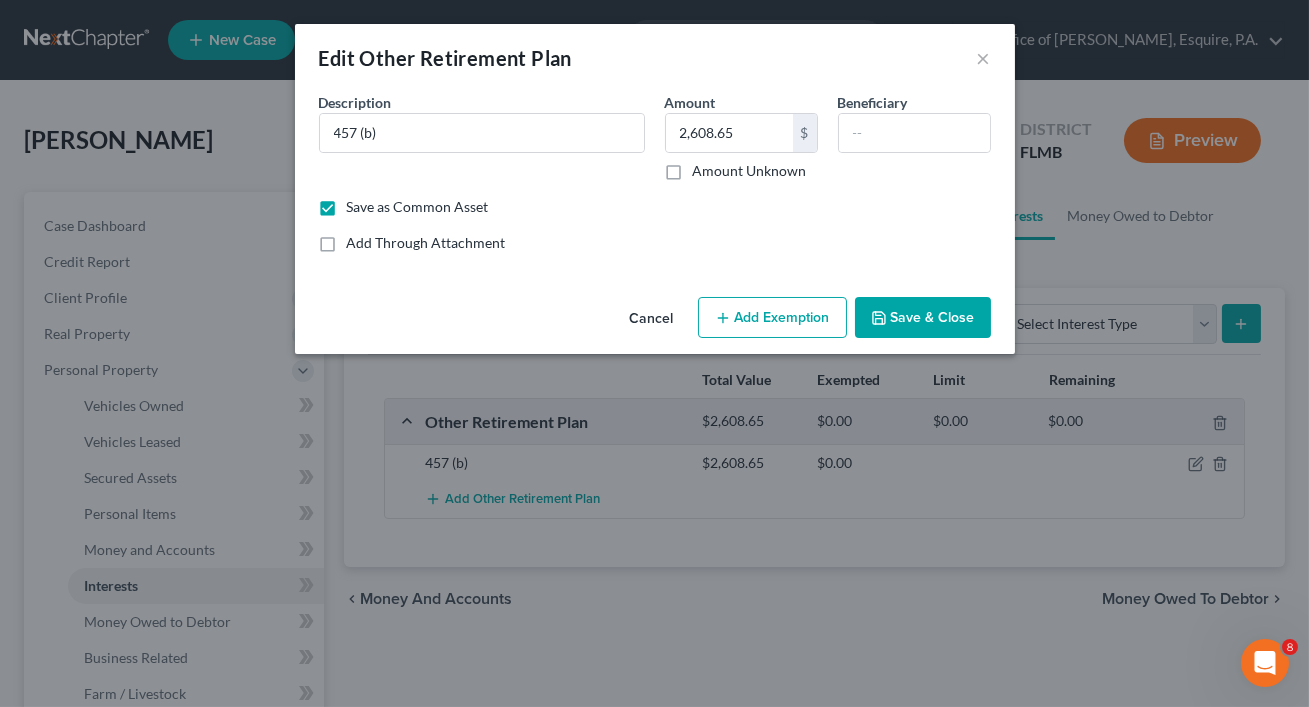 click on "Save as Common Asset" at bounding box center (418, 207) 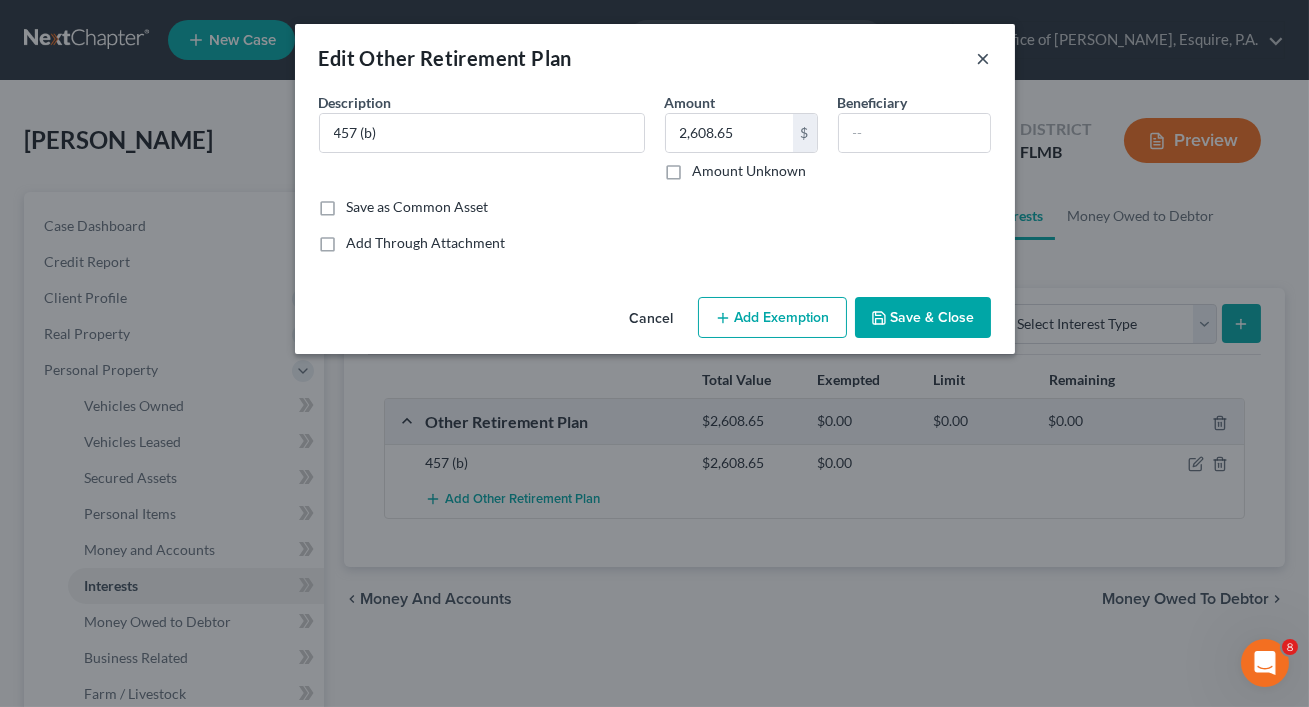 click on "×" at bounding box center [984, 58] 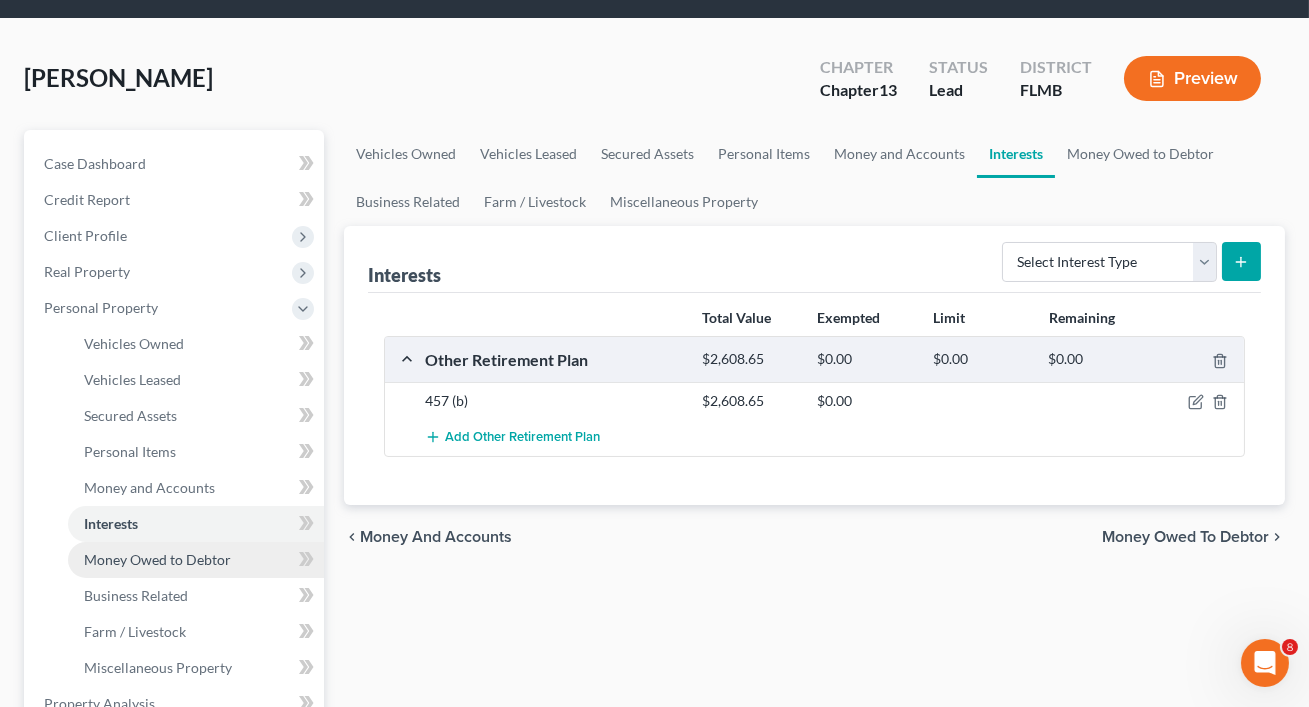 scroll, scrollTop: 66, scrollLeft: 0, axis: vertical 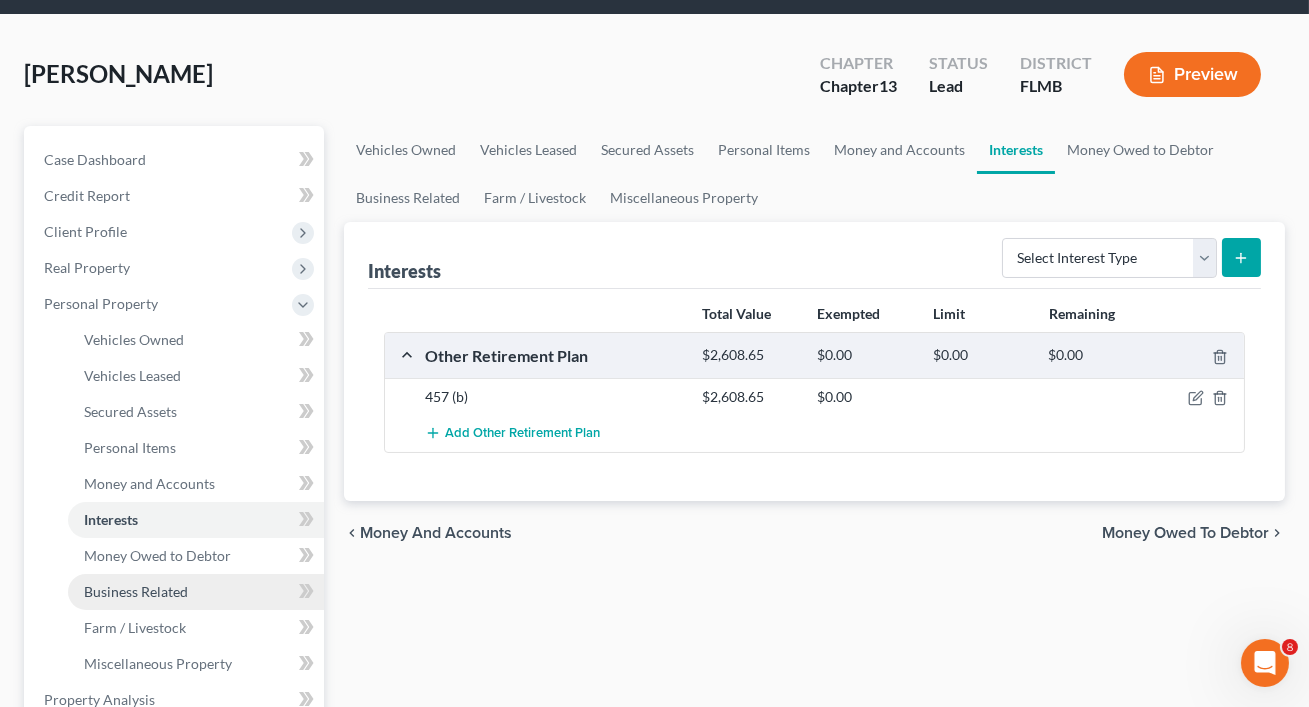 click on "Business Related" at bounding box center (136, 591) 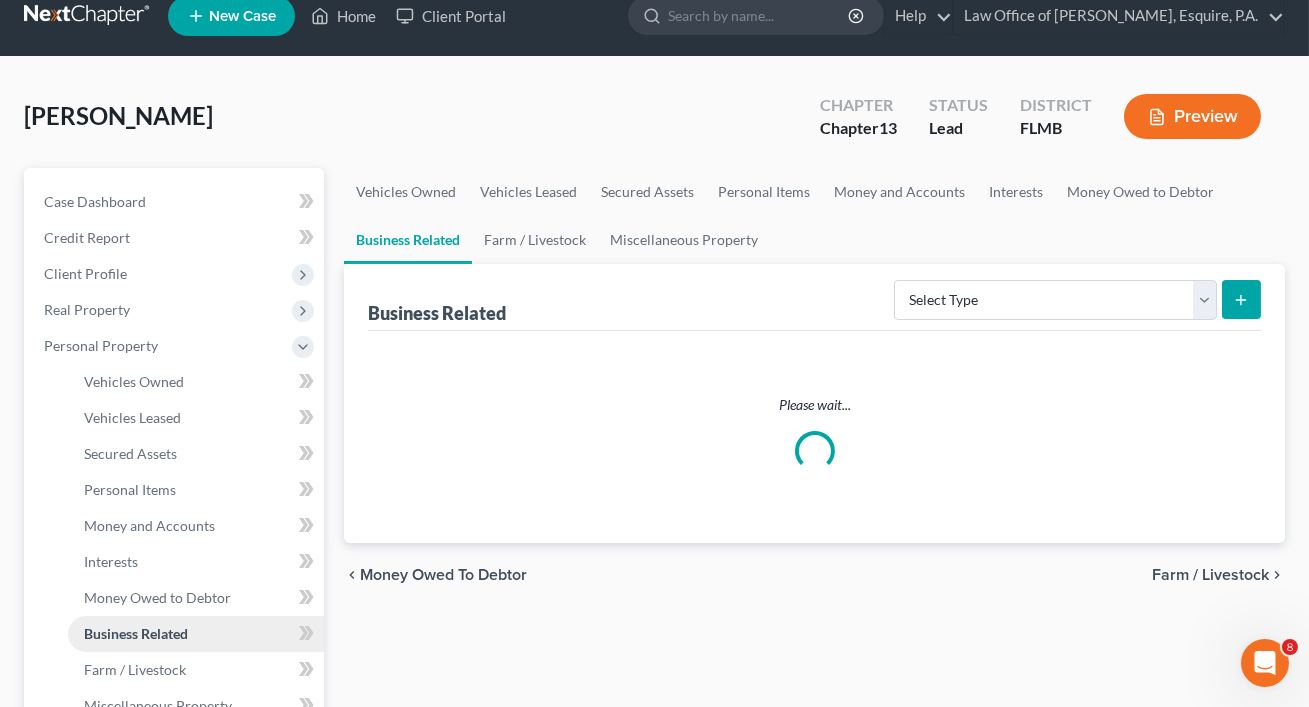 scroll, scrollTop: 0, scrollLeft: 0, axis: both 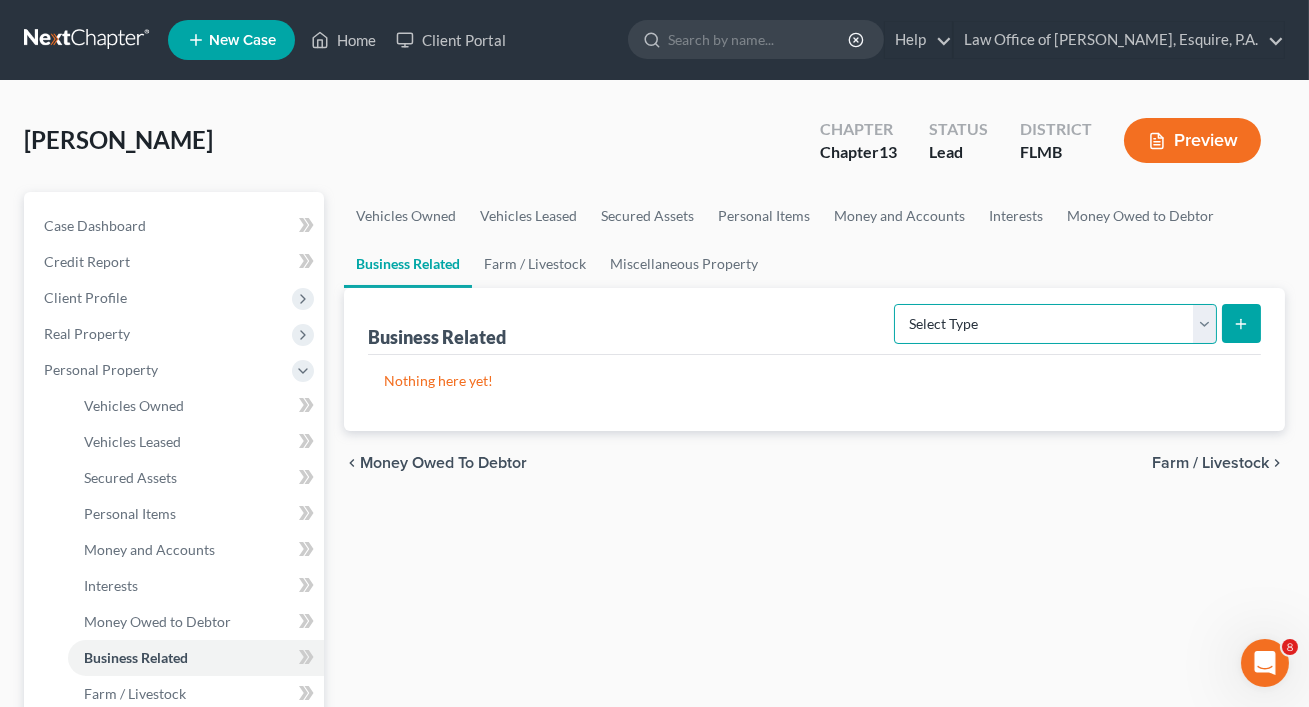 click on "Select Type Customer Lists Franchises Inventory Licenses Machinery Office Equipment, Furnishings, Supplies Other Business Related Property Not Listed Patents, Copyrights, Intellectual Property" at bounding box center [1055, 324] 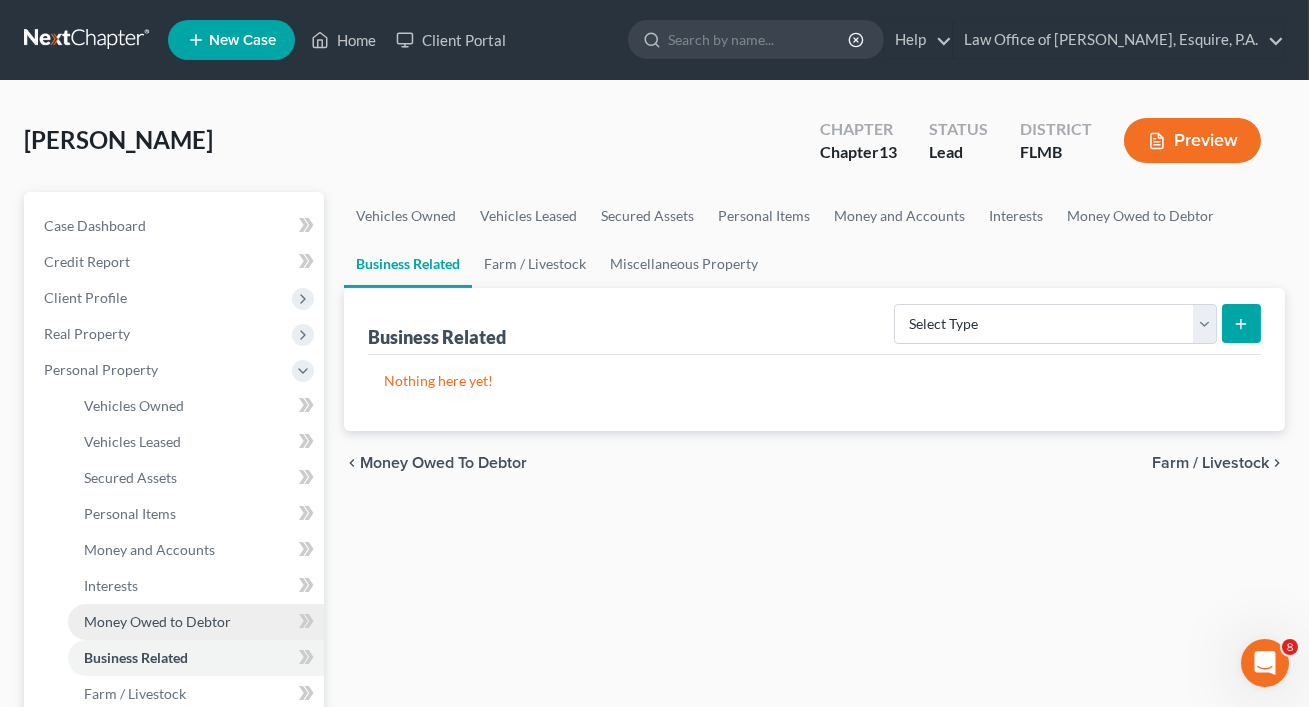 click on "Money Owed to Debtor" at bounding box center [157, 621] 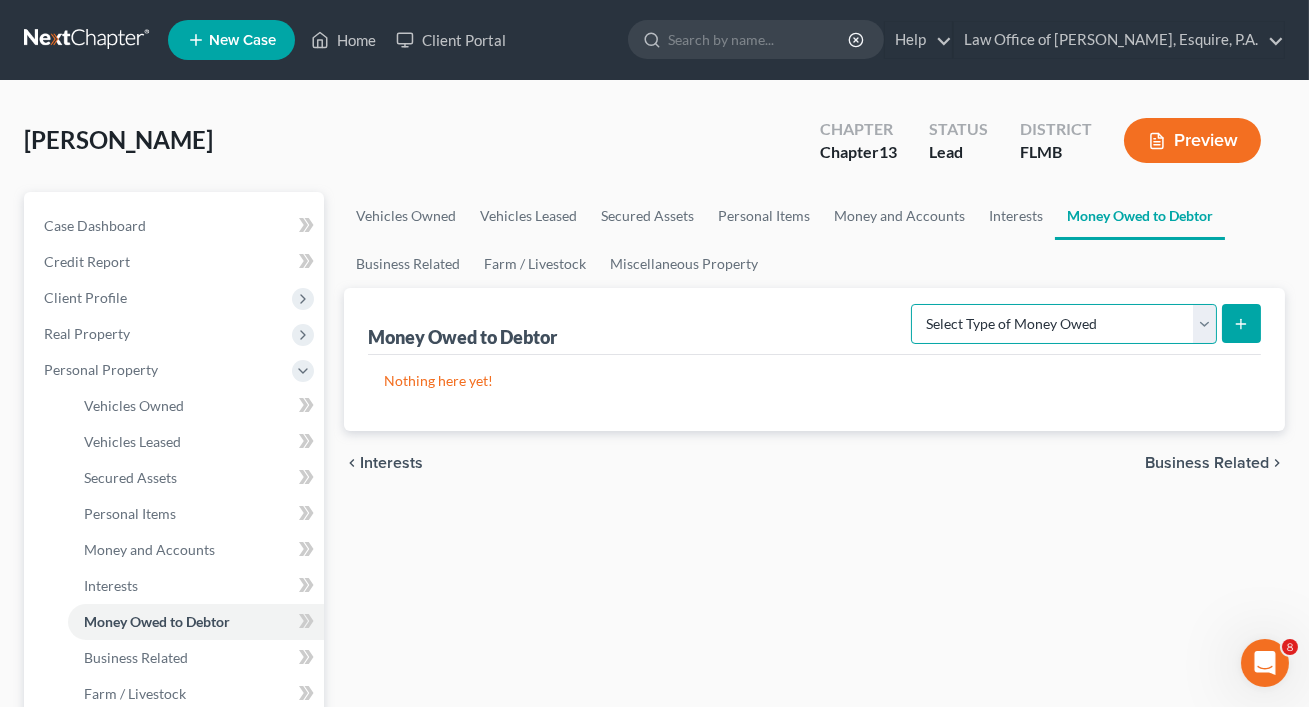 click on "Select Type of Money Owed Accounts Receivable Alimony Child Support Claims Against Third Parties Disability Benefits Disability Insurance Payments Divorce Settlements Equitable or Future Interests Expected Tax Refund and Unused NOLs Financial Assets Not Yet Listed Life Estate of Descendants Maintenance Other Contingent & Unliquidated Claims Property Settlements Sick or Vacation Pay Social Security Benefits Trusts Unpaid Loans Unpaid Wages Workers Compensation" at bounding box center [1064, 324] 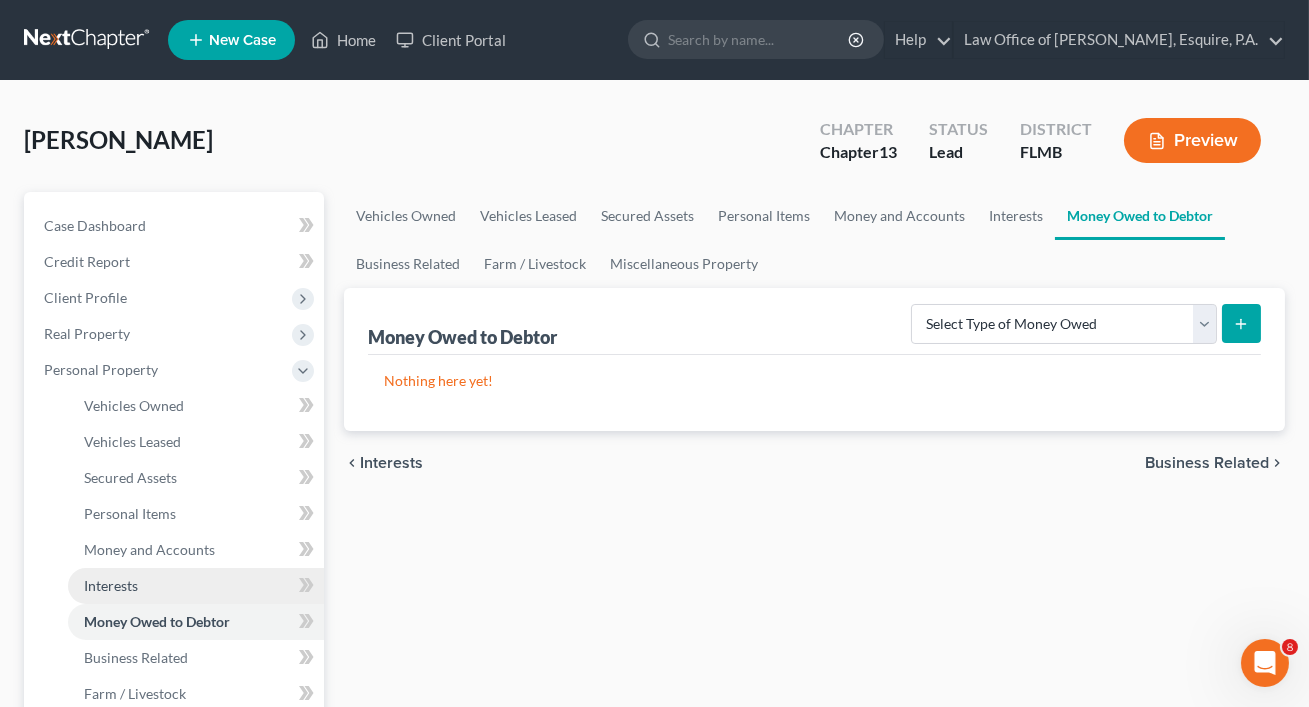click on "Interests" at bounding box center [196, 586] 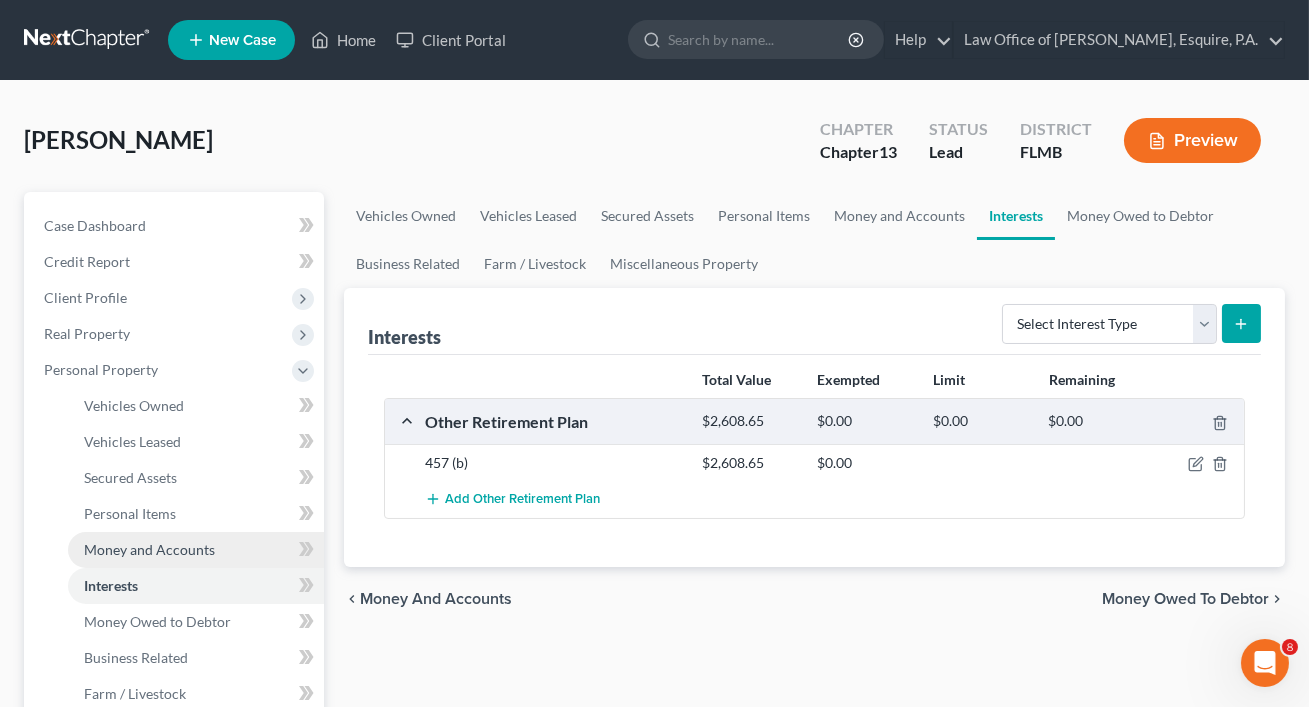 click on "Money and Accounts" at bounding box center (149, 549) 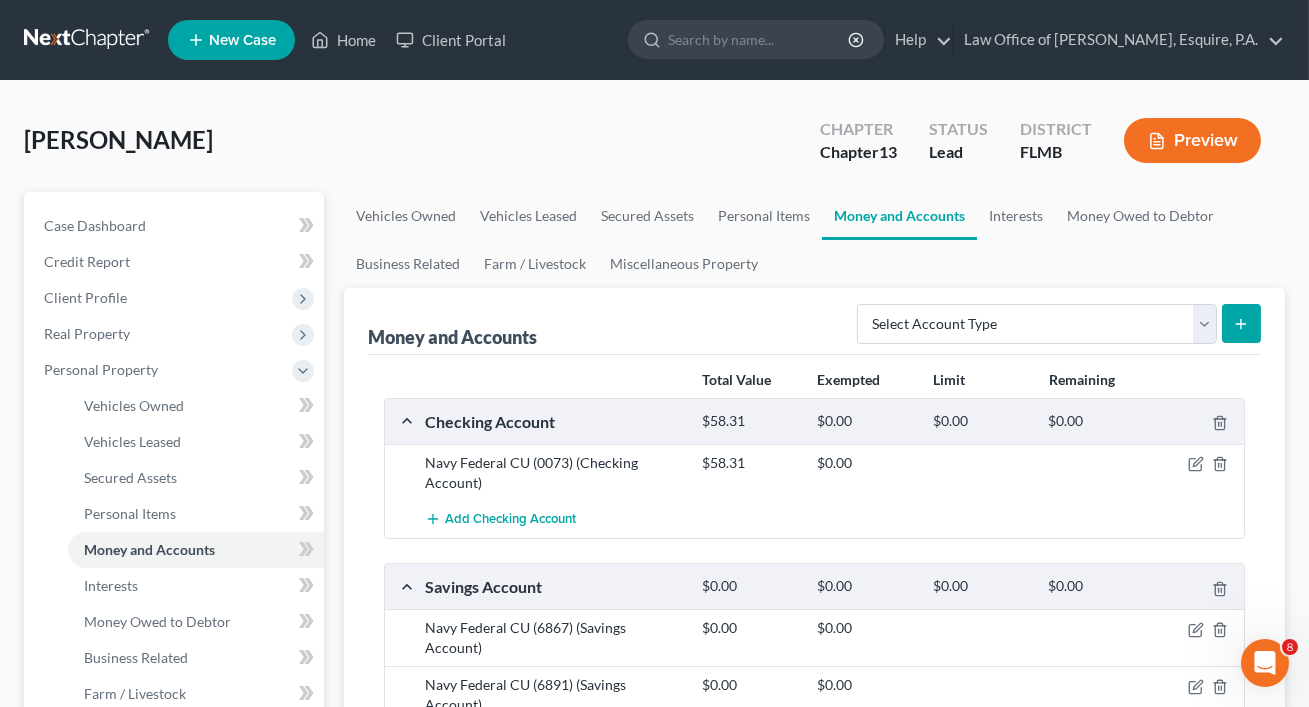 click on "Preview" at bounding box center [1192, 140] 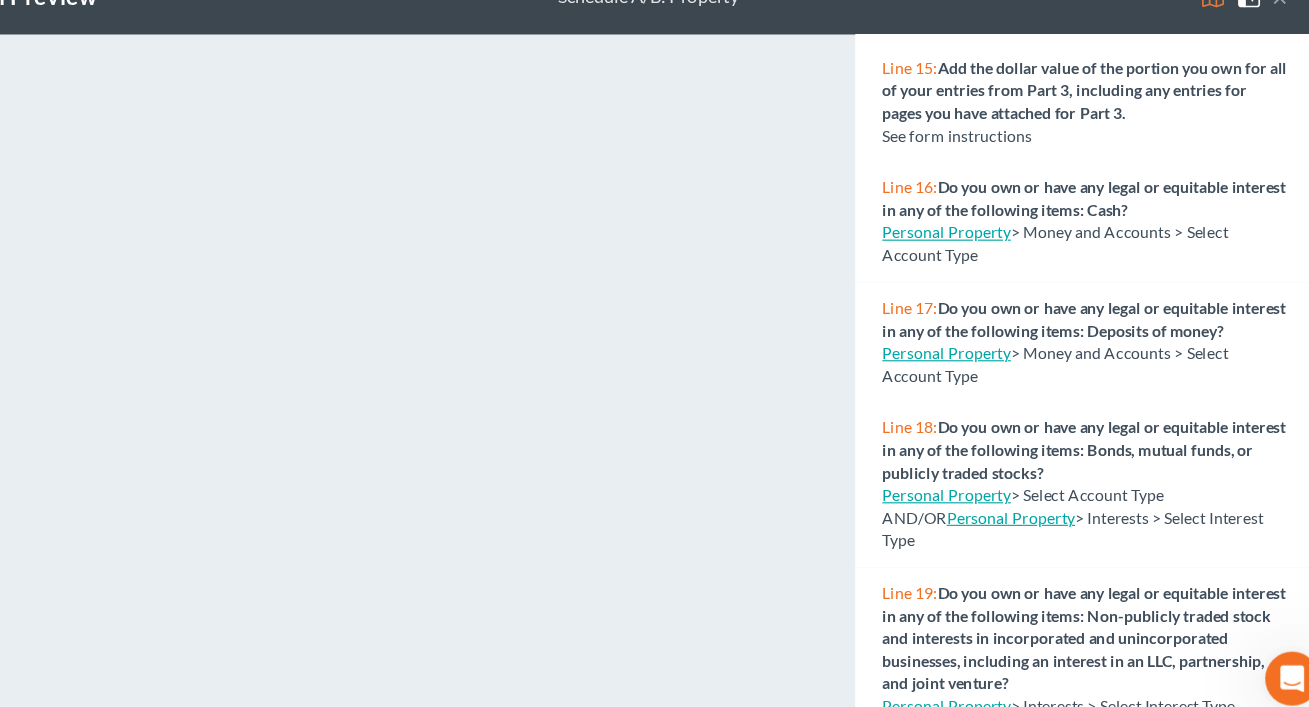 scroll, scrollTop: 1782, scrollLeft: 0, axis: vertical 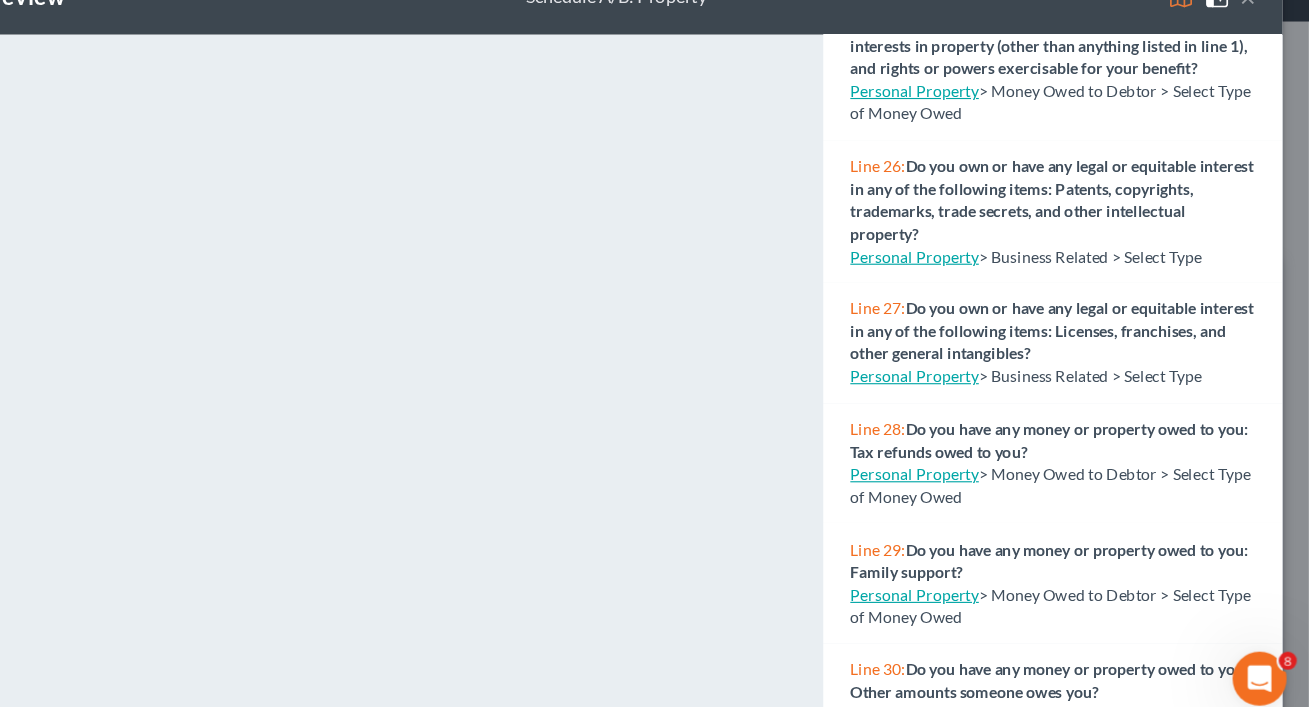 click on "Personal Property" at bounding box center [959, 394] 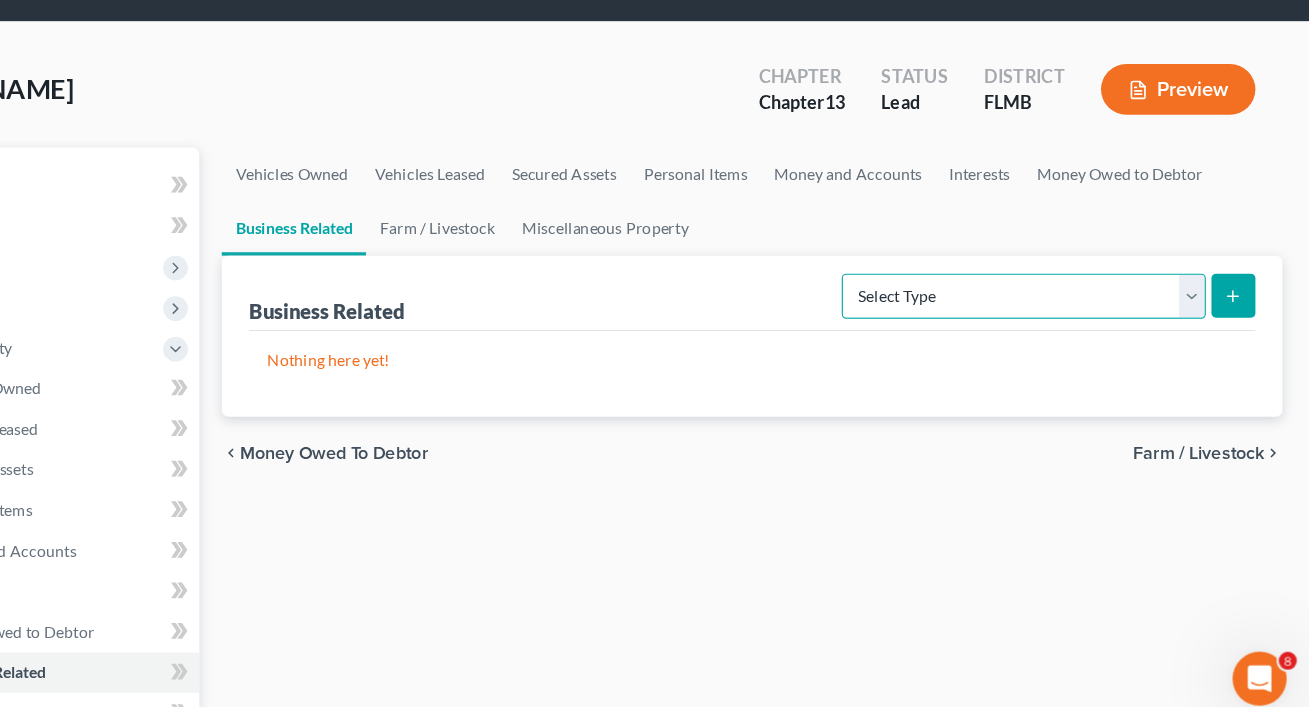 click on "Select Type Customer Lists Franchises Inventory Licenses Machinery Office Equipment, Furnishings, Supplies Other Business Related Property Not Listed Patents, Copyrights, Intellectual Property" at bounding box center [1055, 324] 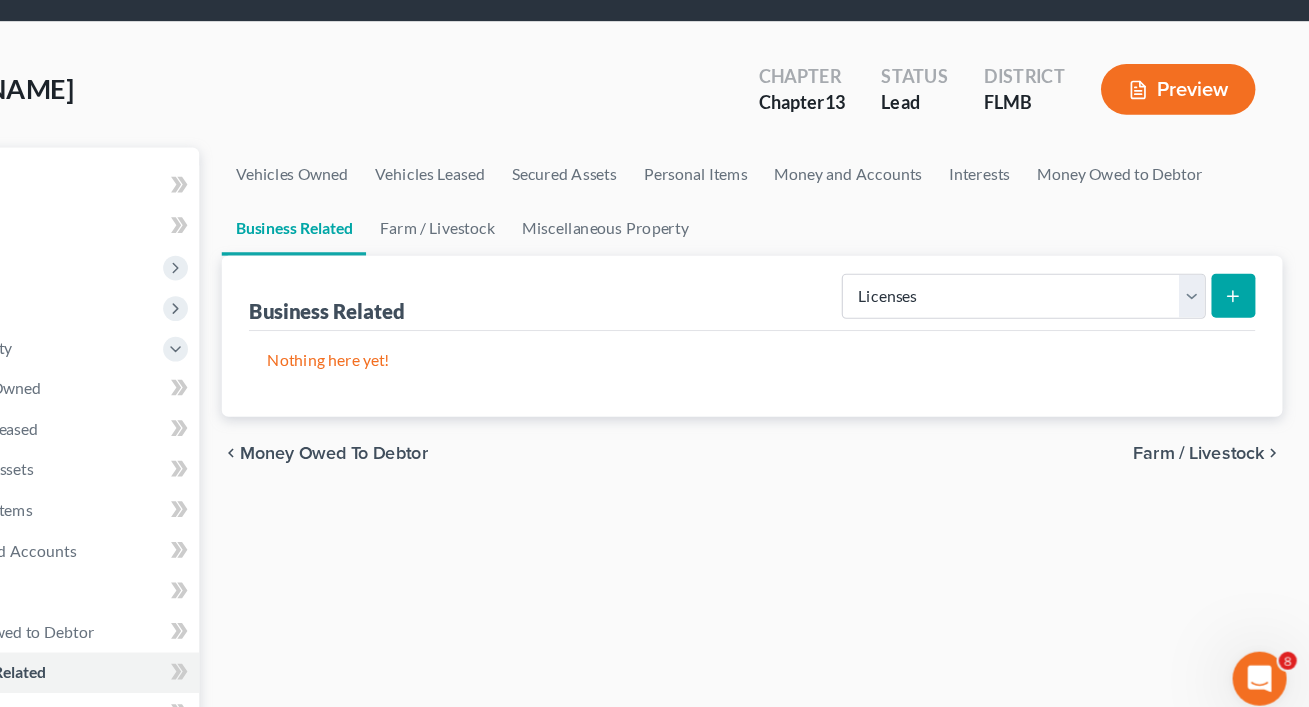 click at bounding box center (1241, 323) 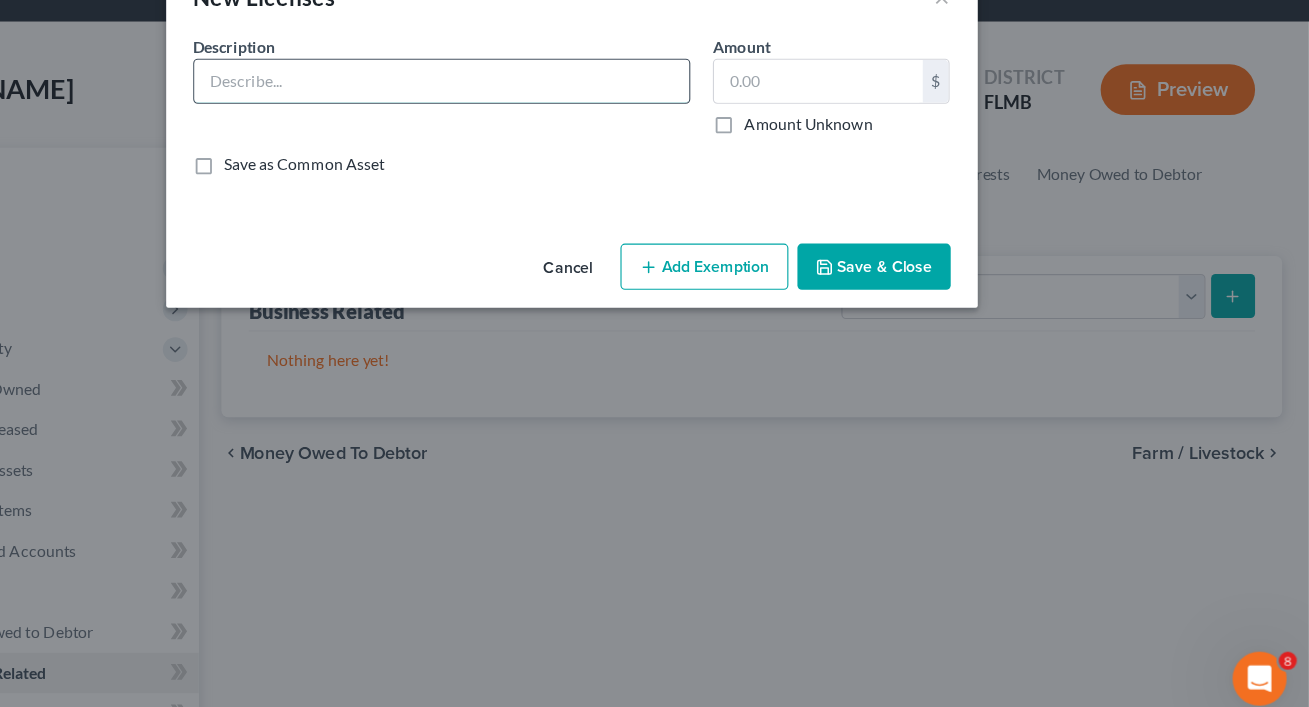 click at bounding box center [539, 133] 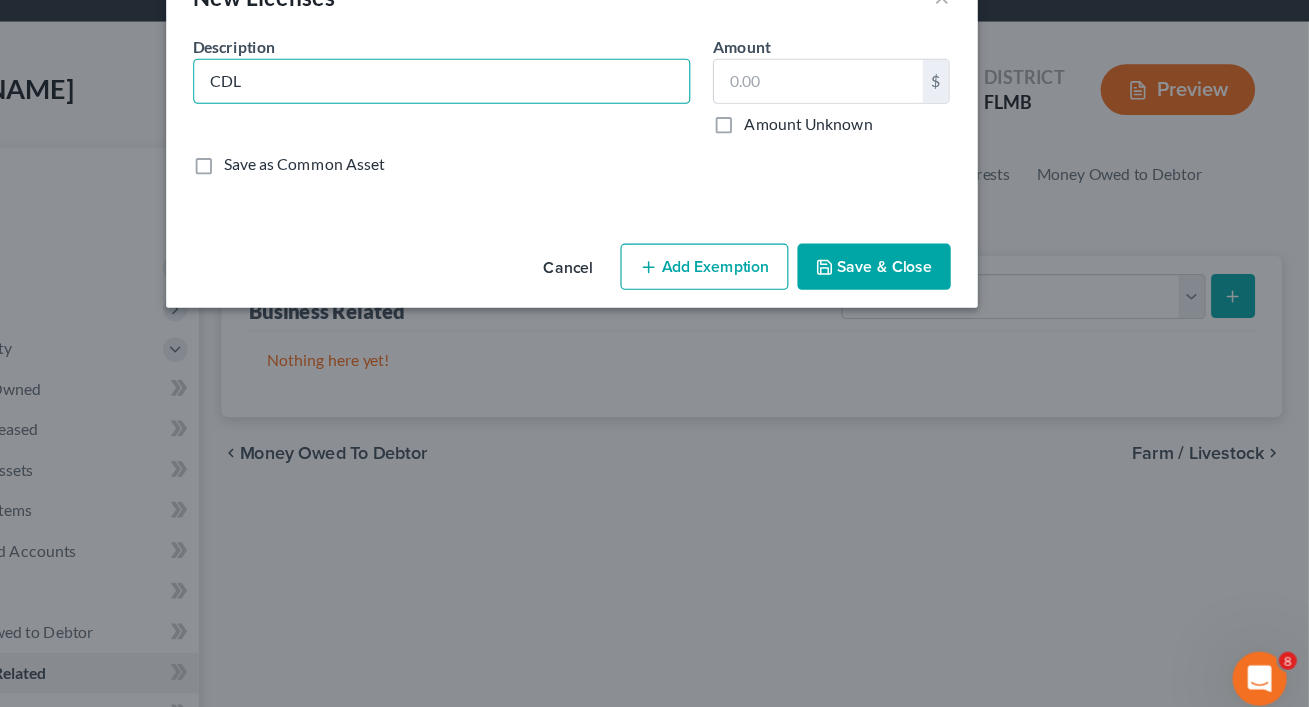 type on "CDL" 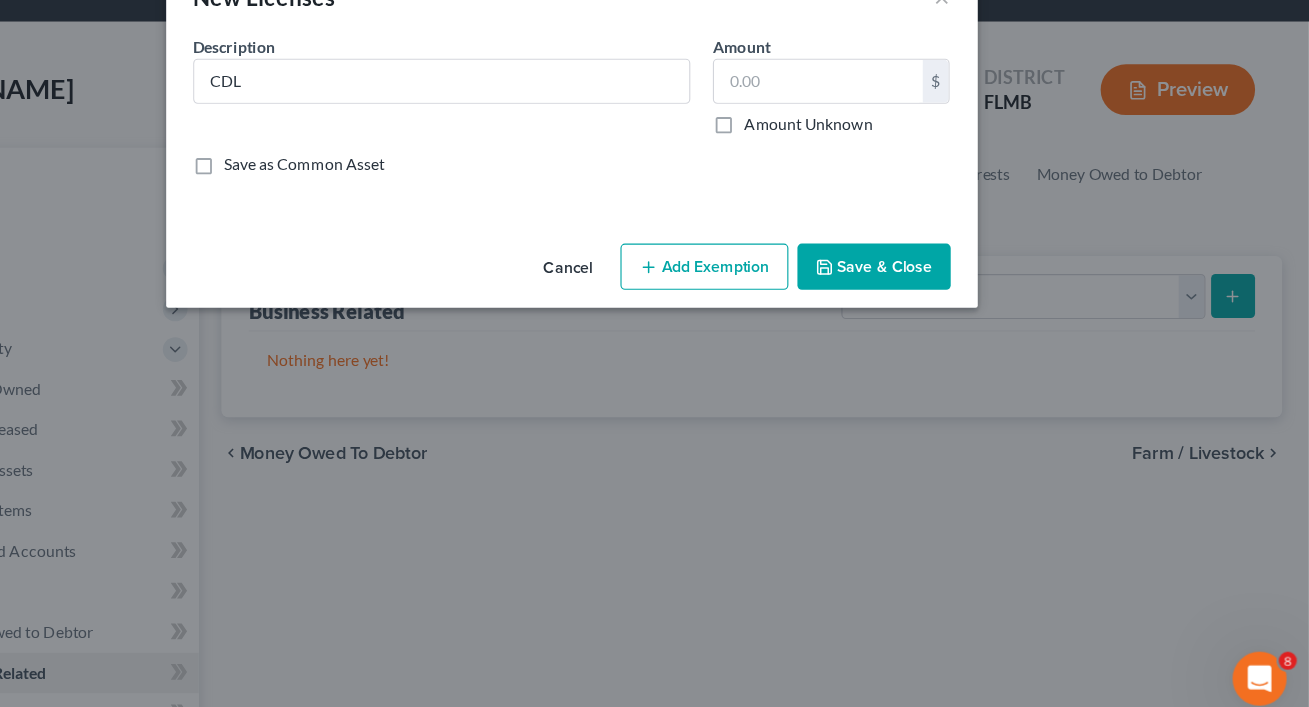 click on "Save & Close" at bounding box center (923, 298) 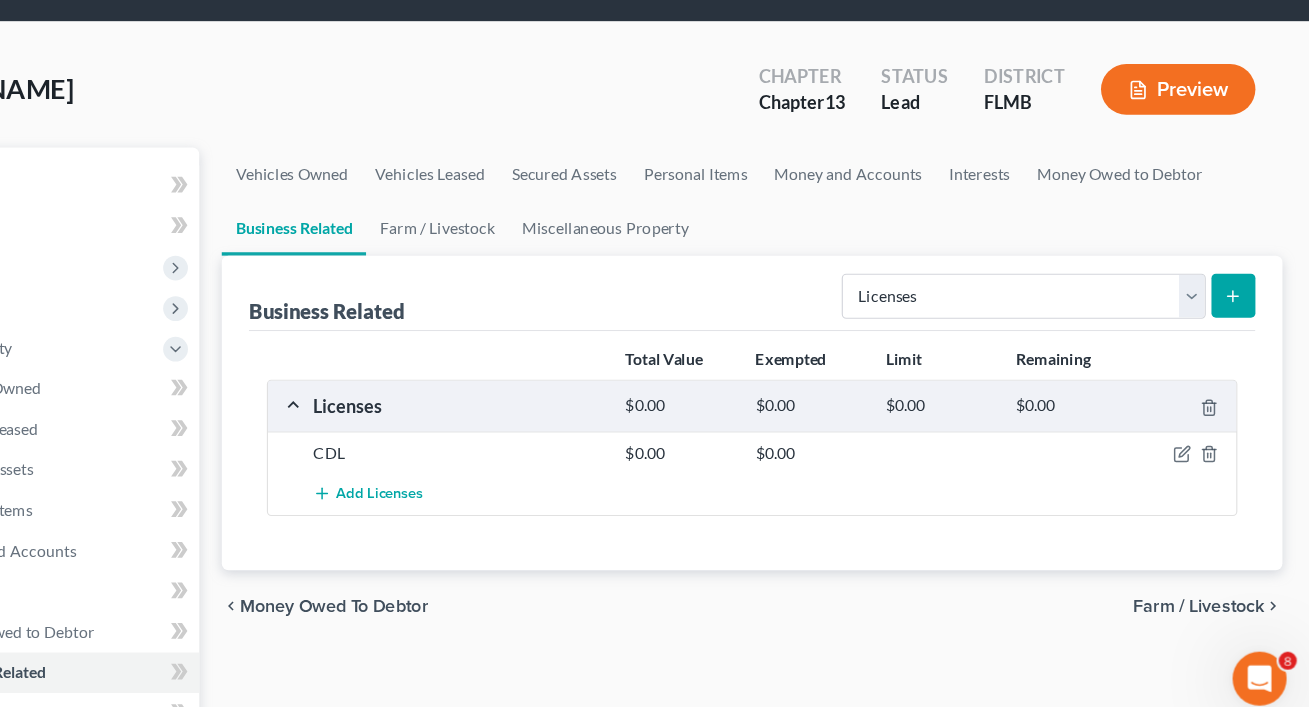 click on "Preview" at bounding box center (1192, 140) 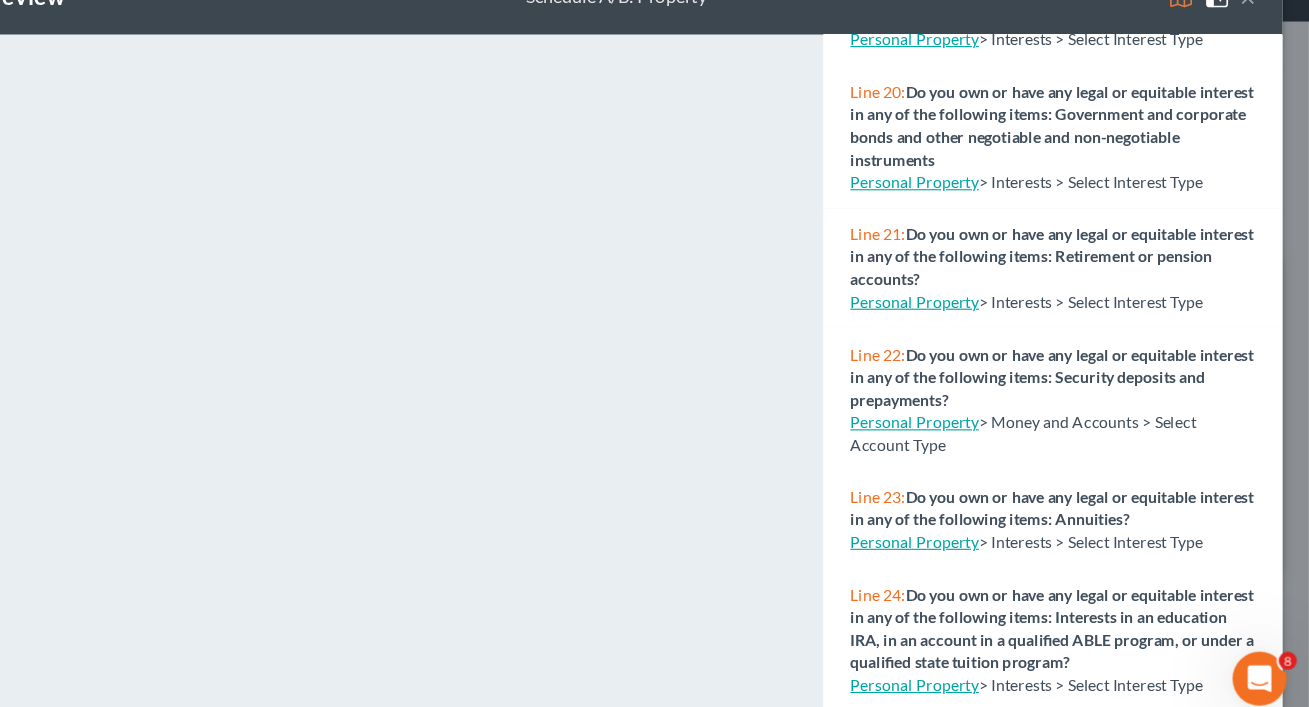 scroll, scrollTop: 2337, scrollLeft: 0, axis: vertical 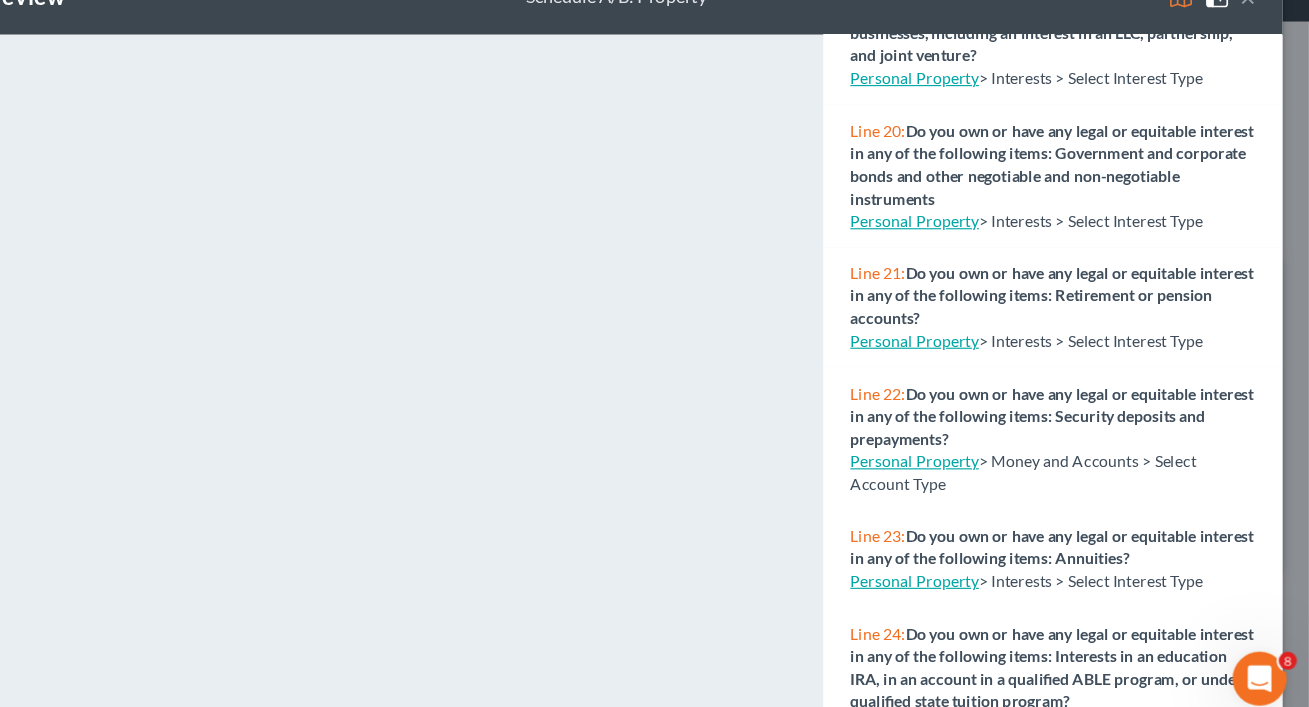 click on "Personal Property" at bounding box center (959, 363) 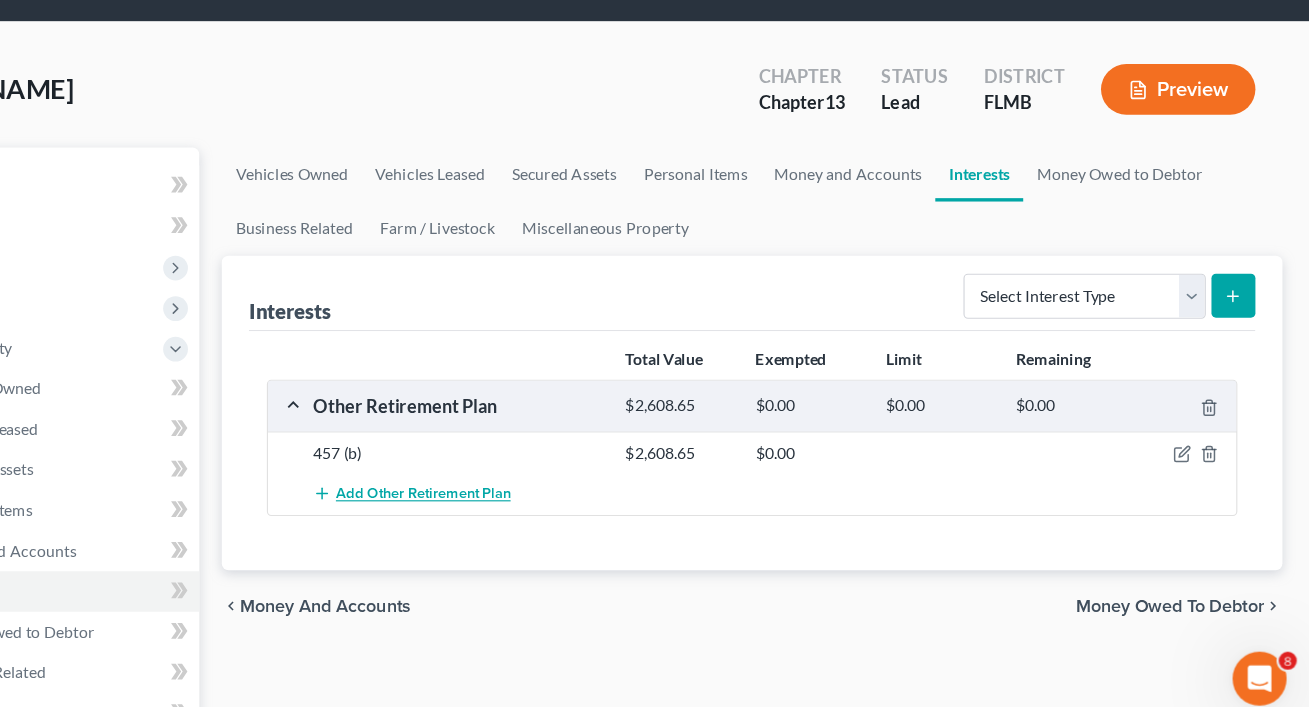 click on "Add Other Retirement Plan" at bounding box center [522, 500] 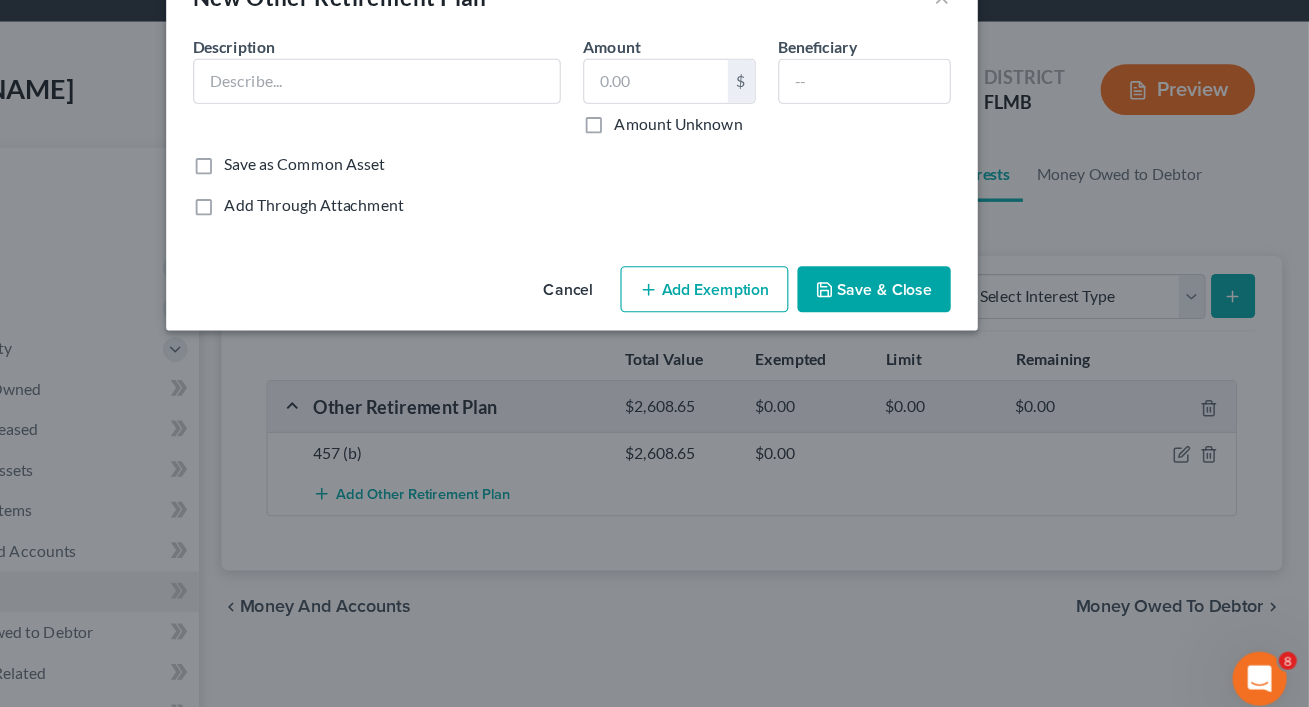 scroll, scrollTop: 0, scrollLeft: 0, axis: both 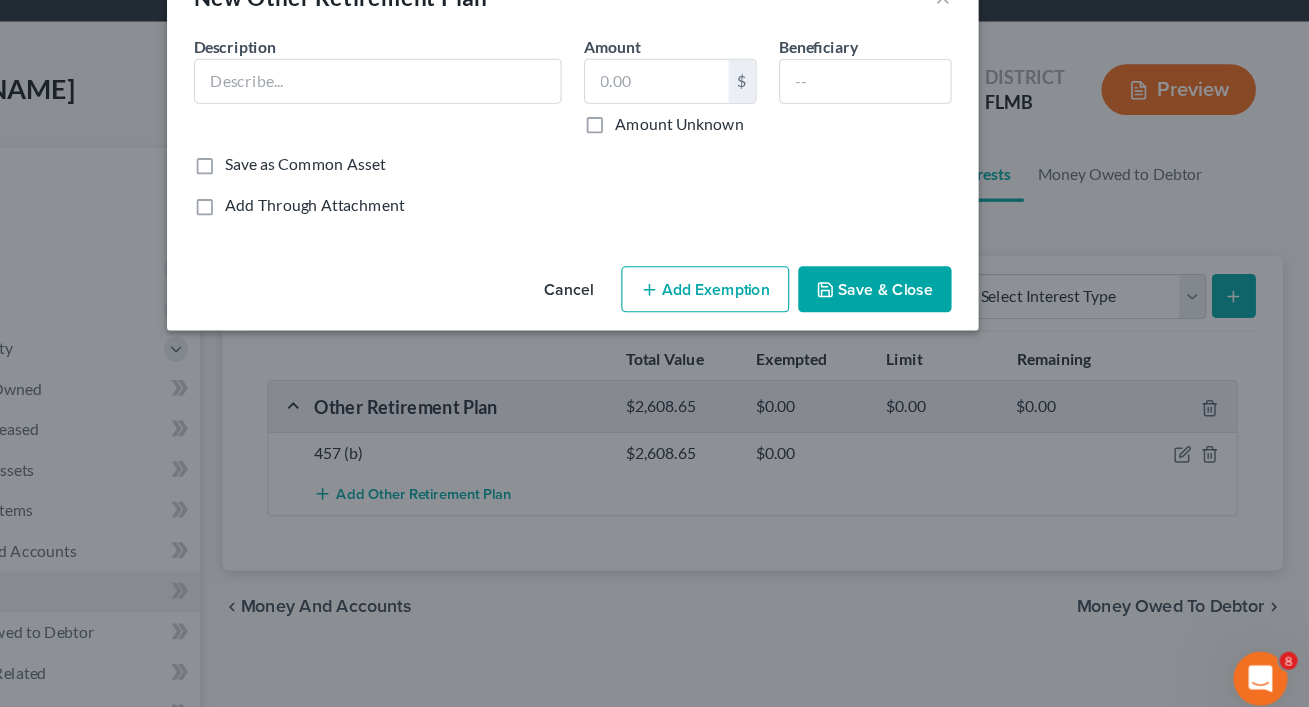 click on "Cancel" at bounding box center [652, 319] 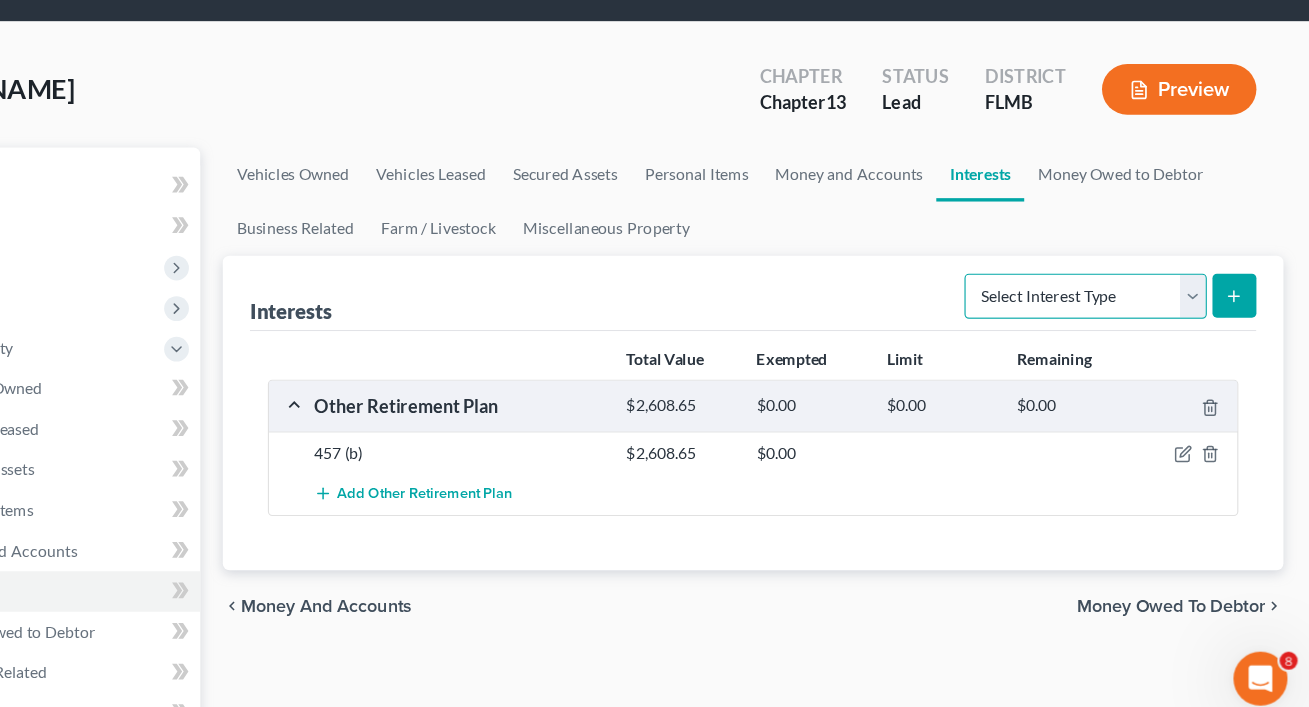 click on "Select Interest Type 401K Annuity Bond Education IRA Government Bond Government Pension Plan Incorporated Business IRA Joint Venture (Active) Joint Venture (Inactive) [PERSON_NAME] Mutual Fund Other Retirement Plan Partnership (Active) Partnership (Inactive) Pension Plan Stock Term Life Insurance Unincorporated Business Whole Life Insurance" at bounding box center [1109, 324] 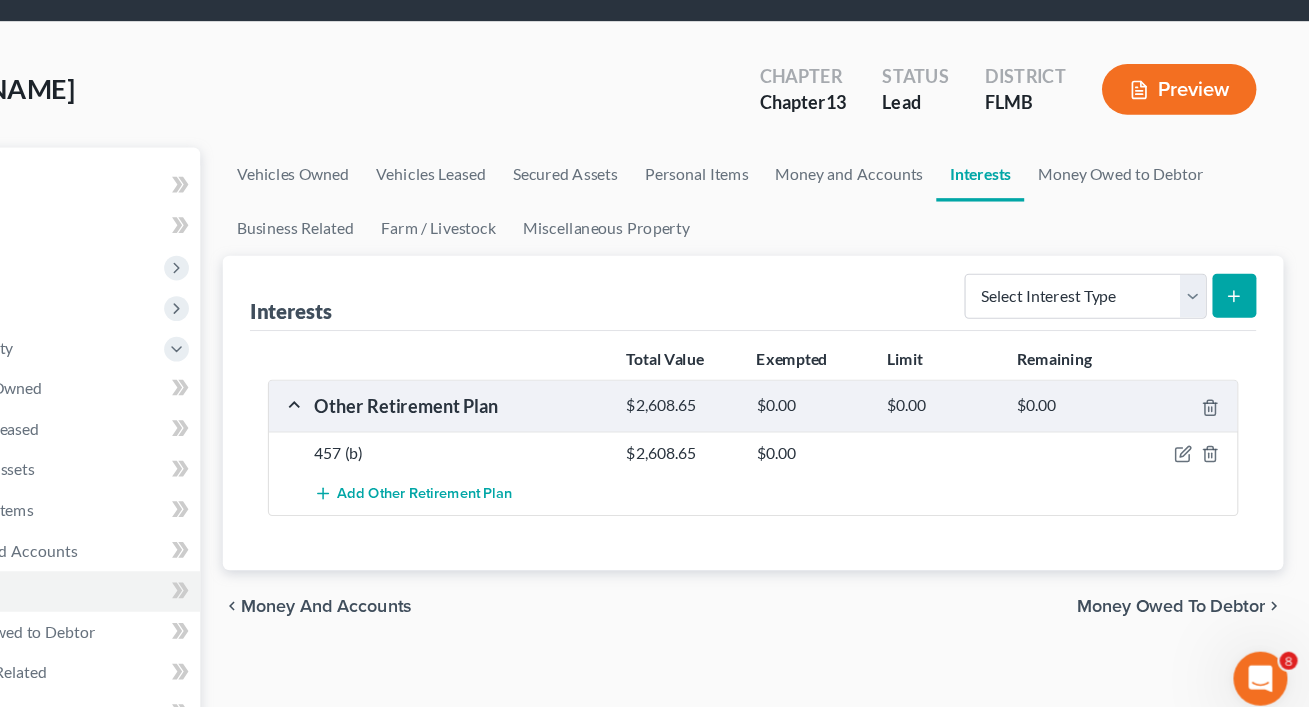 click on "Preview" at bounding box center [1192, 140] 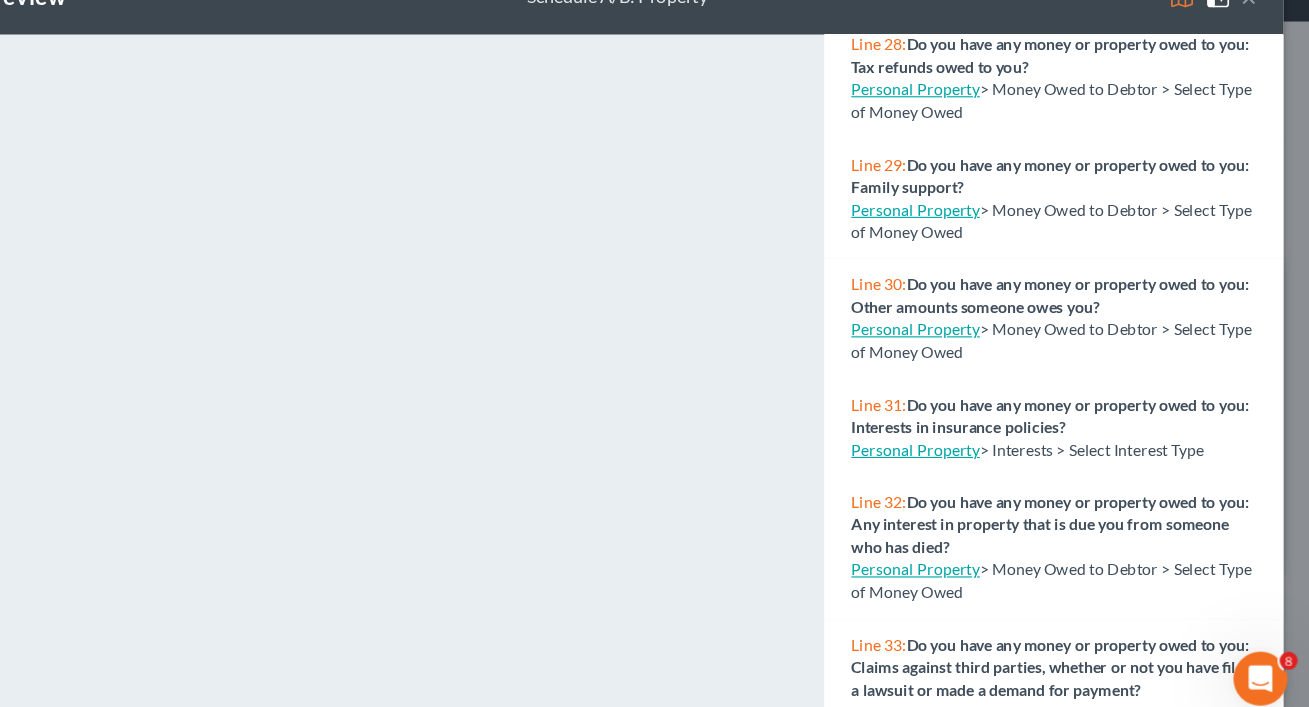scroll, scrollTop: 3371, scrollLeft: 0, axis: vertical 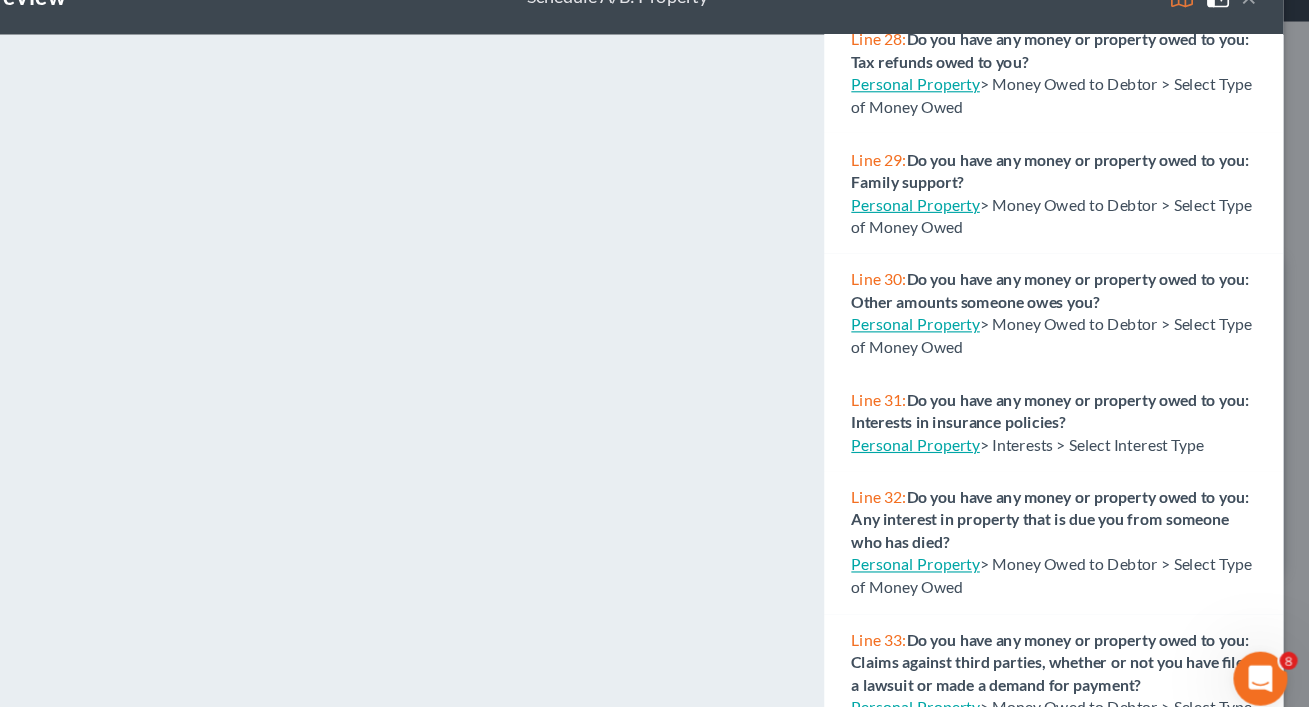 click on "Personal Property" at bounding box center [959, 455] 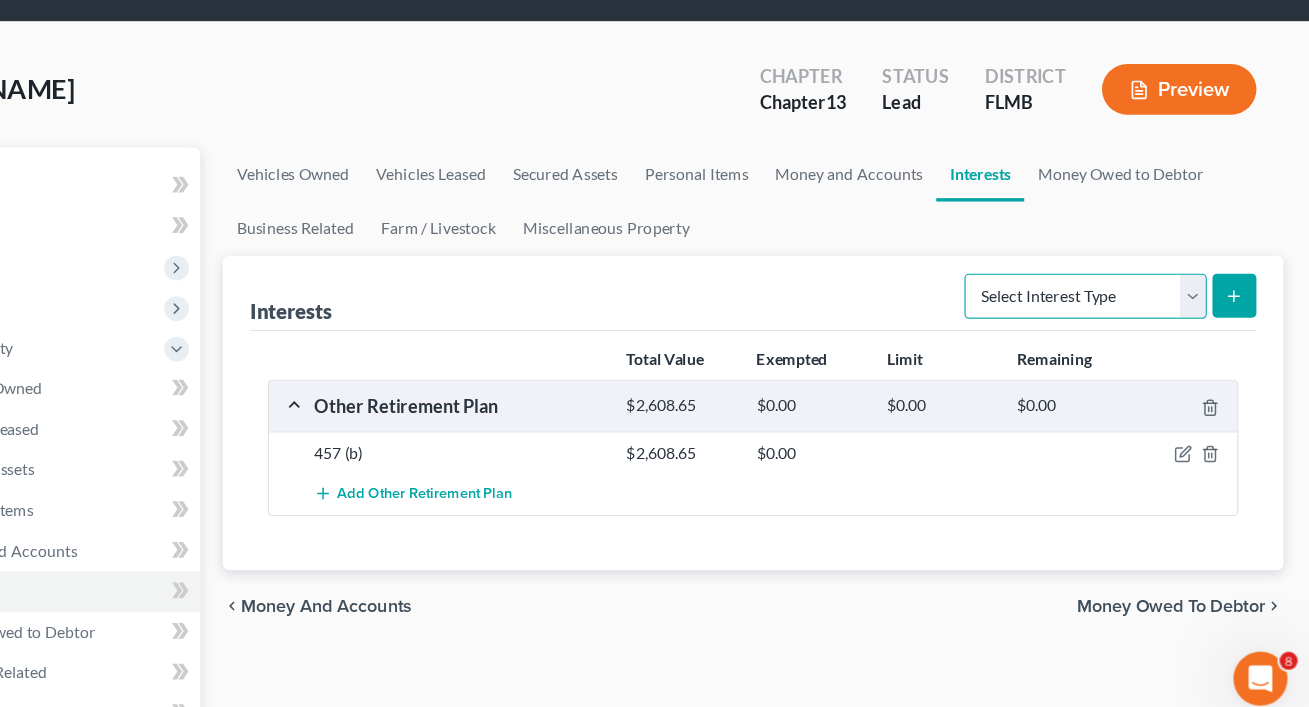 click on "Select Interest Type 401K Annuity Bond Education IRA Government Bond Government Pension Plan Incorporated Business IRA Joint Venture (Active) Joint Venture (Inactive) [PERSON_NAME] Mutual Fund Other Retirement Plan Partnership (Active) Partnership (Inactive) Pension Plan Stock Term Life Insurance Unincorporated Business Whole Life Insurance" at bounding box center [1109, 324] 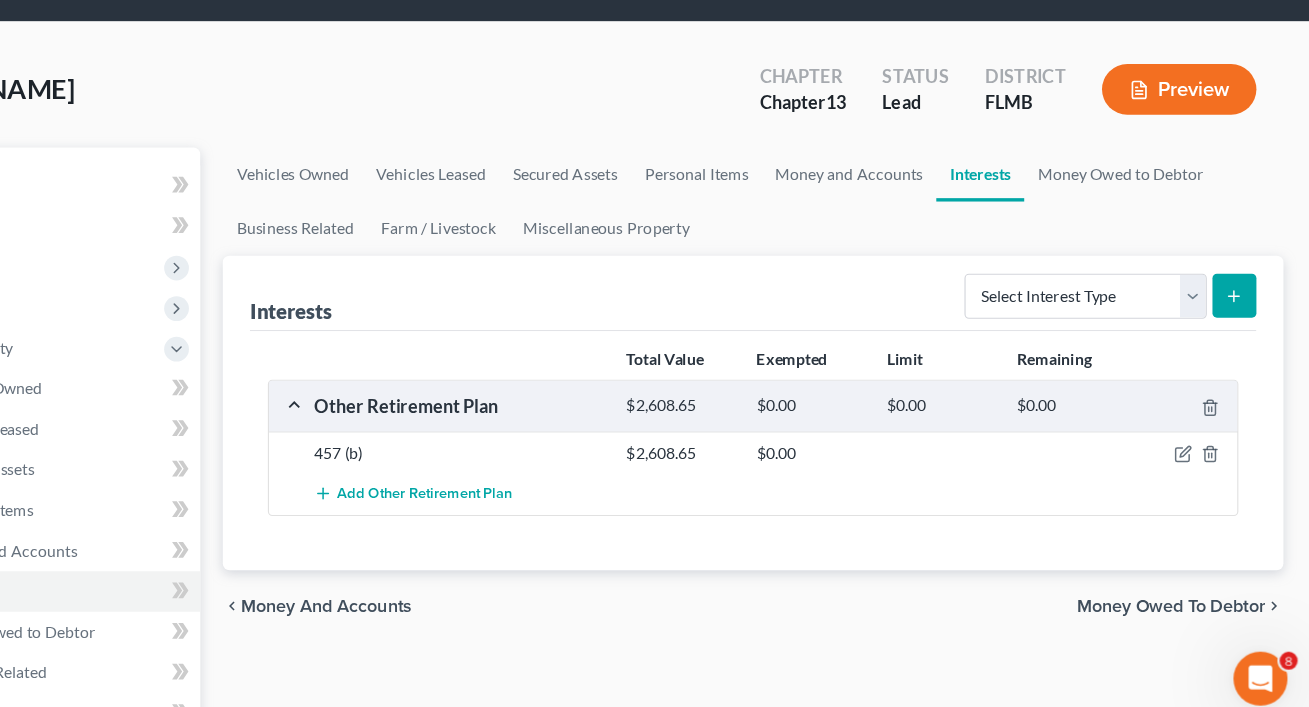 click at bounding box center (1200, 463) 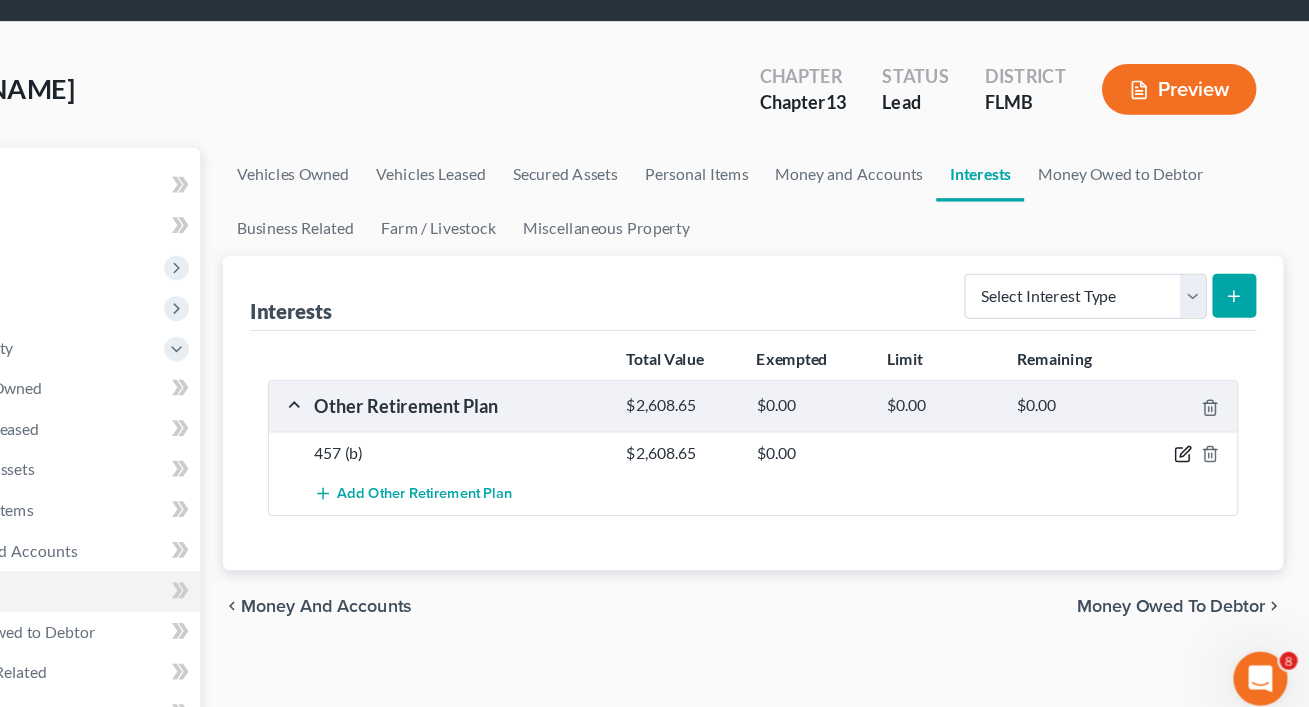 click 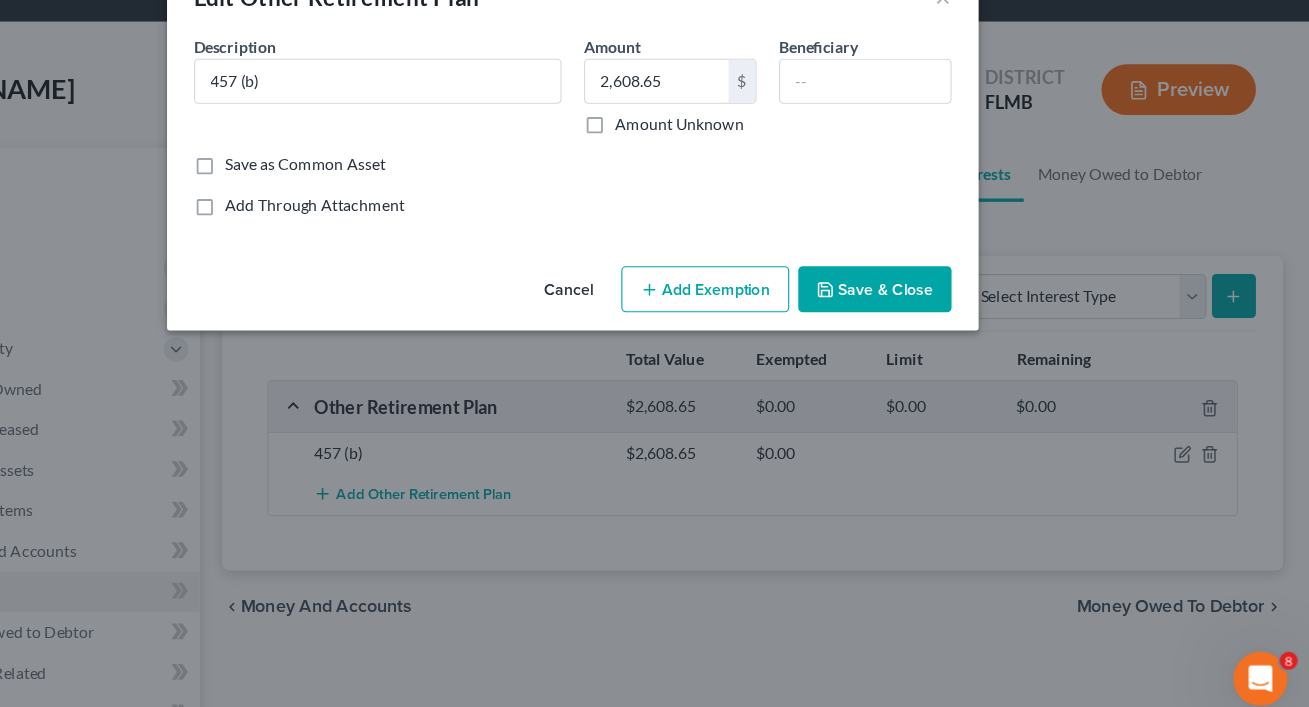 click on "Cancel" at bounding box center [652, 319] 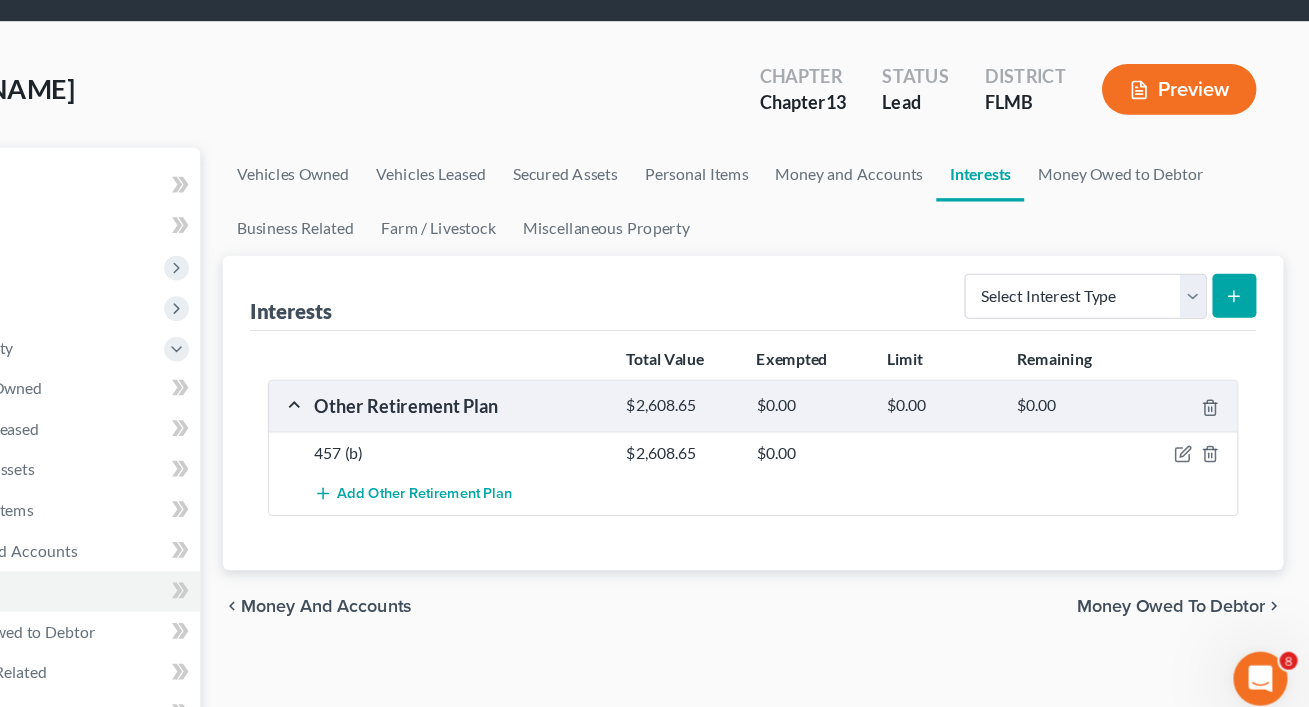 click on "Preview" at bounding box center [1192, 140] 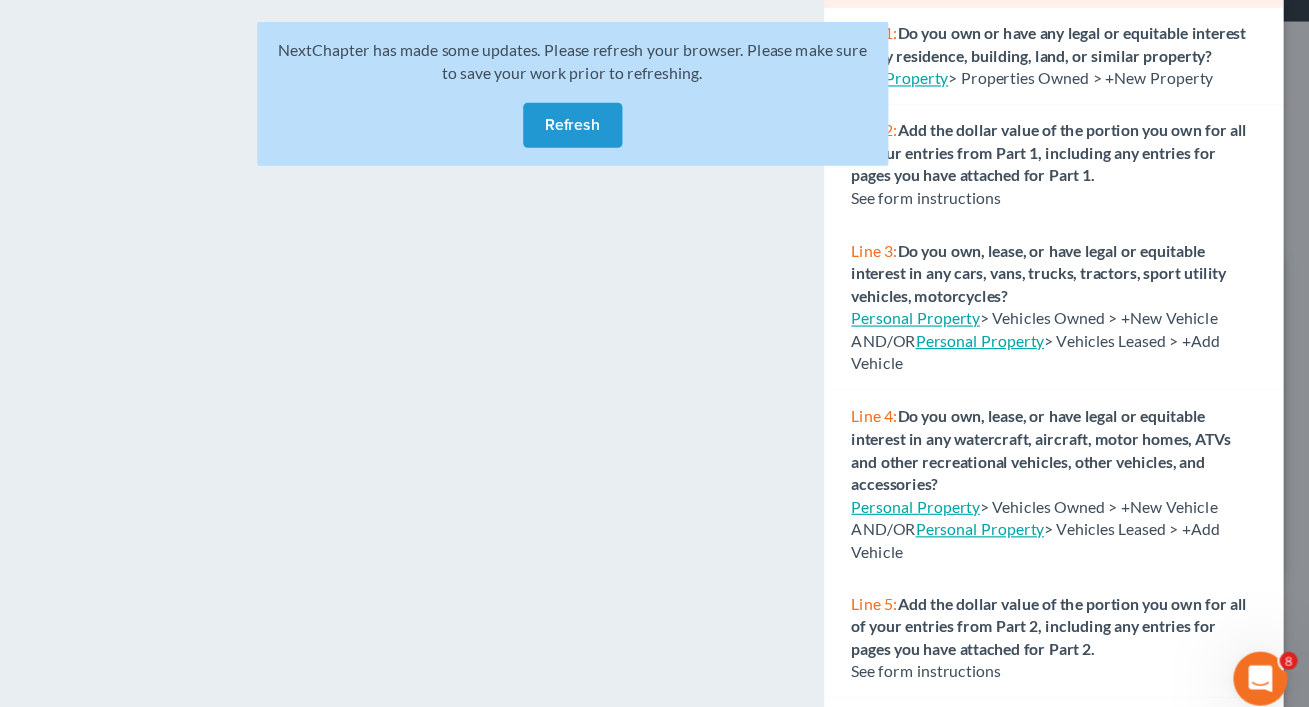 scroll, scrollTop: 291, scrollLeft: 0, axis: vertical 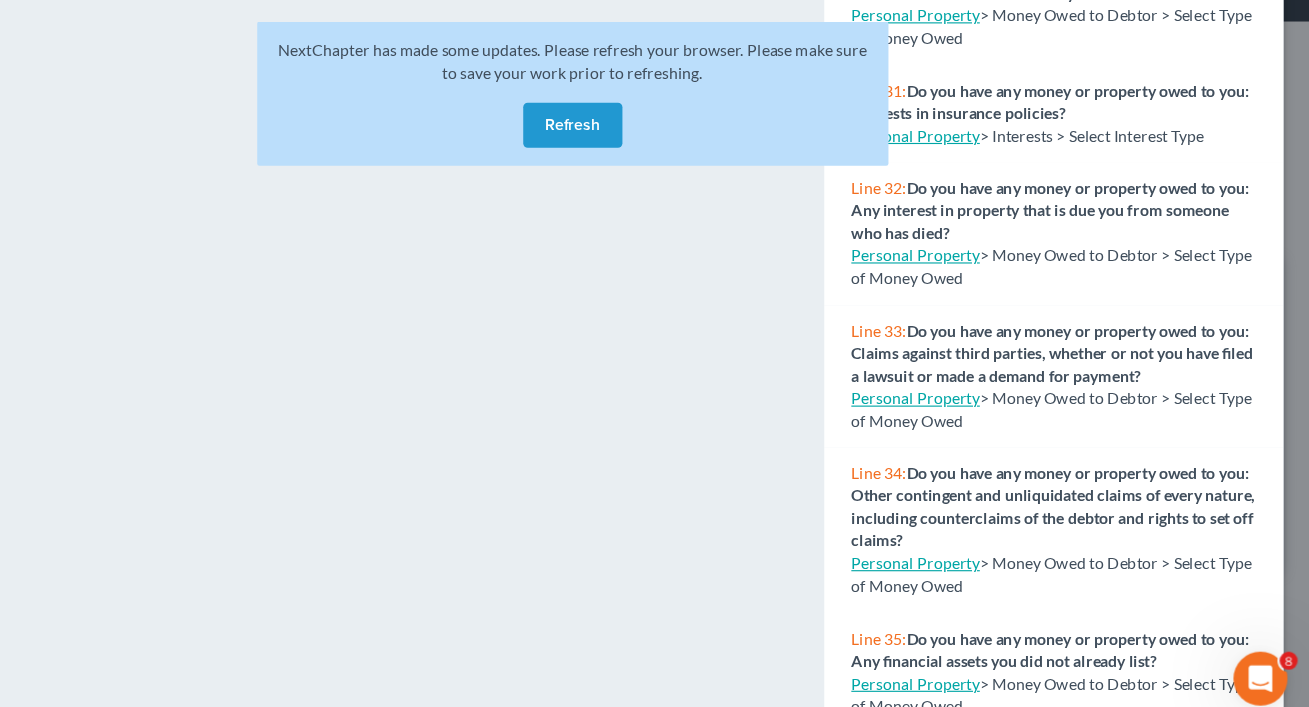 click on "Refresh" at bounding box center (655, 172) 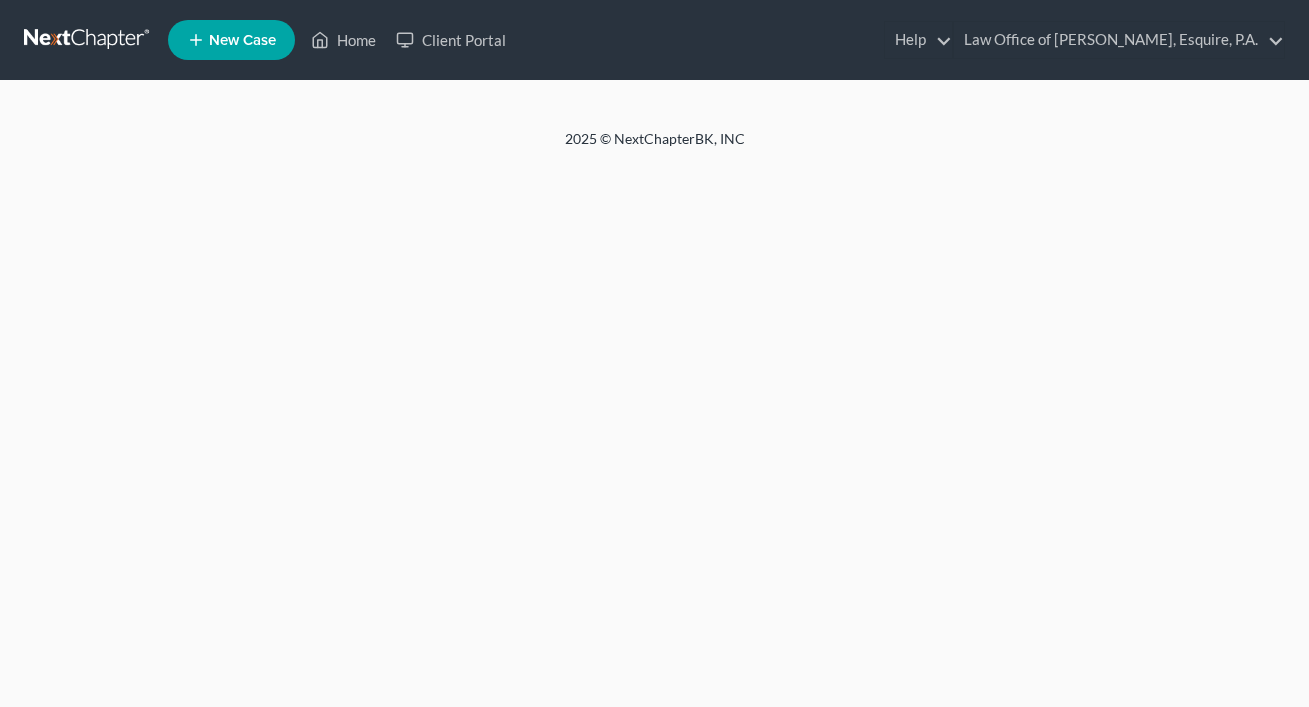 scroll, scrollTop: 0, scrollLeft: 0, axis: both 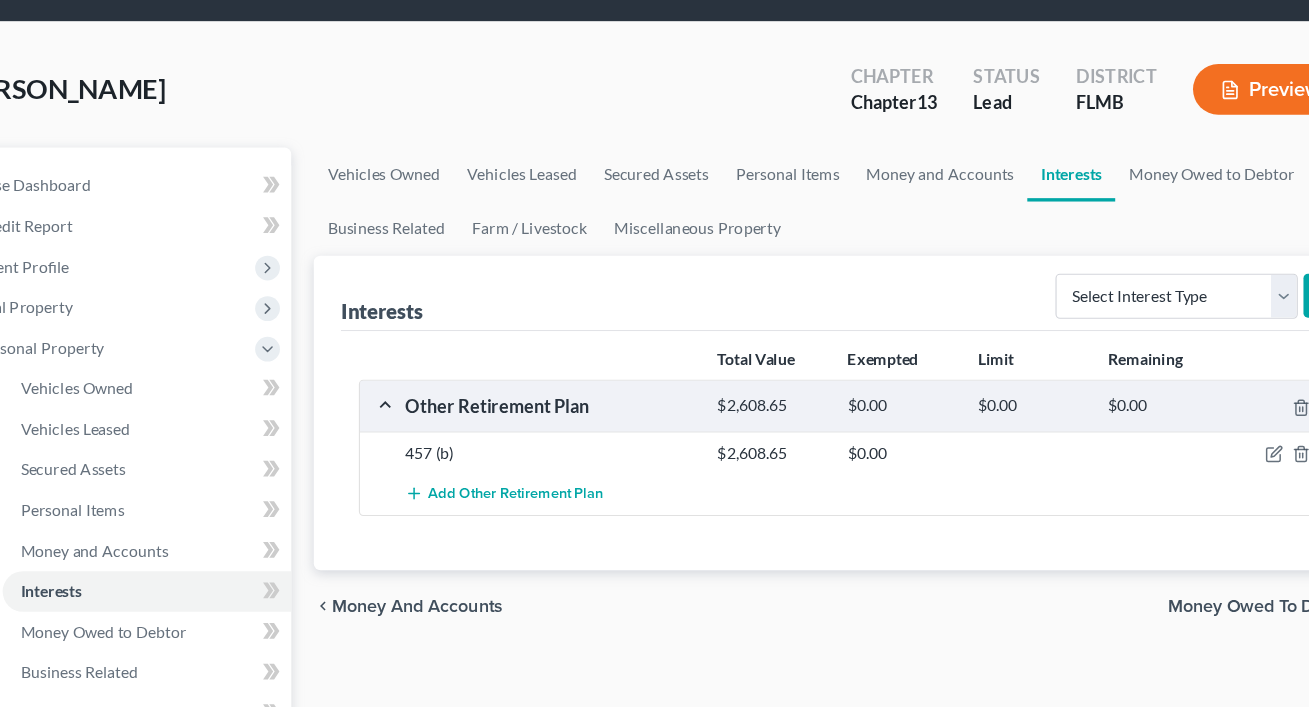 click on "Preview" at bounding box center (1192, 140) 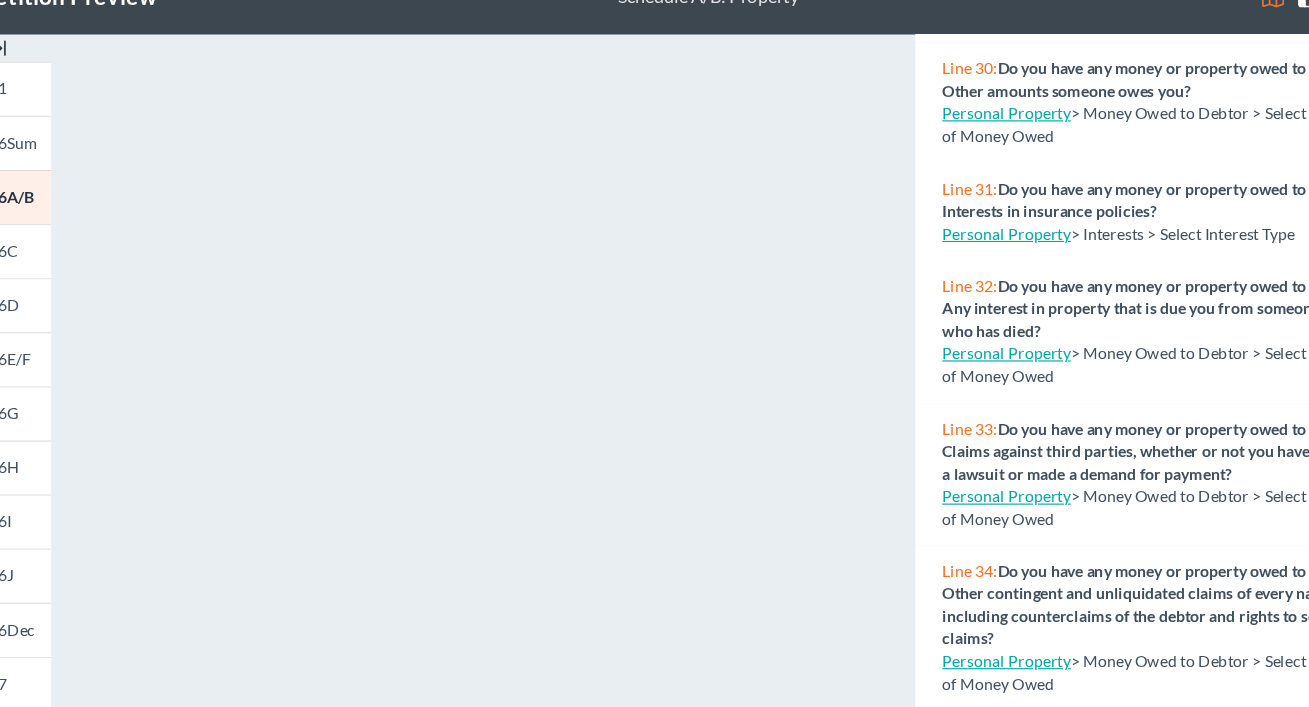 scroll, scrollTop: 3771, scrollLeft: 0, axis: vertical 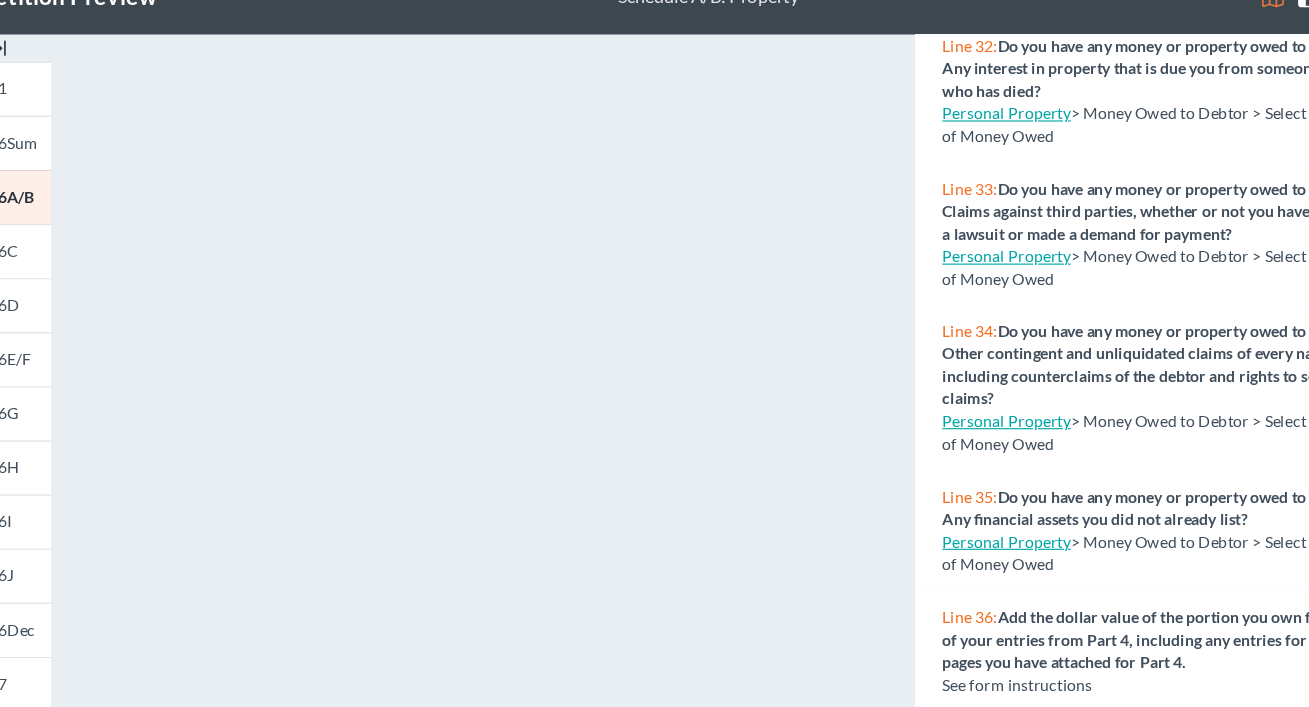 click on "Personal Property" at bounding box center (959, 541) 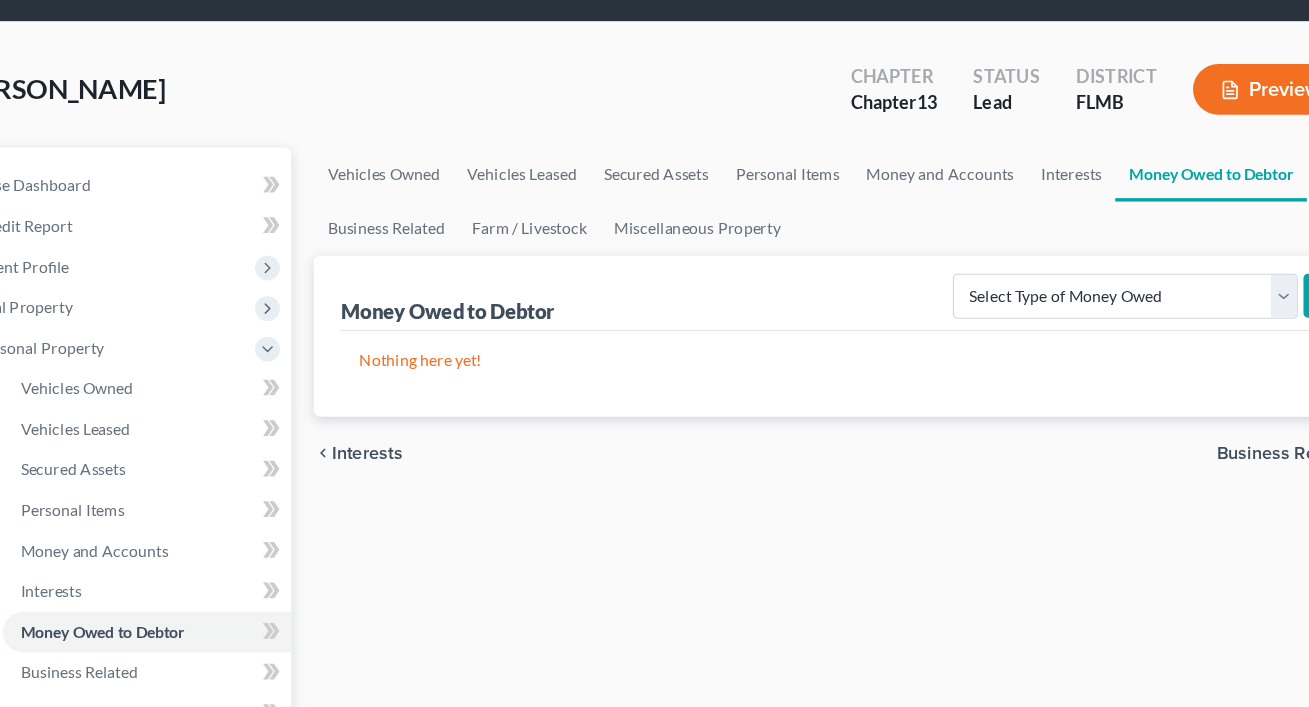 click on "Preview" at bounding box center [1192, 140] 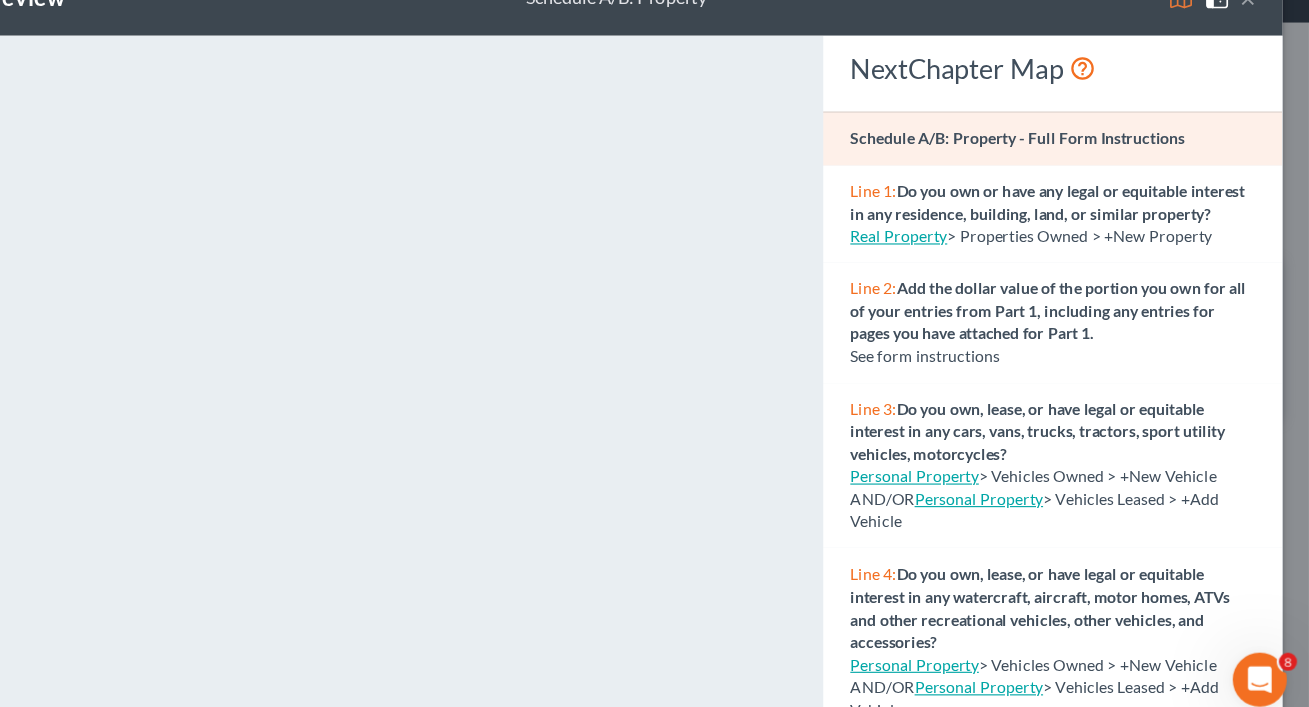 scroll, scrollTop: 0, scrollLeft: 0, axis: both 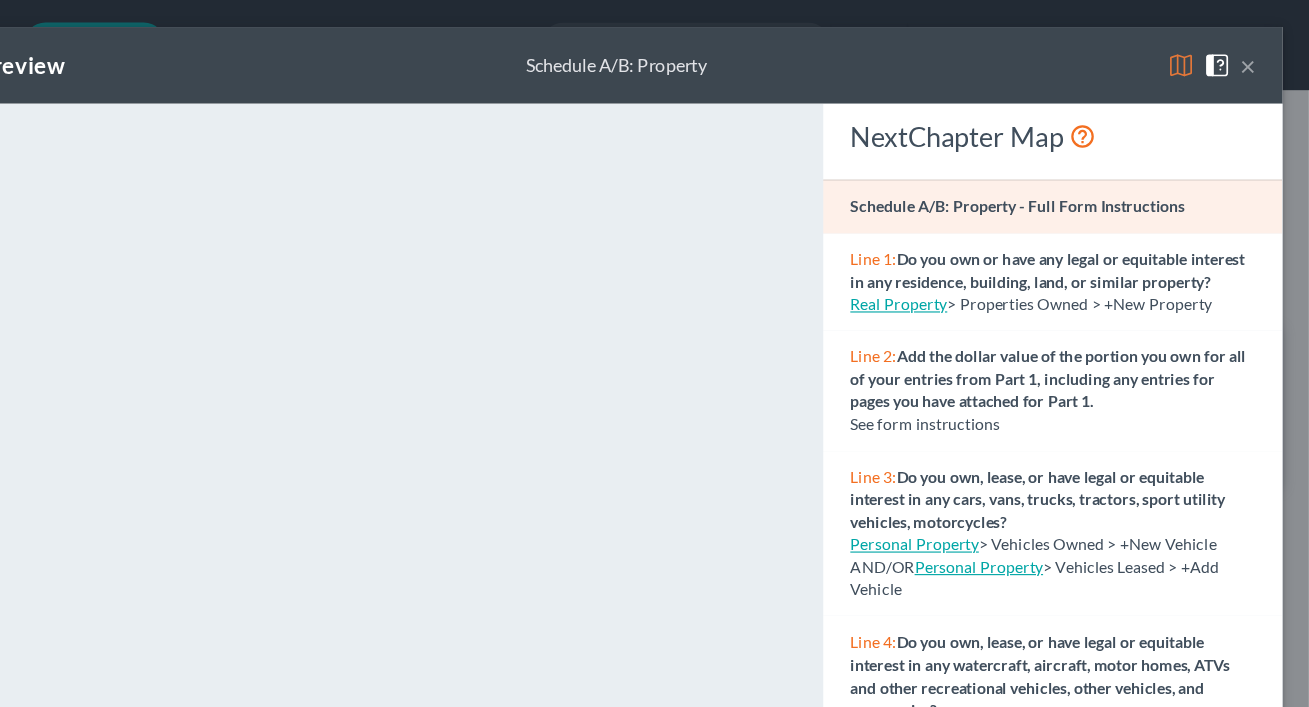 click on "×" at bounding box center [1254, 58] 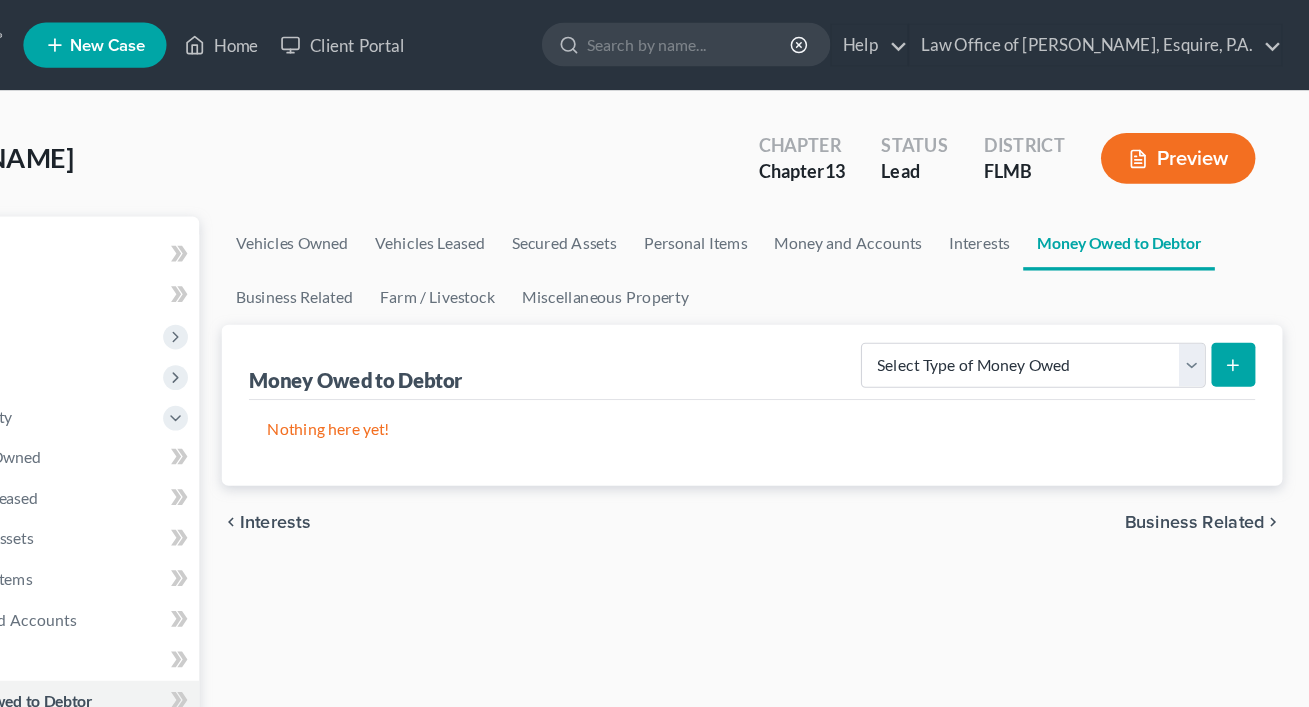 click on "Preview" at bounding box center (1192, 140) 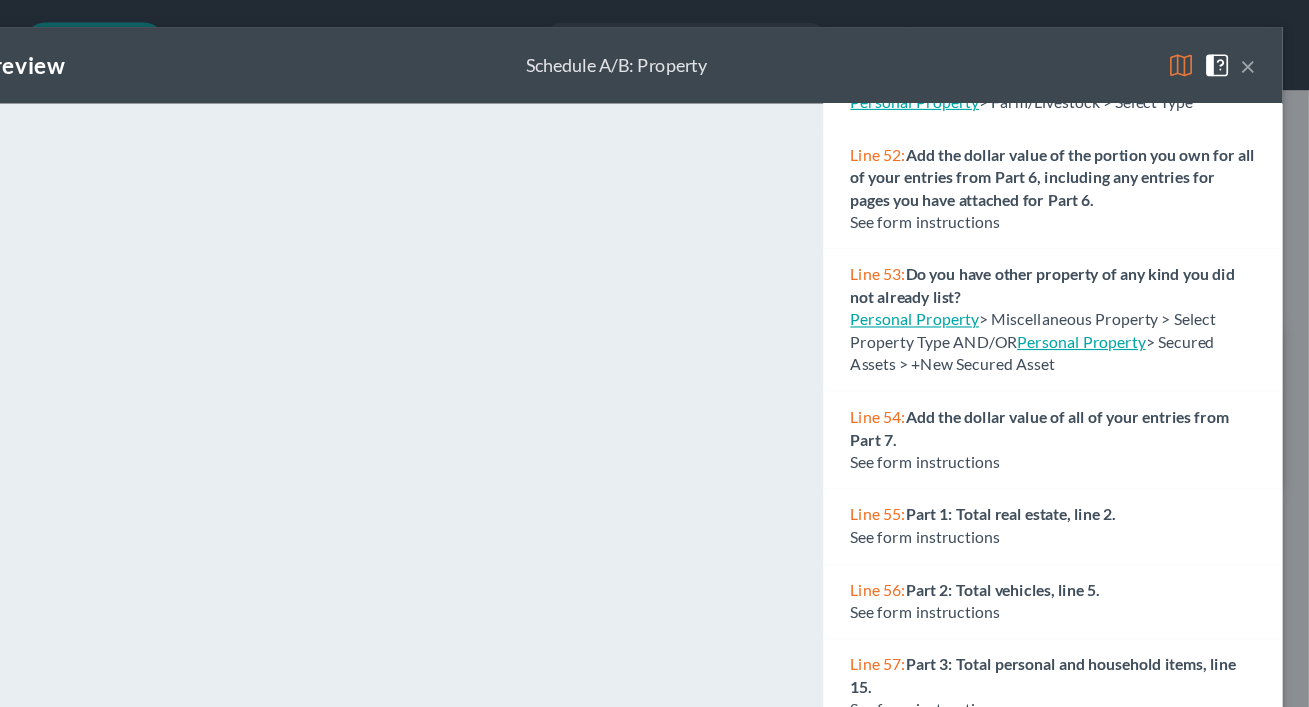 scroll, scrollTop: 5573, scrollLeft: 0, axis: vertical 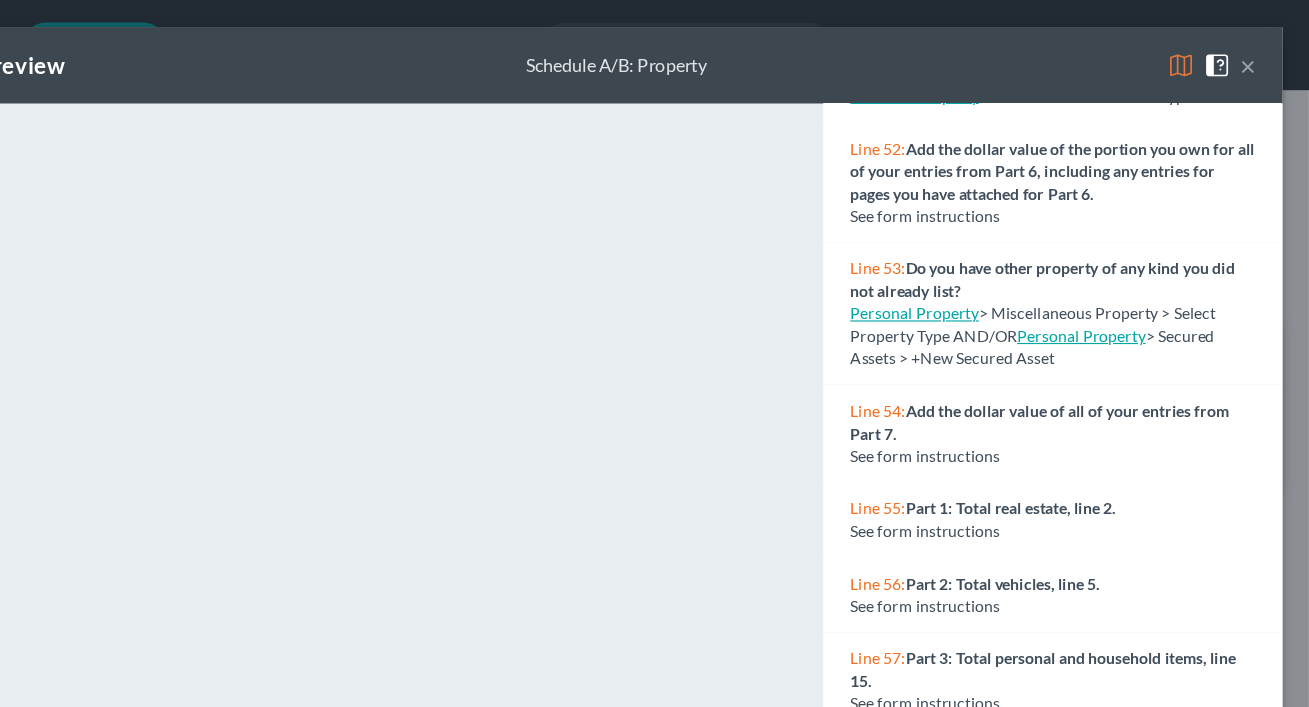 click on "×" at bounding box center (1254, 58) 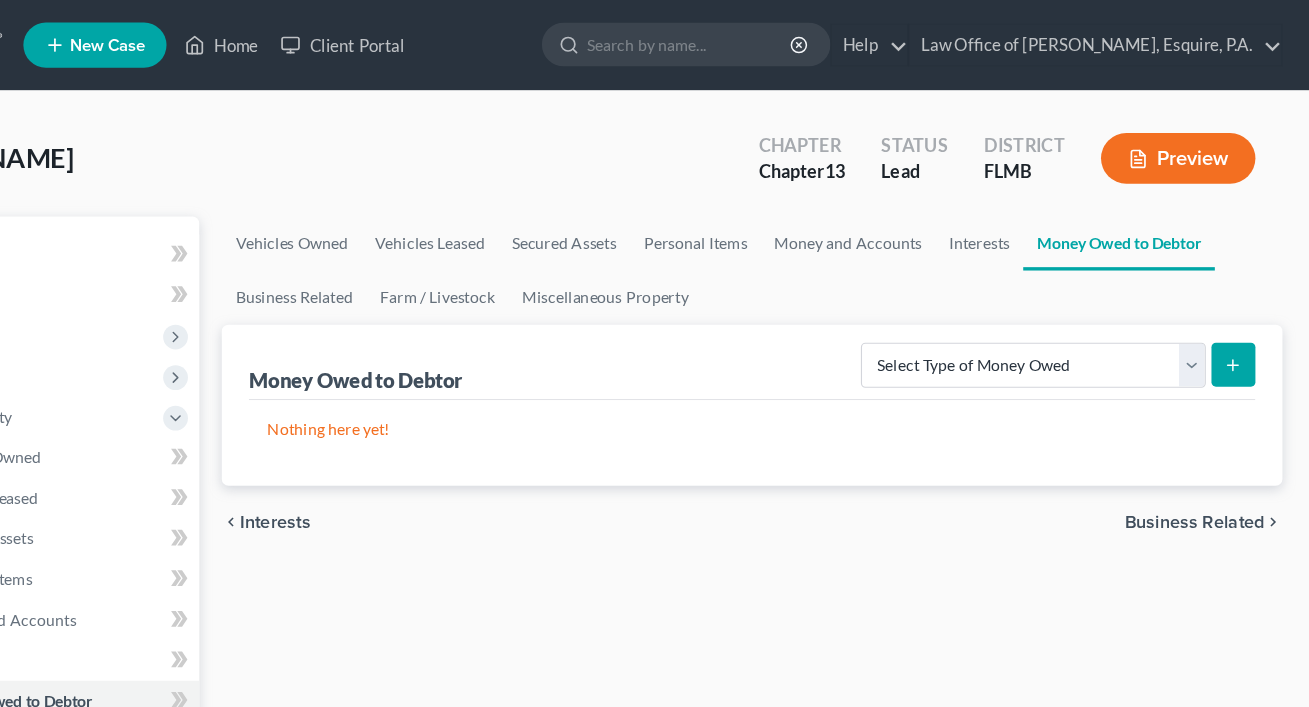 click on "Money Owed to Debtor Select Type of Money Owed Accounts Receivable Alimony Child Support Claims Against Third Parties Disability Benefits Disability Insurance Payments Divorce Settlements Equitable or Future Interests Expected Tax Refund and Unused NOLs Financial Assets Not Yet Listed Life Estate of Descendants Maintenance Other Contingent & Unliquidated Claims Property Settlements Sick or Vacation Pay Social Security Benefits Trusts Unpaid Loans Unpaid Wages Workers Compensation" at bounding box center (814, 321) 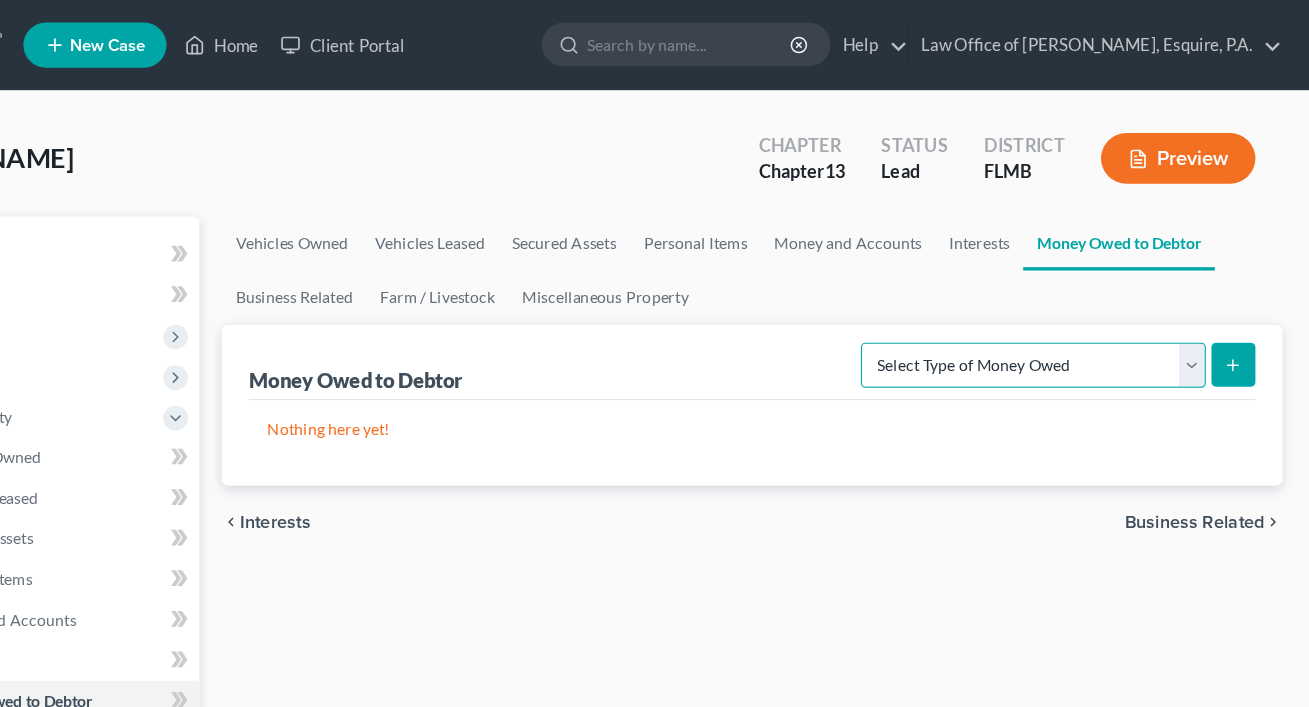 click on "Select Type of Money Owed Accounts Receivable Alimony Child Support Claims Against Third Parties Disability Benefits Disability Insurance Payments Divorce Settlements Equitable or Future Interests Expected Tax Refund and Unused NOLs Financial Assets Not Yet Listed Life Estate of Descendants Maintenance Other Contingent & Unliquidated Claims Property Settlements Sick or Vacation Pay Social Security Benefits Trusts Unpaid Loans Unpaid Wages Workers Compensation" at bounding box center [1064, 324] 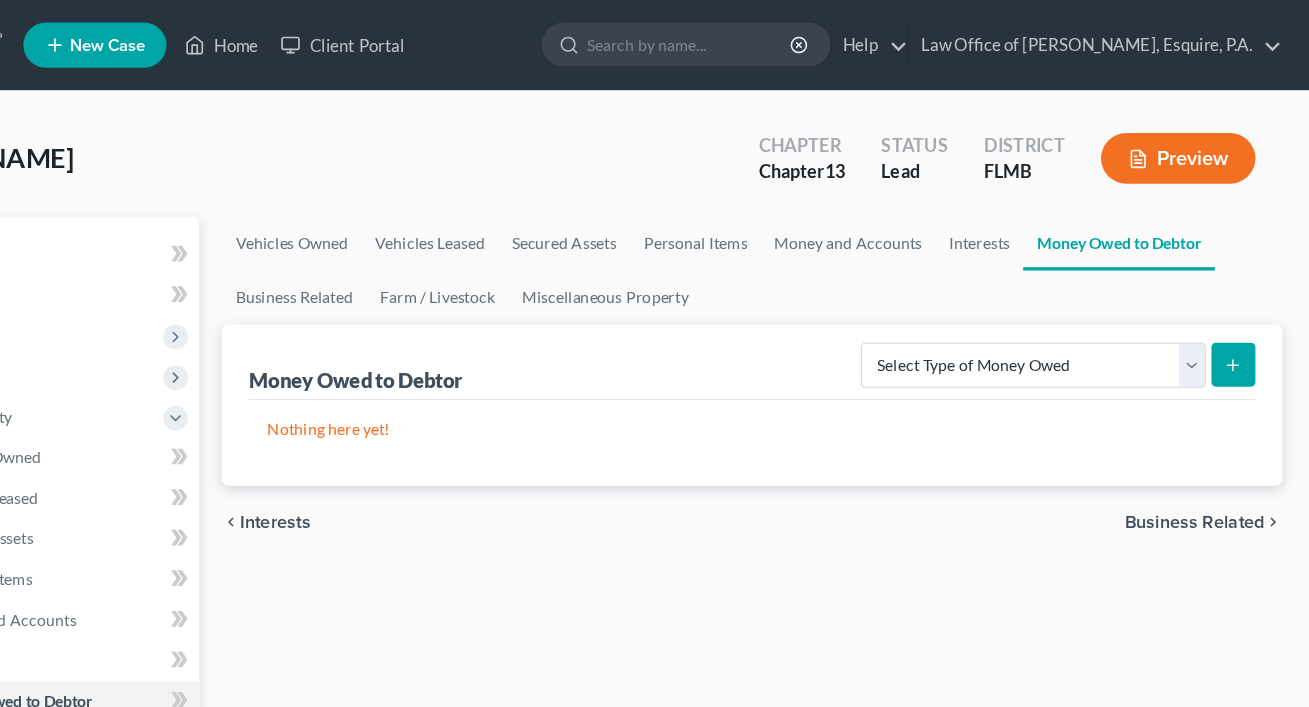 click on "Preview" at bounding box center (1192, 140) 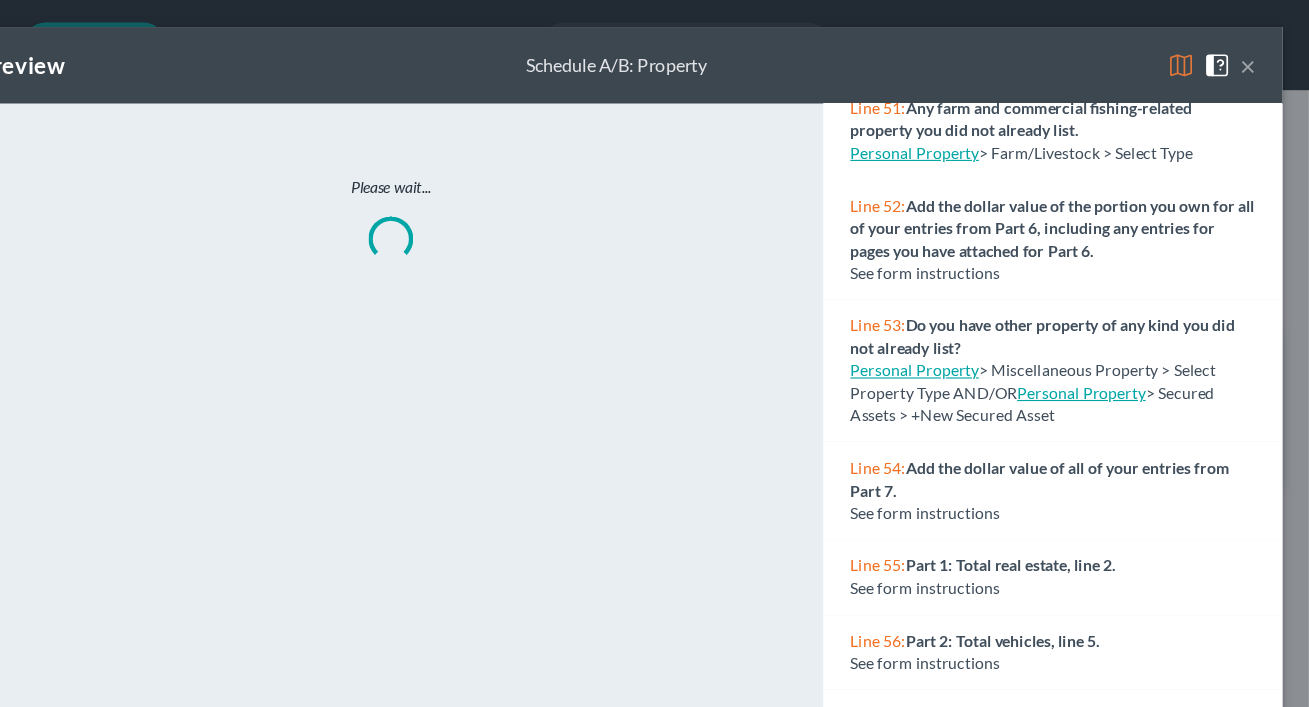 scroll, scrollTop: 5573, scrollLeft: 0, axis: vertical 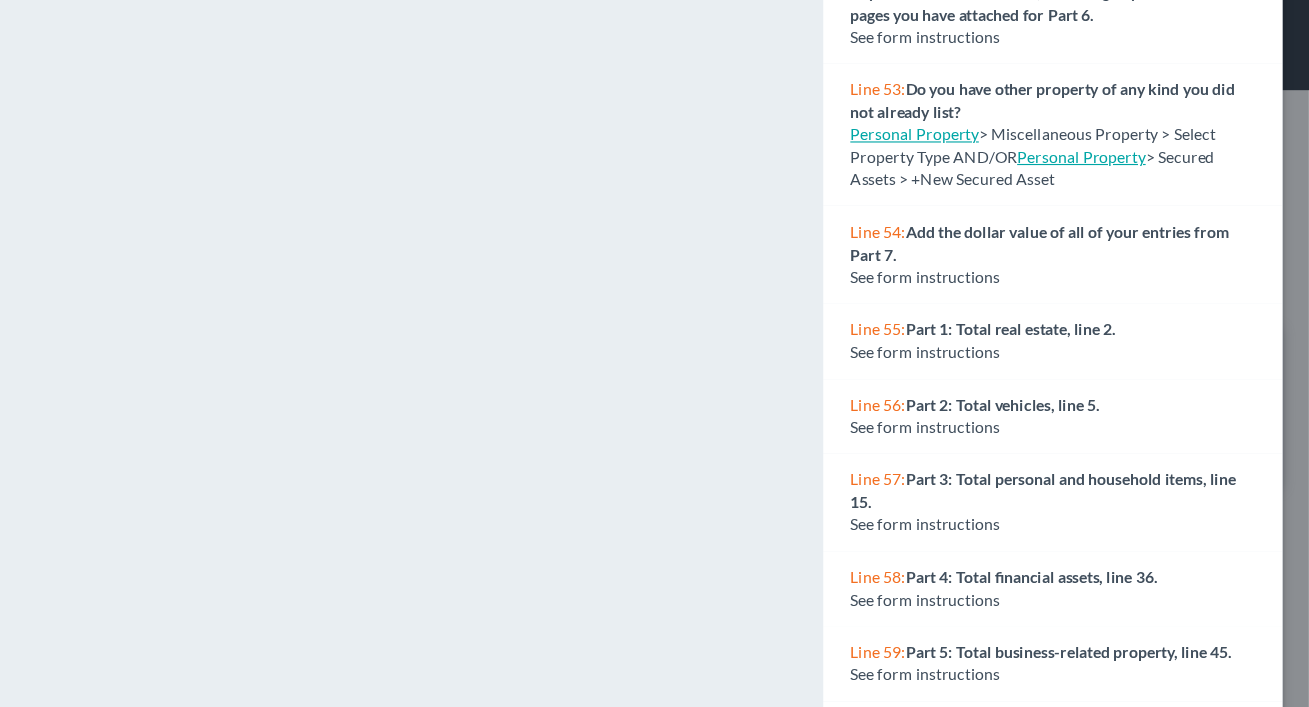 click on "Line 55:" at bounding box center (926, 291) 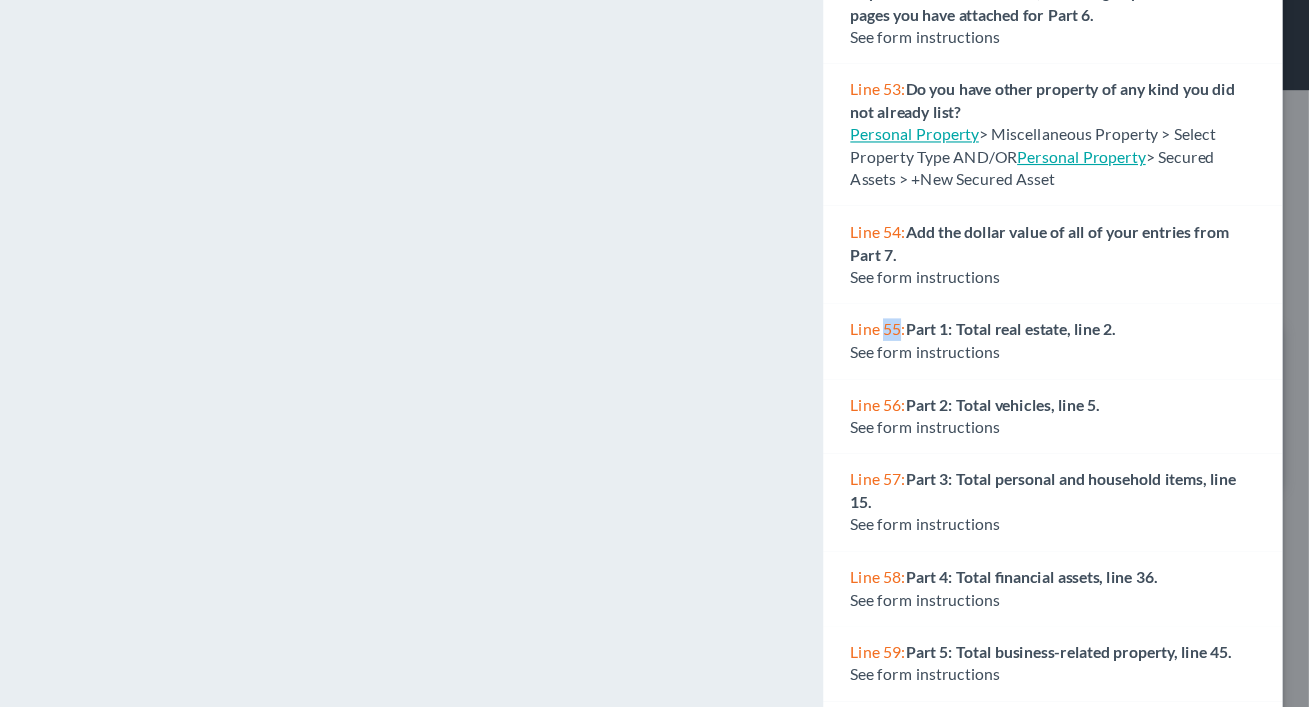 click on "Line 55:" at bounding box center [926, 291] 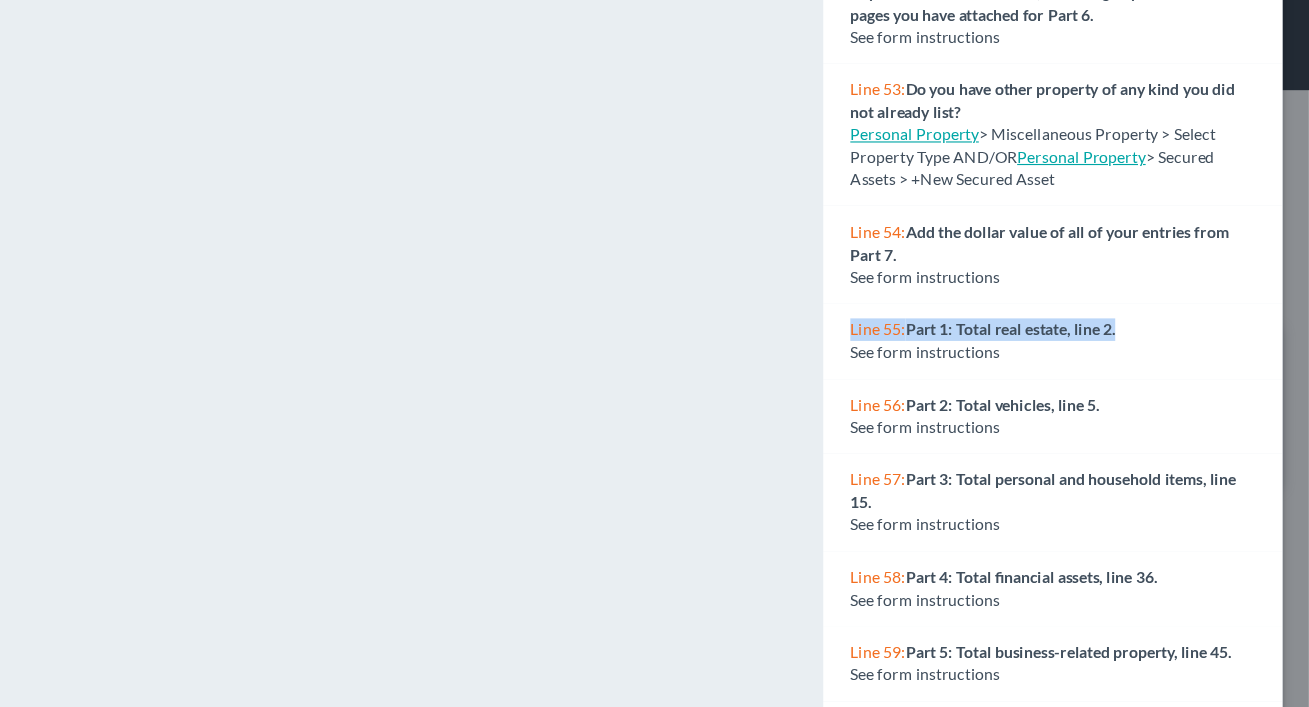 click on "Line 55:" at bounding box center [926, 291] 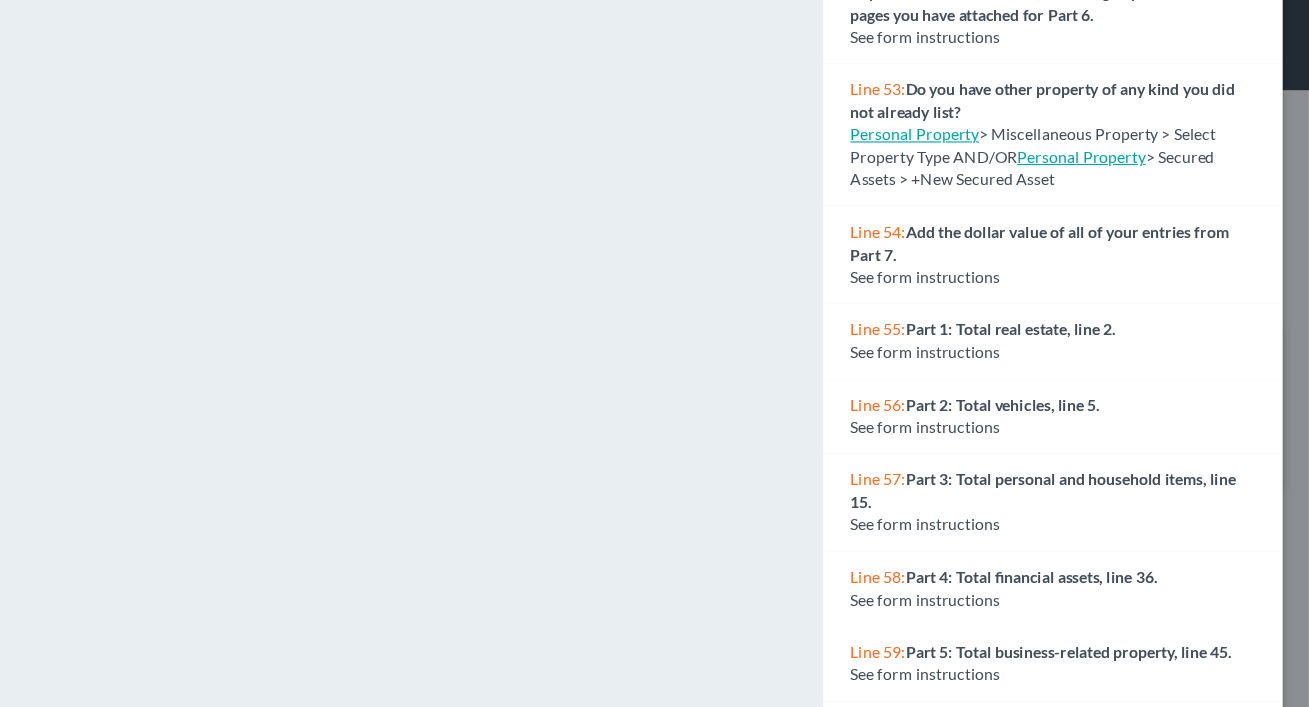 click on "See form instructions" at bounding box center [968, 311] 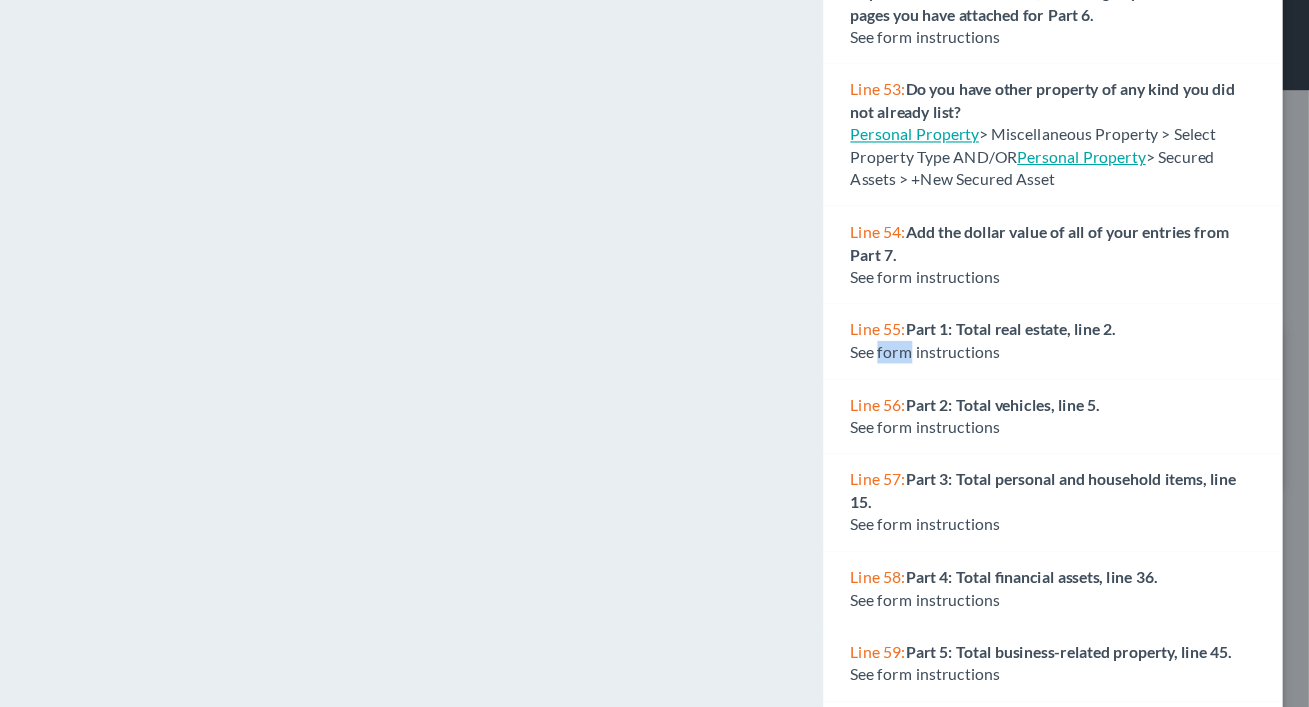click on "See form instructions" at bounding box center [968, 311] 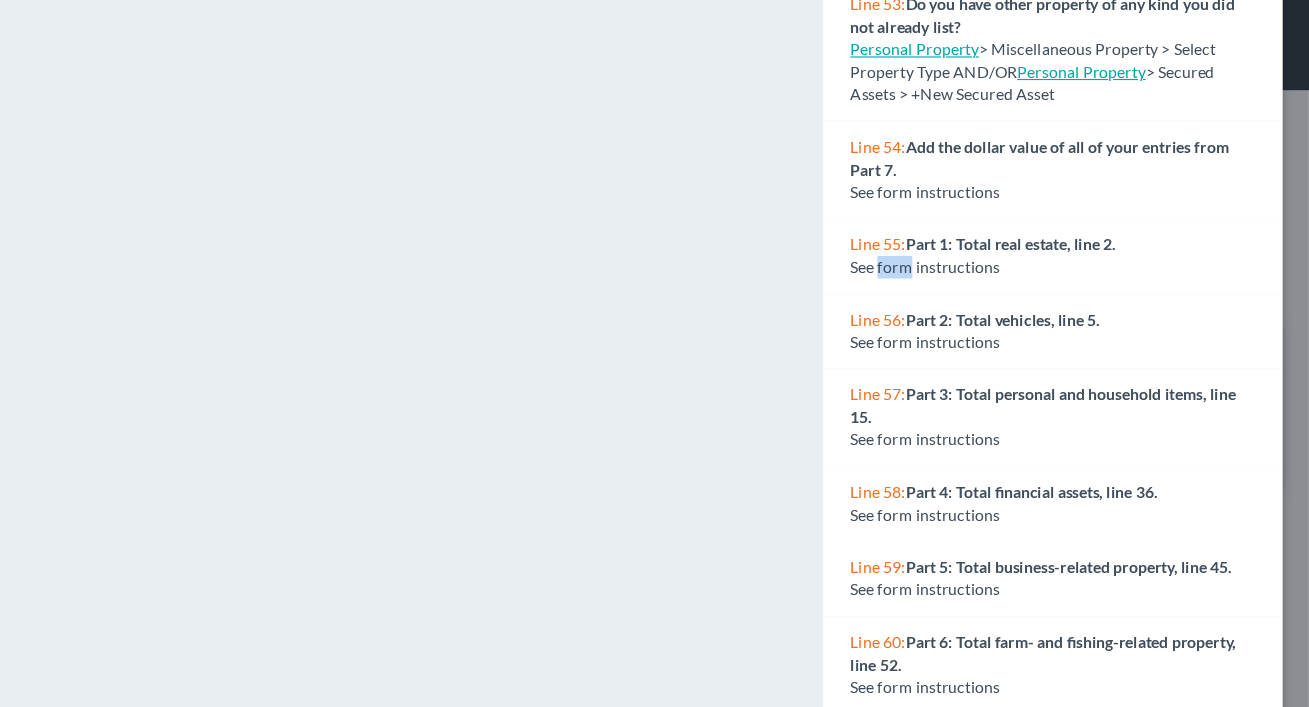 scroll, scrollTop: 0, scrollLeft: 0, axis: both 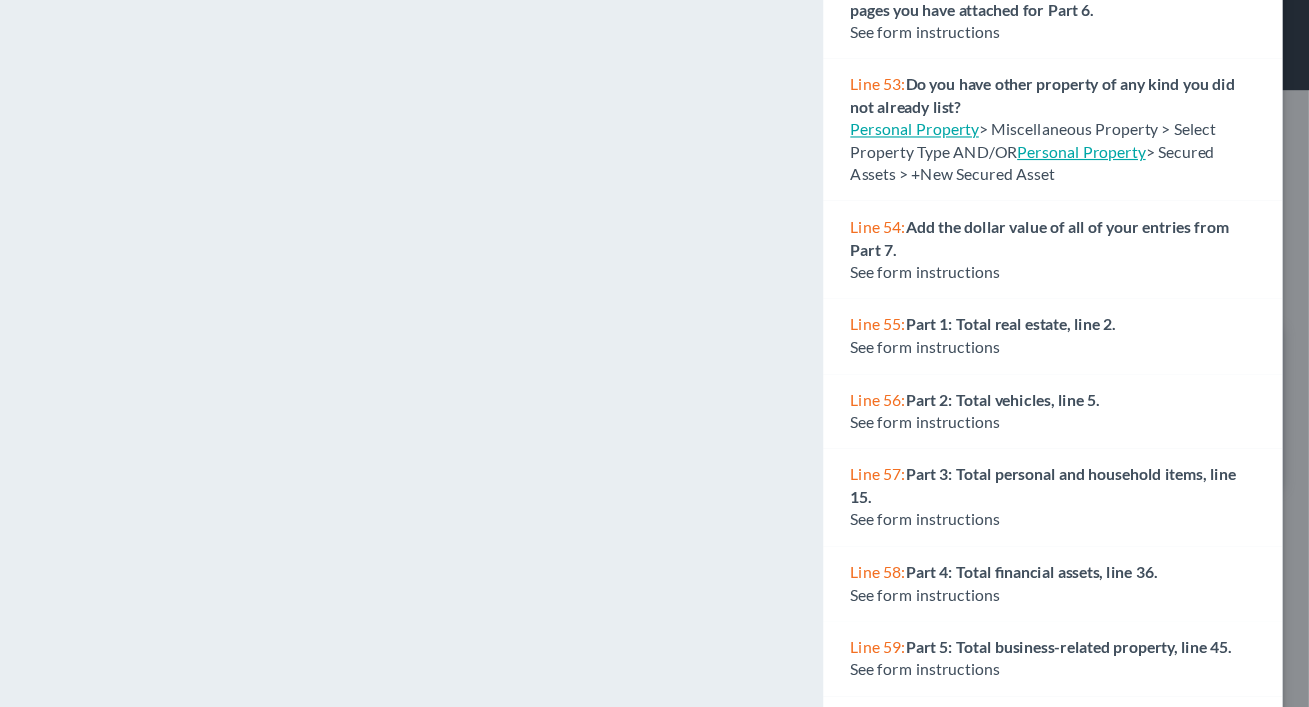click on "Line 55:" at bounding box center (926, 287) 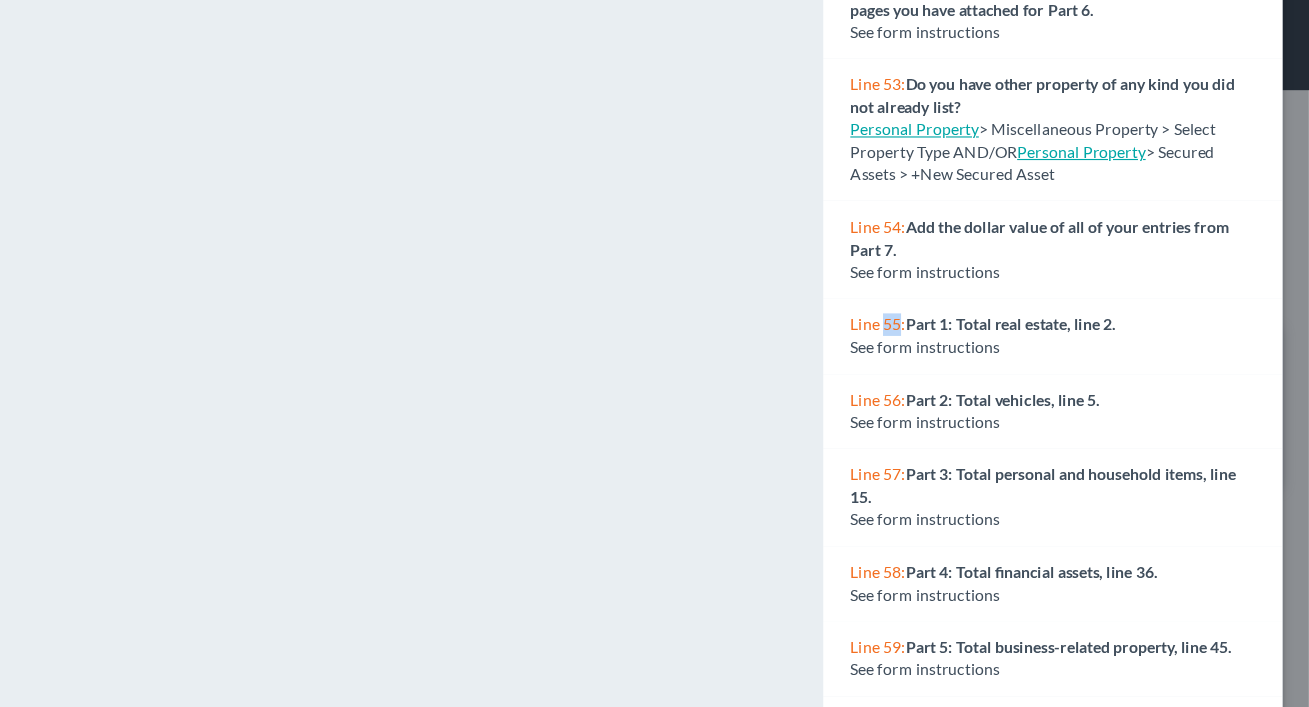 click on "Line 55:" at bounding box center (926, 287) 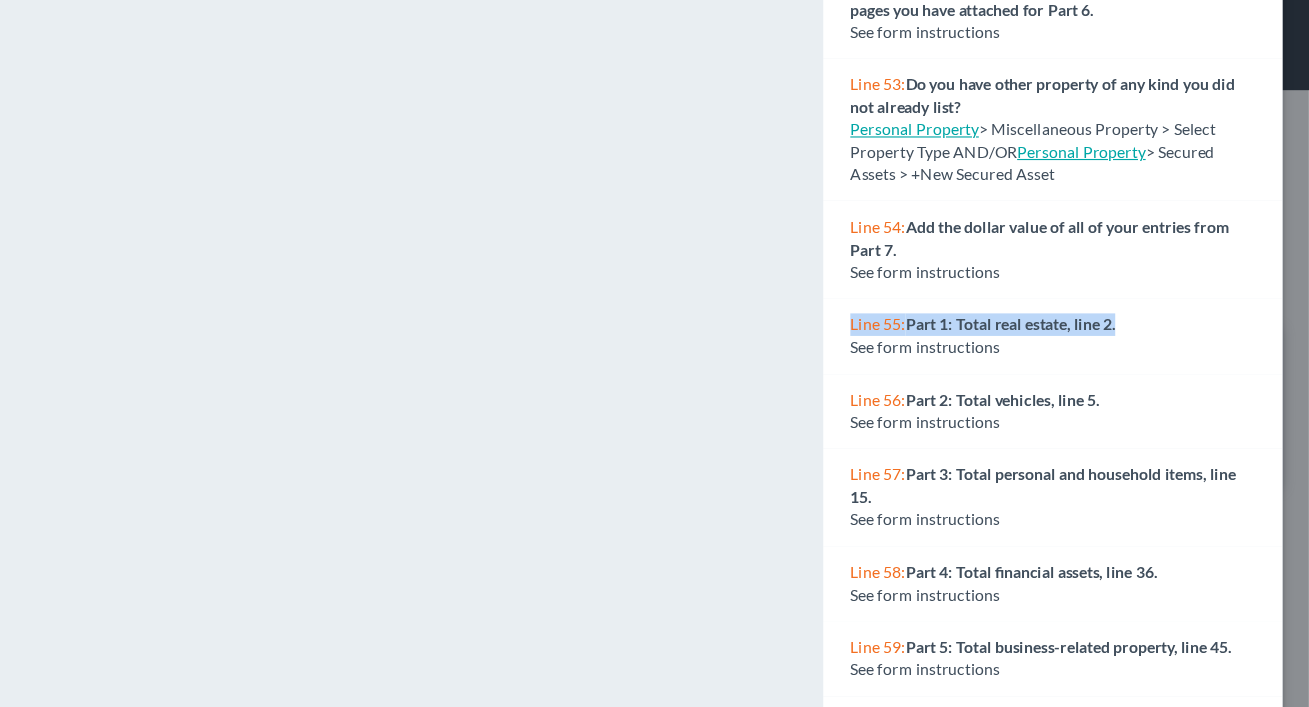 click on "Line 55:" at bounding box center [926, 287] 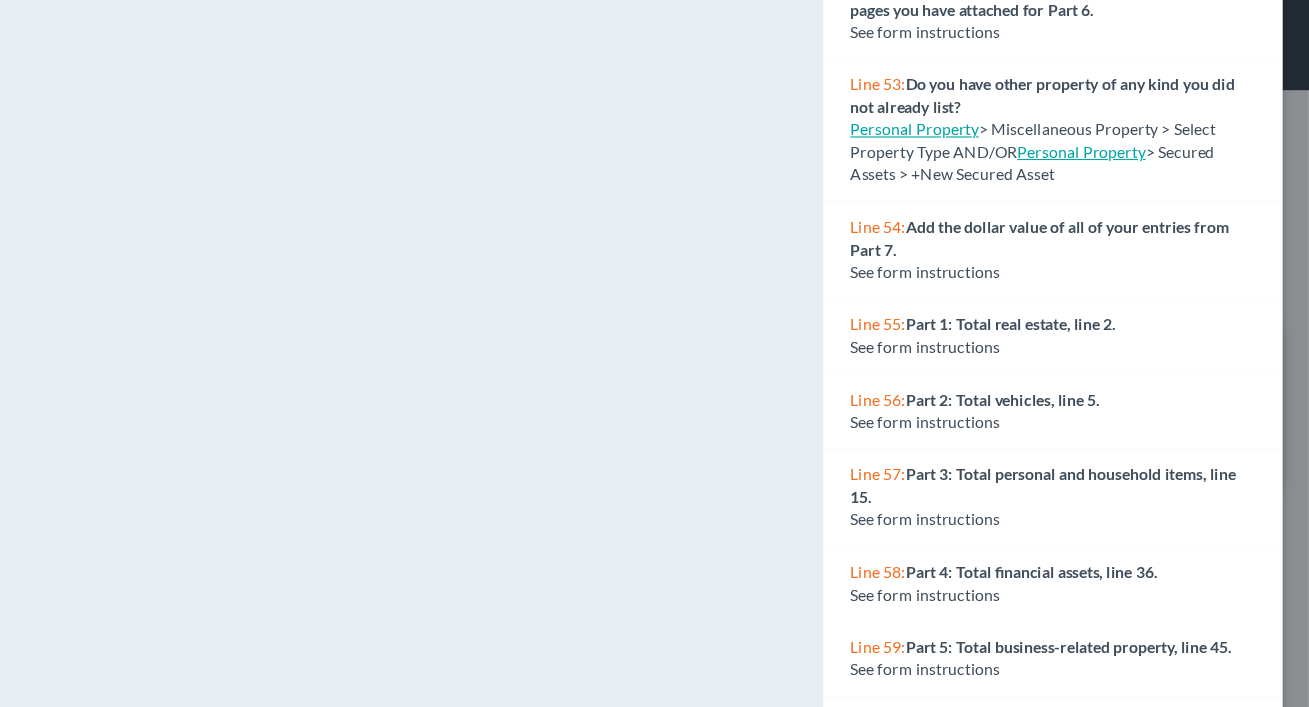 click on "See form instructions" at bounding box center [968, 307] 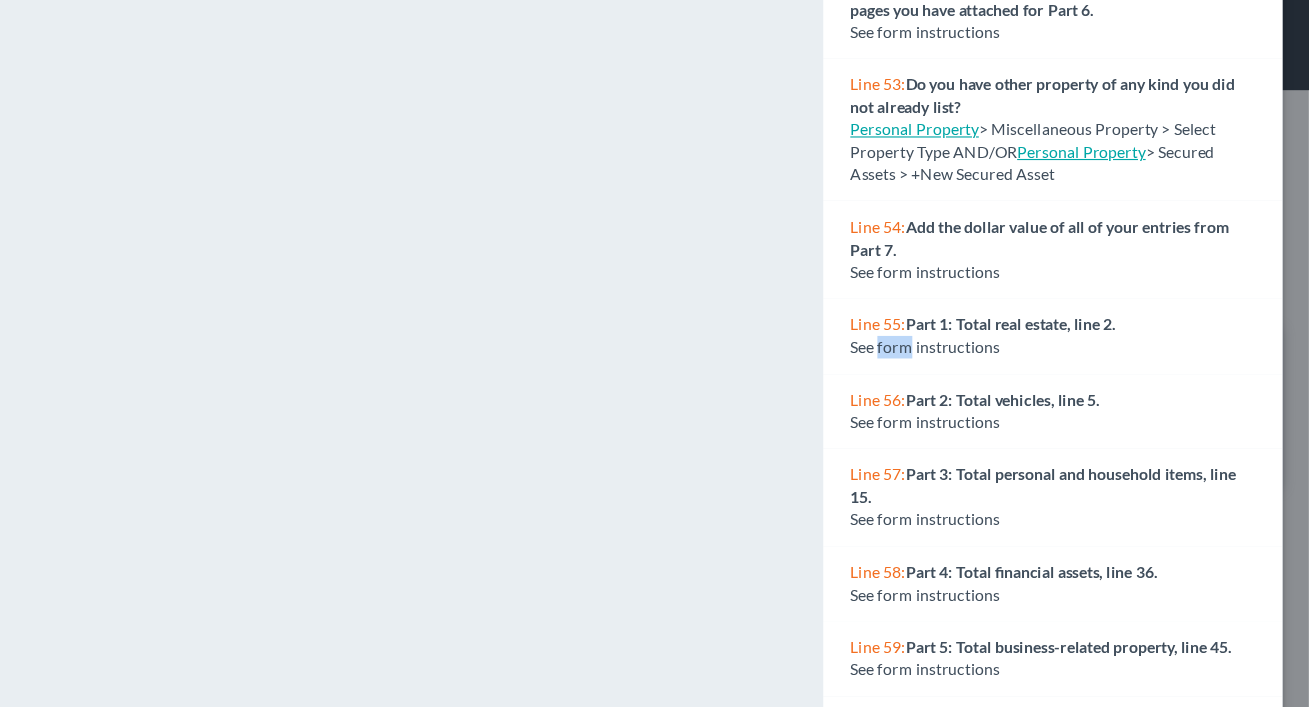 click on "See form instructions" at bounding box center (968, 307) 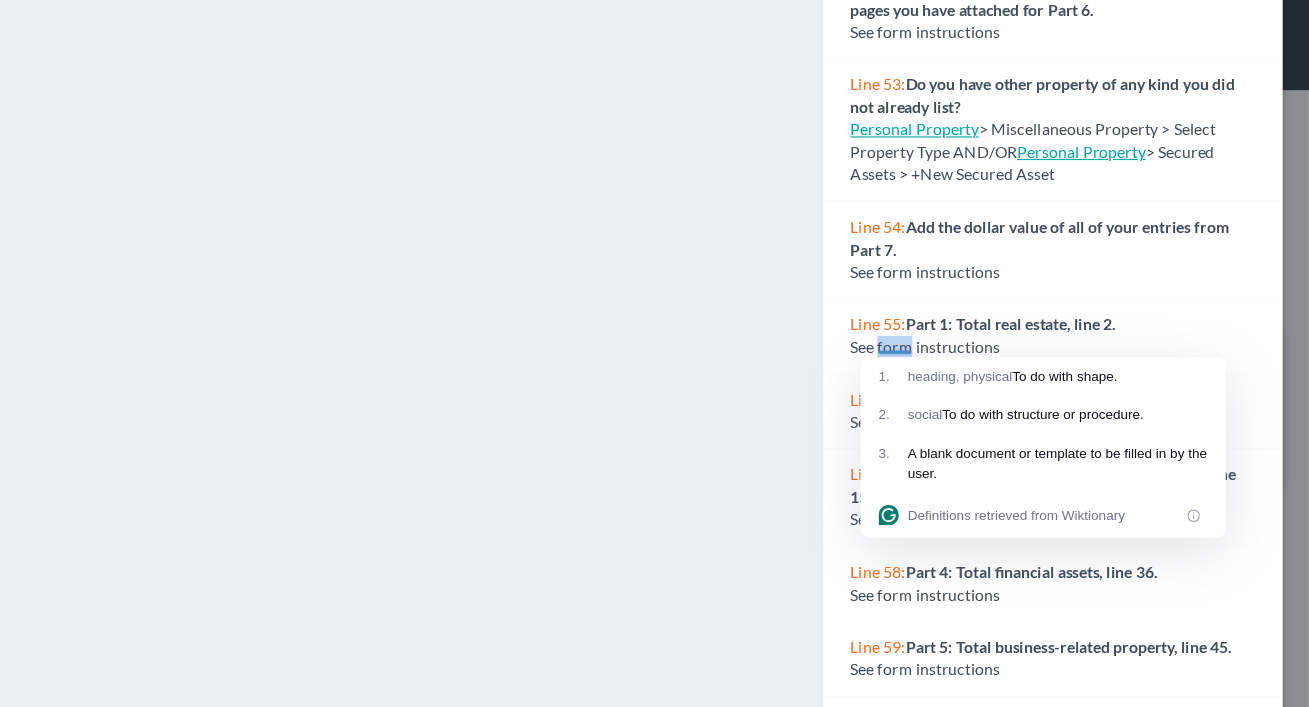click on "See form instructions" at bounding box center [968, 307] 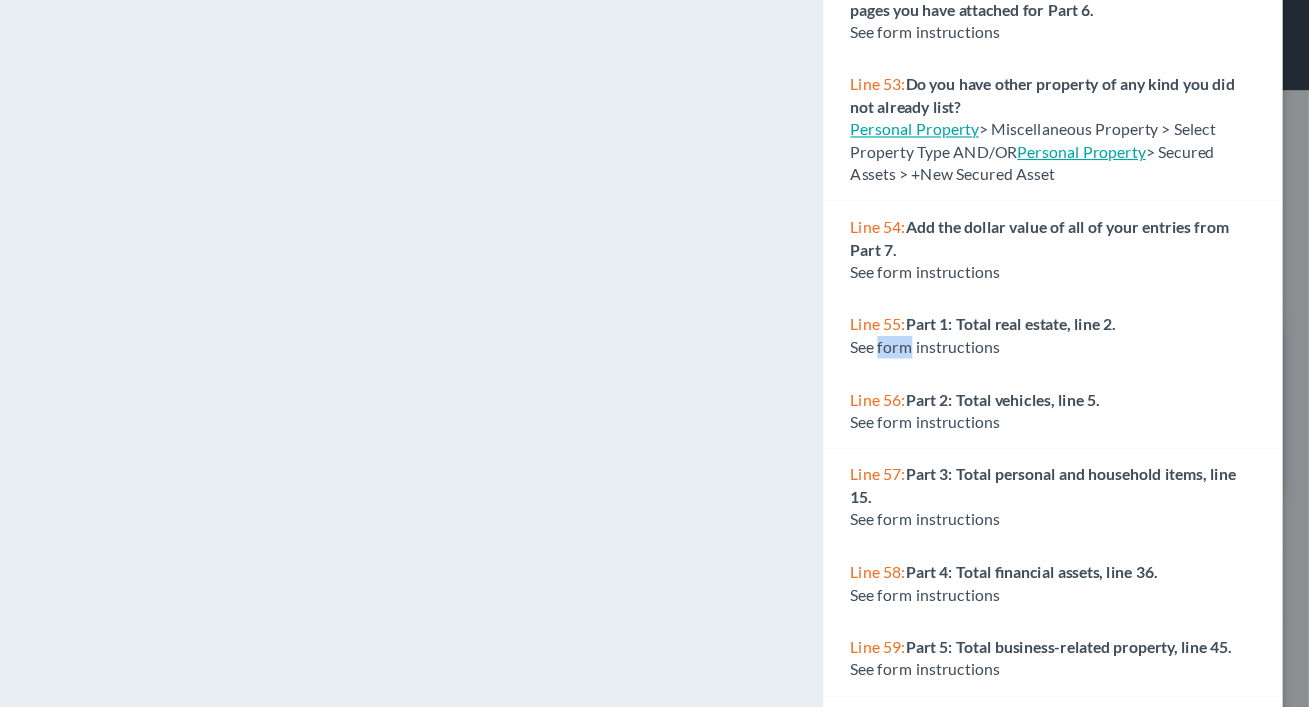 click on "See form instructions" at bounding box center [968, 307] 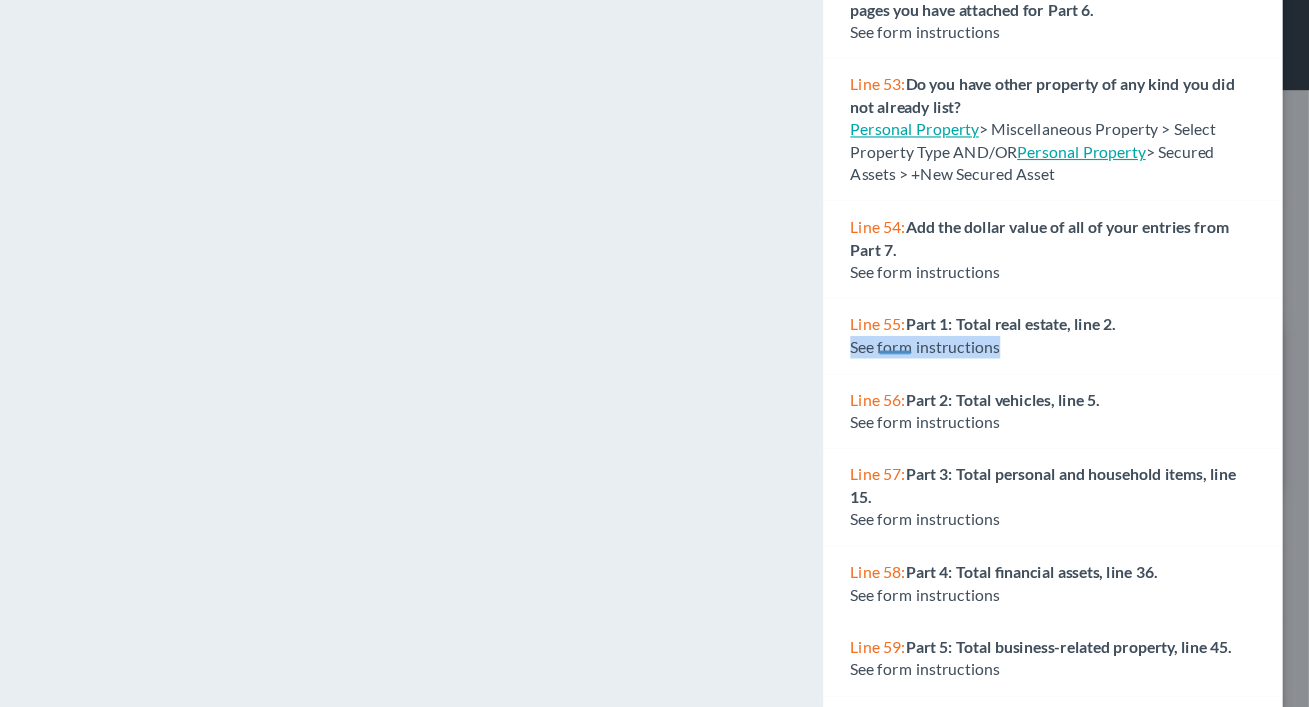 click on "See form instructions" at bounding box center [968, 307] 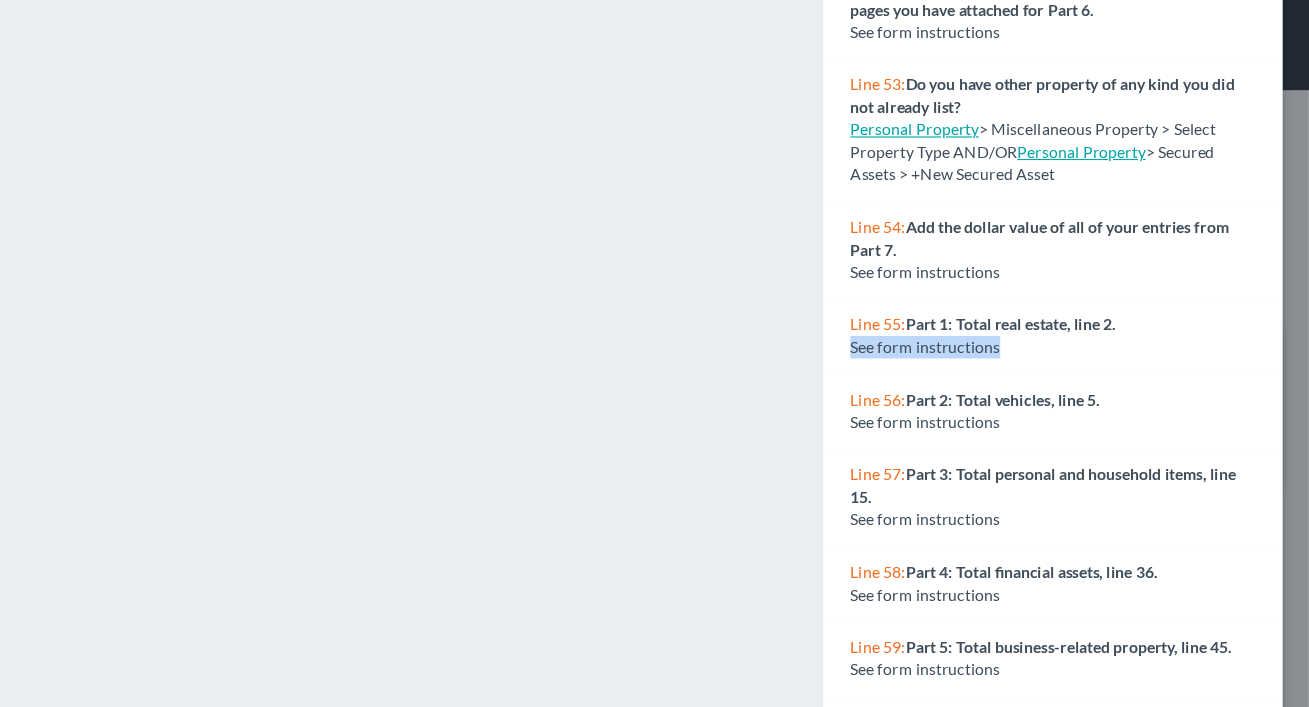 click on "See form instructions" at bounding box center (968, 307) 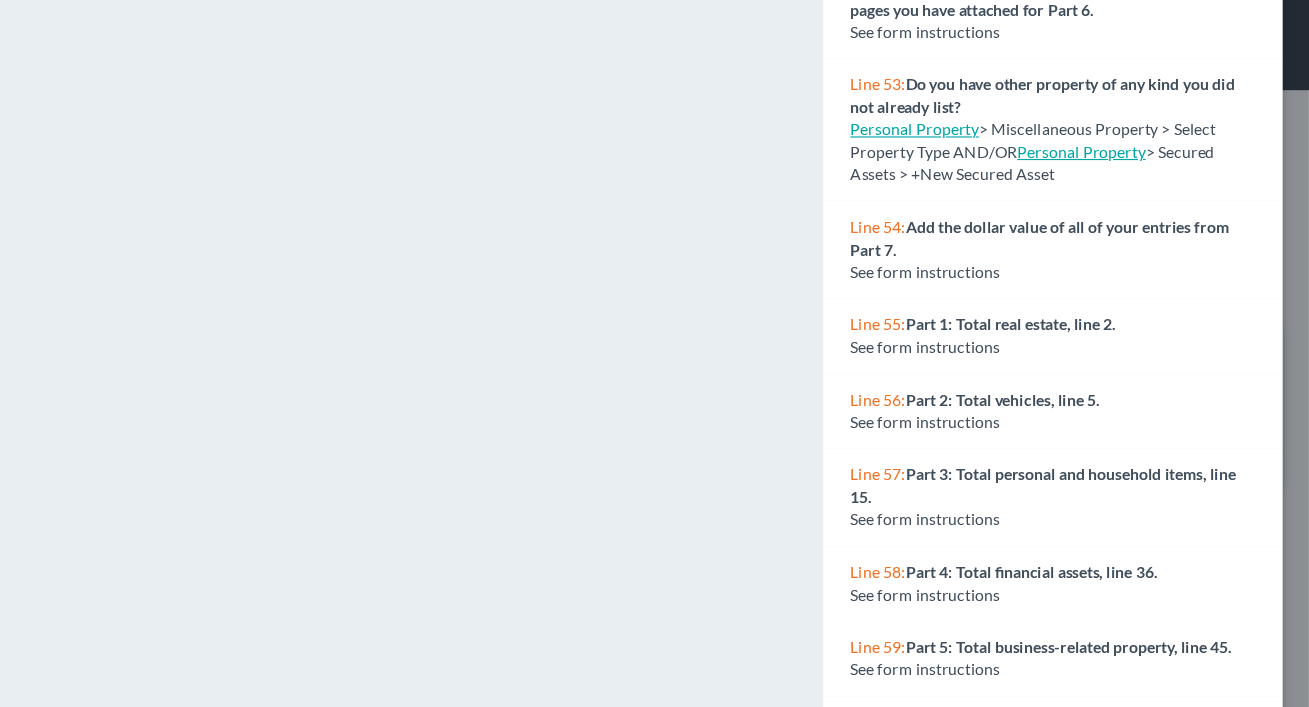 click on "See form instructions" at bounding box center [968, 307] 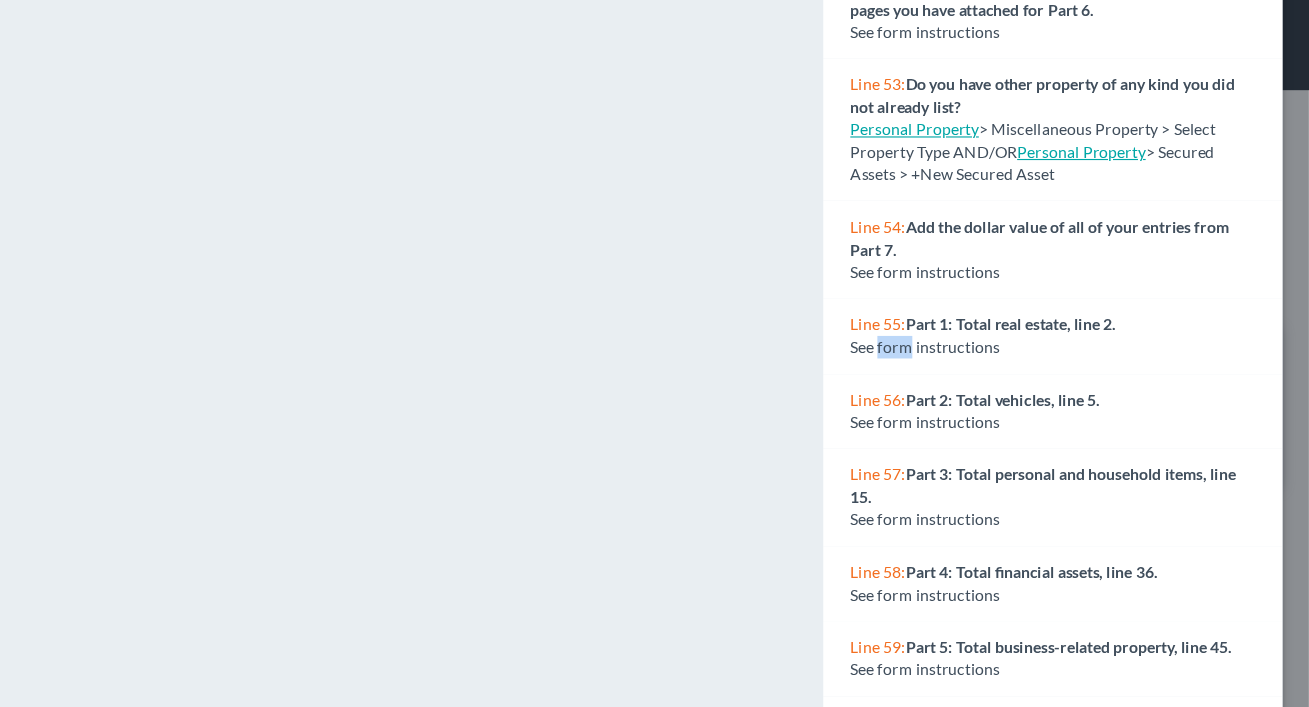 click on "See form instructions" at bounding box center (968, 307) 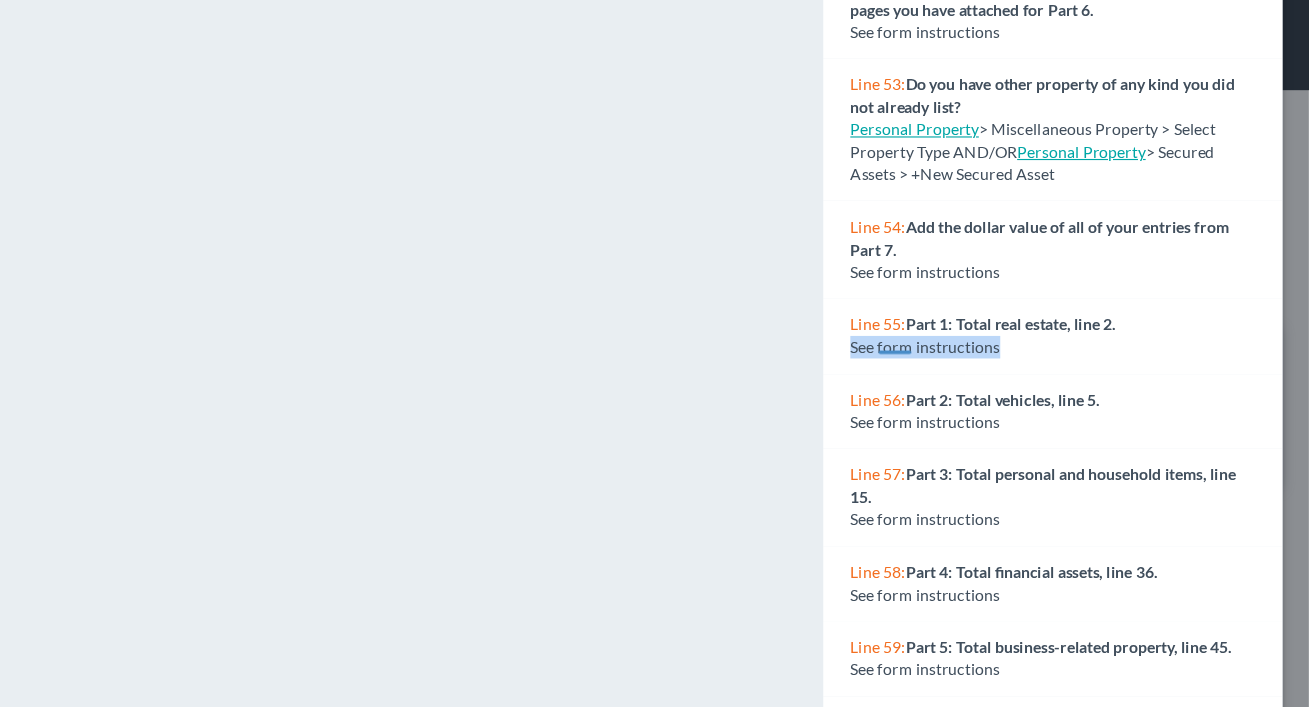 click on "See form instructions" at bounding box center (968, 307) 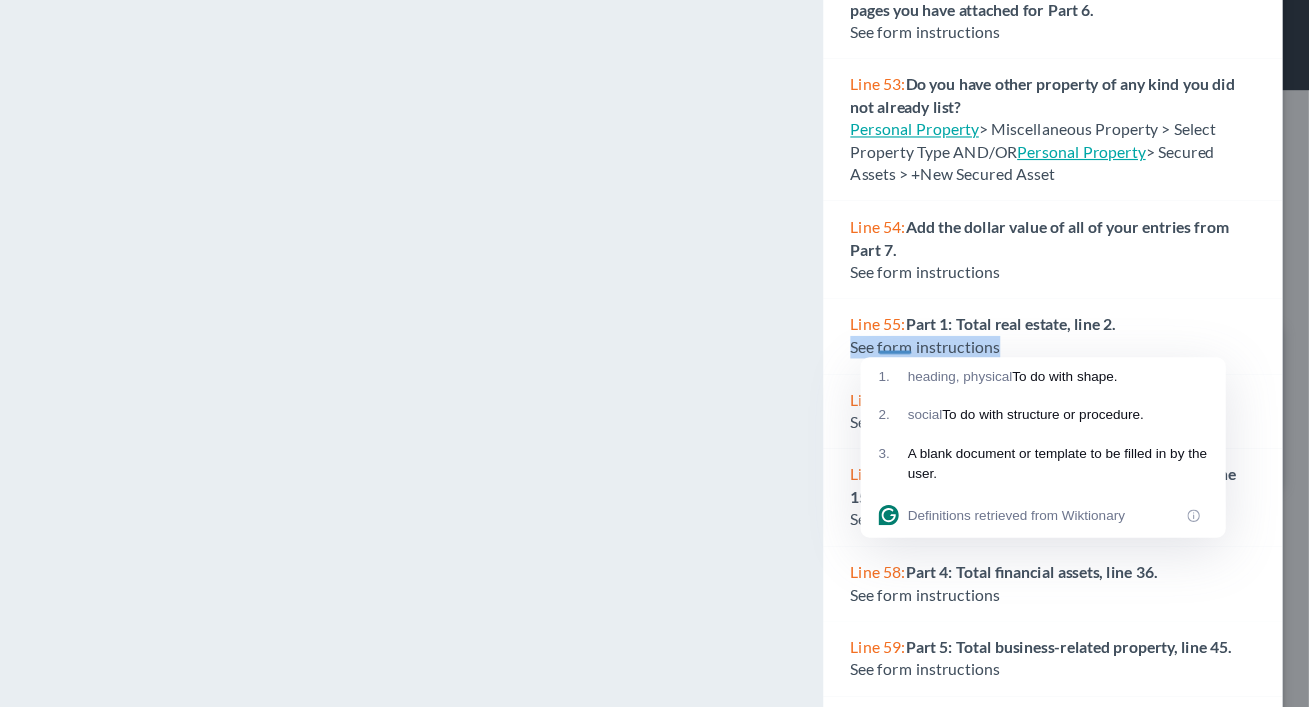click on "See form instructions" at bounding box center (1081, 308) 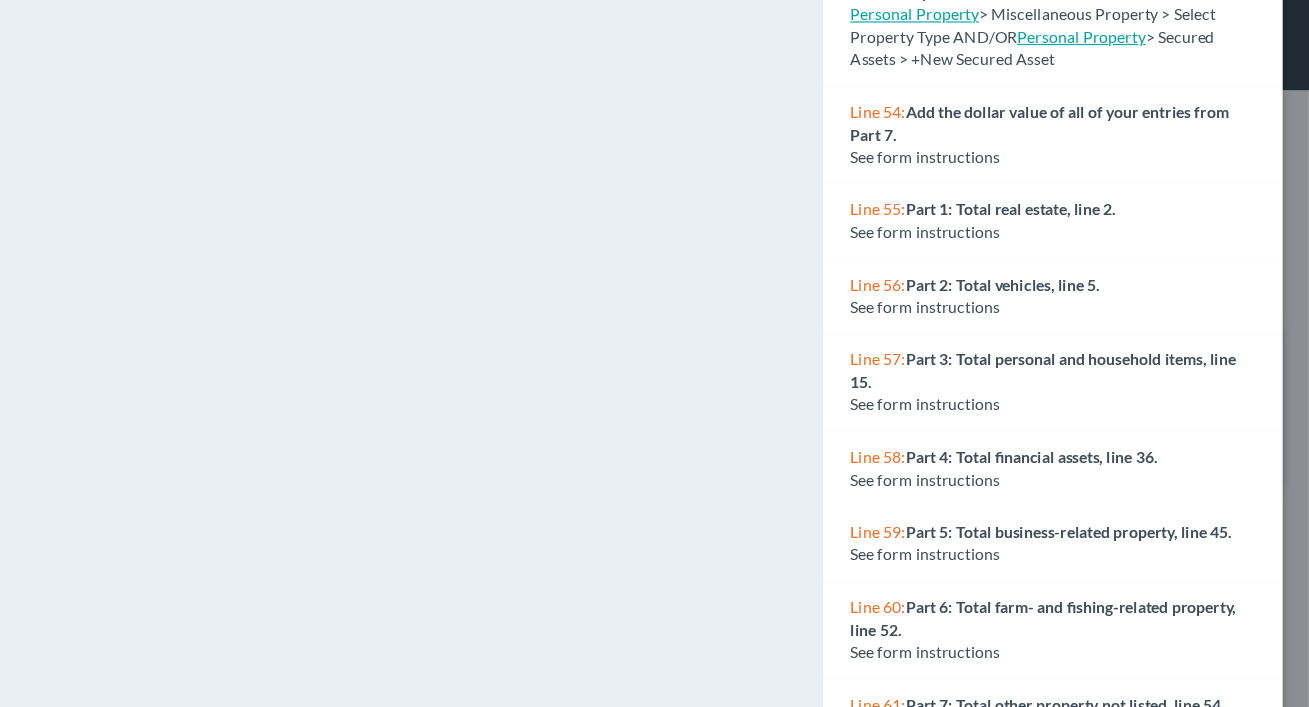 scroll, scrollTop: 420, scrollLeft: 0, axis: vertical 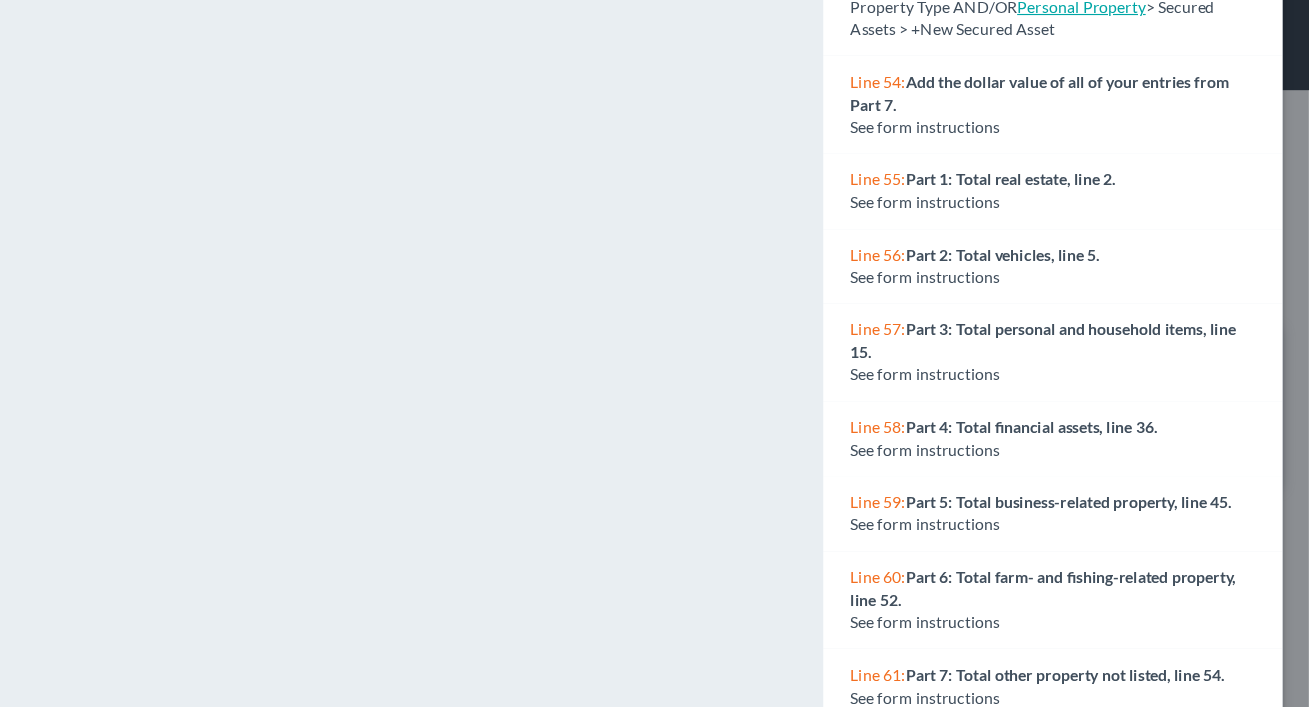 click on "Line 55:" at bounding box center [926, 158] 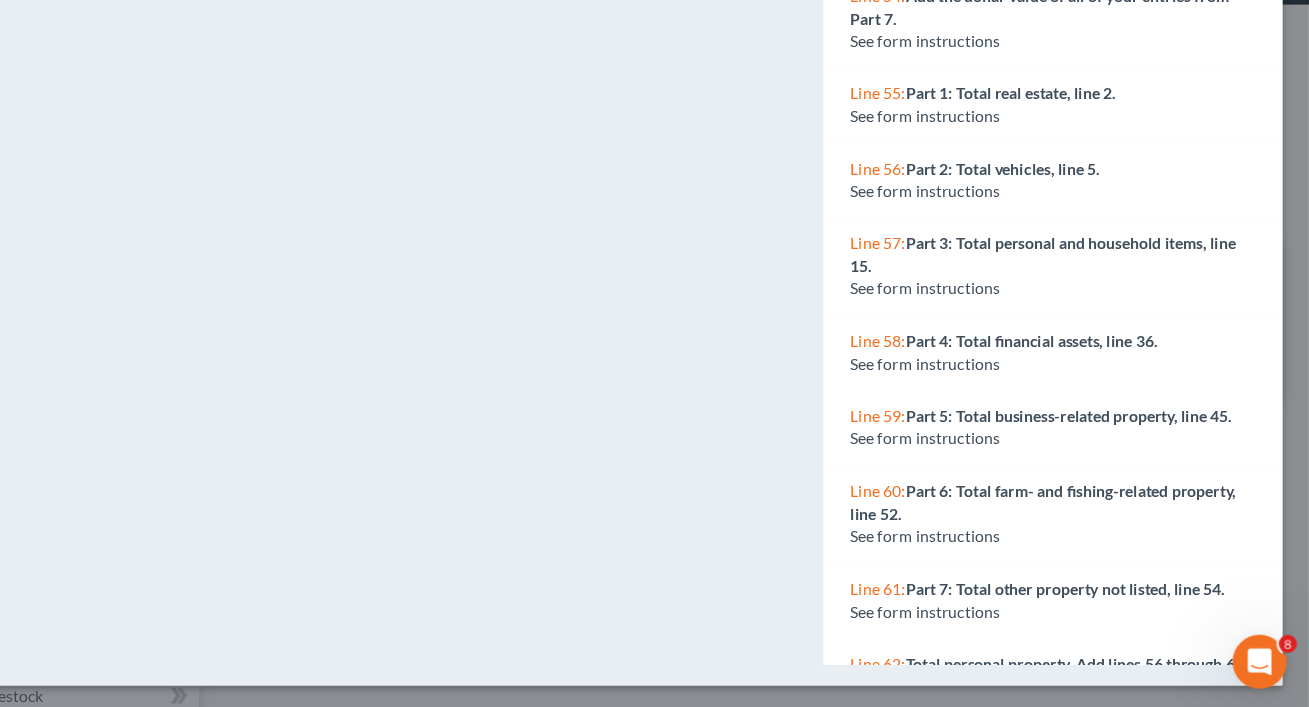 scroll, scrollTop: 0, scrollLeft: 0, axis: both 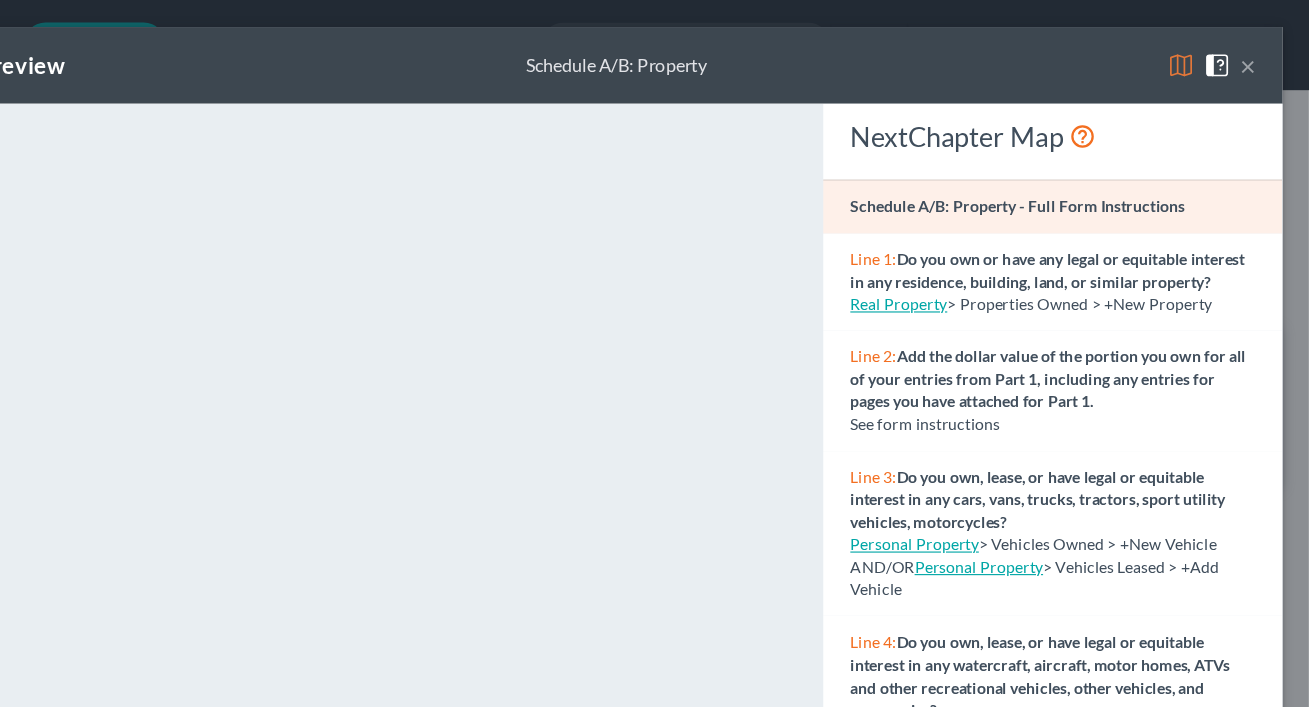 click on "×" at bounding box center [1254, 58] 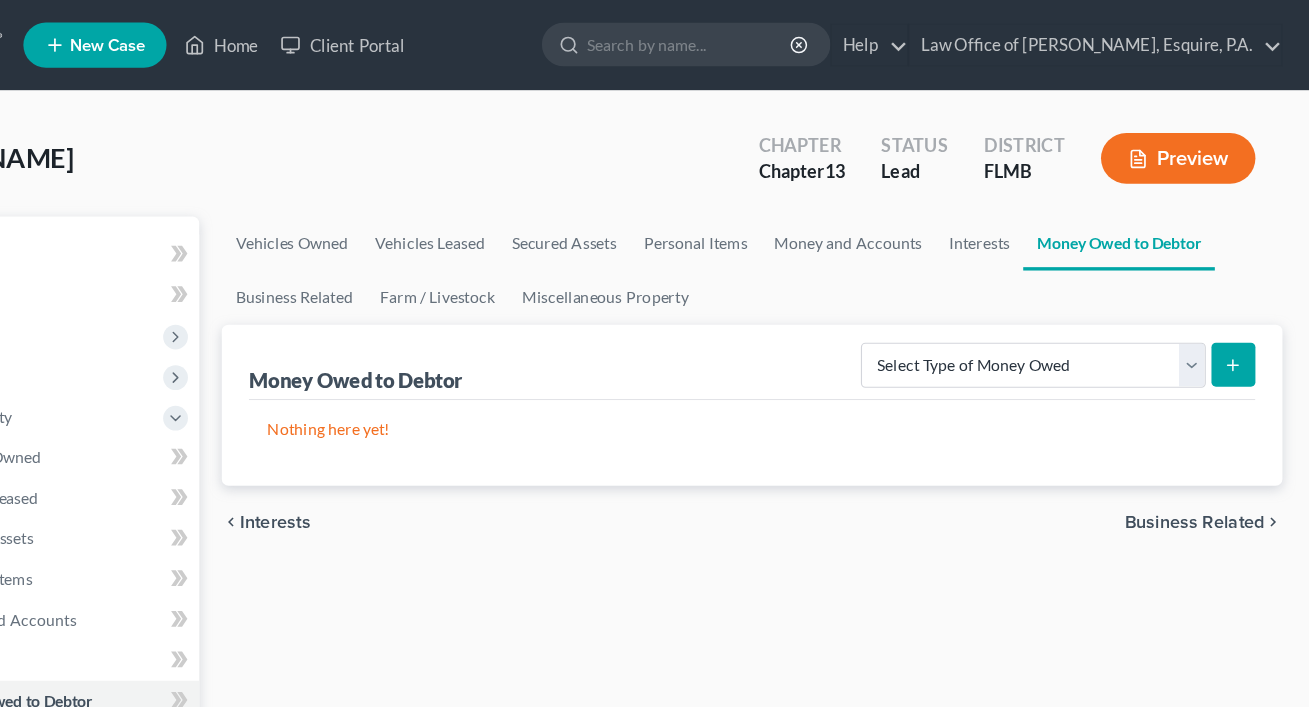 scroll, scrollTop: 0, scrollLeft: 0, axis: both 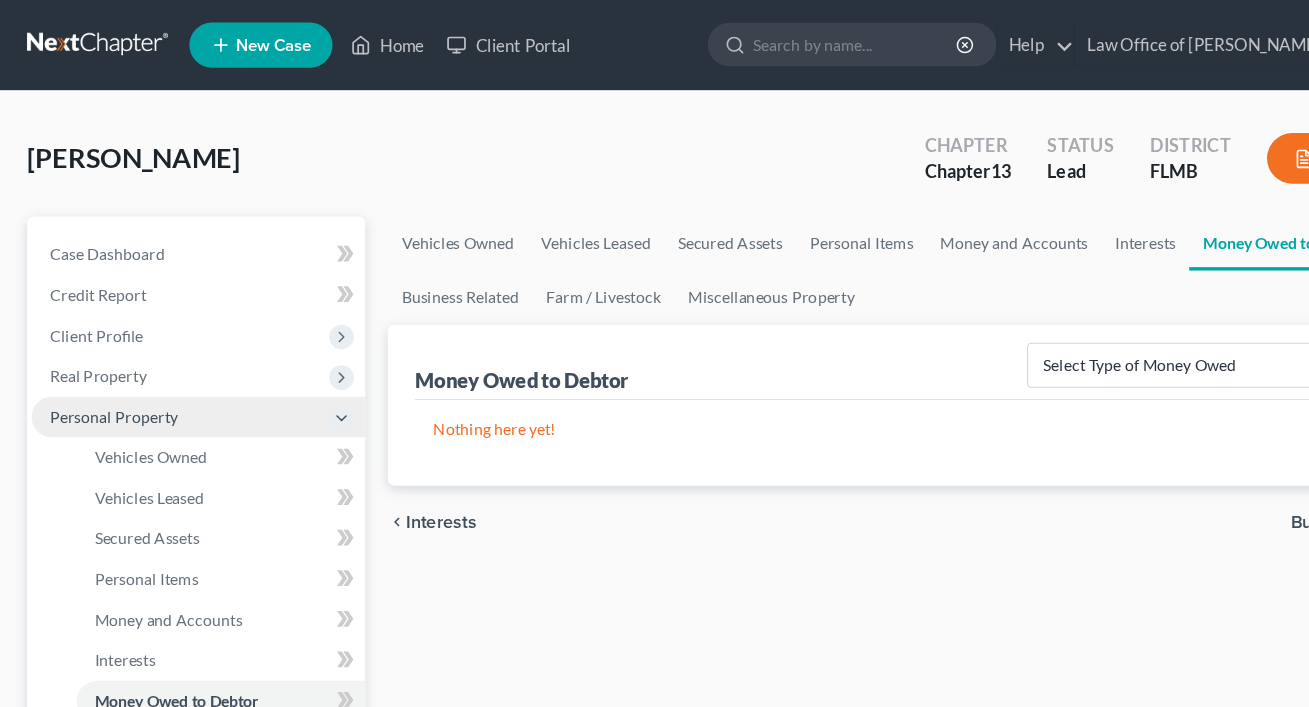 click on "Personal Property" at bounding box center [176, 370] 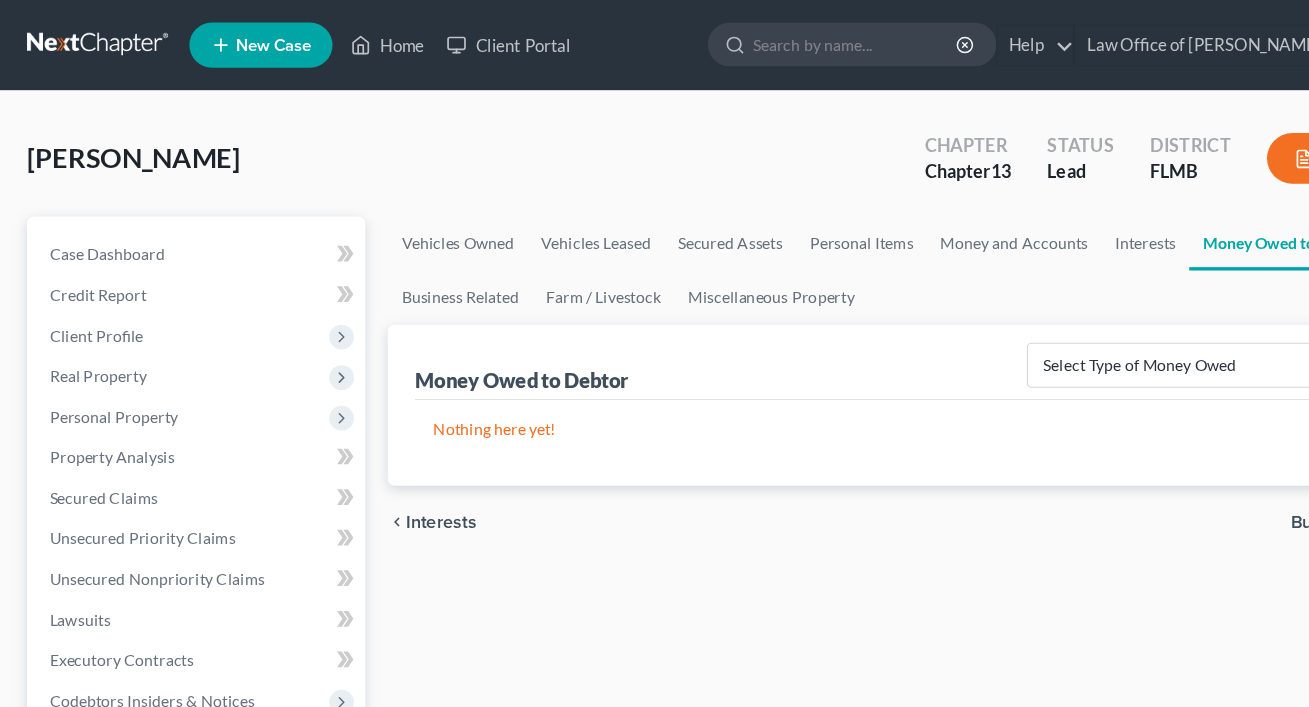 click on "Preview" at bounding box center [1192, 140] 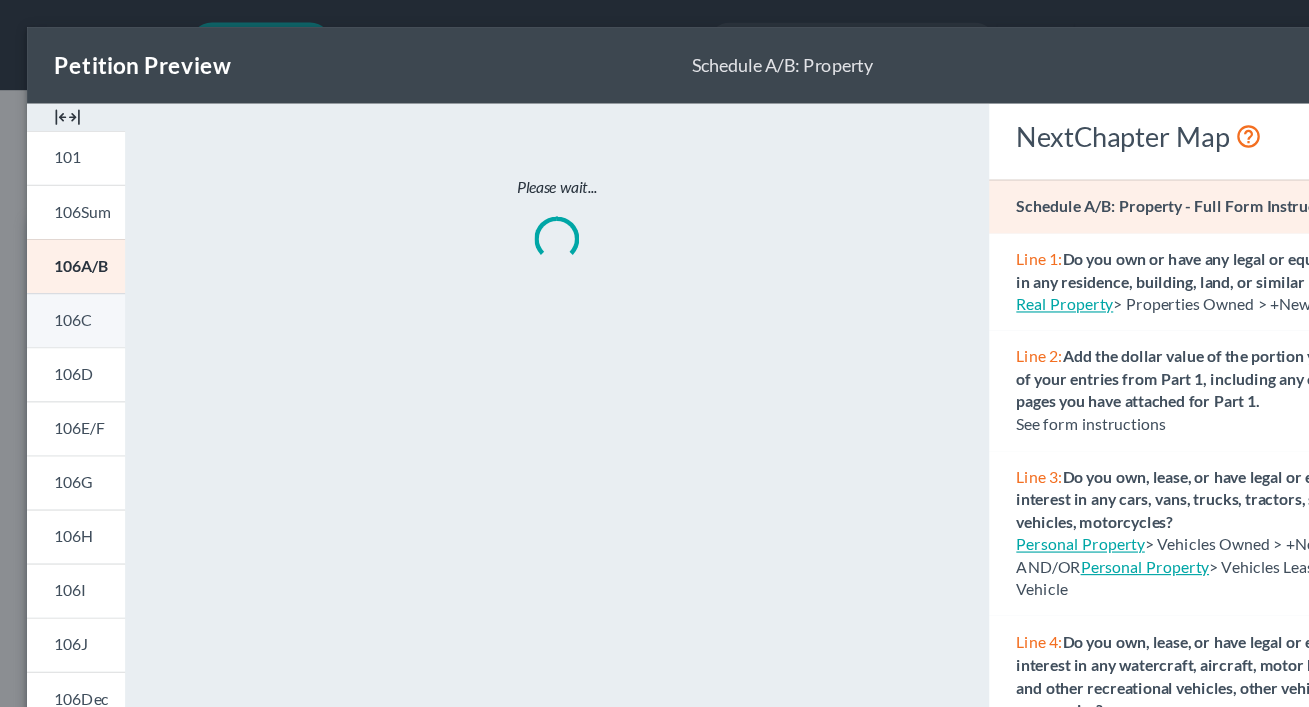 click on "106C" at bounding box center [67, 284] 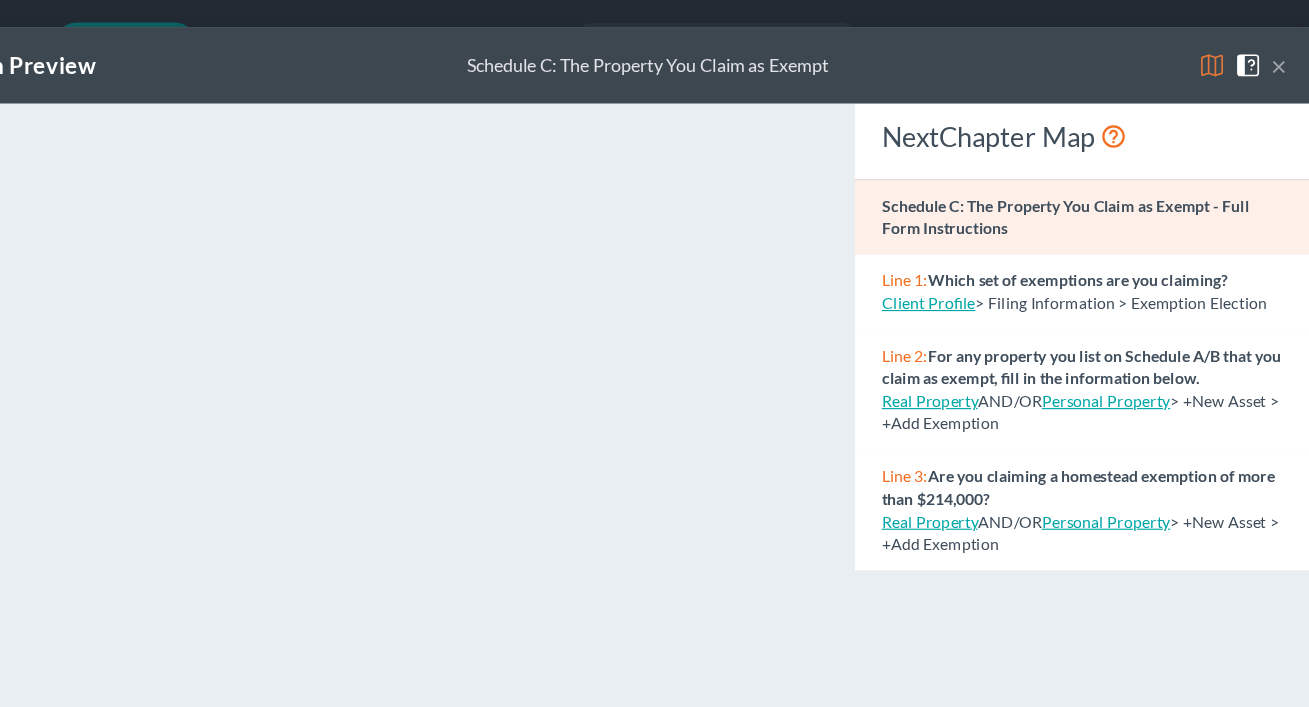 click on "Client Profile" at bounding box center [943, 268] 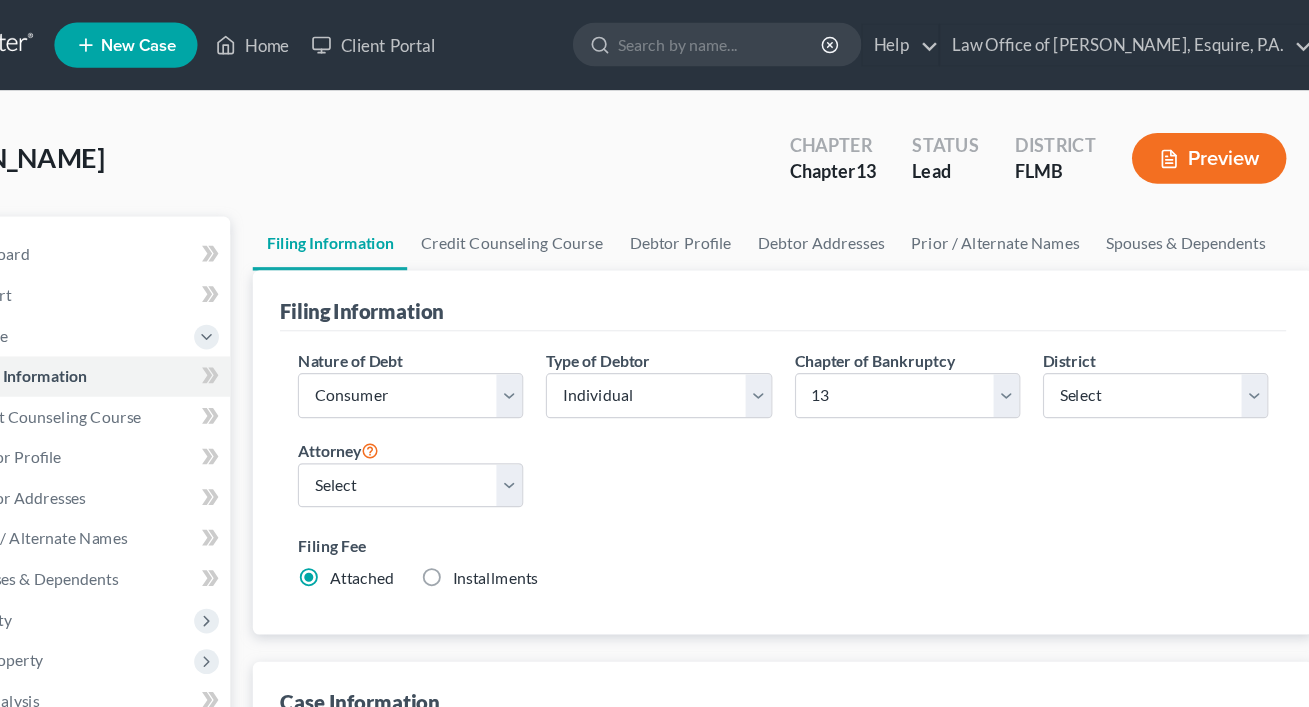 select on "1" 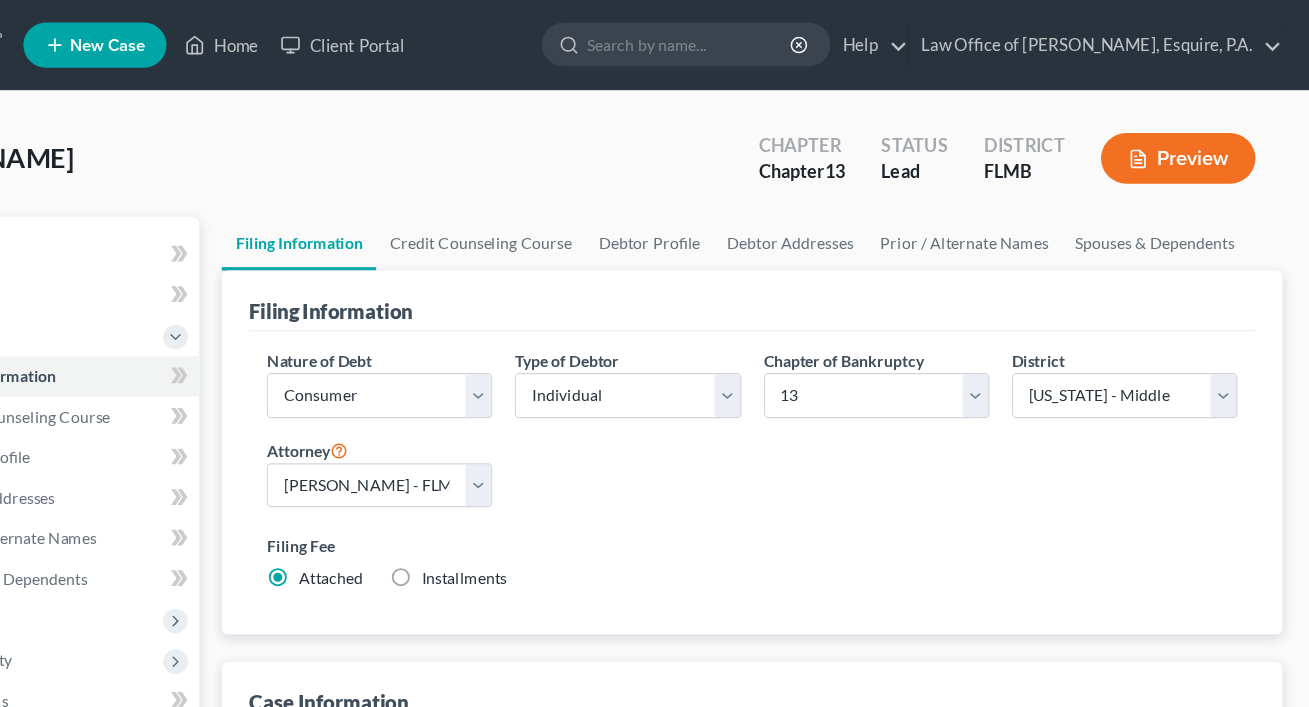 scroll, scrollTop: 0, scrollLeft: 0, axis: both 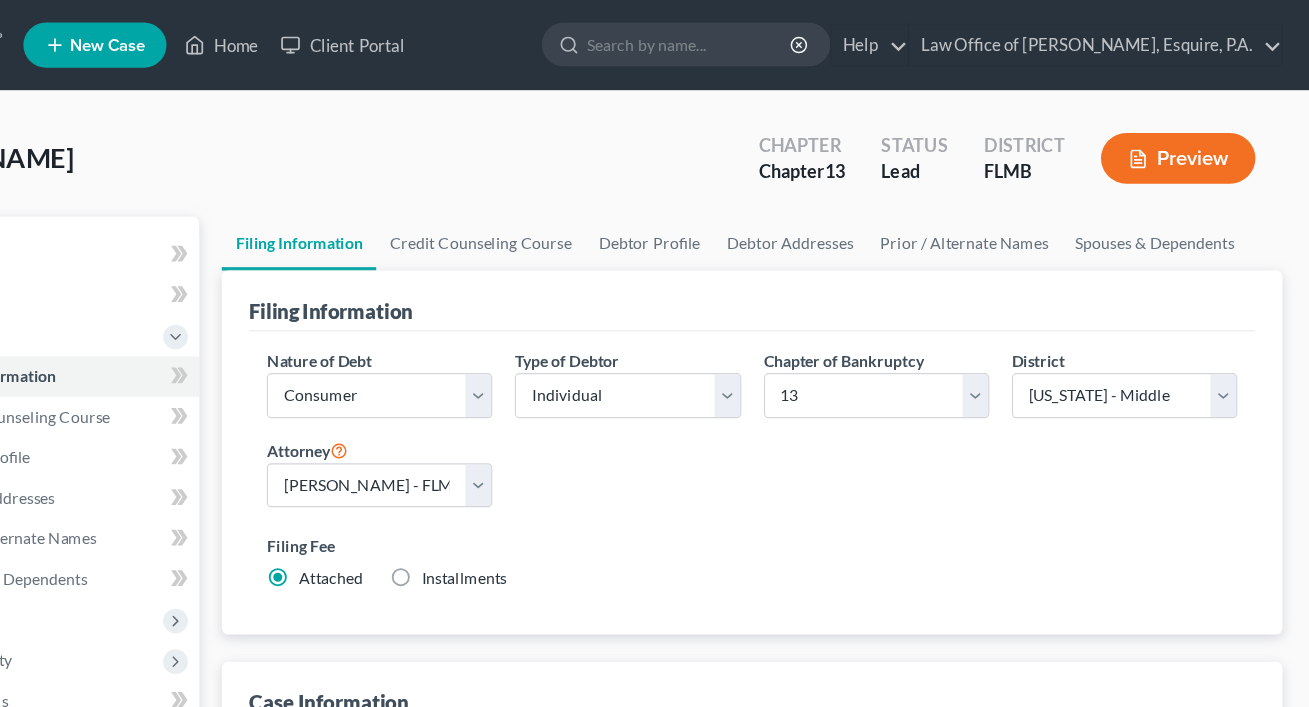 click 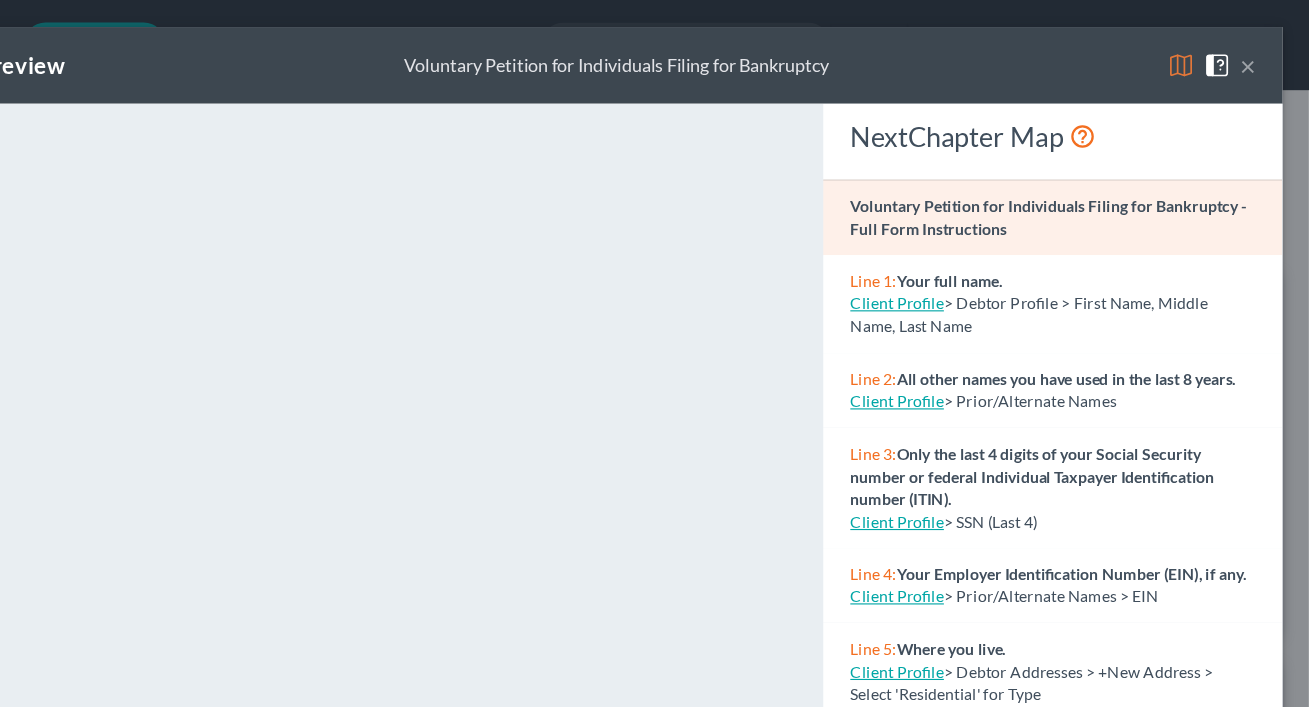 scroll, scrollTop: 0, scrollLeft: 0, axis: both 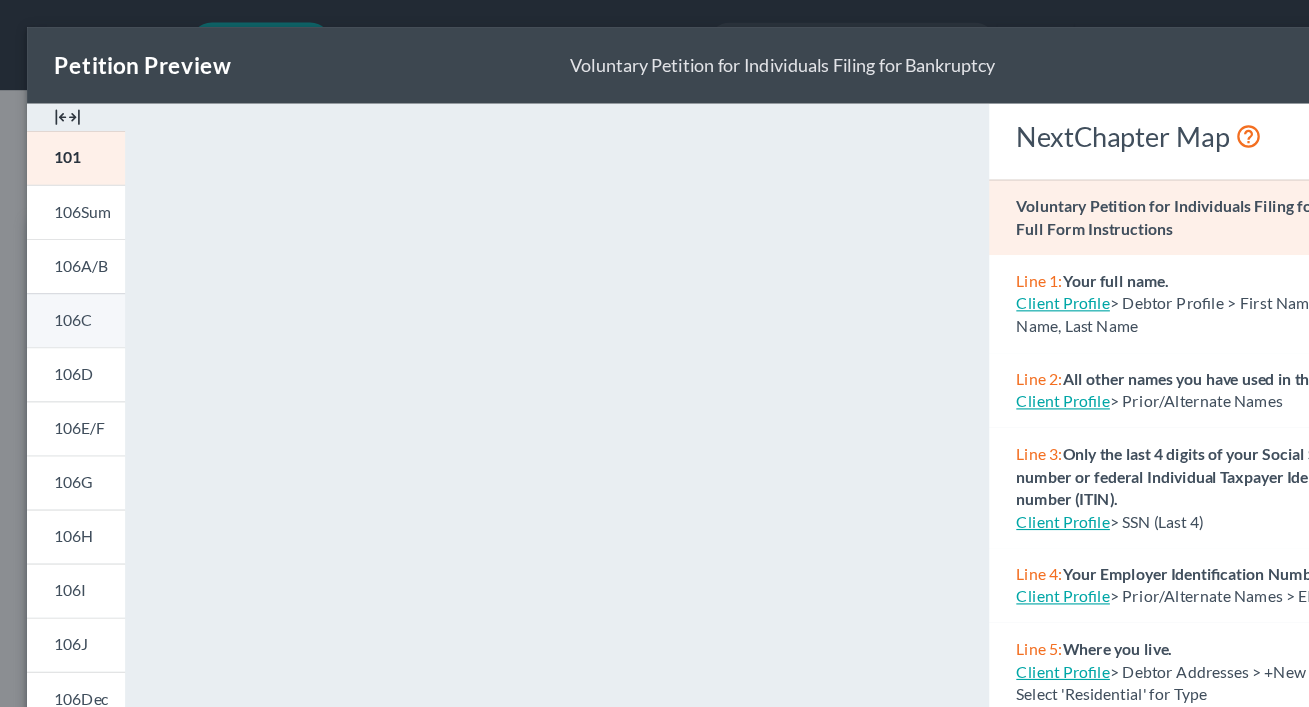 click on "106C" at bounding box center (67, 284) 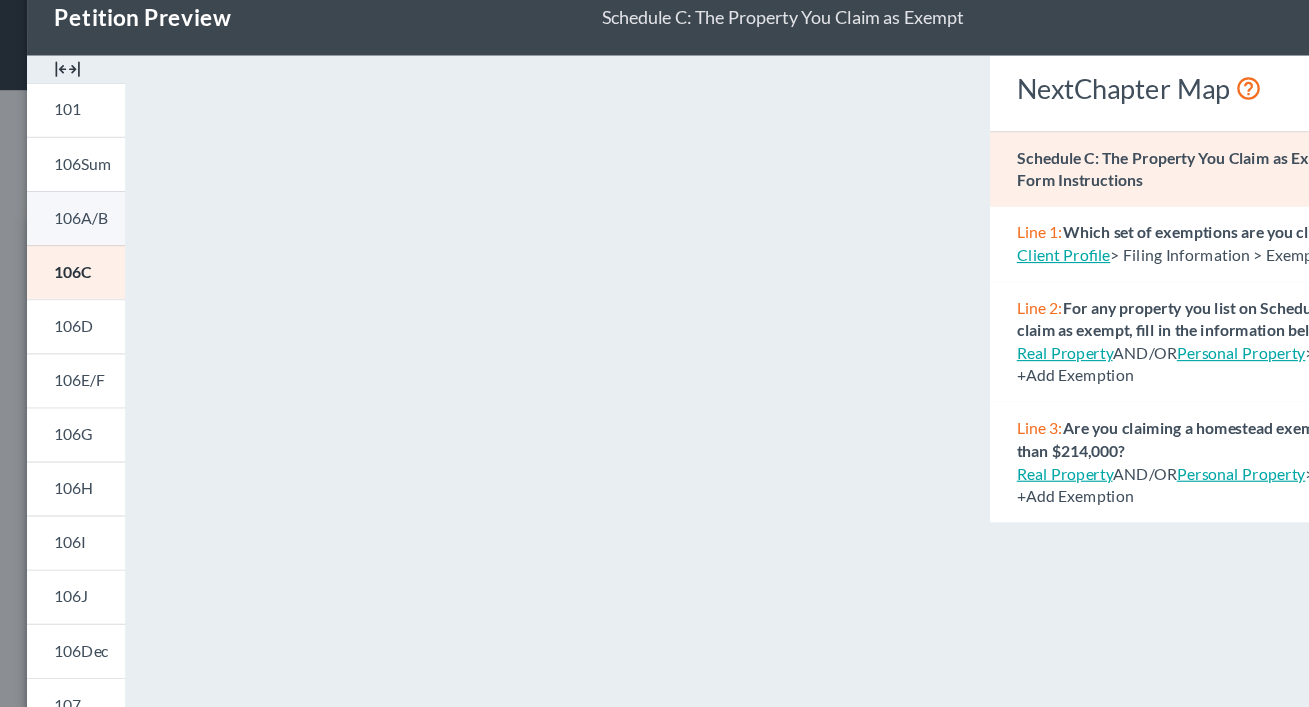 scroll, scrollTop: 0, scrollLeft: 0, axis: both 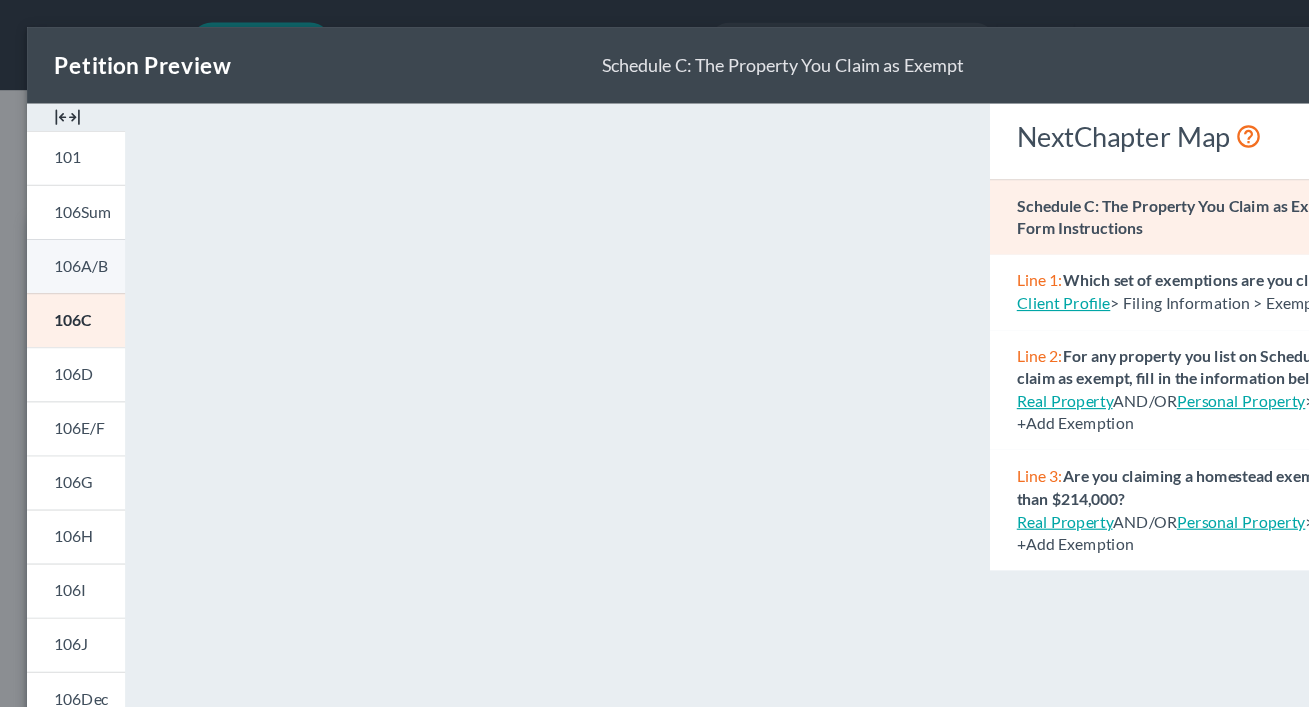 click on "106A/B" at bounding box center (67, 236) 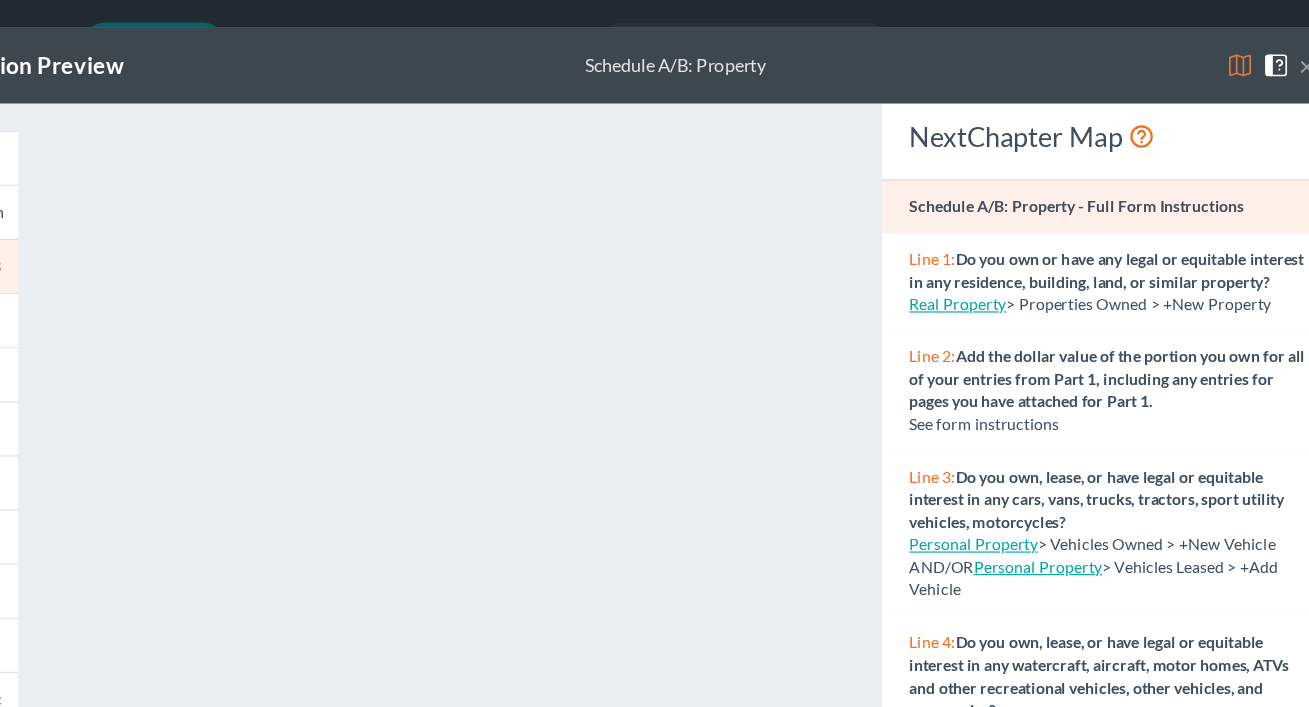 click on "×" at bounding box center [1254, 58] 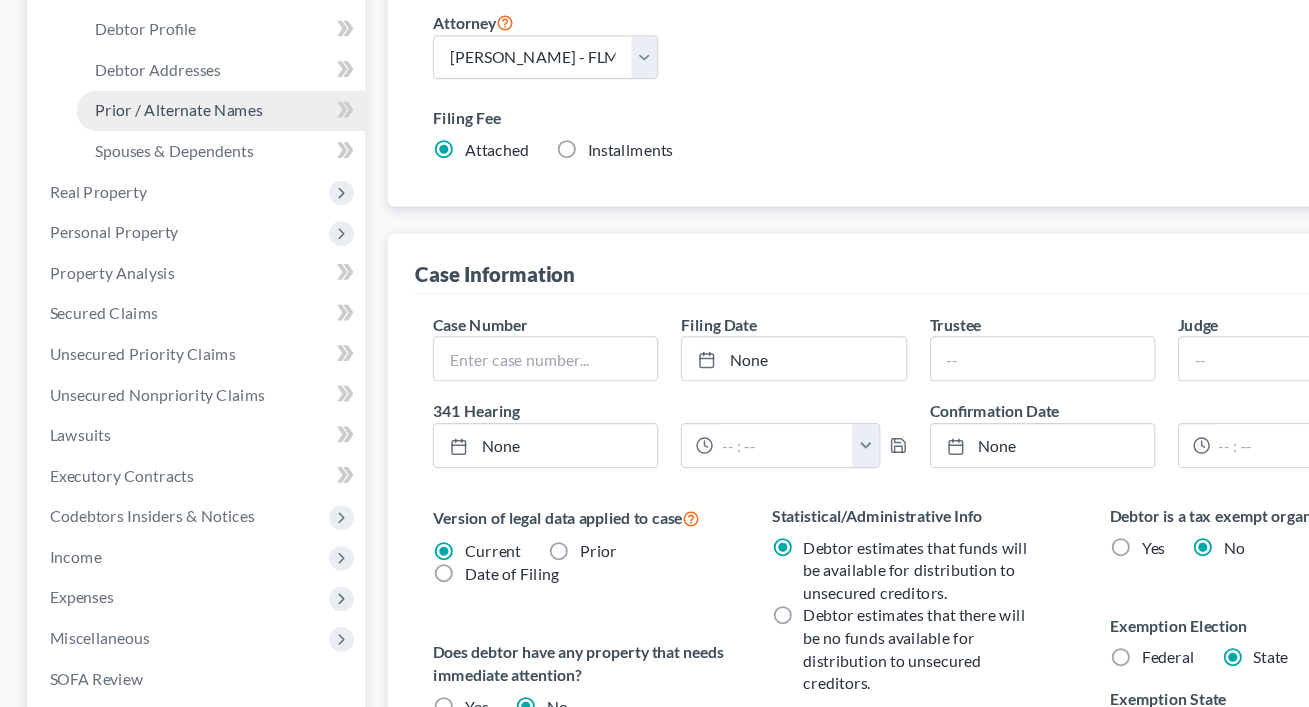 scroll, scrollTop: 301, scrollLeft: 0, axis: vertical 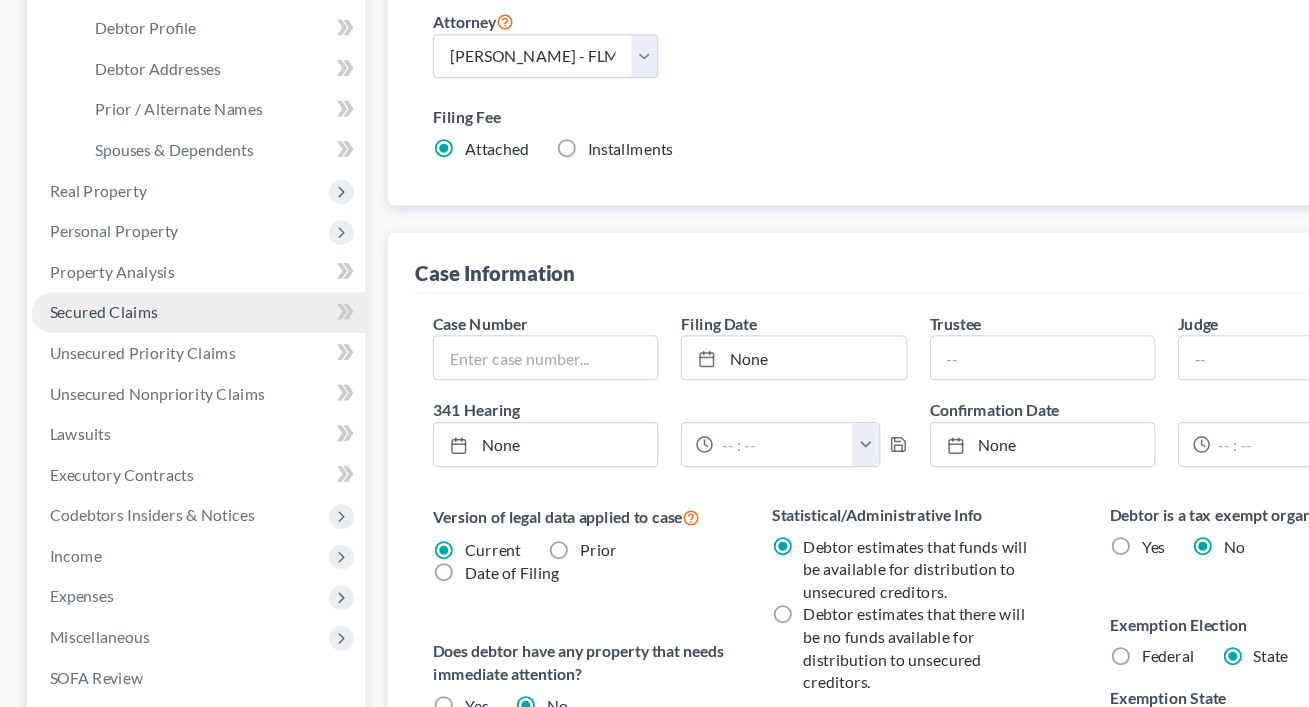 click on "Secured Claims" at bounding box center [176, 357] 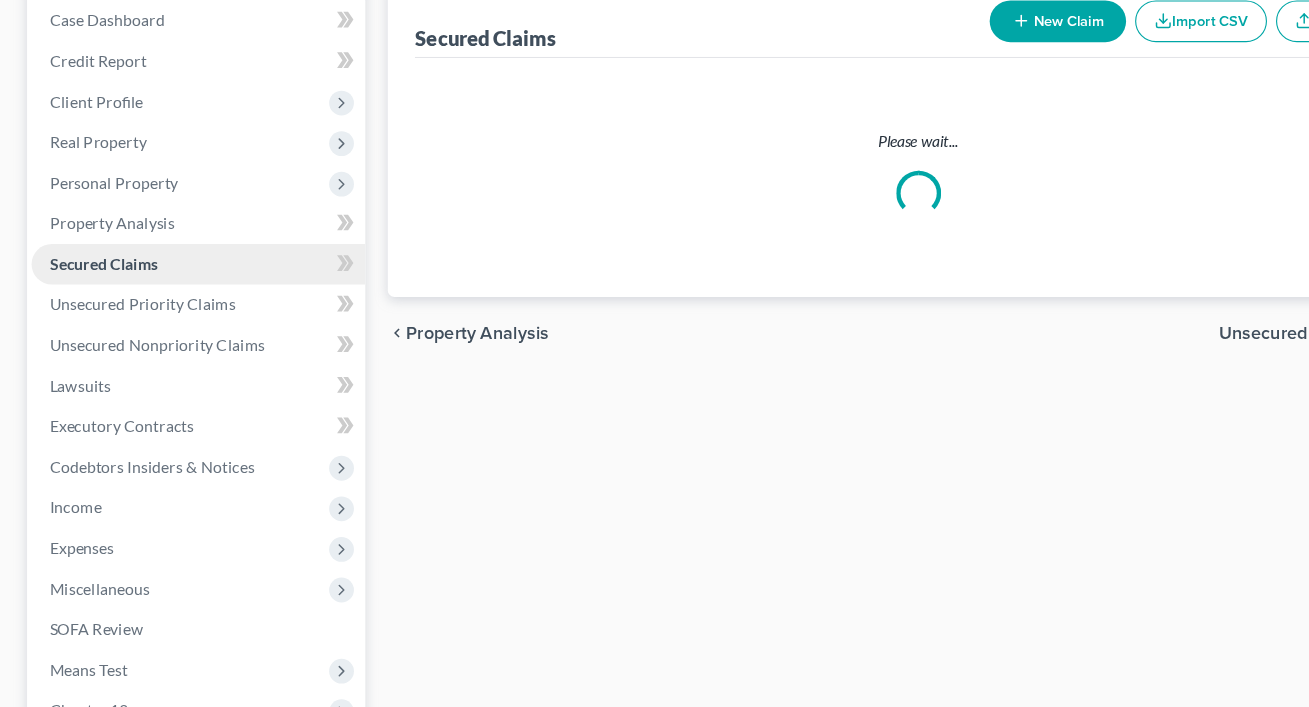 scroll, scrollTop: 0, scrollLeft: 0, axis: both 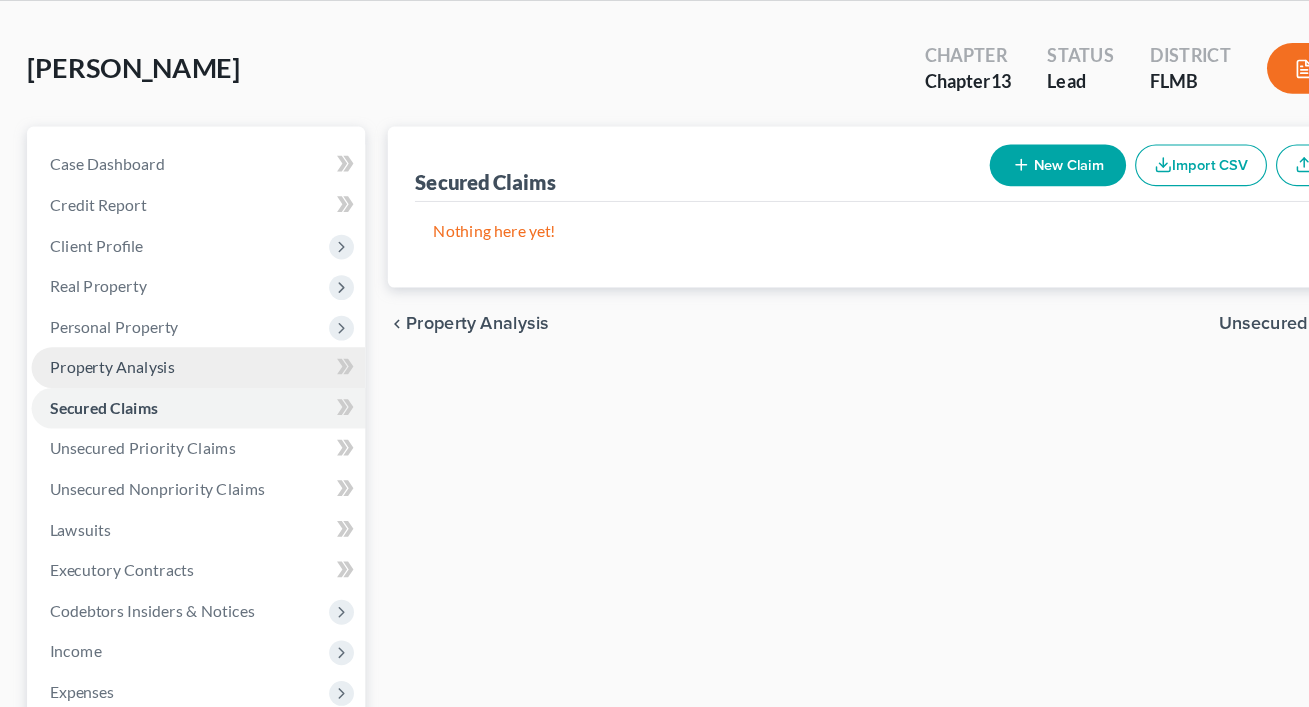 click on "Property Analysis" at bounding box center [176, 406] 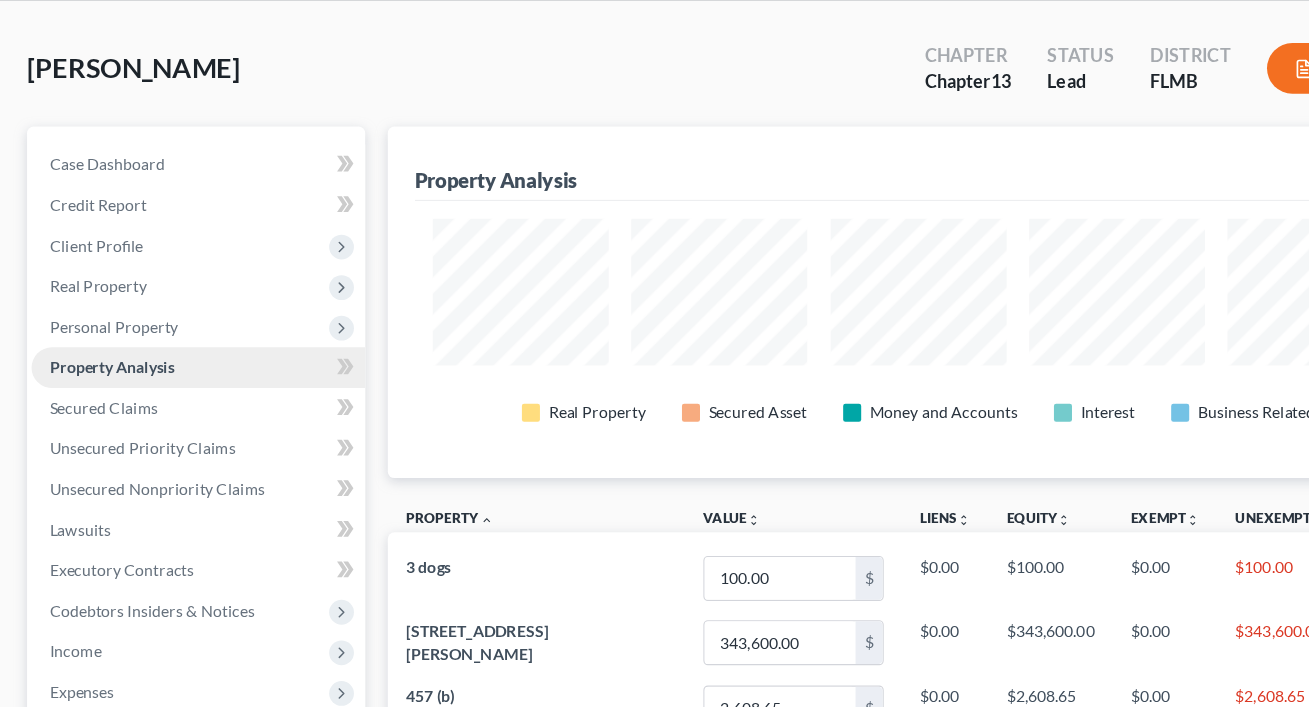 scroll, scrollTop: 999688, scrollLeft: 999059, axis: both 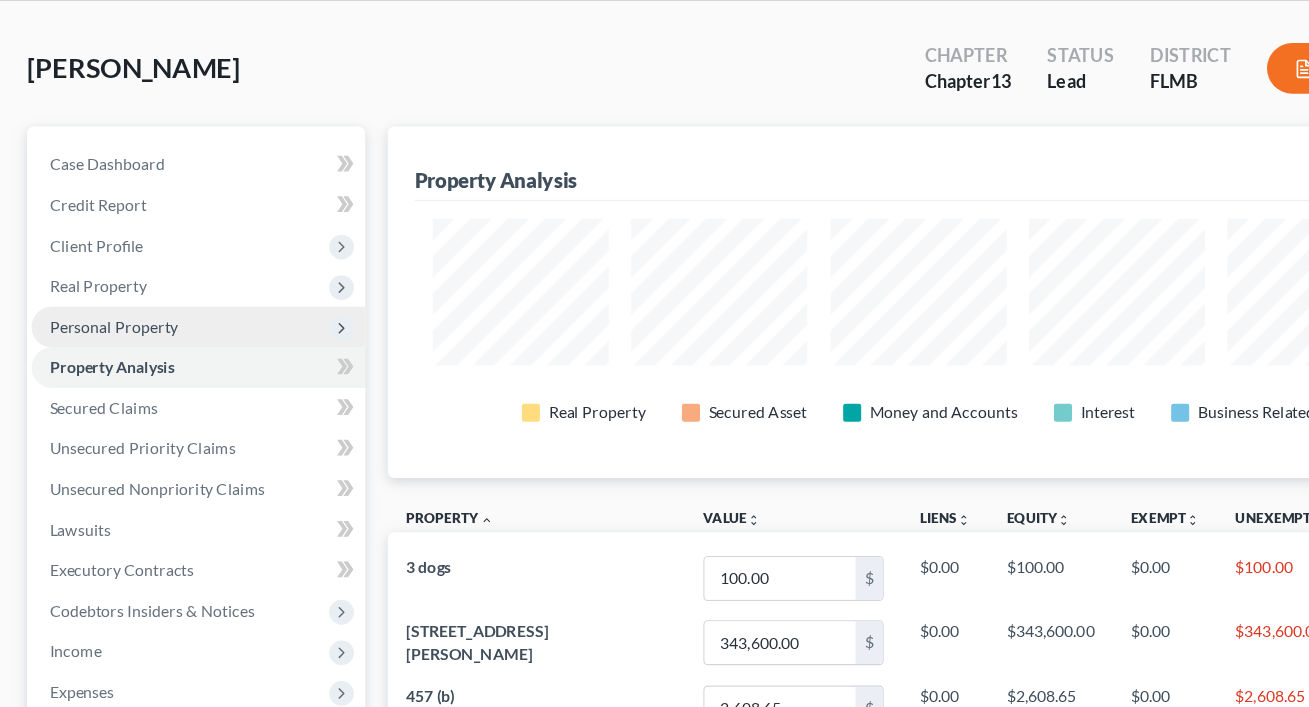 click on "Personal Property" at bounding box center (176, 370) 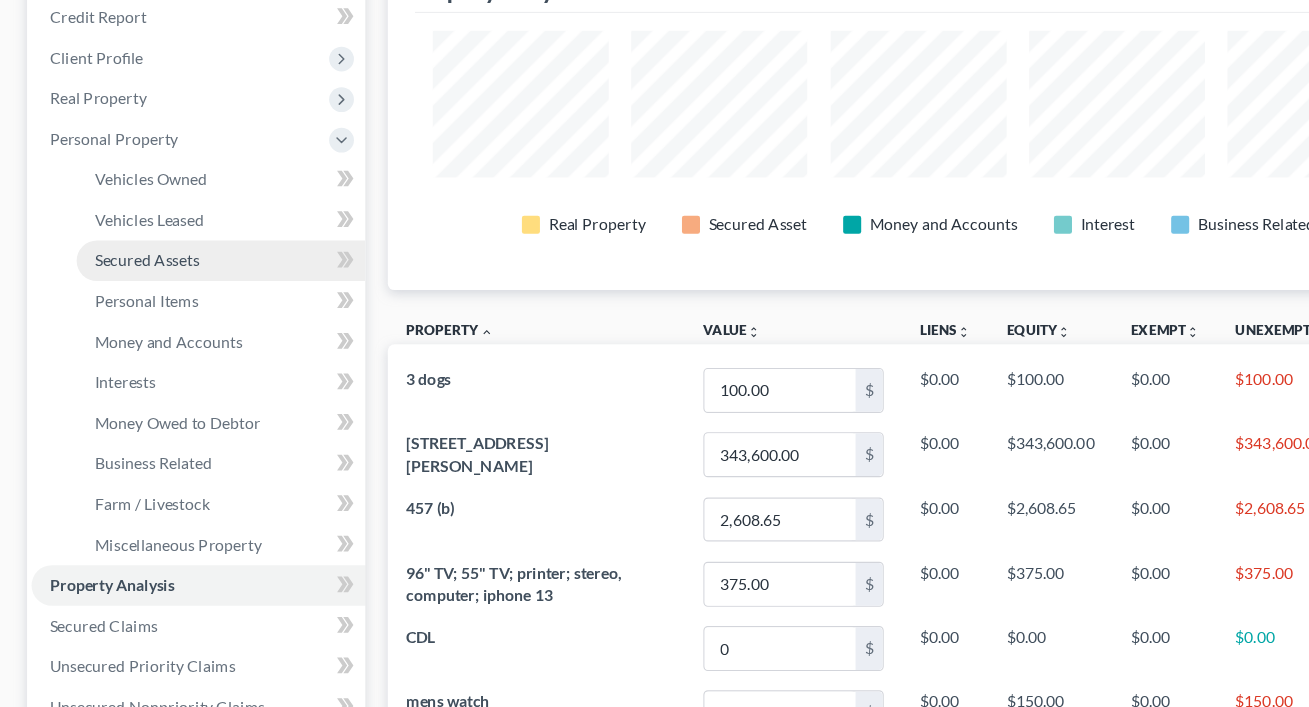 scroll, scrollTop: 184, scrollLeft: 0, axis: vertical 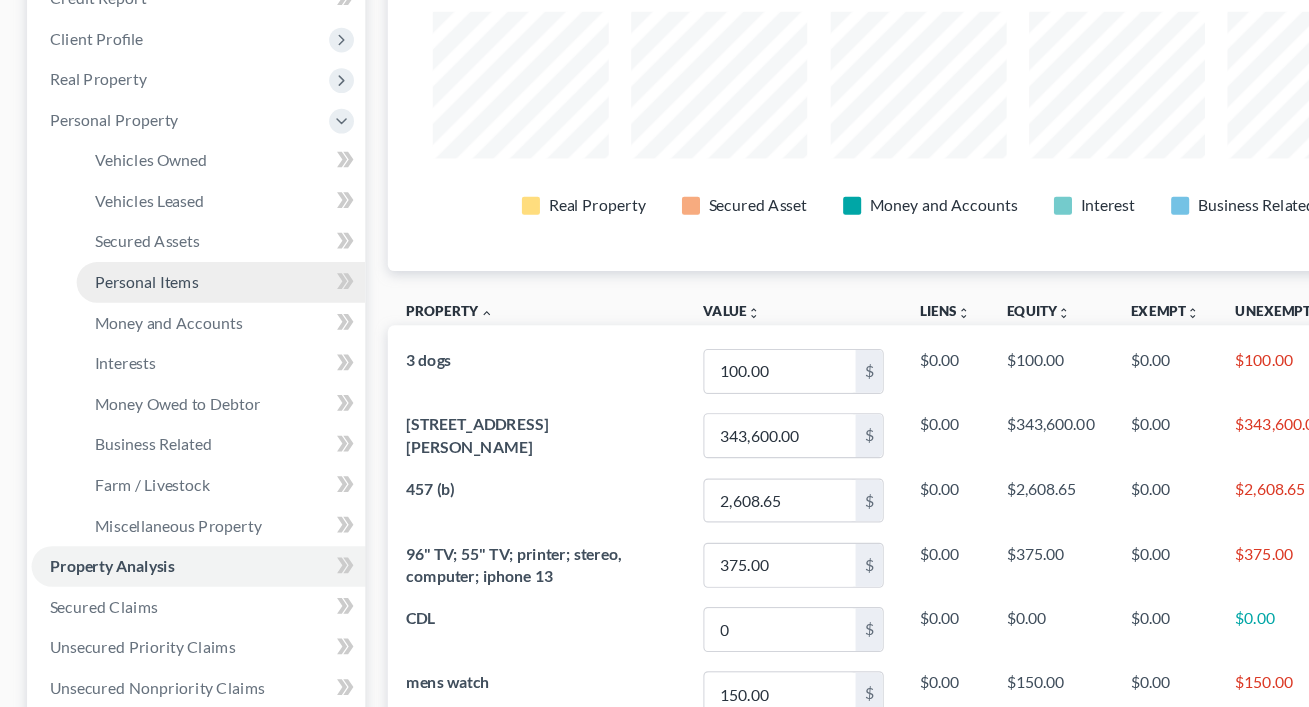 click on "Personal Items" at bounding box center [130, 329] 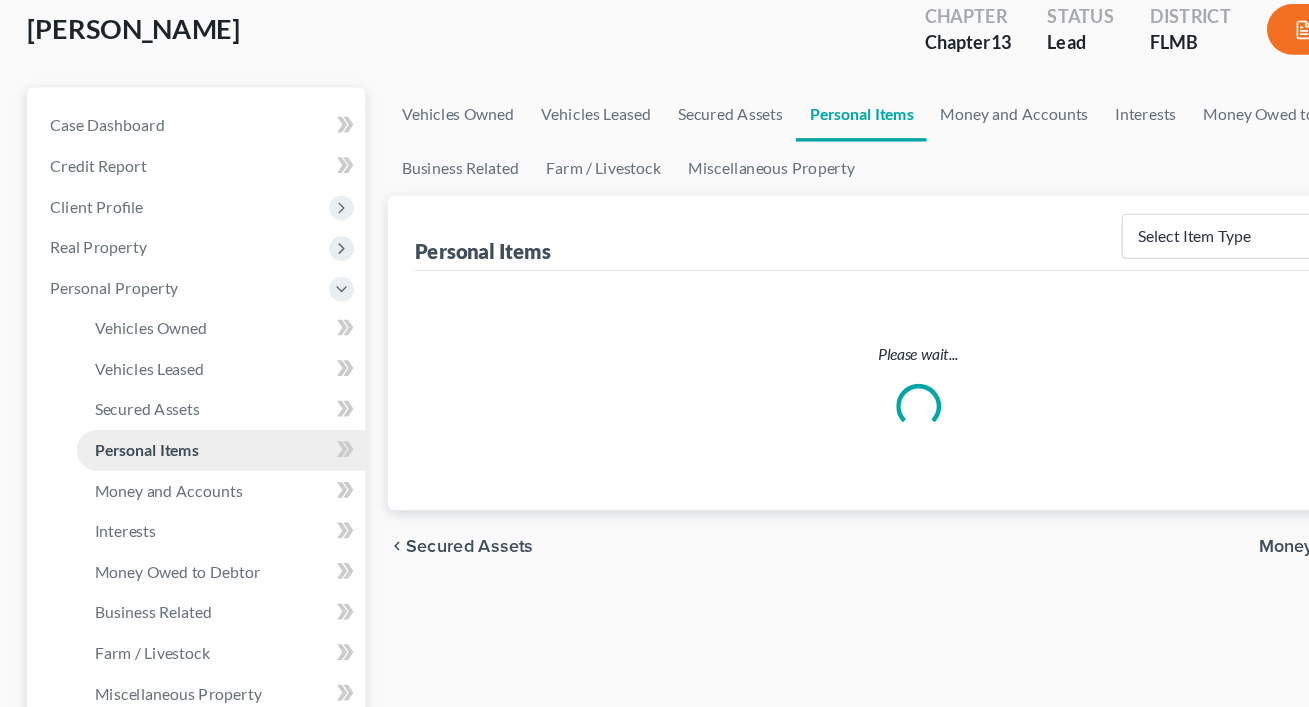 scroll, scrollTop: 0, scrollLeft: 0, axis: both 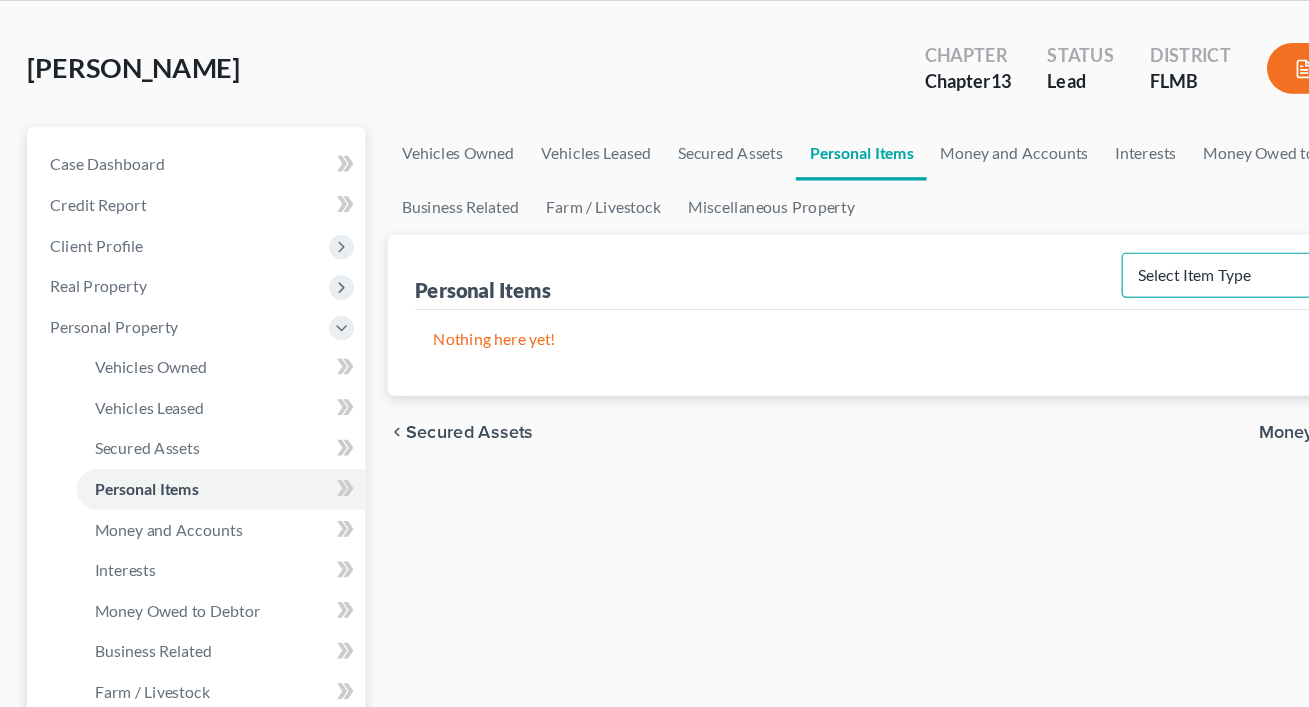 click on "Select Item Type Clothing Collectibles Of Value Electronics Firearms Household Goods Jewelry Other Pet(s) Sports & Hobby Equipment" at bounding box center (1106, 324) 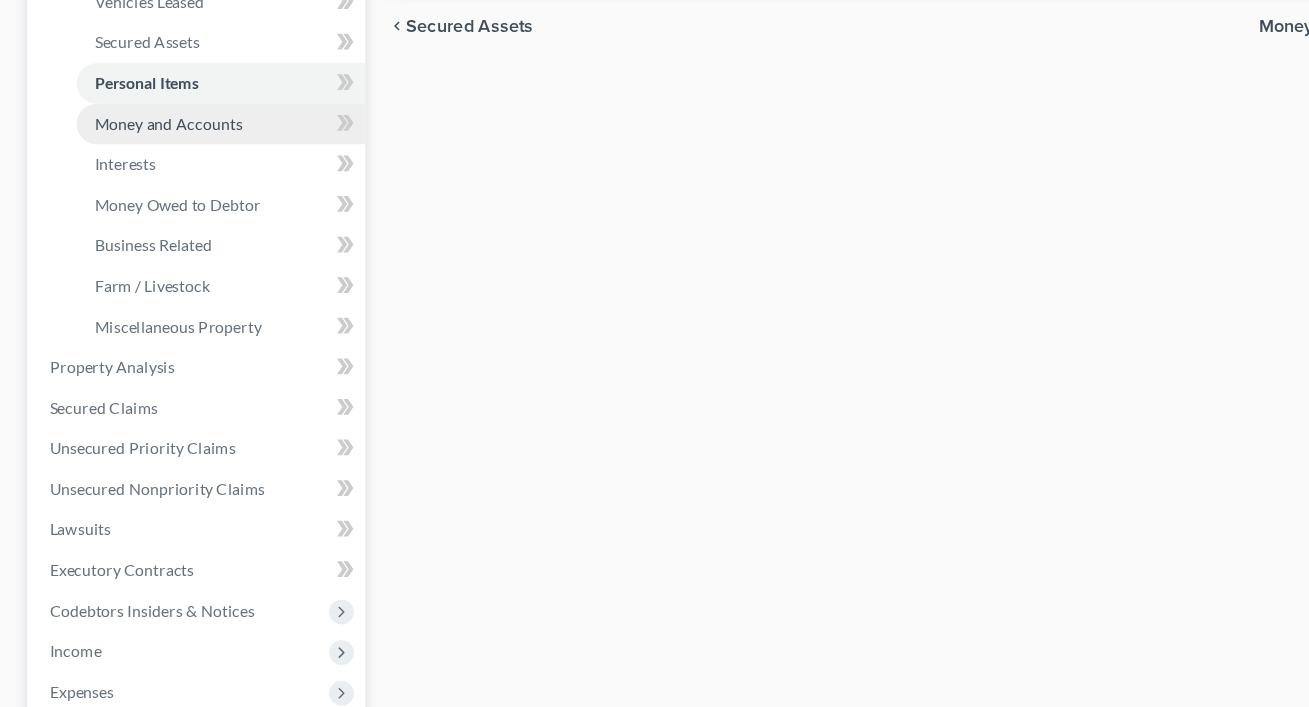 scroll, scrollTop: 386, scrollLeft: 0, axis: vertical 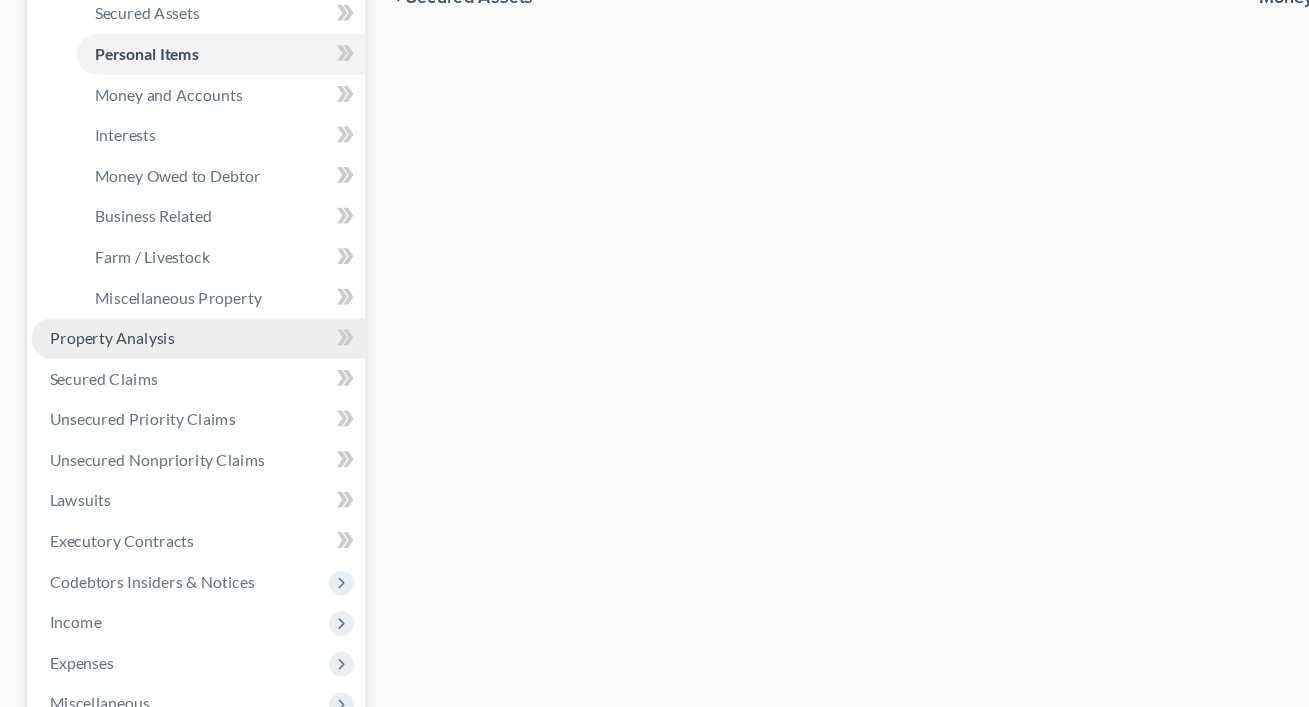 click on "Property Analysis" at bounding box center [99, 379] 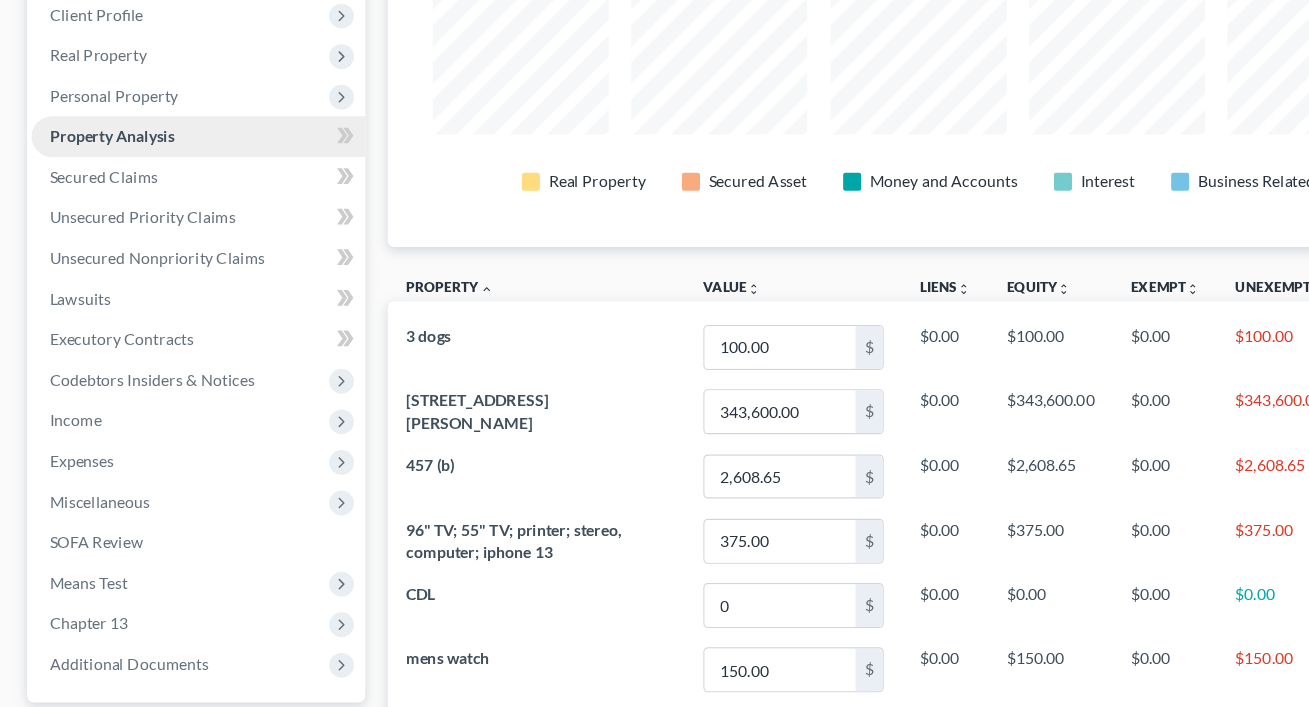 scroll, scrollTop: 0, scrollLeft: 0, axis: both 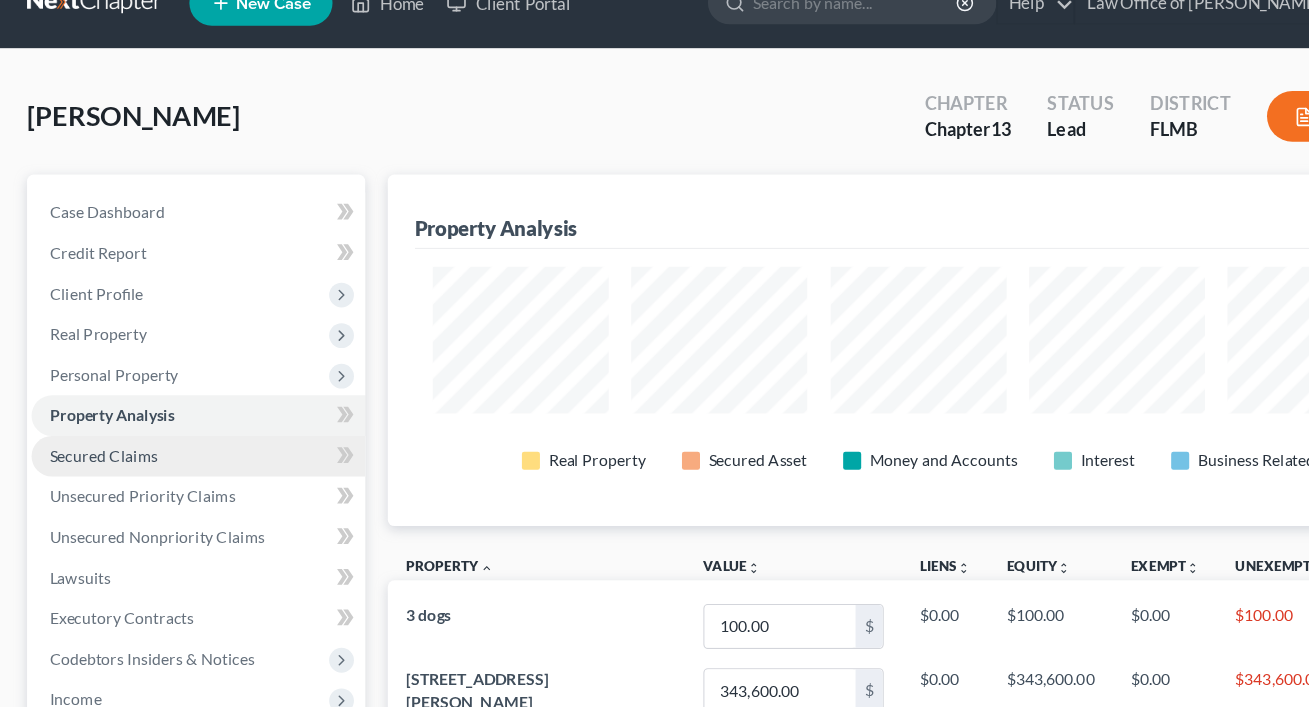 click on "Secured Claims" at bounding box center (176, 405) 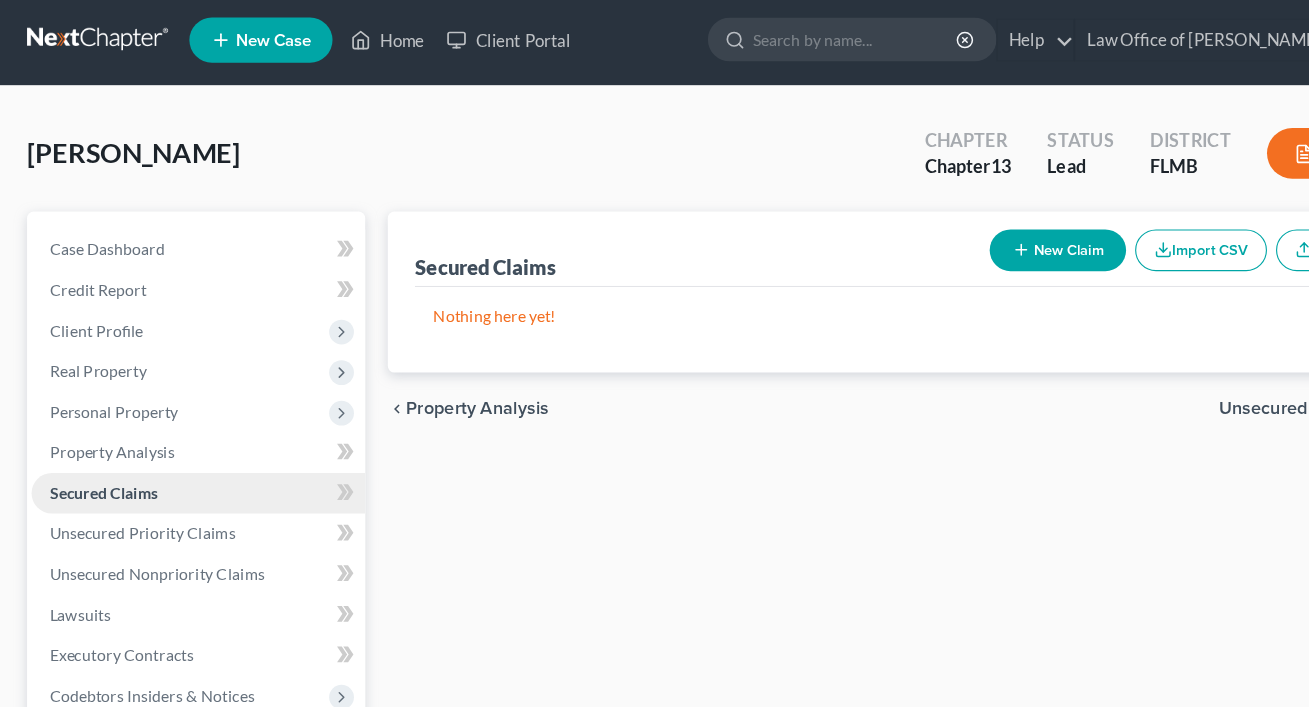 scroll, scrollTop: 0, scrollLeft: 0, axis: both 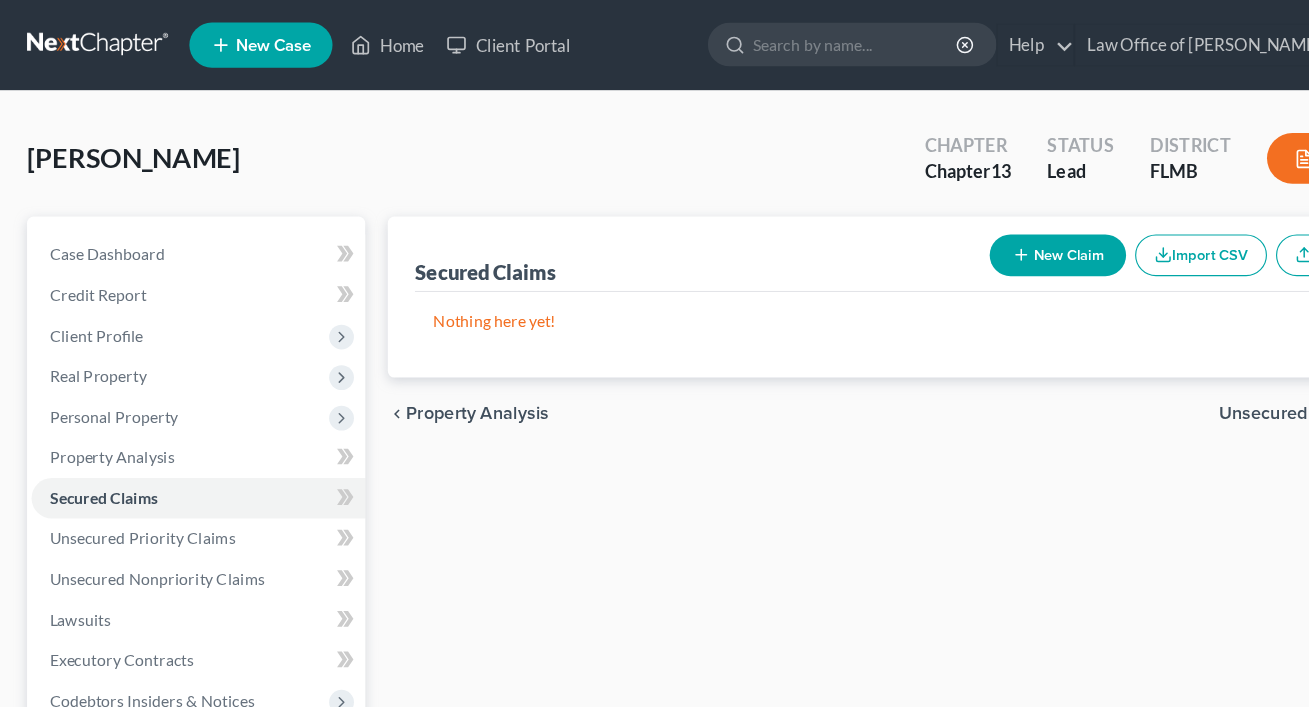 click on "Preview" at bounding box center [1192, 140] 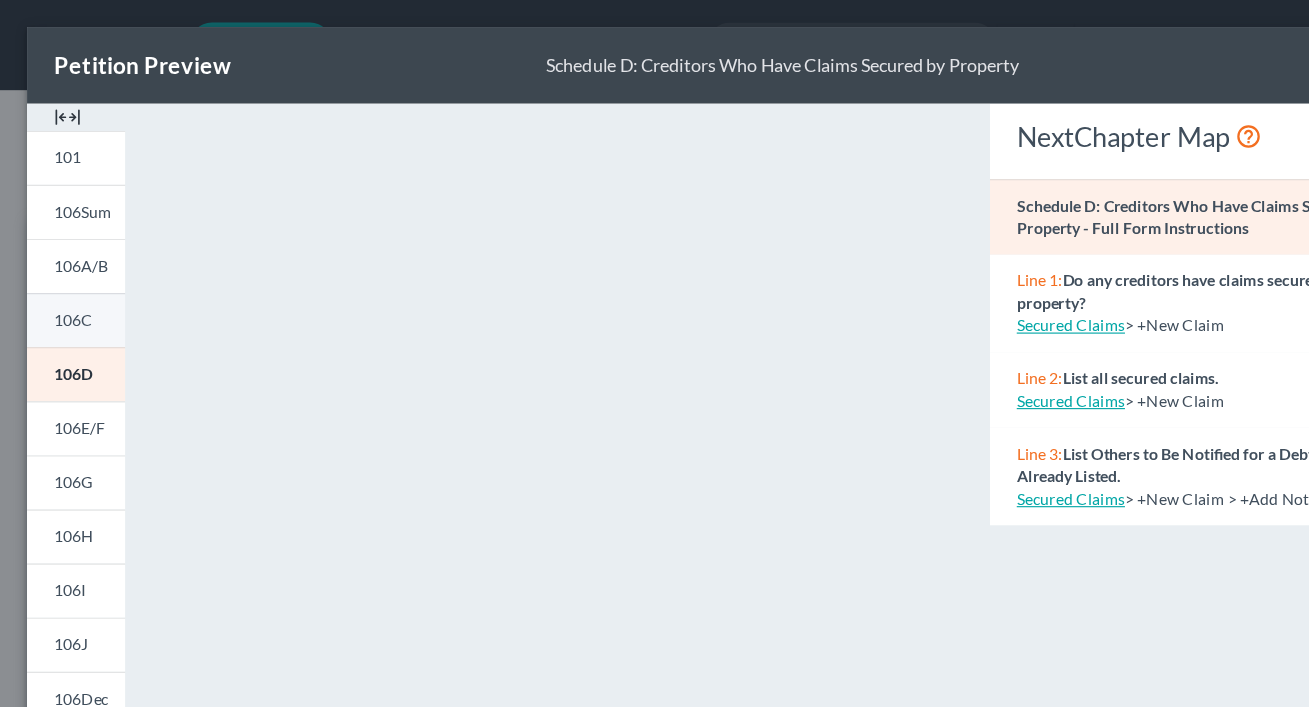 click on "106C" at bounding box center (67, 284) 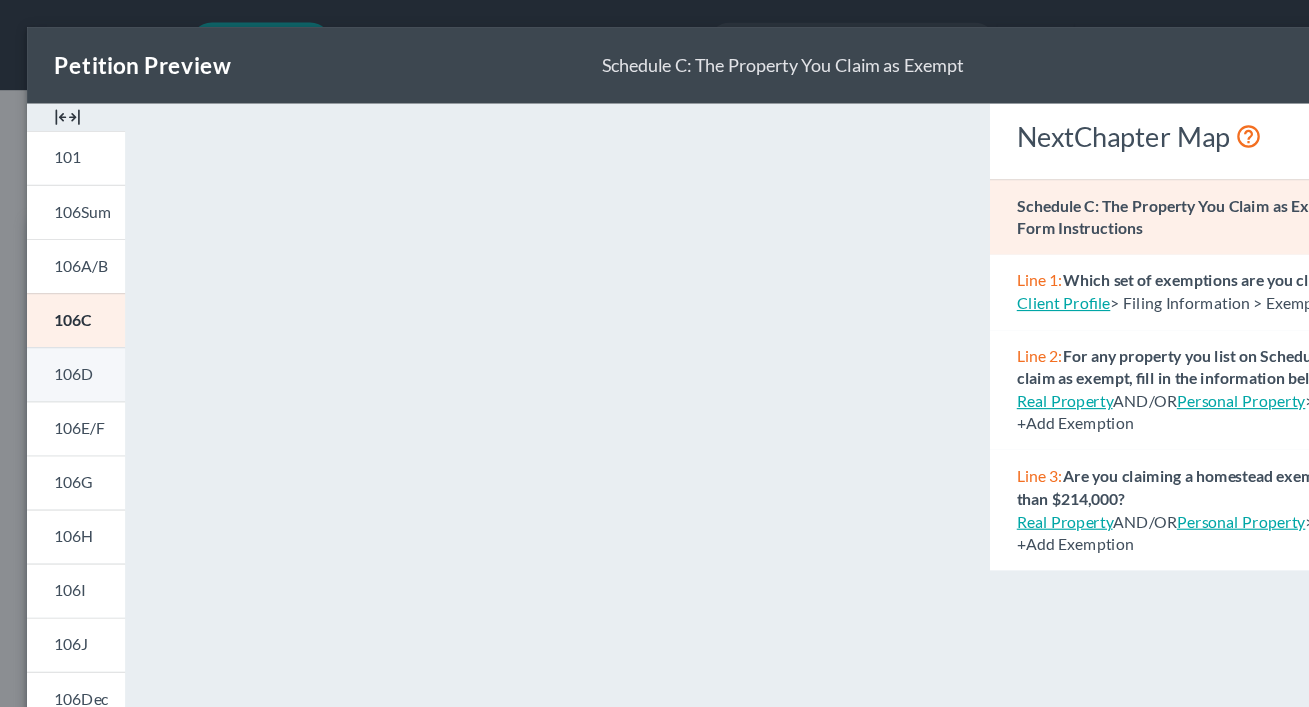 click on "106D" at bounding box center [67, 332] 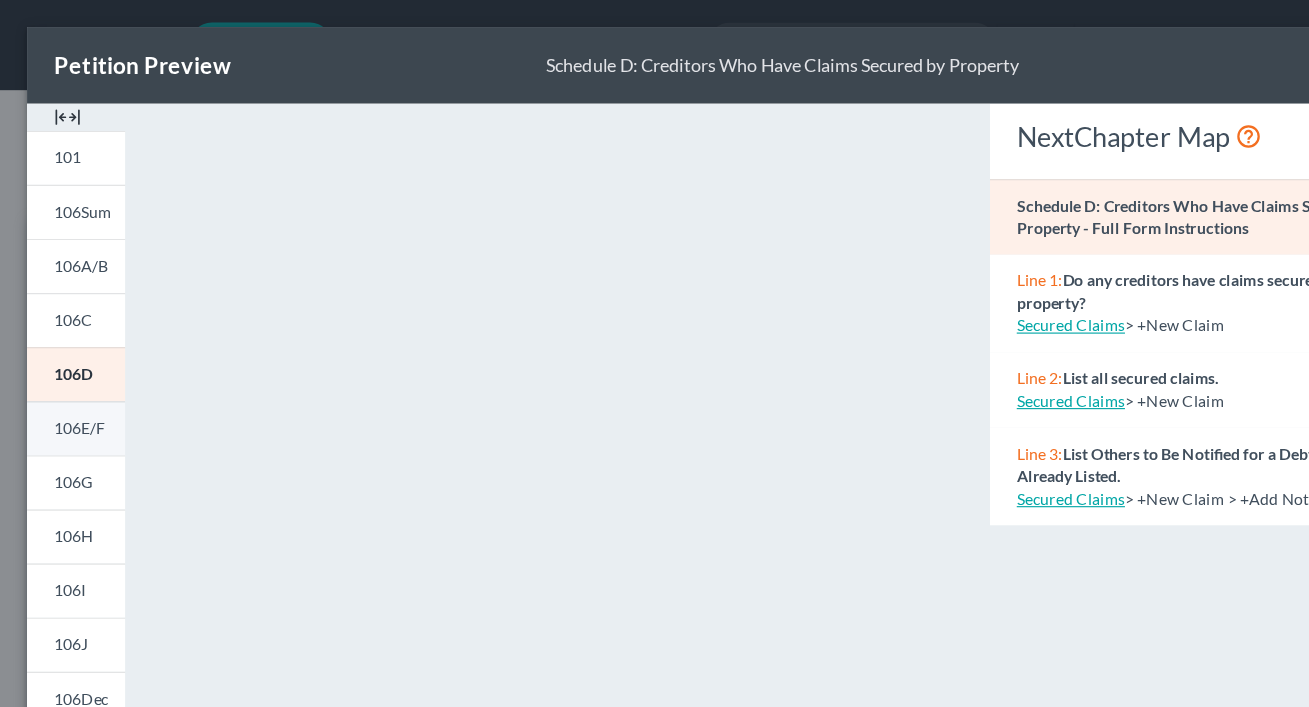 click on "106E/F" at bounding box center [70, 379] 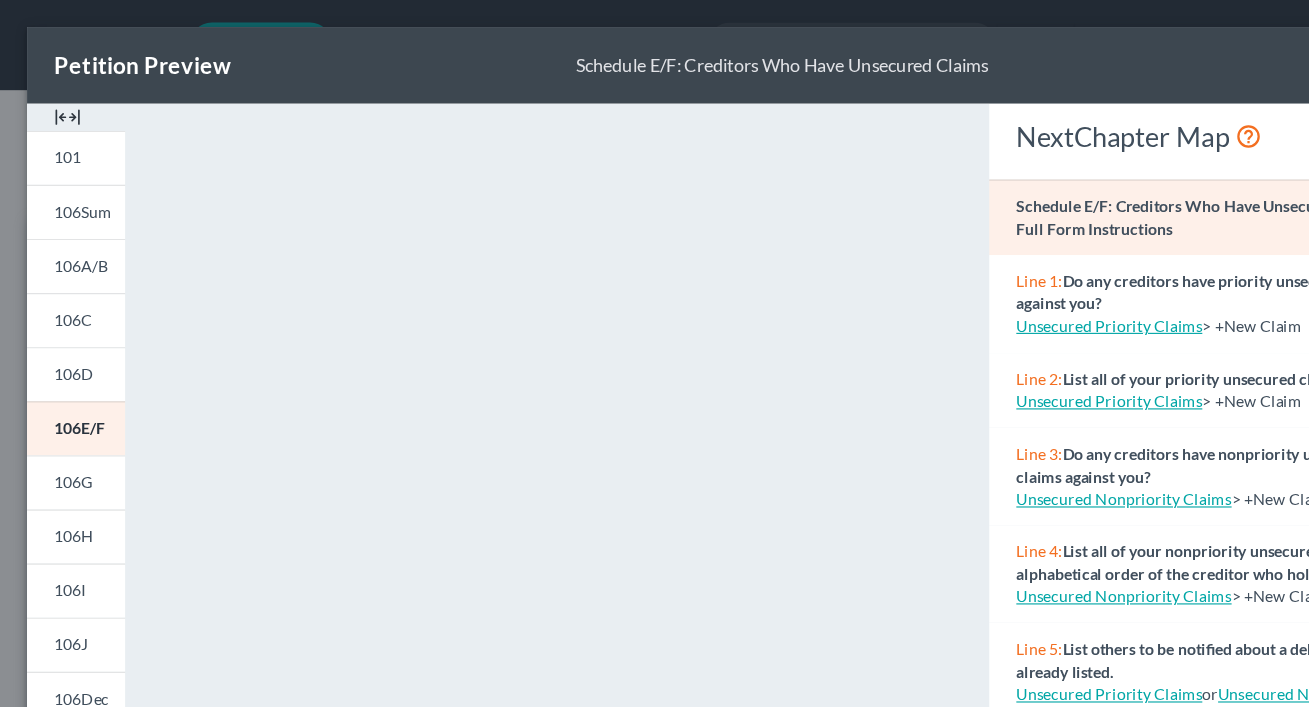 click on "Unsecured Priority Claims" at bounding box center [984, 355] 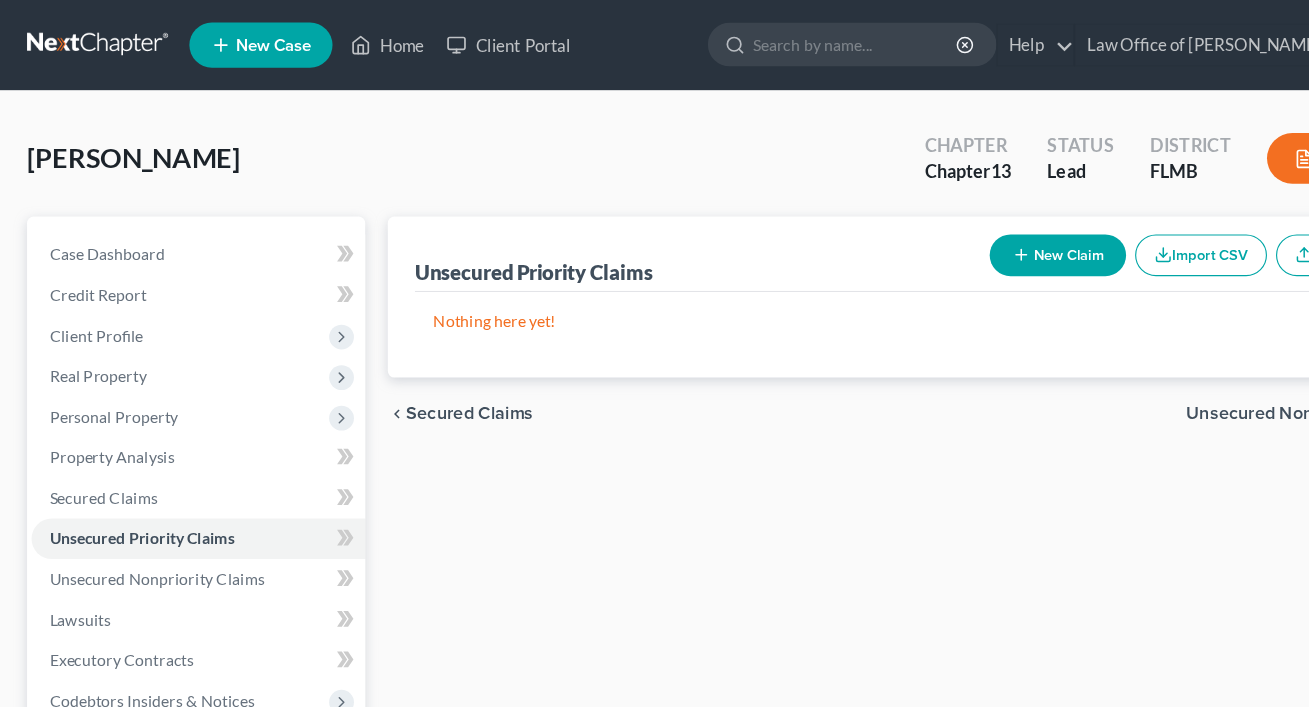 click on "New Claim" at bounding box center (938, 226) 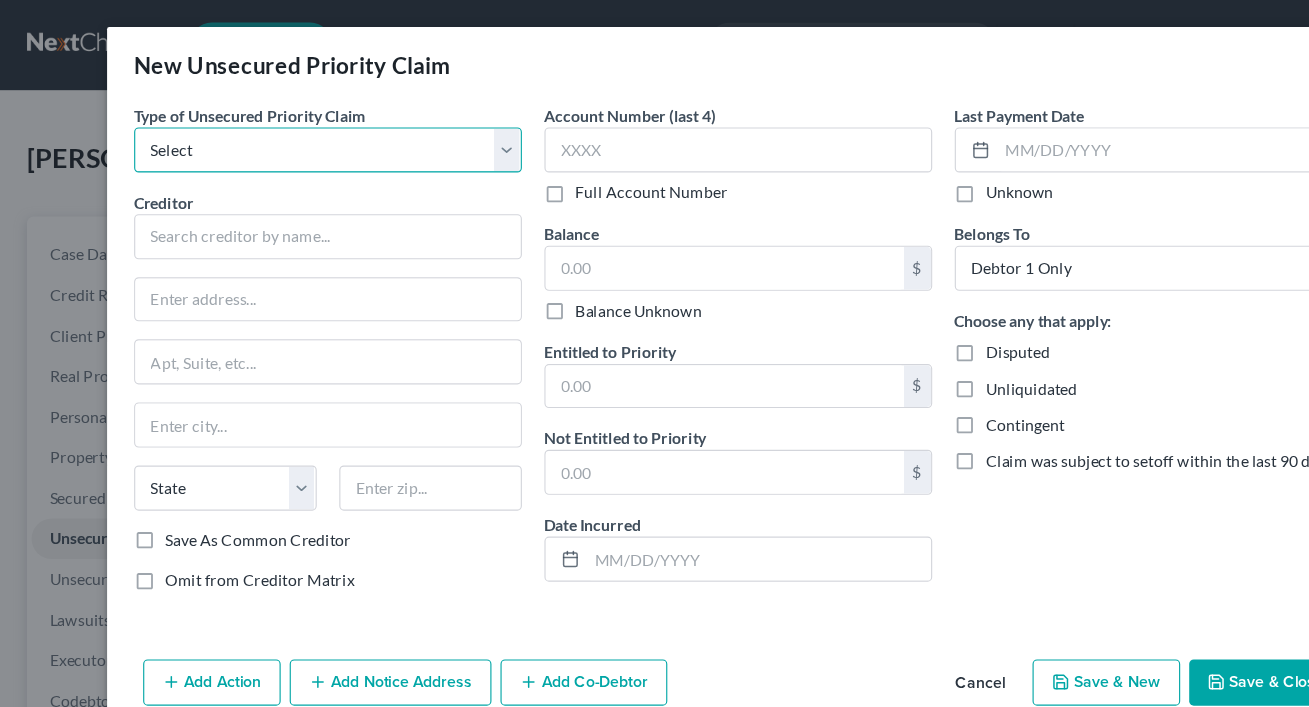 click on "Select Taxes & Other Government Units Domestic Support Obligations Extensions of credit in an involuntary case Wages, Salaries, Commissions Contributions to employee benefits Certain farmers and fisherman Deposits by individuals Commitments to maintain capitals Claims for death or injury while intoxicated Other" at bounding box center [291, 133] 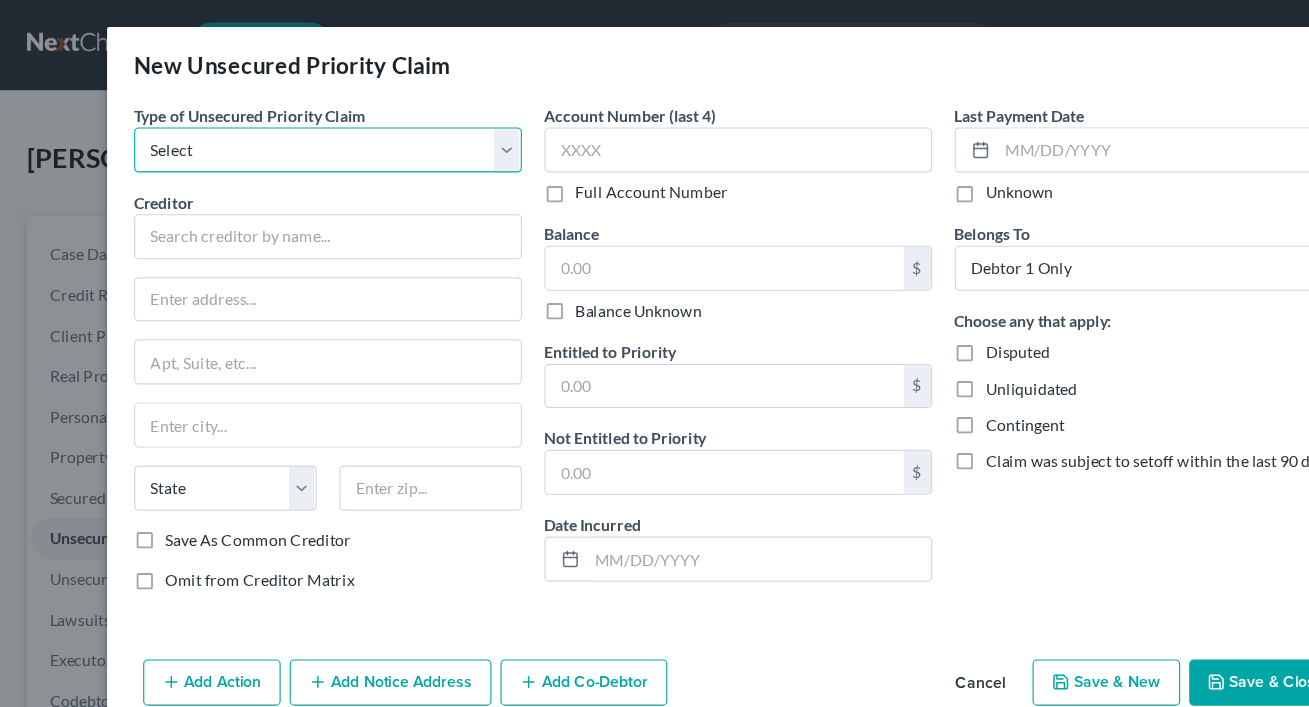 click on "Select Taxes & Other Government Units Domestic Support Obligations Extensions of credit in an involuntary case Wages, Salaries, Commissions Contributions to employee benefits Certain farmers and fisherman Deposits by individuals Commitments to maintain capitals Claims for death or injury while intoxicated Other" at bounding box center [291, 133] 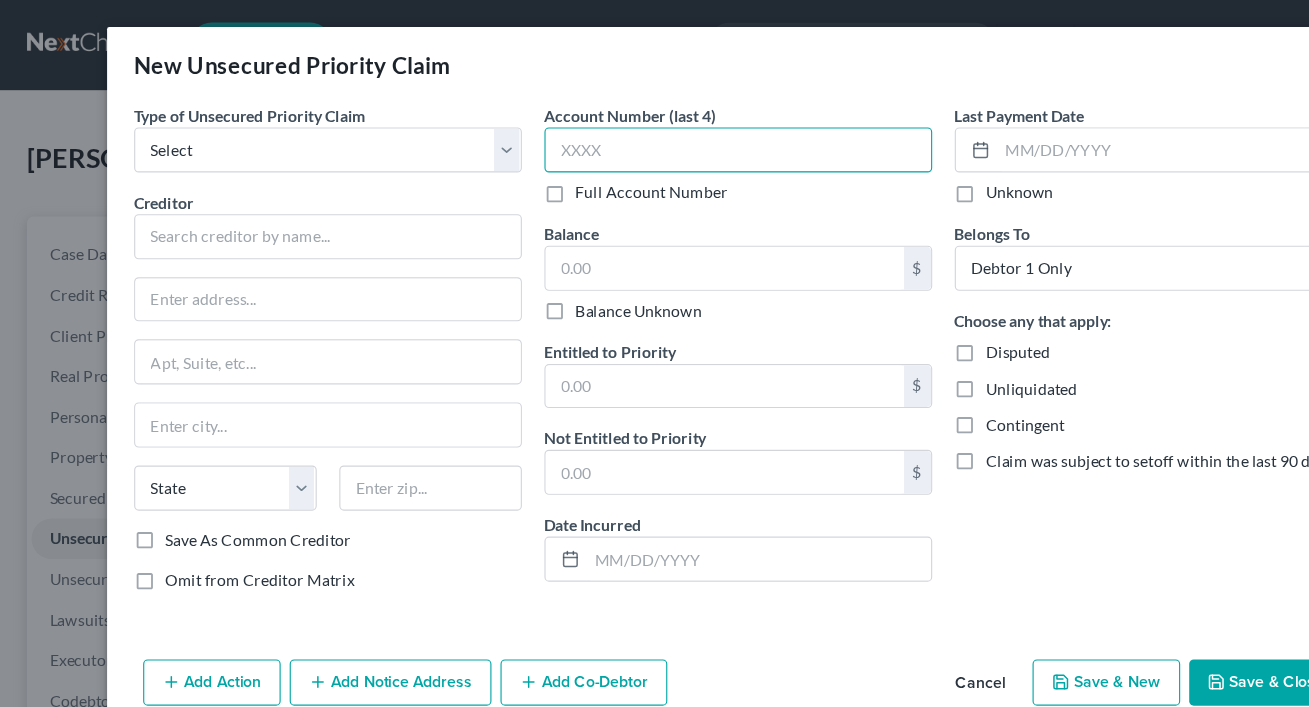 click at bounding box center [655, 133] 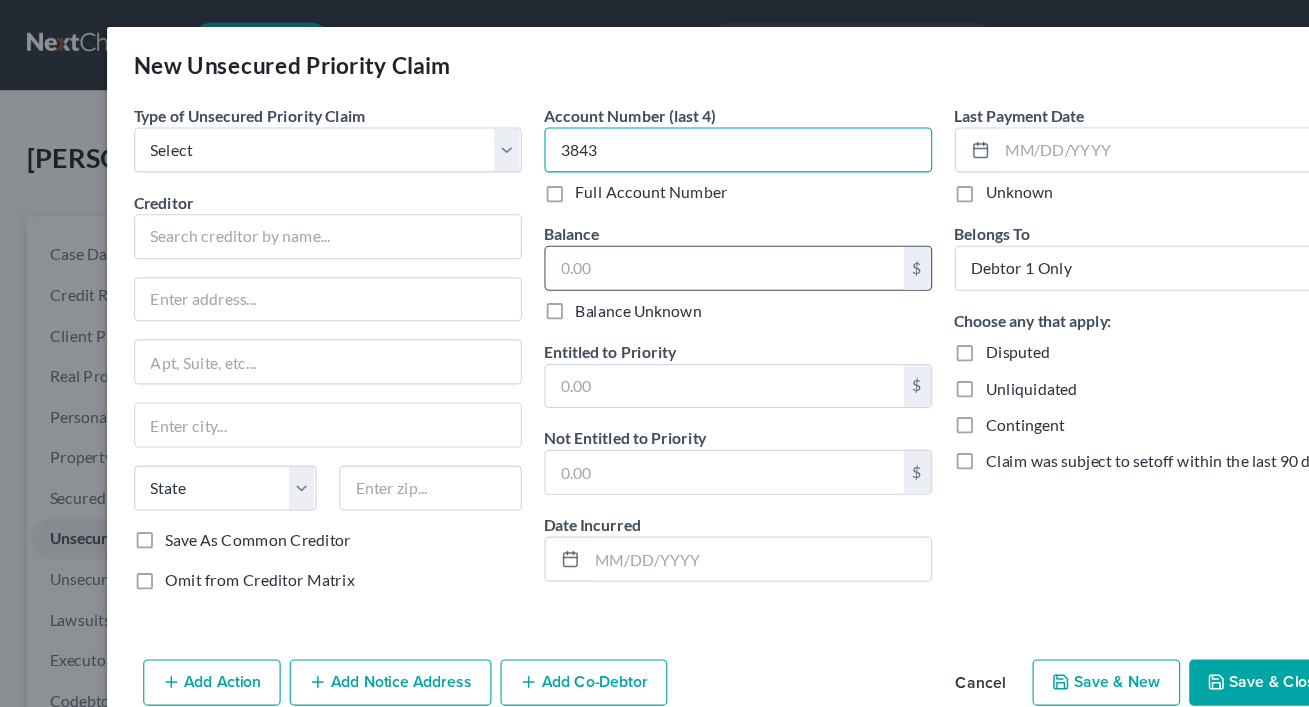 type on "3843" 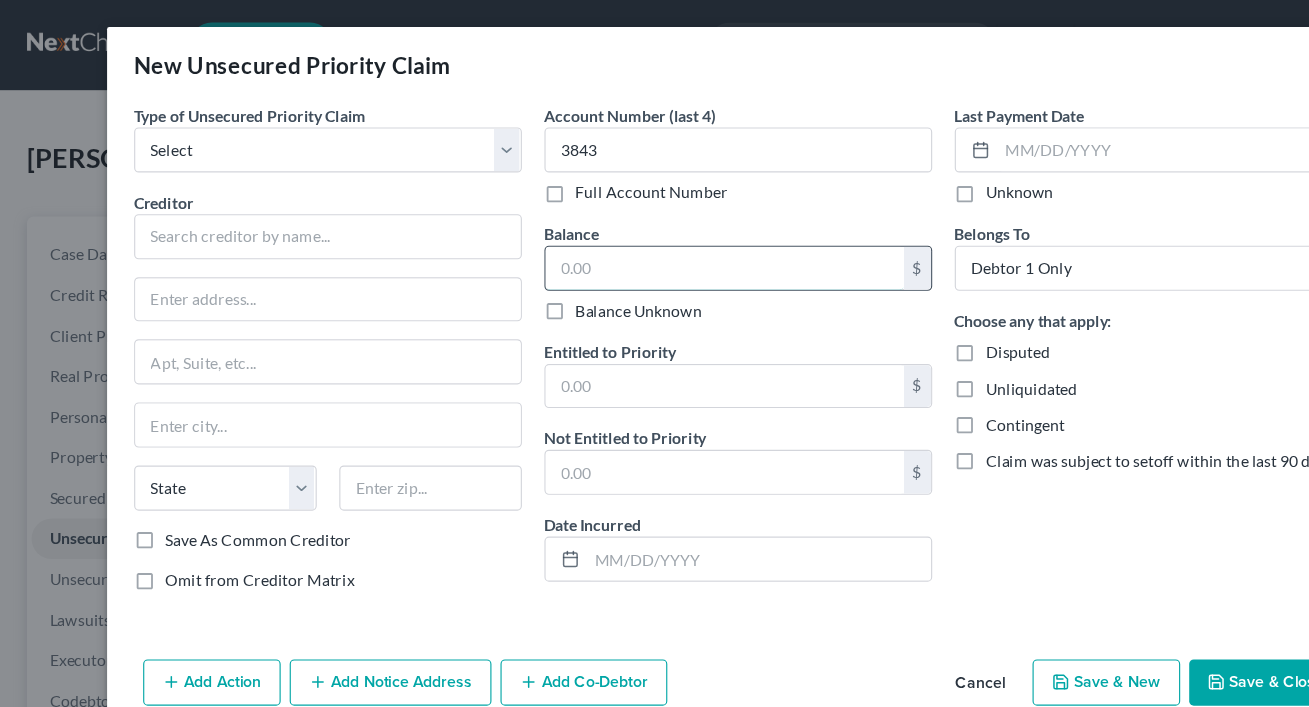 click at bounding box center (643, 238) 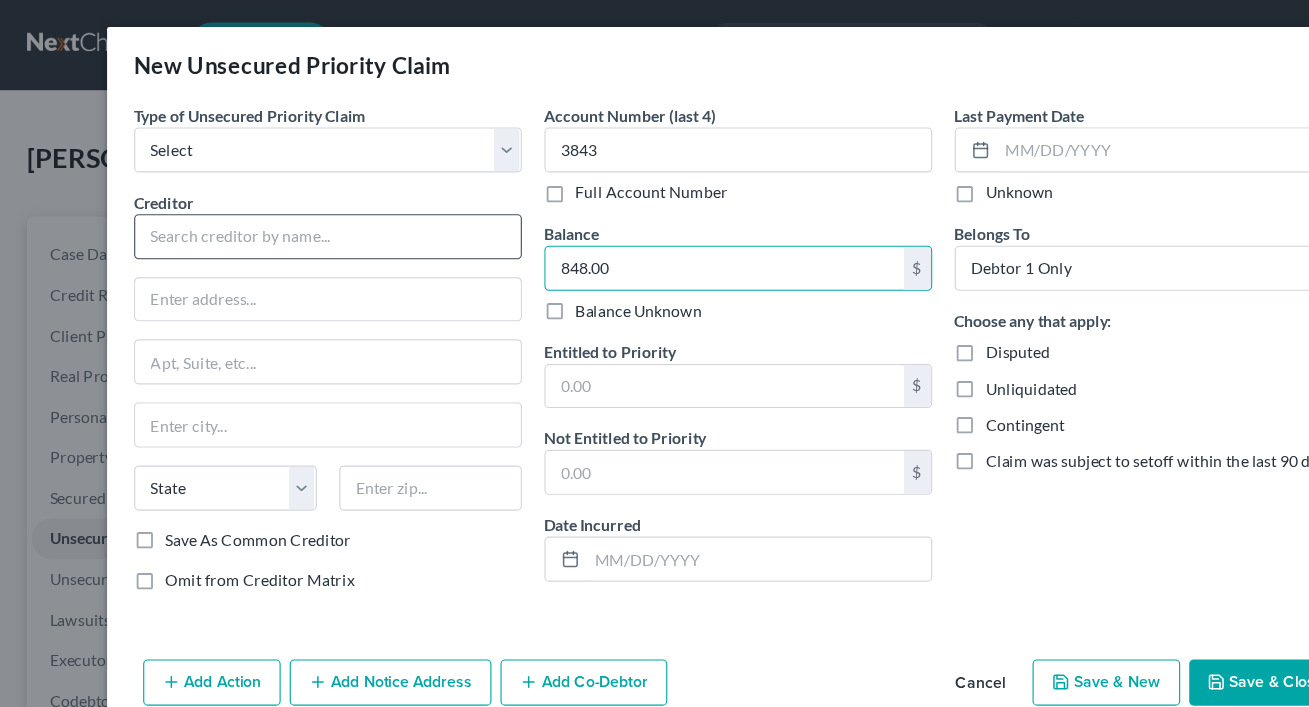 type on "848.00" 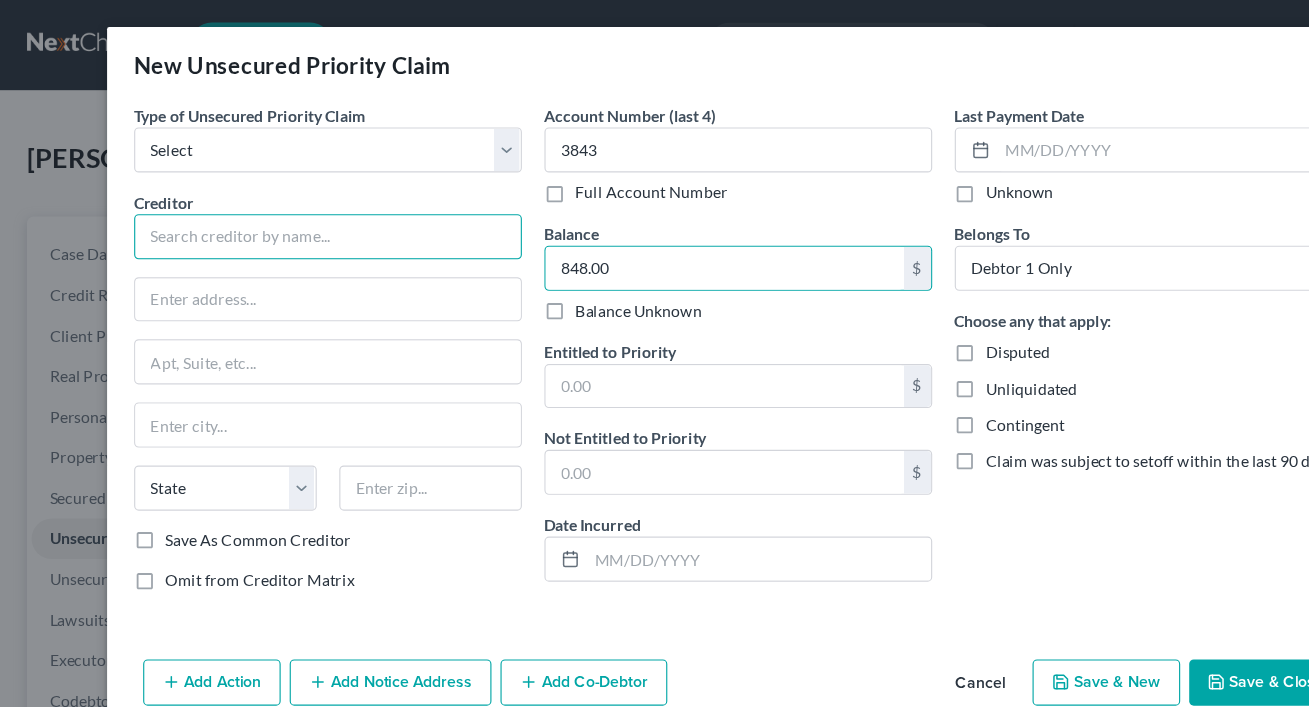 click at bounding box center [291, 210] 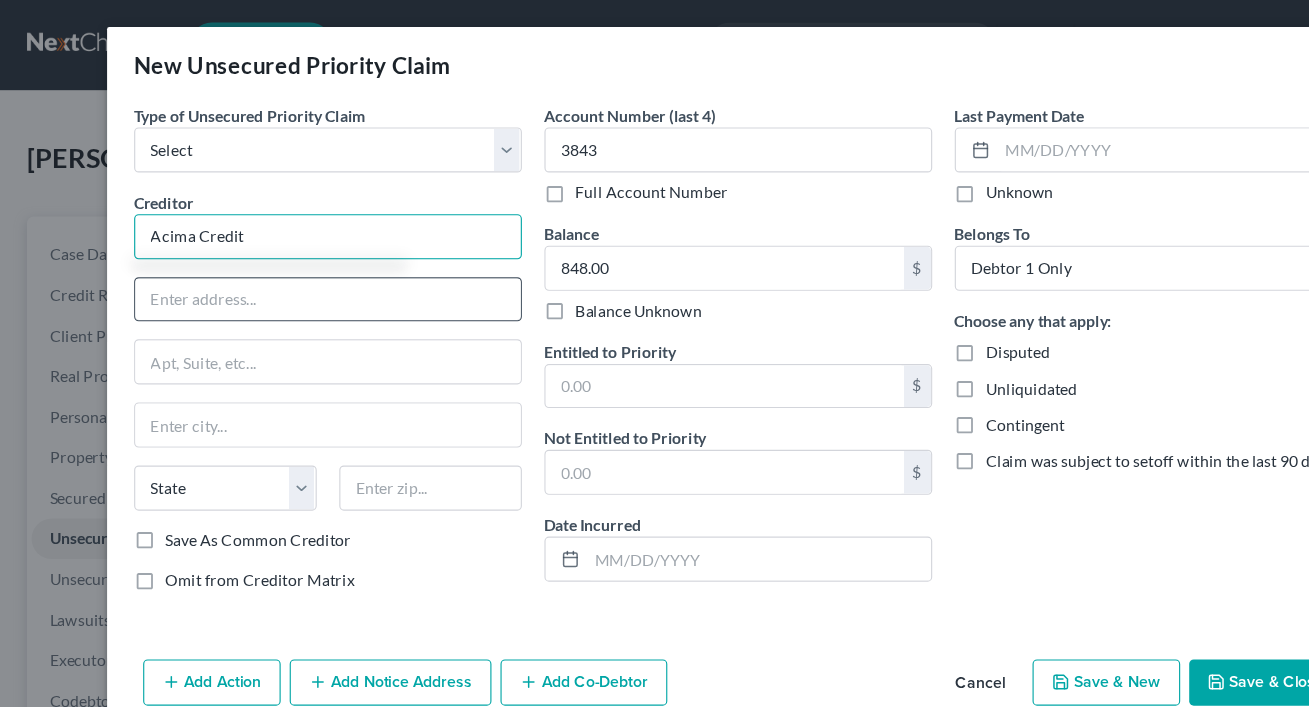 type on "Acima Credit" 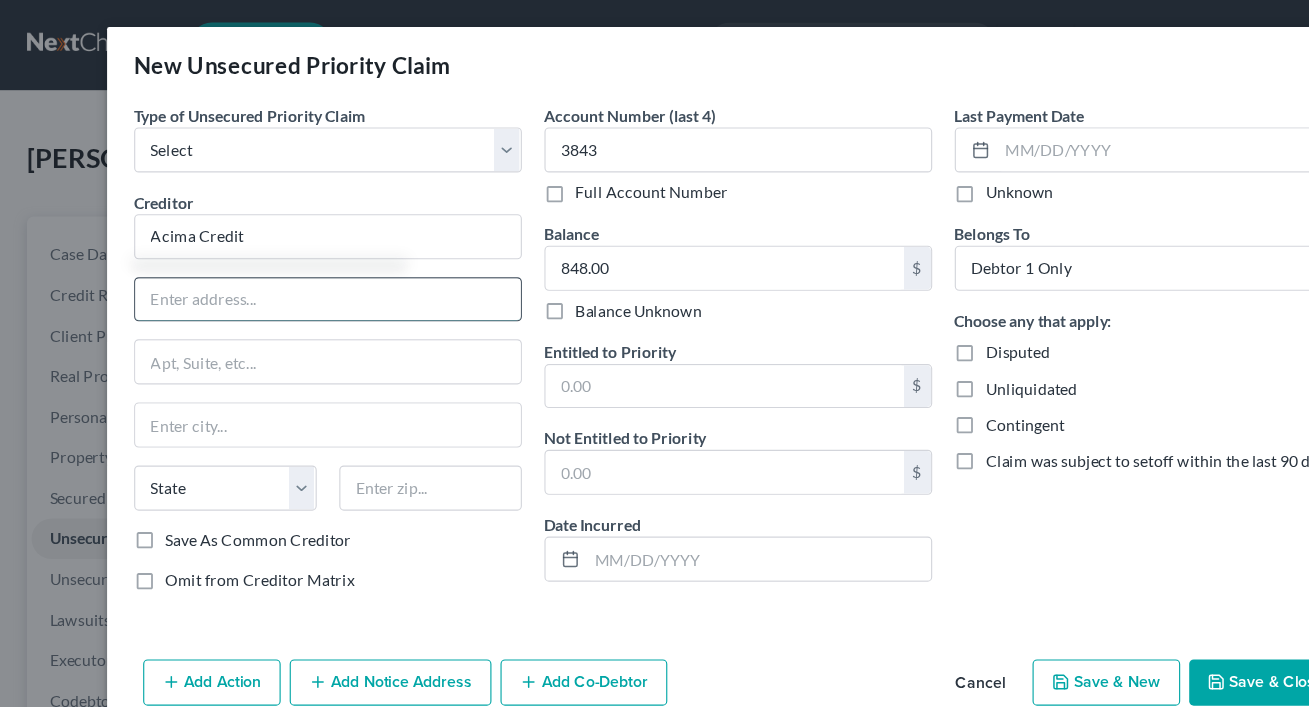 click at bounding box center [291, 266] 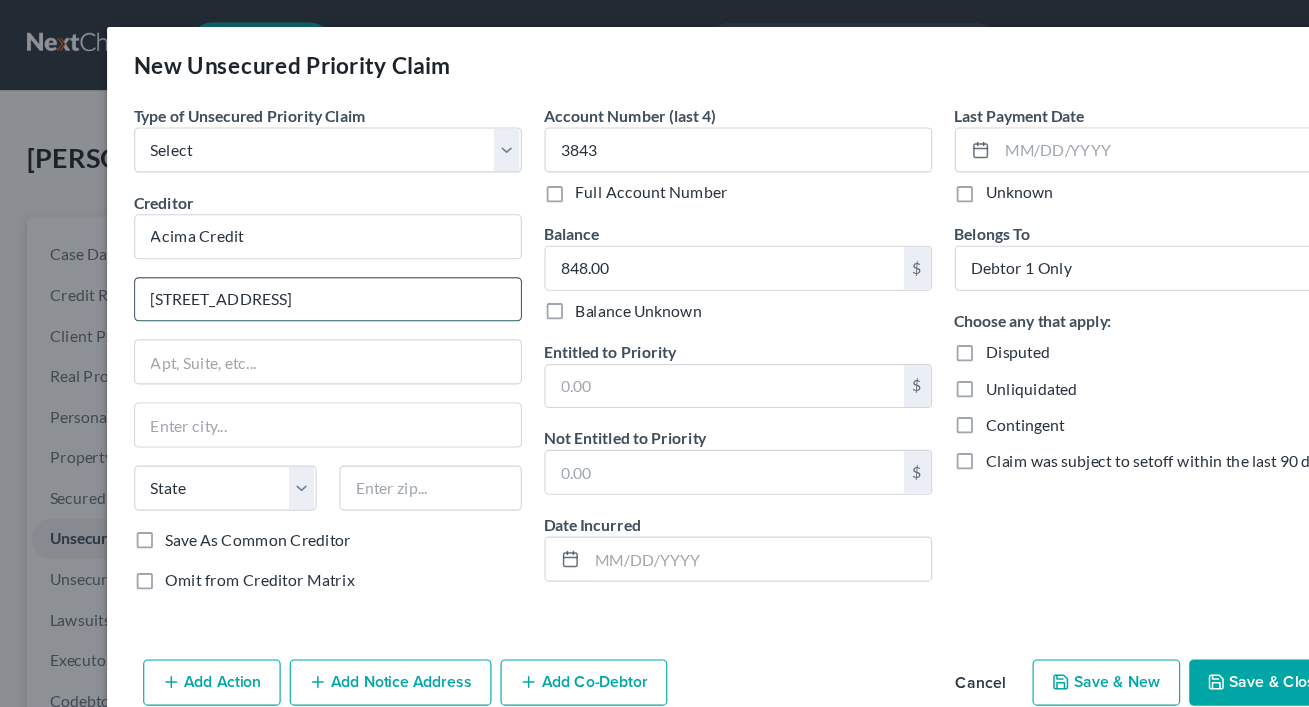 type on "9815 South Monroe St." 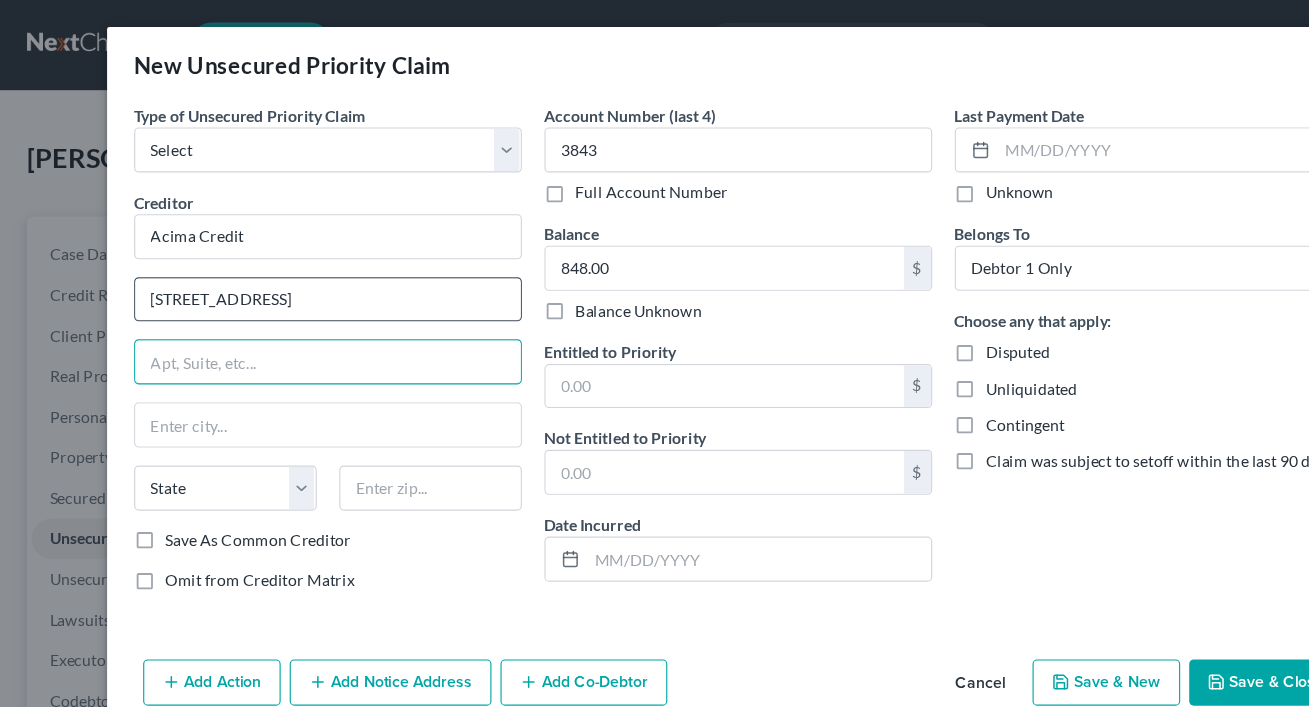 type on "S" 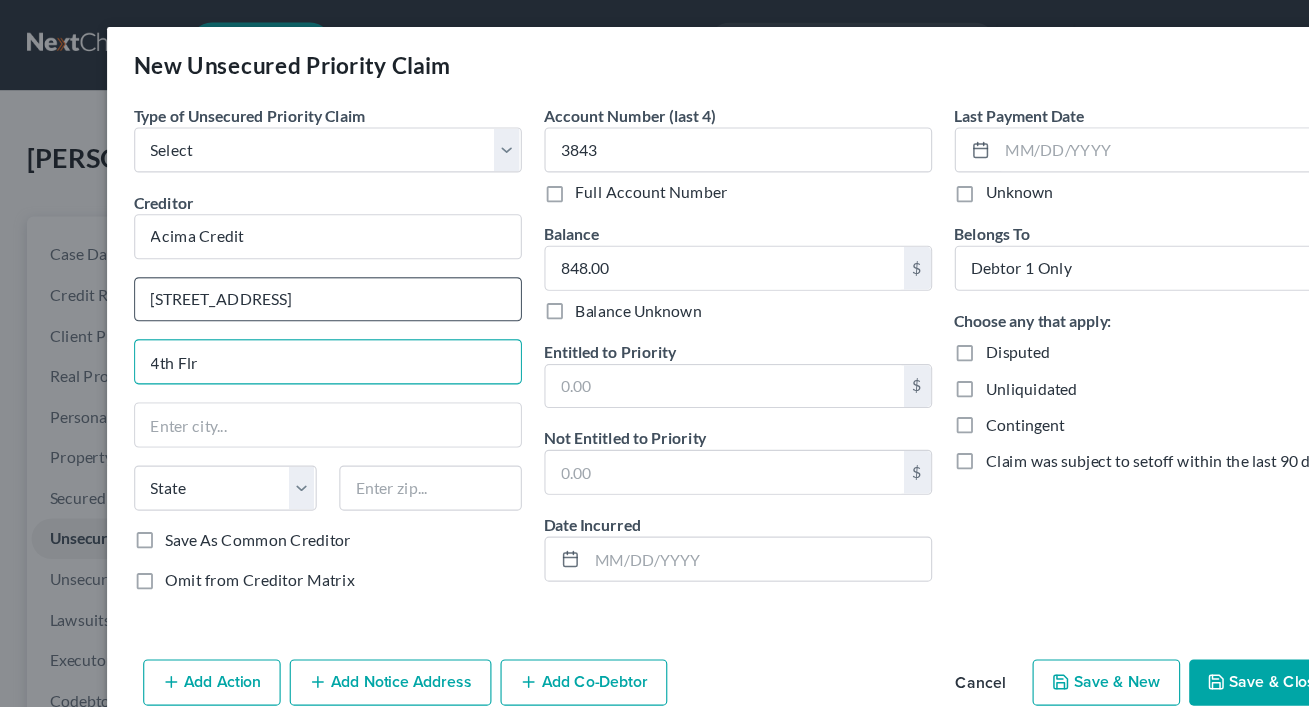 type on "4th Flr" 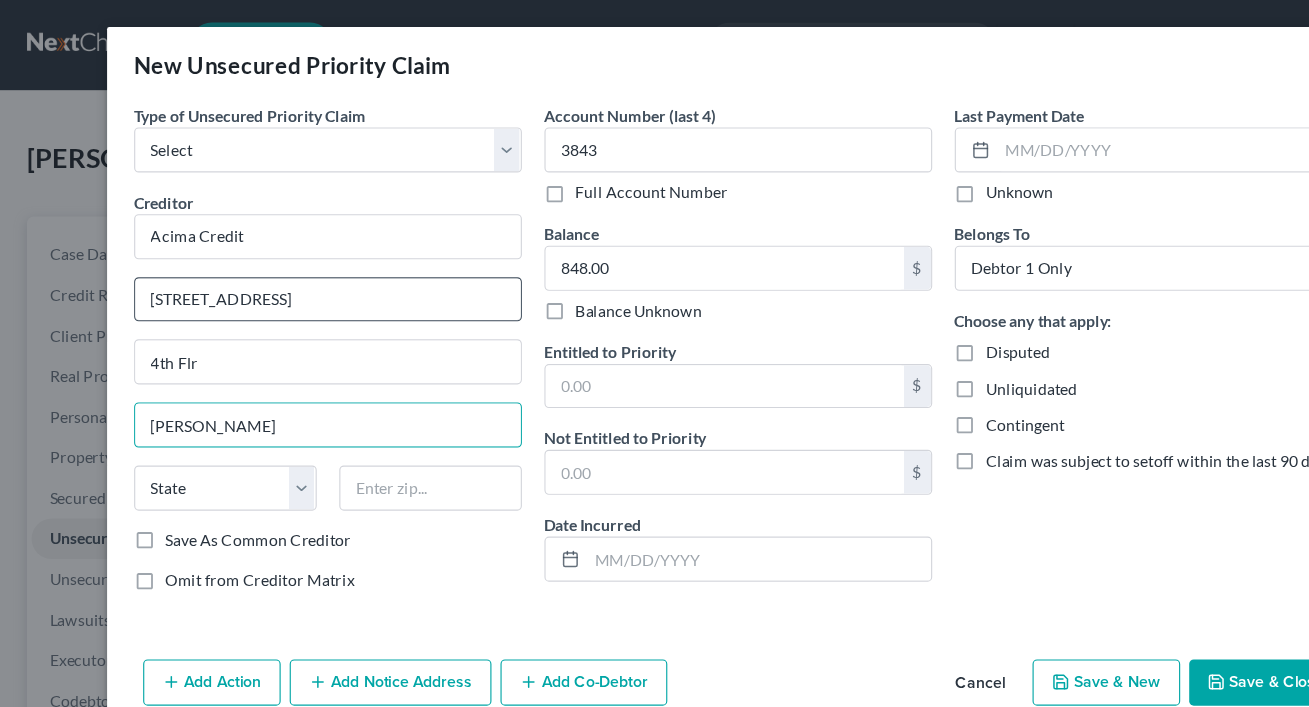 type on "Sandy" 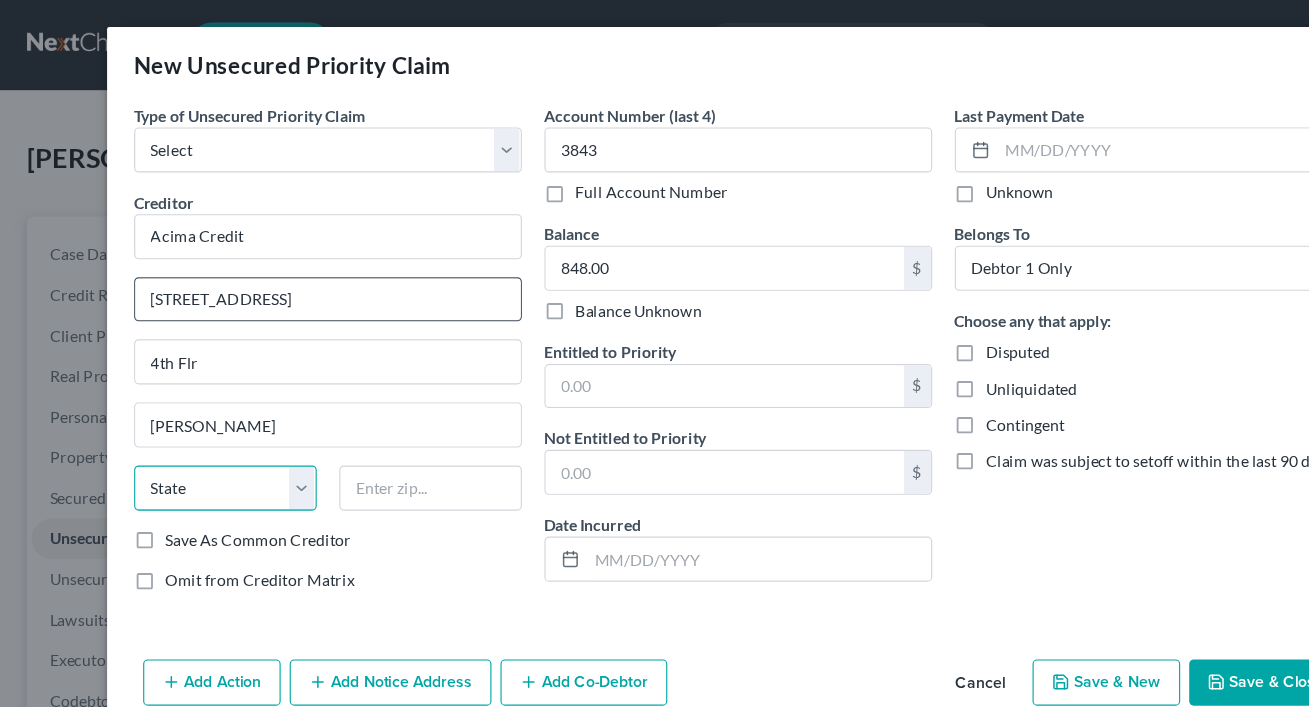 select on "46" 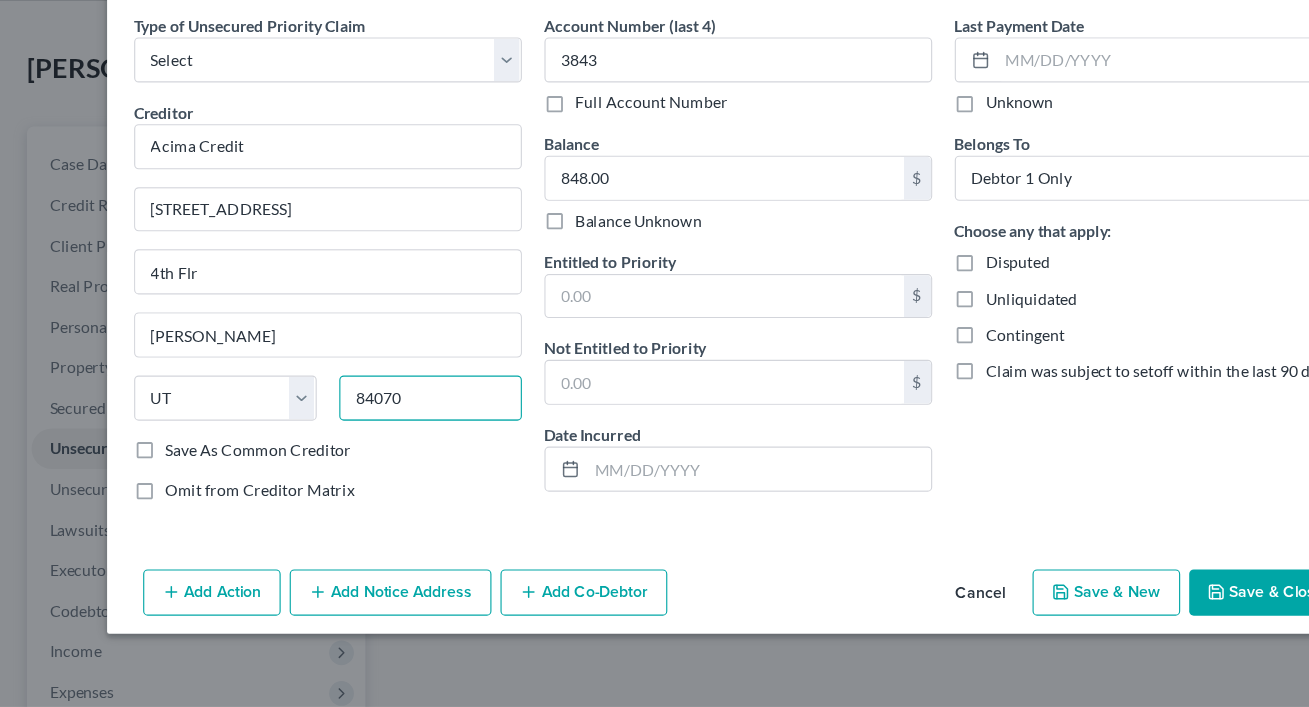 scroll, scrollTop: 0, scrollLeft: 0, axis: both 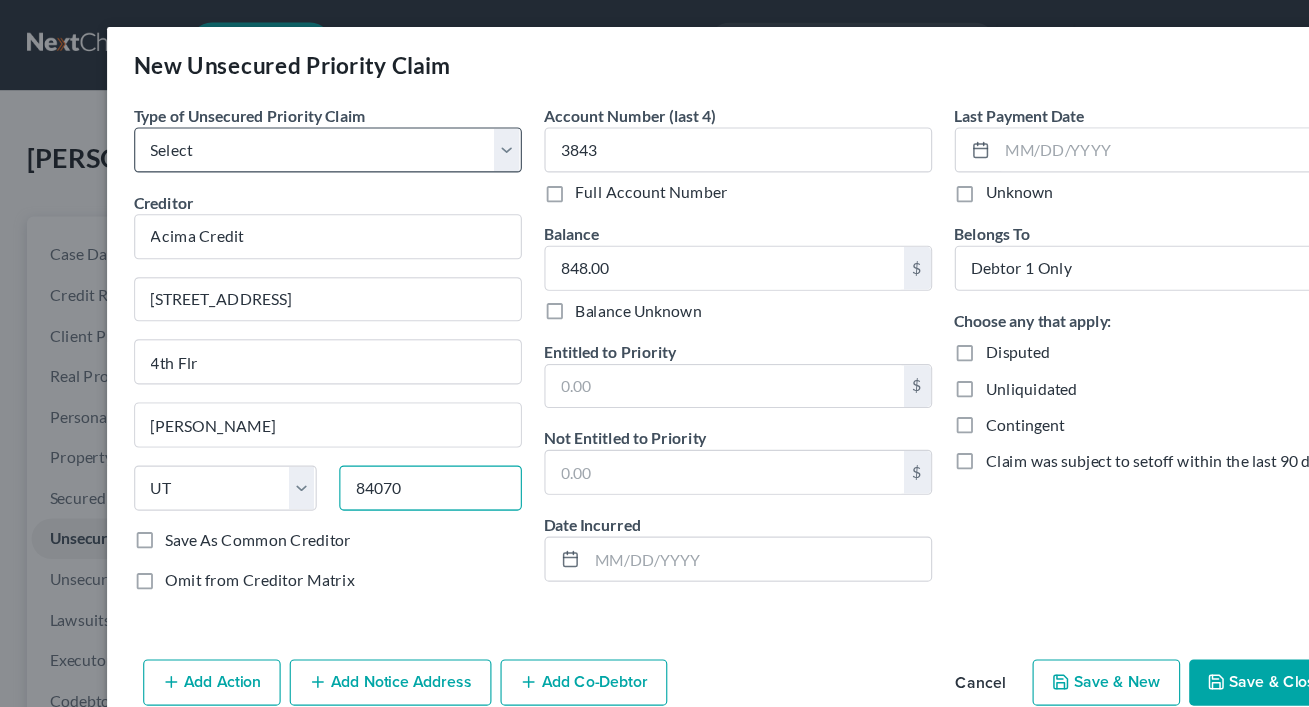 type on "84070" 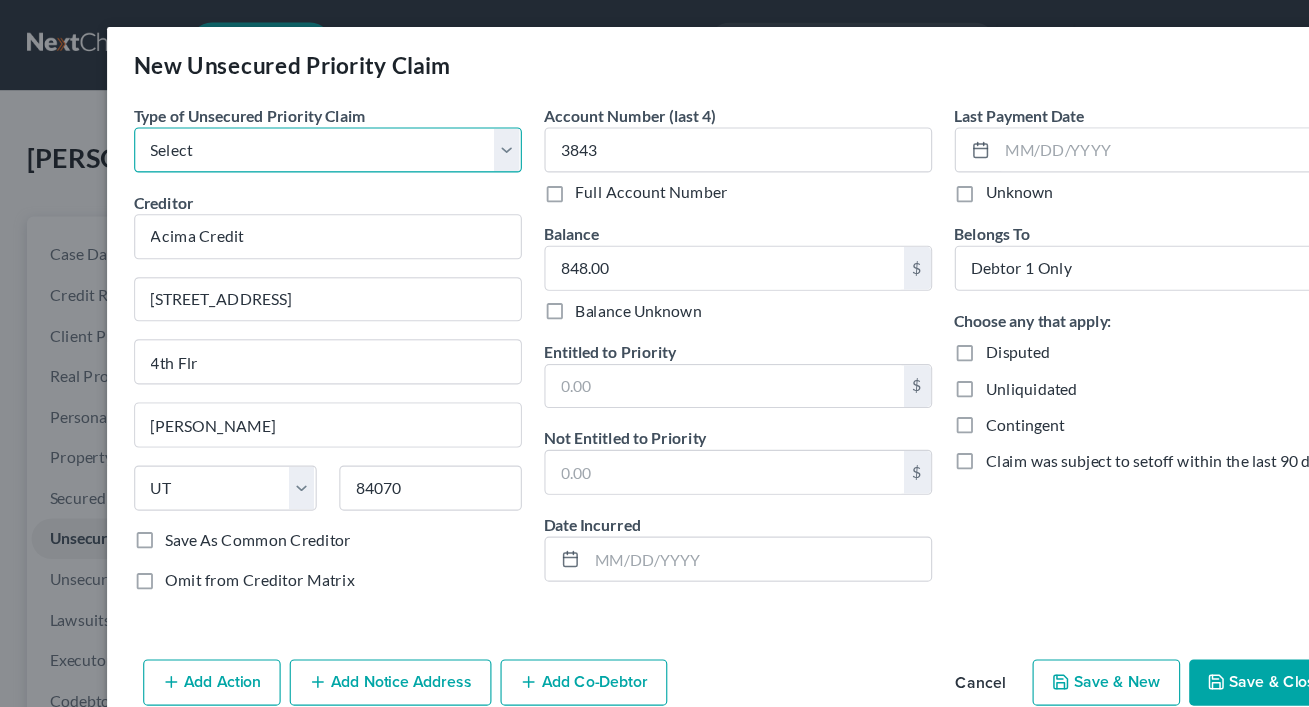 click on "Select Taxes & Other Government Units Domestic Support Obligations Extensions of credit in an involuntary case Wages, Salaries, Commissions Contributions to employee benefits Certain farmers and fisherman Deposits by individuals Commitments to maintain capitals Claims for death or injury while intoxicated Other" at bounding box center (291, 133) 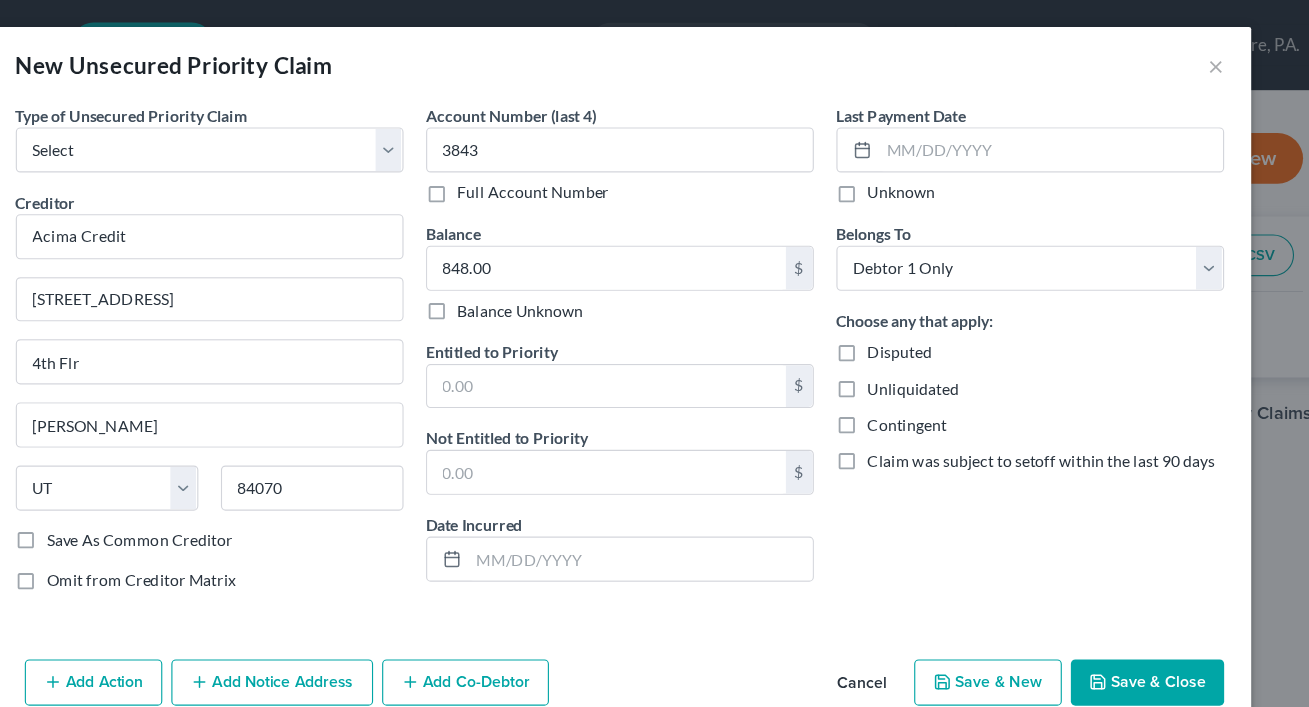 click on "Save As Common Creditor" at bounding box center (229, 479) 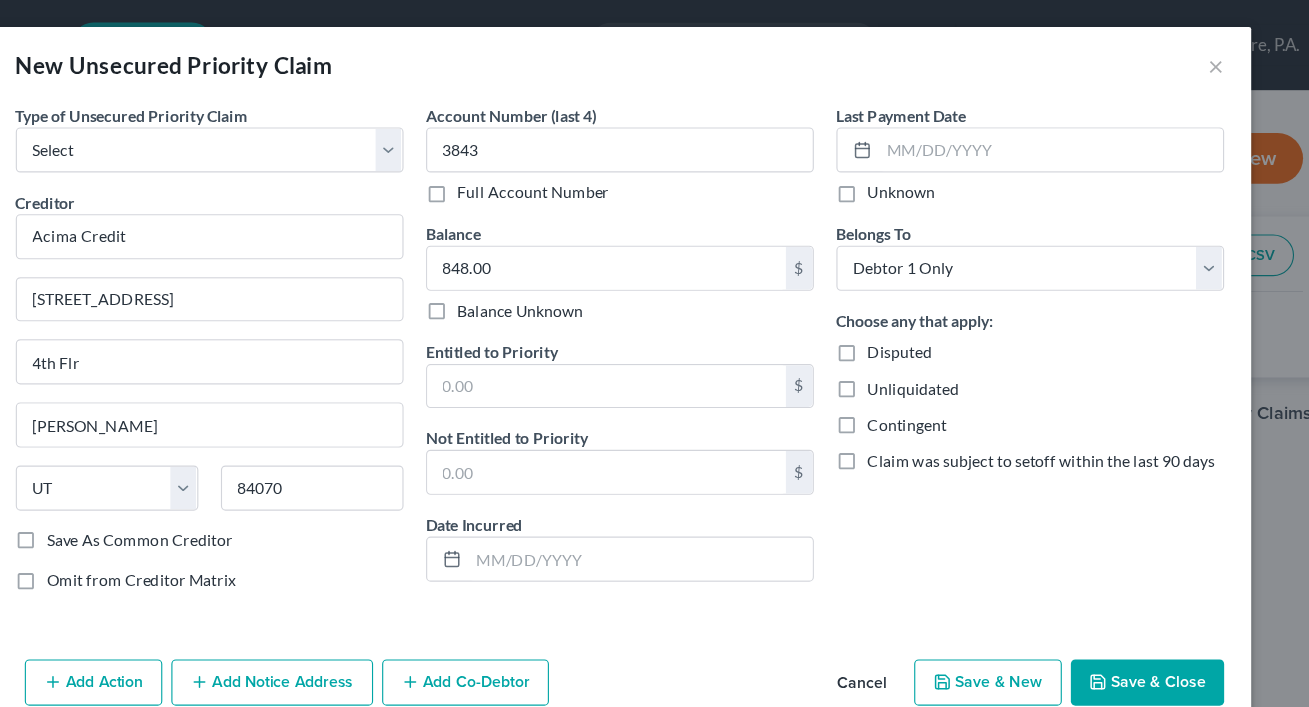 click on "Save As Common Creditor" at bounding box center (161, 475) 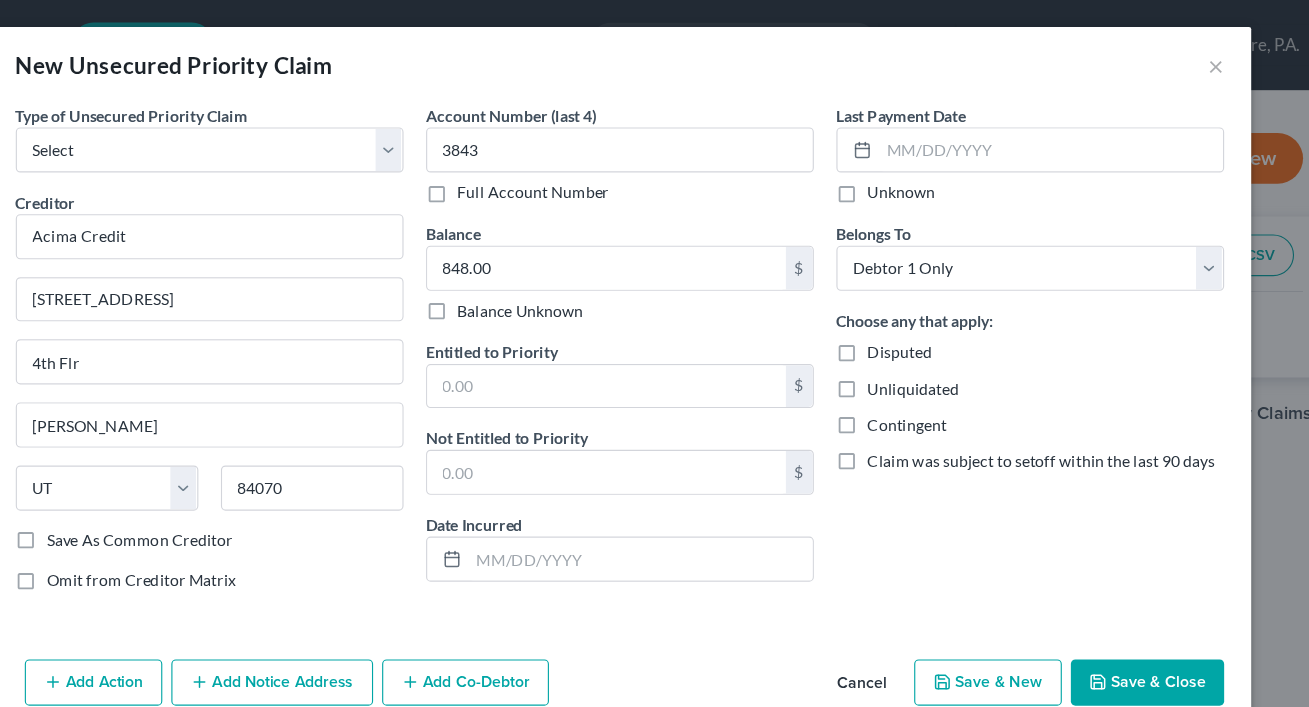 checkbox on "true" 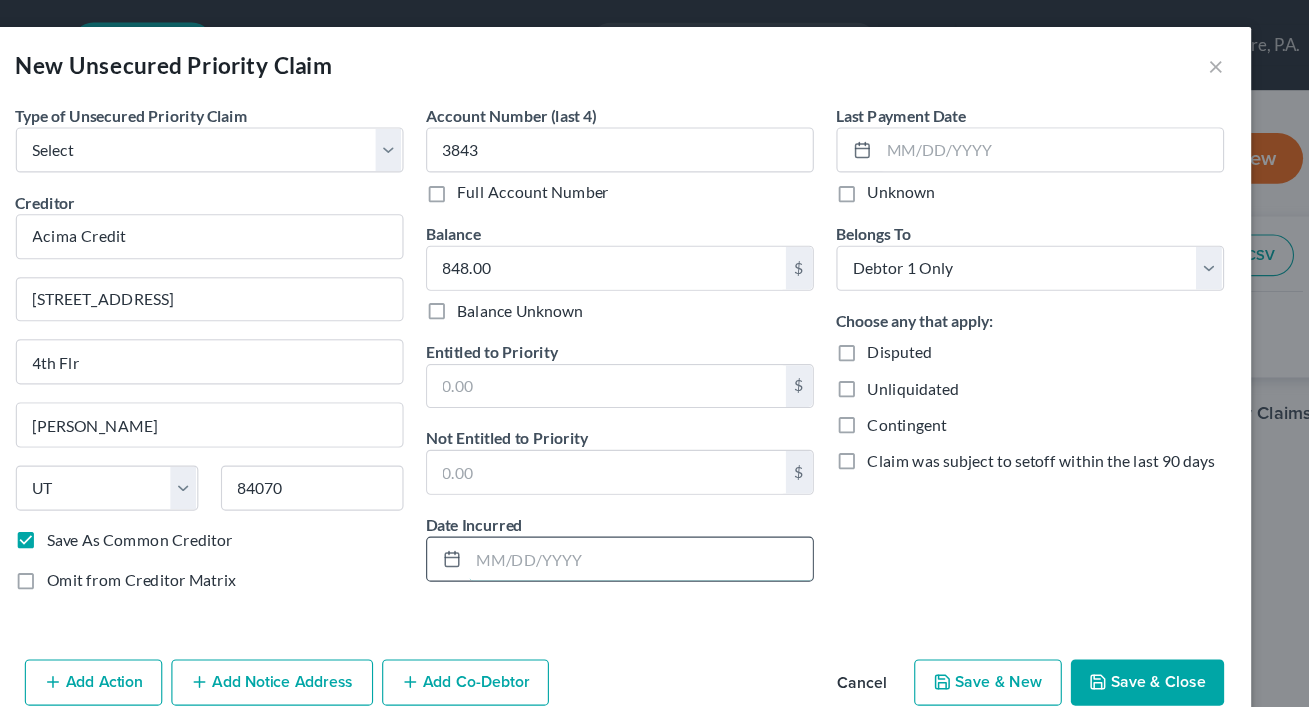 click at bounding box center (673, 496) 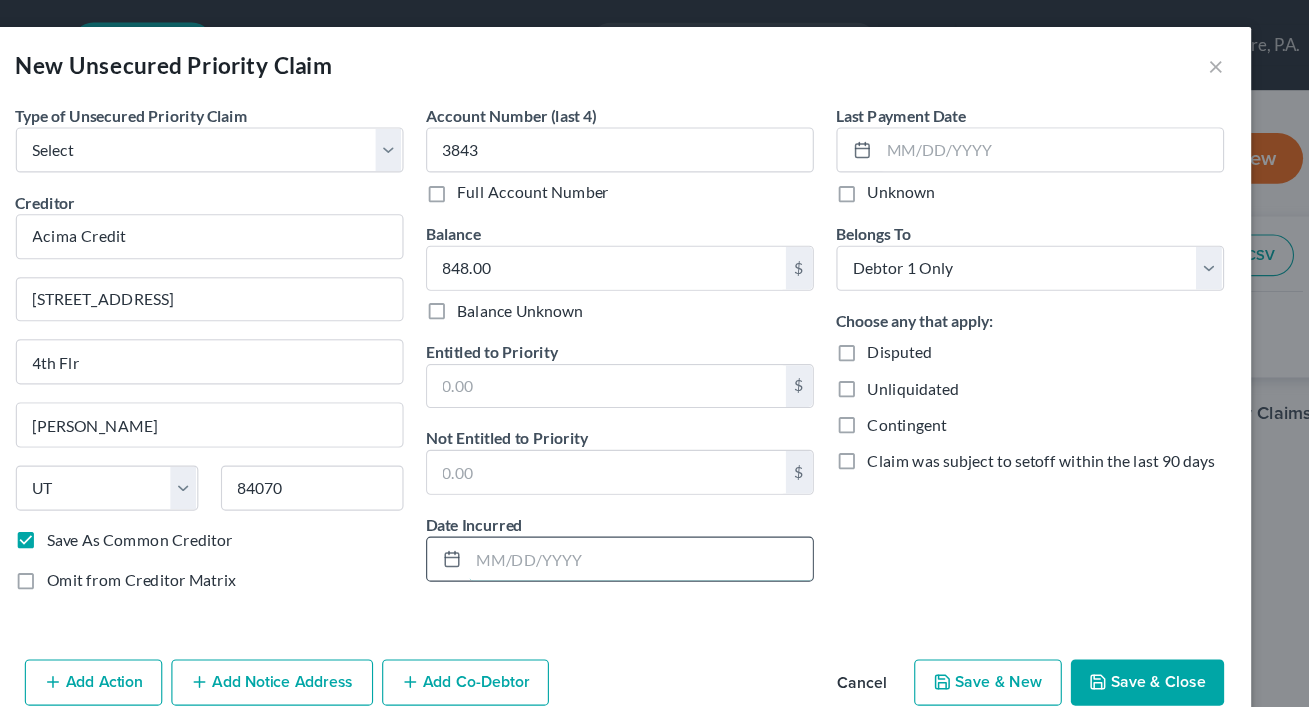 click at bounding box center (673, 496) 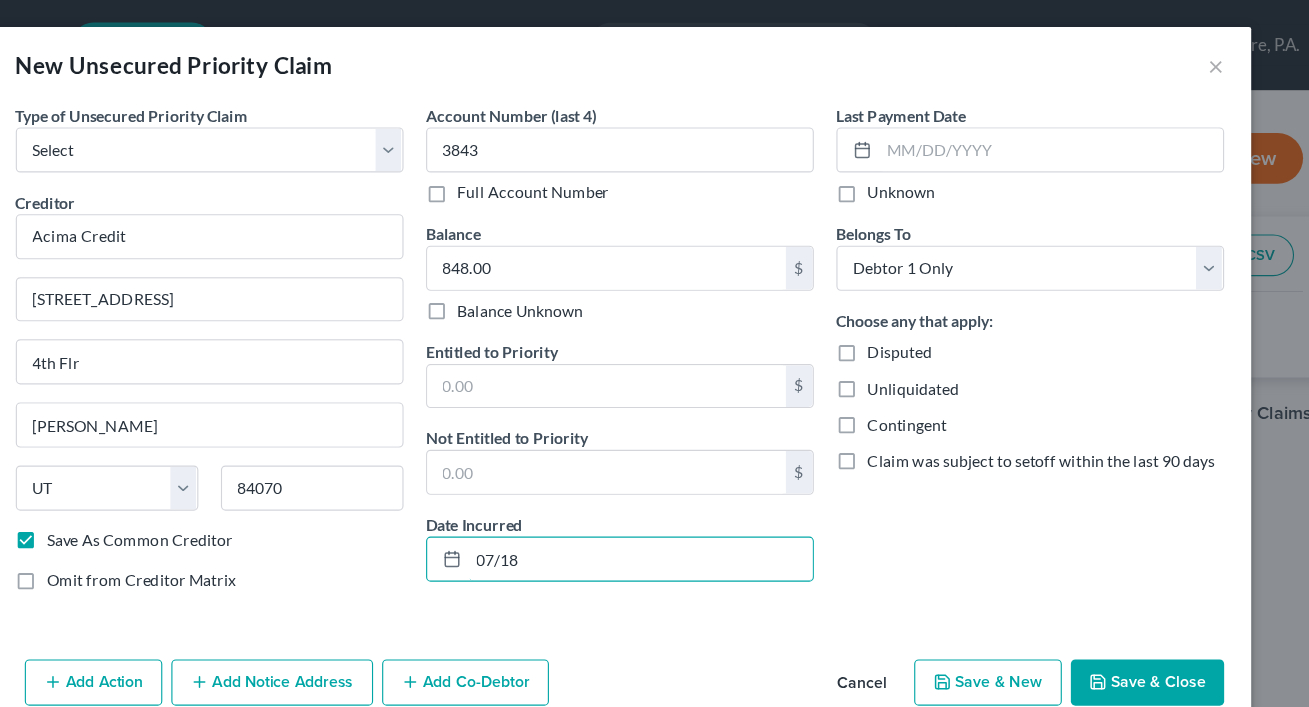 type on "07/18" 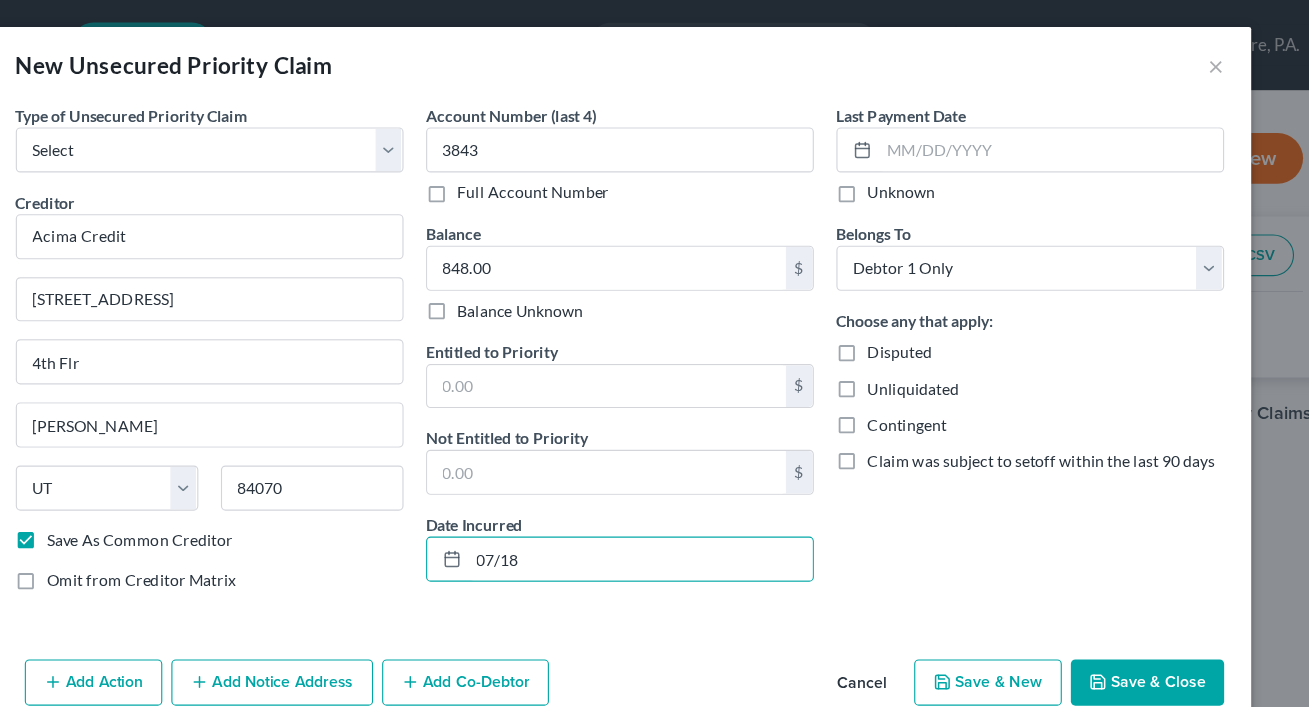 click on "Type of Unsecured Priority Claim
*
Select Taxes & Other Government Units Domestic Support Obligations Extensions of credit in an involuntary case Wages, Salaries, Commissions Contributions to employee benefits Certain farmers and fisherman Deposits by individuals Commitments to maintain capitals Claims for death or injury while intoxicated Other Creditor *    Acima Credit                      9815 South Monroe St. 4th Flr Sandy State AL AK AR AZ CA CO CT DE DC FL GA GU HI ID IL IN IA KS KY LA ME MD MA MI MN MS MO MT NC ND NE NV NH NJ NM NY OH OK OR PA PR RI SC SD TN TX UT VI VA VT WA WV WI WY 84070 Save As Common Creditor Omit from Creditor Matrix
Account Number (last 4)
3843
Full Account Number
Balance
848.00 $
Balance Unknown
Balance Undetermined
848.00 $
Balance Unknown
Entitled to Priority $ Not Entitled to Priority $ Date Incurred         07/18" at bounding box center (655, 334) 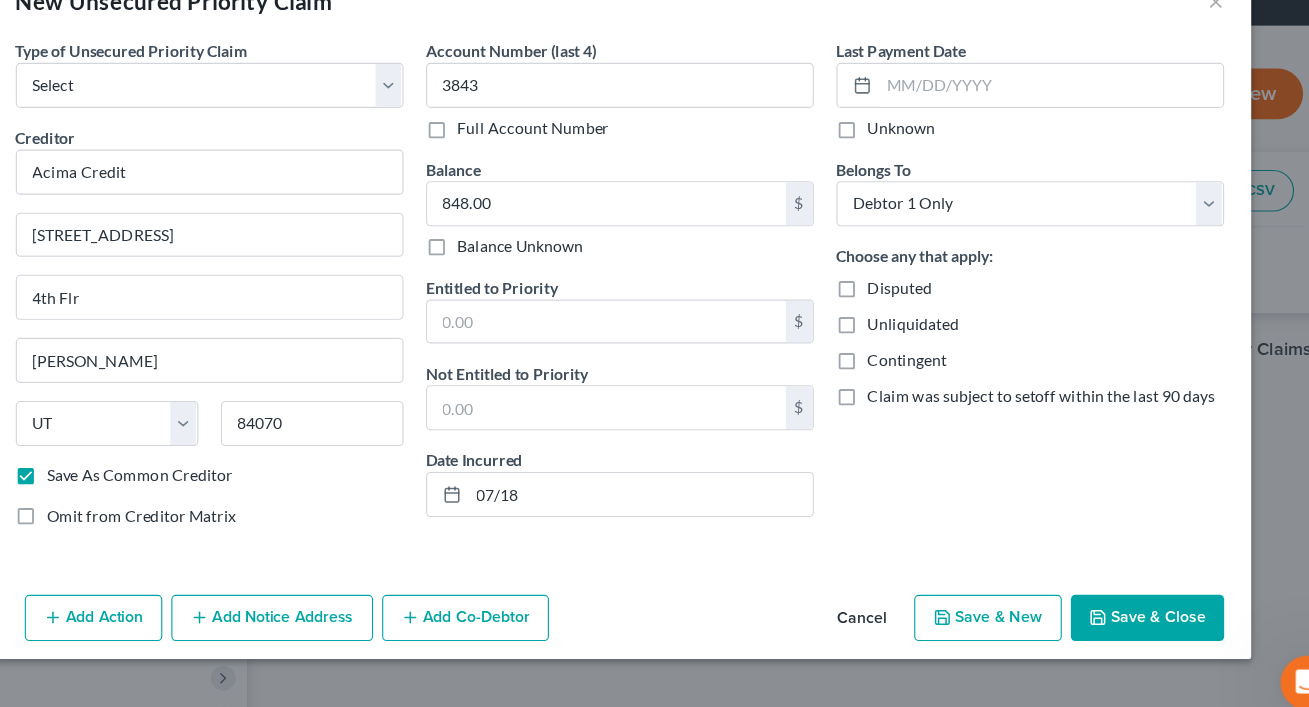 click on "Unknown" at bounding box center (905, 171) 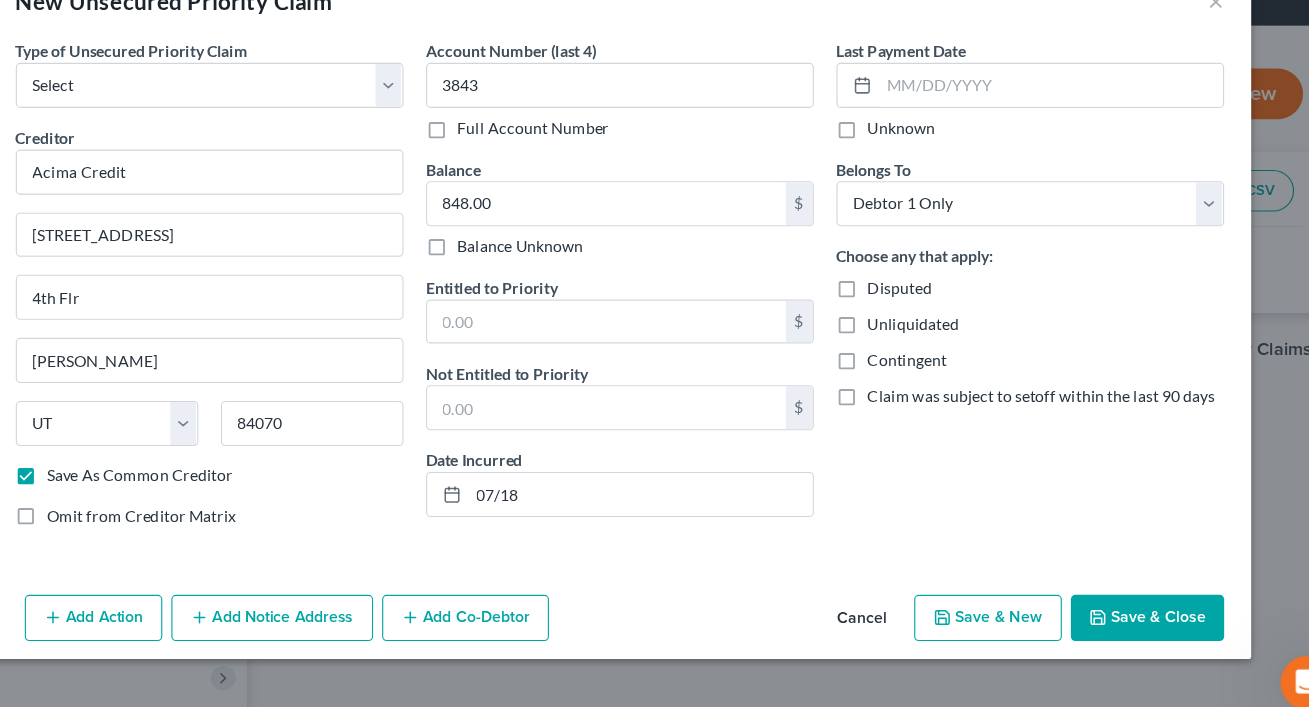 click on "Unknown" at bounding box center (889, 167) 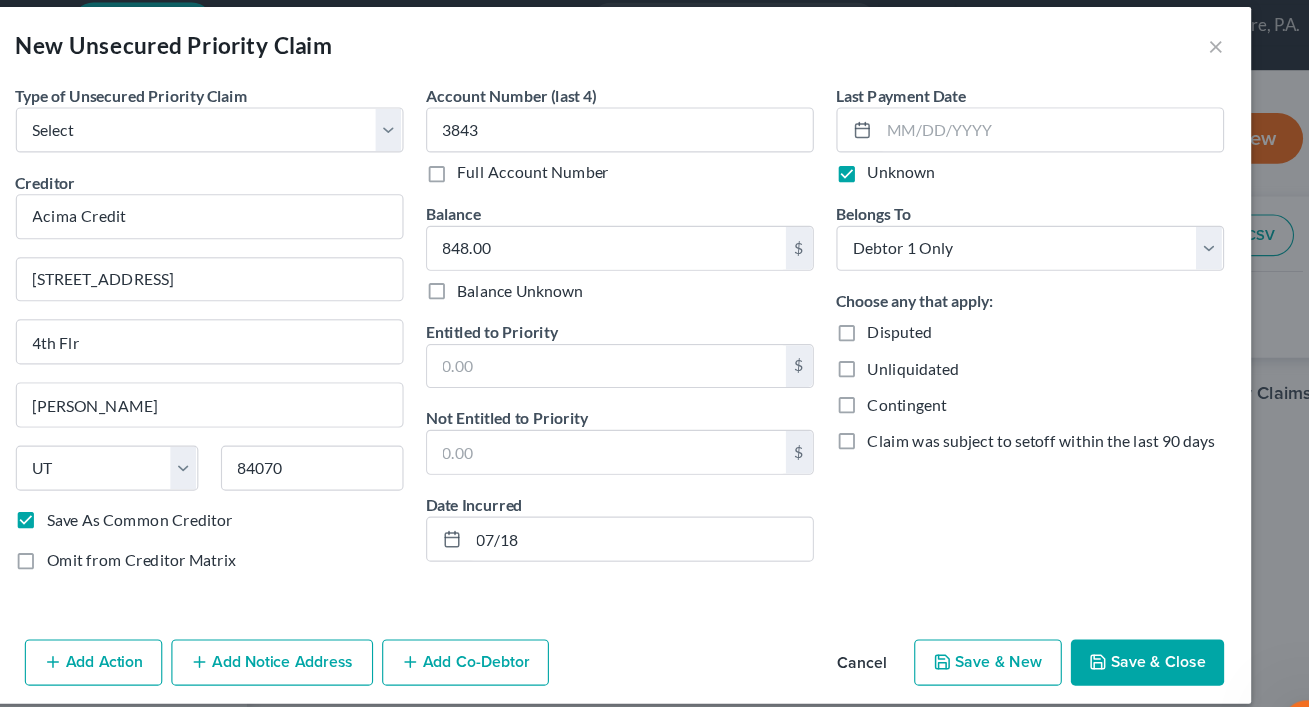 drag, startPoint x: 997, startPoint y: 612, endPoint x: 967, endPoint y: 520, distance: 96.76776 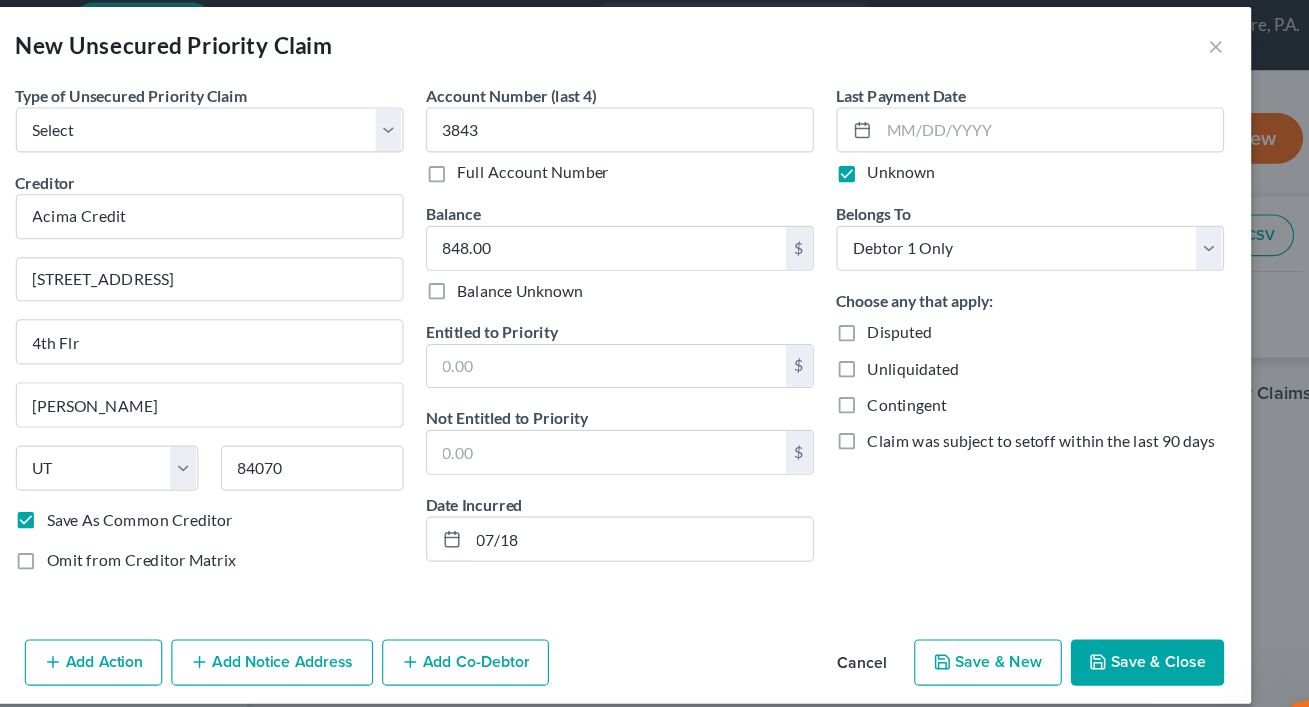 click on "New Unsecured Priority Claim  ×
Type of Unsecured Priority Claim
*
Select Taxes & Other Government Units Domestic Support Obligations Extensions of credit in an involuntary case Wages, Salaries, Commissions Contributions to employee benefits Certain farmers and fisherman Deposits by individuals Commitments to maintain capitals Claims for death or injury while intoxicated Other Creditor *    Acima Credit                      9815 South Monroe St. 4th Flr Sandy State AL AK AR AZ CA CO CT DE DC FL GA GU HI ID IL IN IA KS KY LA ME MD MA MI MN MS MO MT NC ND NE NV NH NJ NM NY OH OK OR PA PR RI SC SD TN TX UT VI VA VT WA WV WI WY 84070 Save As Common Creditor Omit from Creditor Matrix
Account Number (last 4)
3843
Full Account Number
Balance
848.00 $
Balance Unknown
Balance Undetermined
848.00 $
Balance Unknown
Entitled to Priority $ Not Entitled to Priority" at bounding box center [655, 333] 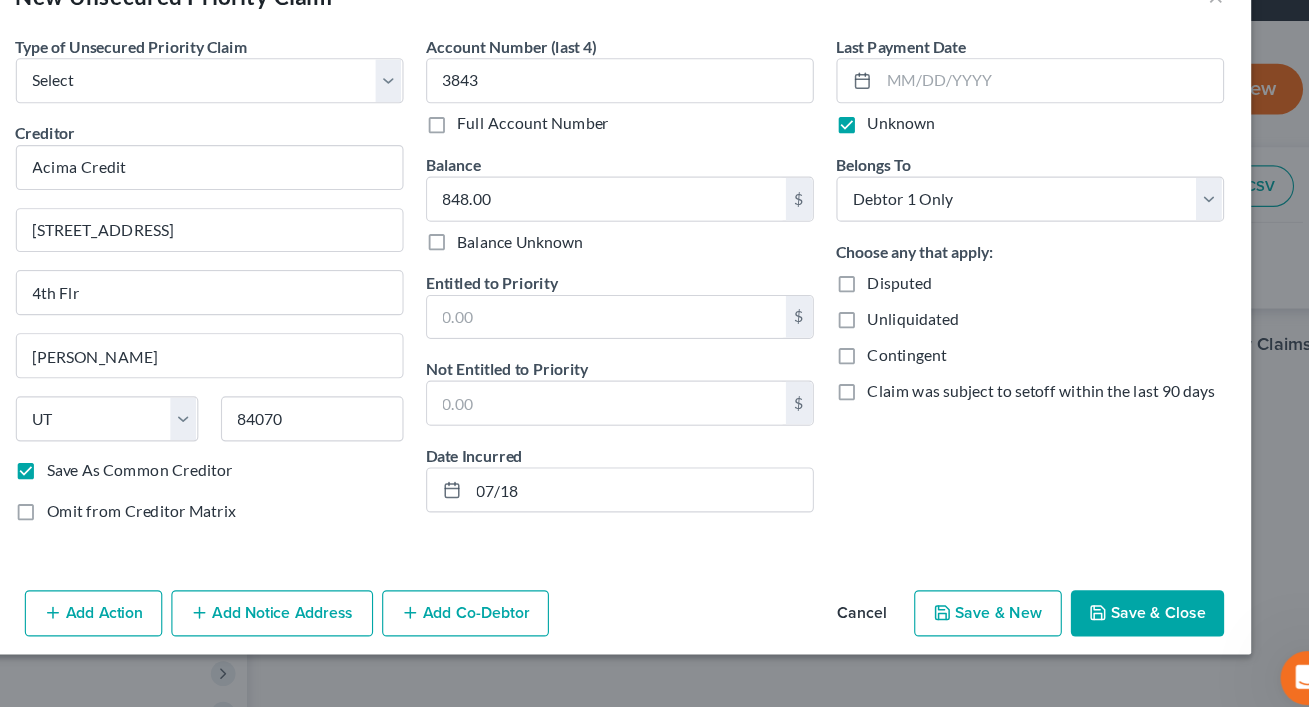click on "Add Action" at bounding box center (188, 606) 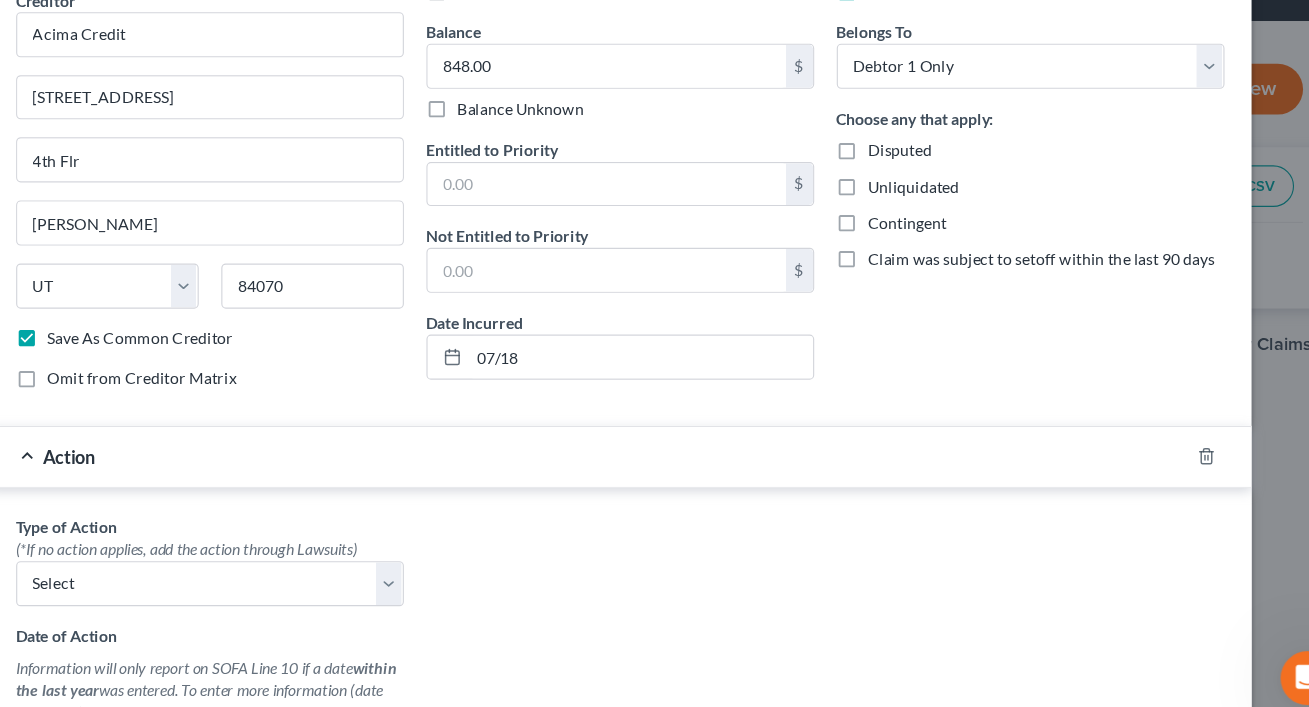 scroll, scrollTop: 120, scrollLeft: 0, axis: vertical 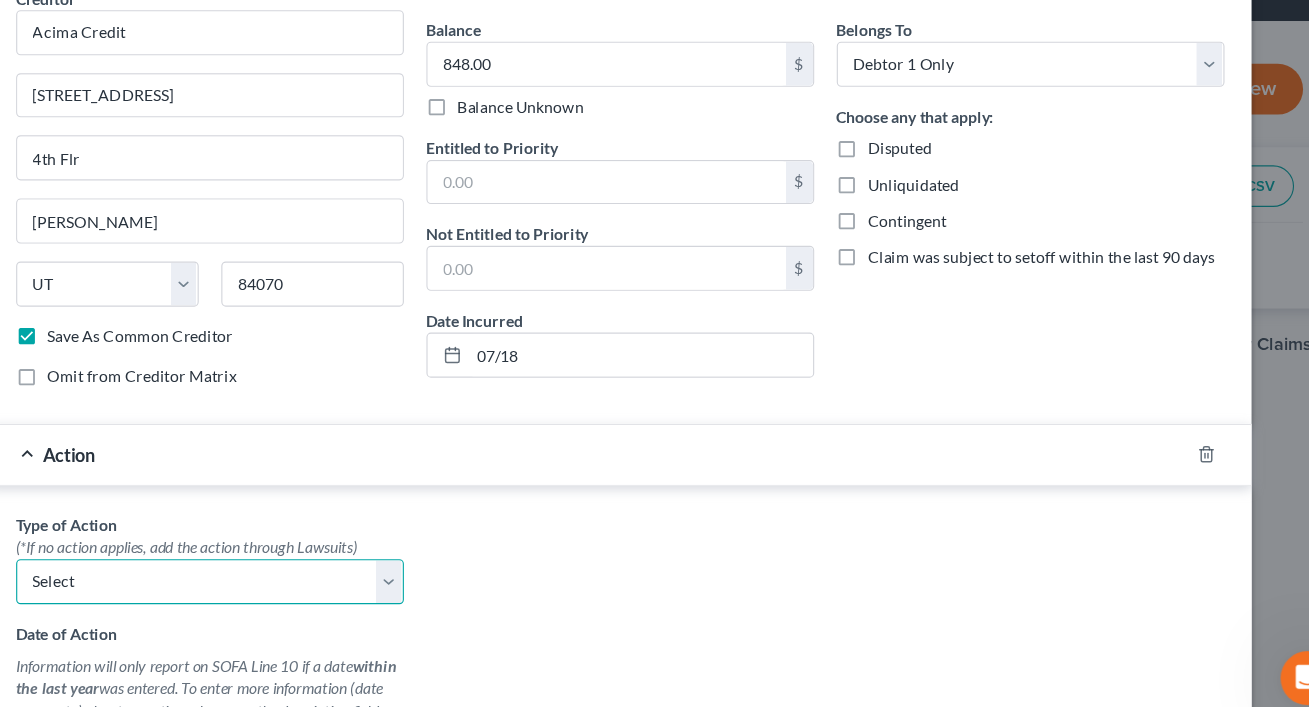 click on "Select Repossession Garnishment Foreclosure Personal Injury Attached, Seized, Or Levied" at bounding box center [291, 577] 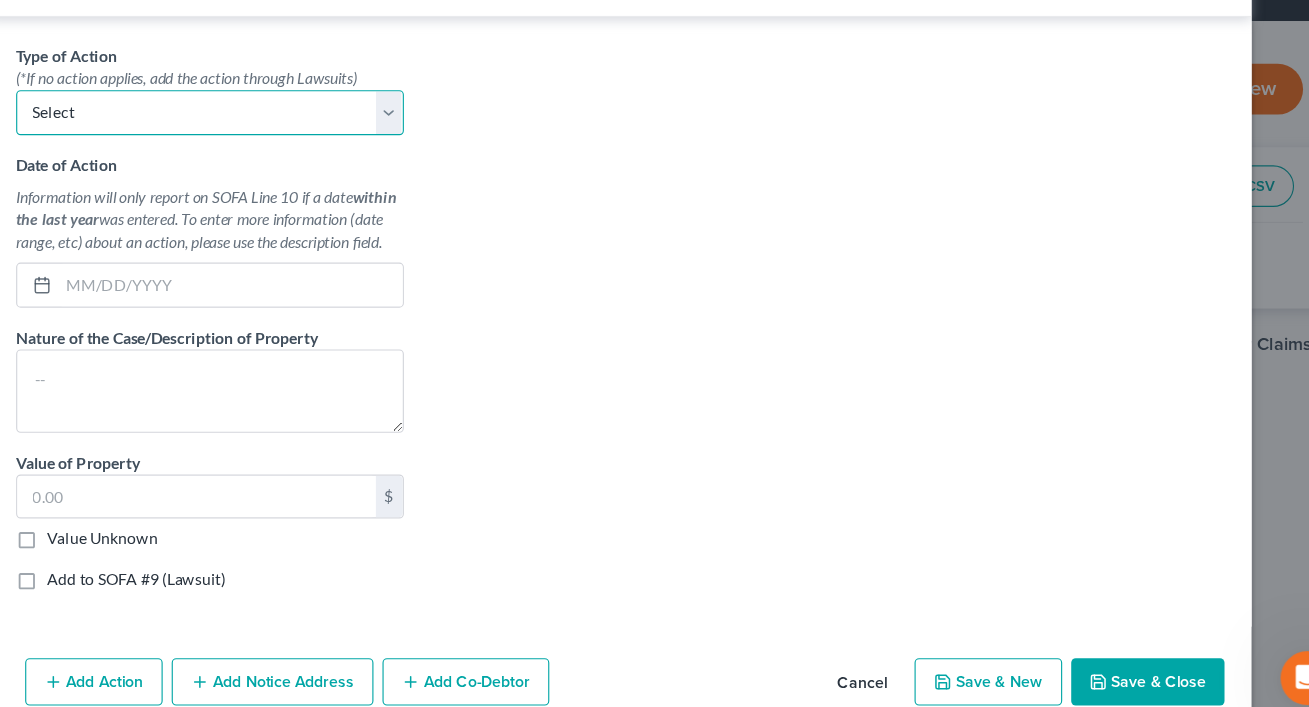scroll, scrollTop: 553, scrollLeft: 0, axis: vertical 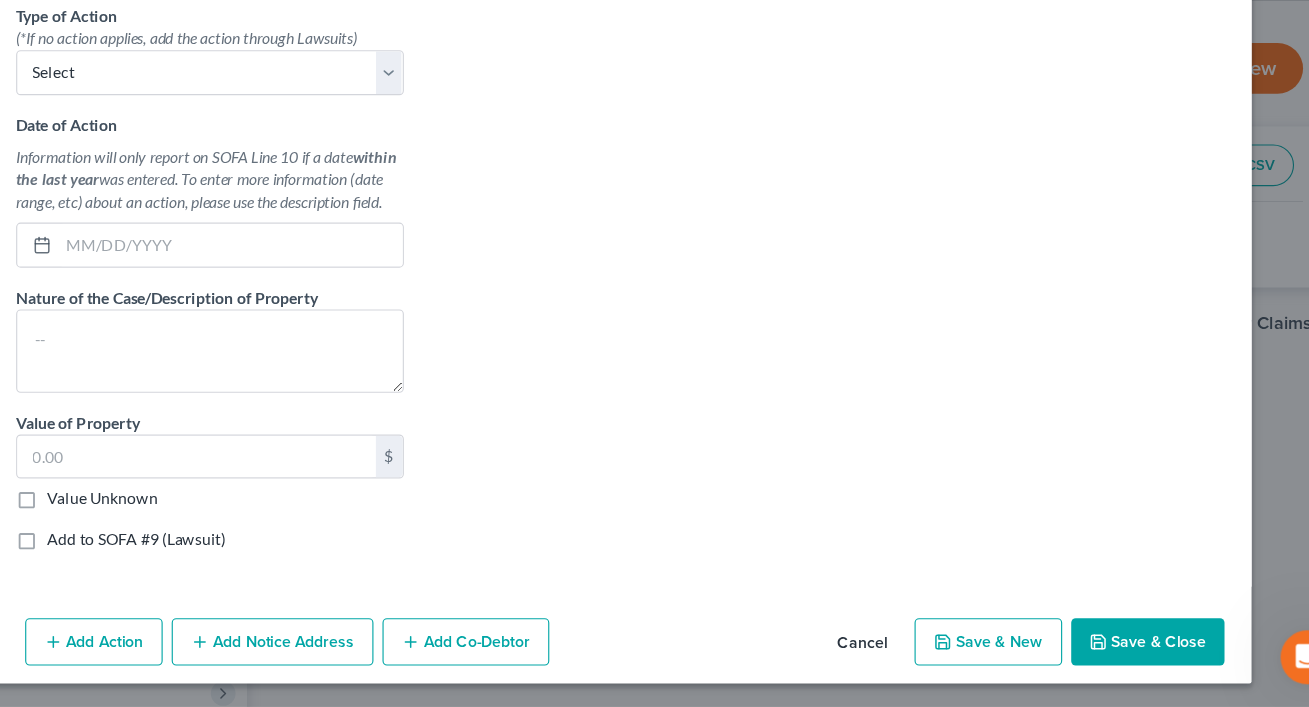 click on "Save & New" at bounding box center [981, 649] 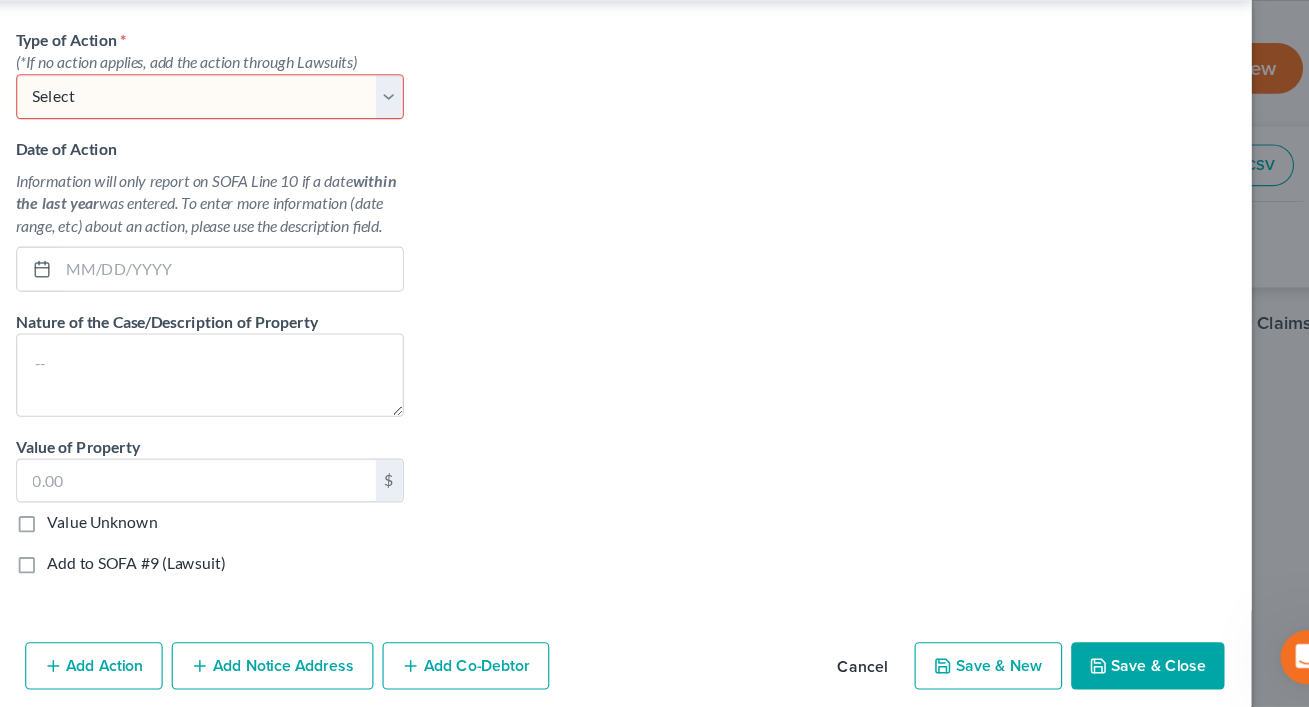 scroll, scrollTop: 553, scrollLeft: 0, axis: vertical 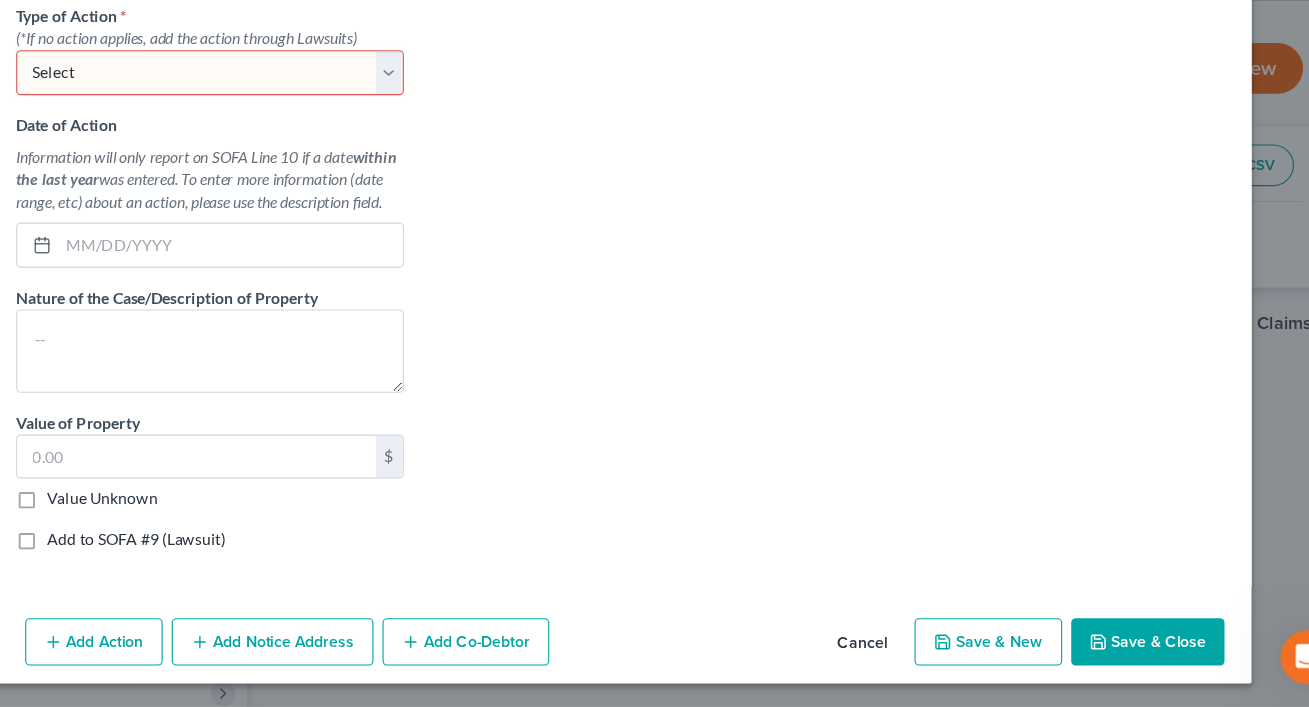 click on "Add Action" at bounding box center [188, 649] 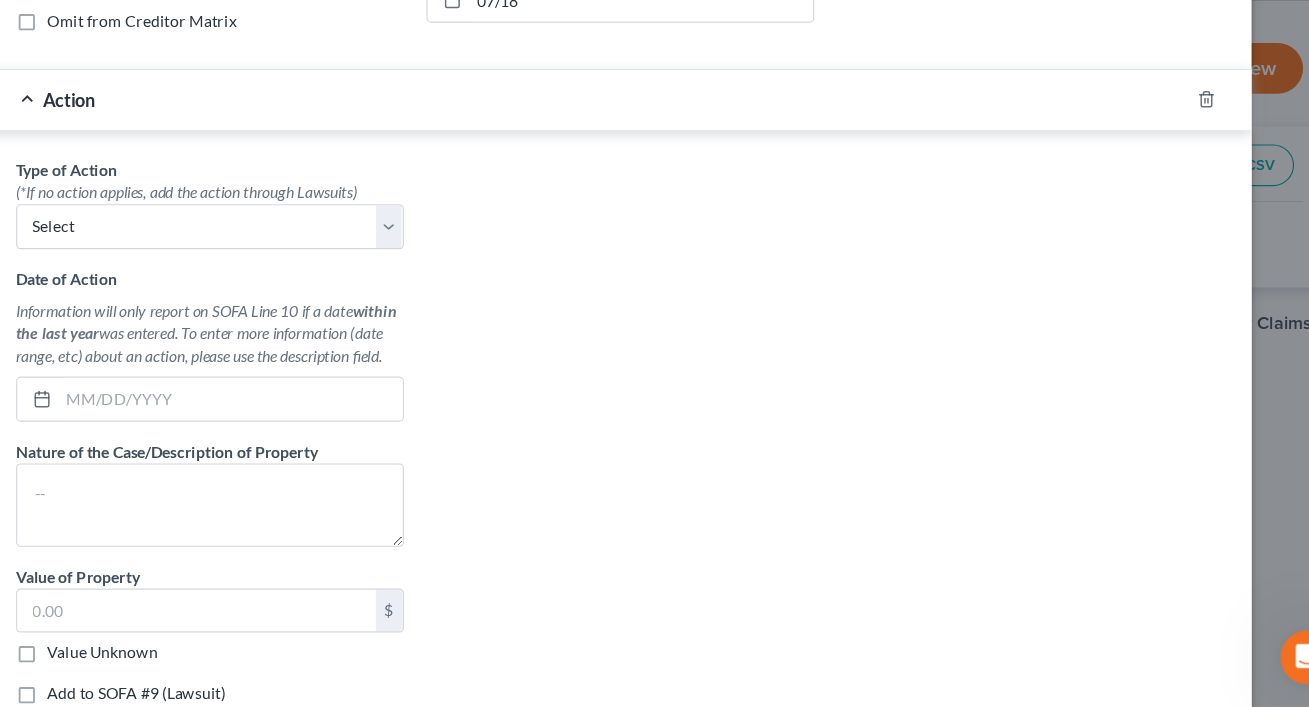 scroll, scrollTop: 322, scrollLeft: 0, axis: vertical 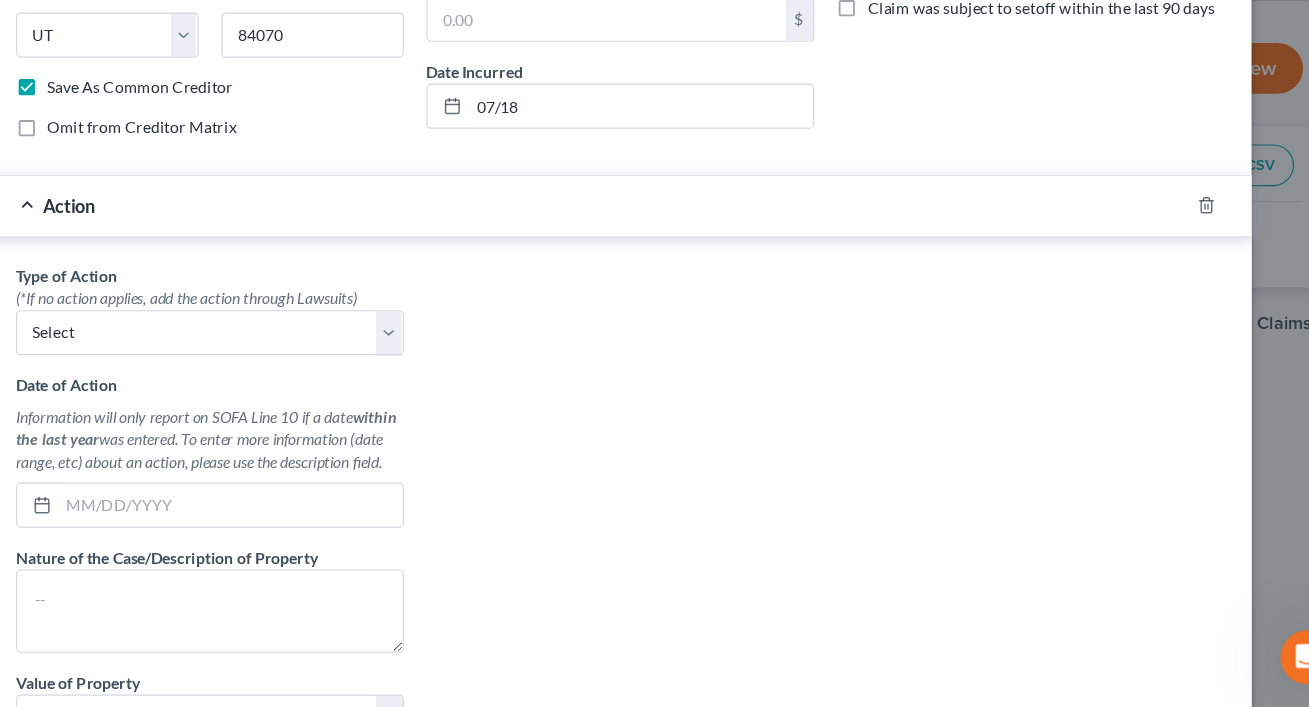 click on "Action" at bounding box center (627, 262) 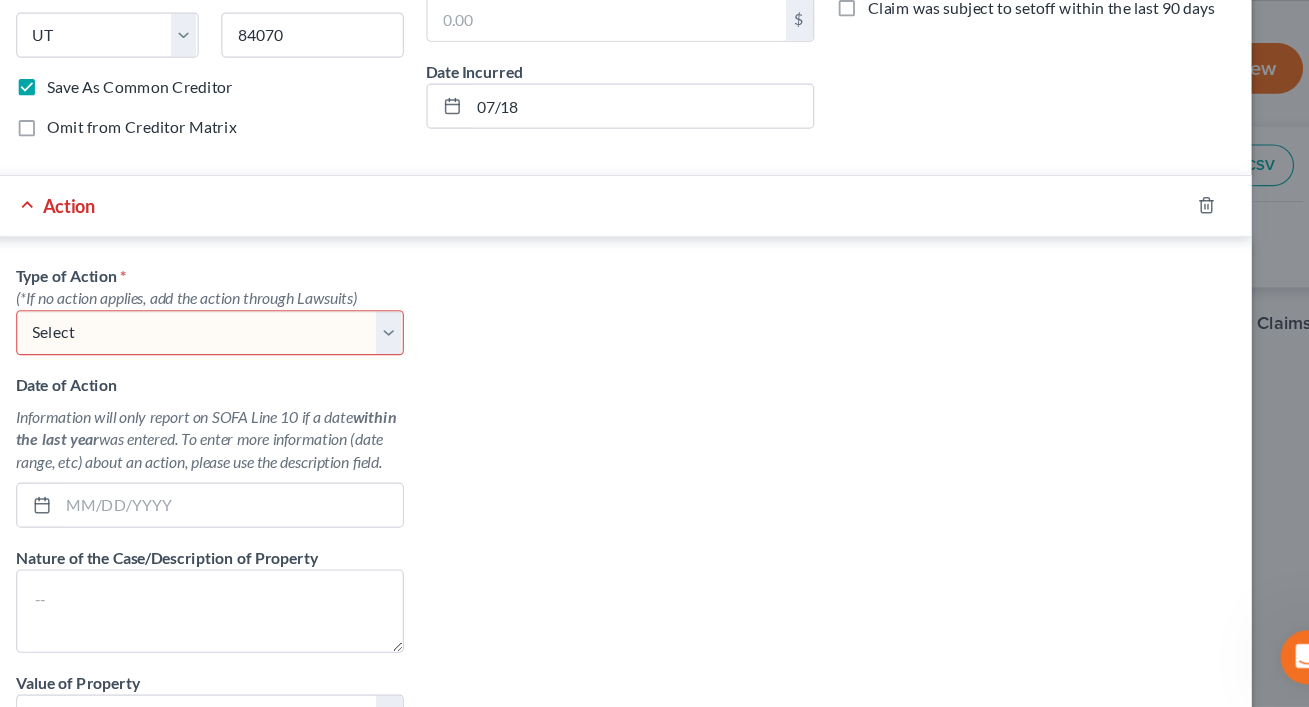 click on "Action" at bounding box center [627, 262] 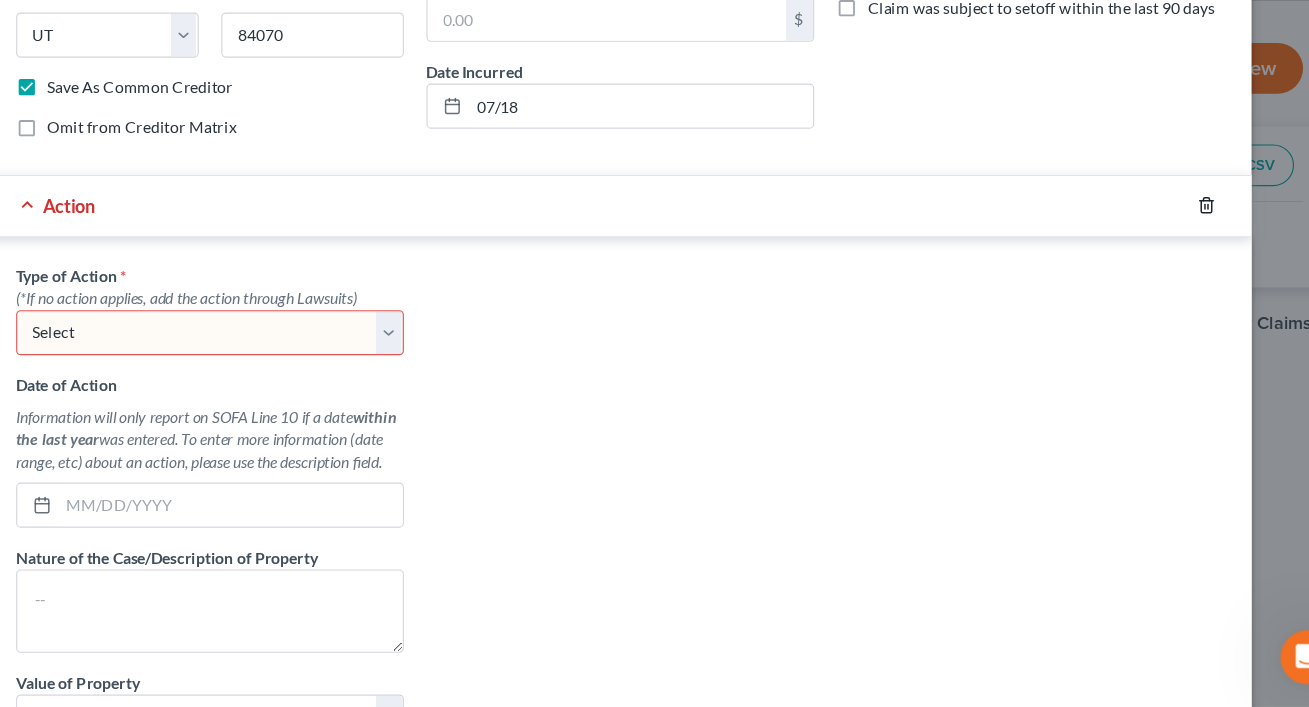 click 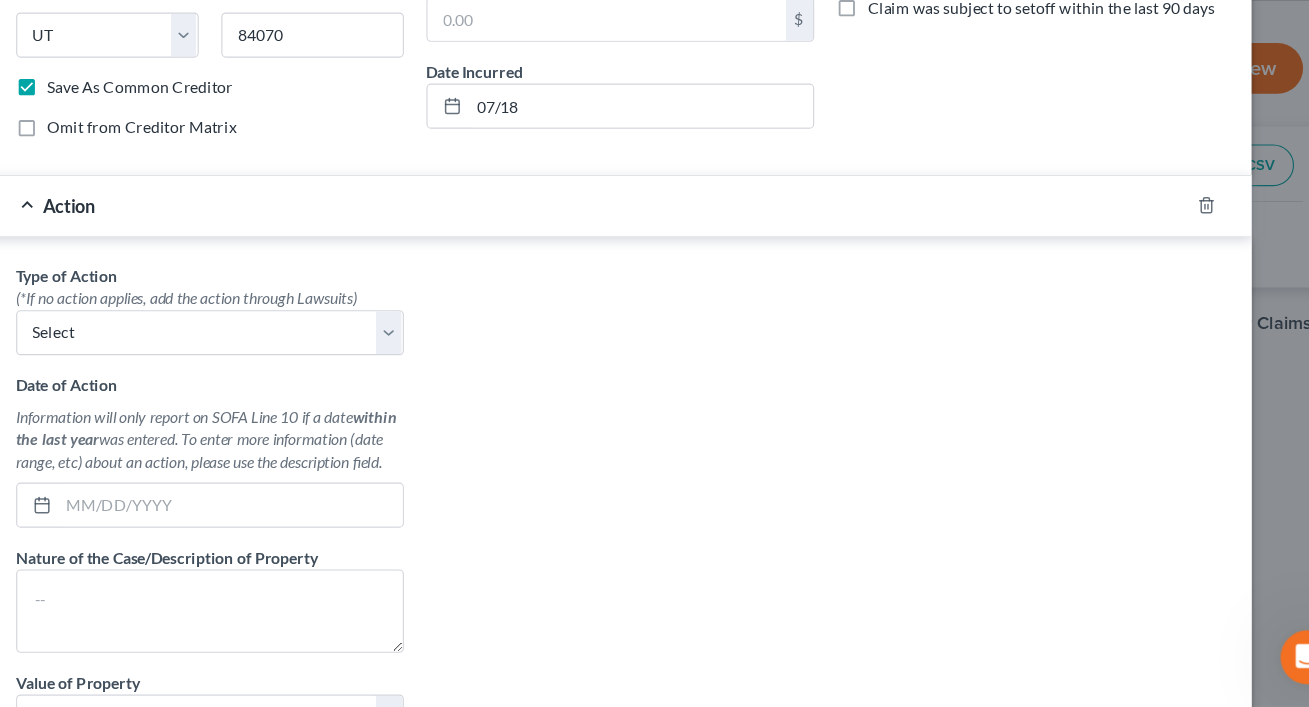 click at bounding box center (1187, 262) 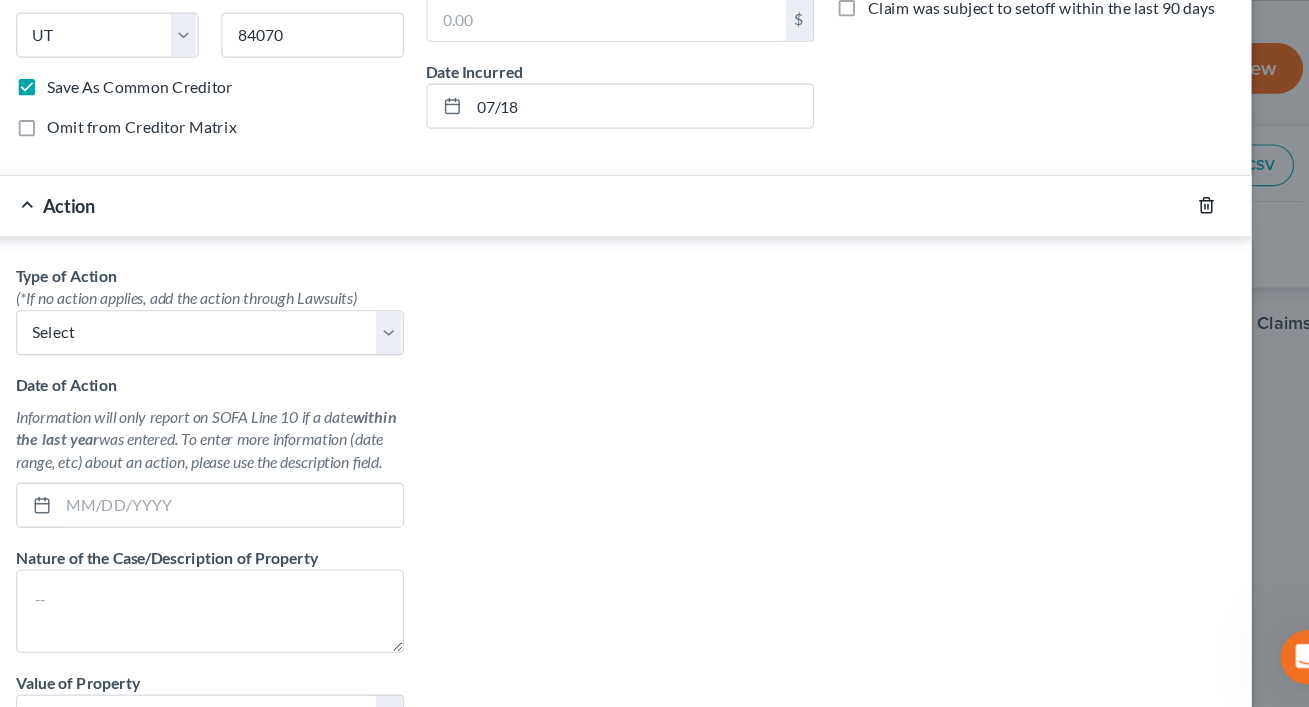click 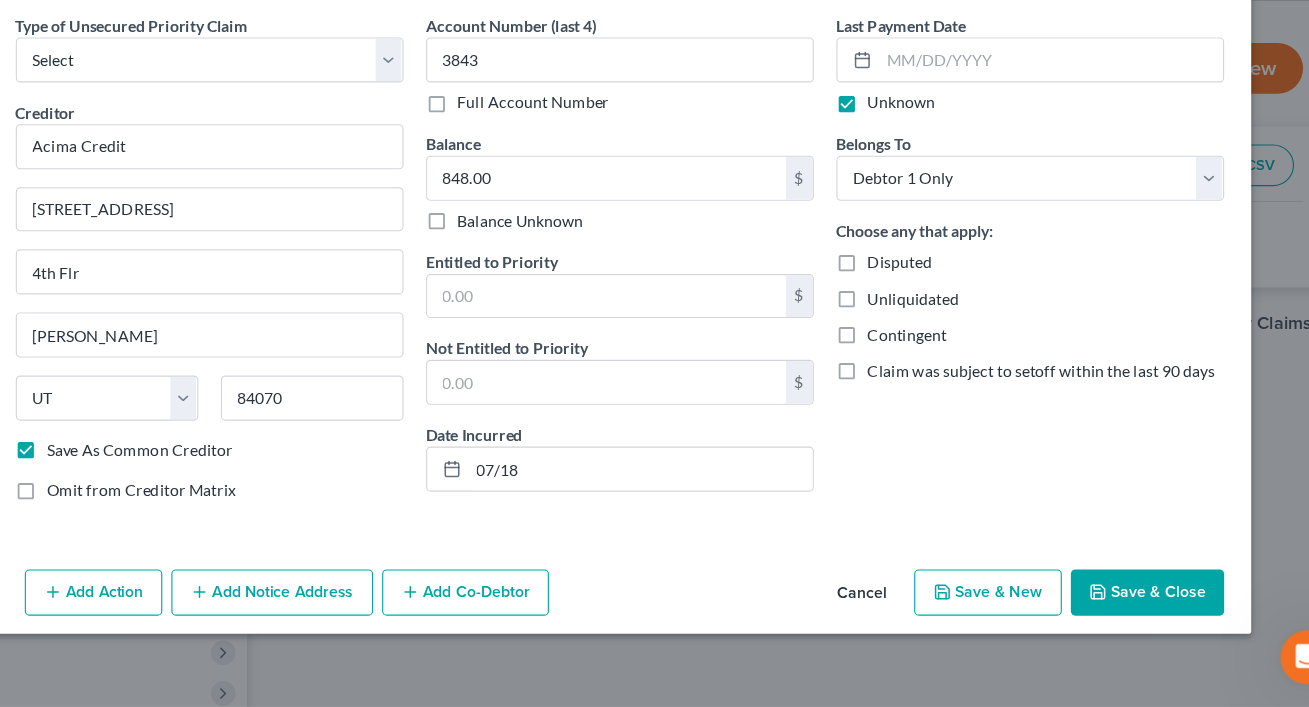 click on "Save & New" at bounding box center (981, 606) 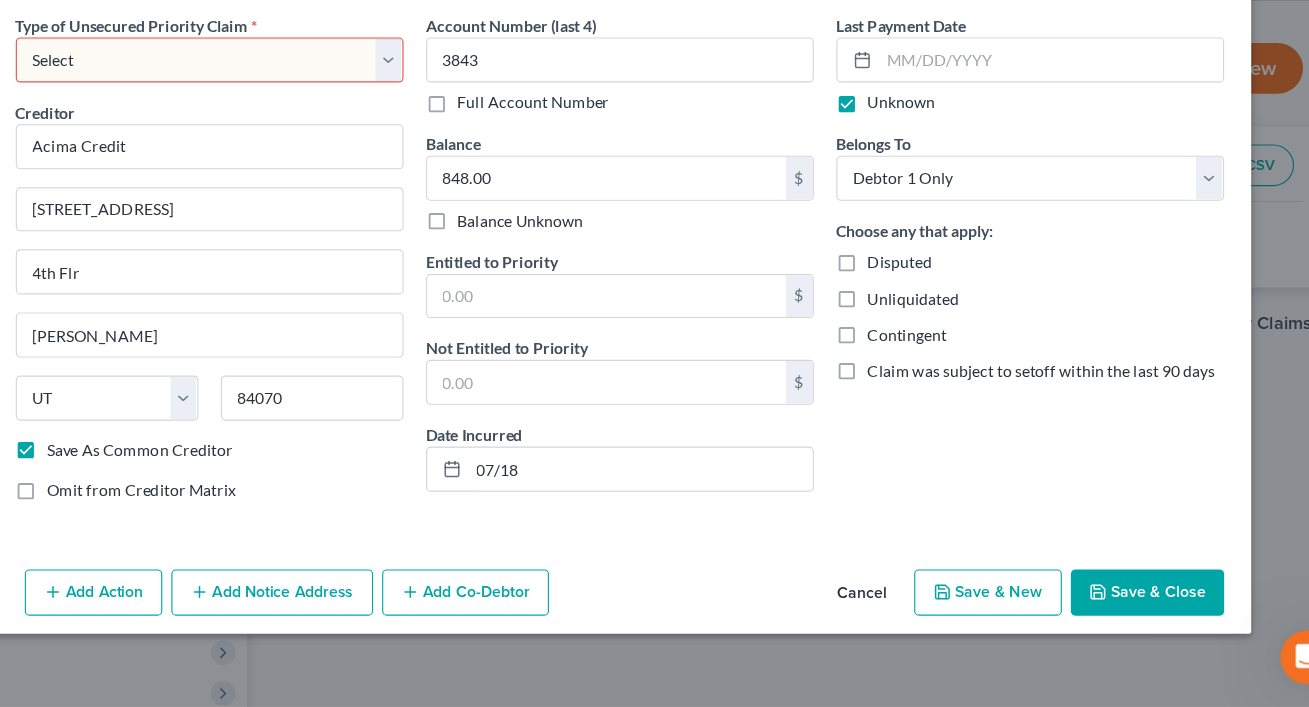 click on "Select Taxes & Other Government Units Domestic Support Obligations Extensions of credit in an involuntary case Wages, Salaries, Commissions Contributions to employee benefits Certain farmers and fisherman Deposits by individuals Commitments to maintain capitals Claims for death or injury while intoxicated Other" at bounding box center (291, 133) 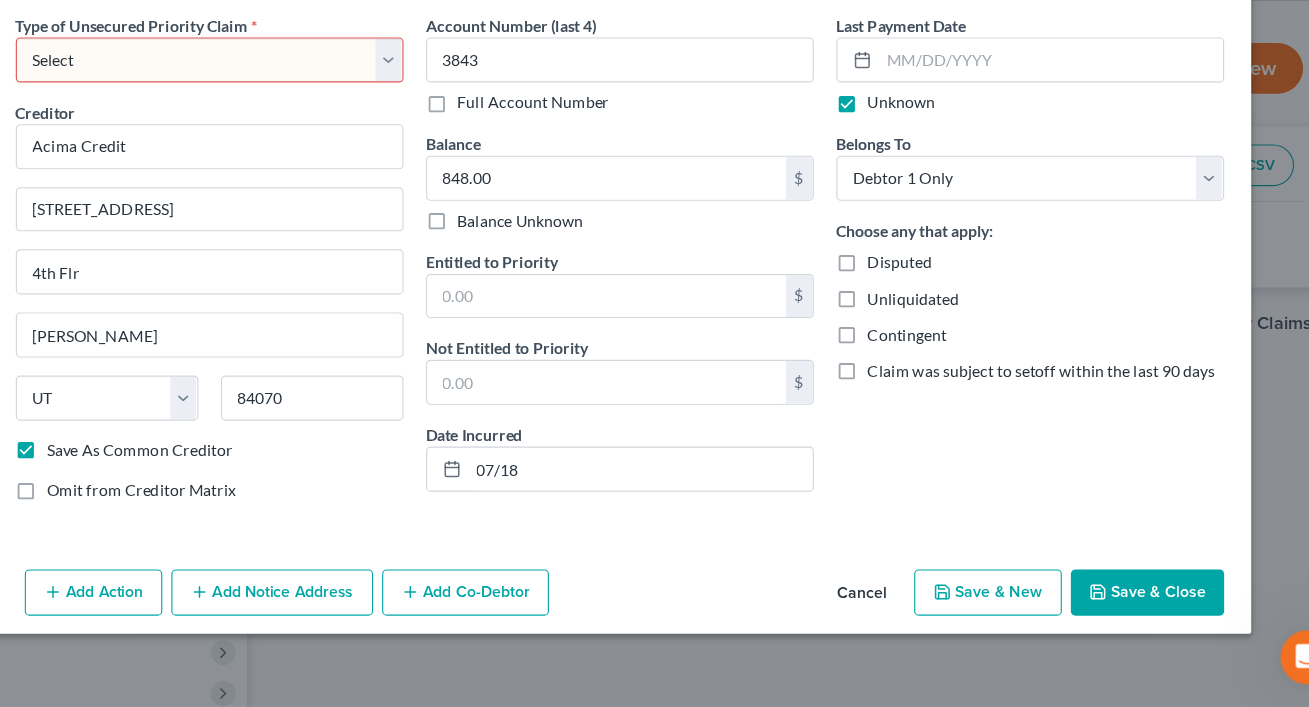 select on "9" 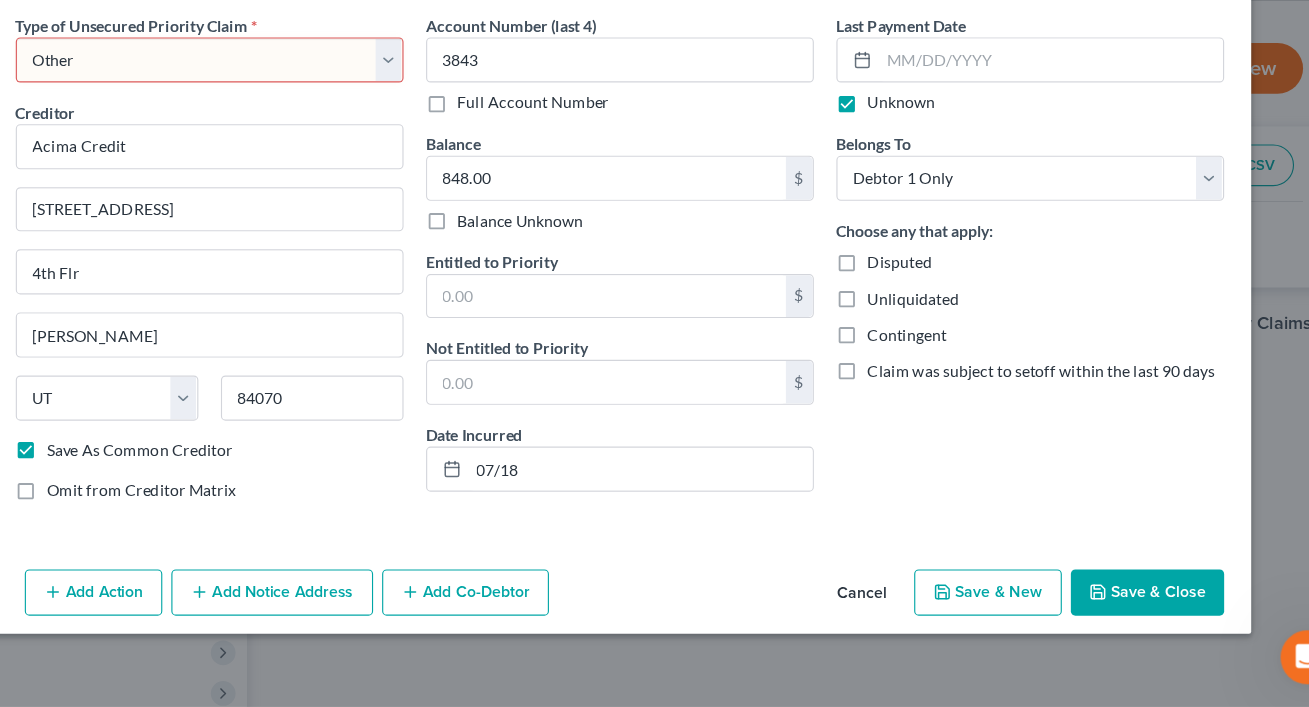 select on "46" 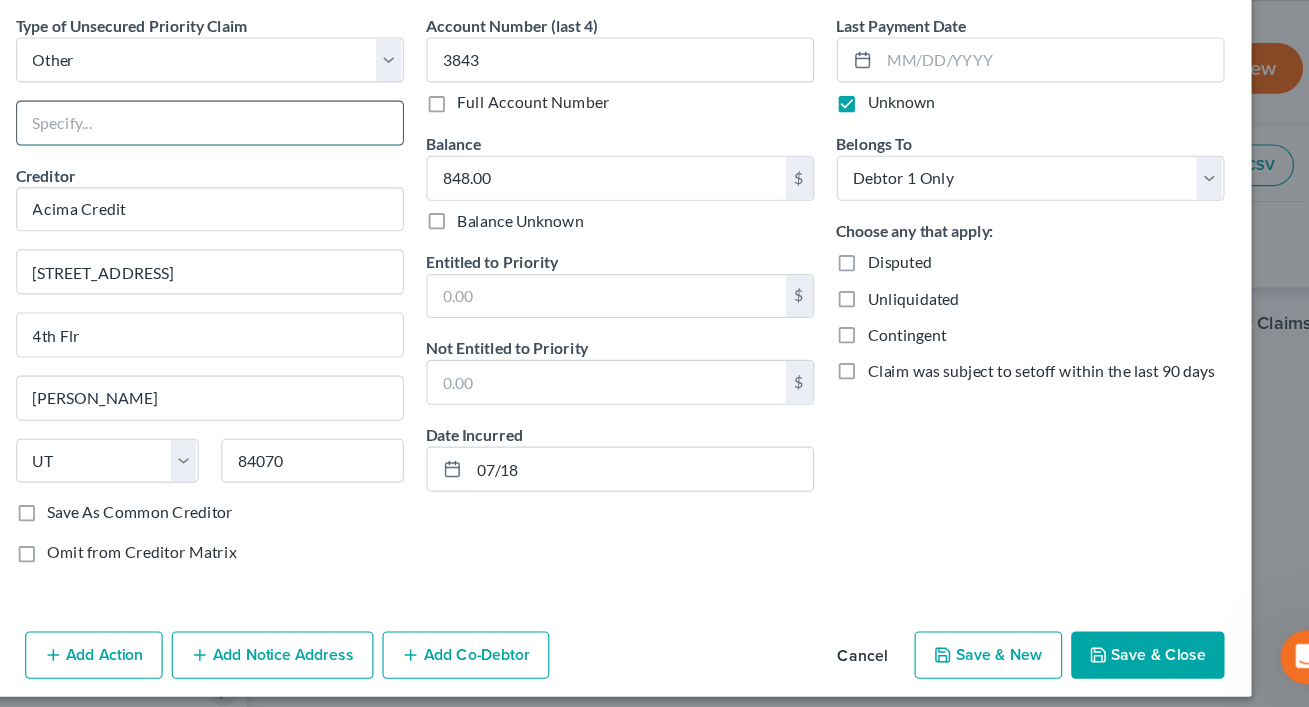click at bounding box center [291, 189] 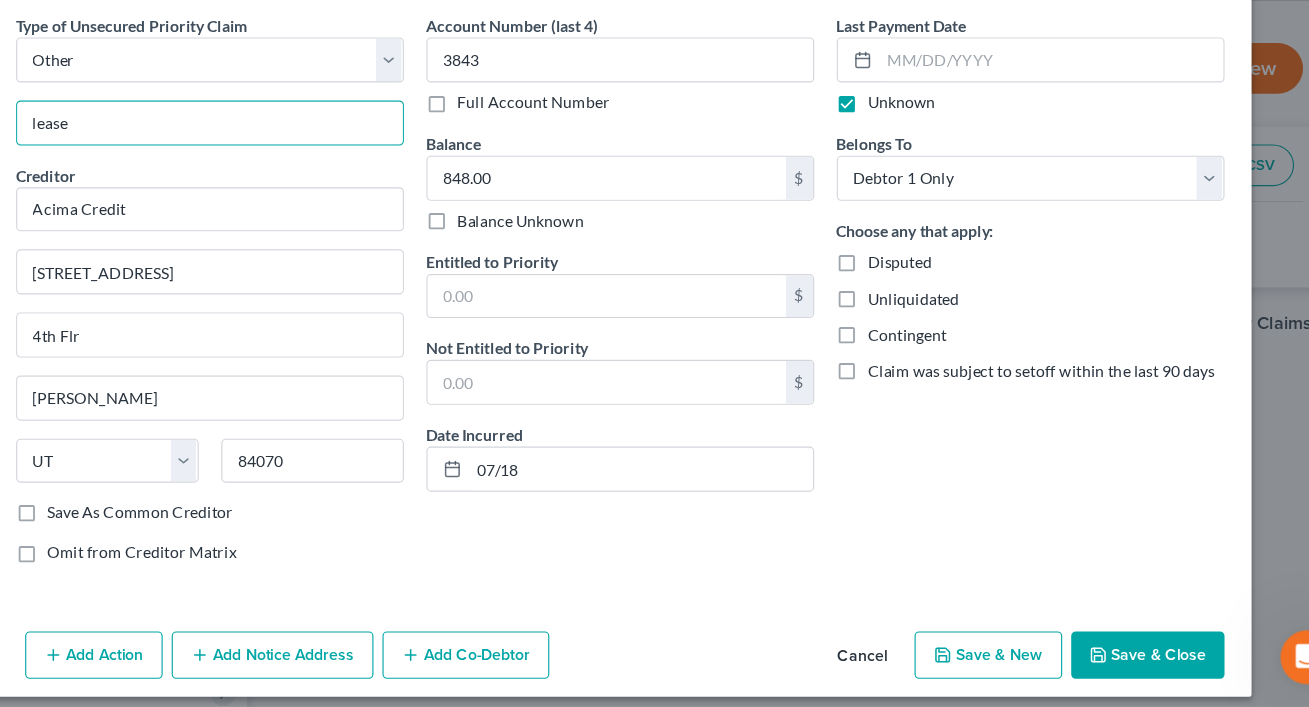 type on "lease" 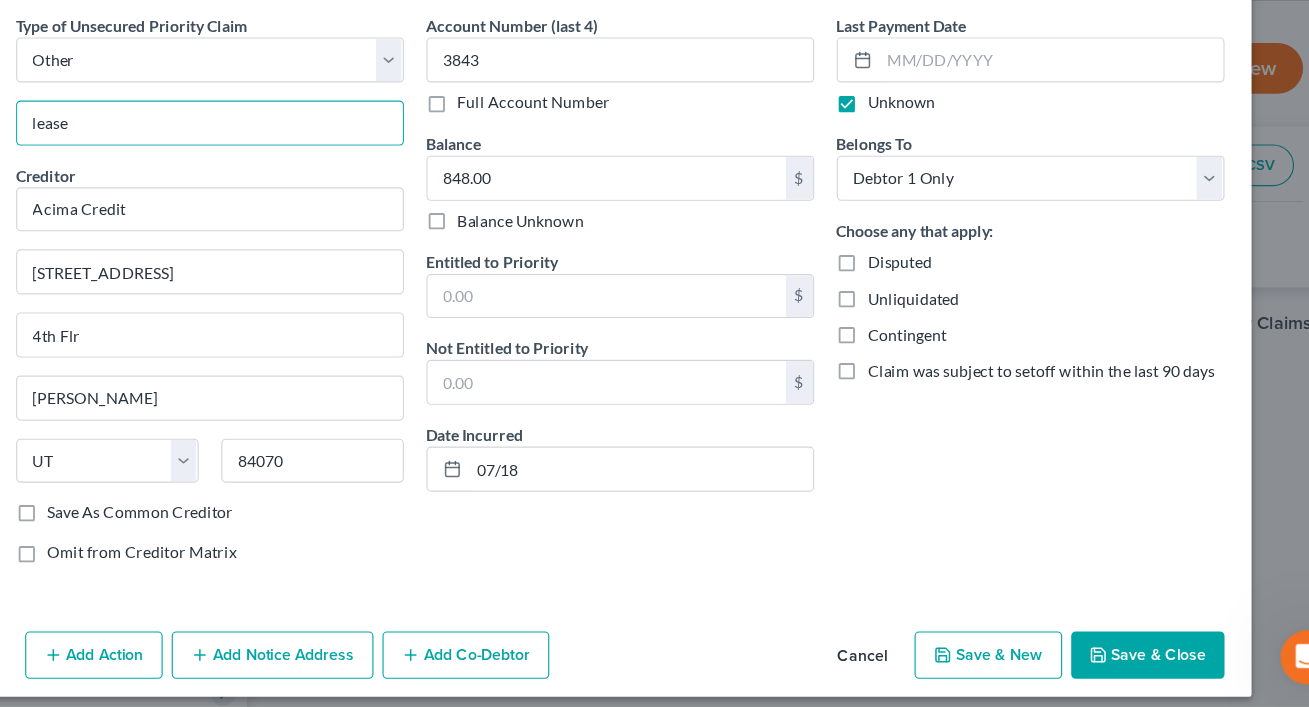 click on "Save & New" at bounding box center [981, 661] 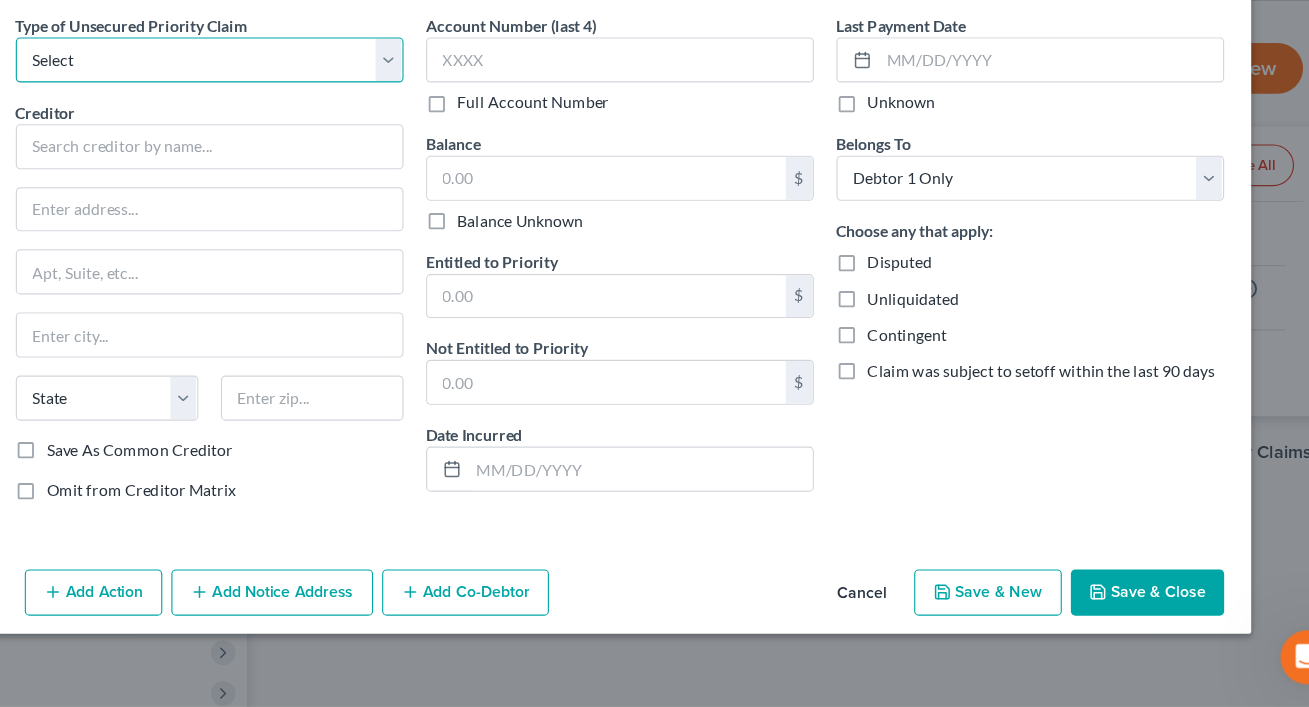 click on "Select Taxes & Other Government Units Domestic Support Obligations Extensions of credit in an involuntary case Wages, Salaries, Commissions Contributions to employee benefits Certain farmers and fisherman Deposits by individuals Commitments to maintain capitals Claims for death or injury while intoxicated Other" at bounding box center (291, 133) 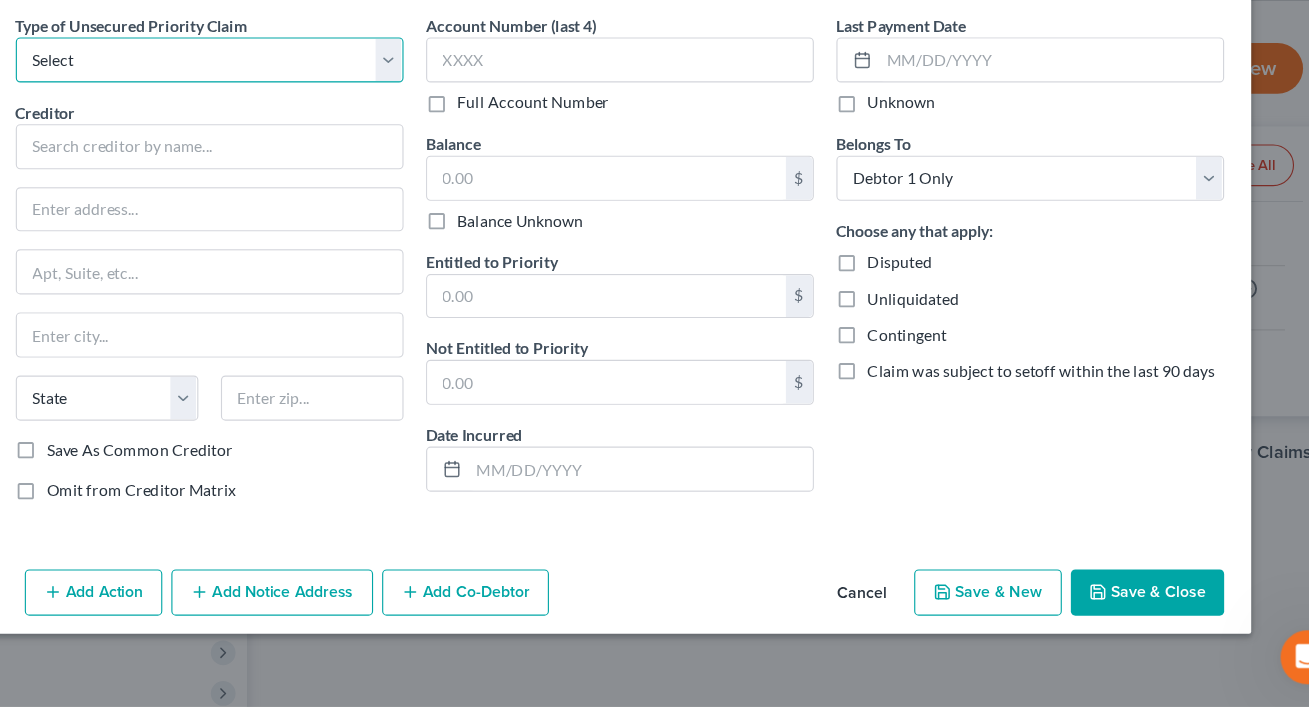 select on "9" 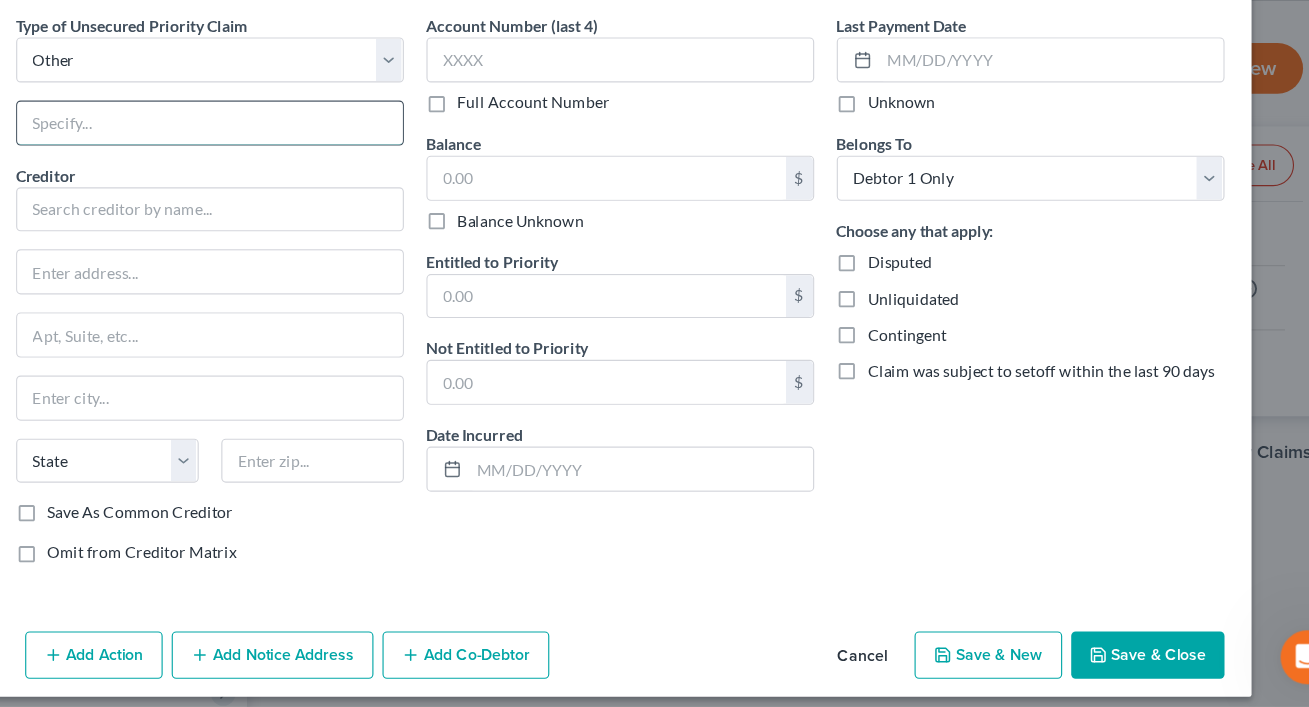 click at bounding box center (291, 189) 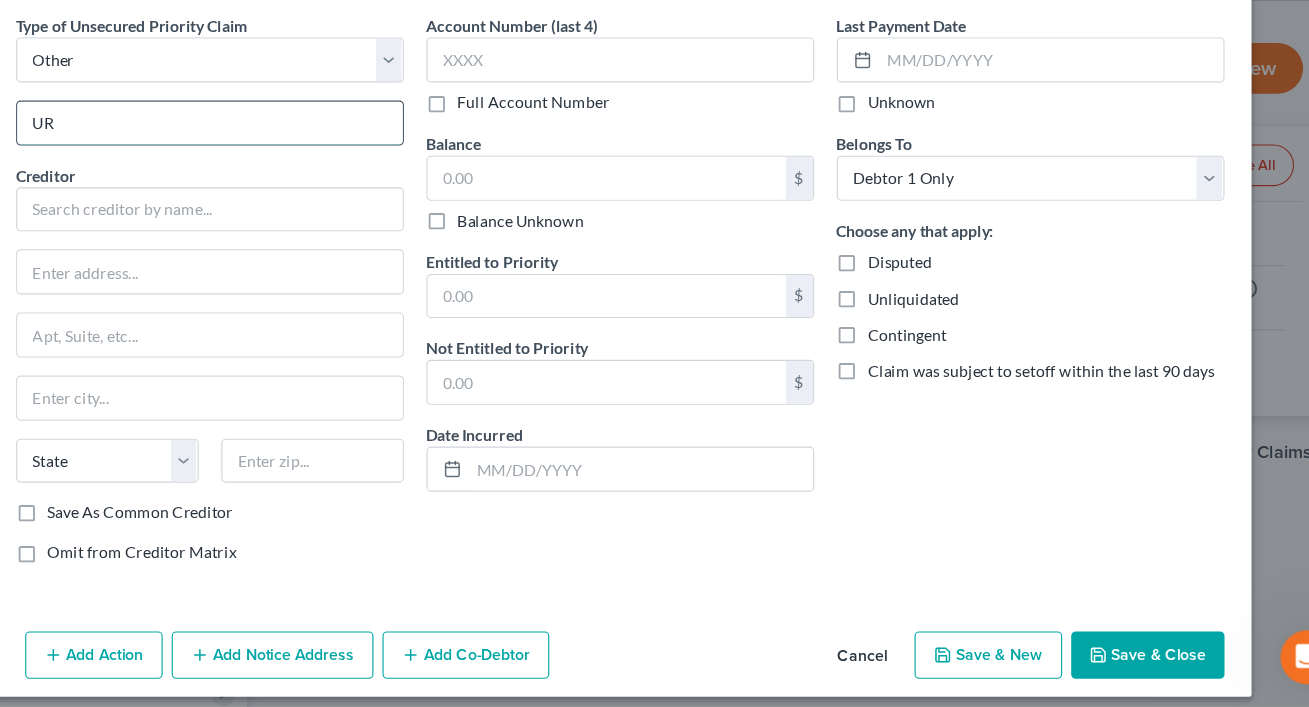 type on "U" 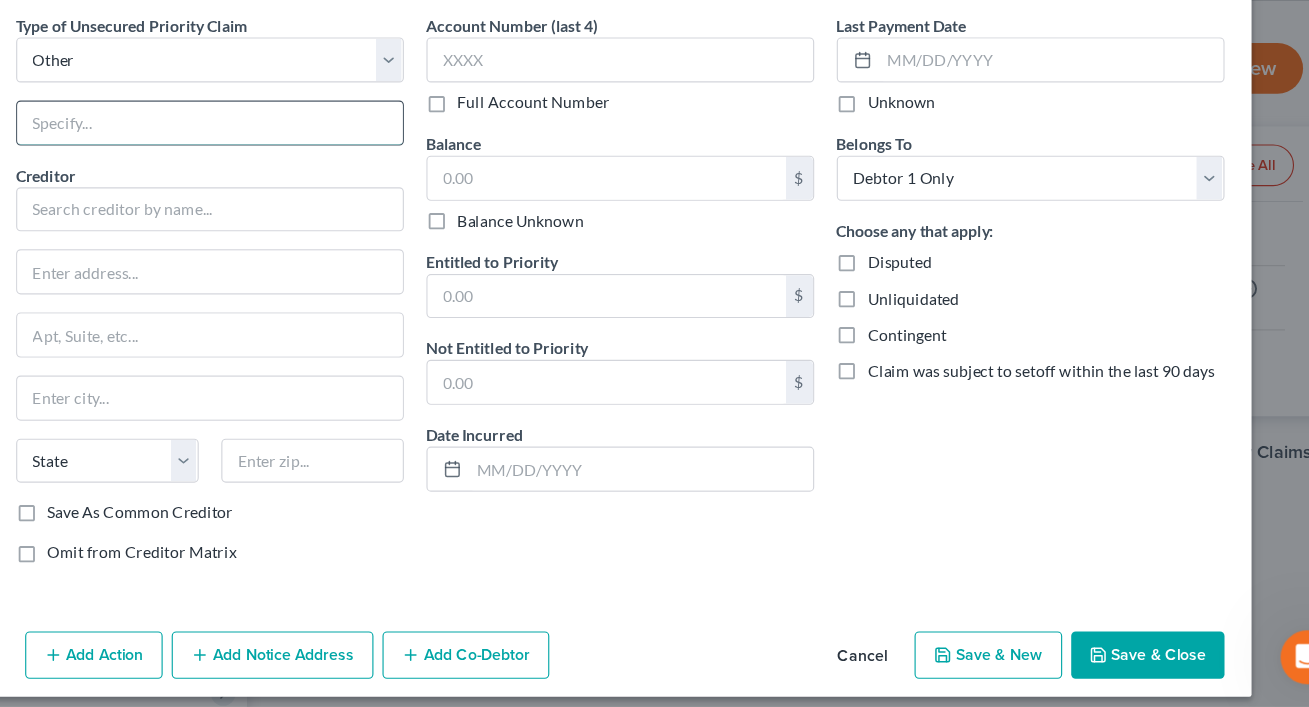 type on "u" 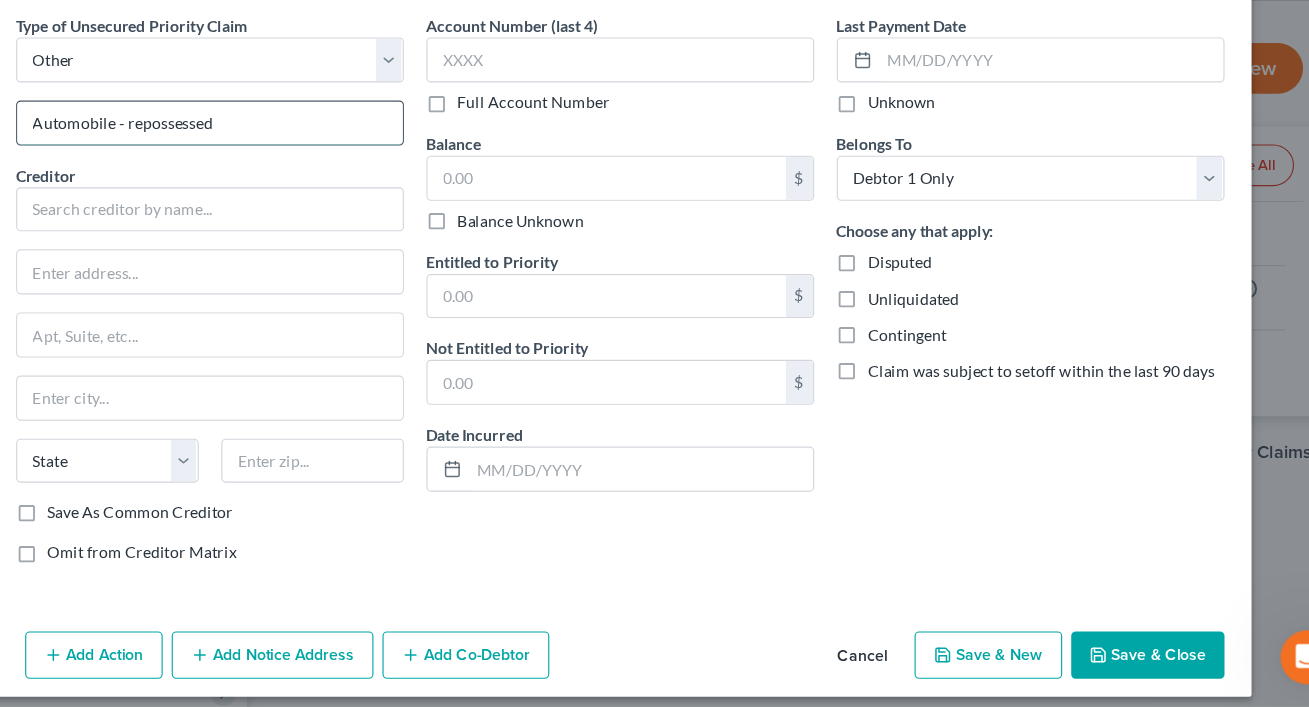type on "Automobile - repossessed" 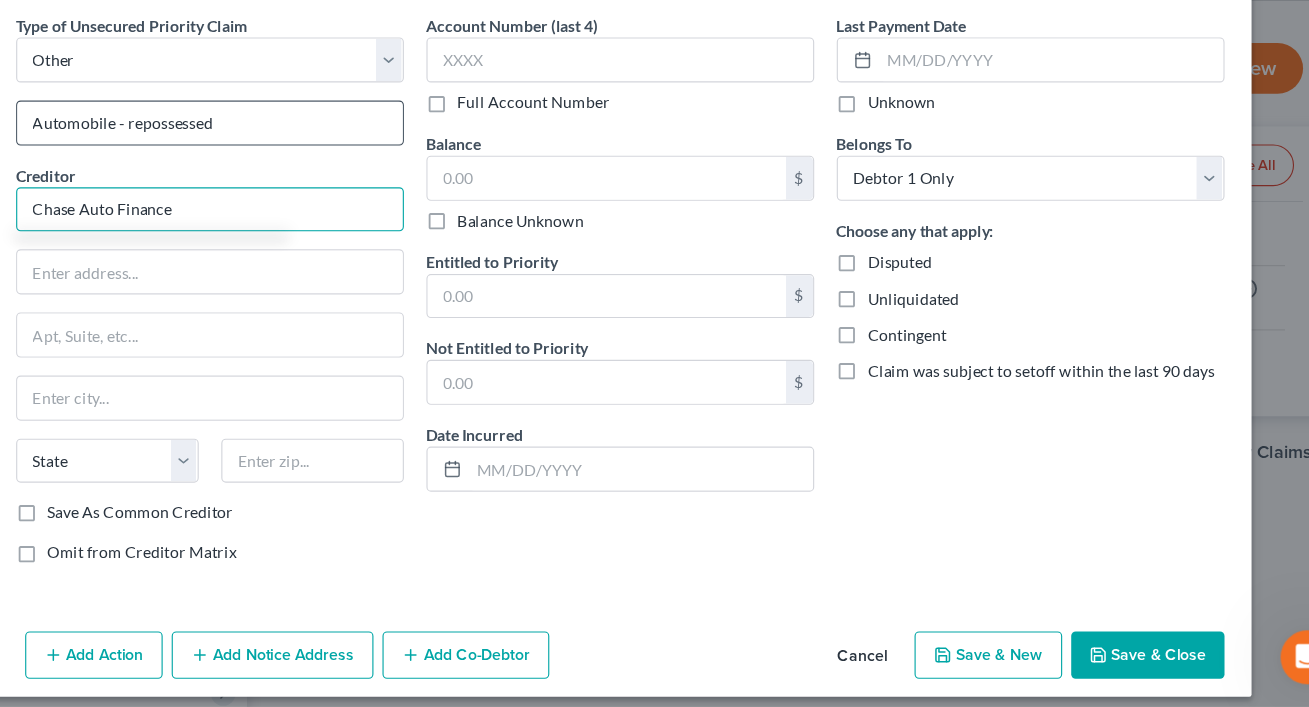 type on "Chase Auto Finance" 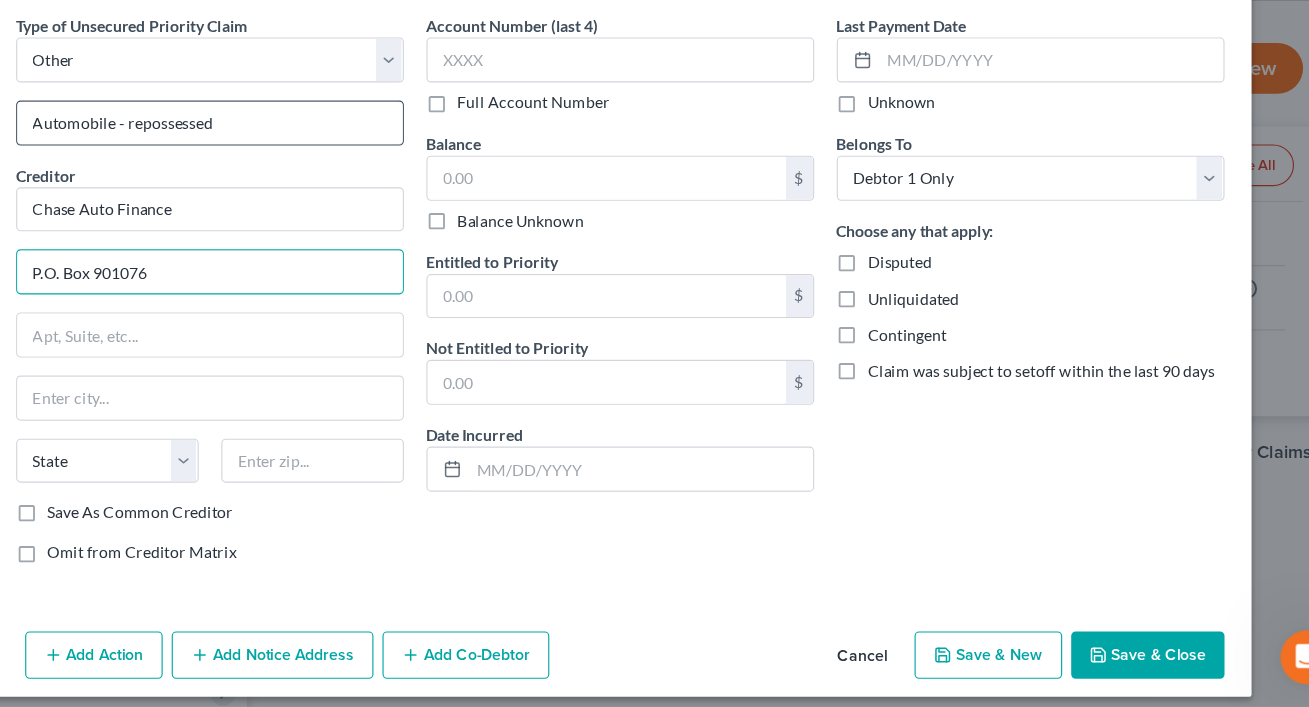 type on "P.O. Box 901076" 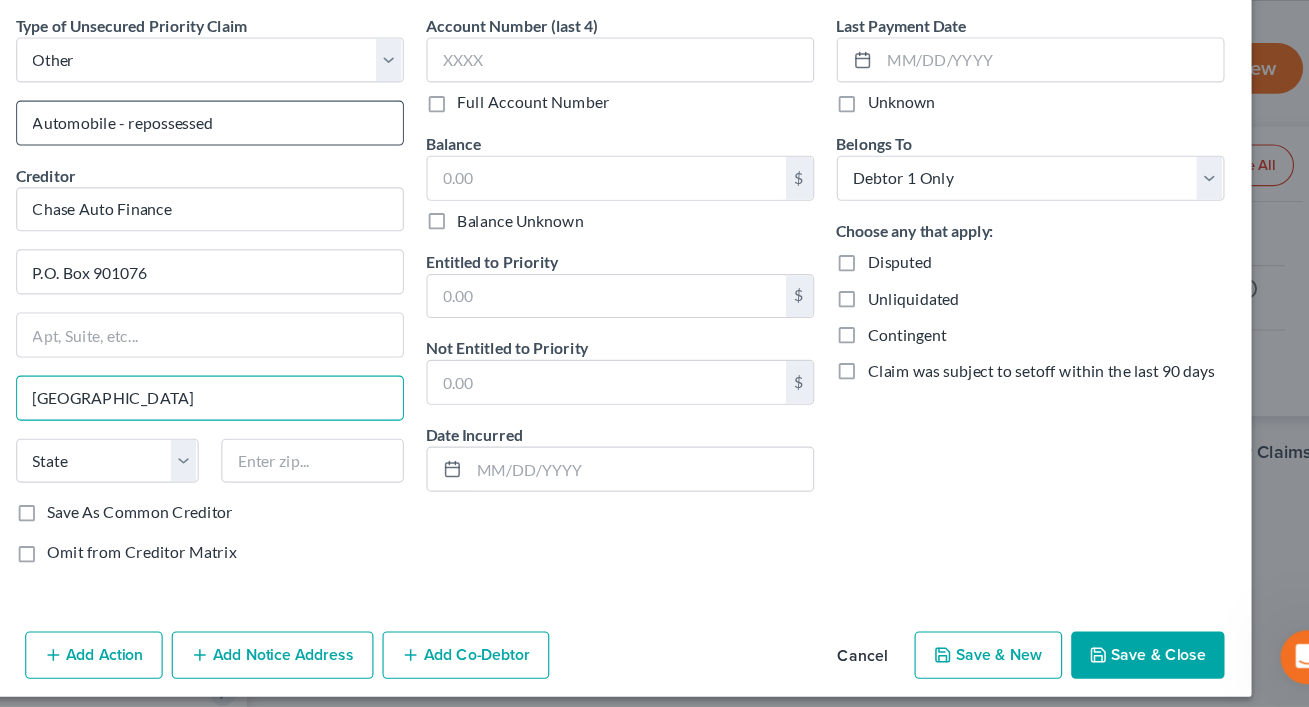 type on "Fort Worth" 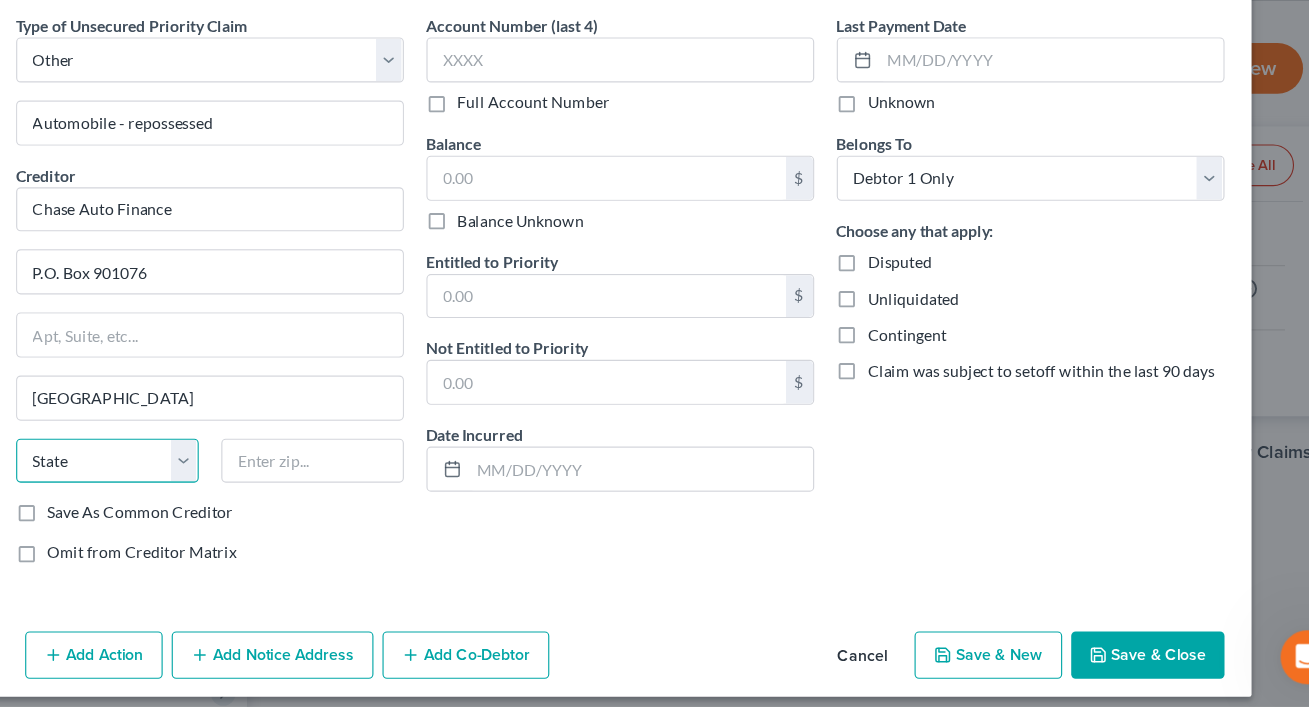 click on "State AL AK AR AZ CA CO CT DE DC FL GA GU HI ID IL IN IA KS KY LA ME MD MA MI MN MS MO MT NC ND NE NV NH NJ NM NY OH OK OR PA PR RI SC SD TN TX UT VI VA VT WA WV WI WY" at bounding box center [200, 489] 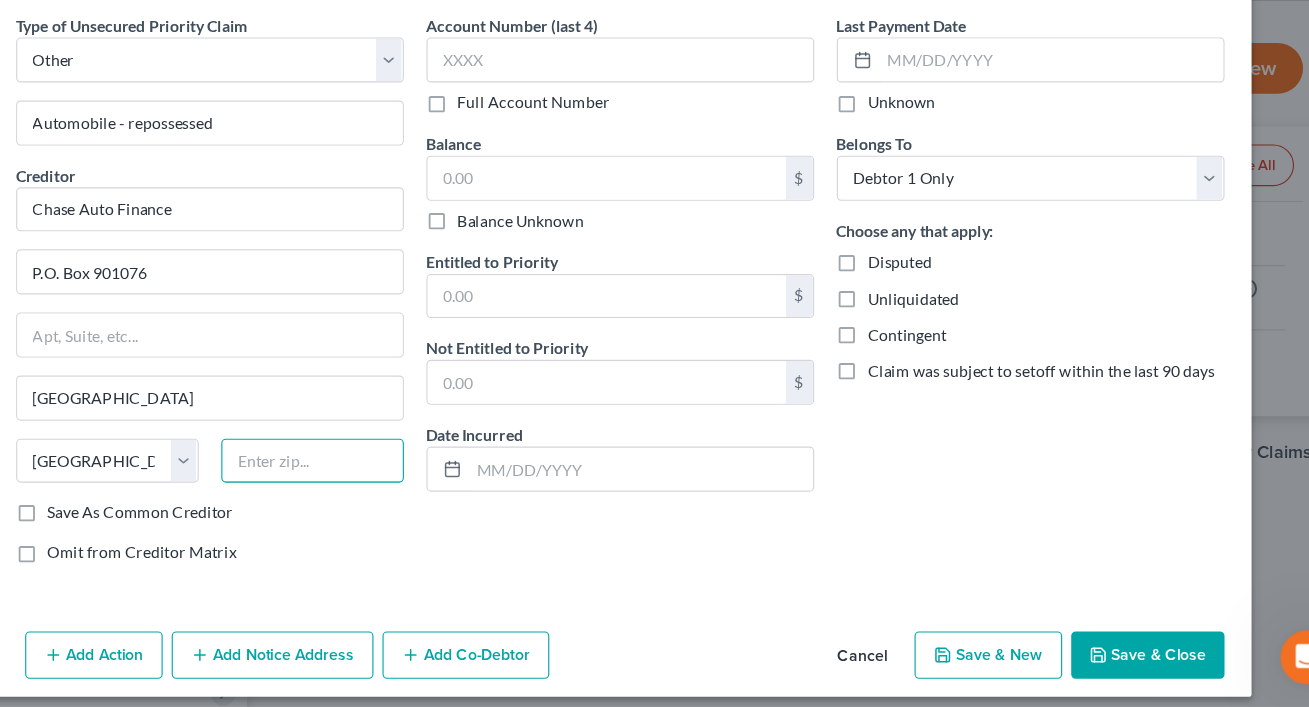 click at bounding box center (382, 489) 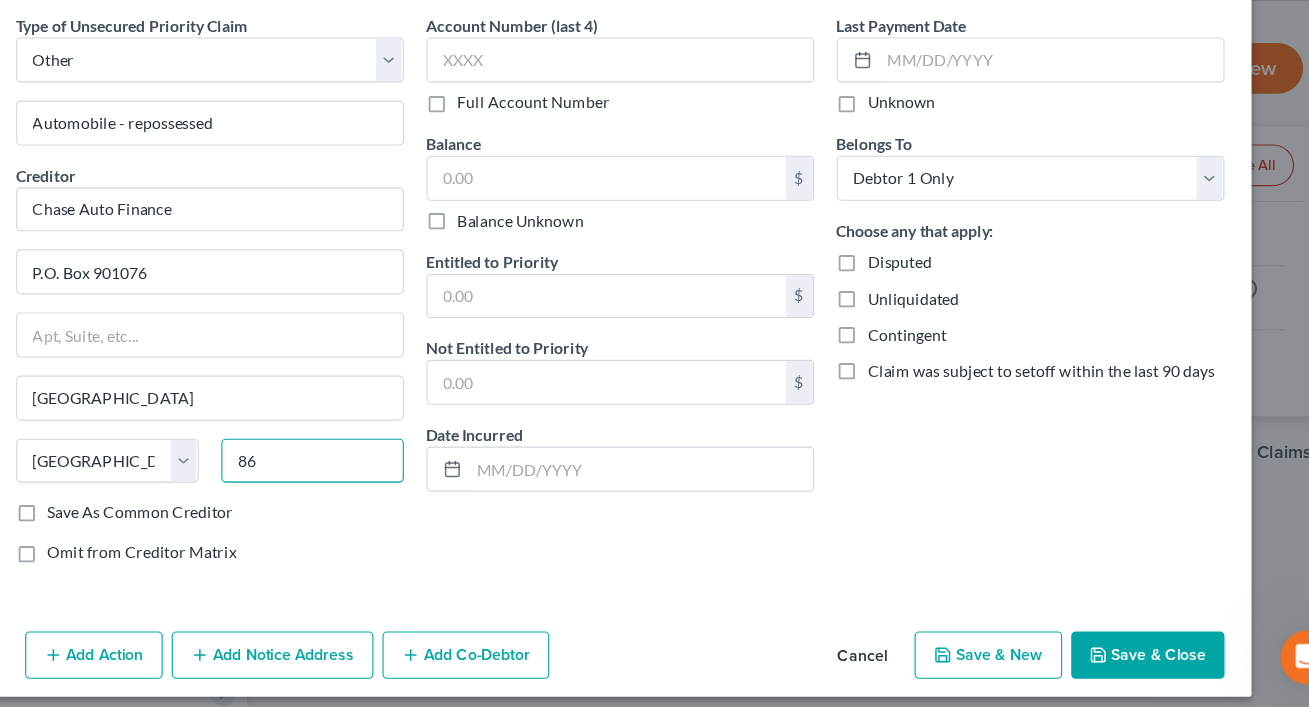 type on "8" 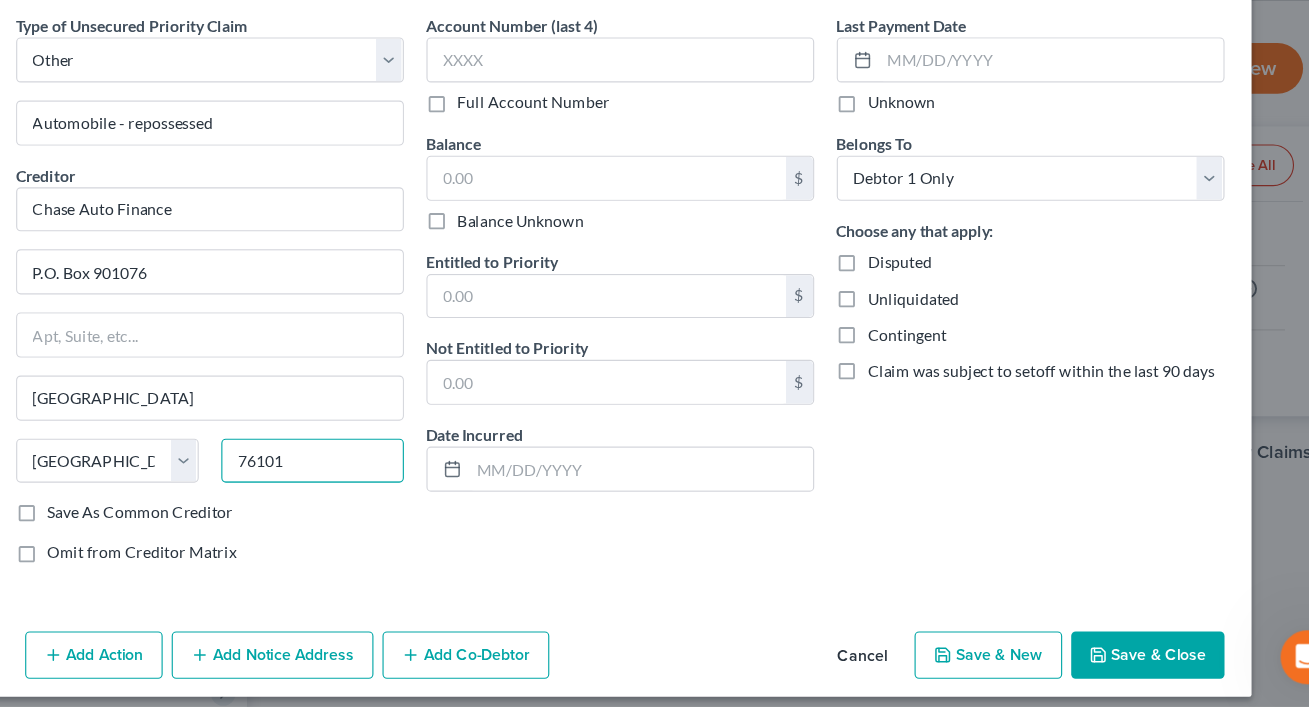 scroll, scrollTop: 0, scrollLeft: 0, axis: both 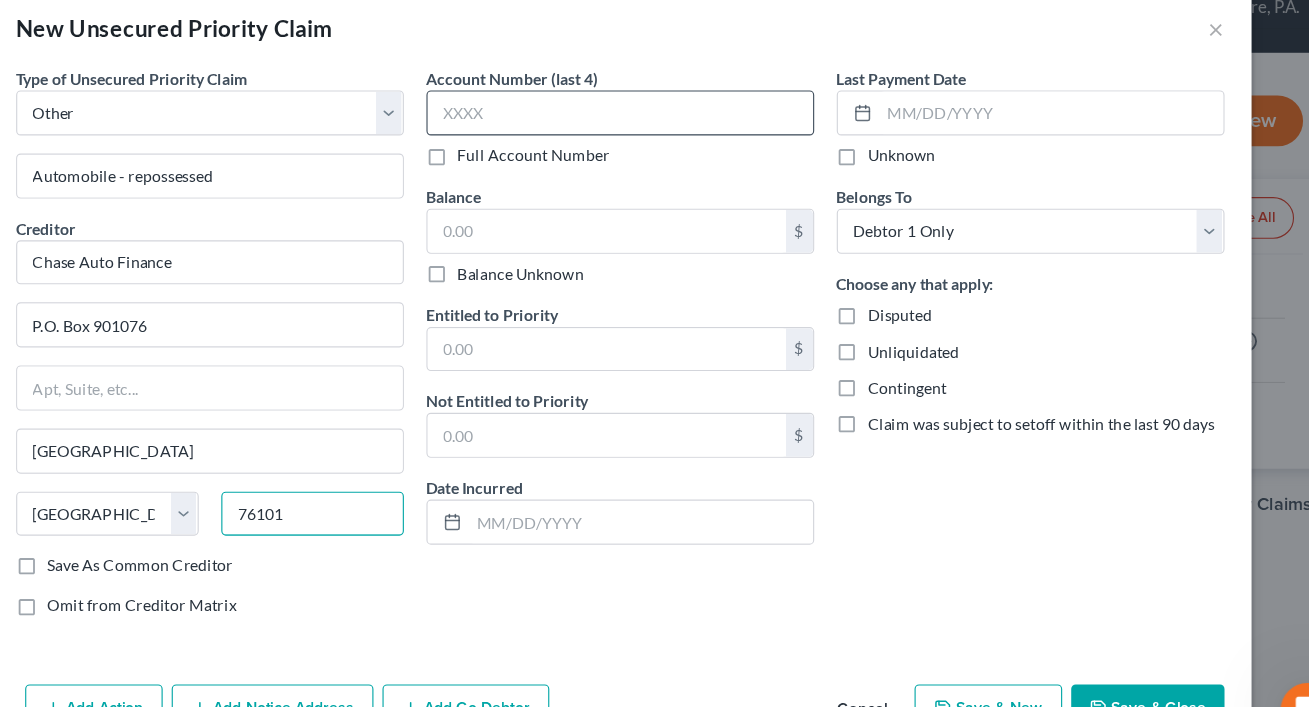type on "76101" 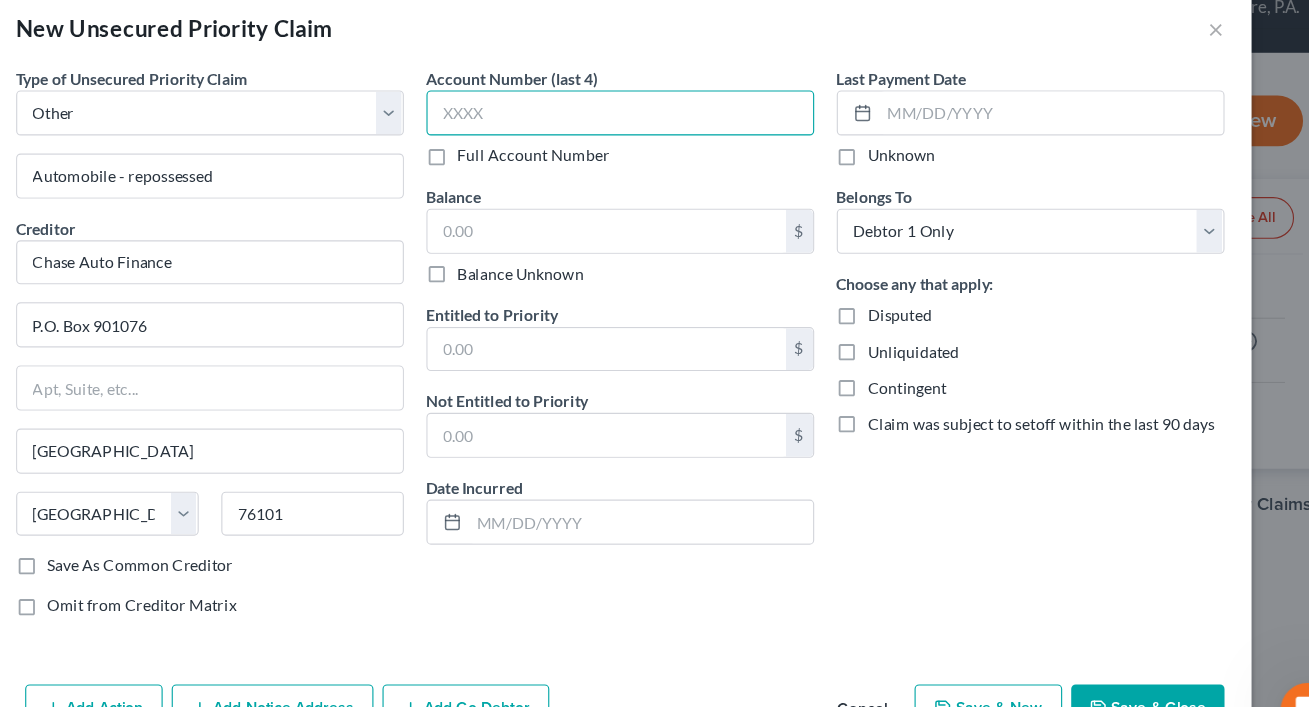click at bounding box center (655, 133) 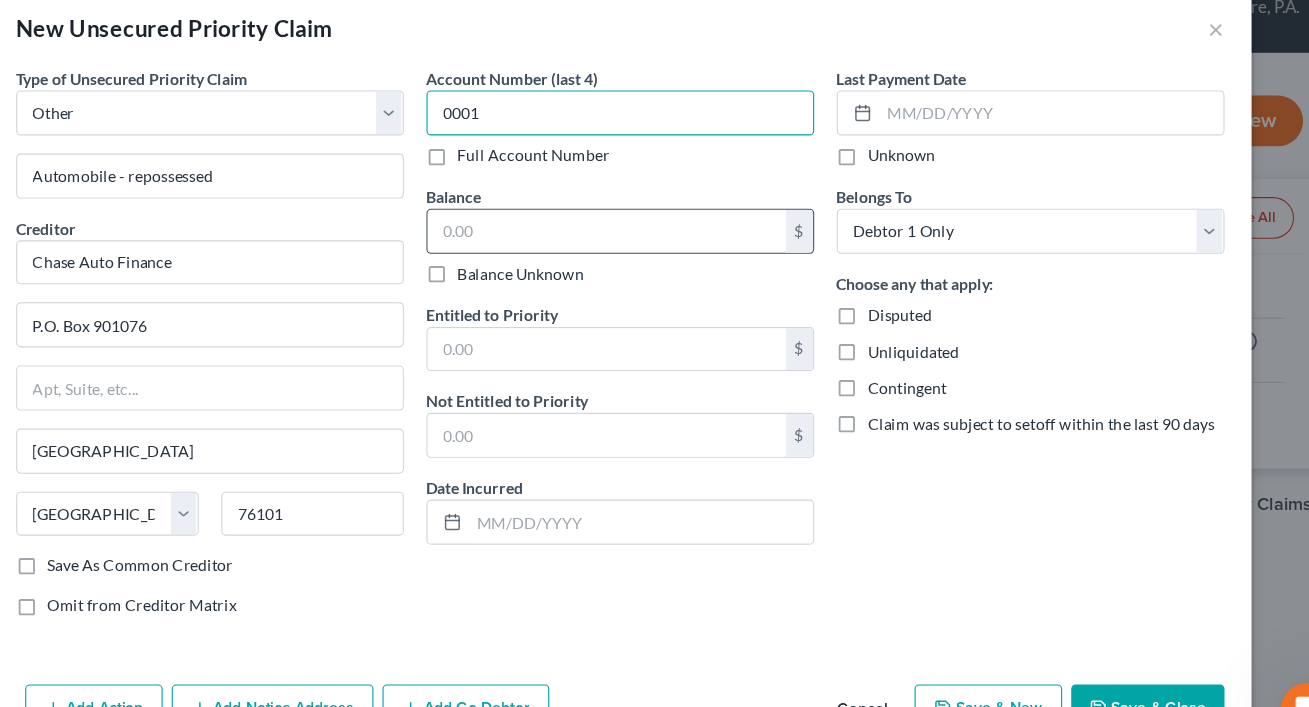 type on "0001" 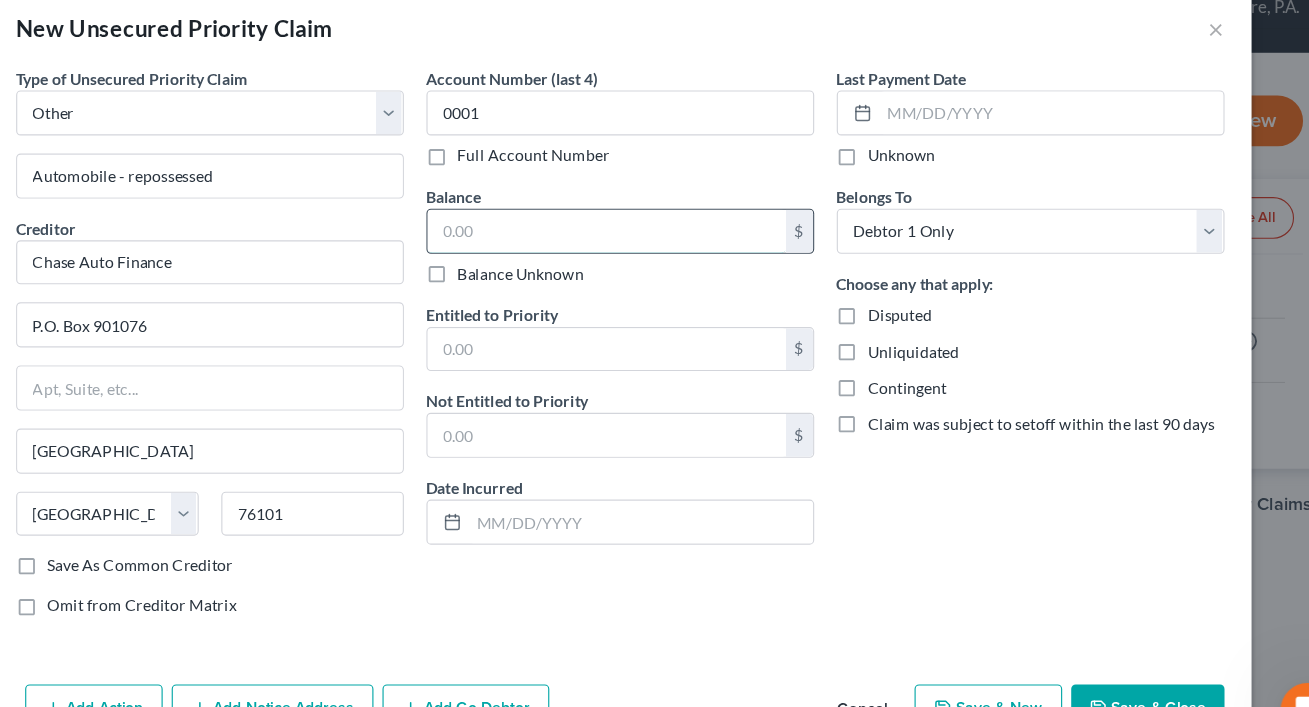 click at bounding box center (643, 238) 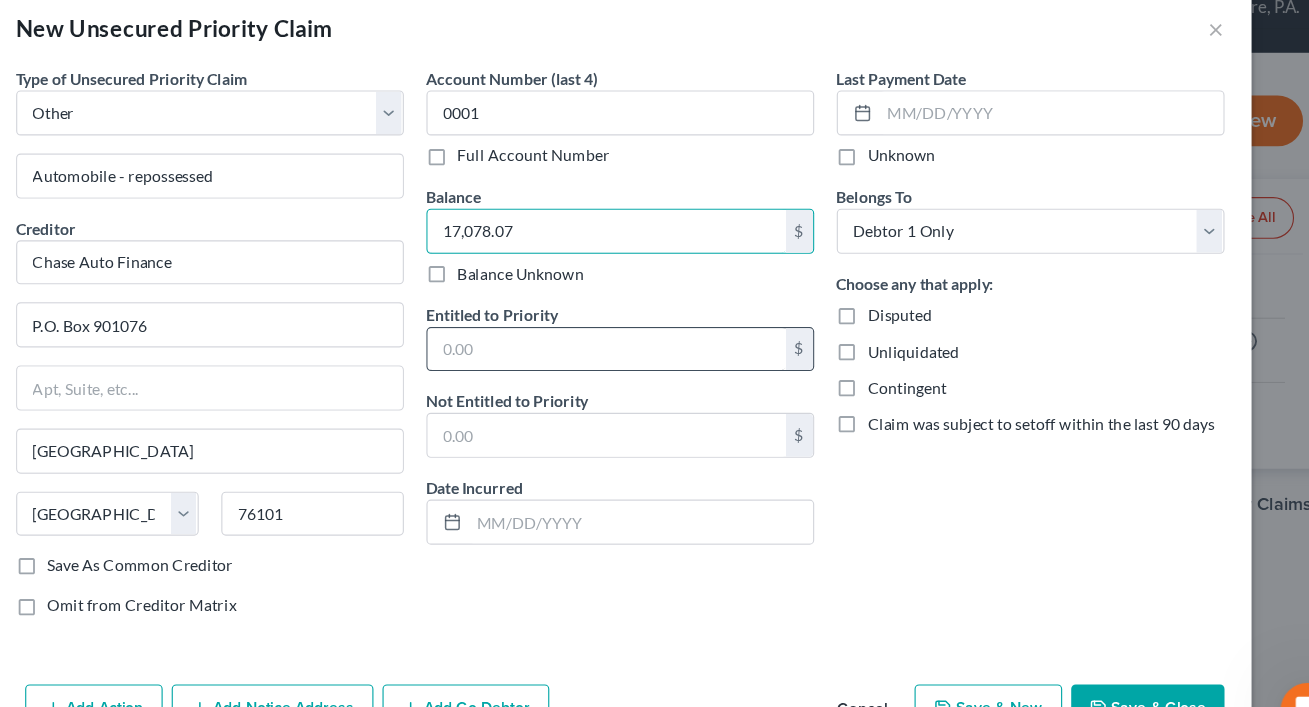 type on "17,078.07" 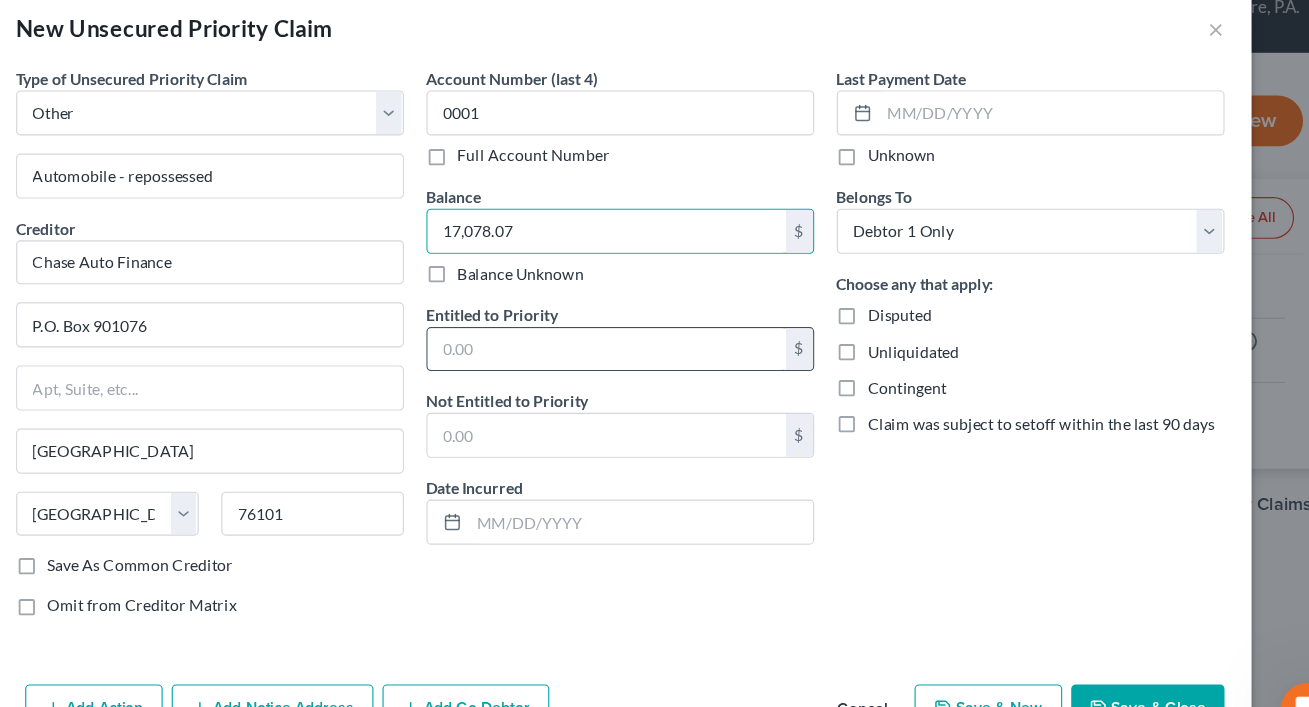 click at bounding box center (643, 343) 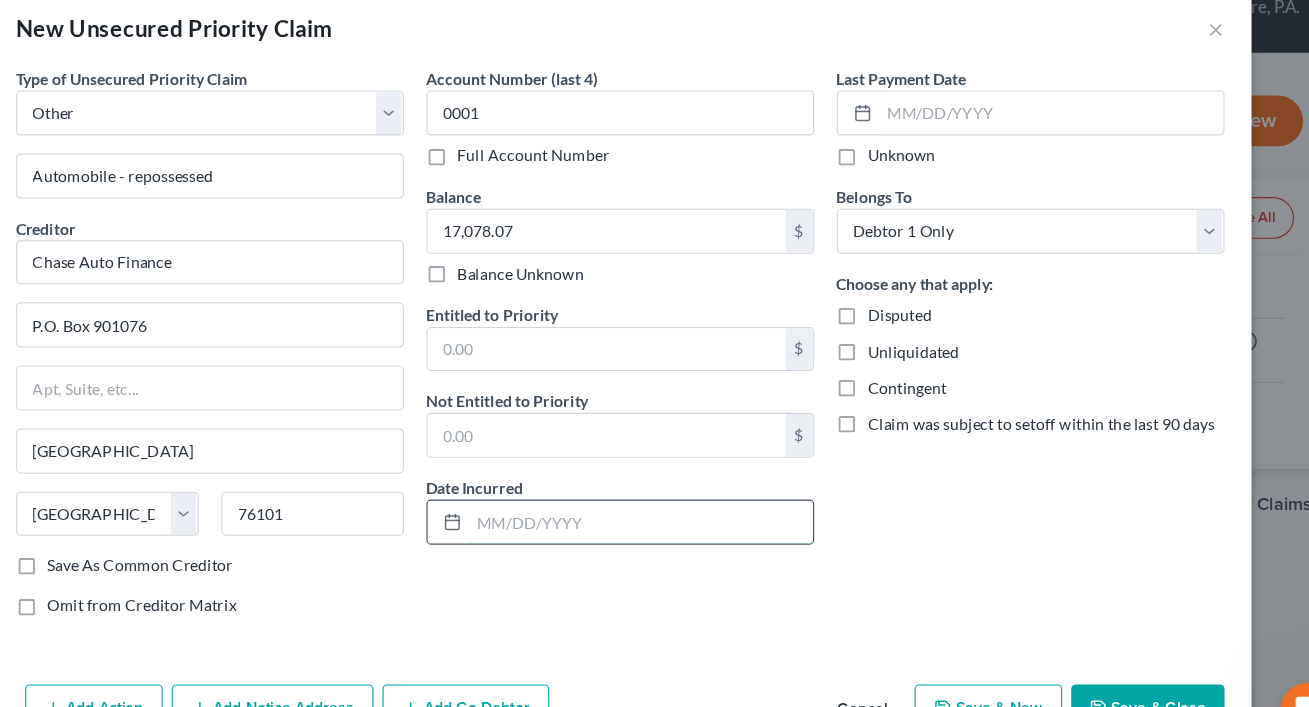 click at bounding box center (673, 496) 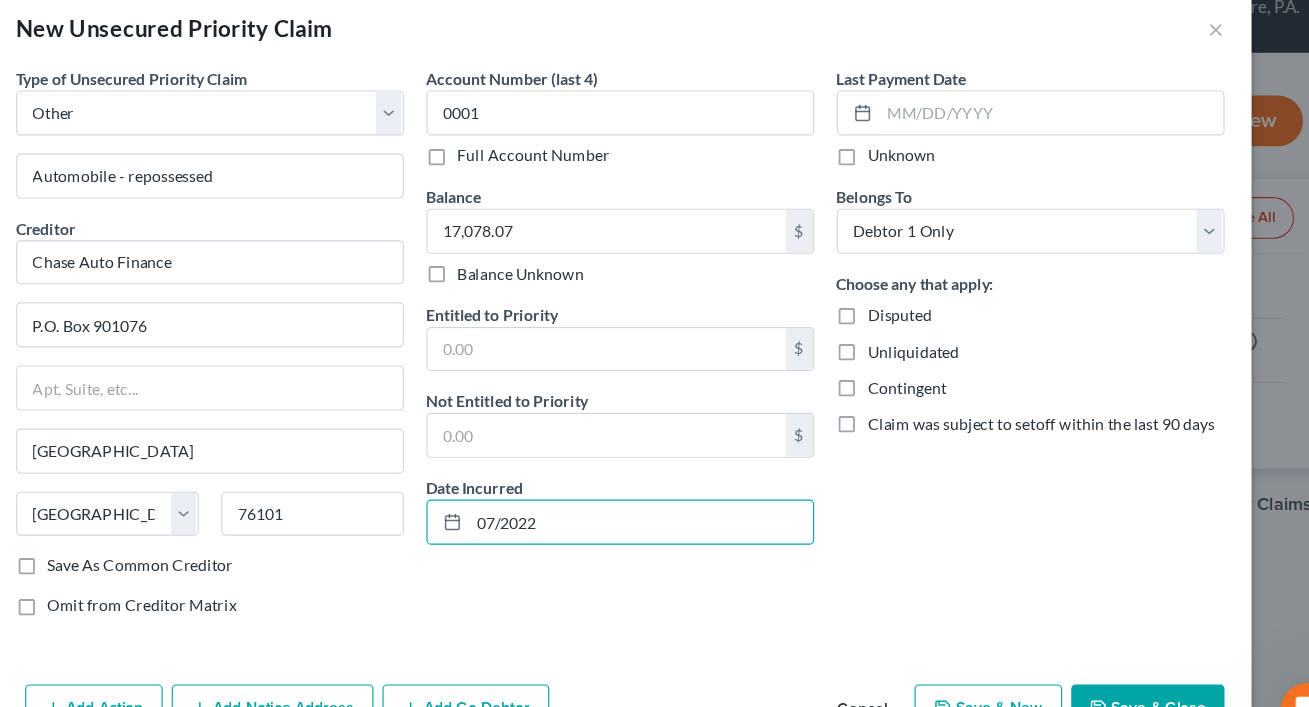 type on "07/2022" 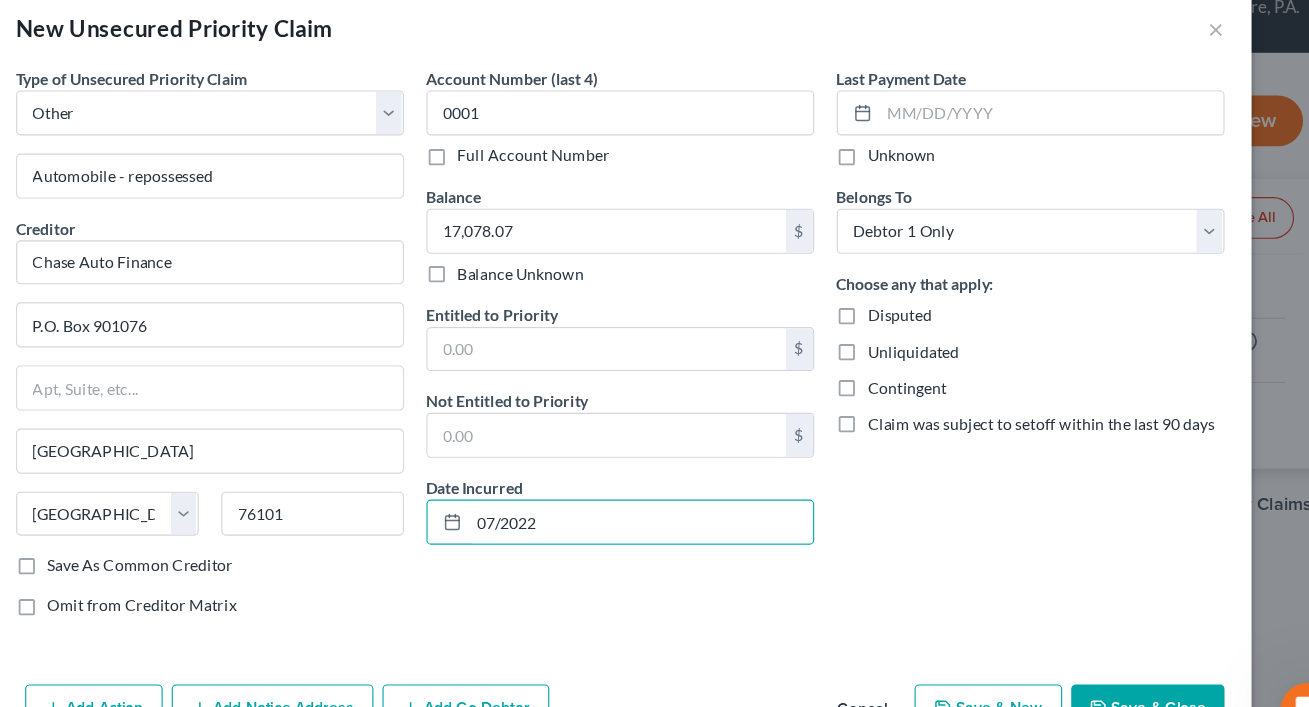 click on "Last Payment Date         Unknown
Belongs To
*
Select Debtor 1 Only Debtor 2 Only Debtor 1 And Debtor 2 Only At Least One Of The Debtors And Another Community Property Choose any that apply: Disputed Unliquidated Contingent Claim was subject to setoff within the last 90 days" at bounding box center [1019, 344] 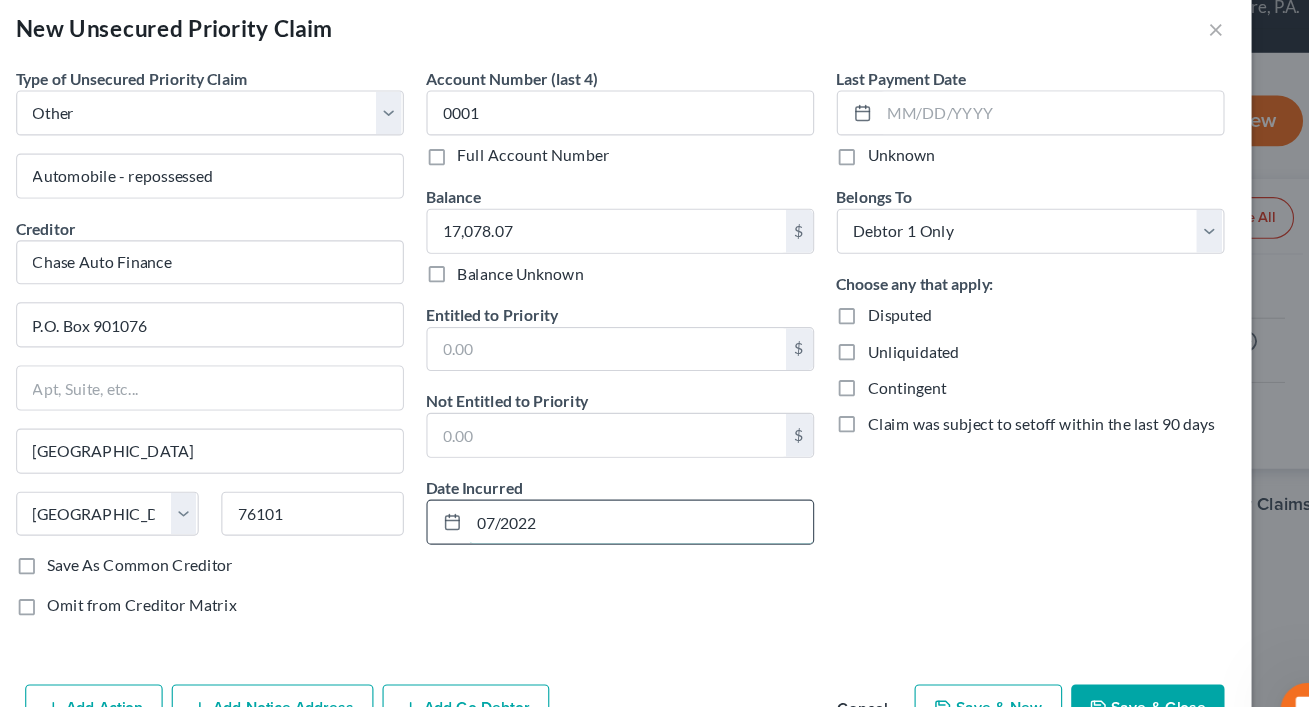 click on "07/2022" at bounding box center (673, 496) 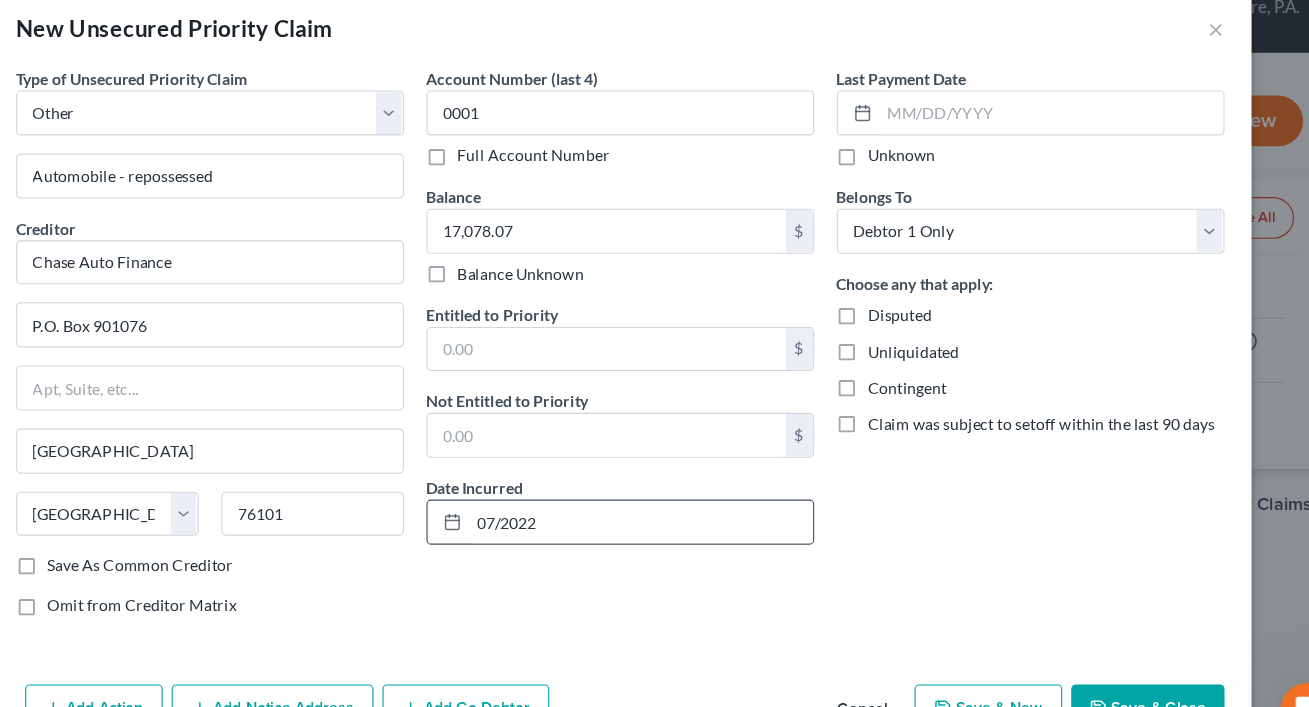 click 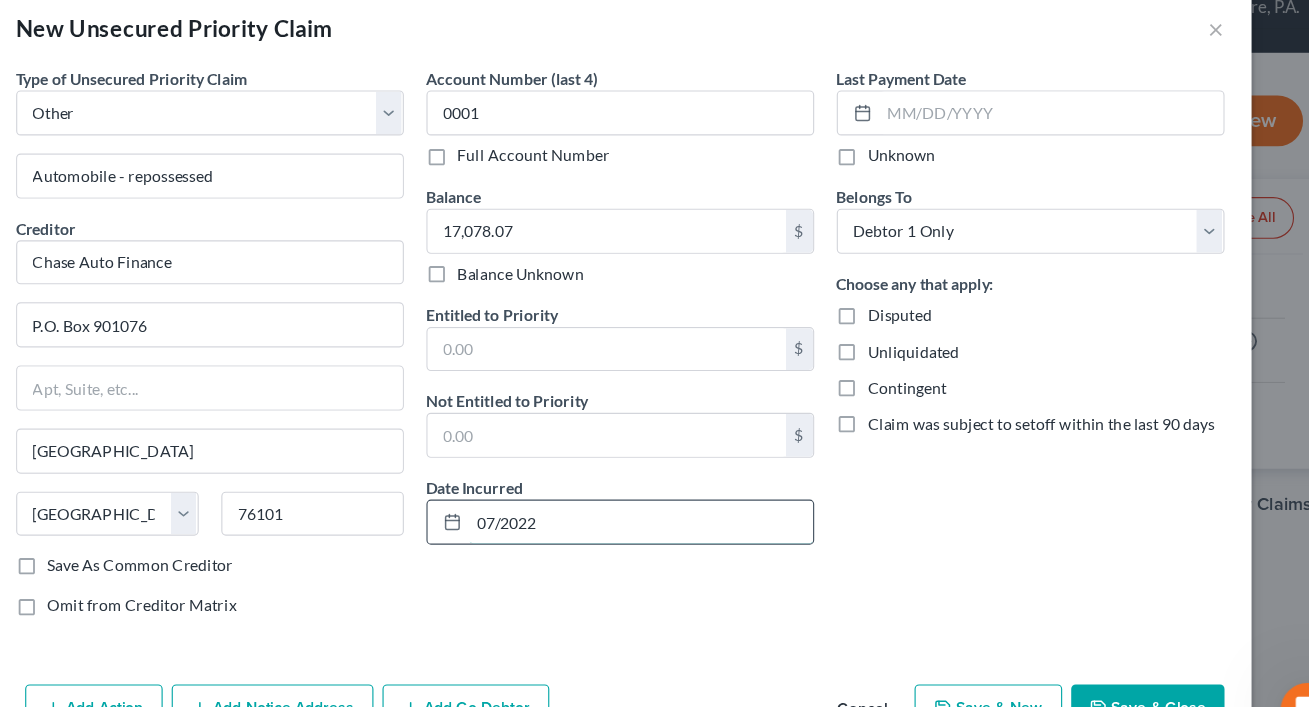 click on "07/2022" at bounding box center [673, 496] 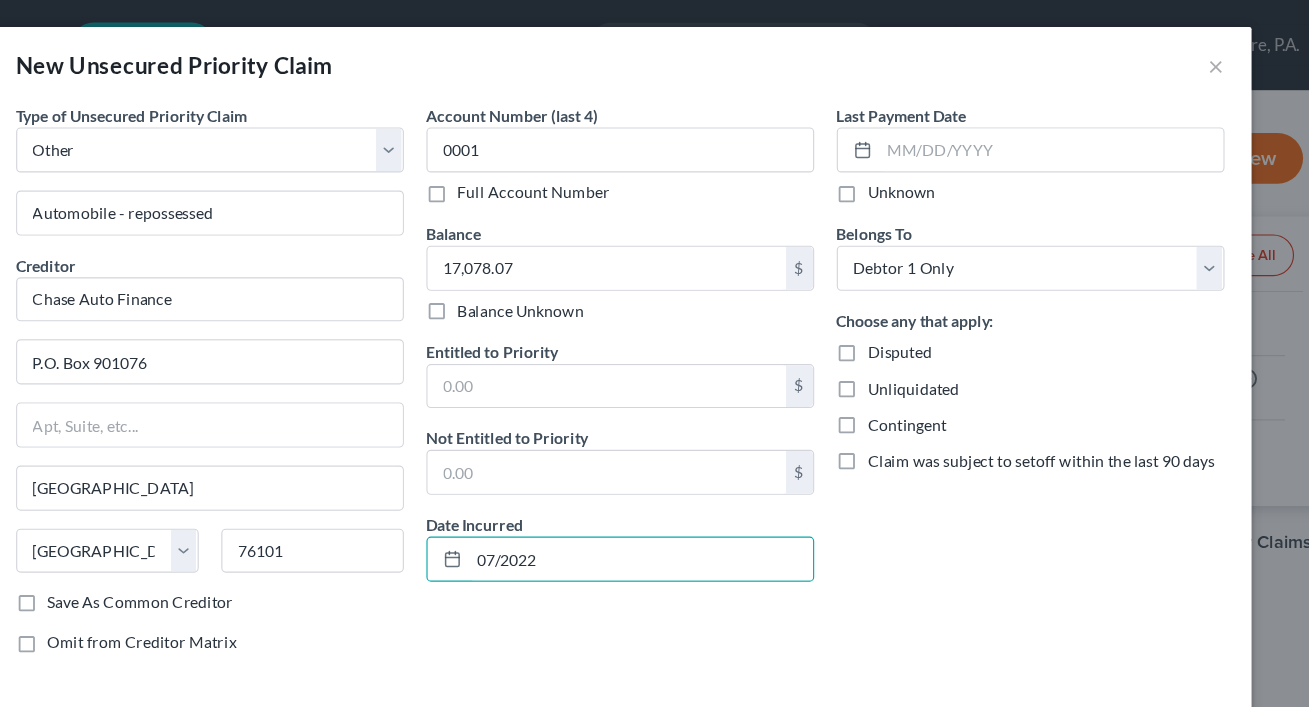 click on "Unknown" at bounding box center [905, 171] 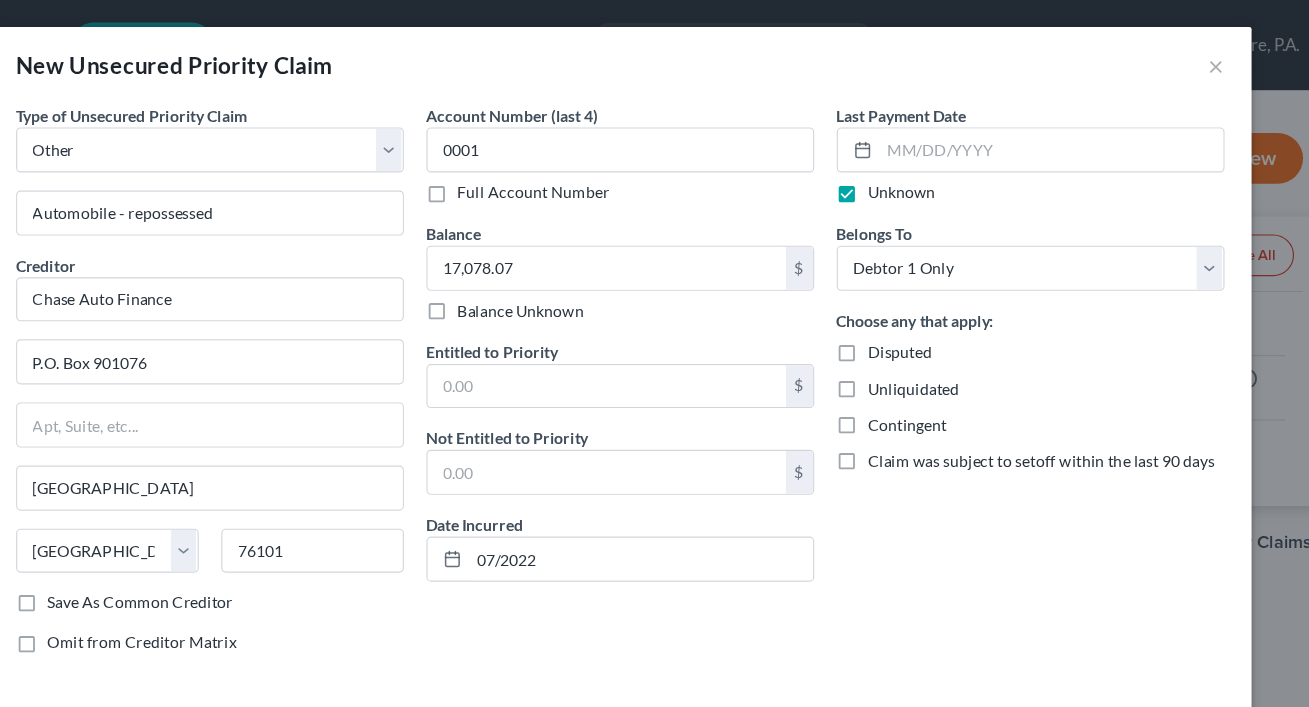 scroll, scrollTop: 13, scrollLeft: 0, axis: vertical 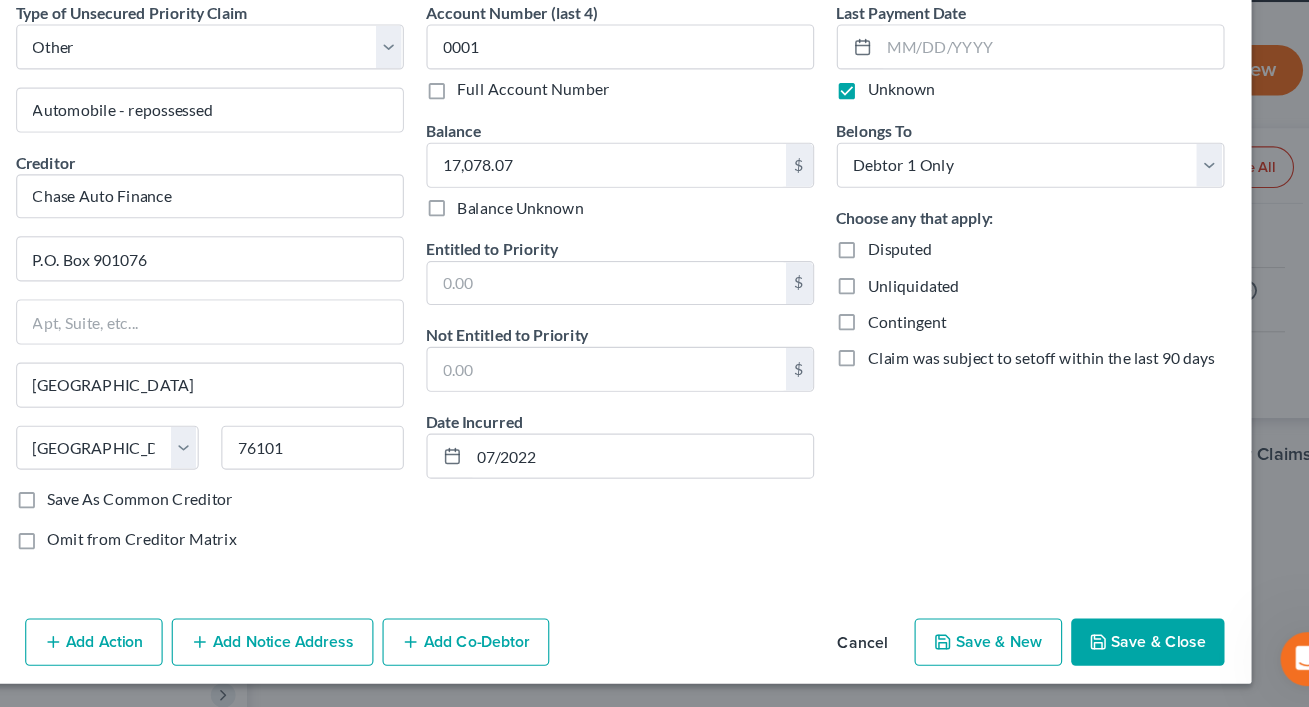 click on "Save & New" at bounding box center [981, 648] 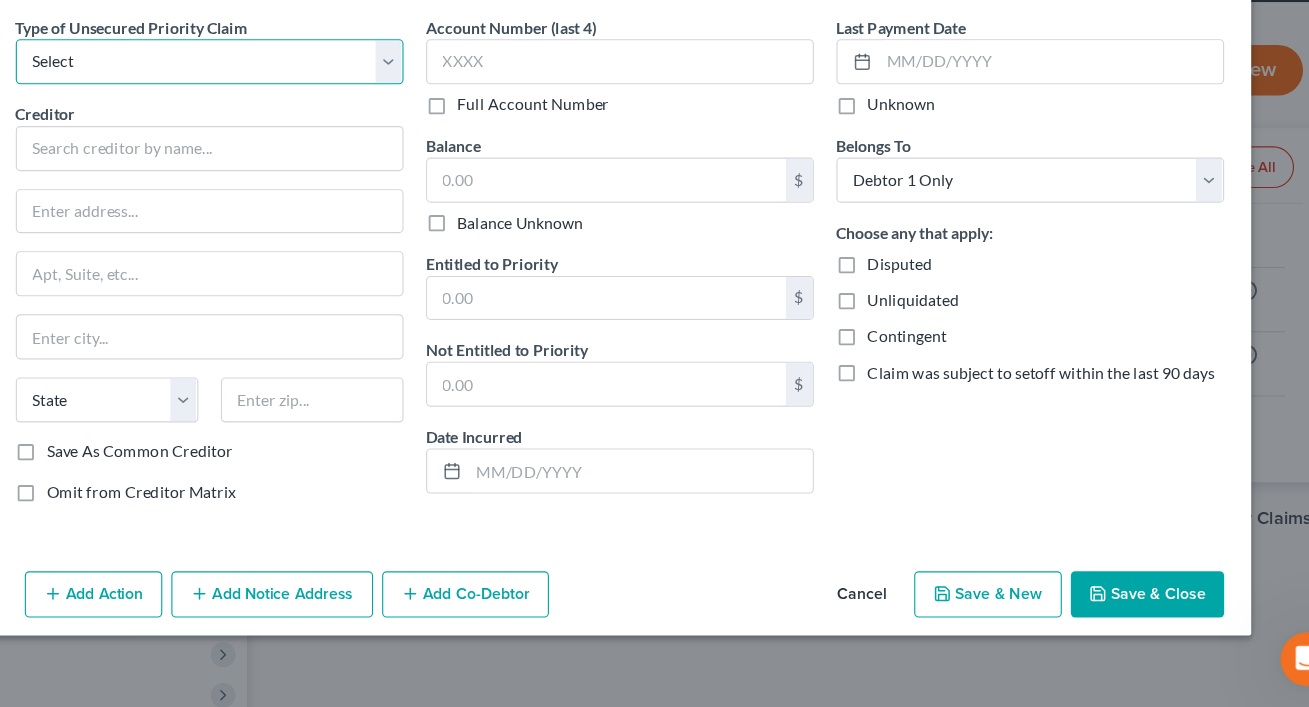 click on "Select Taxes & Other Government Units Domestic Support Obligations Extensions of credit in an involuntary case Wages, Salaries, Commissions Contributions to employee benefits Certain farmers and fisherman Deposits by individuals Commitments to maintain capitals Claims for death or injury while intoxicated Other" at bounding box center [291, 133] 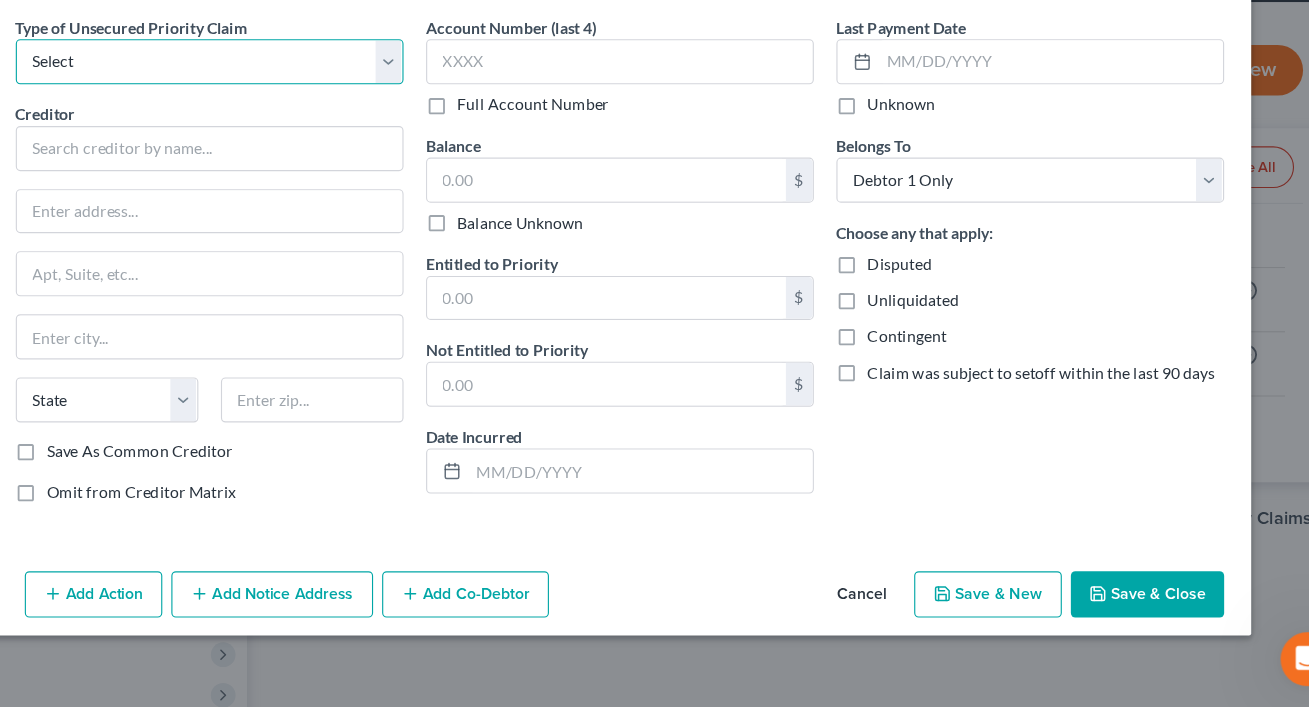 select on "9" 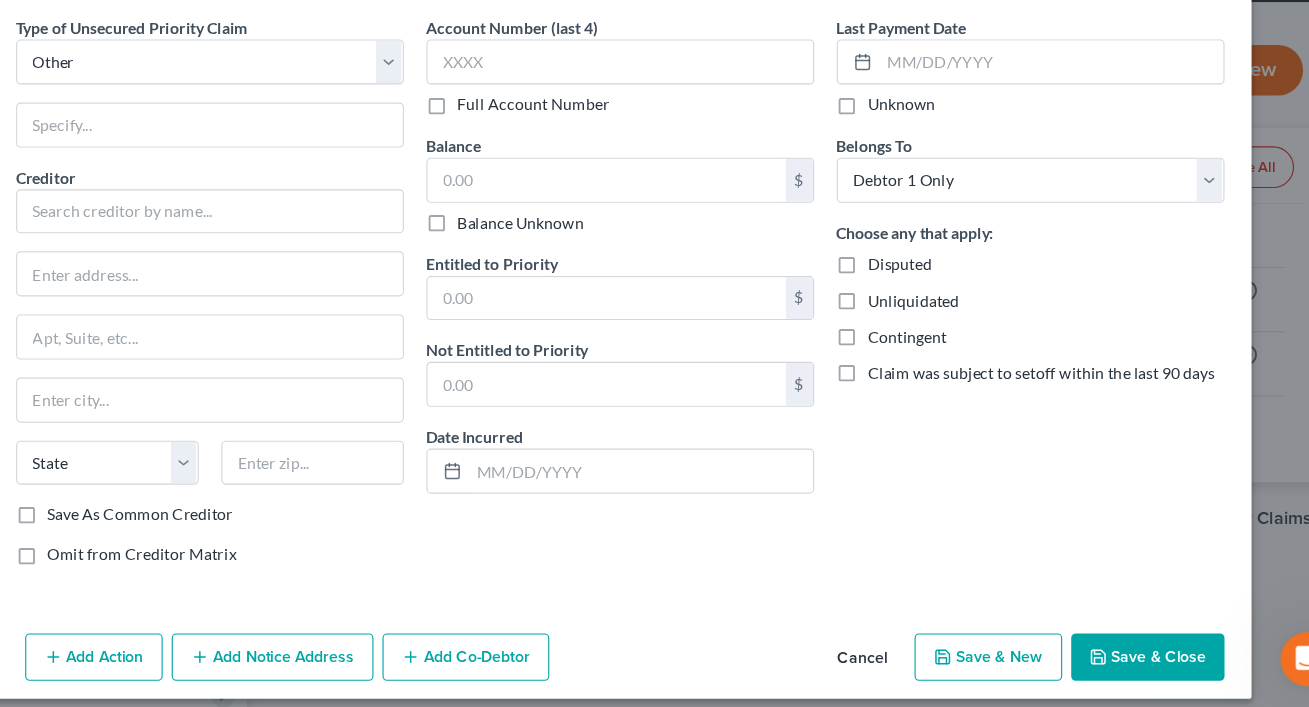 click on "Type of Unsecured Priority Claim
*
Select Taxes & Other Government Units Domestic Support Obligations Extensions of credit in an involuntary case Wages, Salaries, Commissions Contributions to employee benefits Certain farmers and fisherman Deposits by individuals Commitments to maintain capitals Claims for death or injury while intoxicated Other Creditor *                         State AL AK AR AZ CA CO CT DE DC FL GA GU HI ID IL IN IA KS KY LA ME MD MA MI MN MS MO MT NC ND NE NV NH NJ NM NY OH OK OR PA PR RI SC SD TN TX UT VI VA VT WA WV WI WY Save As Common Creditor Omit from Creditor Matrix" at bounding box center (291, 344) 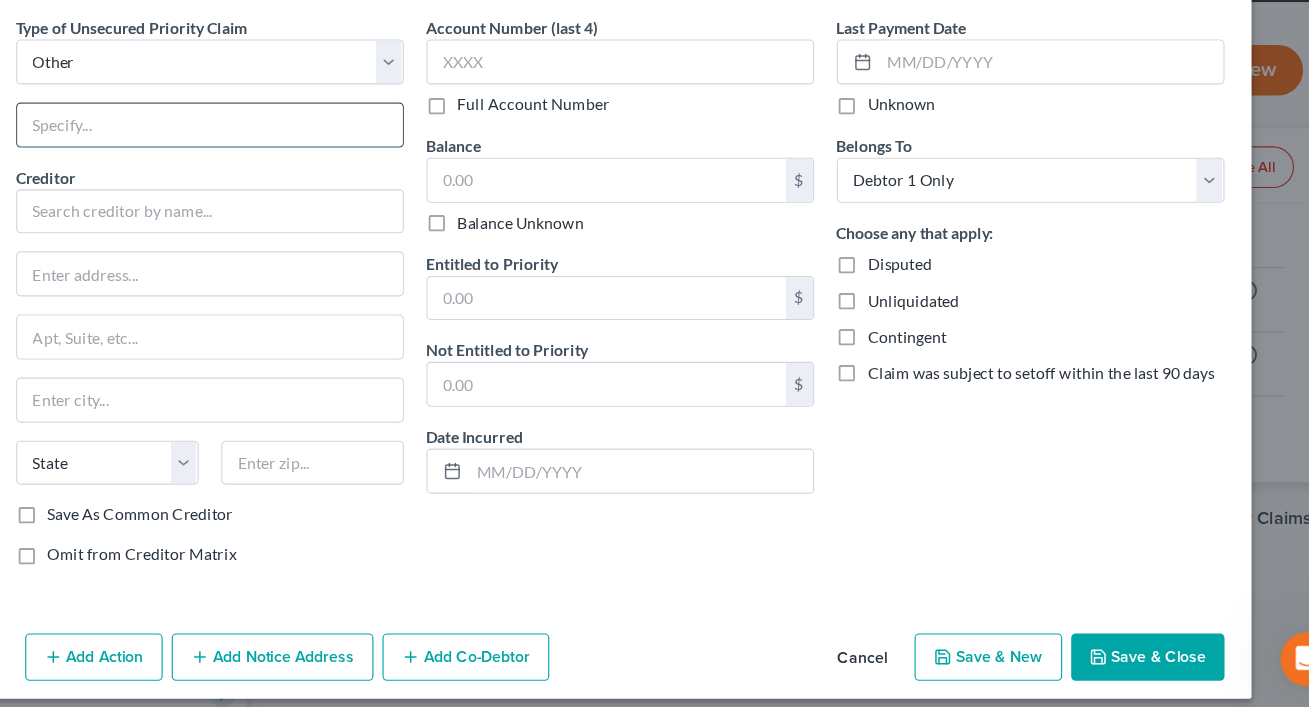 click at bounding box center [291, 189] 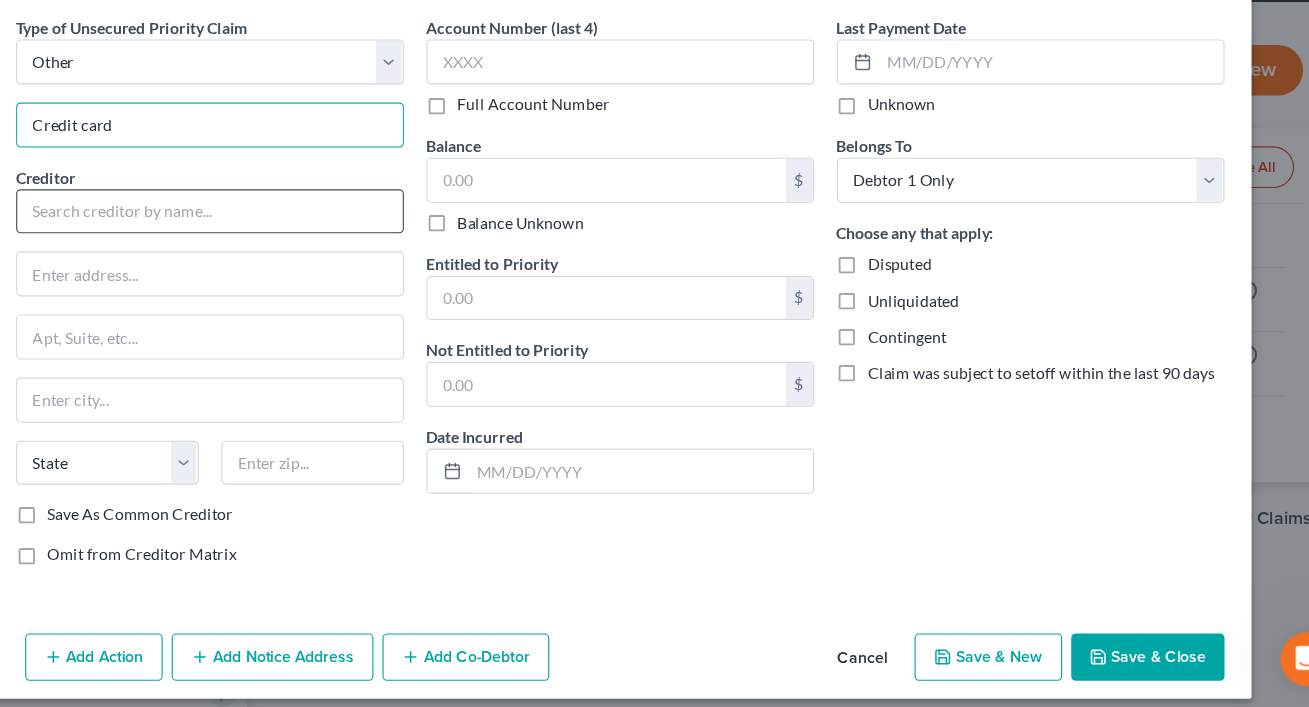 type on "Credit card" 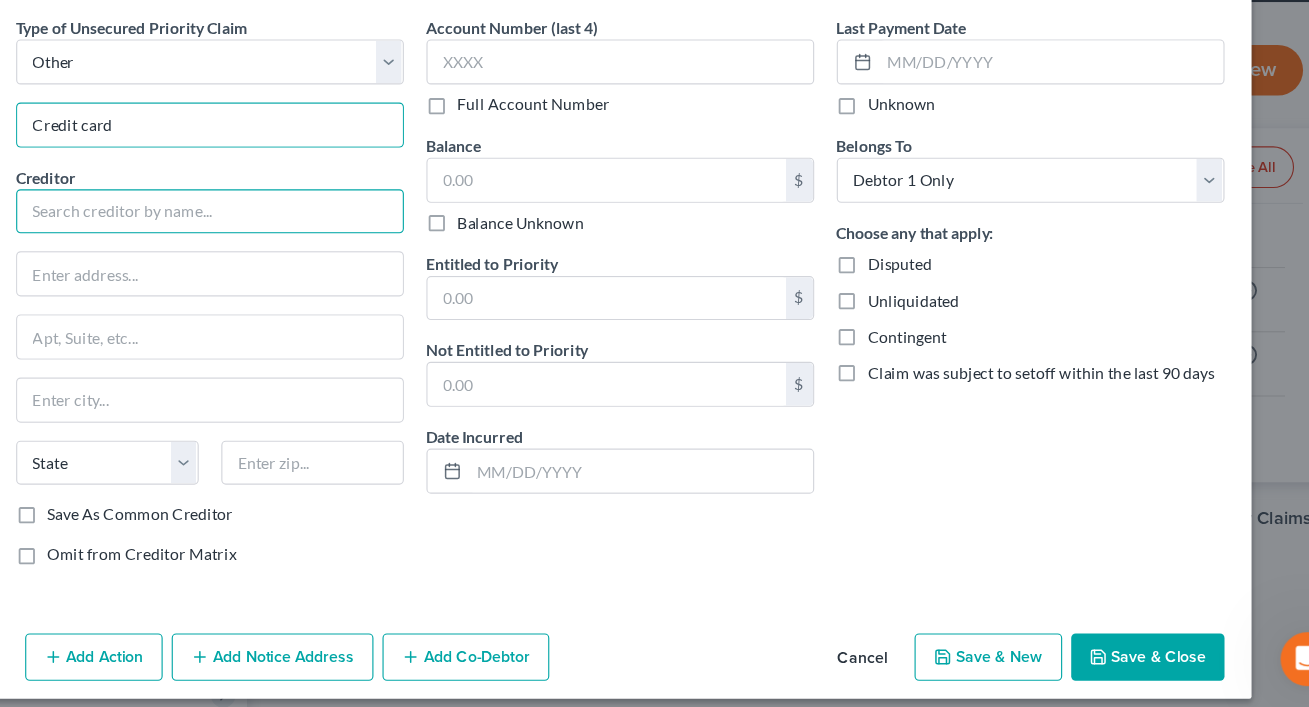 click at bounding box center [291, 266] 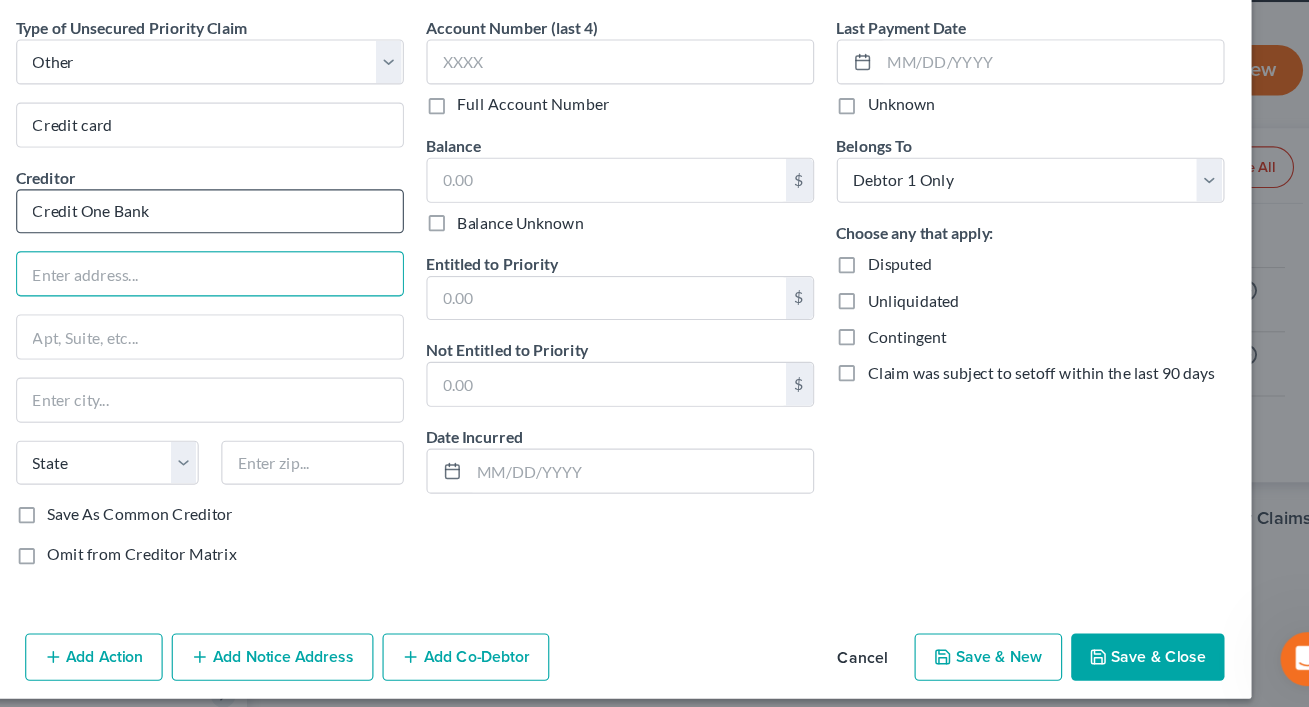 type on "Credit One Bank" 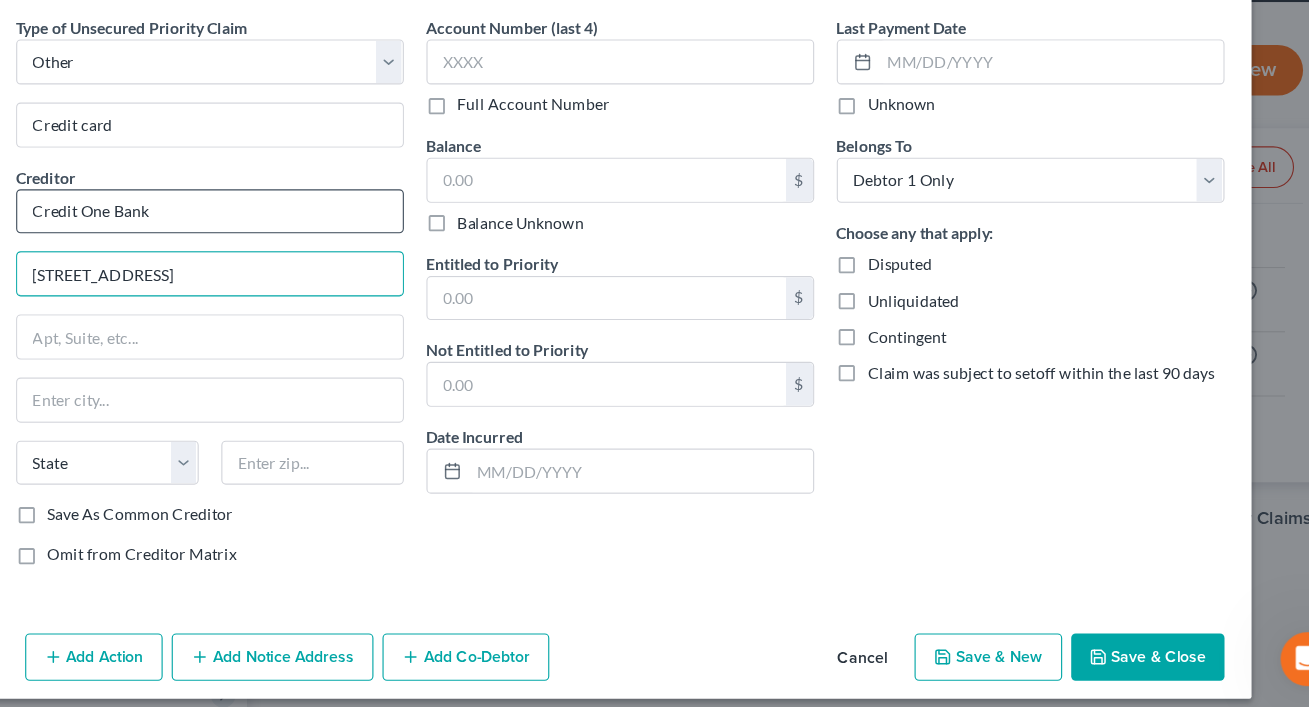 type on "6801 Cimarron Rd" 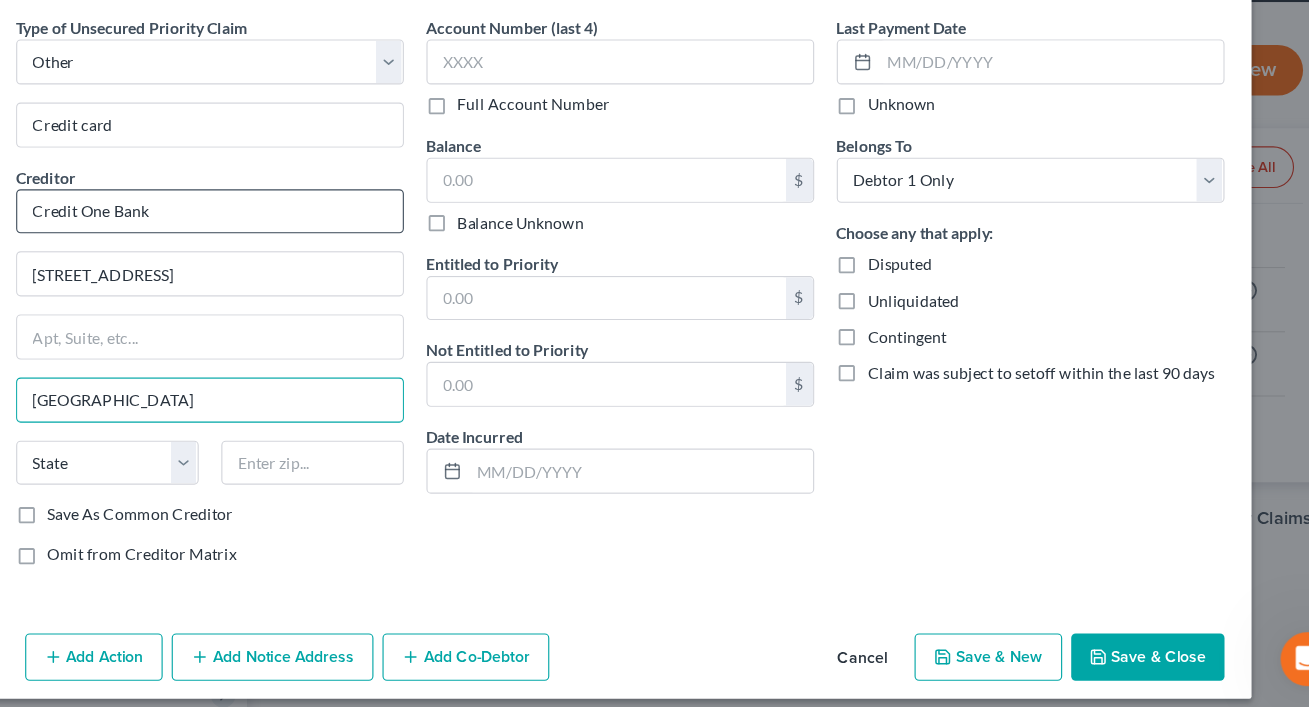 type on "Las Vegas" 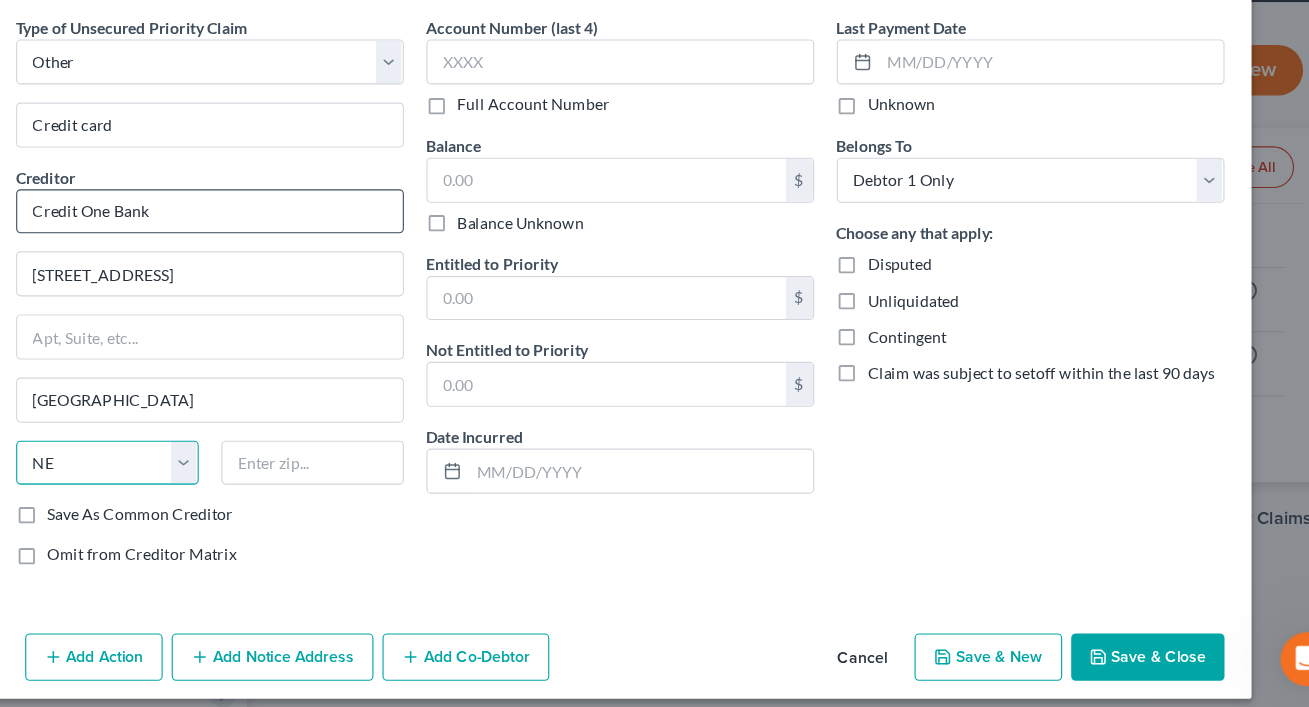 select on "31" 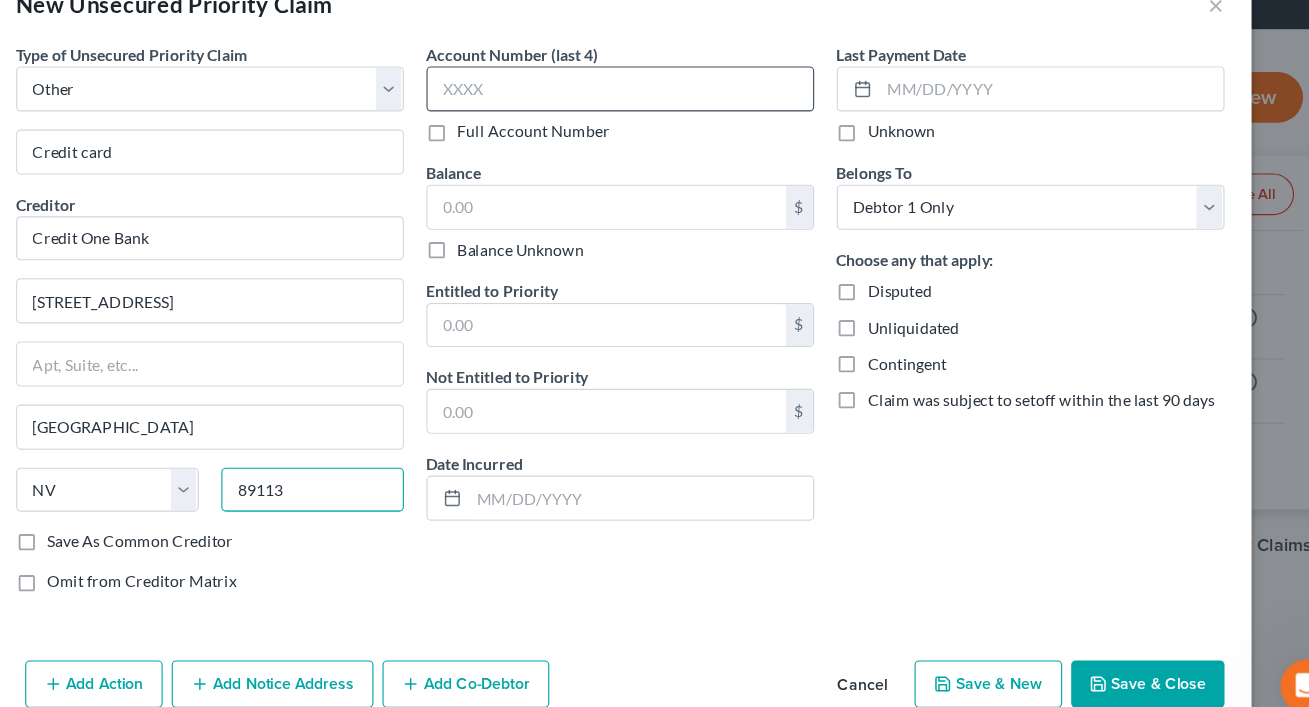 type on "89113" 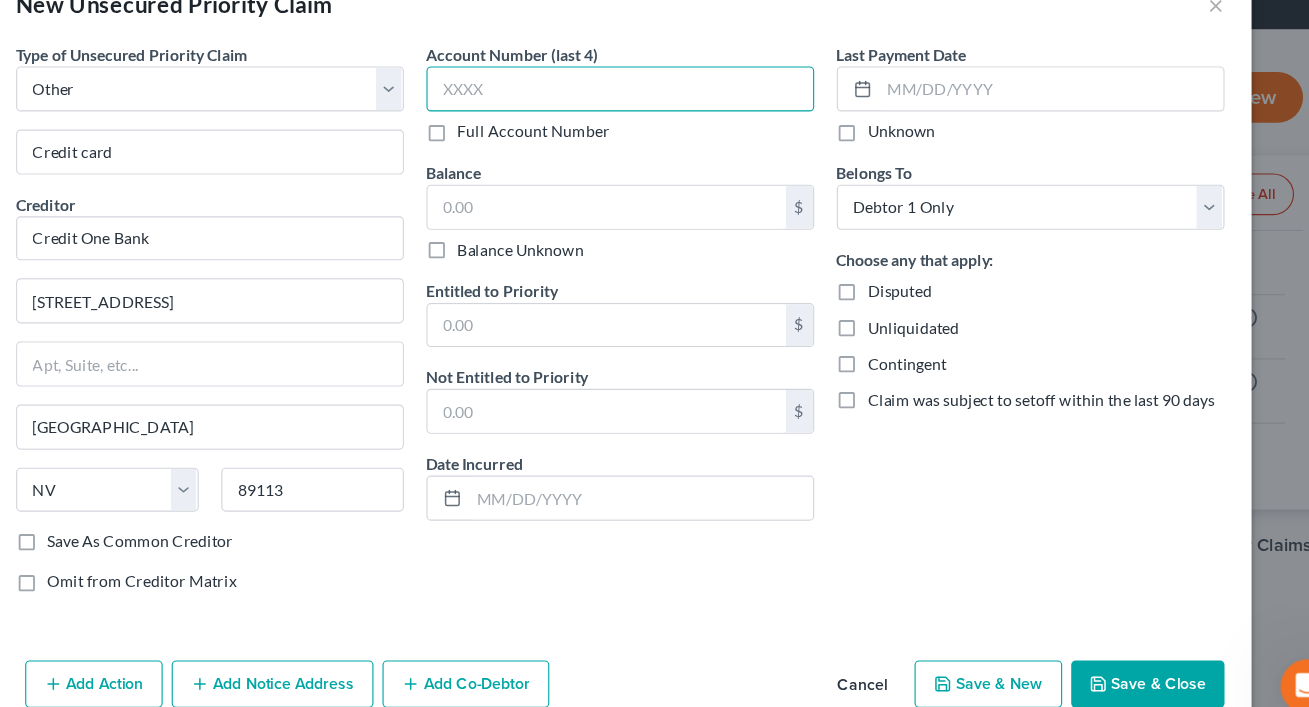 click at bounding box center [655, 133] 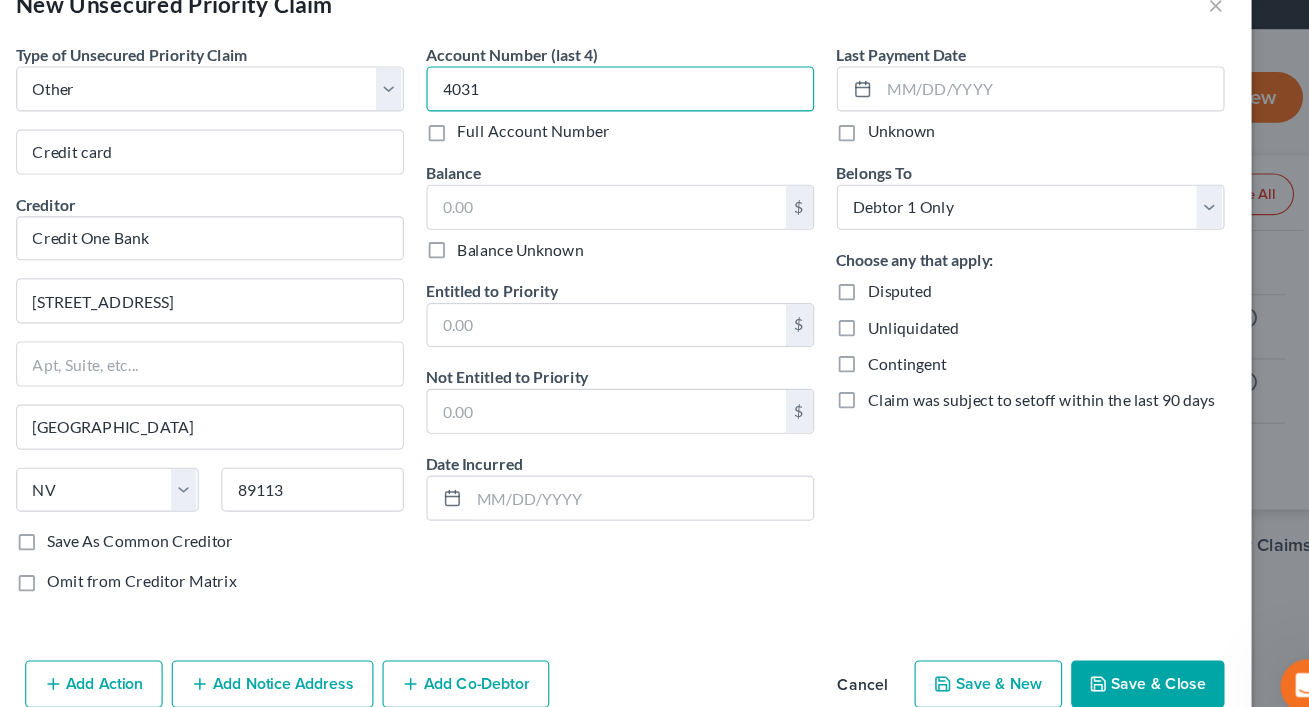 type on "4031" 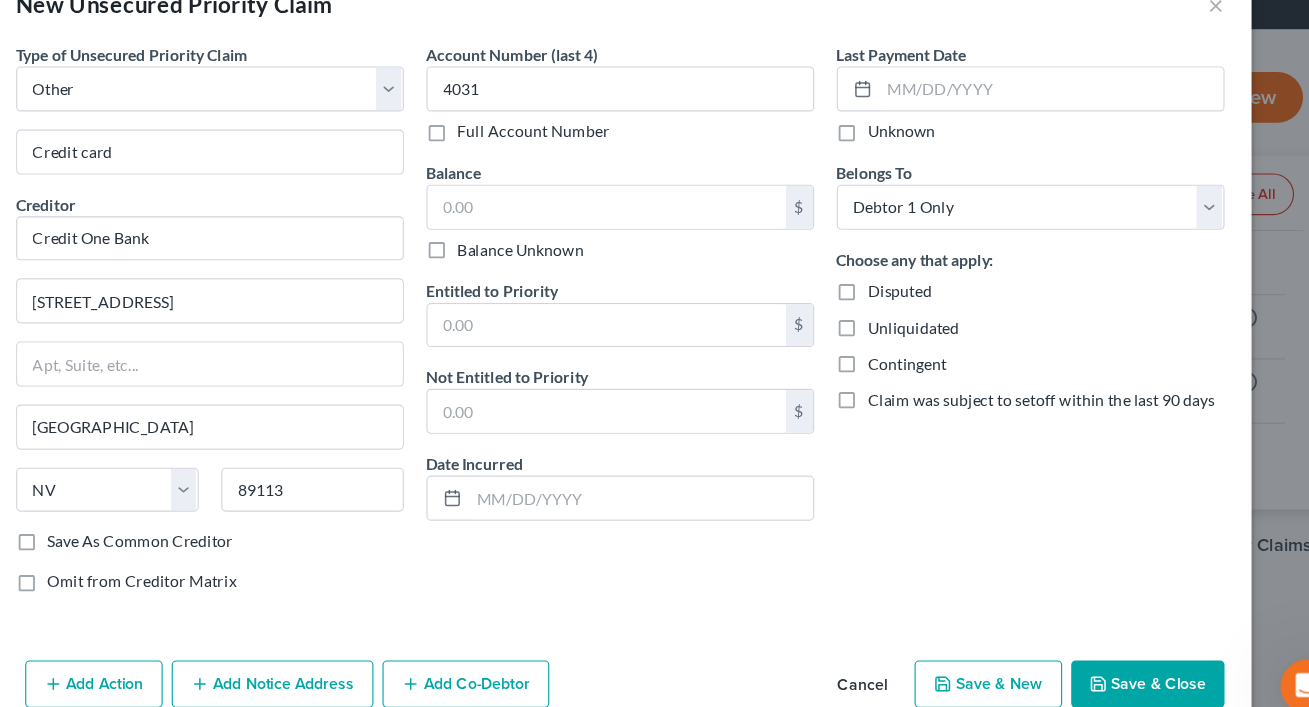 click on "Account Number (last 4)
4031
Full Account Number
Balance
$
Balance Unknown
Balance Undetermined
$
Balance Unknown
Entitled to Priority $ Not Entitled to Priority $ Date Incurred" at bounding box center (655, 344) 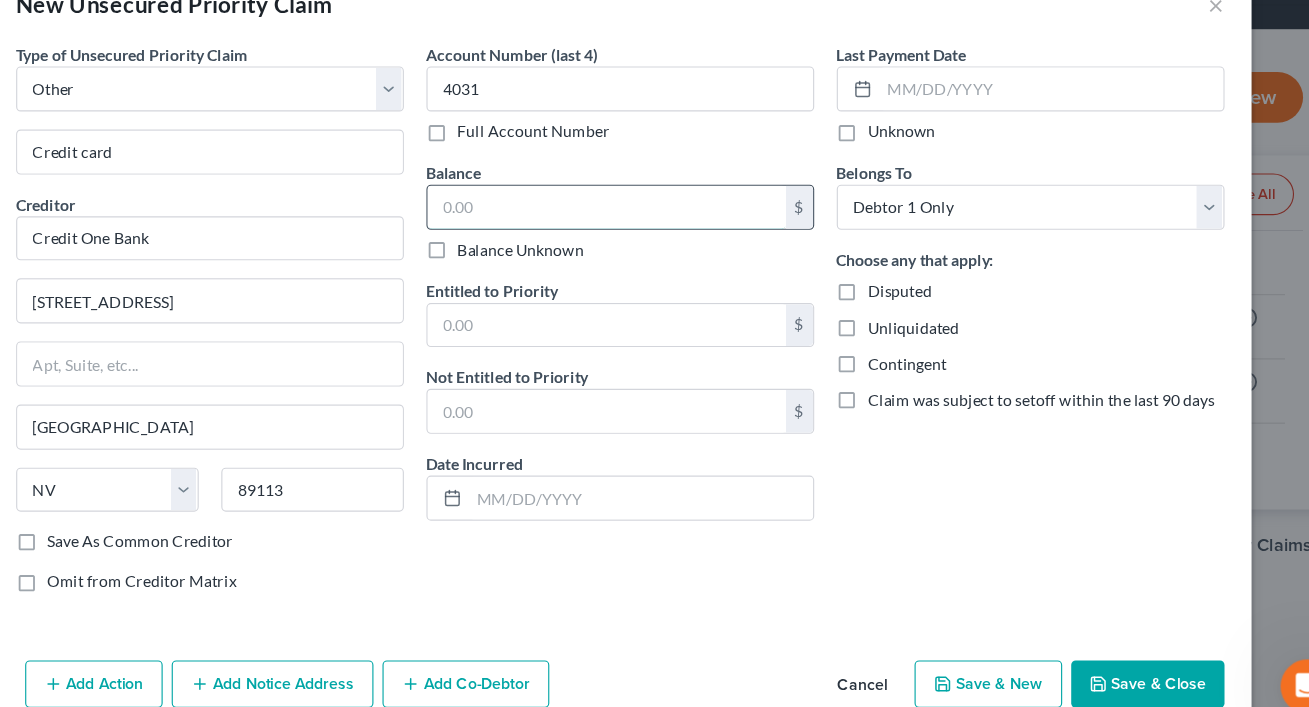click at bounding box center (643, 238) 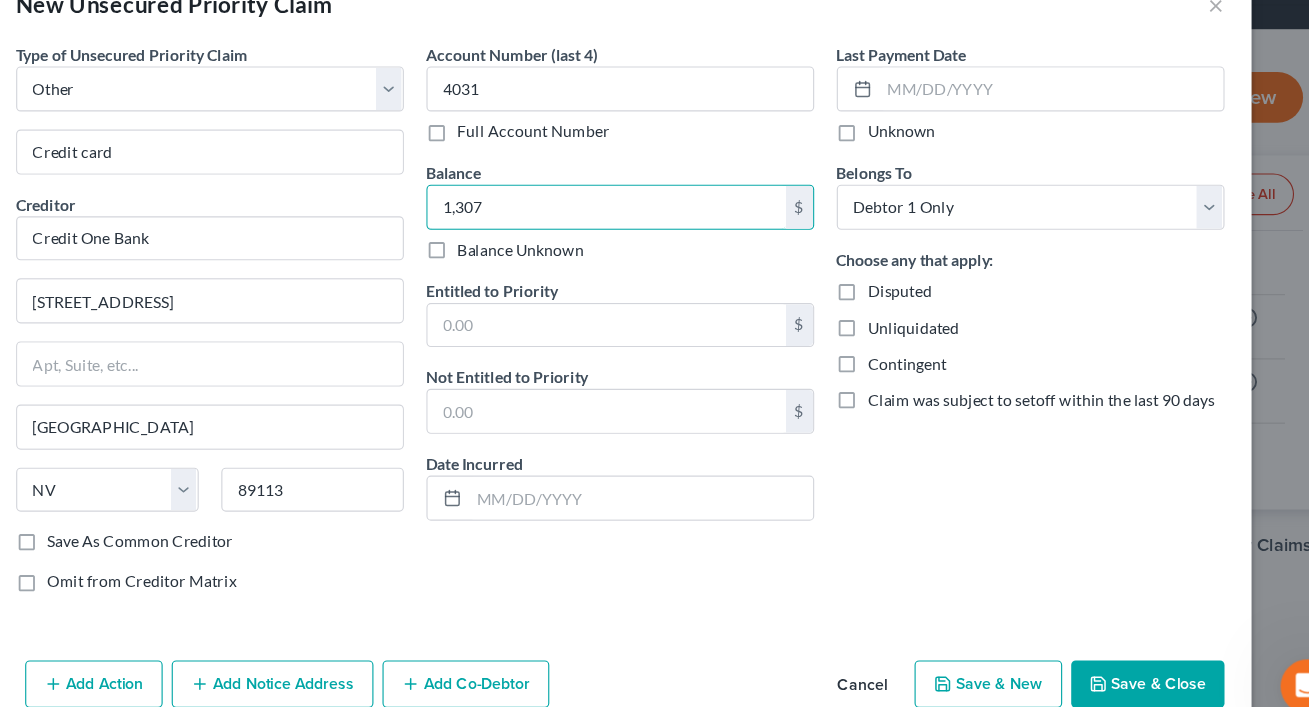 type on "1,307" 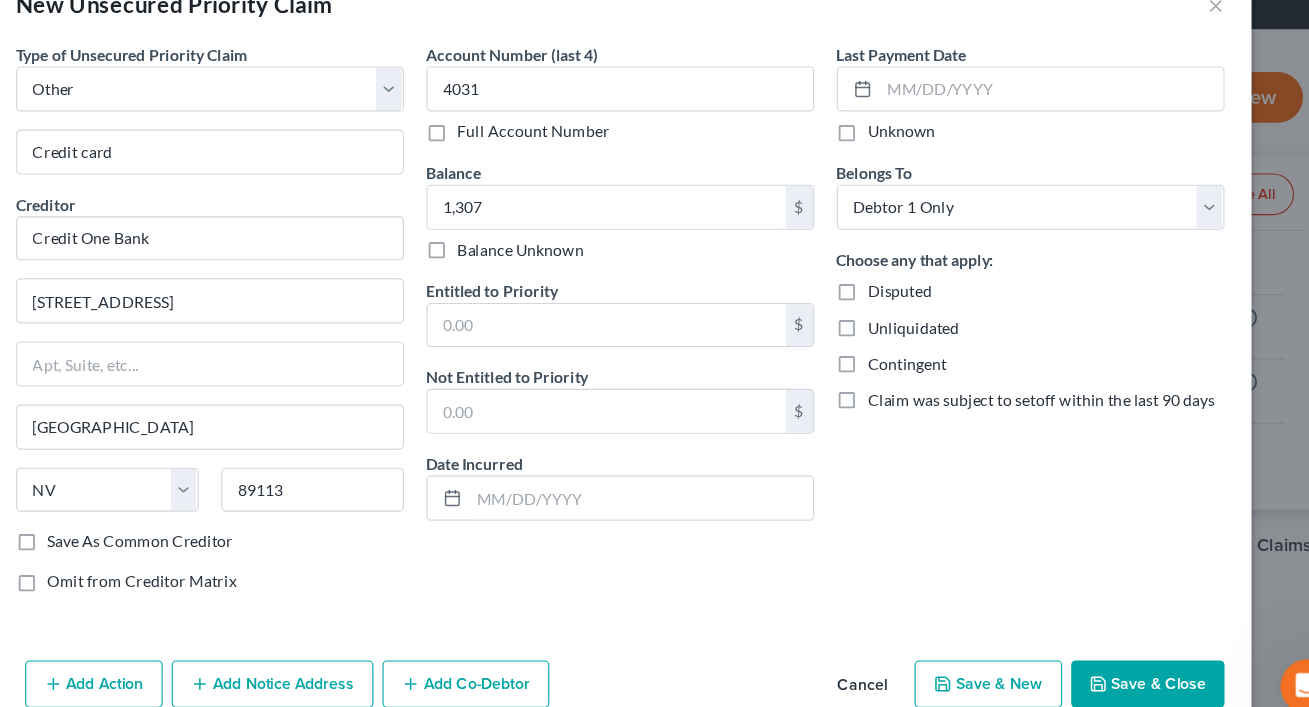click on "Type of Unsecured Priority Claim
*
Select Taxes & Other Government Units Domestic Support Obligations Extensions of credit in an involuntary case Wages, Salaries, Commissions Contributions to employee benefits Certain farmers and fisherman Deposits by individuals Commitments to maintain capitals Claims for death or injury while intoxicated Other Credit card Creditor *    Credit One Bank                      6801 Cimarron Rd Las Vegas State AL AK AR AZ CA CO CT DE DC FL GA GU HI ID IL IN IA KS KY LA ME MD MA MI MN MS MO MT NC ND NE NV NH NJ NM NY OH OK OR PA PR RI SC SD TN TX UT VI VA VT WA WV WI WY 89113 Save As Common Creditor Omit from Creditor Matrix
Account Number (last 4)
4031
Full Account Number
Balance
1,307.00 $
Balance Unknown
Balance Undetermined
1,307 $
Balance Unknown
Entitled to Priority $ Not Entitled to Priority $ Date Incurred" at bounding box center [655, 362] 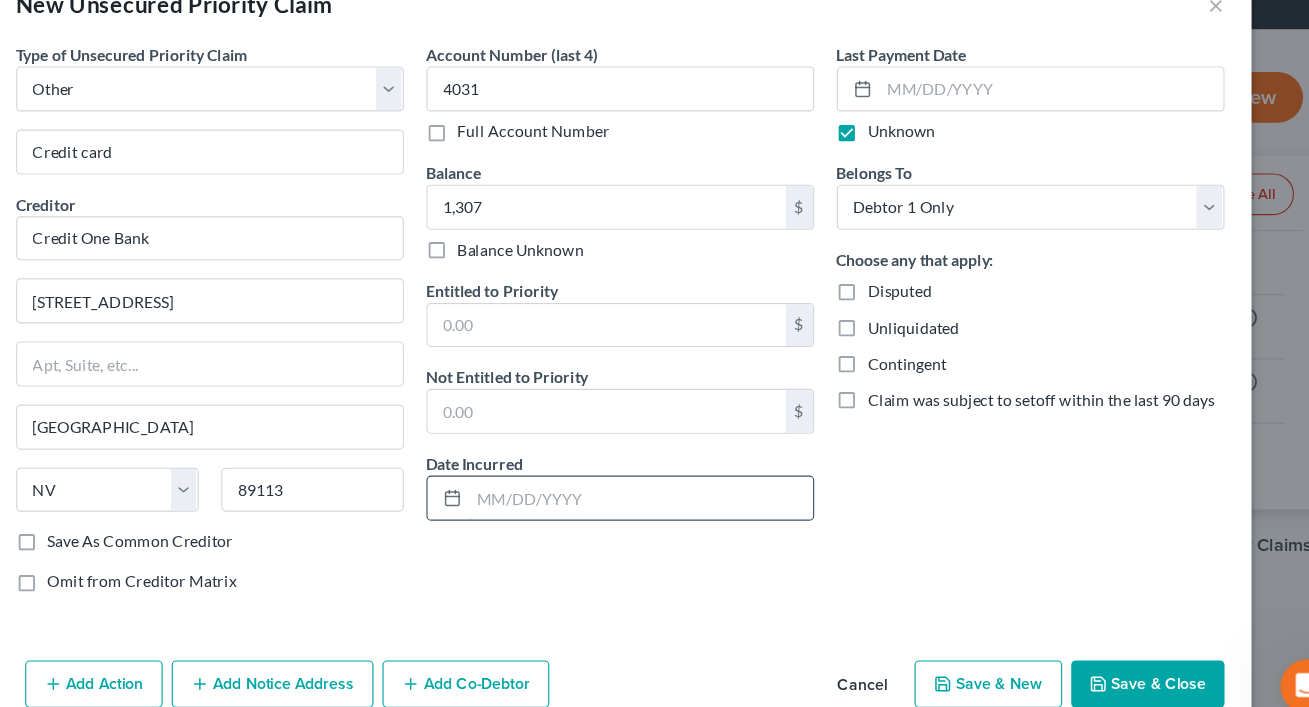 click at bounding box center [673, 496] 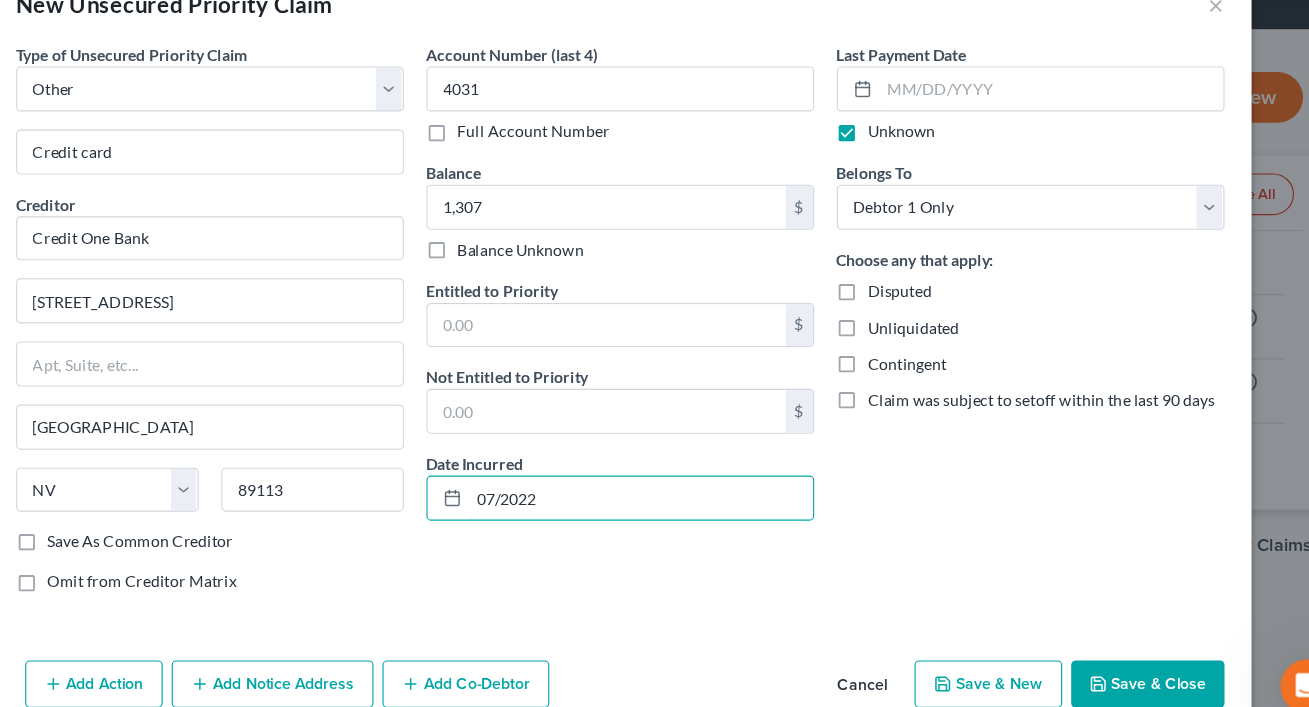 type on "07/2022" 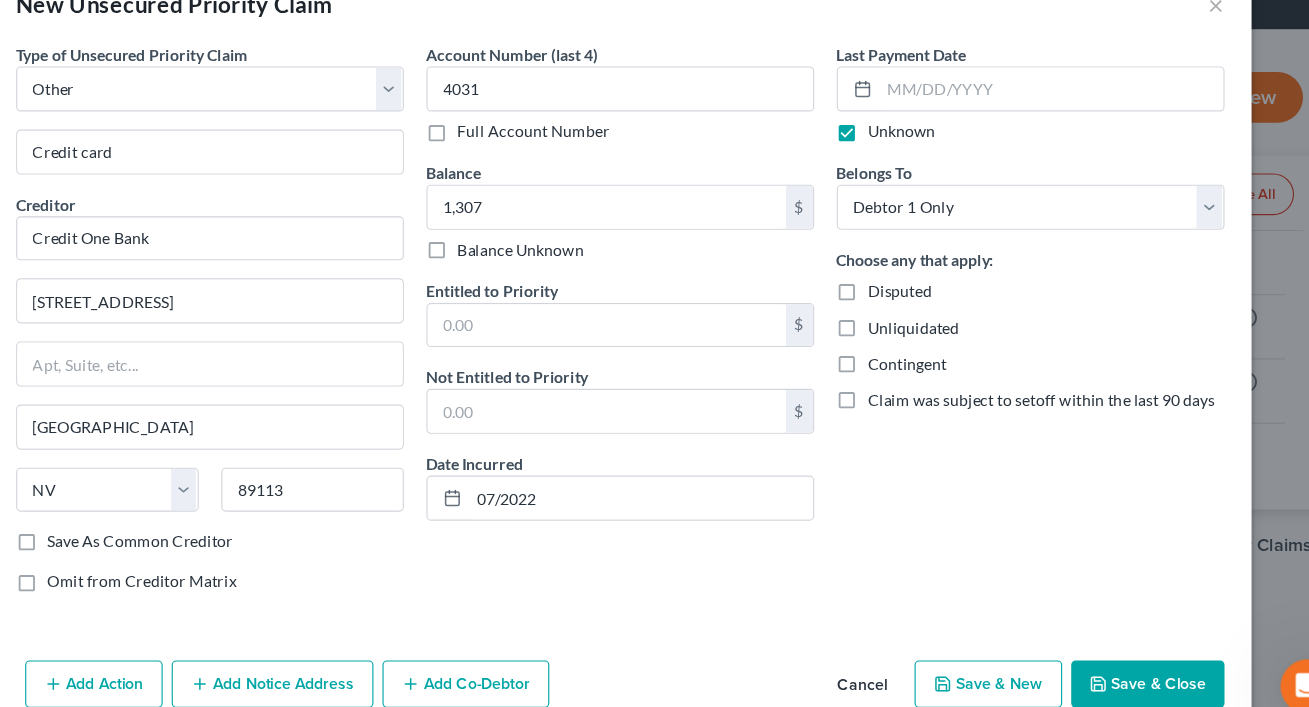 click on "Type of Unsecured Priority Claim
*
Select Taxes & Other Government Units Domestic Support Obligations Extensions of credit in an involuntary case Wages, Salaries, Commissions Contributions to employee benefits Certain farmers and fisherman Deposits by individuals Commitments to maintain capitals Claims for death or injury while intoxicated Other Credit card Creditor *    Credit One Bank                      6801 Cimarron Rd Las Vegas State AL AK AR AZ CA CO CT DE DC FL GA GU HI ID IL IN IA KS KY LA ME MD MA MI MN MS MO MT NC ND NE NV NH NJ NM NY OH OK OR PA PR RI SC SD TN TX UT VI VA VT WA WV WI WY 89113 Save As Common Creditor Omit from Creditor Matrix
Account Number (last 4)
4031
Full Account Number
Balance
1,307.00 $
Balance Unknown
Balance Undetermined
1,307 $
Balance Unknown
Entitled to Priority $ Not Entitled to Priority $ Date Incurred" at bounding box center (655, 362) 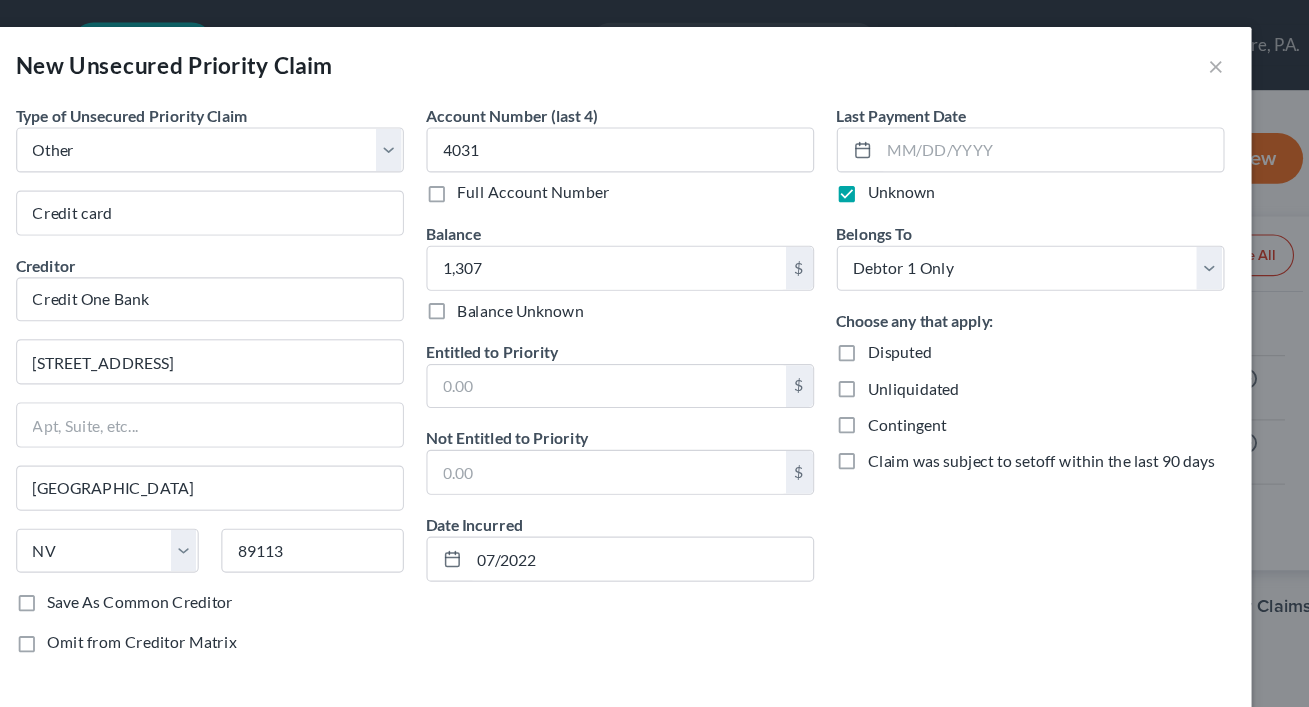 scroll, scrollTop: 13, scrollLeft: 0, axis: vertical 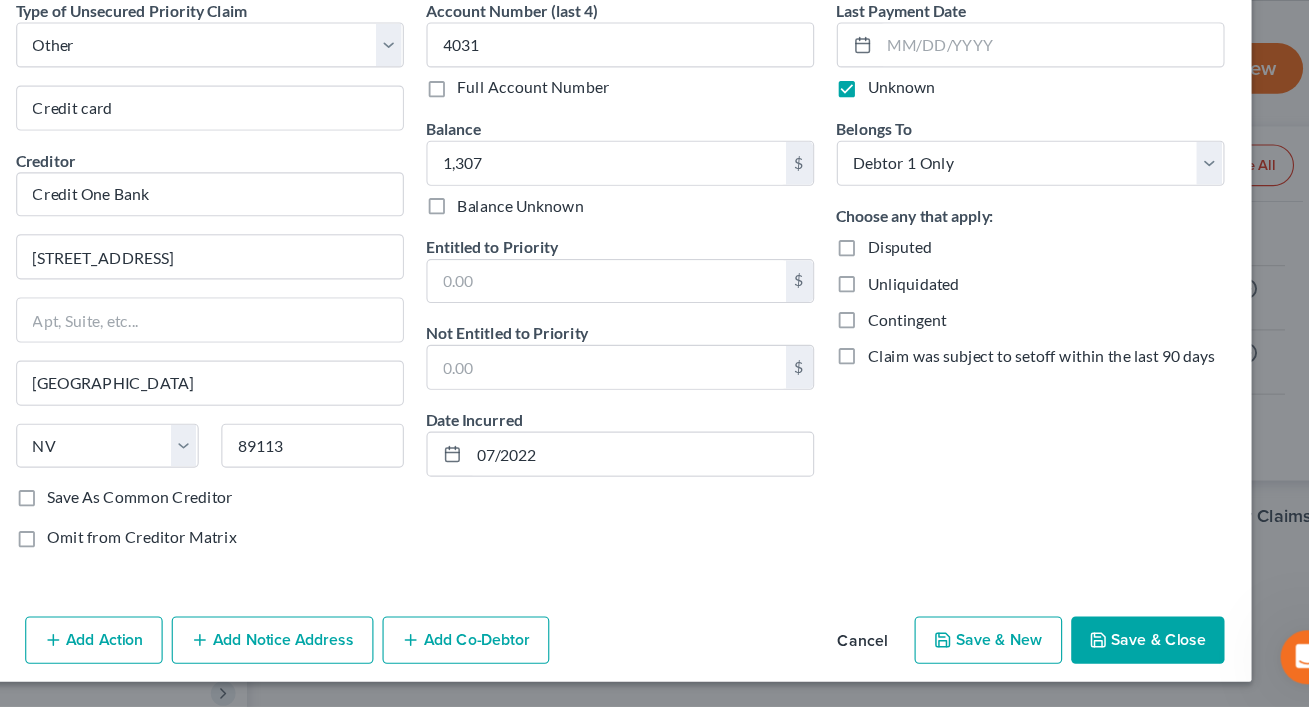 click on "Save & New" at bounding box center (981, 648) 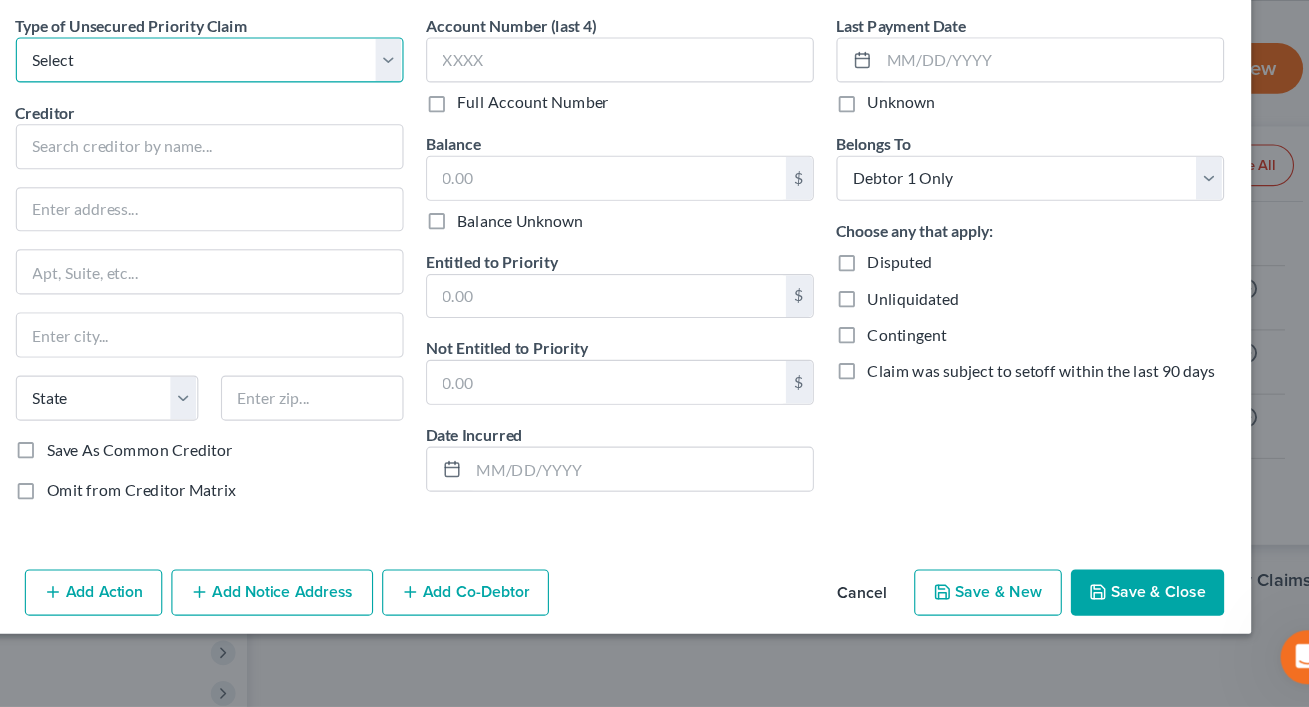 click on "Select Taxes & Other Government Units Domestic Support Obligations Extensions of credit in an involuntary case Wages, Salaries, Commissions Contributions to employee benefits Certain farmers and fisherman Deposits by individuals Commitments to maintain capitals Claims for death or injury while intoxicated Other" at bounding box center (291, 133) 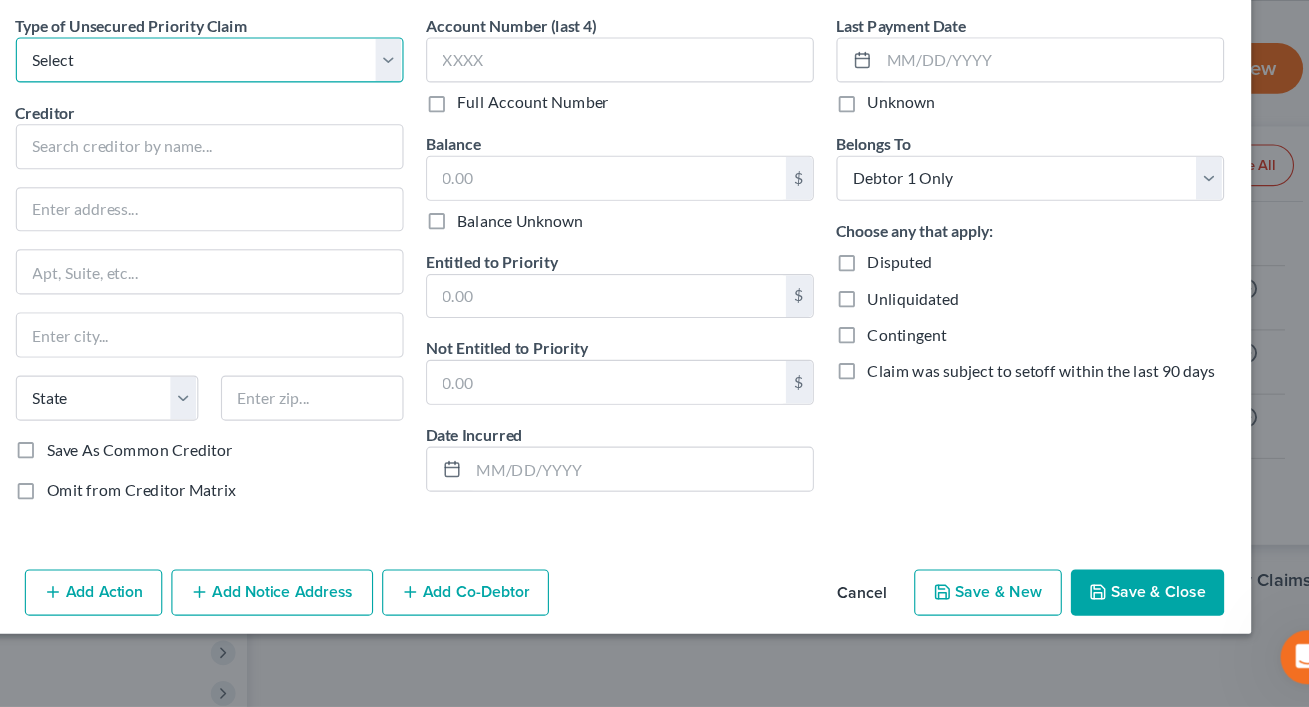 select on "9" 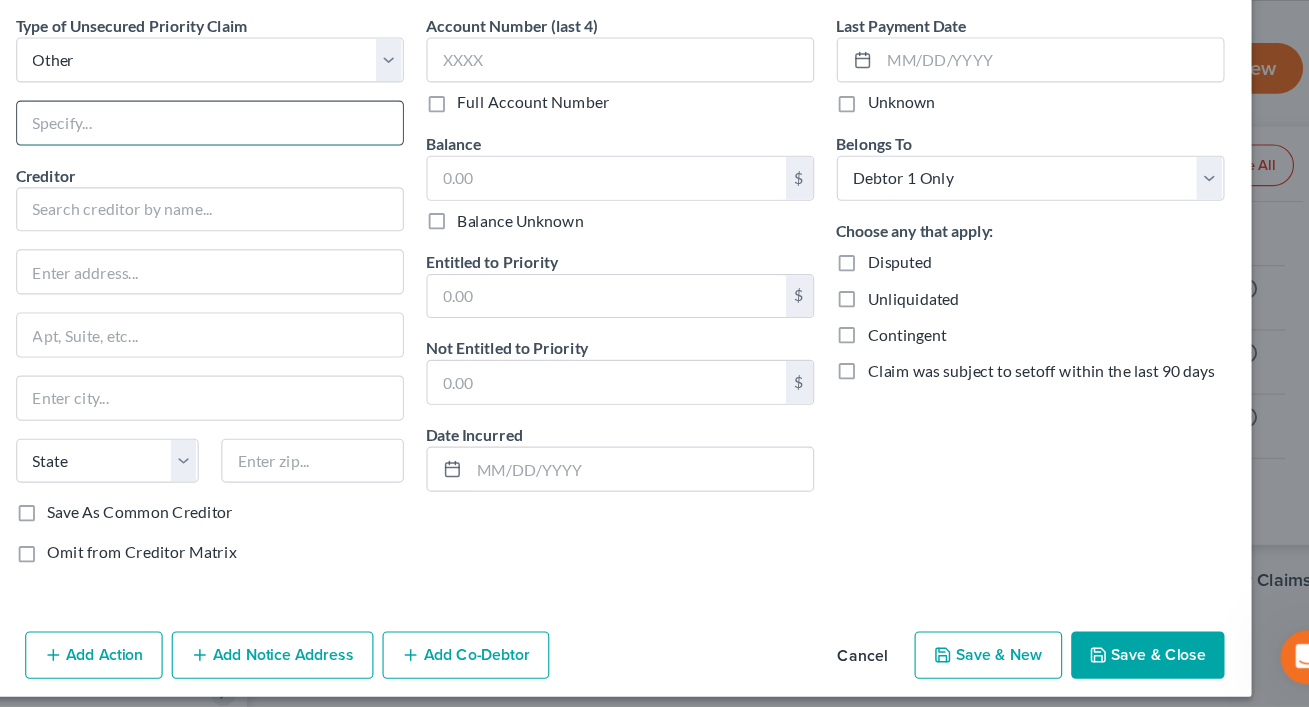 click at bounding box center (291, 189) 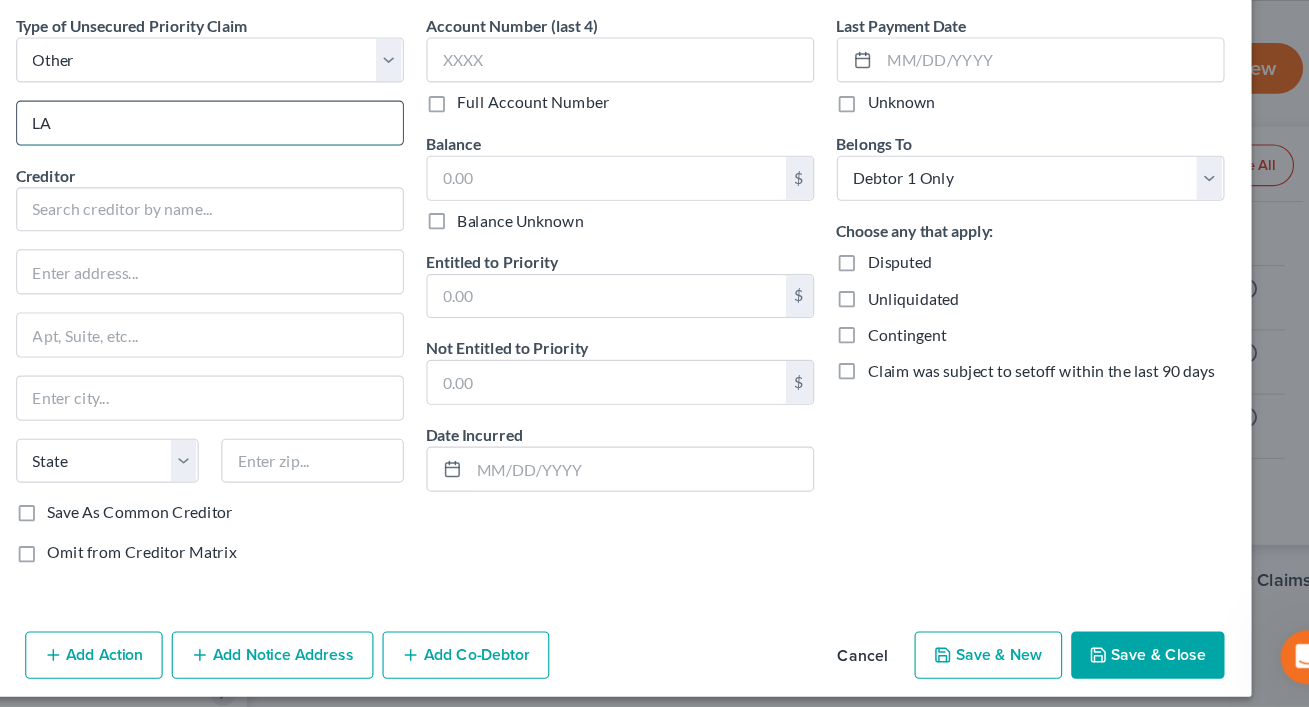 type on "L" 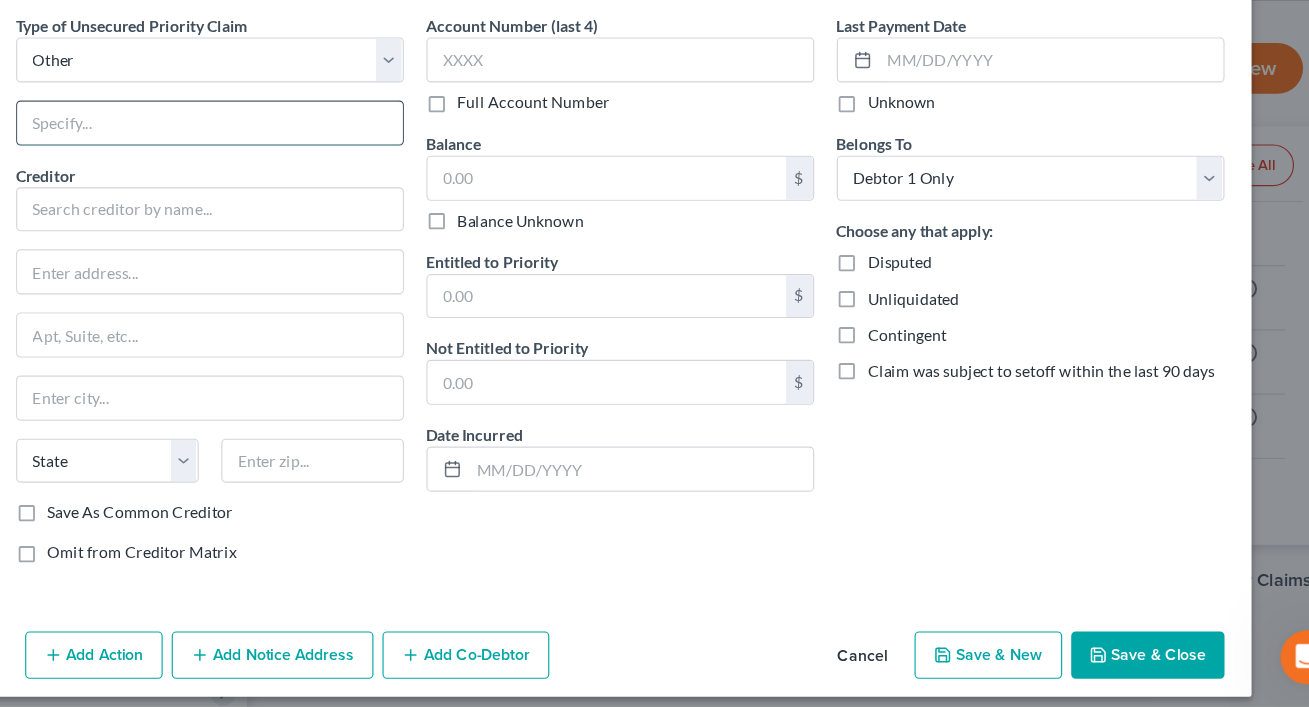 type on "a" 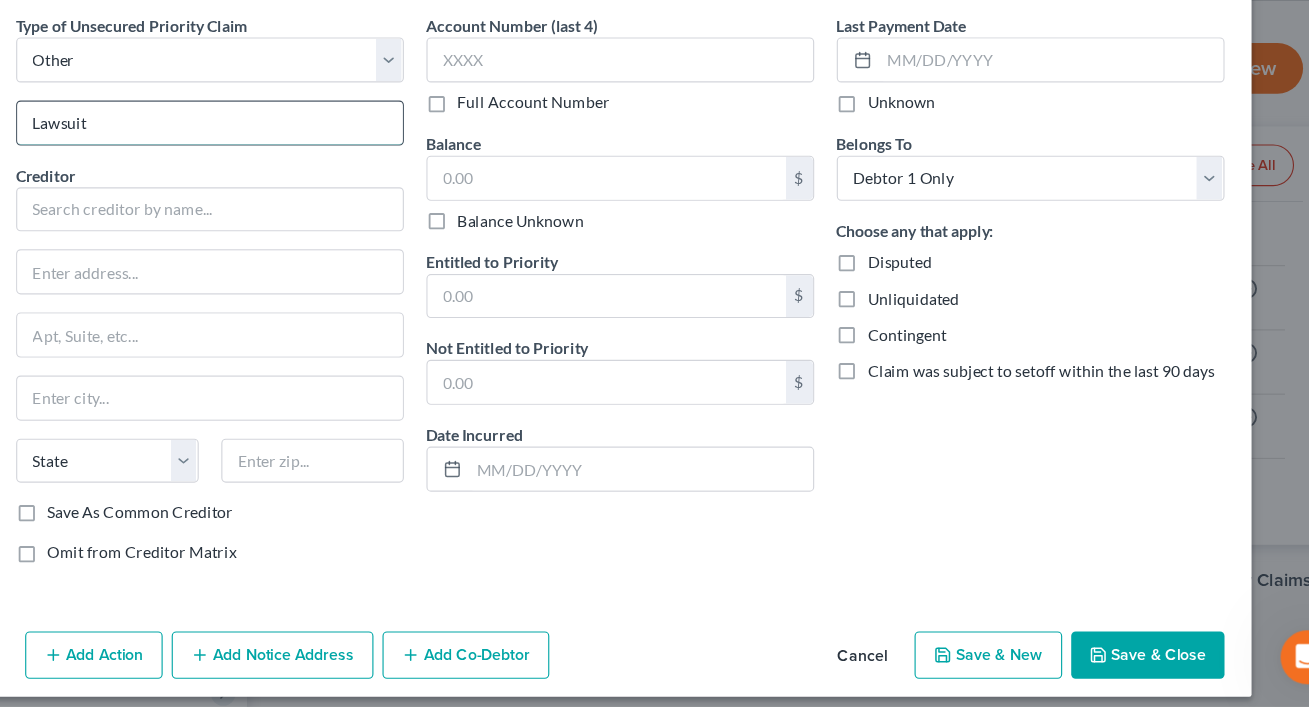 type on "Lawsuit" 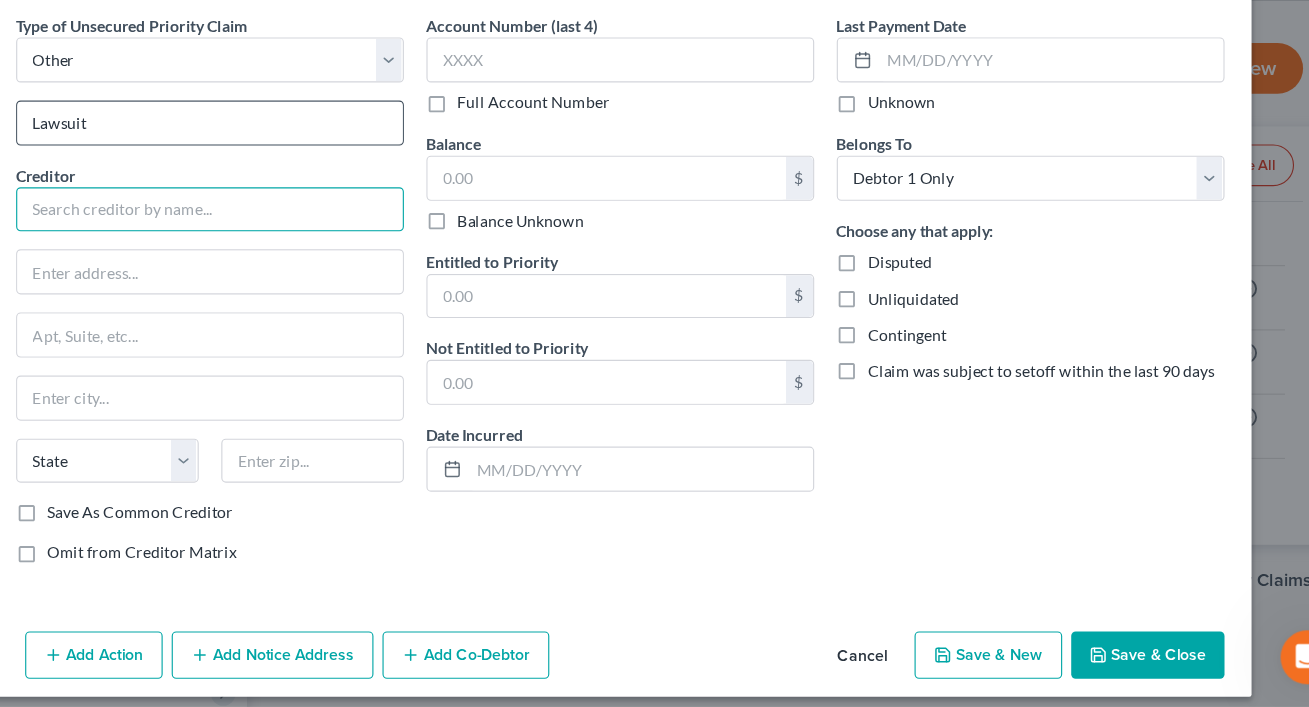type on "V" 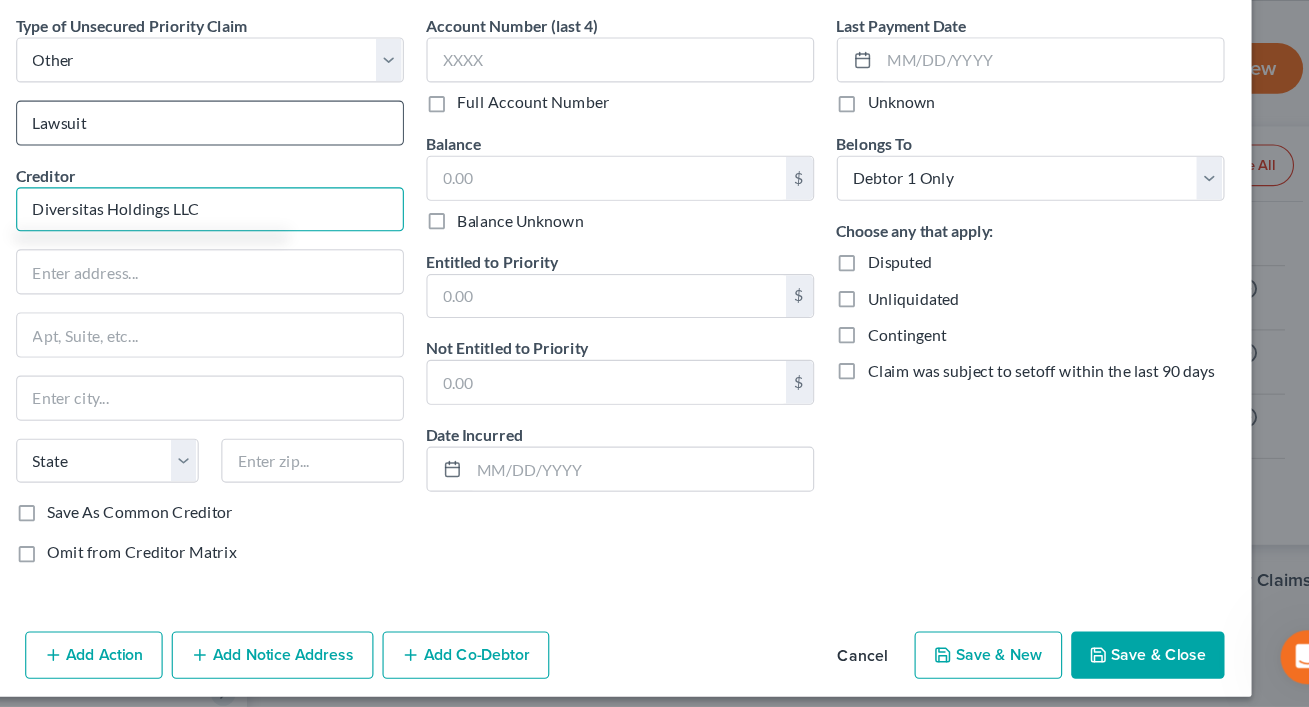 type on "Diversitas Holdings LLC" 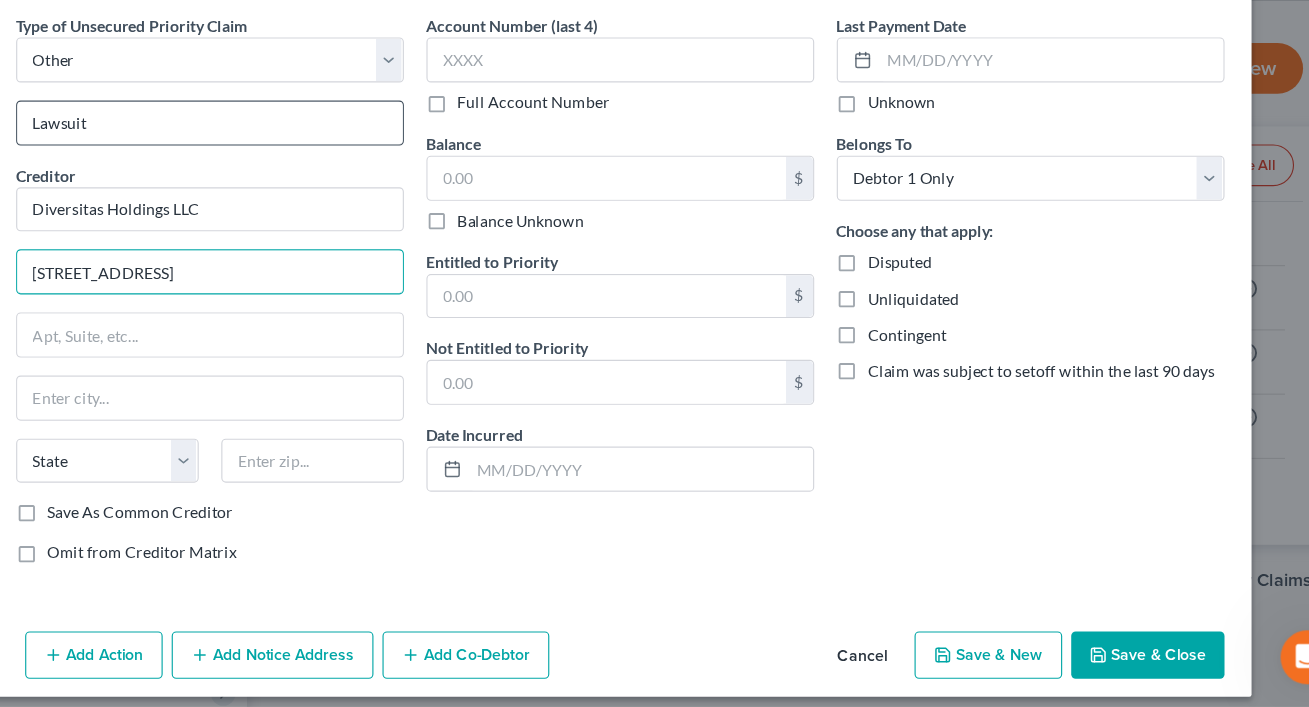 type on "382 NE 191st street" 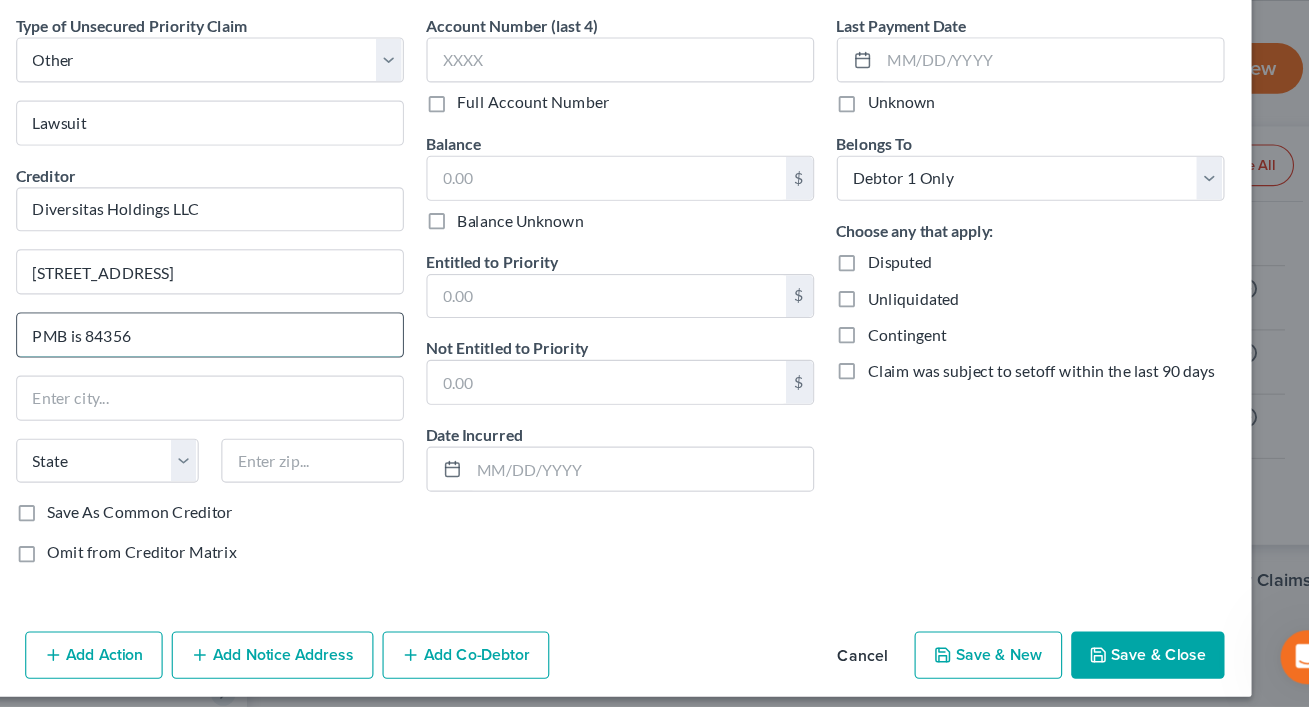 click on "PMB is 84356" at bounding box center [291, 377] 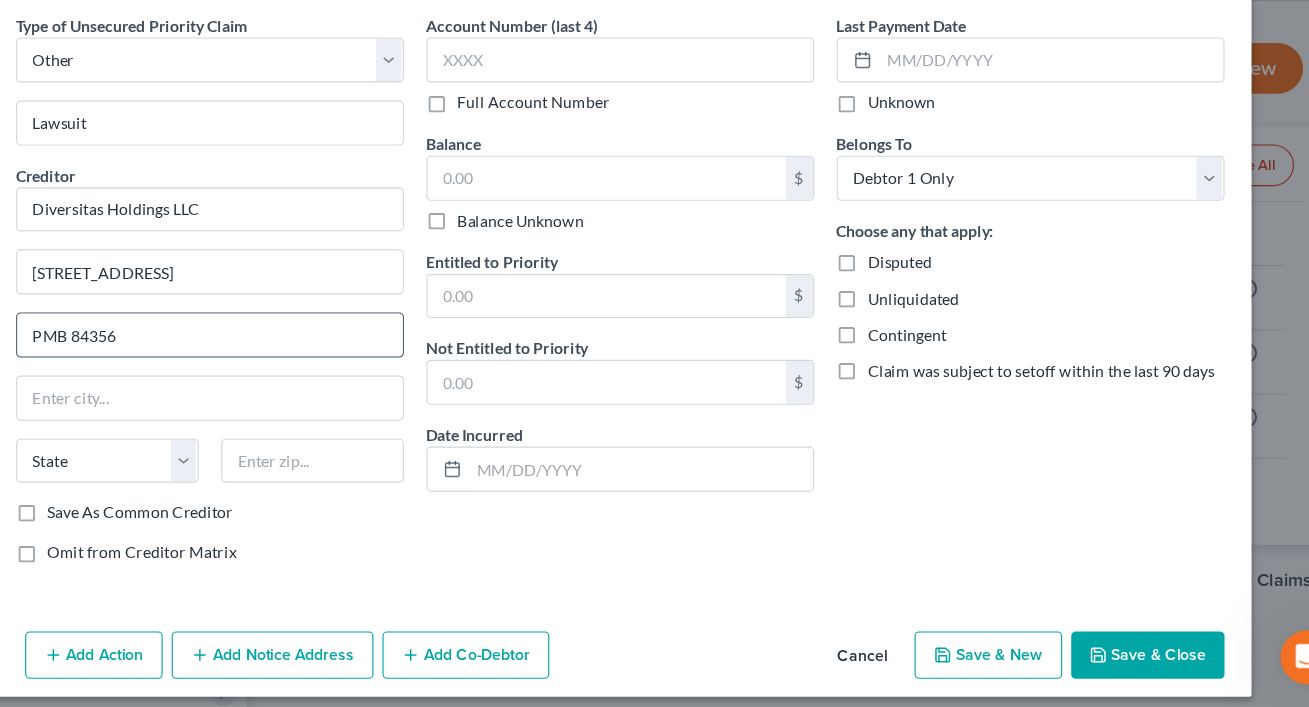 click on "PMB 84356" at bounding box center (291, 377) 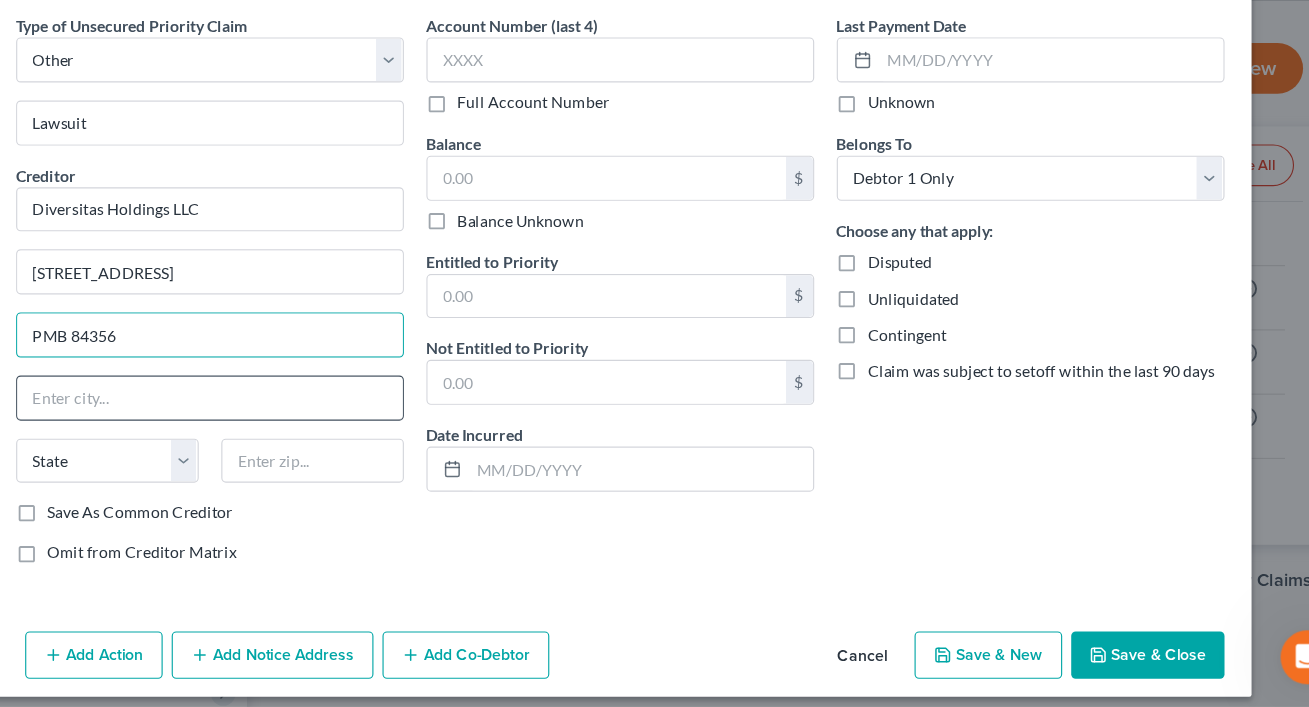 type on "PMB 84356" 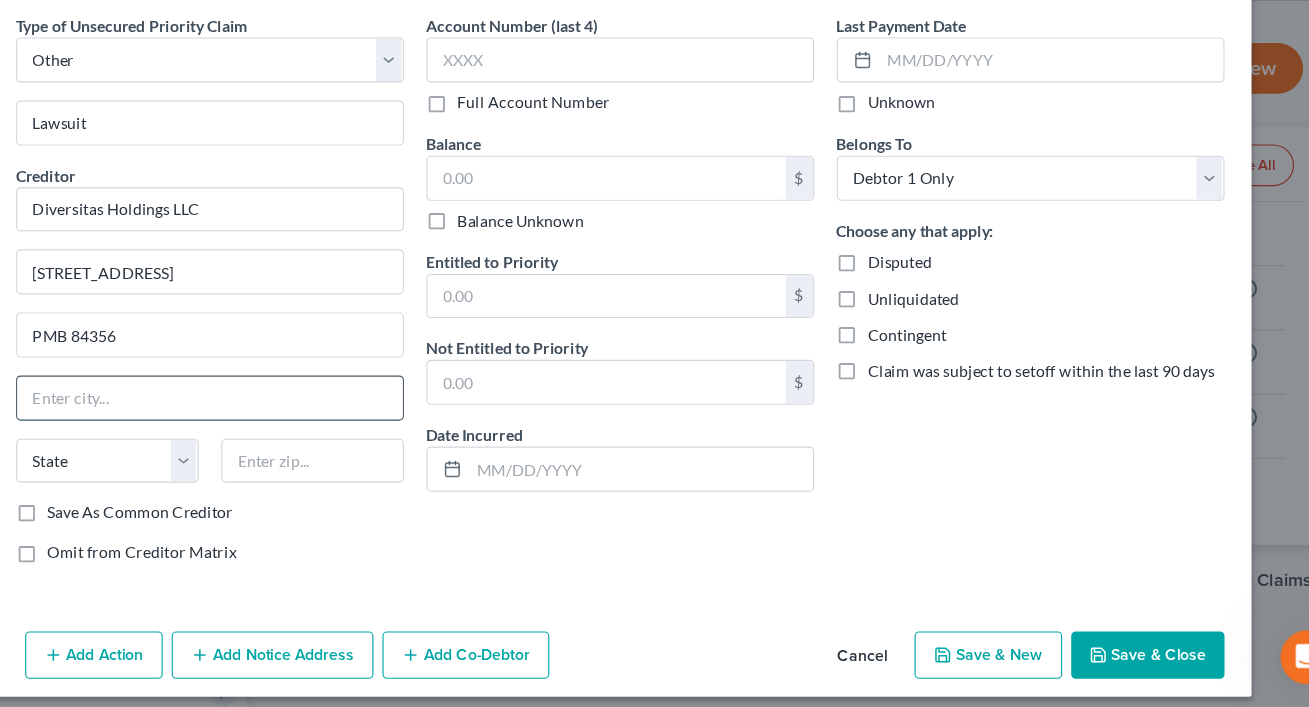 click at bounding box center [291, 433] 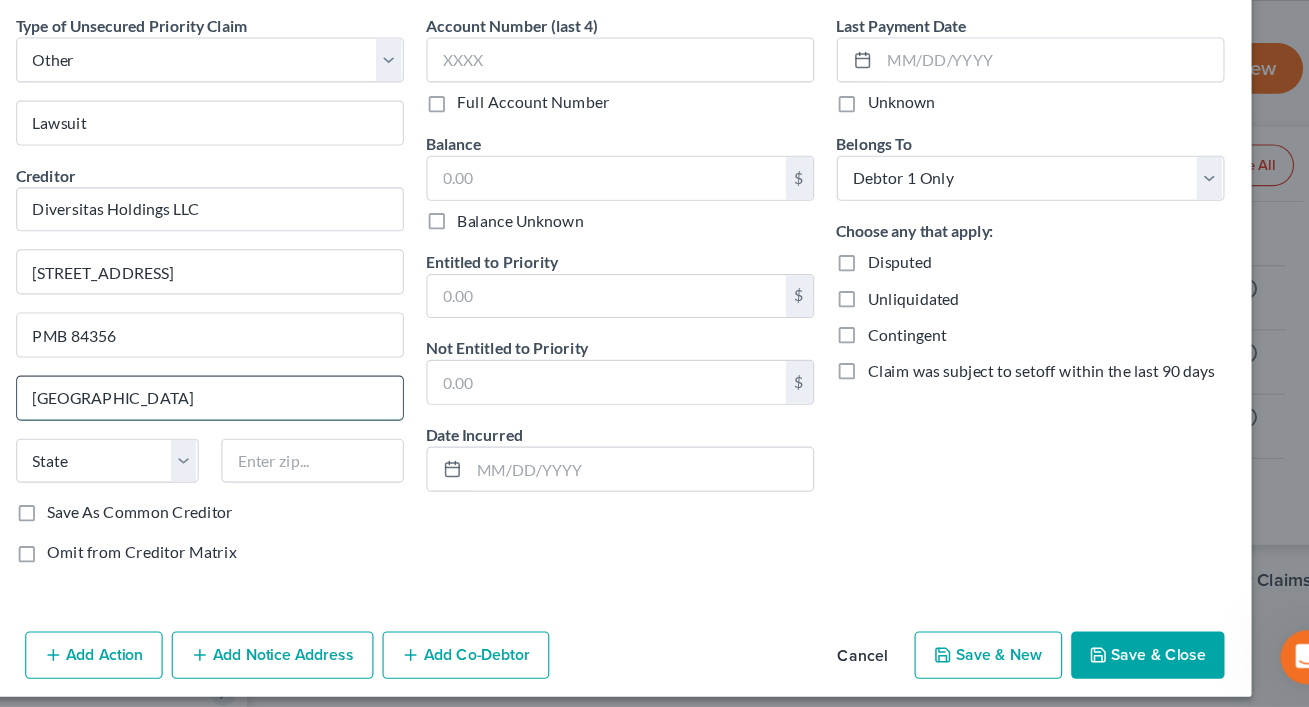 type on "Miami" 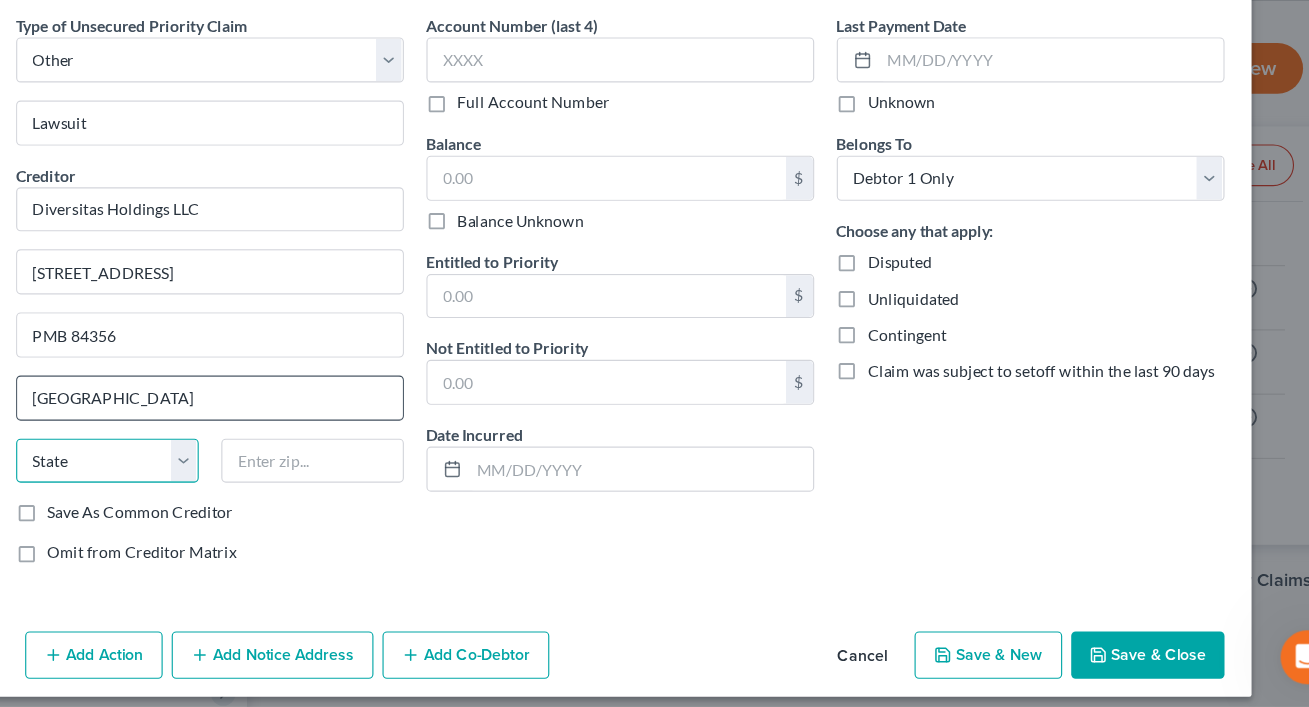 select on "9" 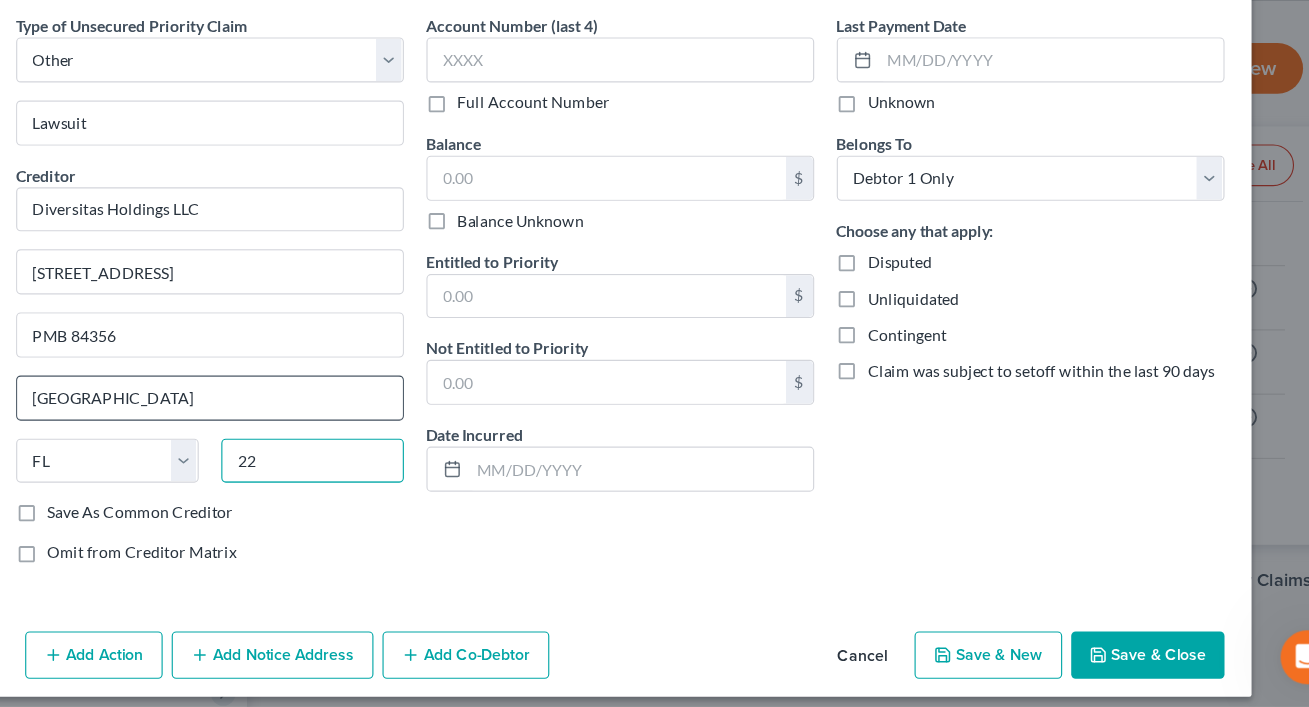 type on "2" 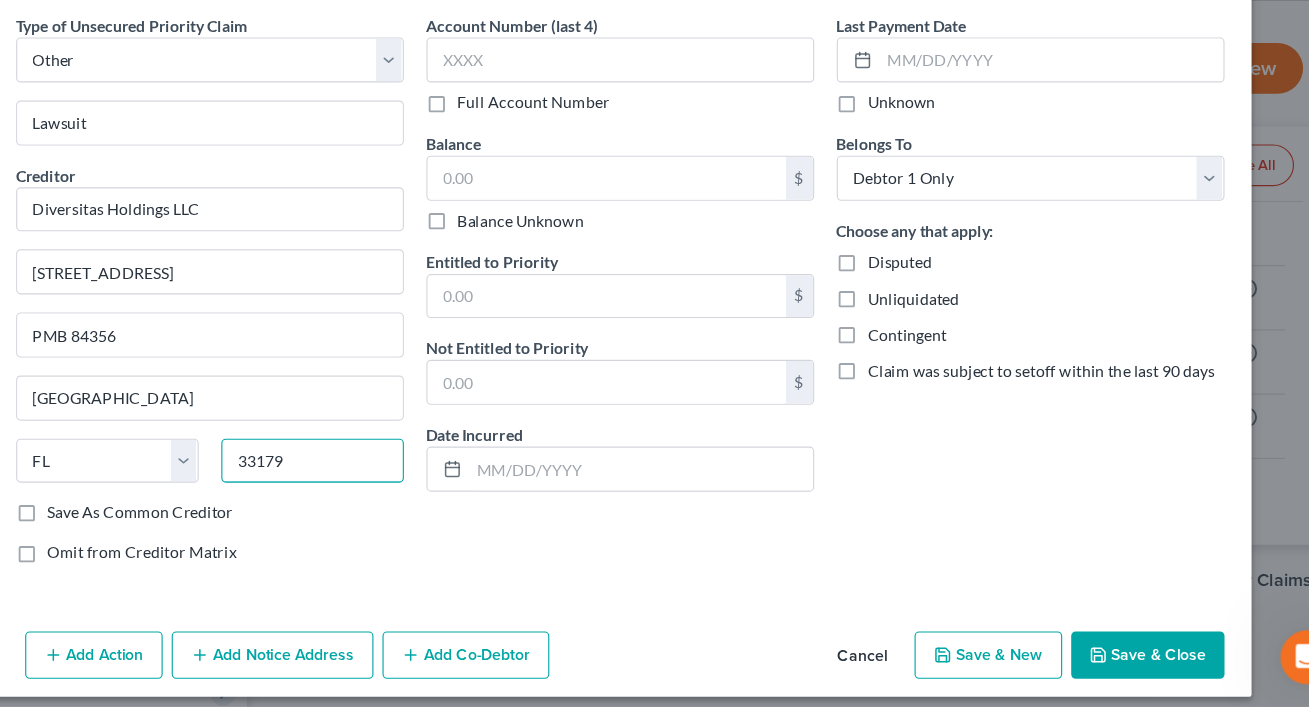 scroll, scrollTop: 0, scrollLeft: 0, axis: both 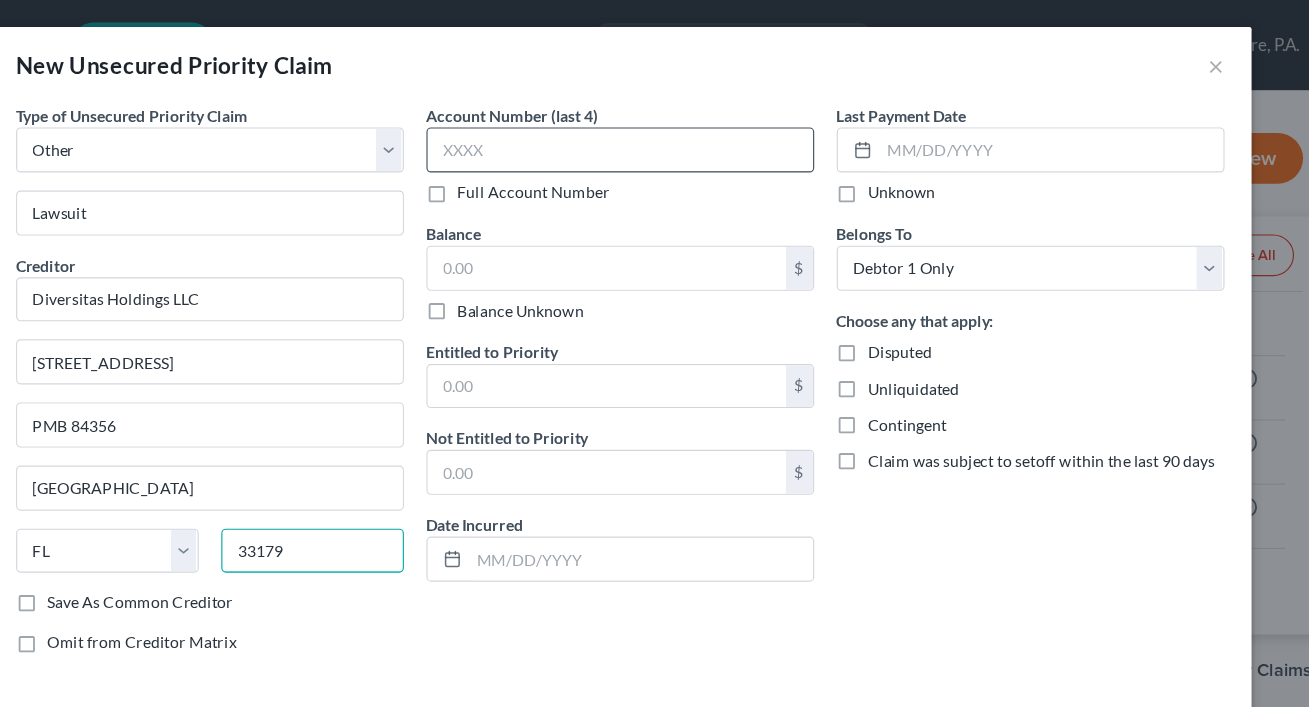 type on "33179" 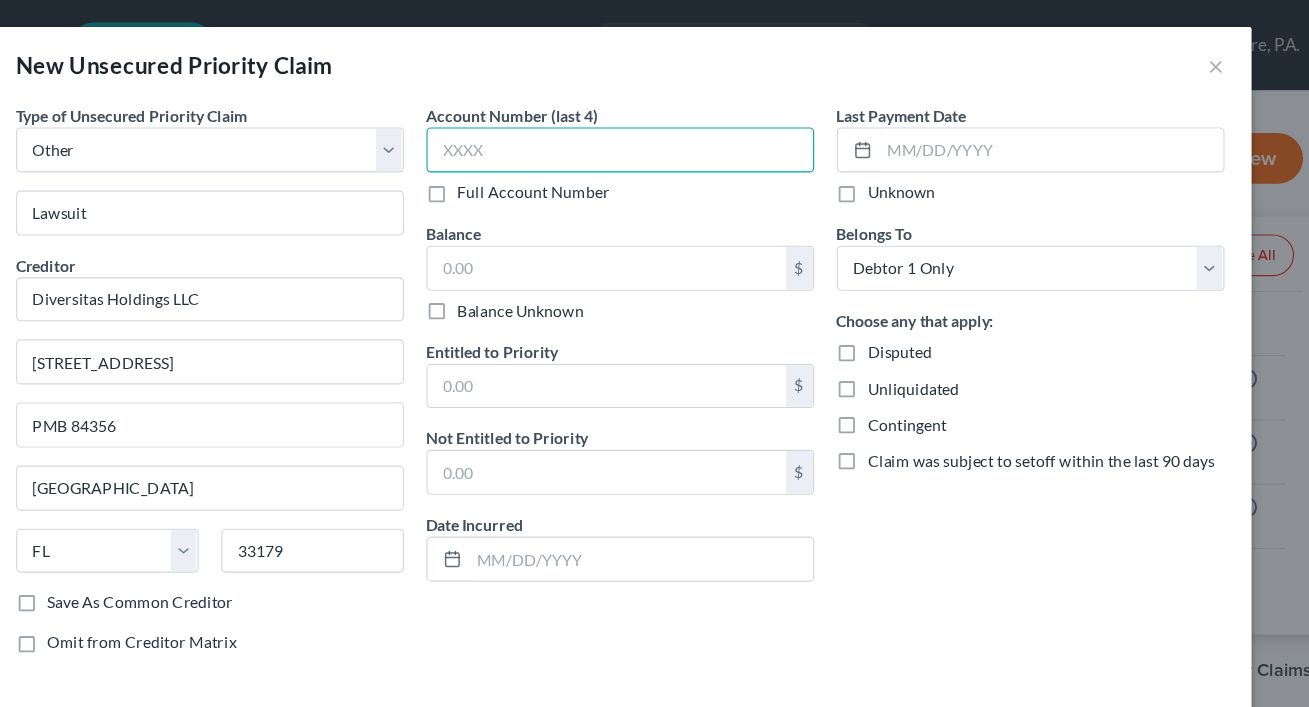 click at bounding box center (655, 133) 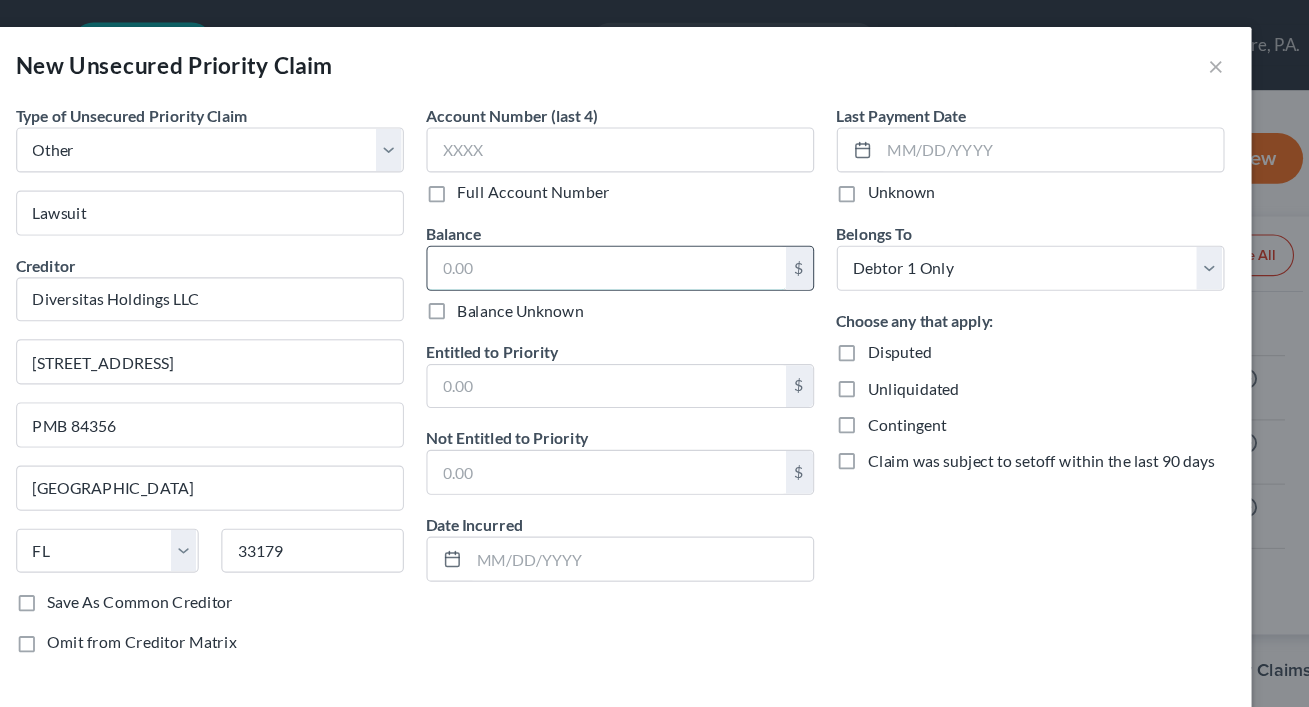 click at bounding box center (643, 238) 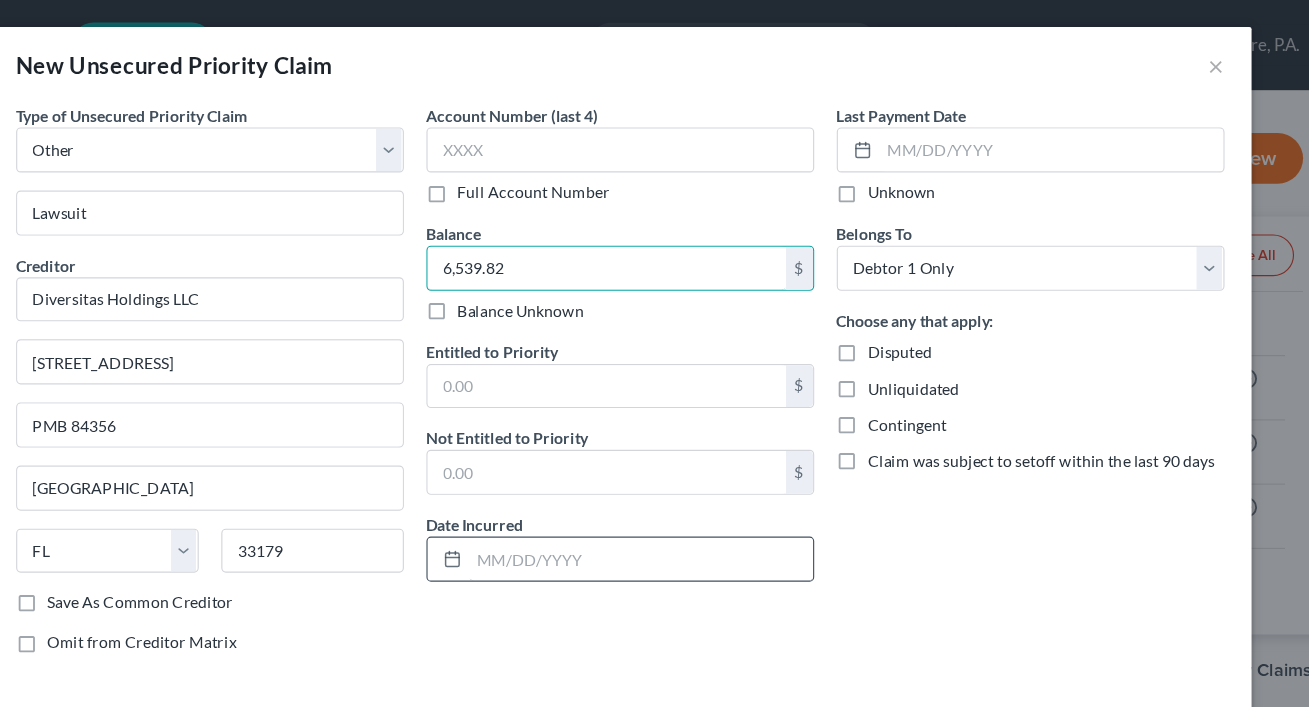 type on "6,539.82" 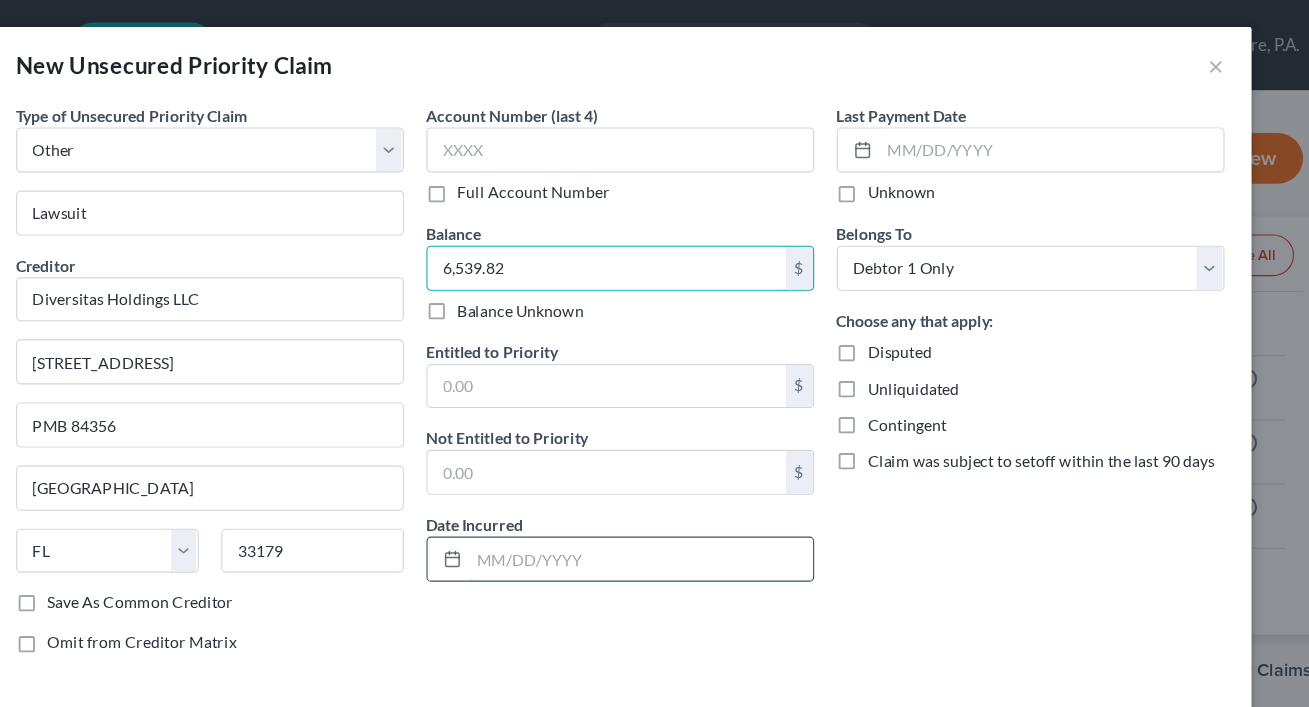 click at bounding box center (673, 496) 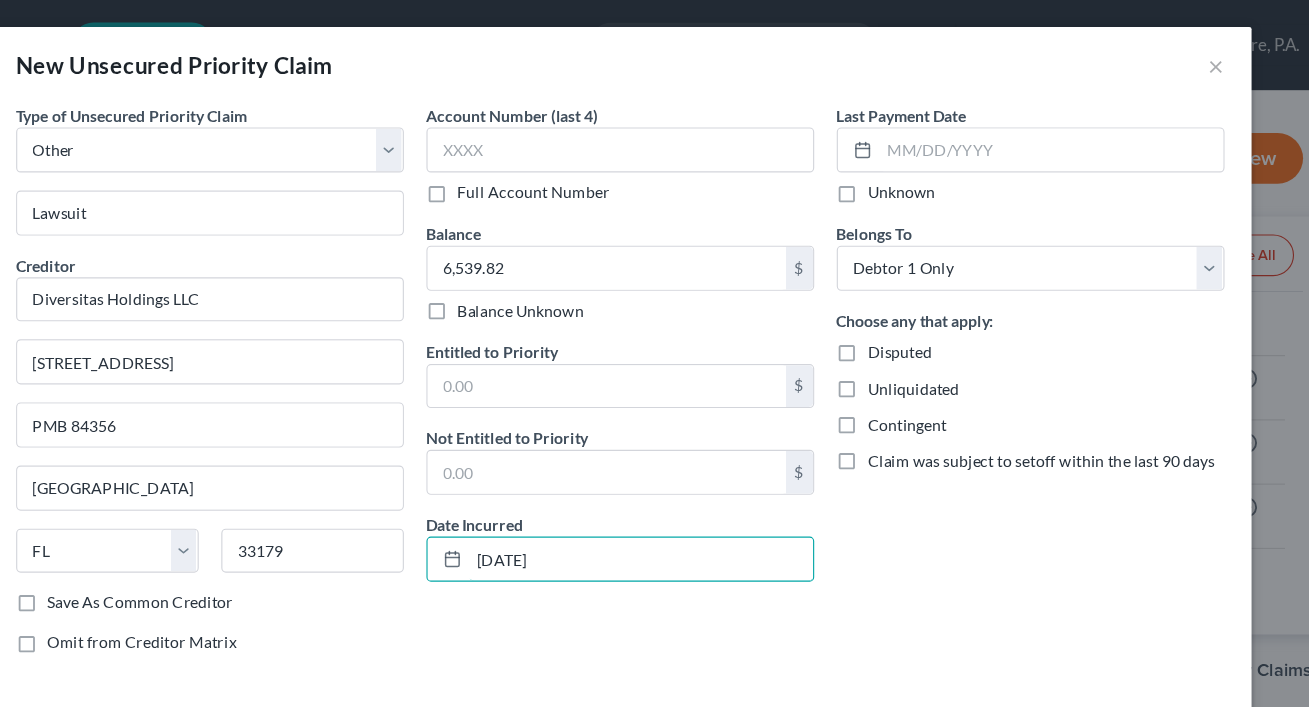 type on "09/19/2016" 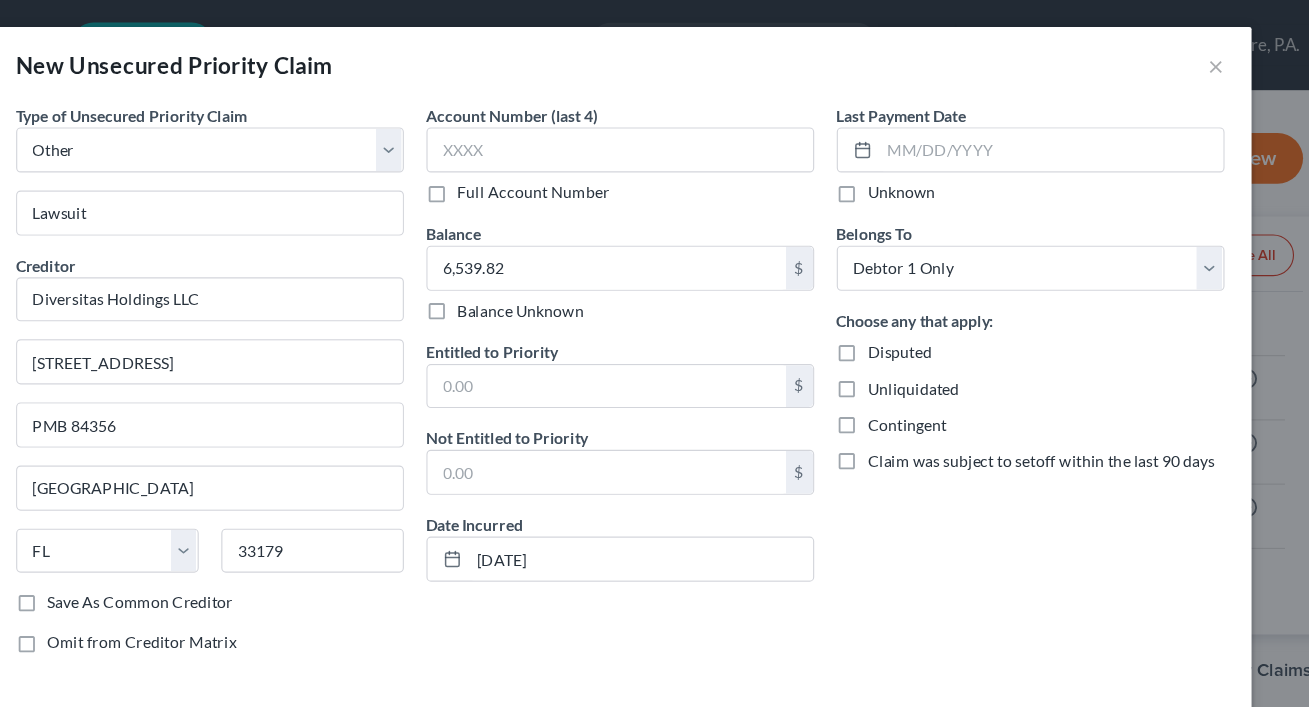 drag, startPoint x: 909, startPoint y: 299, endPoint x: 909, endPoint y: 313, distance: 14 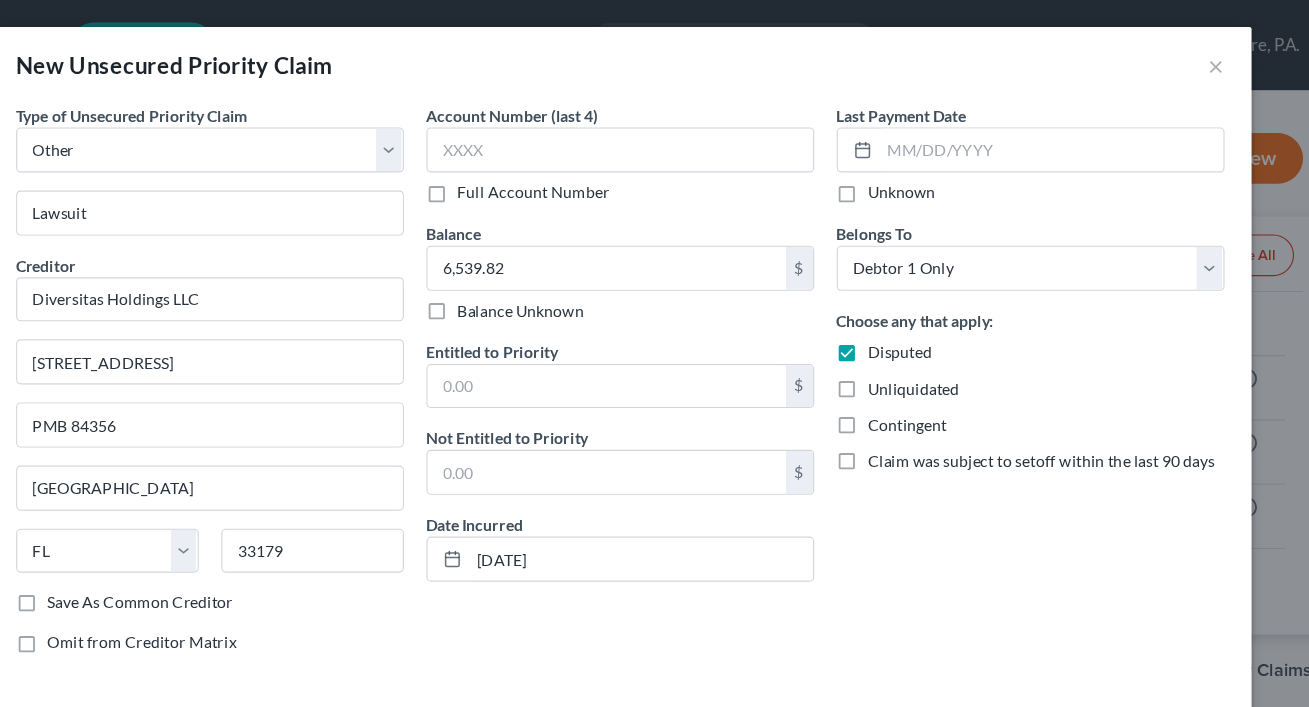 click on "Disputed" at bounding box center [1019, 313] 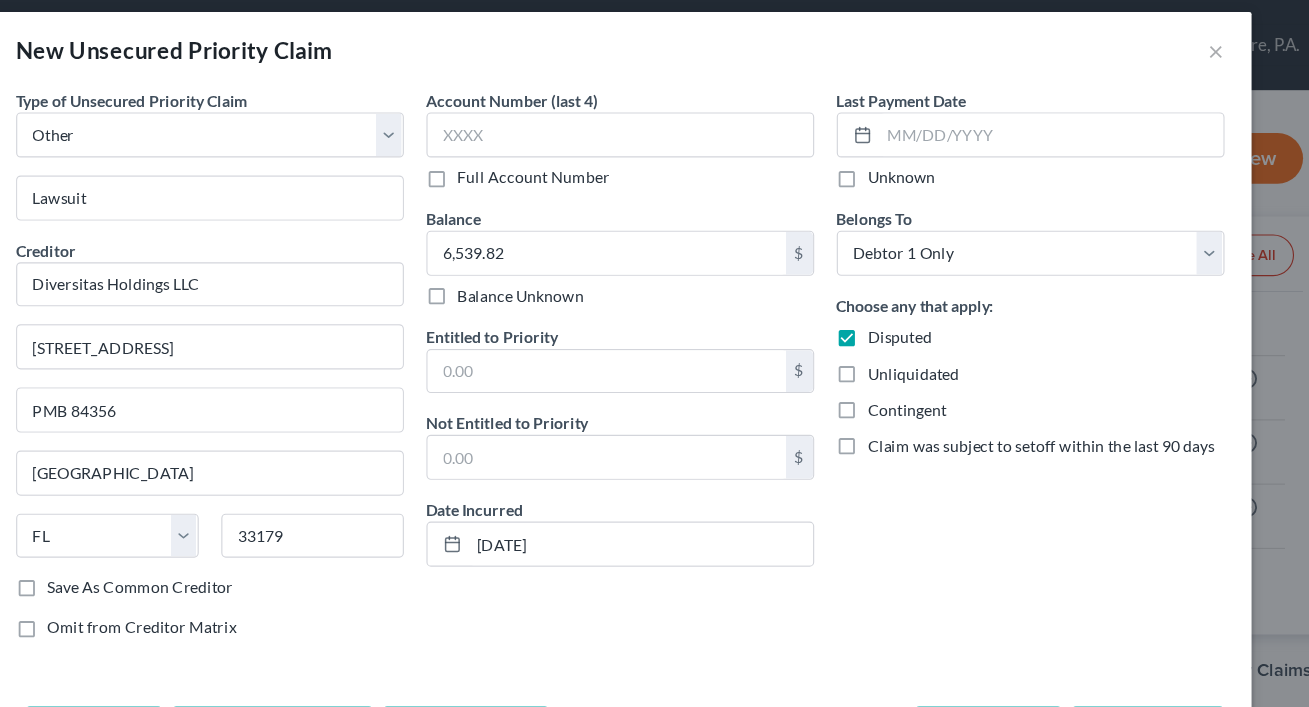 scroll, scrollTop: 0, scrollLeft: 0, axis: both 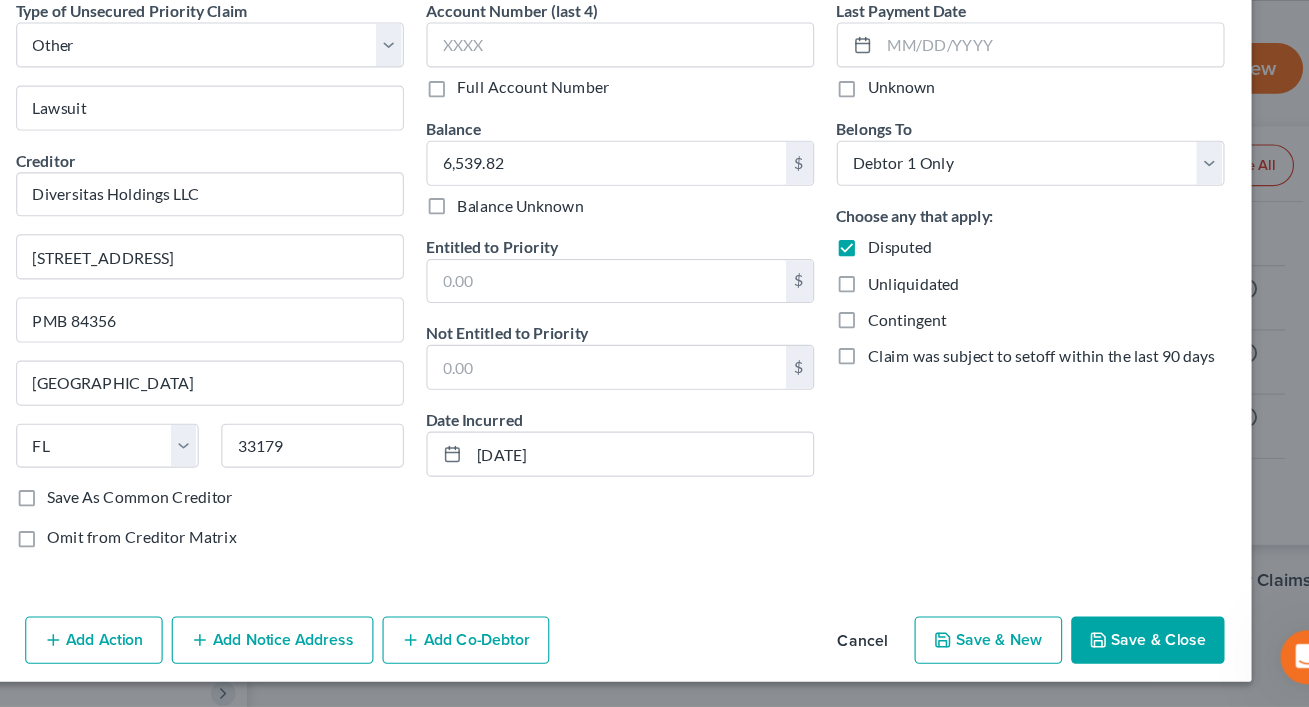 click on "Save & New" at bounding box center (981, 648) 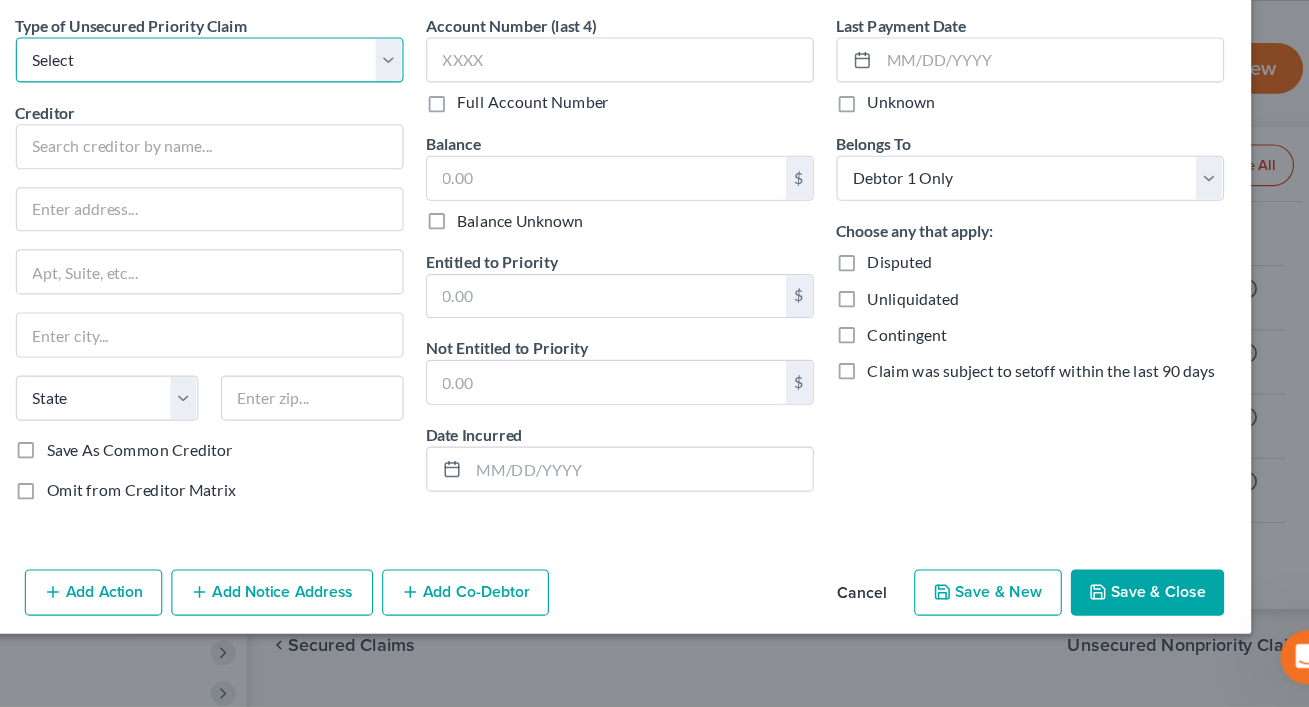 click on "Select Taxes & Other Government Units Domestic Support Obligations Extensions of credit in an involuntary case Wages, Salaries, Commissions Contributions to employee benefits Certain farmers and fisherman Deposits by individuals Commitments to maintain capitals Claims for death or injury while intoxicated Other" at bounding box center (291, 133) 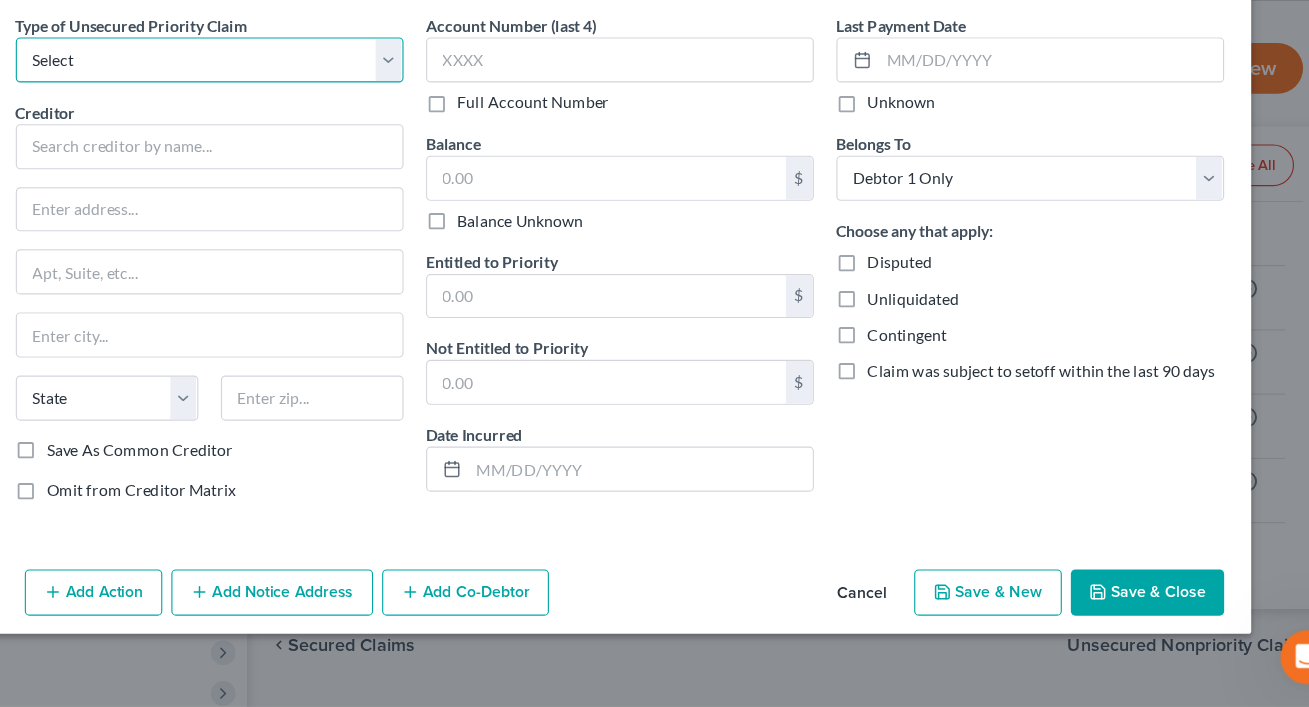 select on "9" 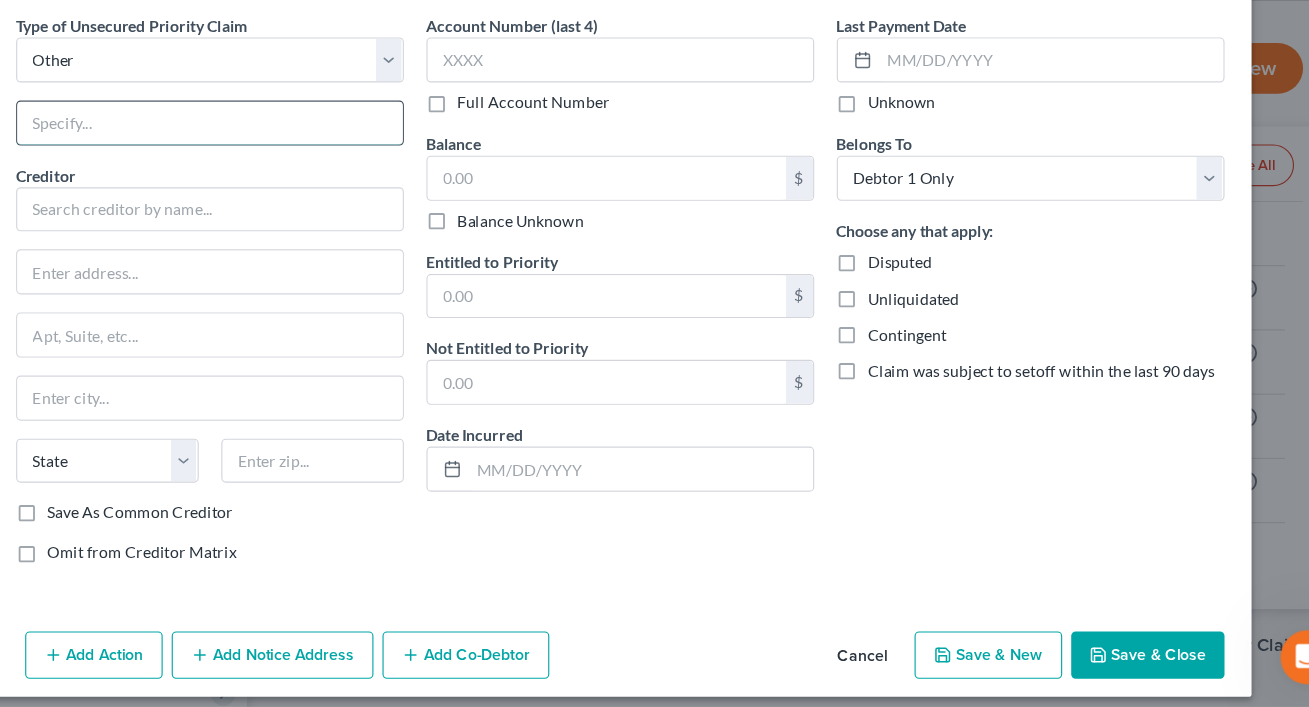 click at bounding box center [291, 189] 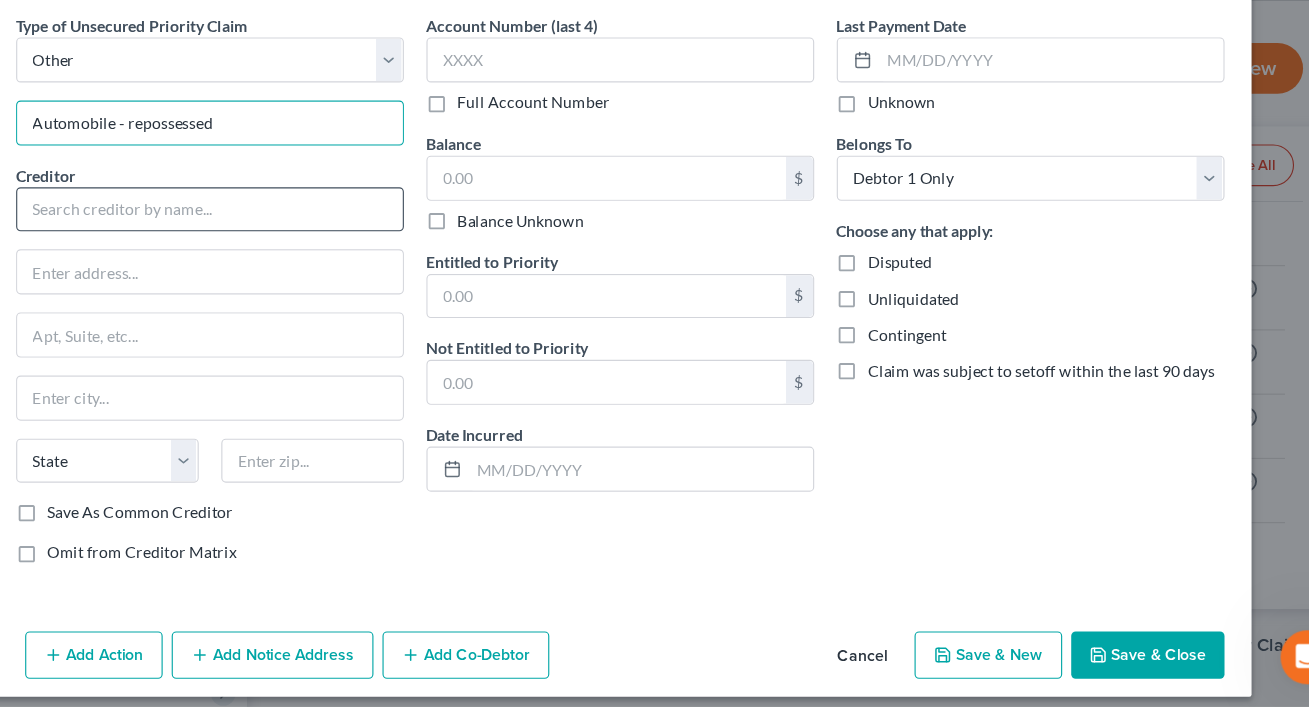 type on "Automobile - repossessed" 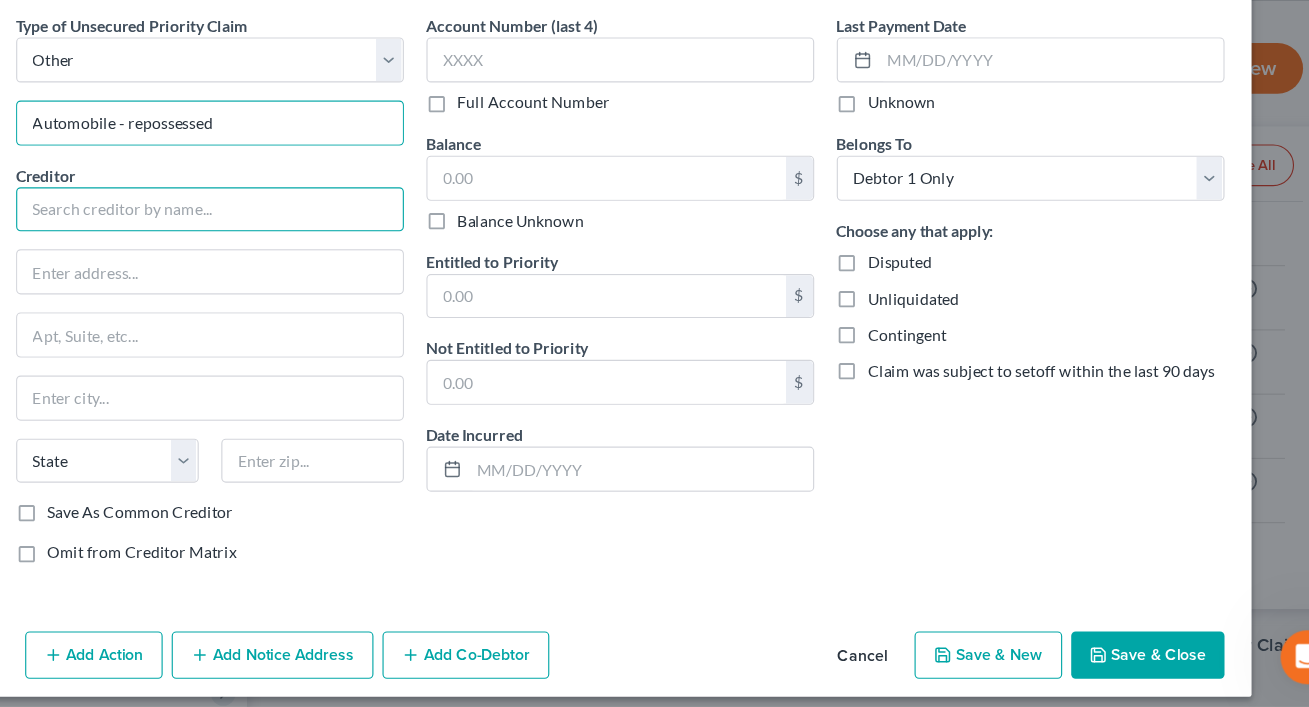 click at bounding box center [291, 266] 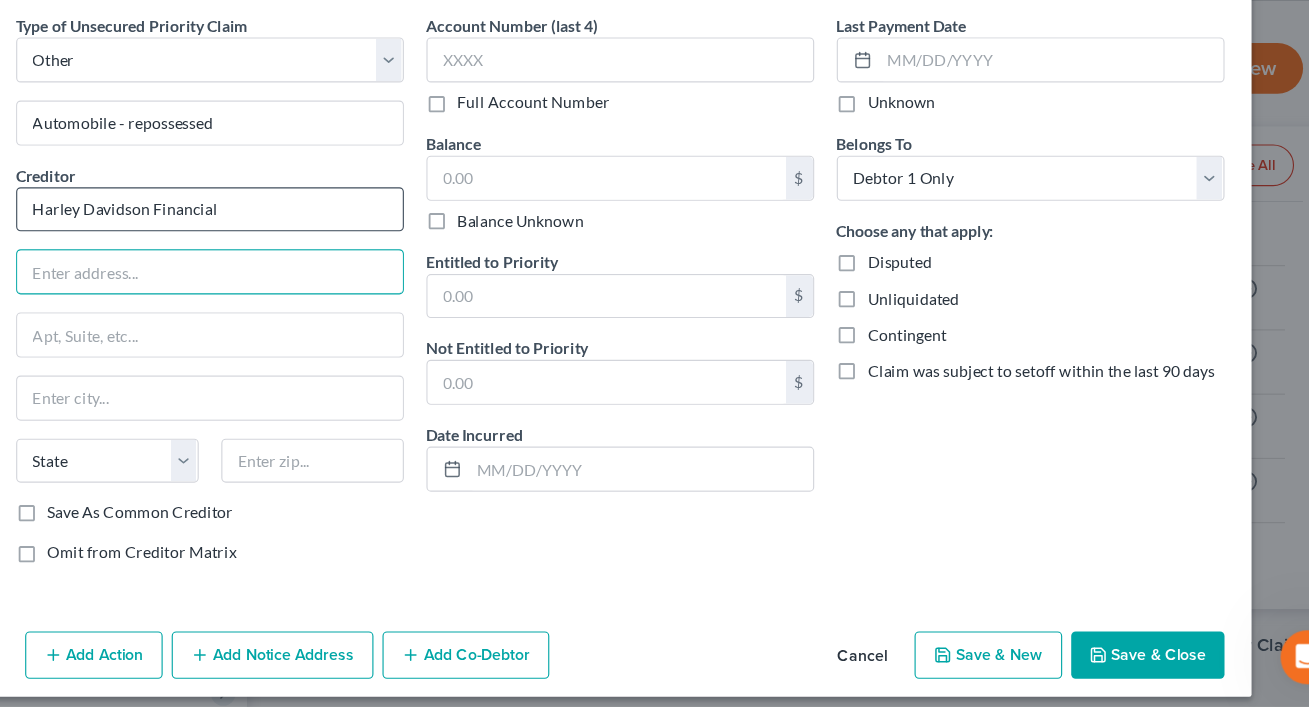 type on "Harley Davidson Financial" 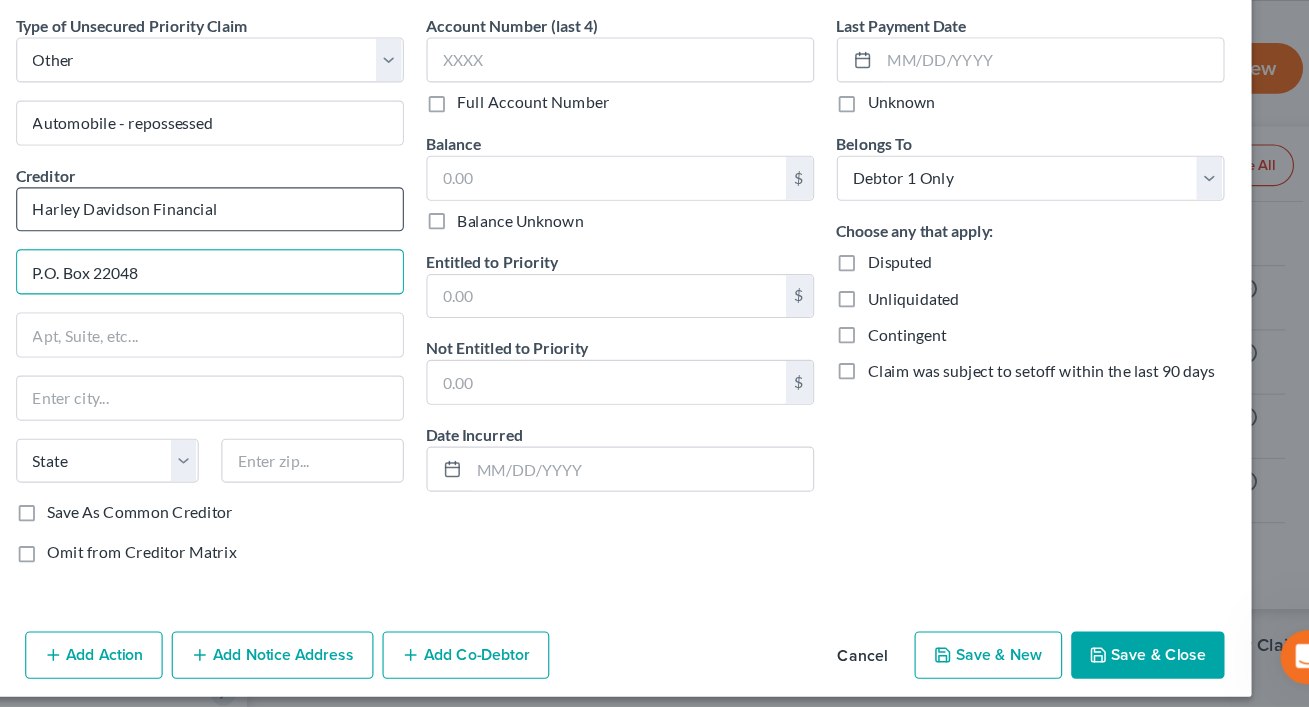 type on "P.O. Box 22048" 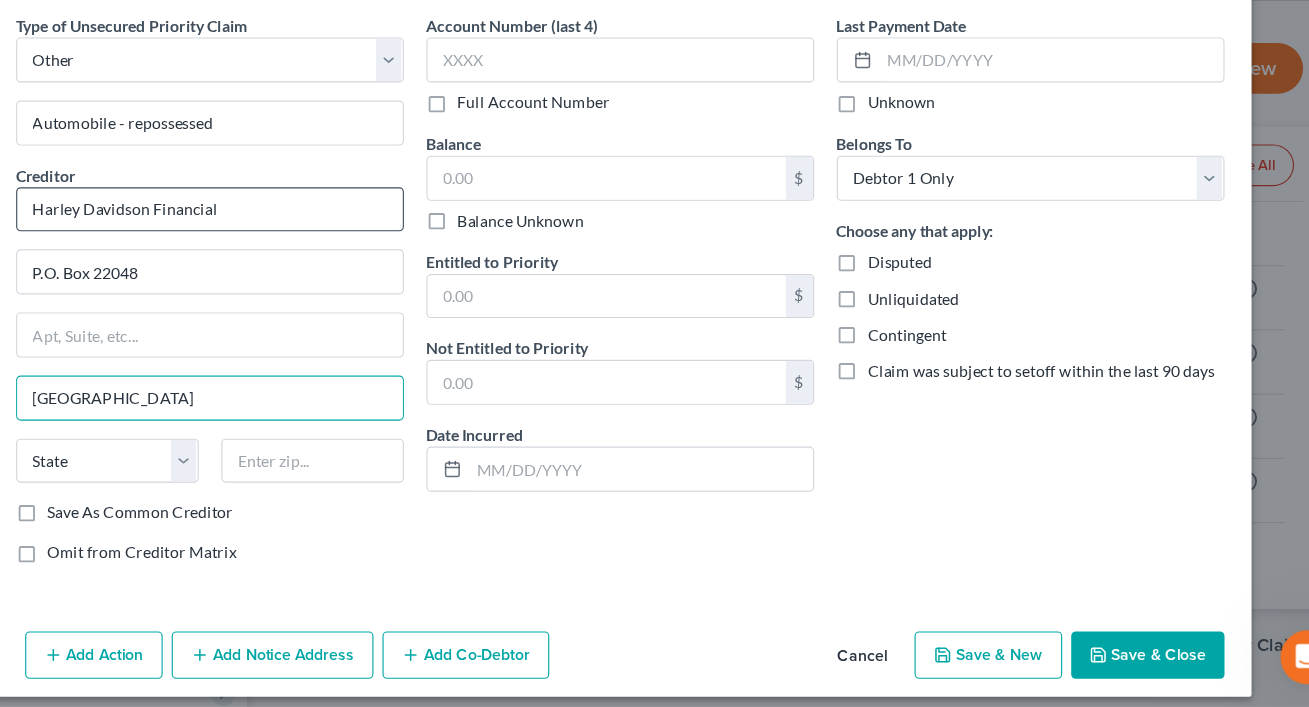 type on "Carson City" 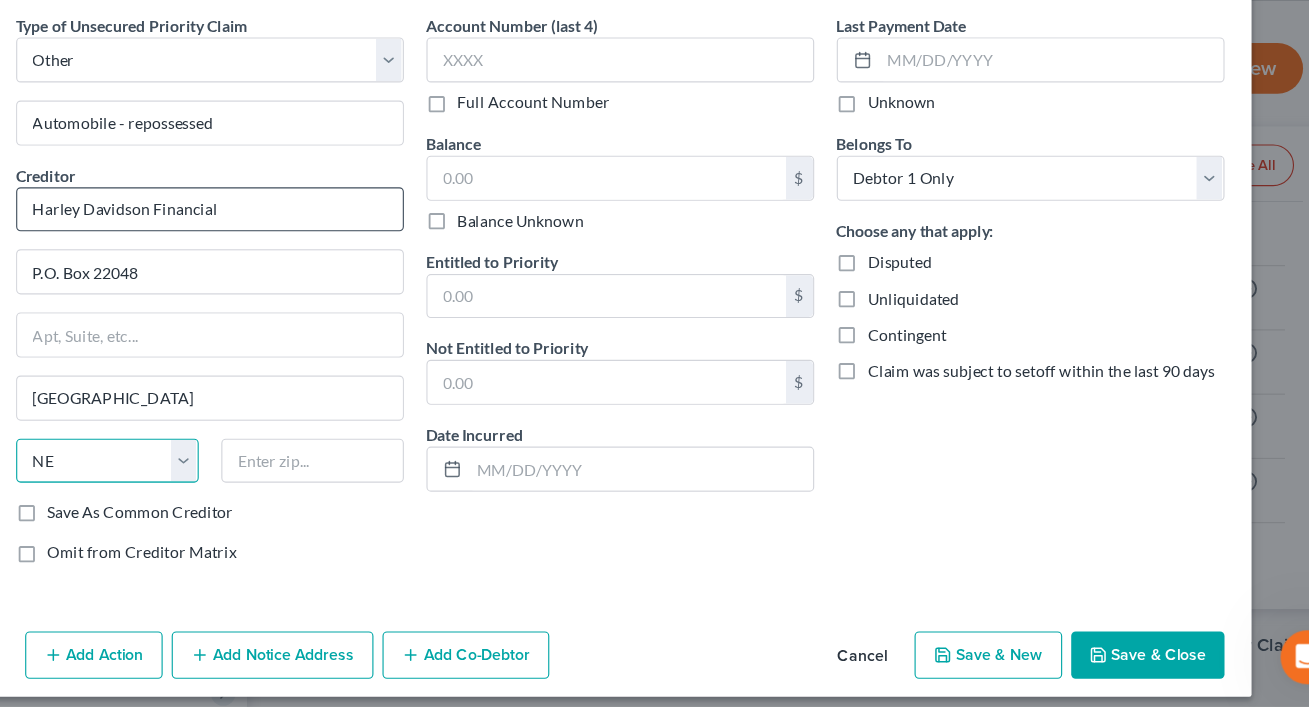 select on "31" 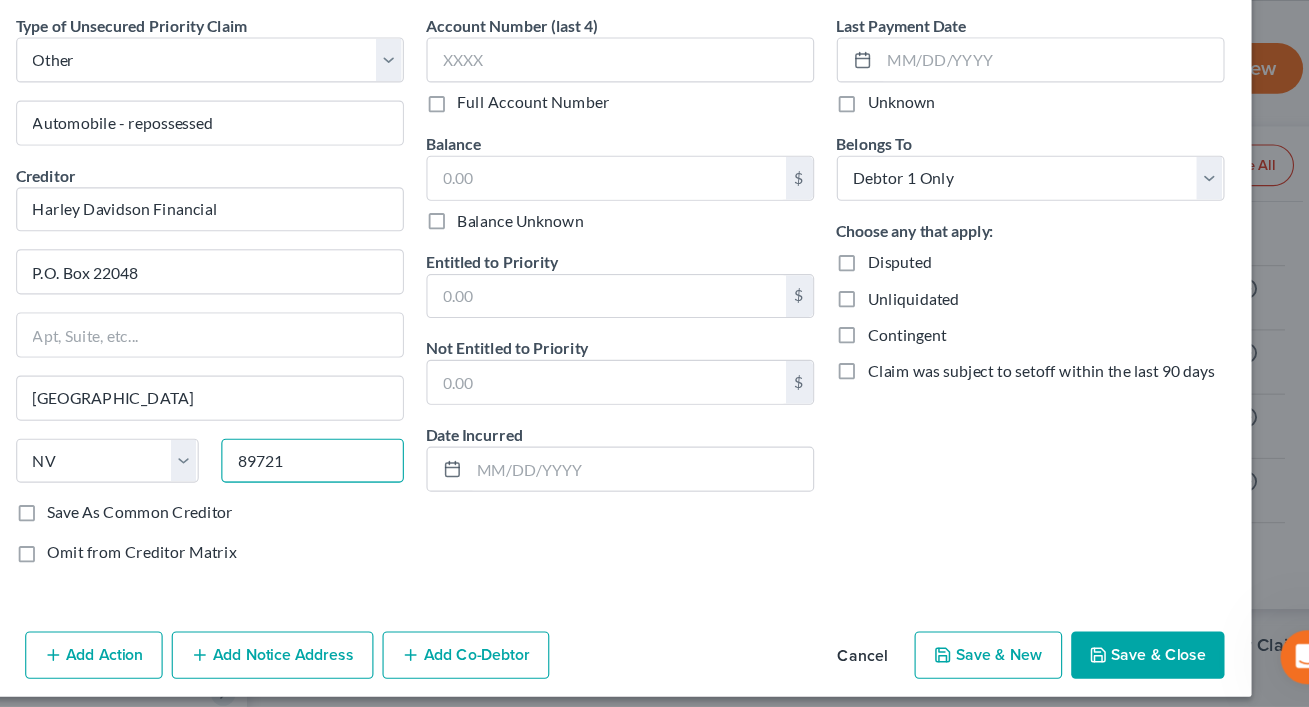 scroll, scrollTop: 0, scrollLeft: 0, axis: both 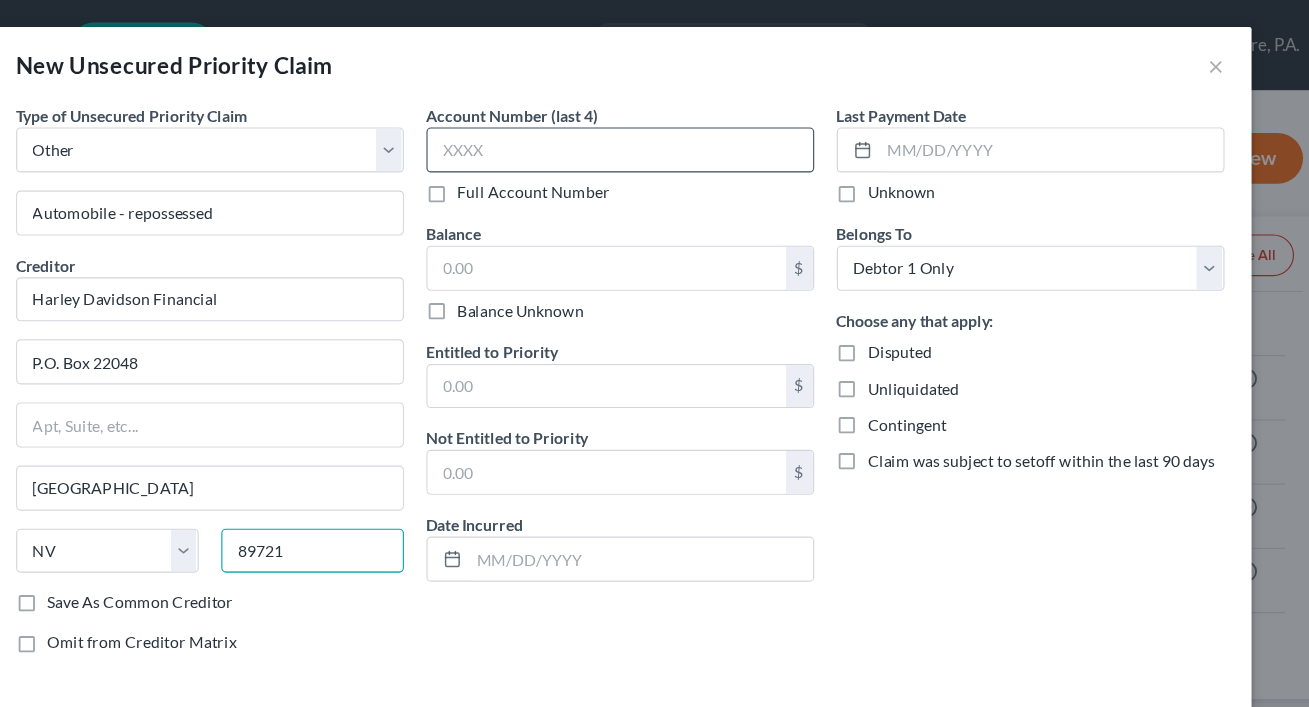 type on "89721" 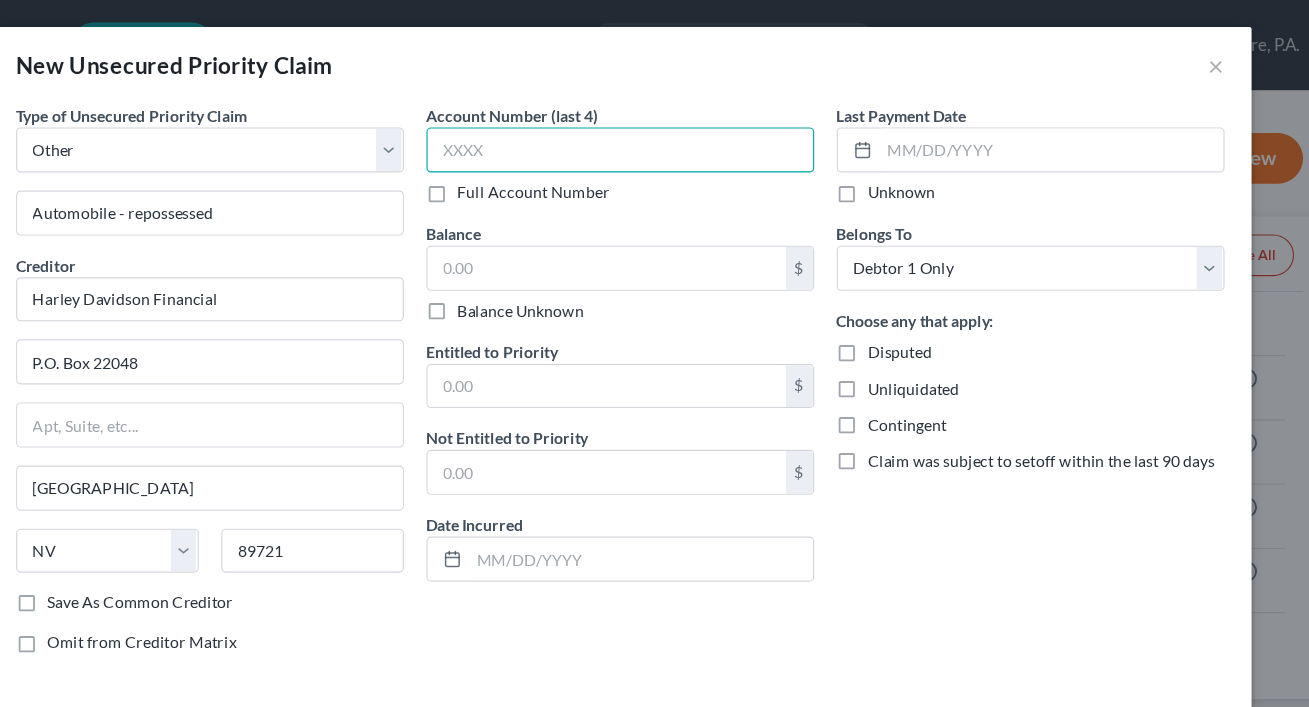 click at bounding box center (655, 133) 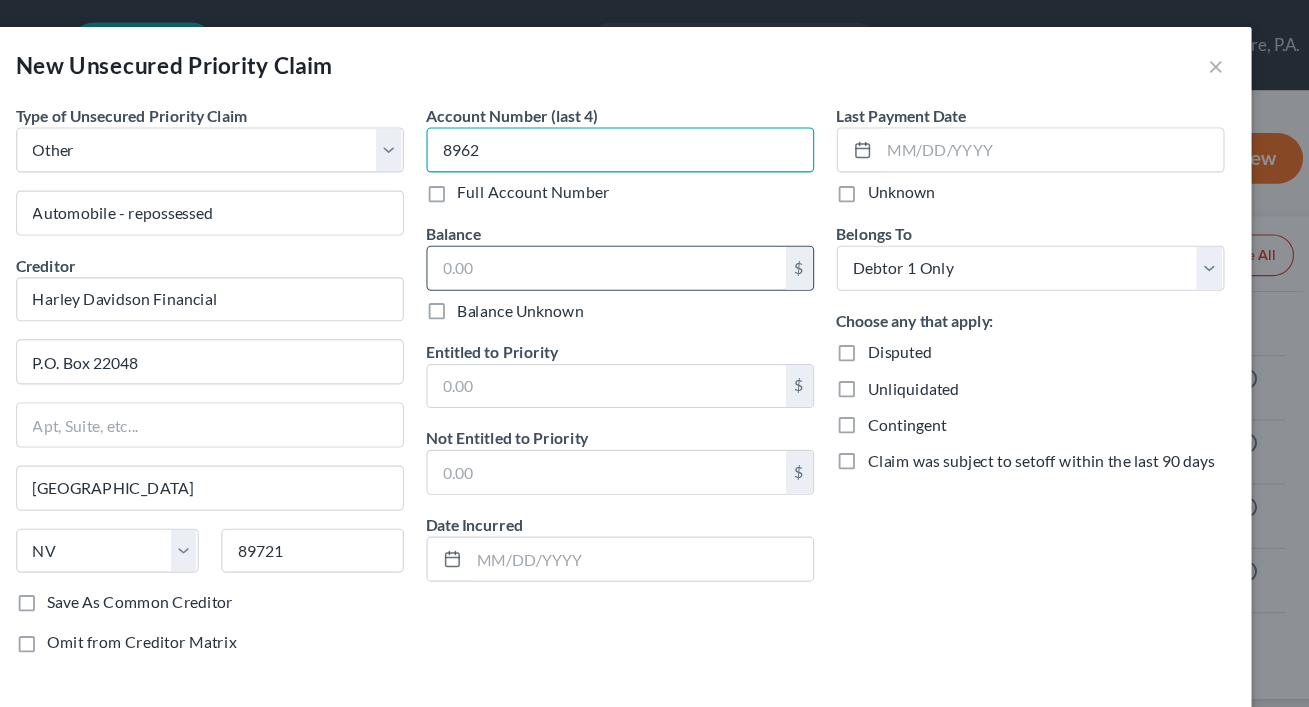 type on "8962" 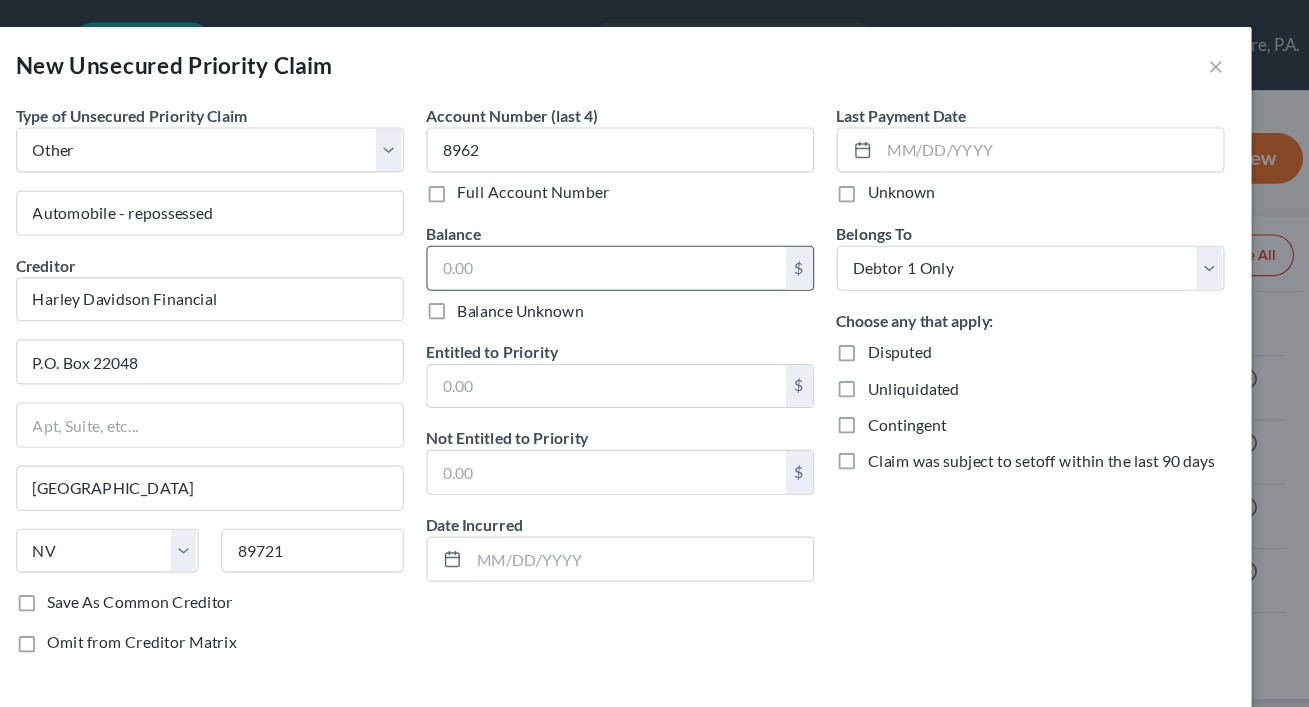 click at bounding box center (643, 238) 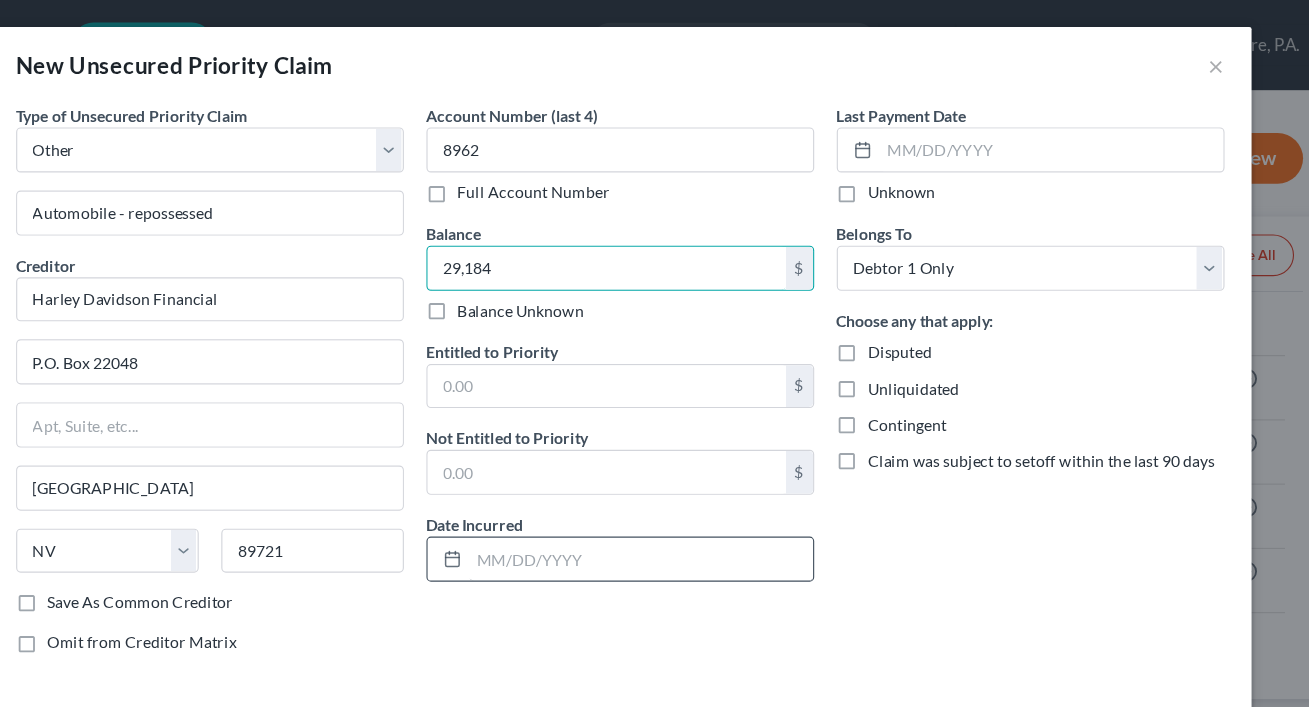 type on "29,184" 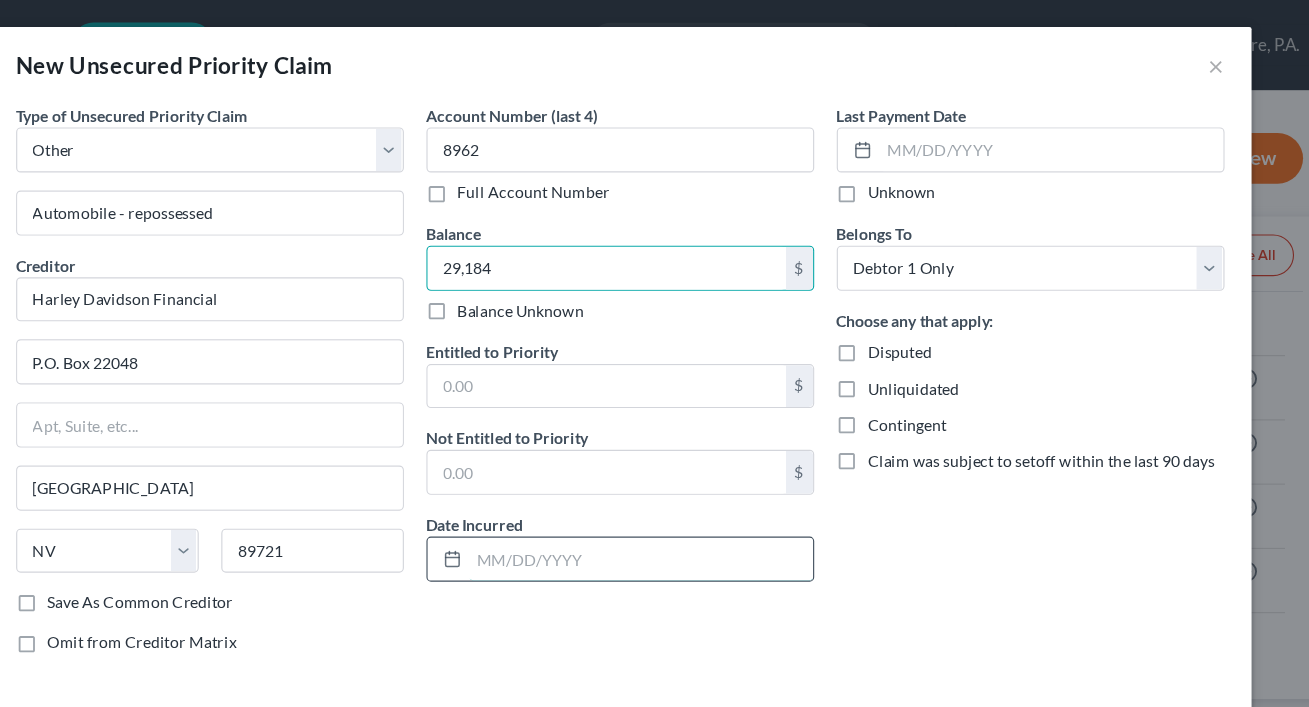 click at bounding box center (673, 496) 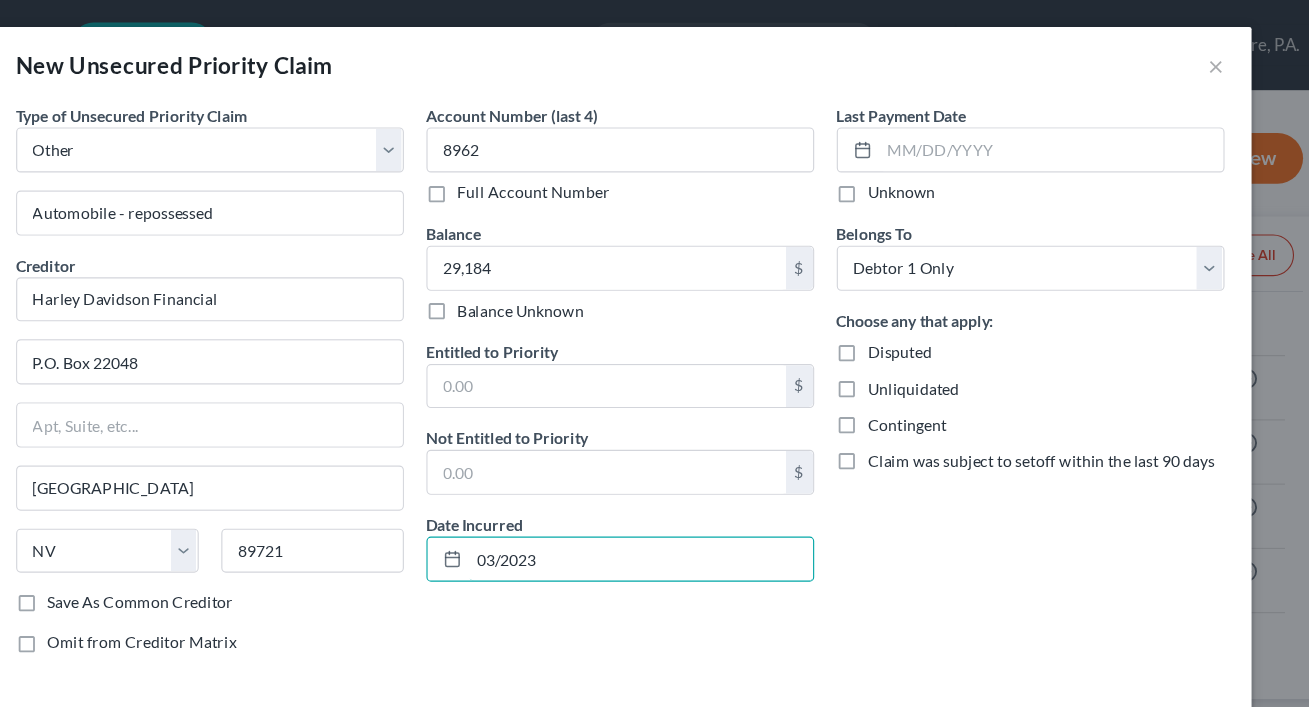 type on "03/2023" 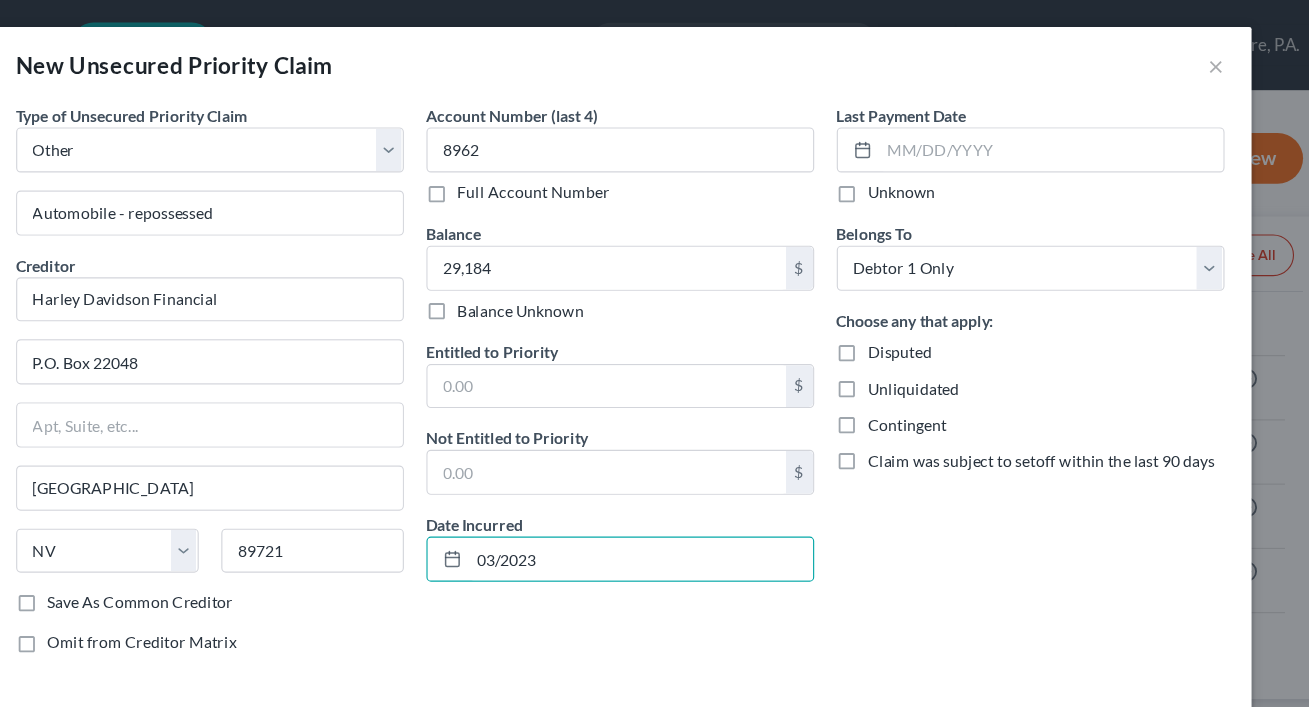 click on "Account Number (last 4)
8962
Full Account Number
Balance
29,184.00 $
Balance Unknown
Balance Undetermined
29,184 $
Balance Unknown
Entitled to Priority $ Not Entitled to Priority $ Date Incurred         03/2023" at bounding box center (655, 344) 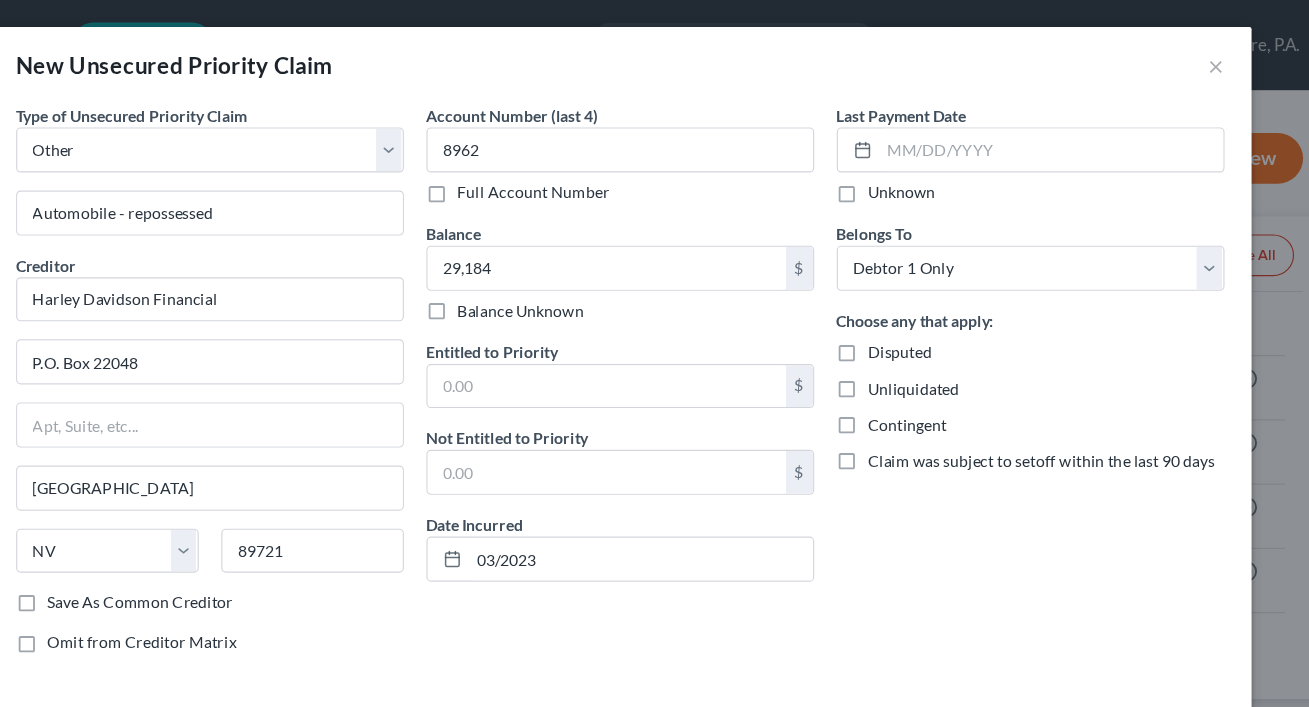 scroll, scrollTop: 13, scrollLeft: 0, axis: vertical 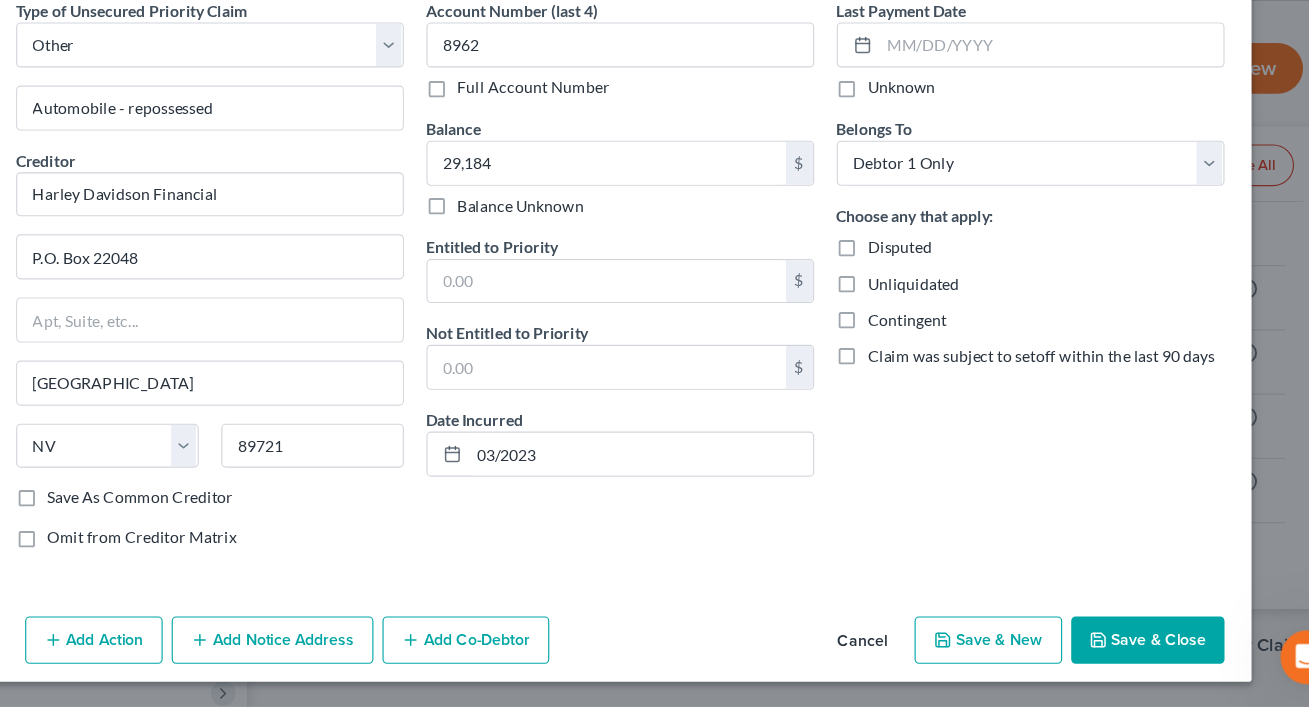 click on "Save & New" at bounding box center (981, 648) 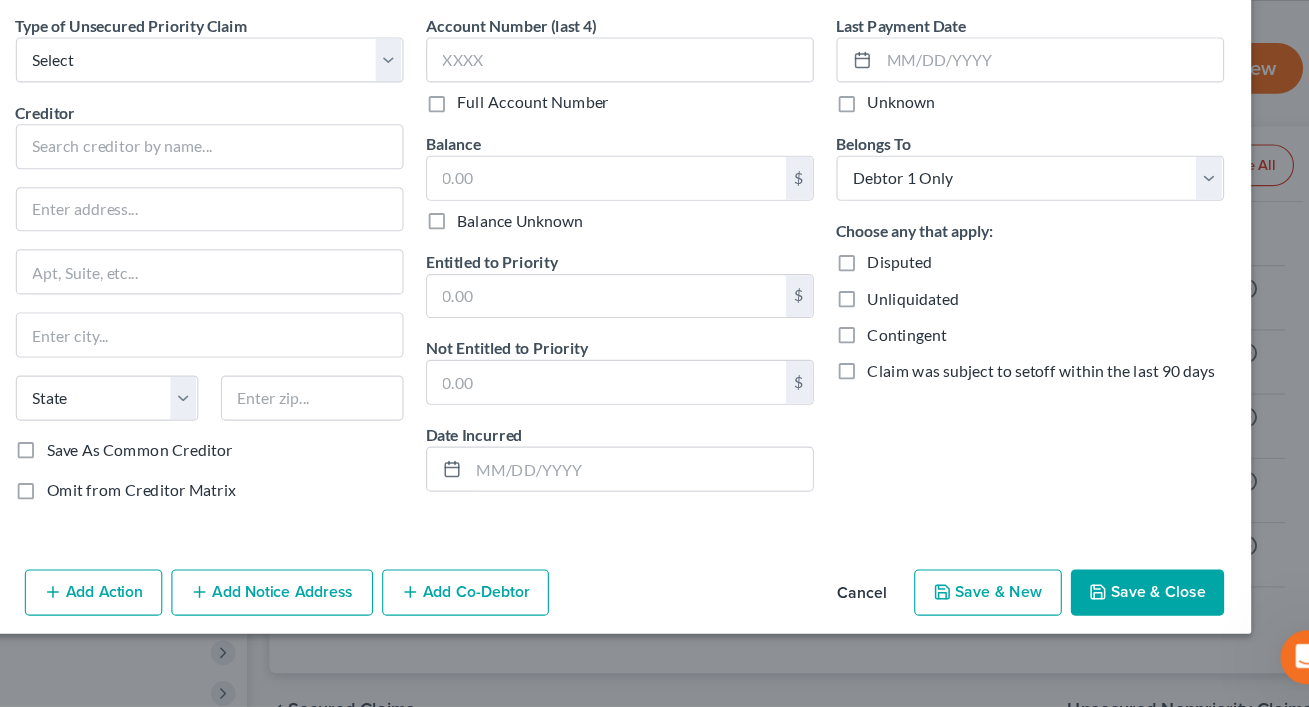 scroll, scrollTop: 0, scrollLeft: 0, axis: both 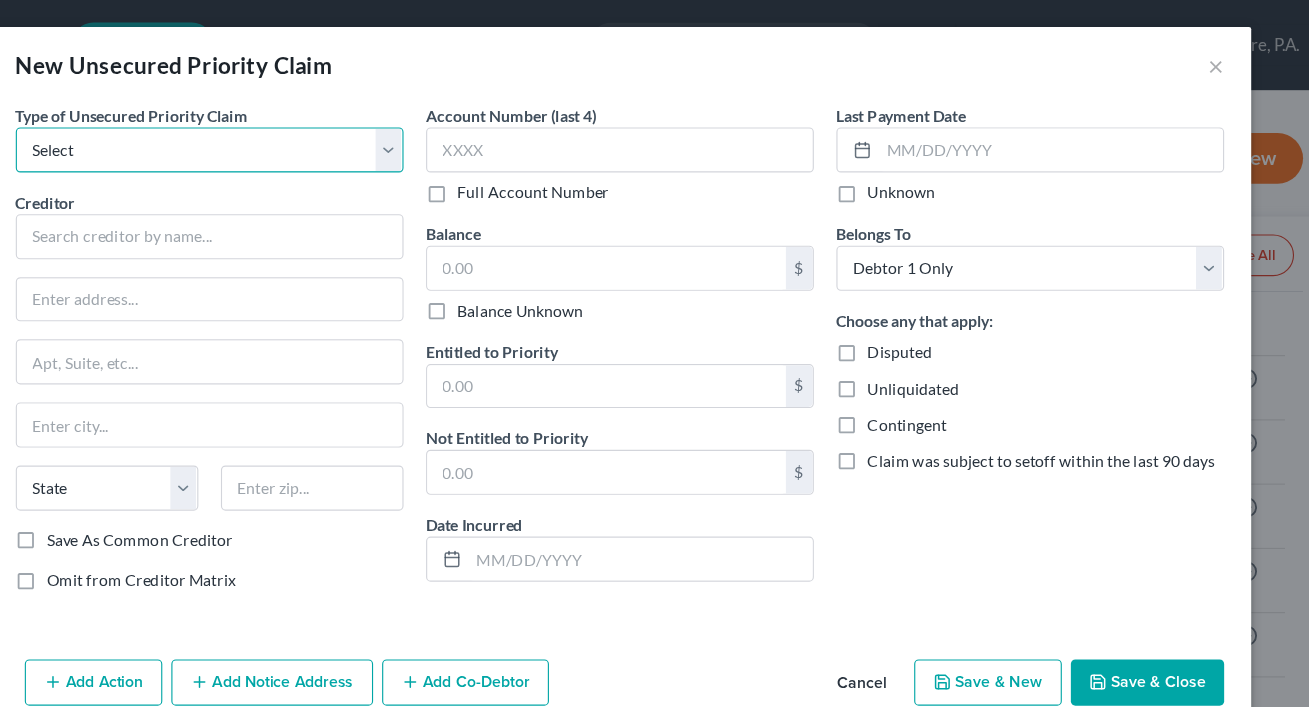 click on "Select Taxes & Other Government Units Domestic Support Obligations Extensions of credit in an involuntary case Wages, Salaries, Commissions Contributions to employee benefits Certain farmers and fisherman Deposits by individuals Commitments to maintain capitals Claims for death or injury while intoxicated Other" at bounding box center (291, 133) 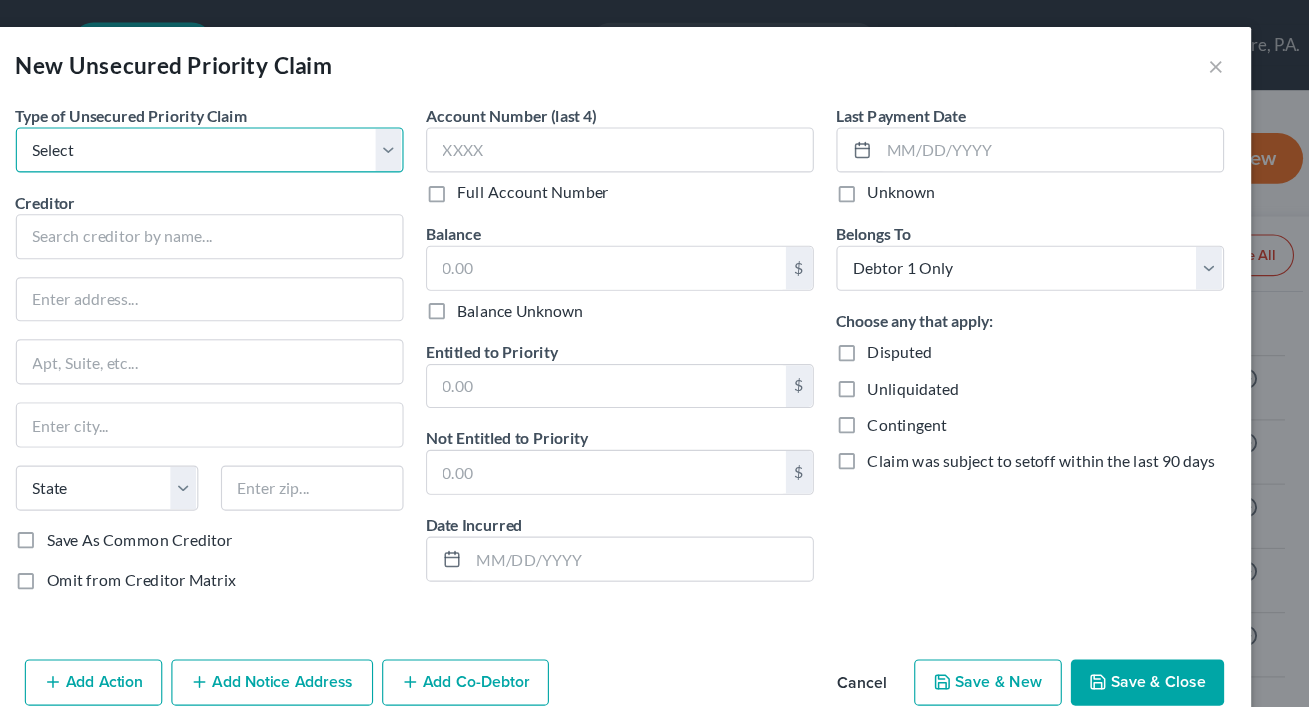 select on "9" 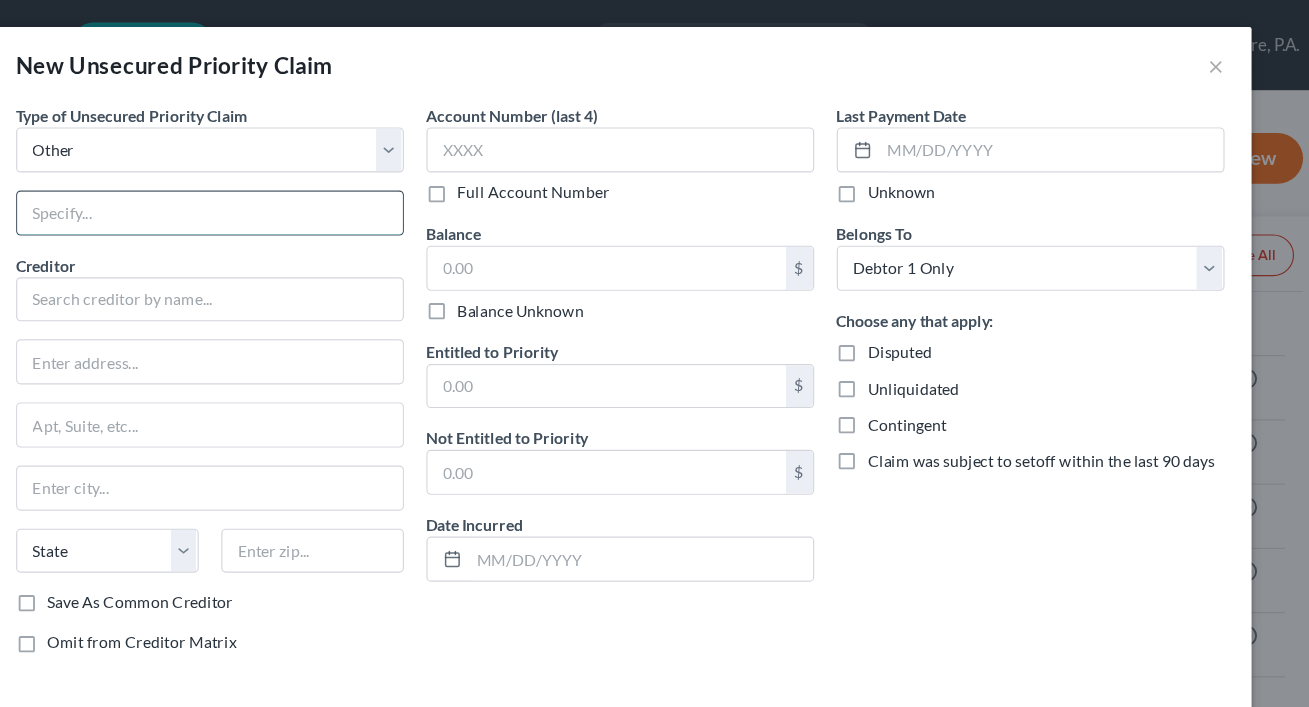 click at bounding box center (291, 189) 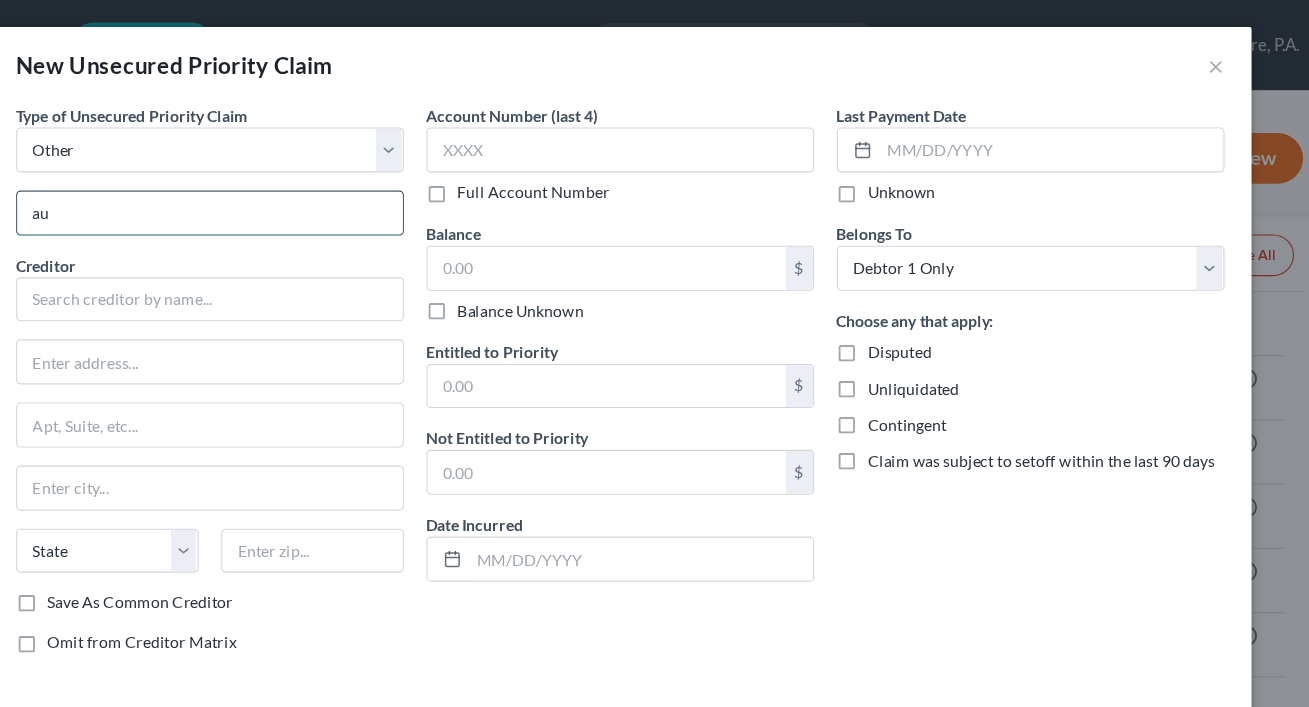 type on "a" 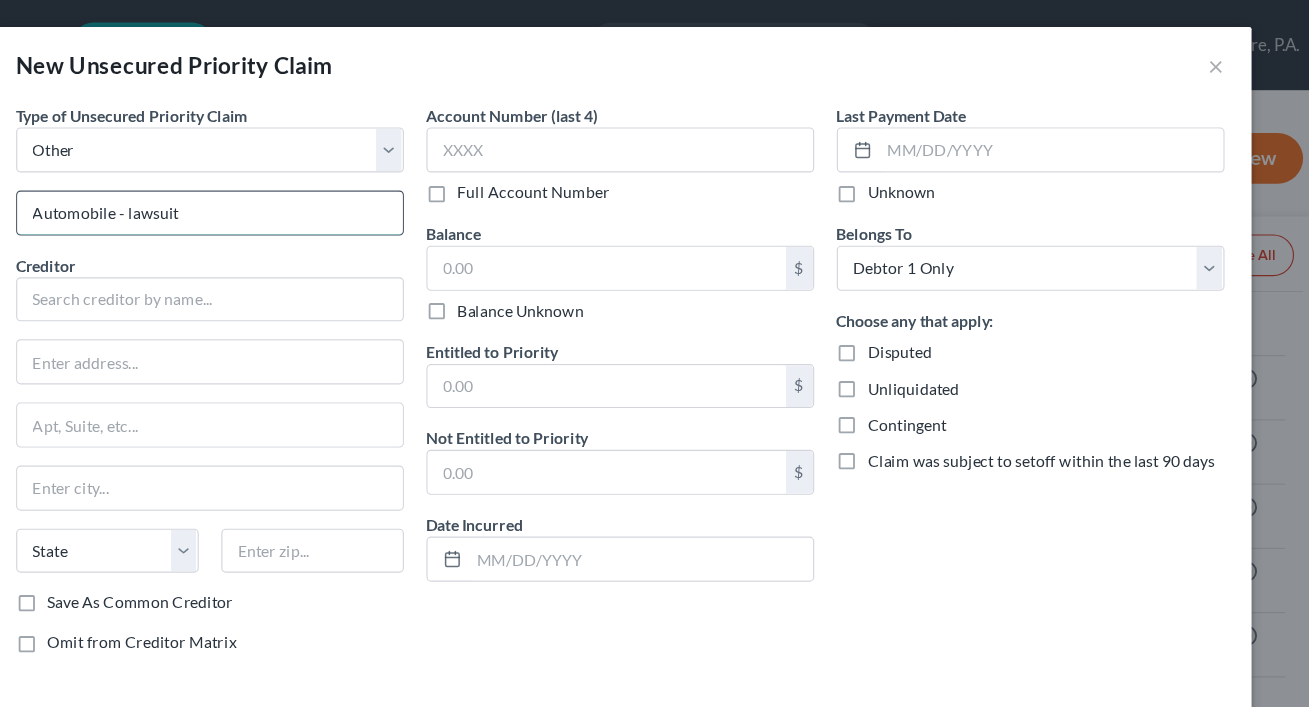 type on "Automobile - lawsuit" 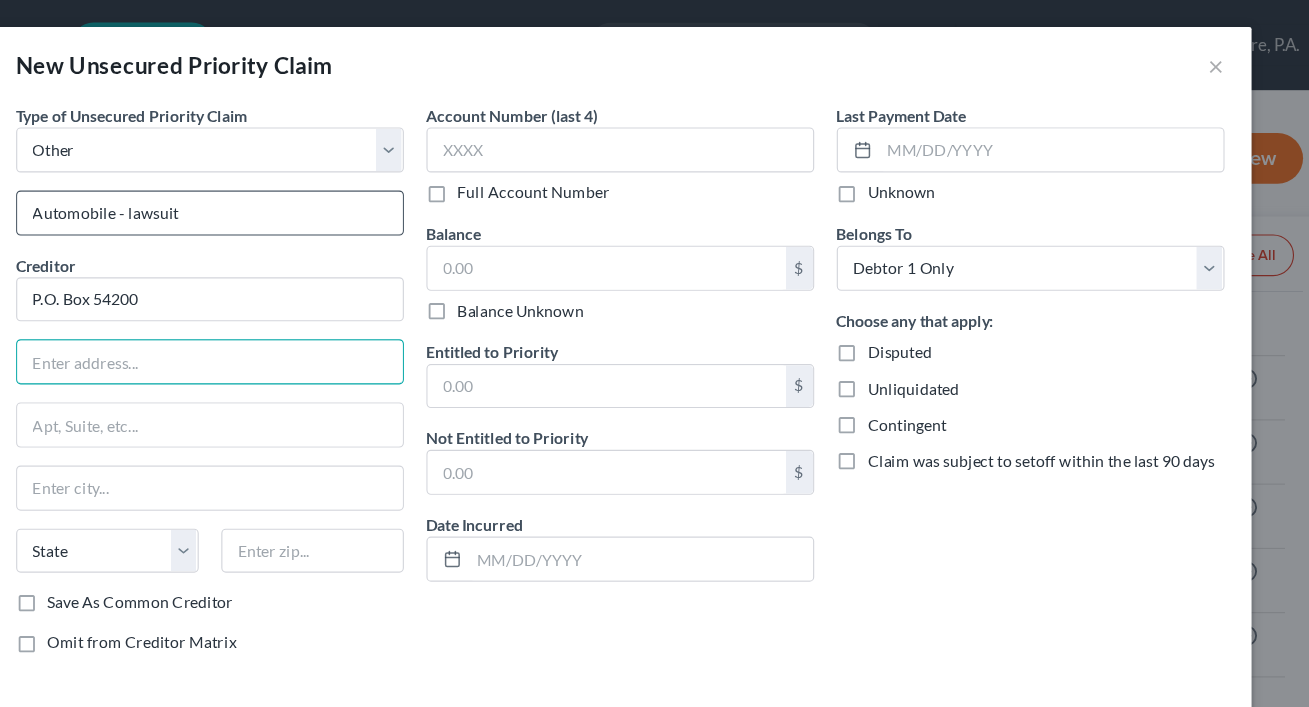 type on "P.O. Box 54200" 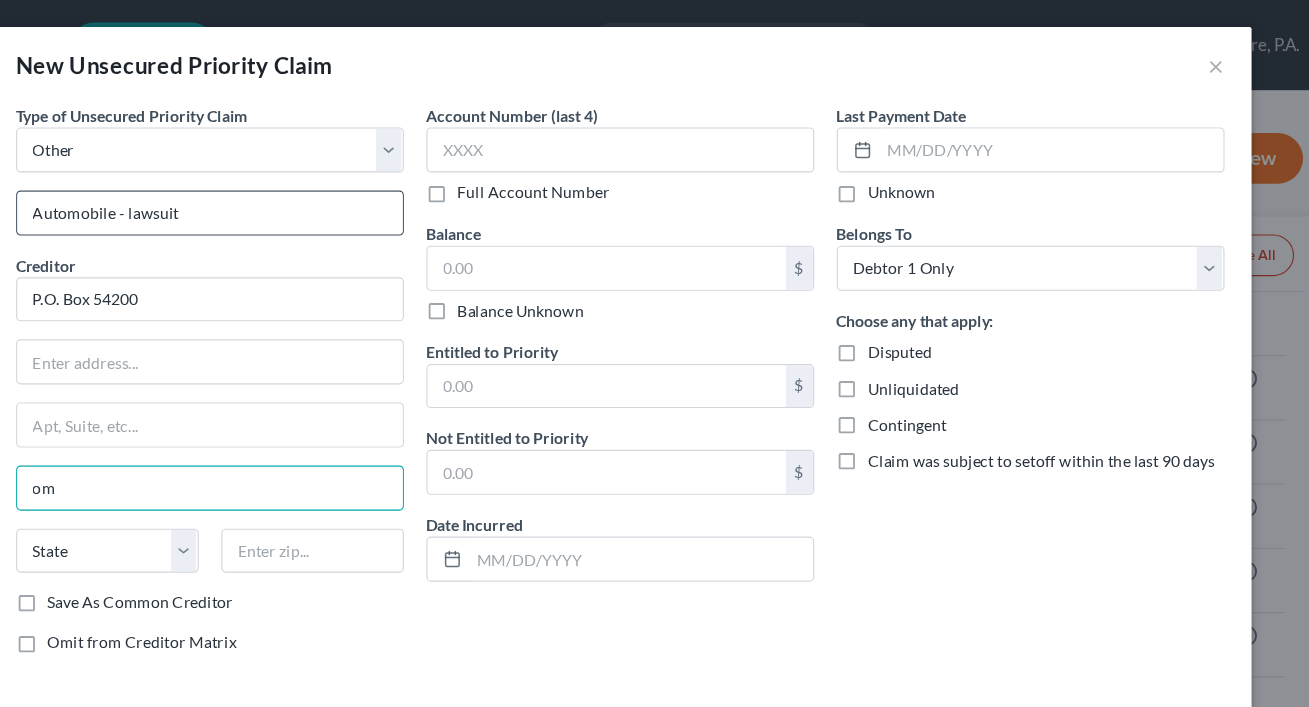 type on "o" 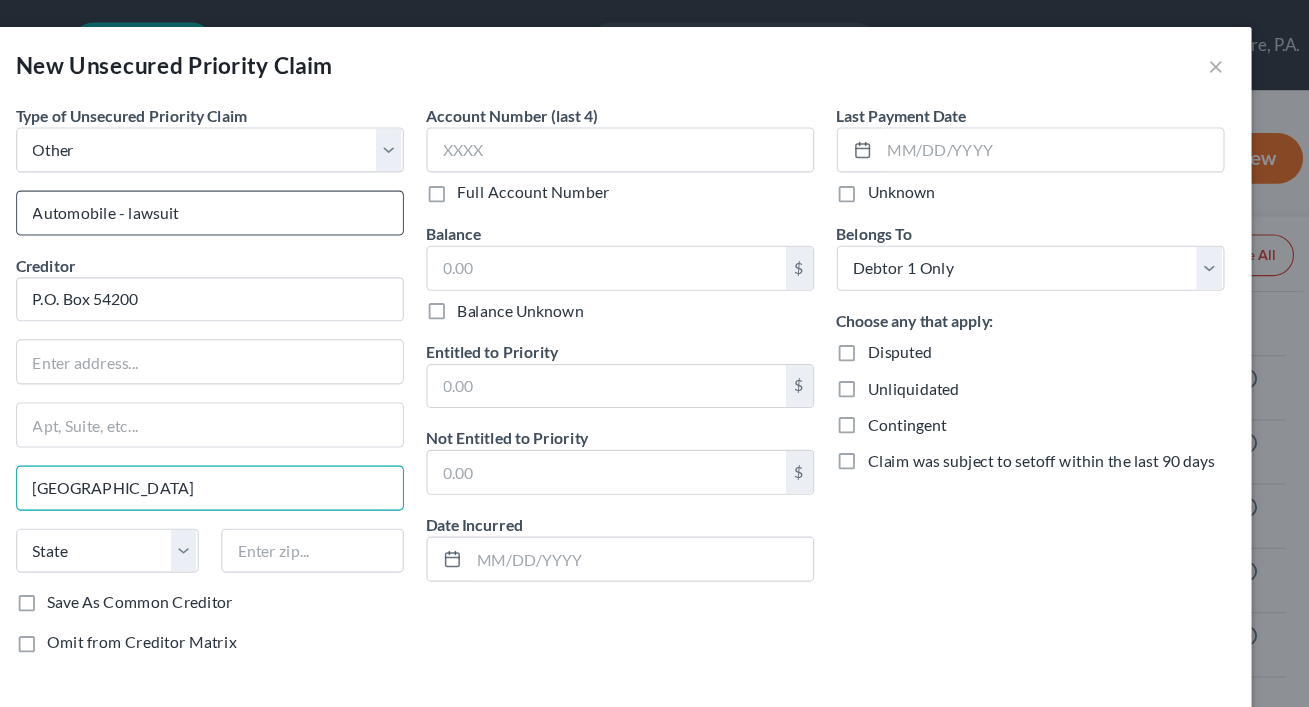 type on "Omaha" 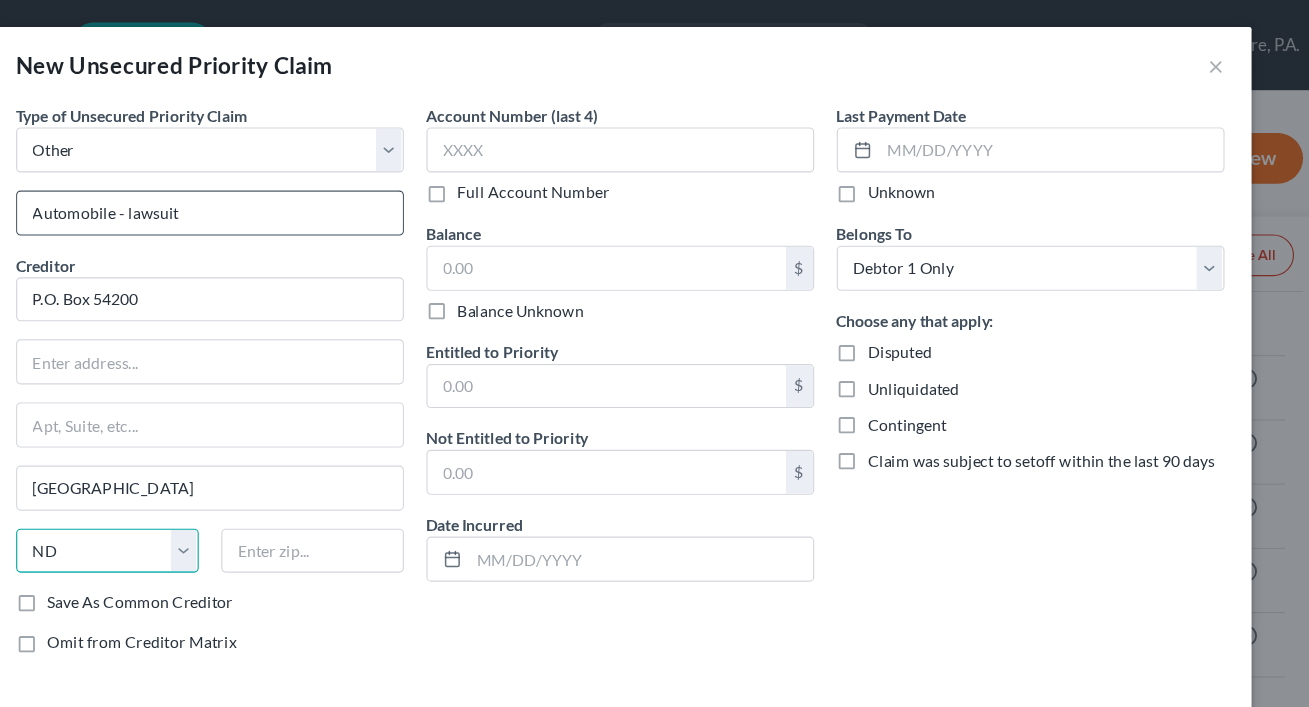 select on "30" 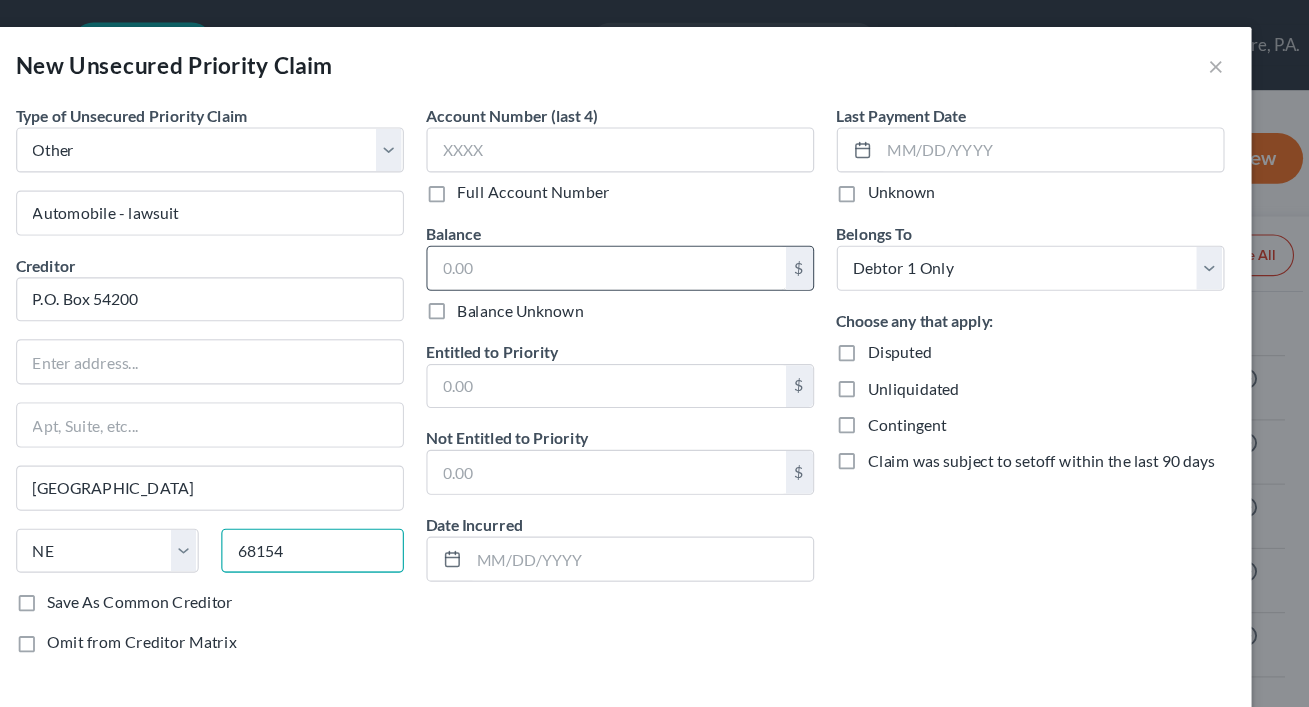 type on "68154" 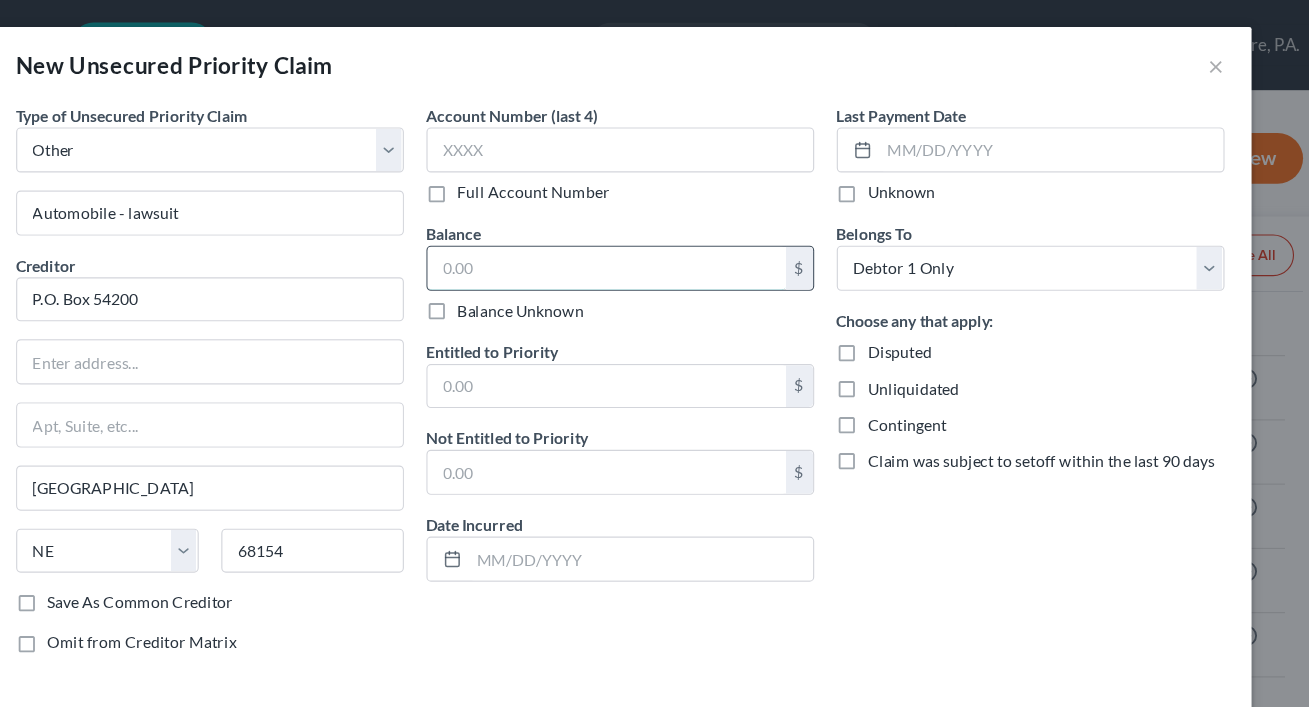 click at bounding box center [643, 238] 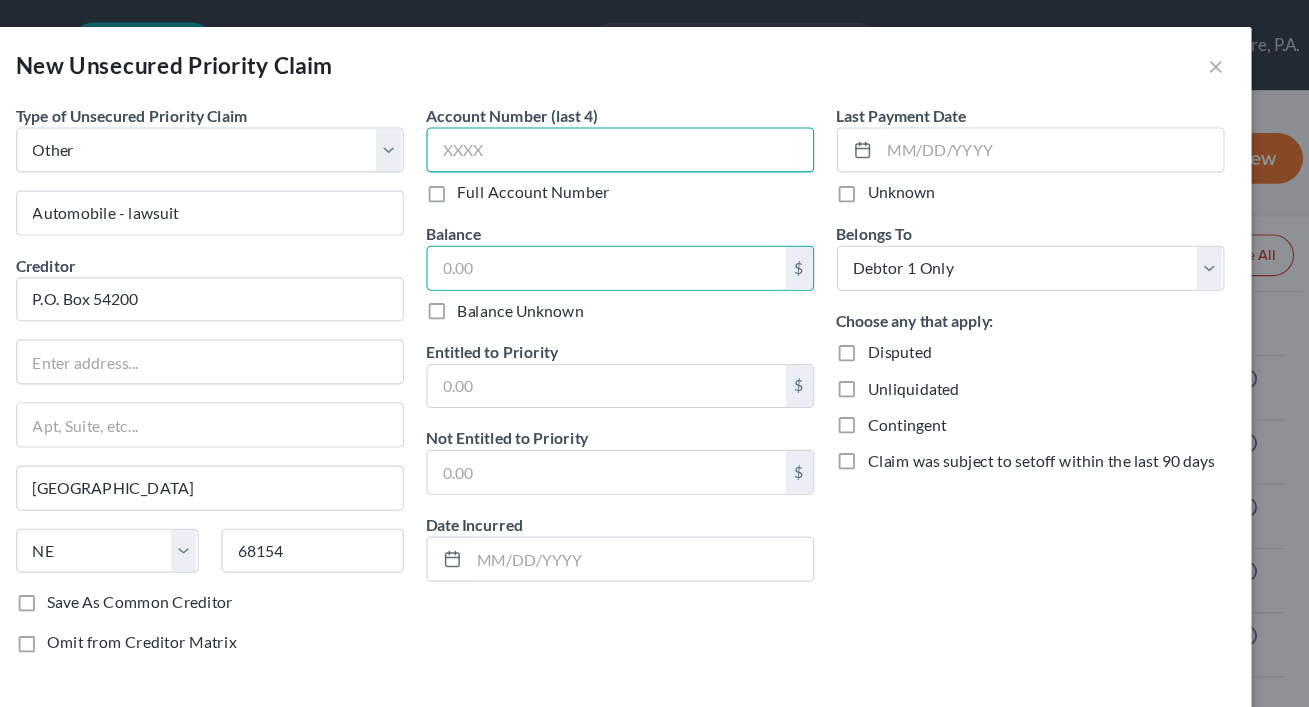 click at bounding box center (655, 133) 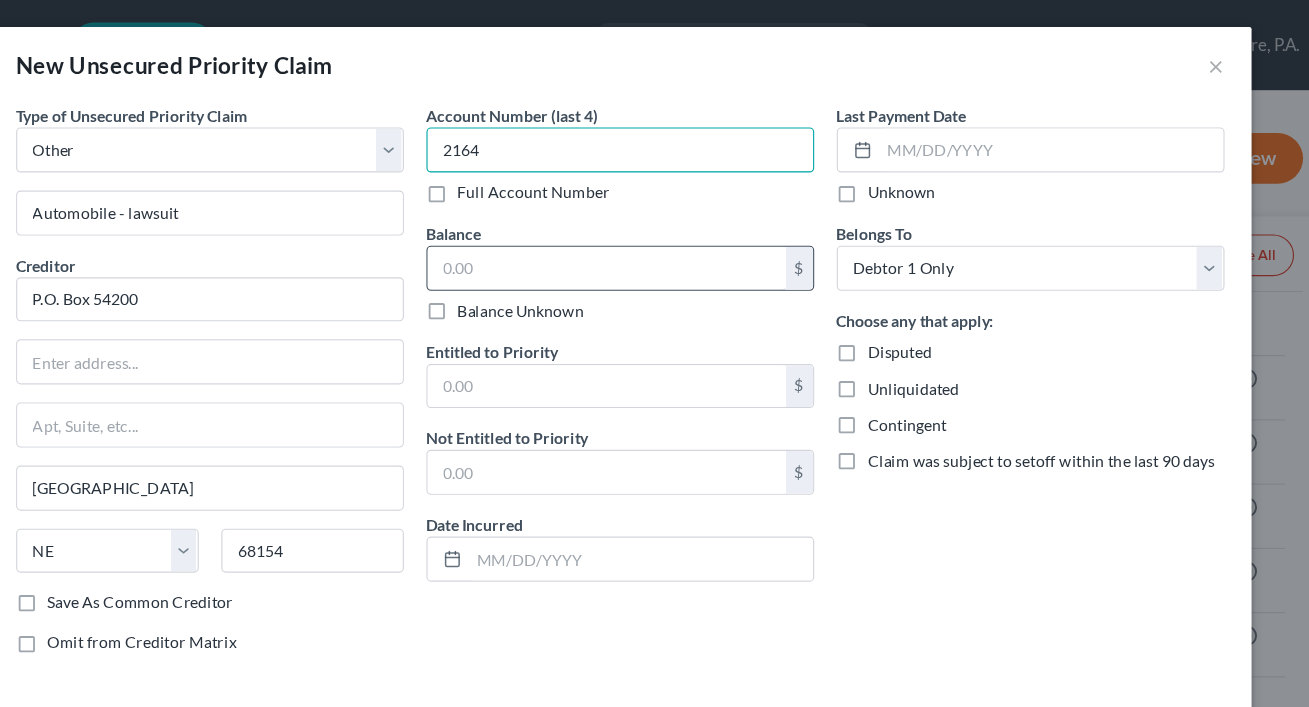 type on "2164" 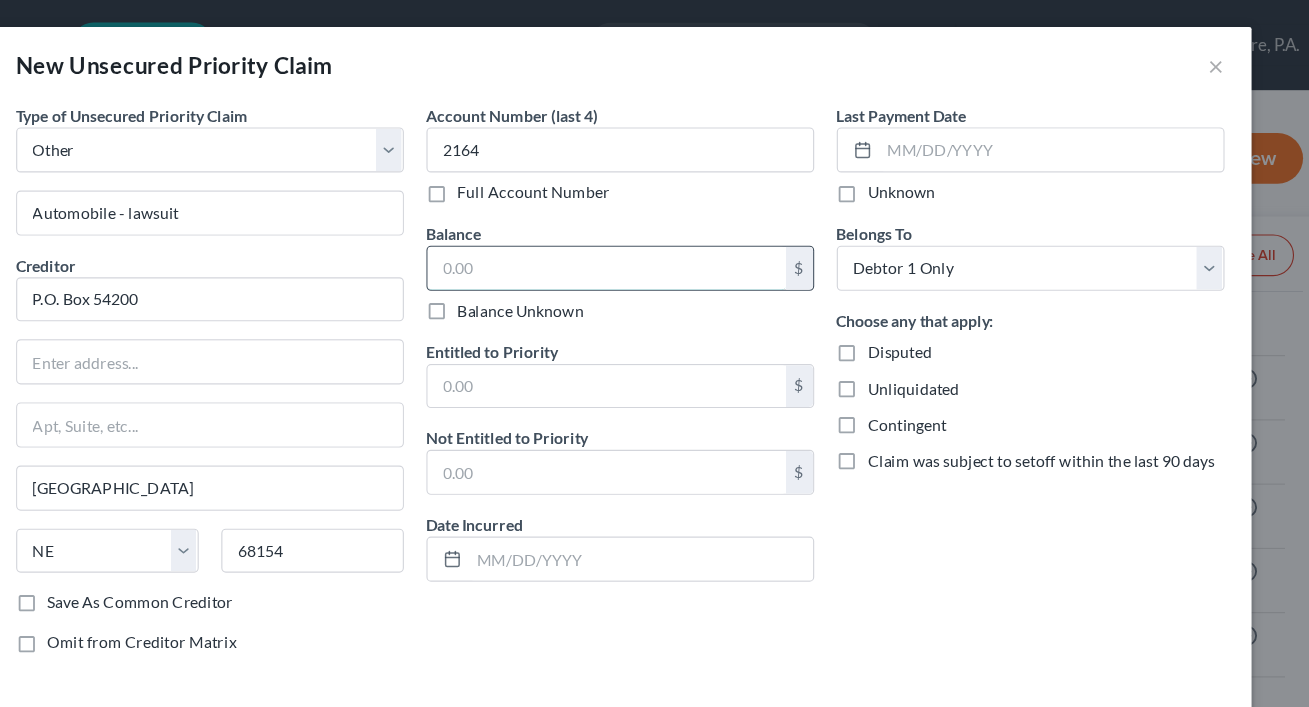 click at bounding box center [643, 238] 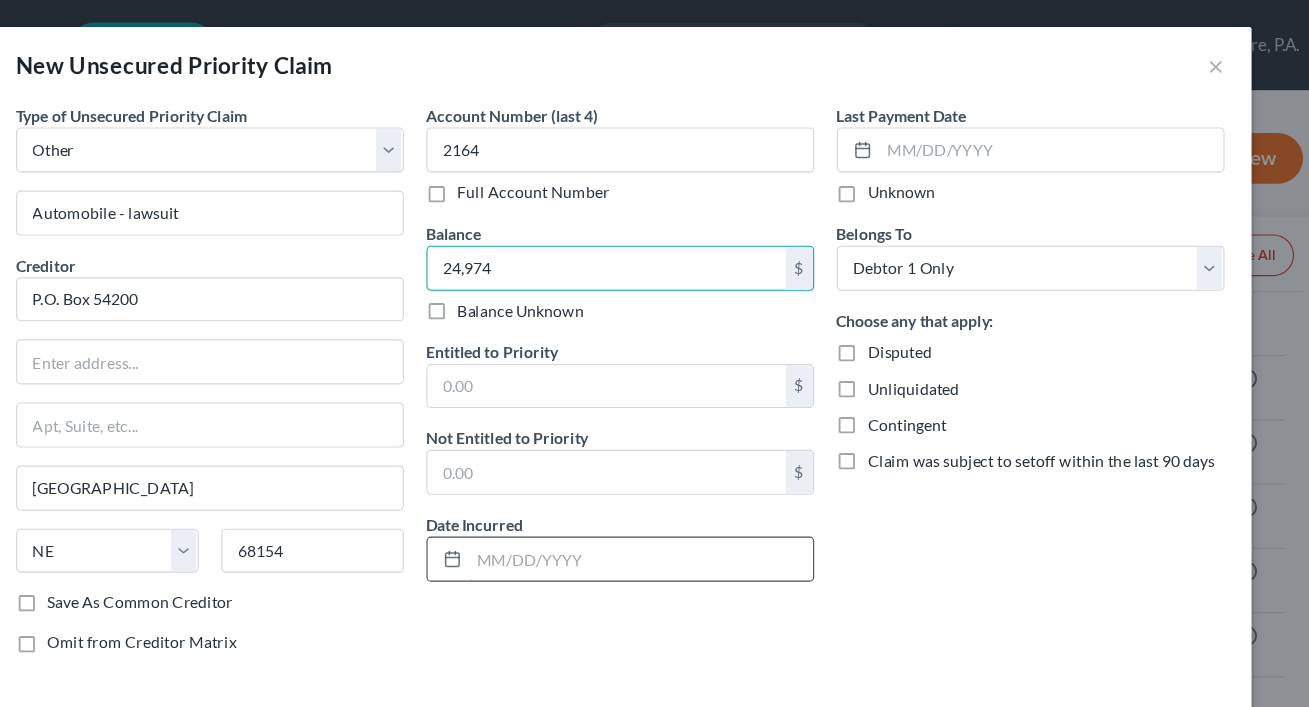 type on "24,974" 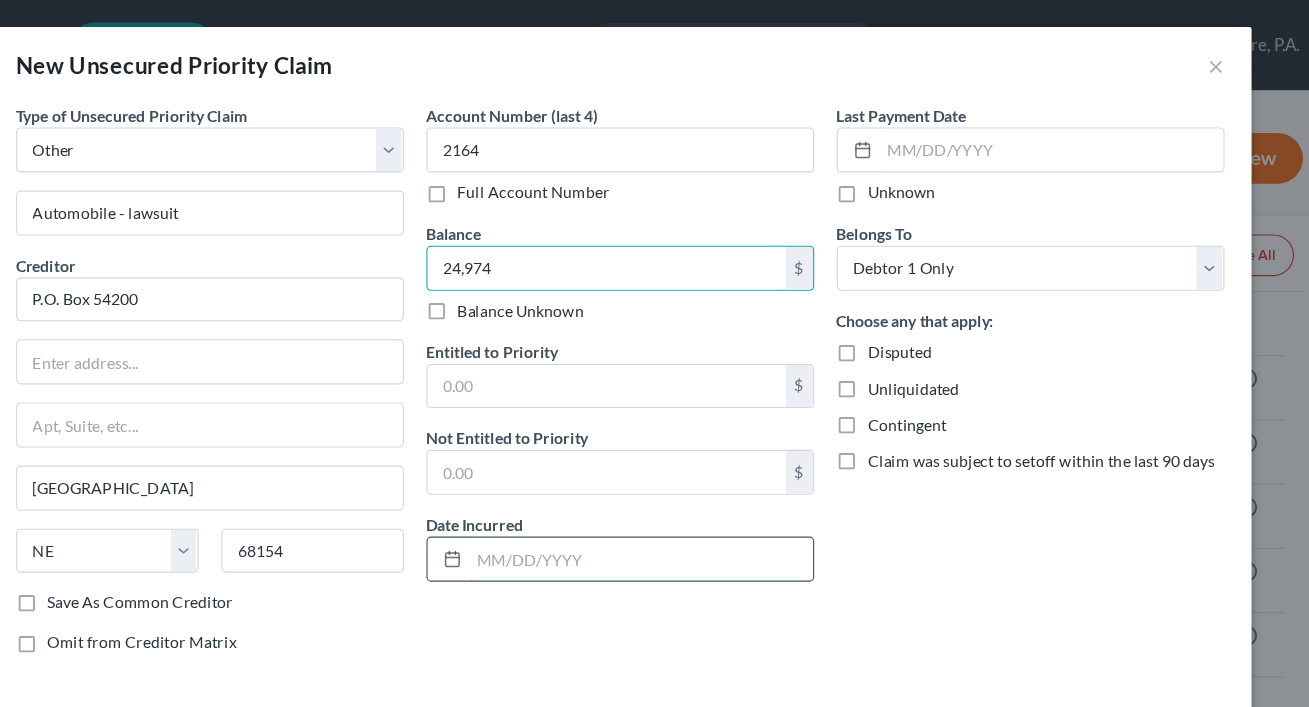 click at bounding box center [673, 496] 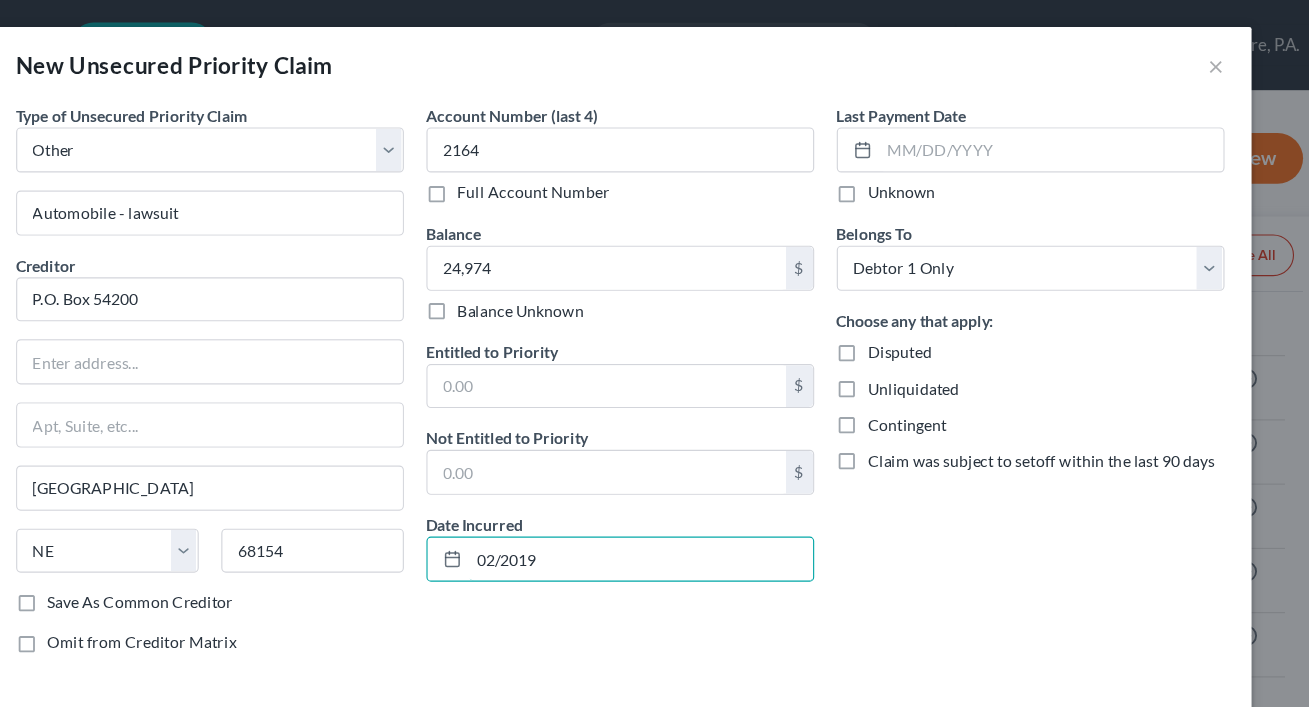 type on "02/2019" 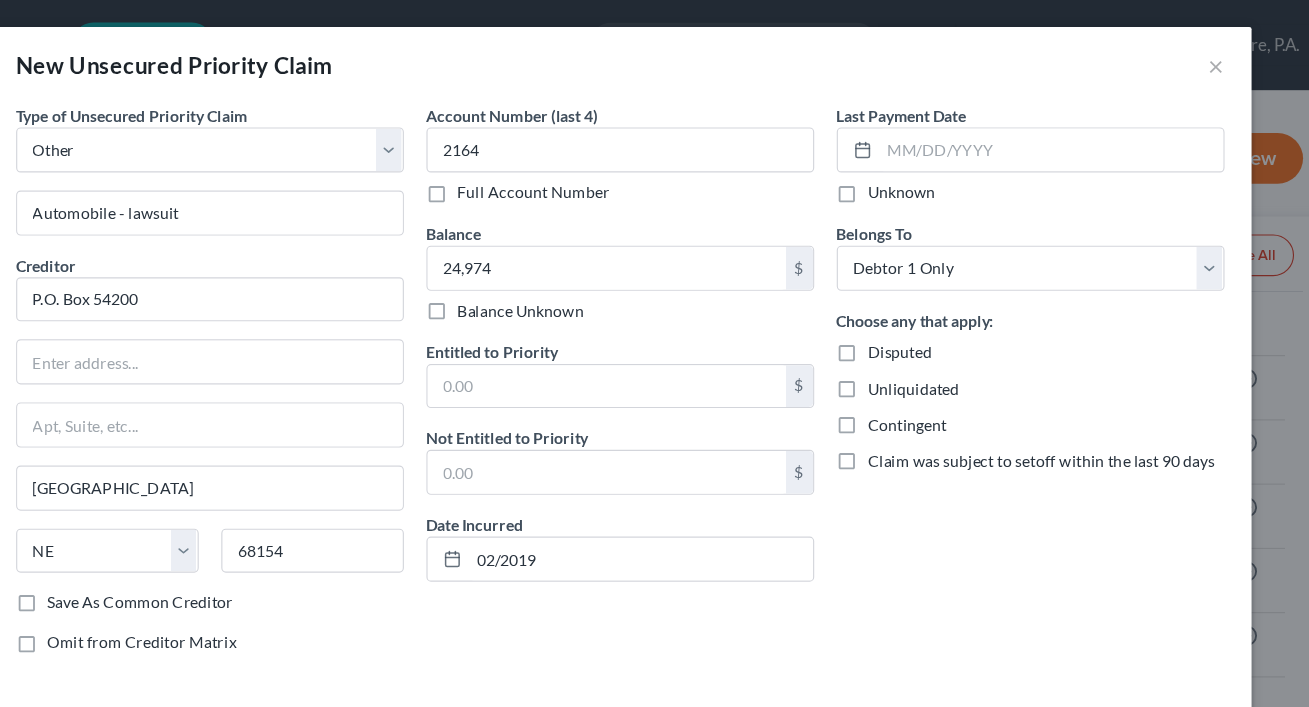 click on "Last Payment Date         Unknown
Belongs To
*
Select Debtor 1 Only Debtor 2 Only Debtor 1 And Debtor 2 Only At Least One Of The Debtors And Another Community Property Choose any that apply: Disputed Unliquidated Contingent Claim was subject to setoff within the last 90 days" at bounding box center [1019, 344] 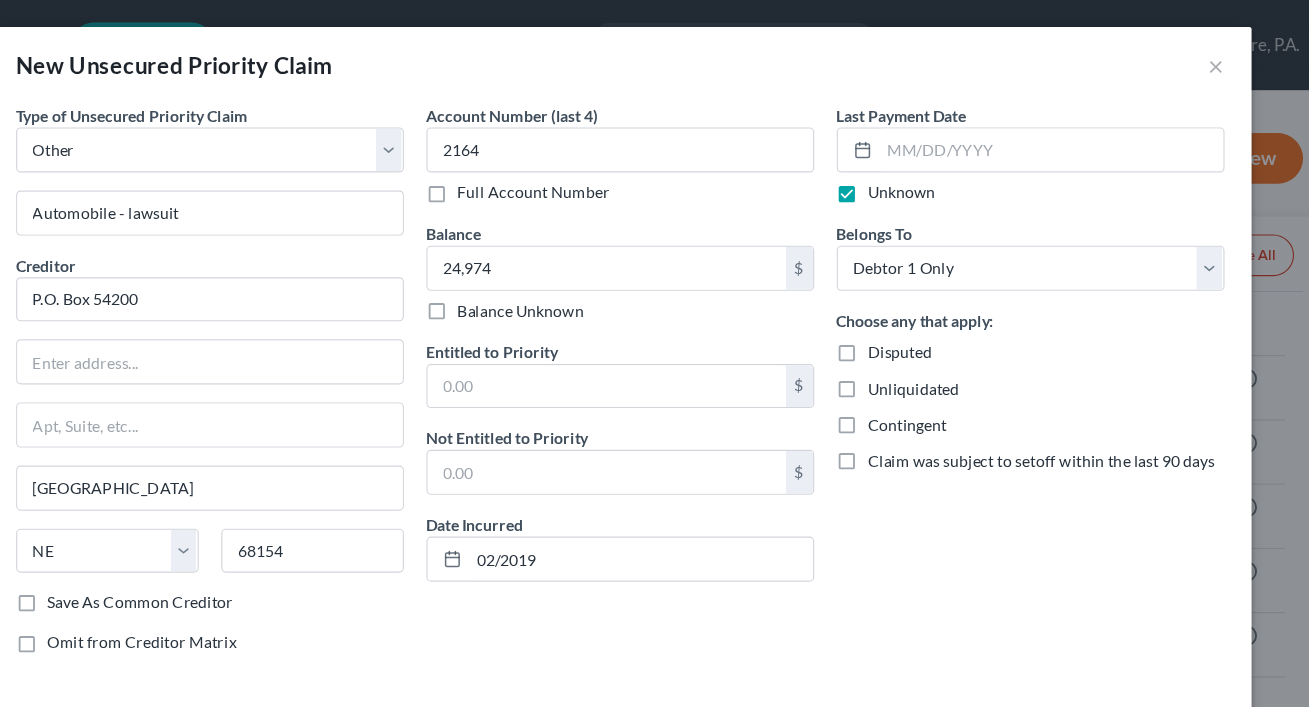 scroll, scrollTop: 13, scrollLeft: 0, axis: vertical 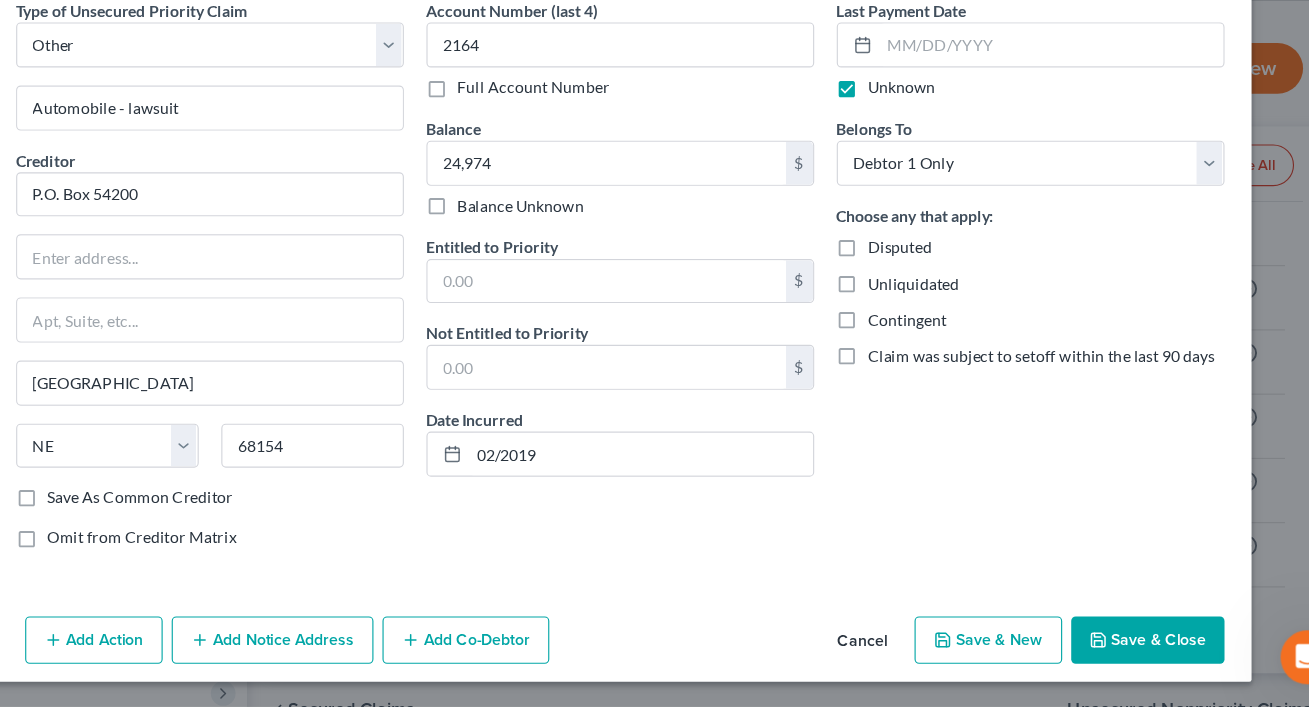 click on "Add Action Add Notice Address Add Co-Debtor Cancel Save & New Save & Close" at bounding box center (655, 652) 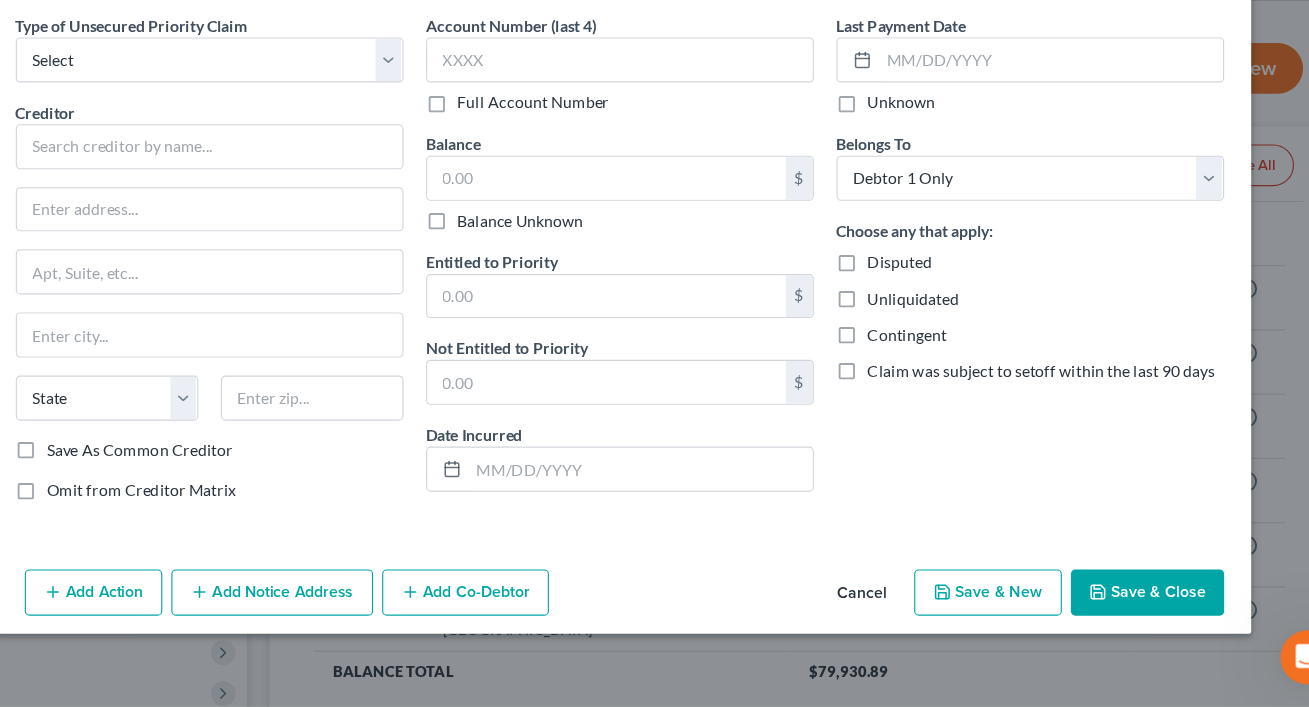 scroll, scrollTop: 0, scrollLeft: 0, axis: both 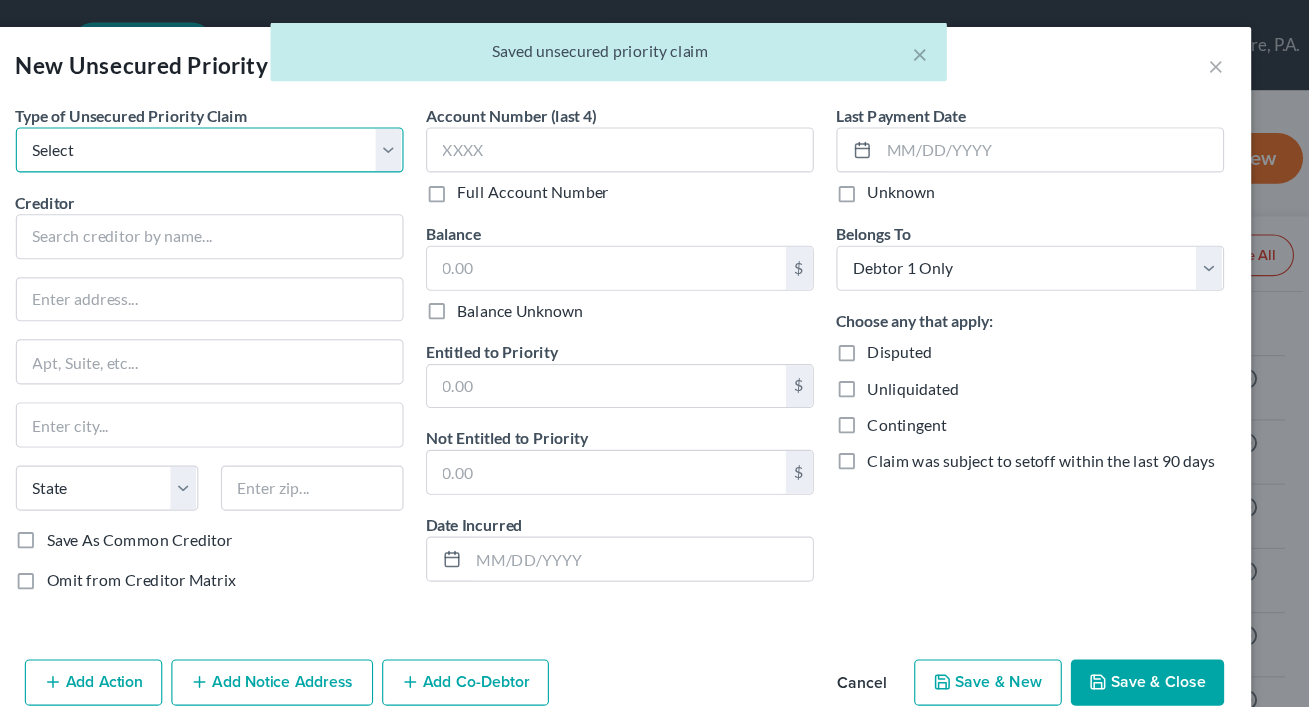 click on "Select Taxes & Other Government Units Domestic Support Obligations Extensions of credit in an involuntary case Wages, Salaries, Commissions Contributions to employee benefits Certain farmers and fisherman Deposits by individuals Commitments to maintain capitals Claims for death or injury while intoxicated Other" at bounding box center (291, 133) 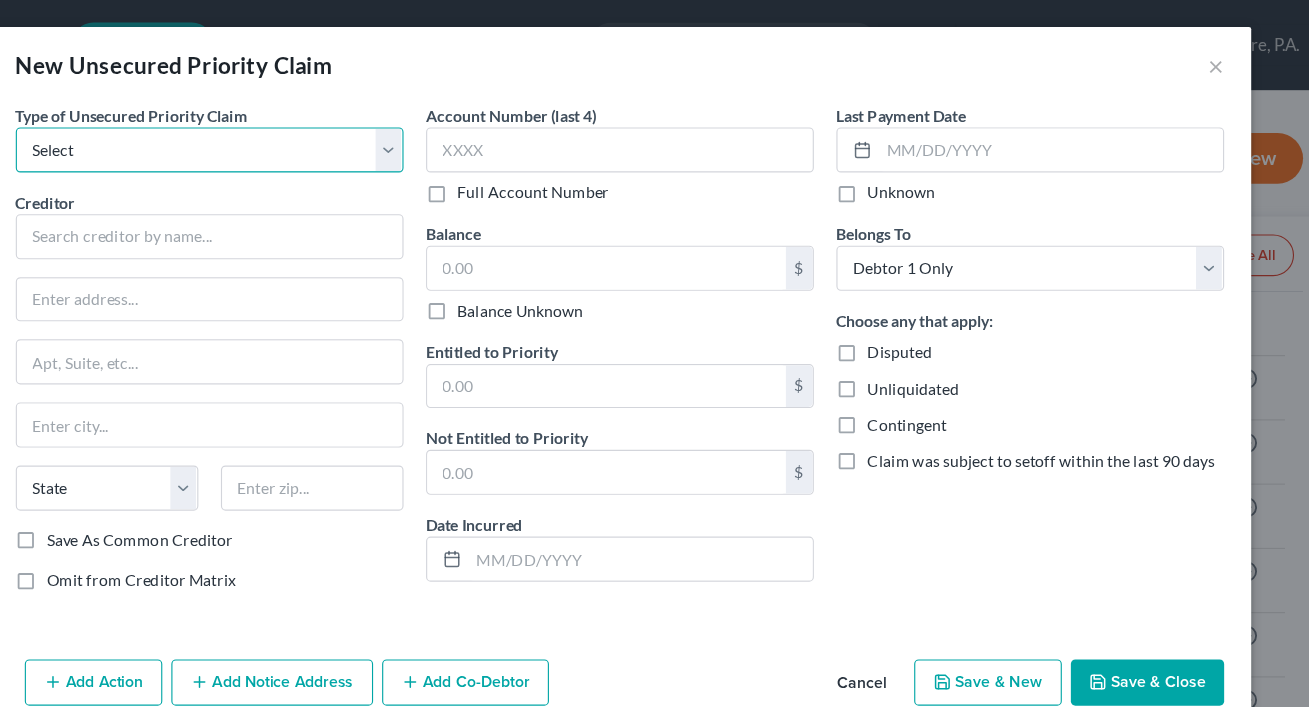 select on "9" 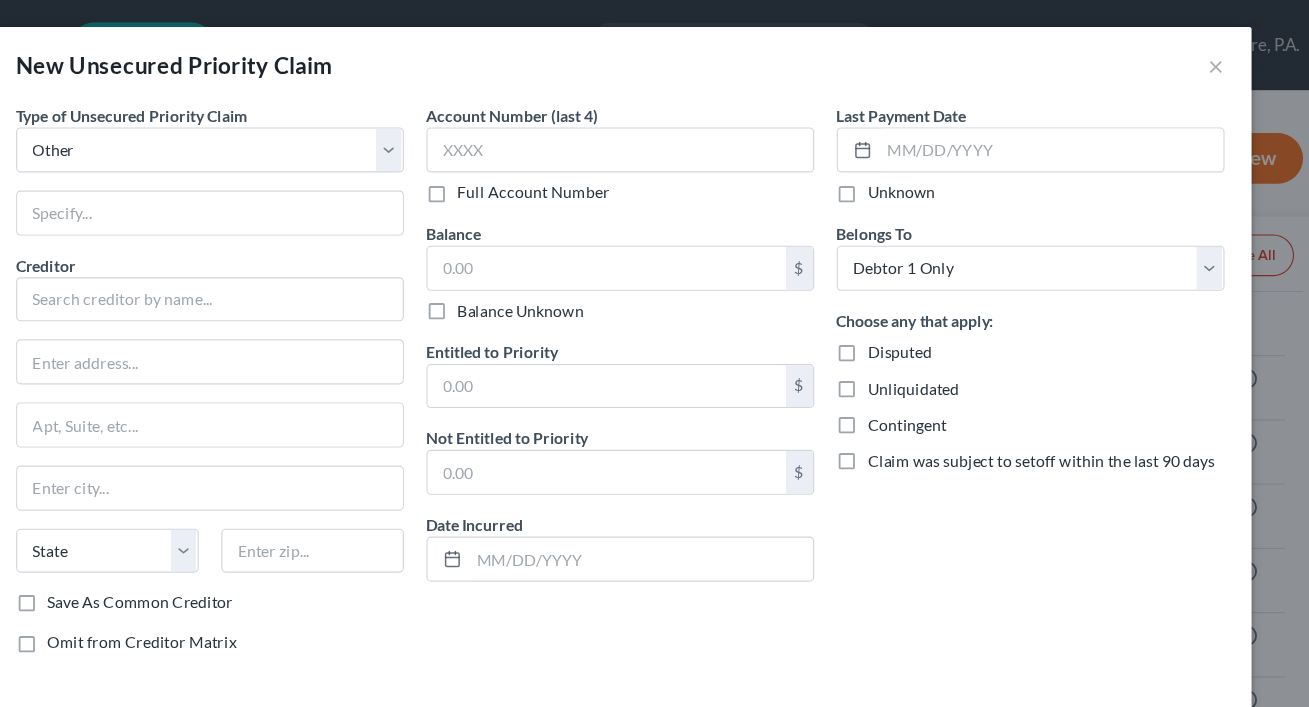 click on "Type of Unsecured Priority Claim
*
Select Taxes & Other Government Units Domestic Support Obligations Extensions of credit in an involuntary case Wages, Salaries, Commissions Contributions to employee benefits Certain farmers and fisherman Deposits by individuals Commitments to maintain capitals Claims for death or injury while intoxicated Other Creditor *                         State AL AK AR AZ CA CO CT DE DC FL GA GU HI ID IL IN IA KS KY LA ME MD MA MI MN MS MO MT NC ND NE NV NH NJ NM NY OH OK OR PA PR RI SC SD TN TX UT VI VA VT WA WV WI WY Save As Common Creditor Omit from Creditor Matrix" at bounding box center (291, 344) 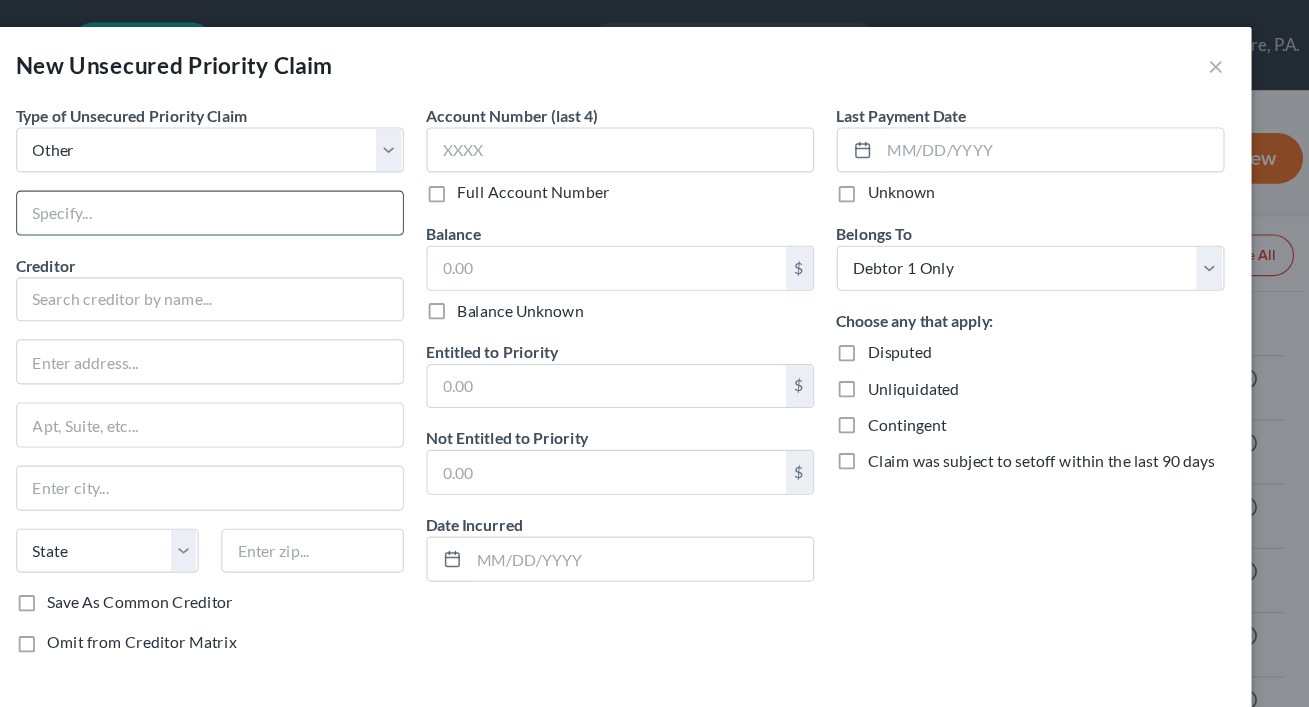 click at bounding box center [291, 189] 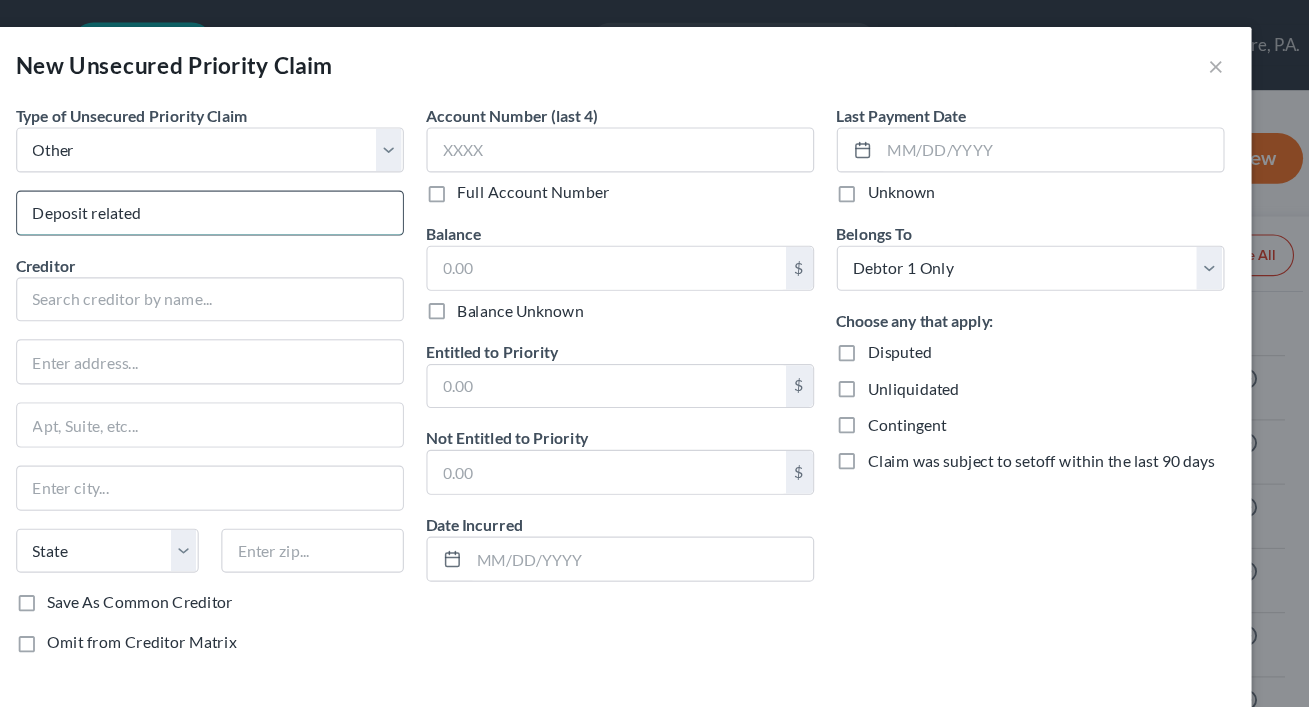 type on "Deposit related" 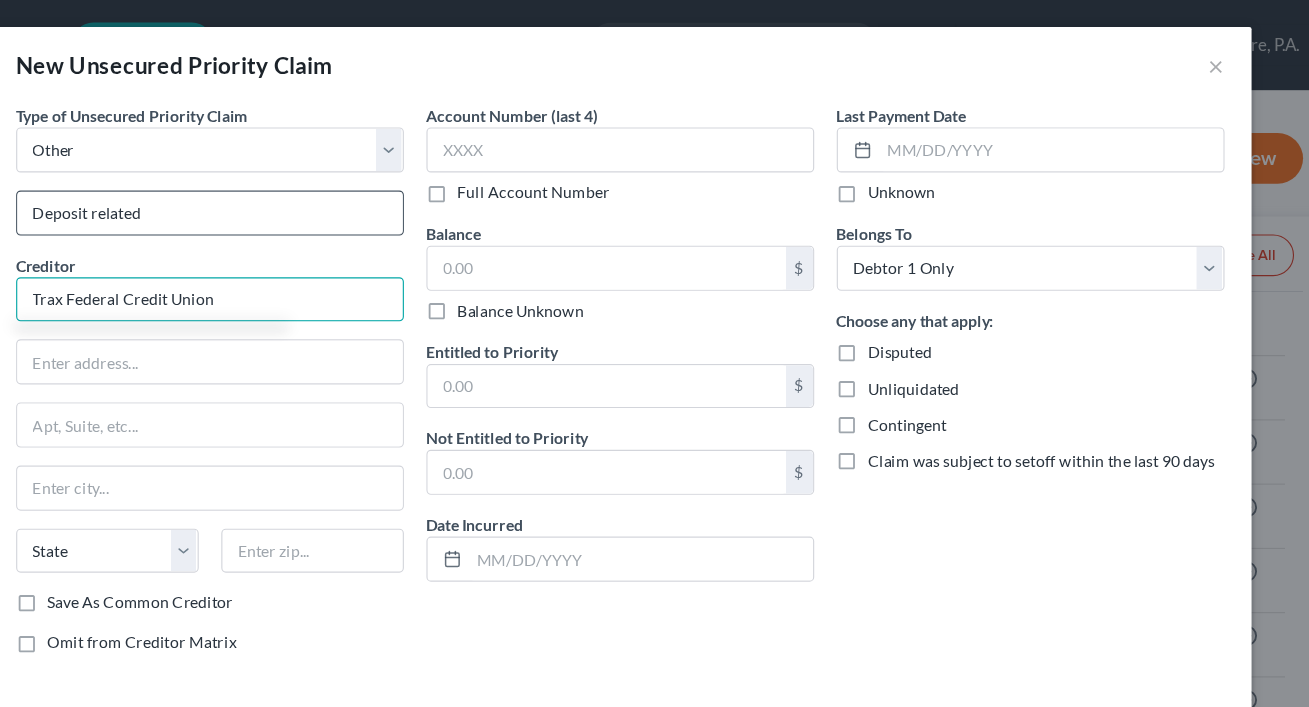 type on "Trax Federal Credit Union" 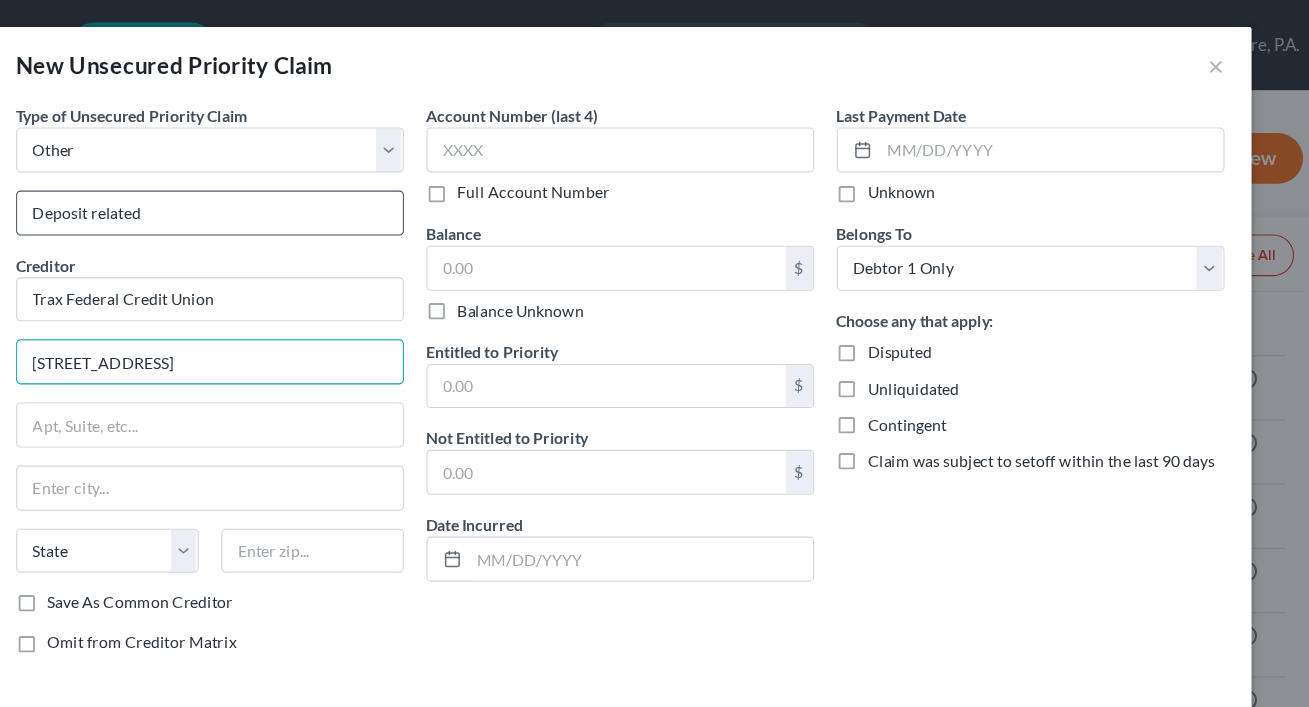type on "3710 N 50th St" 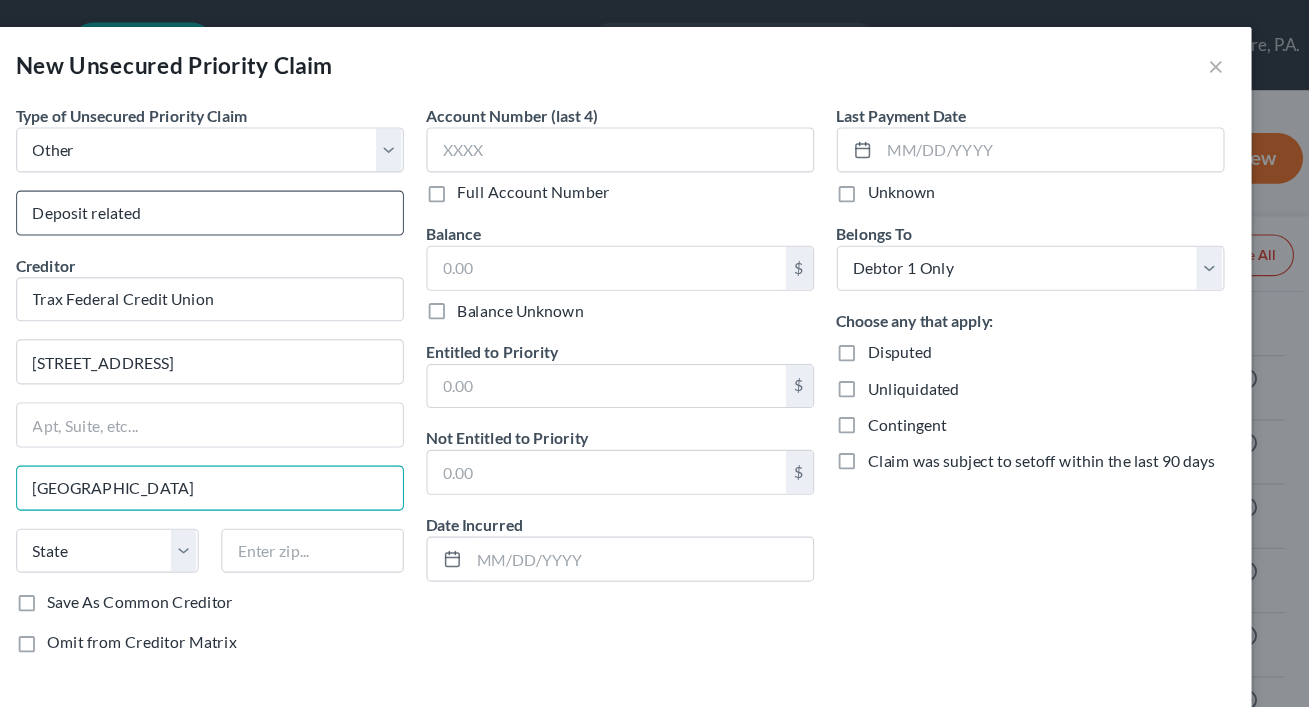 type on "Tampa" 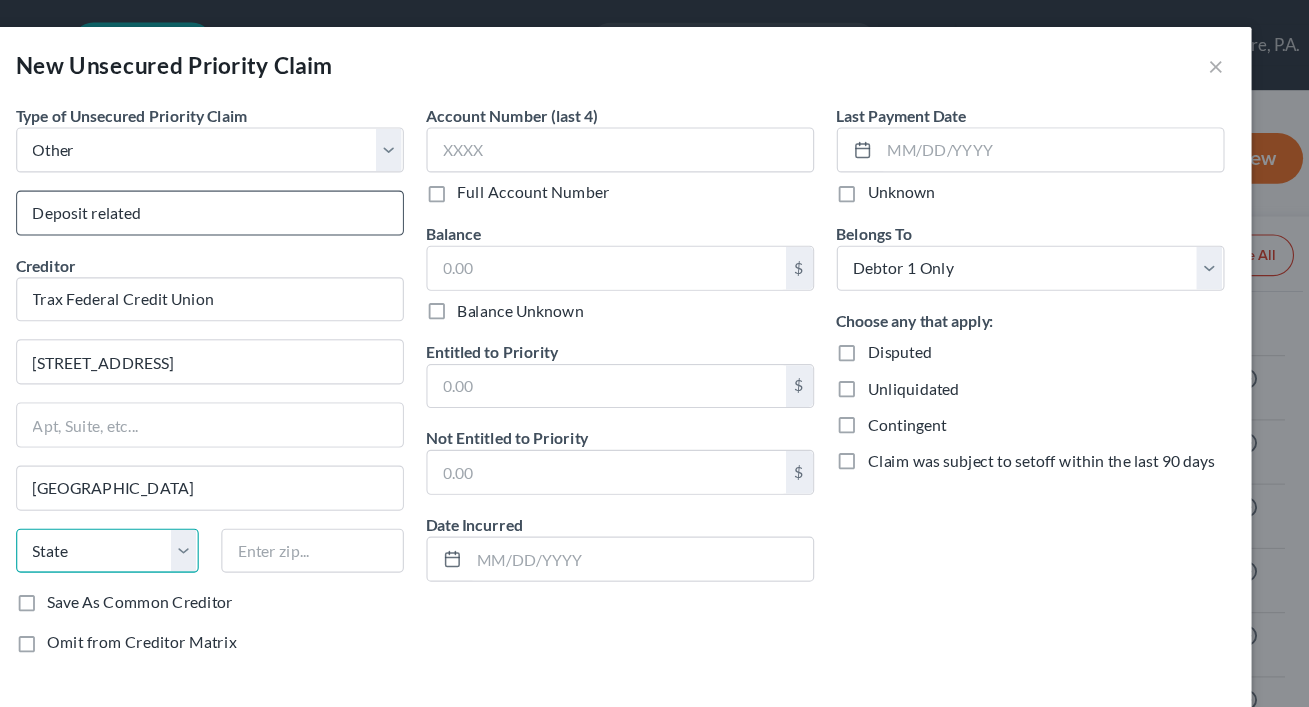 select on "9" 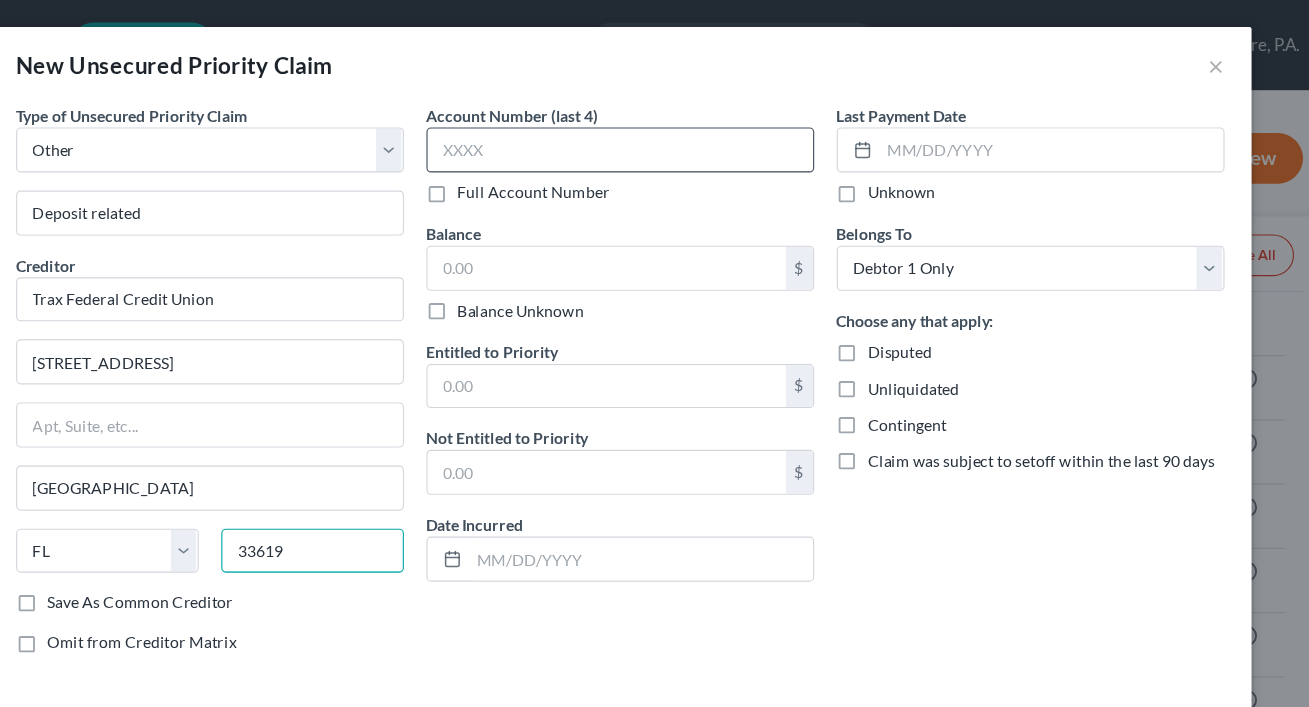 type on "33619" 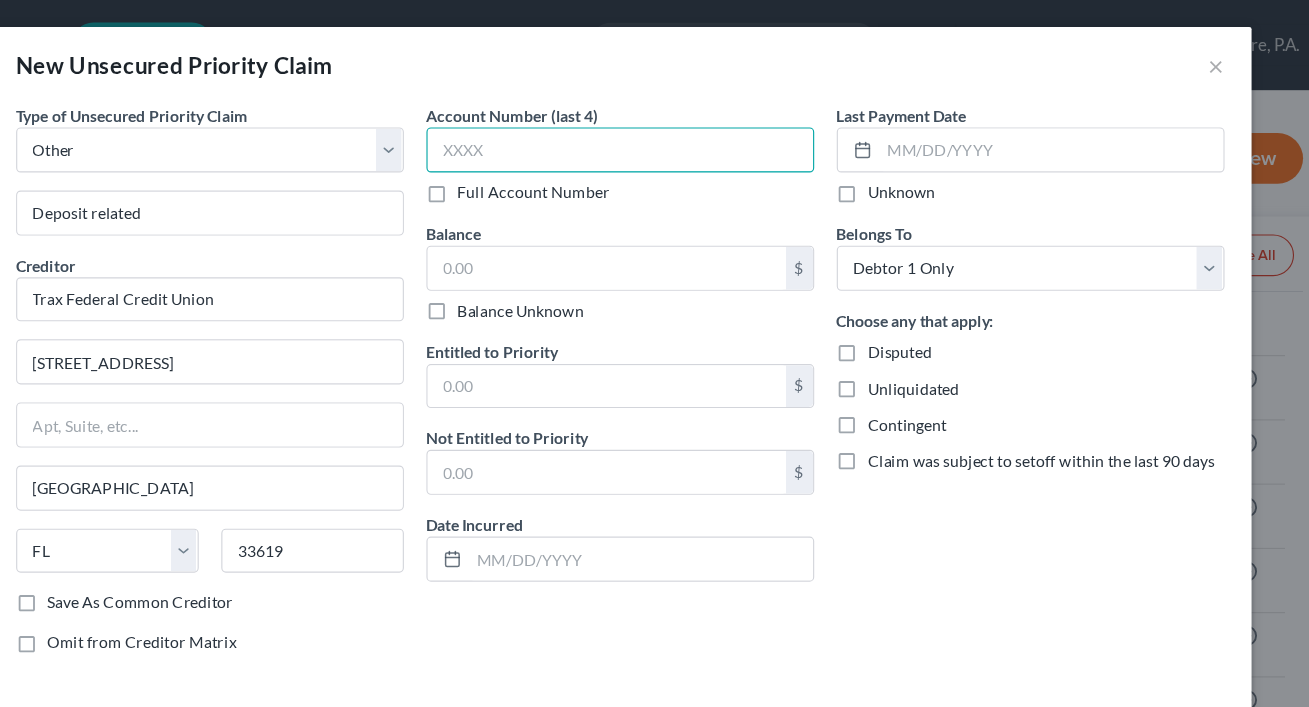 click at bounding box center [655, 133] 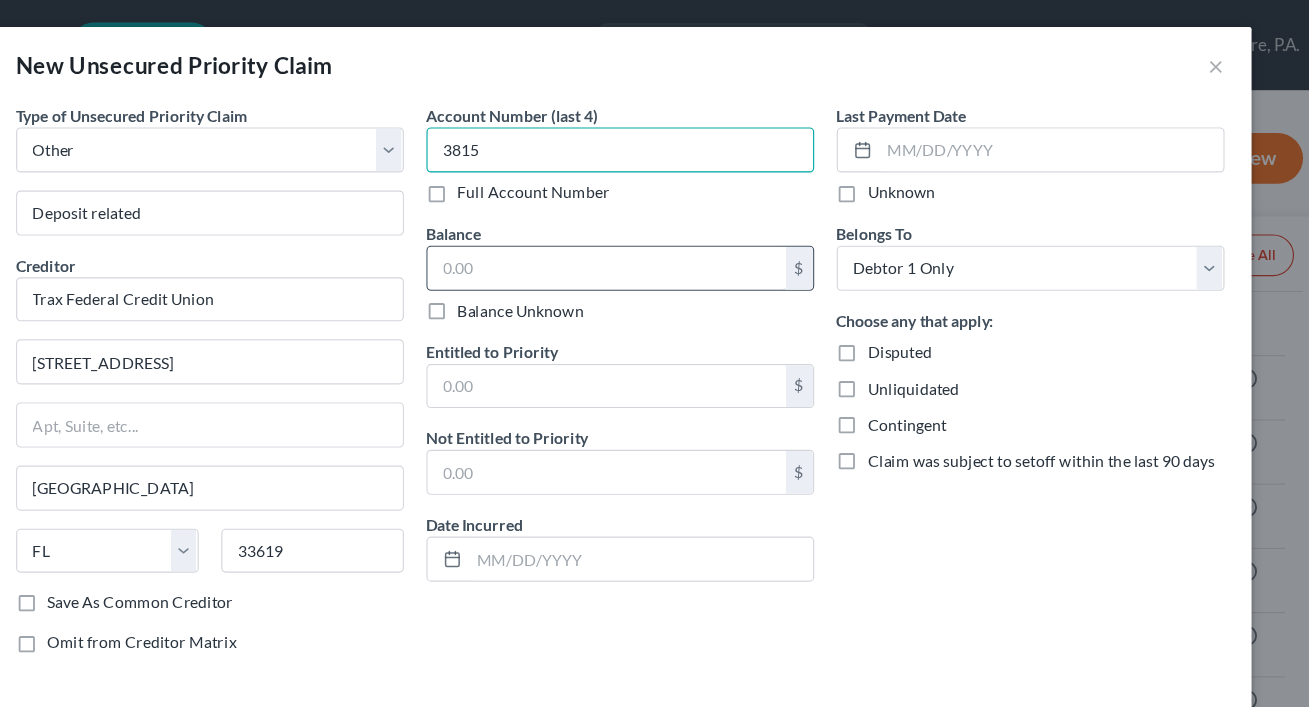type on "3815" 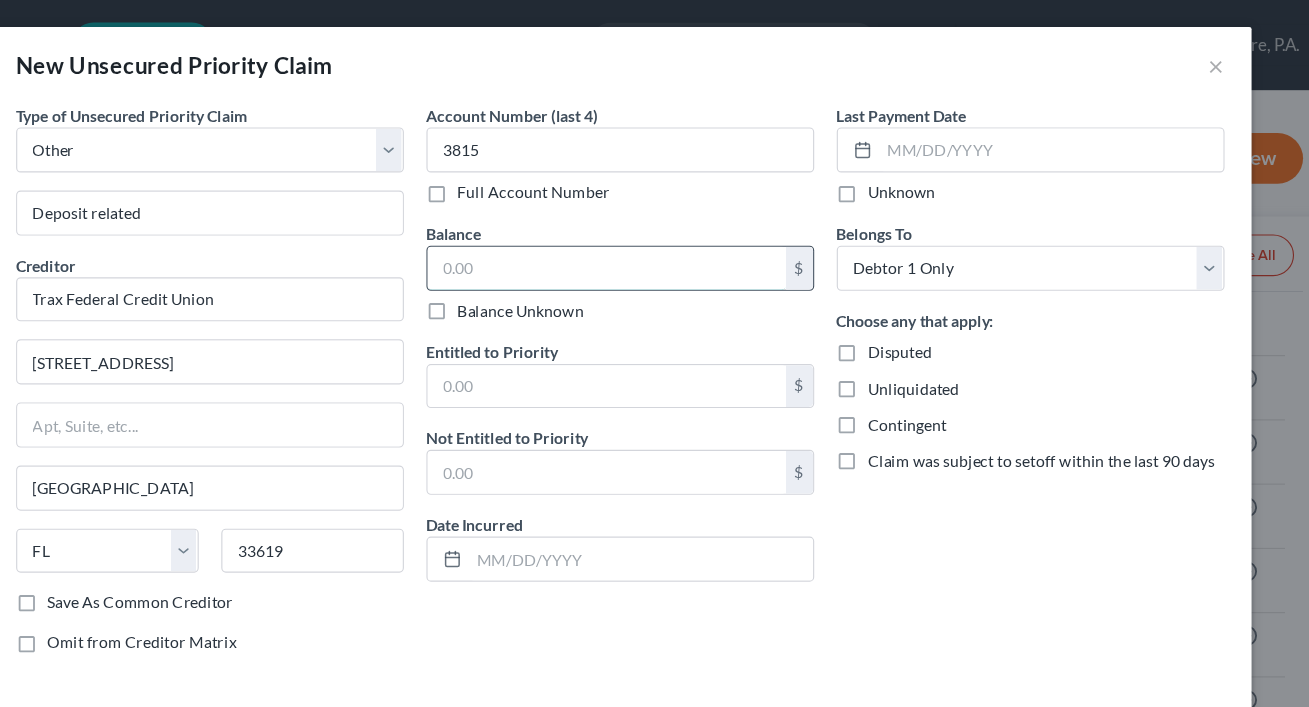 click at bounding box center (643, 238) 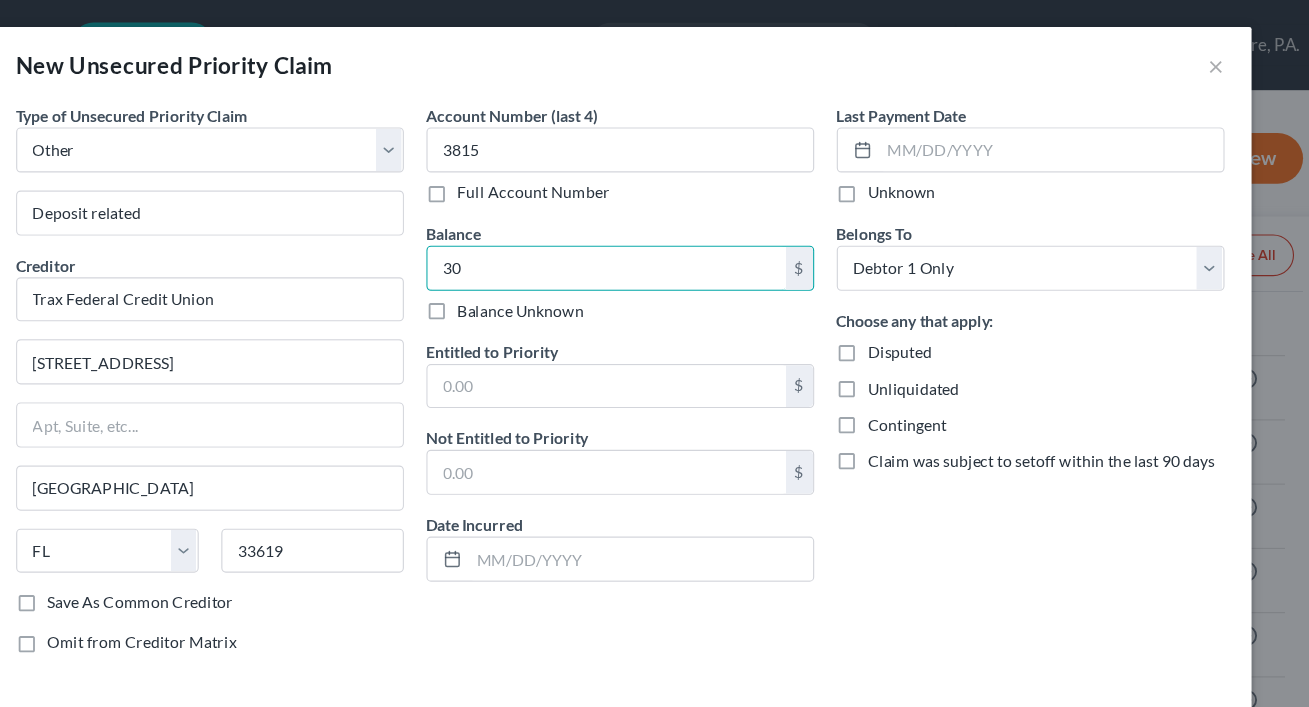 type on "3" 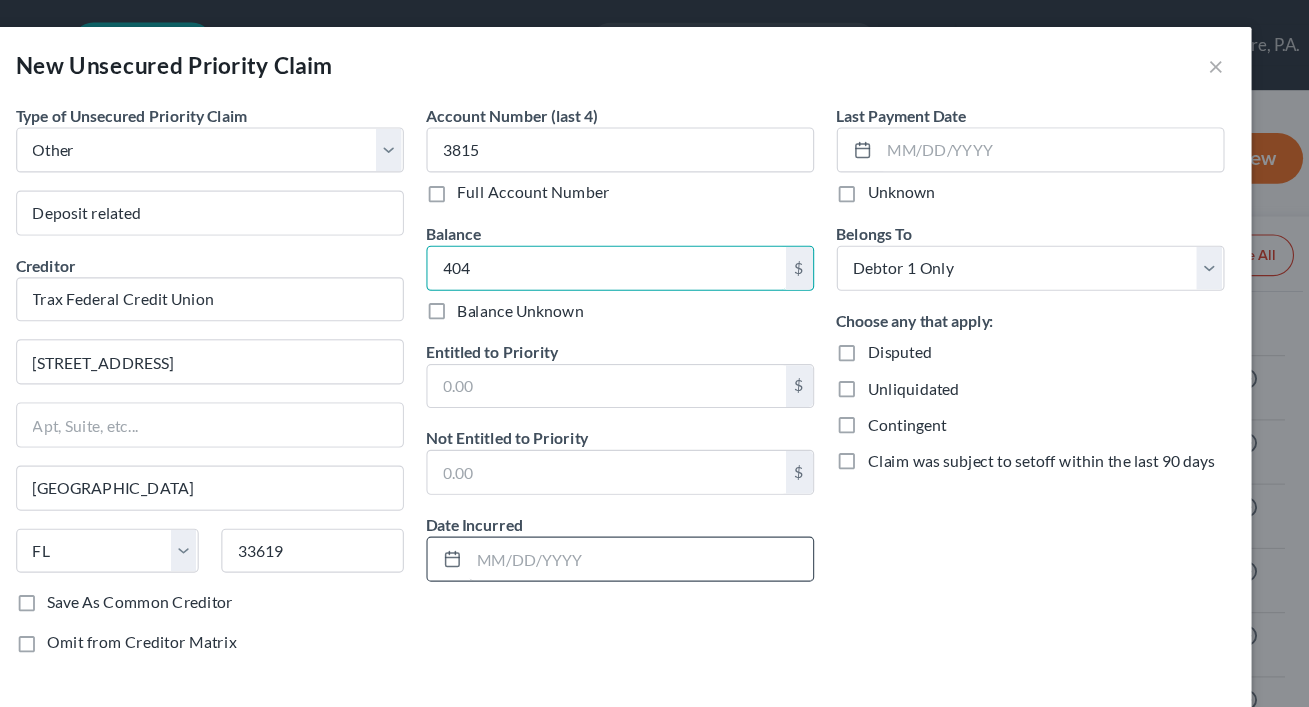 type on "404" 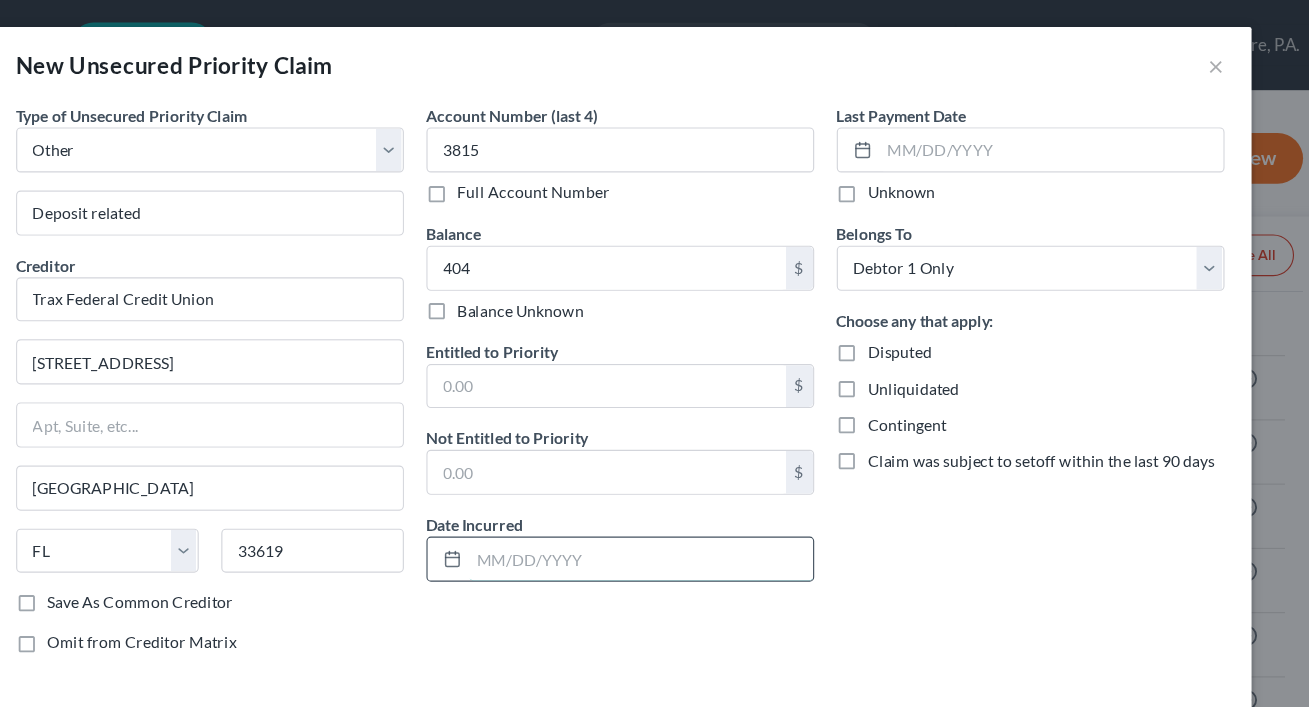click at bounding box center [673, 496] 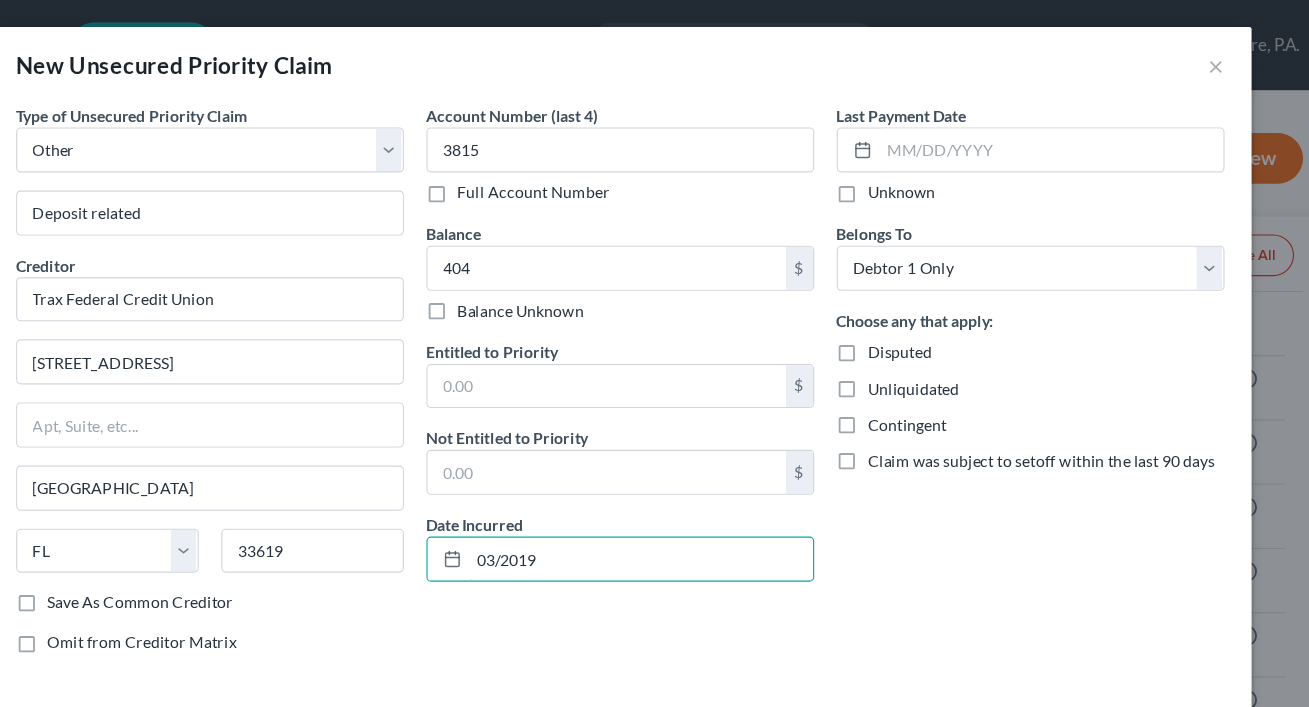 type on "03/2019" 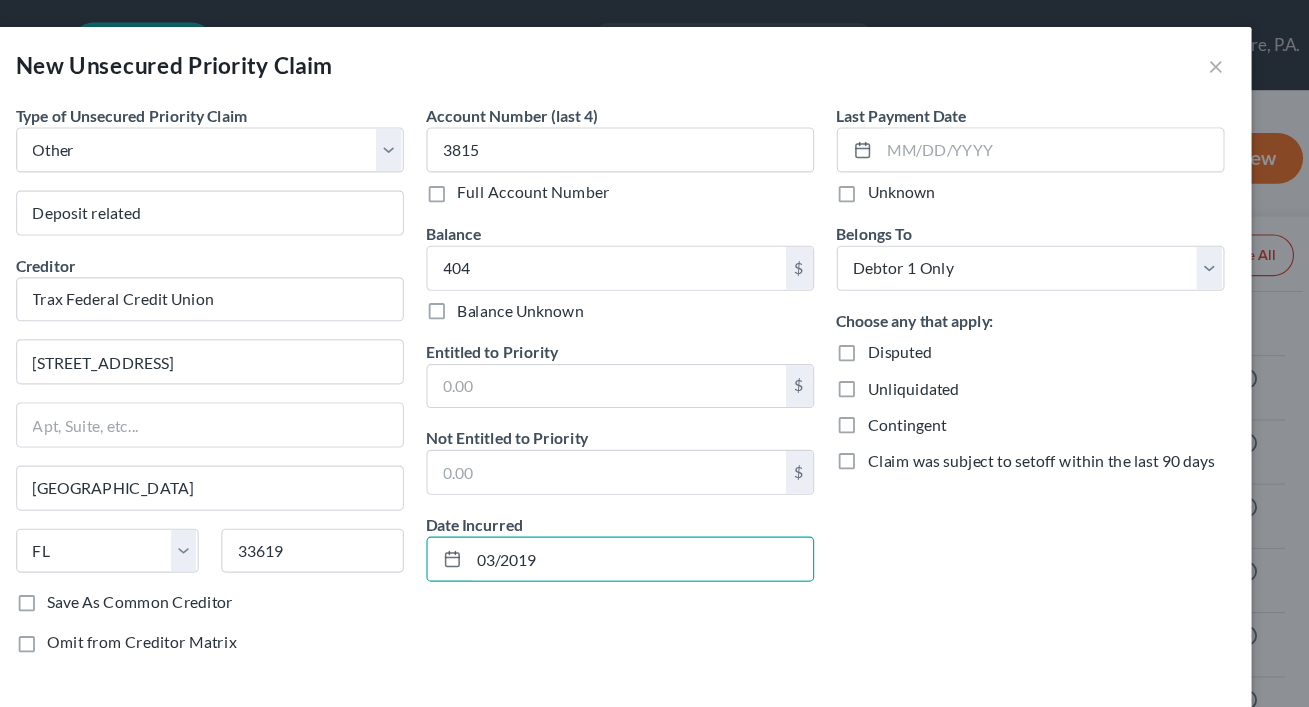 click on "Unknown" at bounding box center (905, 171) 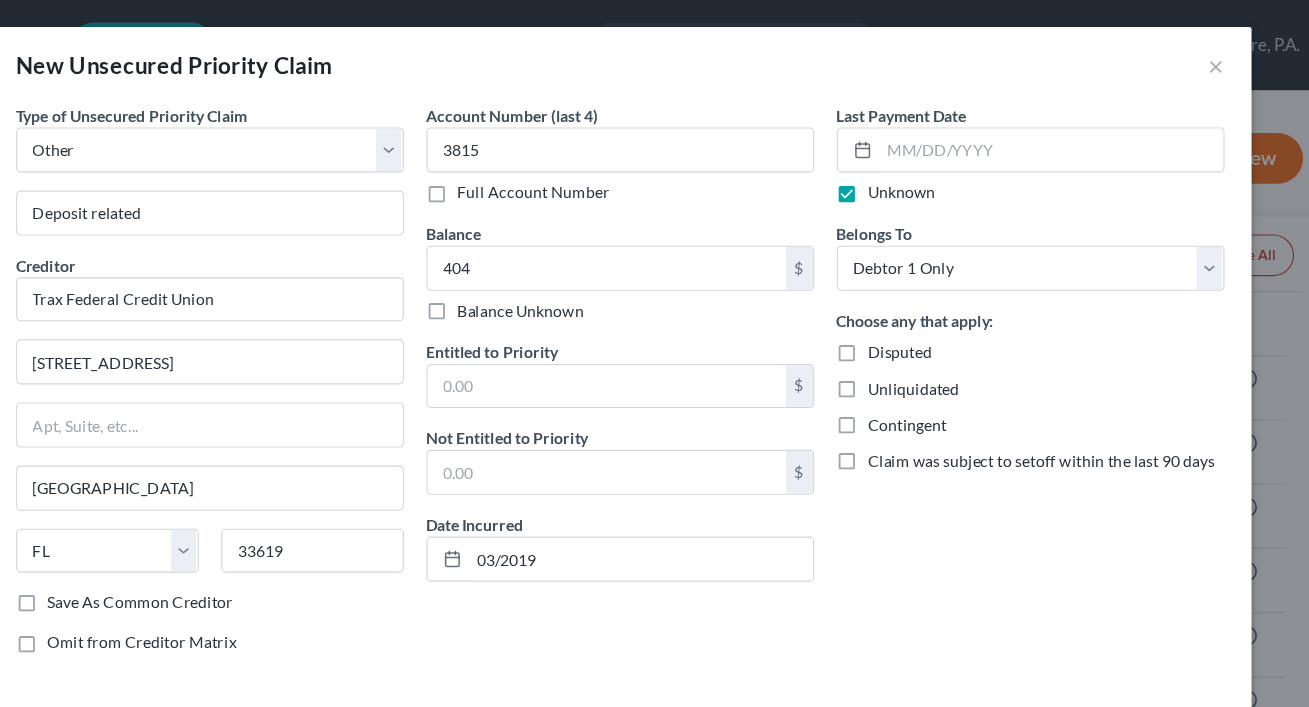 scroll, scrollTop: 13, scrollLeft: 0, axis: vertical 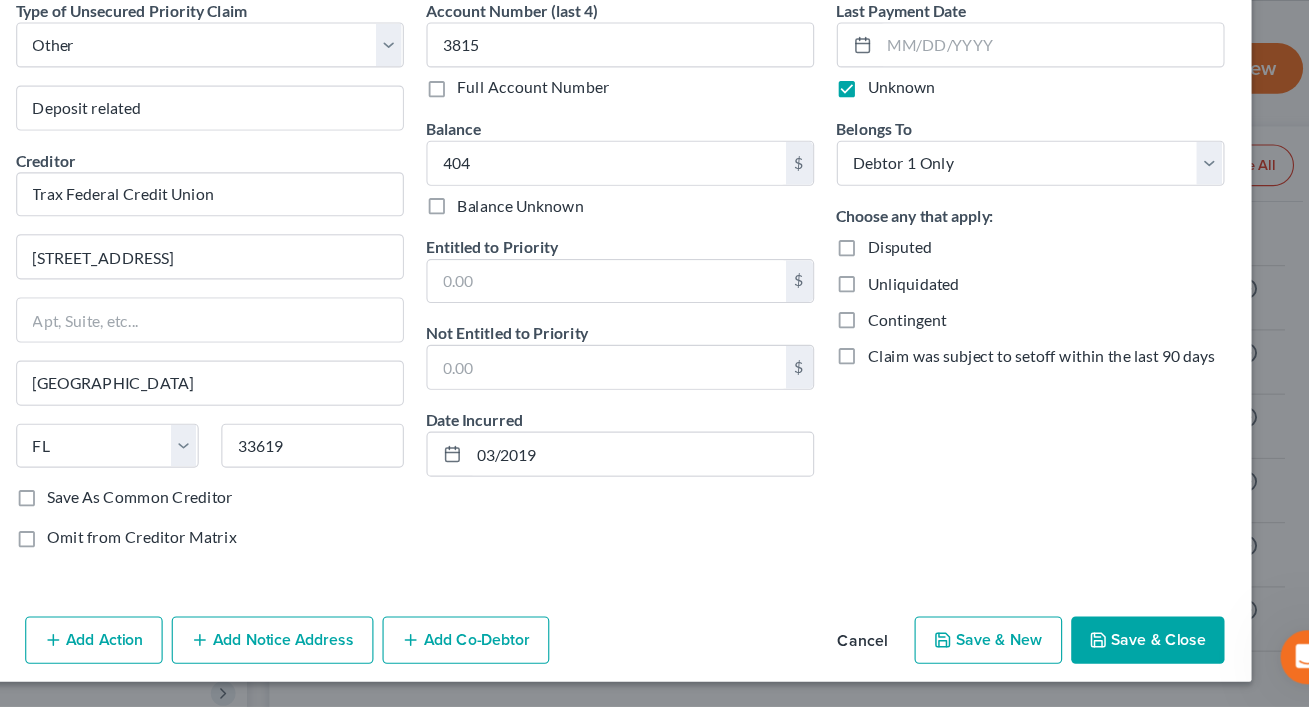 click on "Save & New" at bounding box center (981, 648) 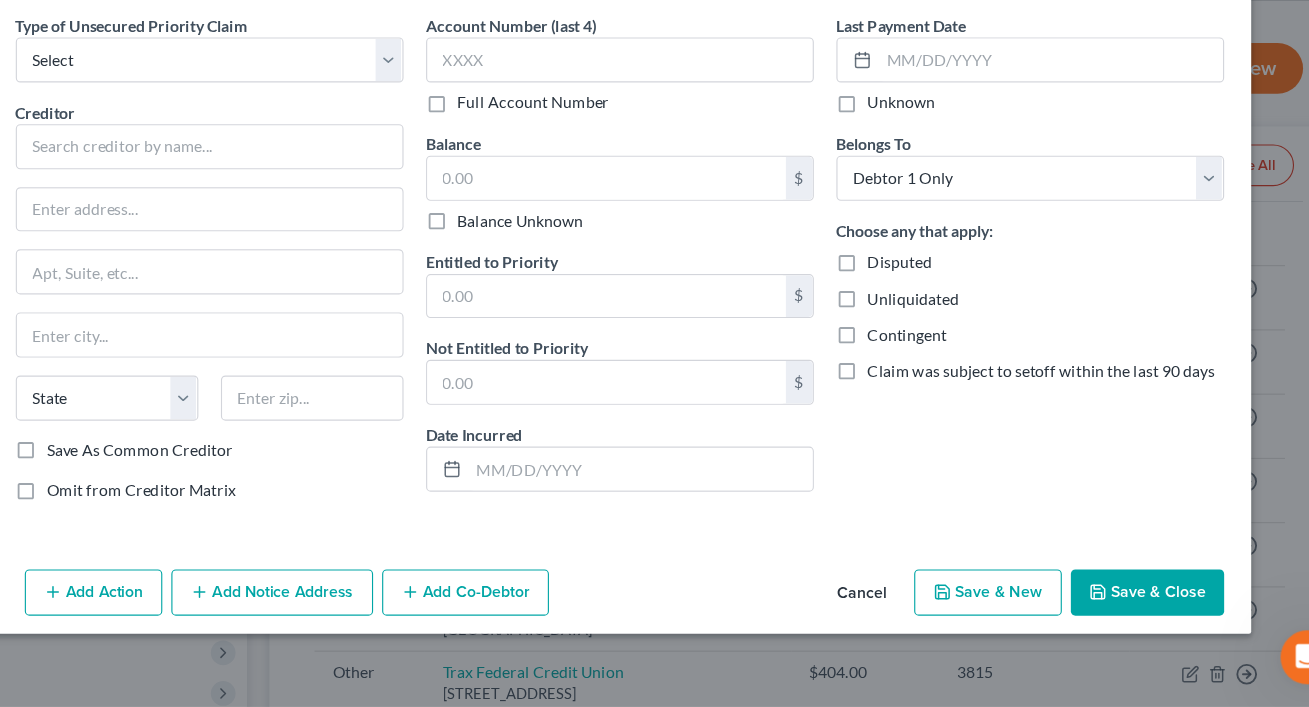click on "Cancel" at bounding box center (870, 607) 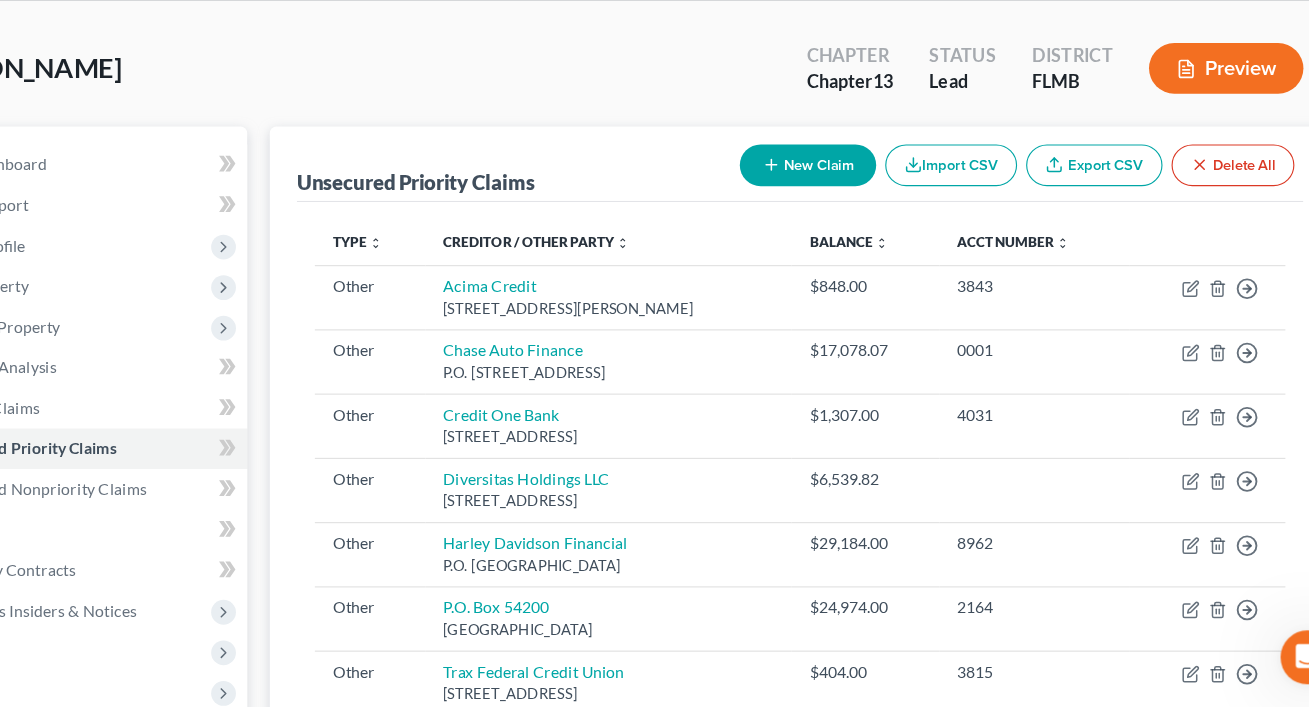 scroll, scrollTop: 0, scrollLeft: 0, axis: both 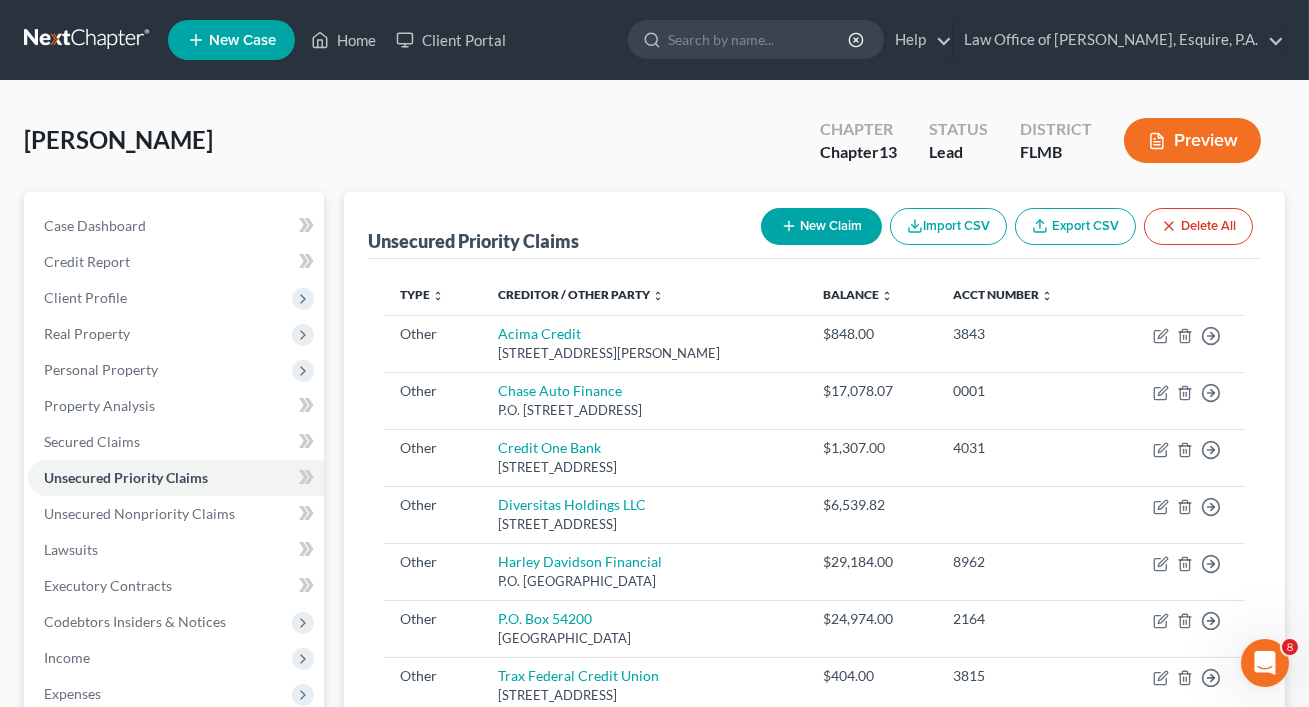 click on "Preview" at bounding box center [1192, 140] 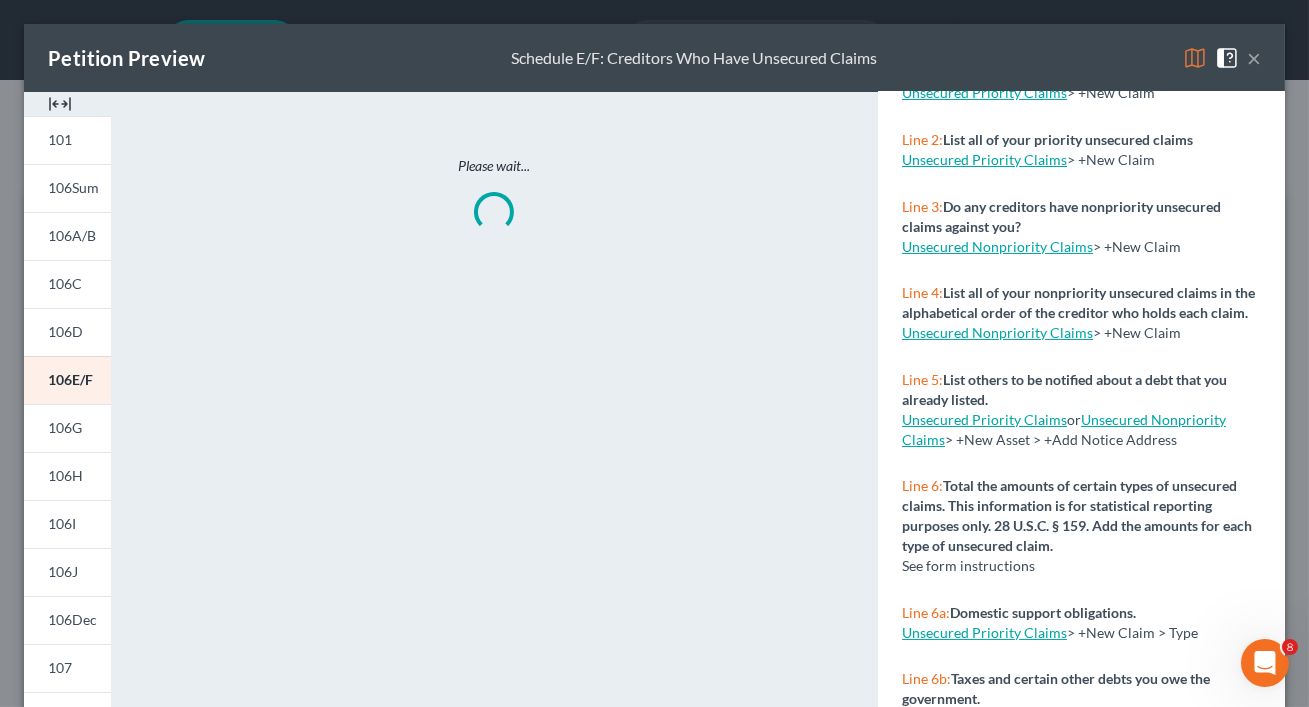 scroll, scrollTop: 525, scrollLeft: 0, axis: vertical 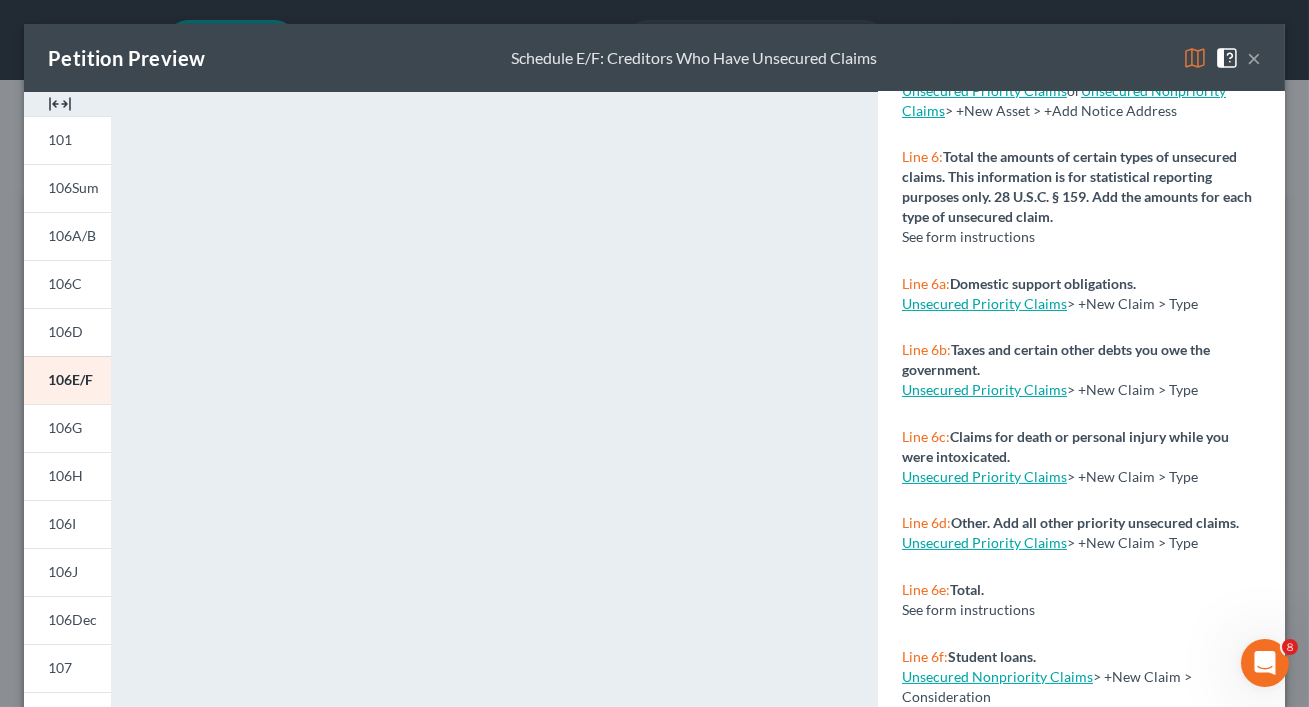 click on "×" at bounding box center [1254, 58] 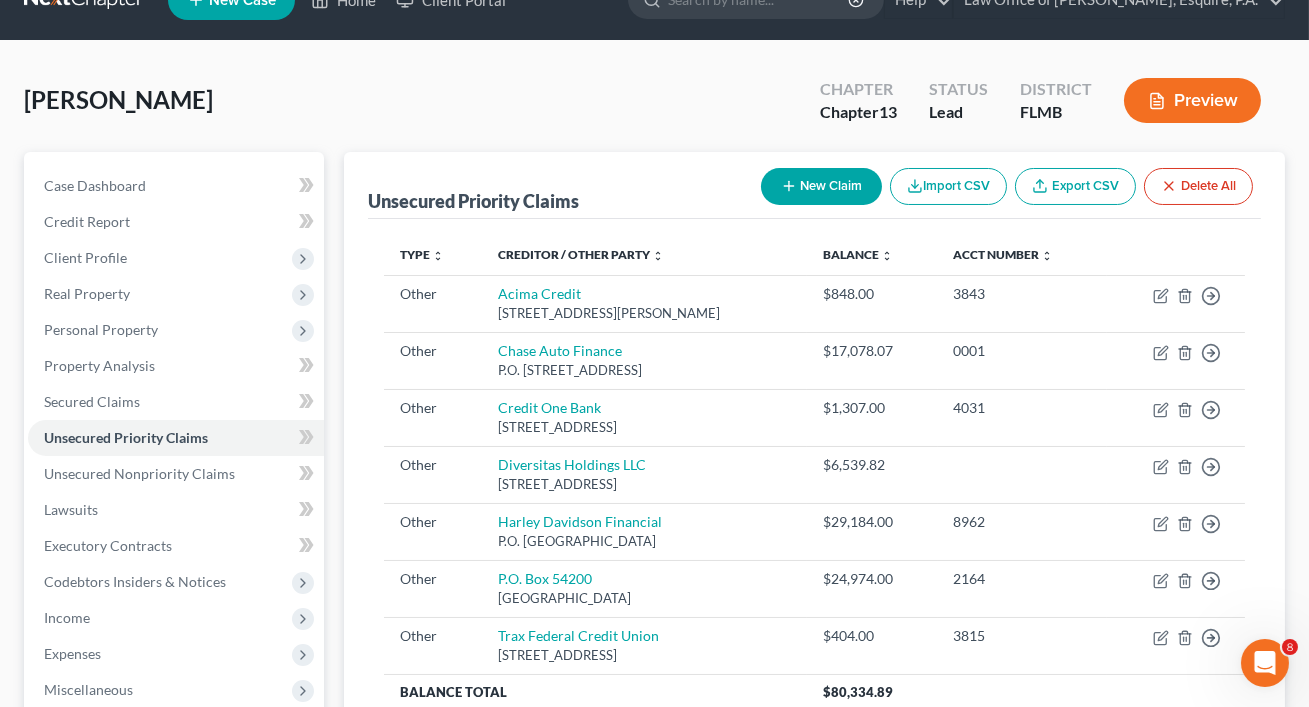 scroll, scrollTop: 217, scrollLeft: 0, axis: vertical 